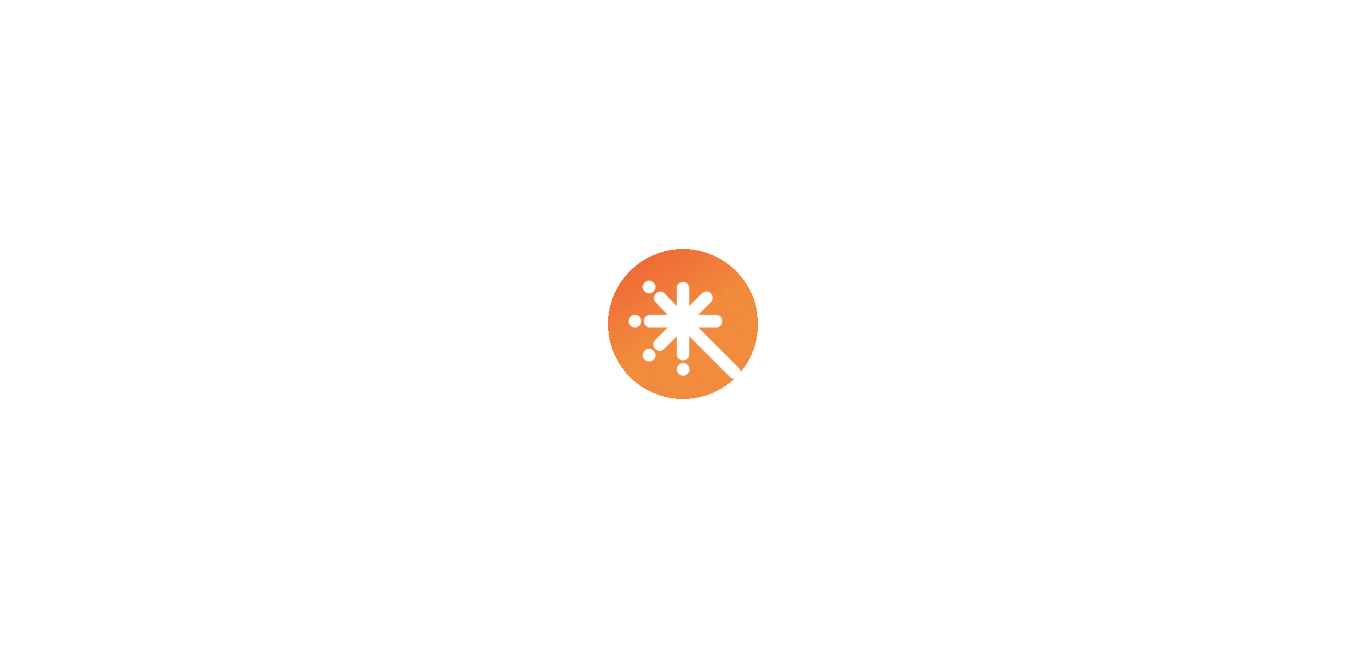 scroll, scrollTop: 0, scrollLeft: 0, axis: both 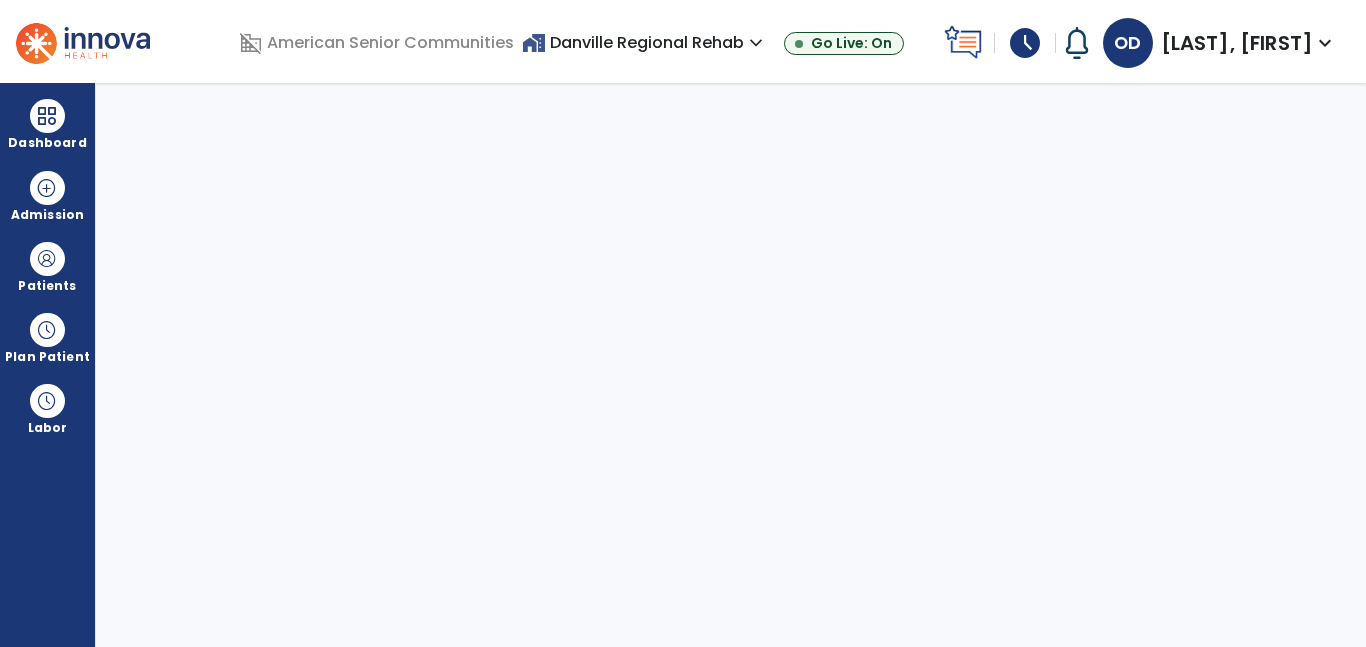 select on "****" 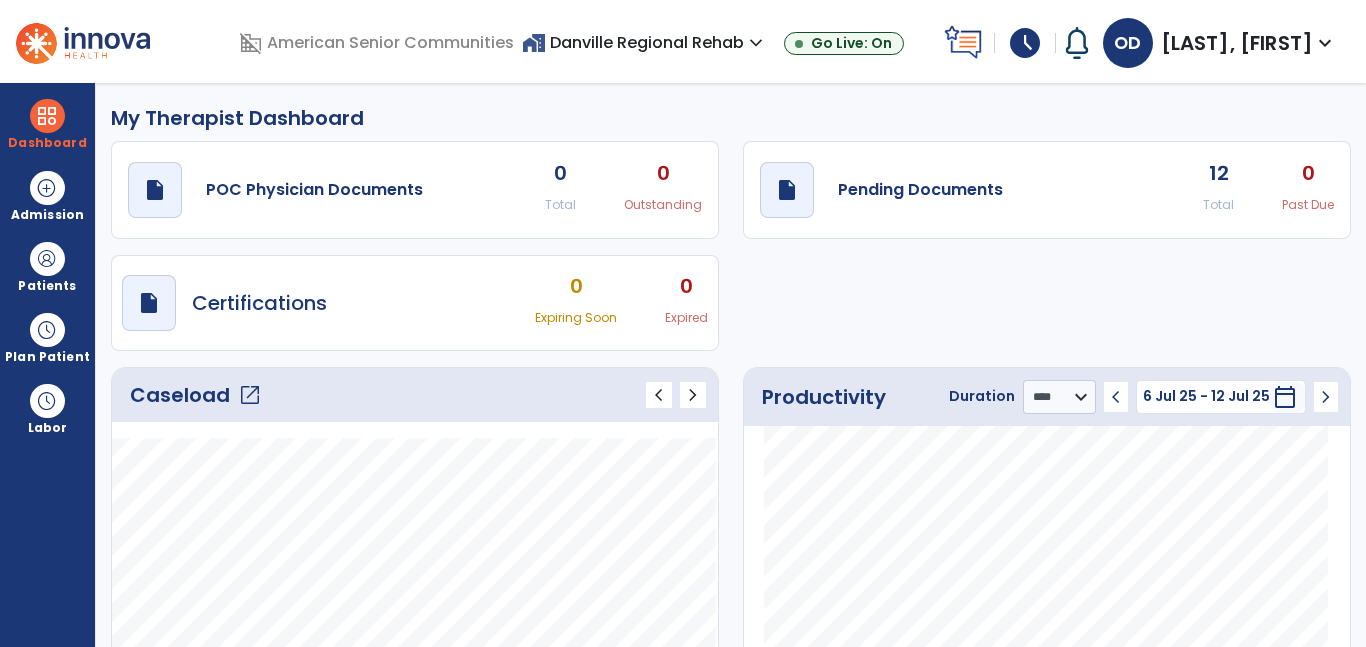 click on "12 Total 0 Past Due" 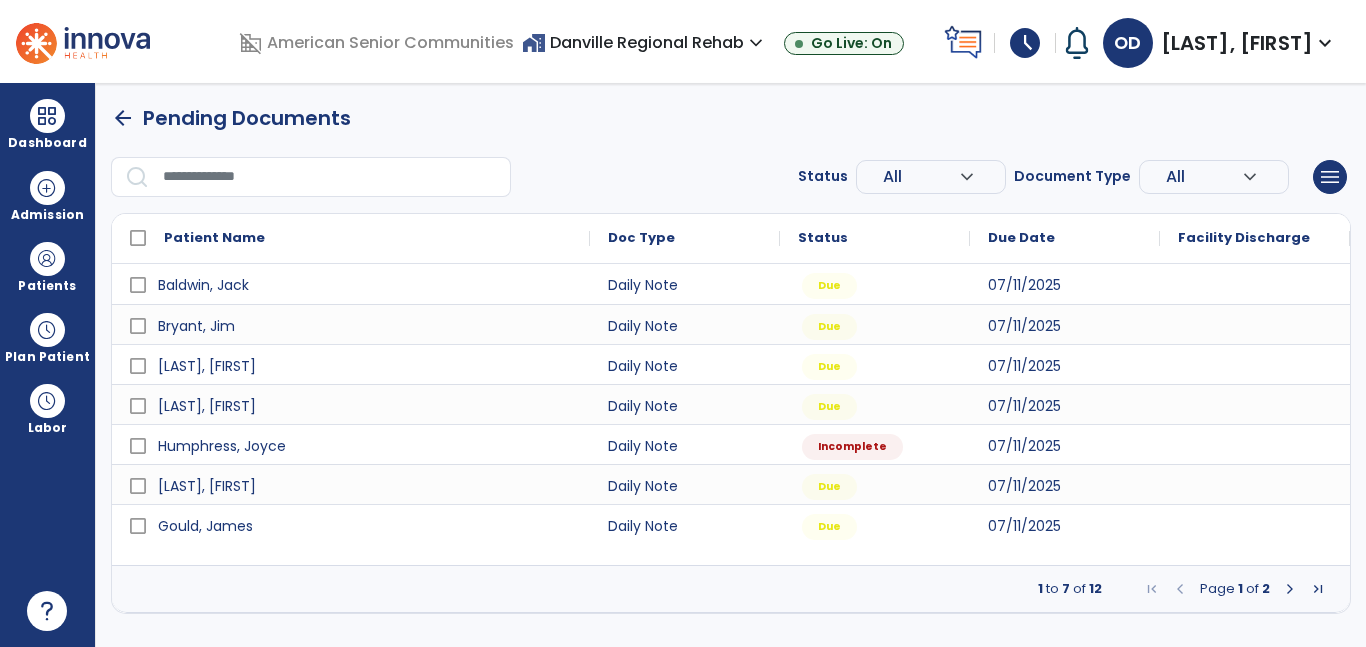 click at bounding box center [1290, 589] 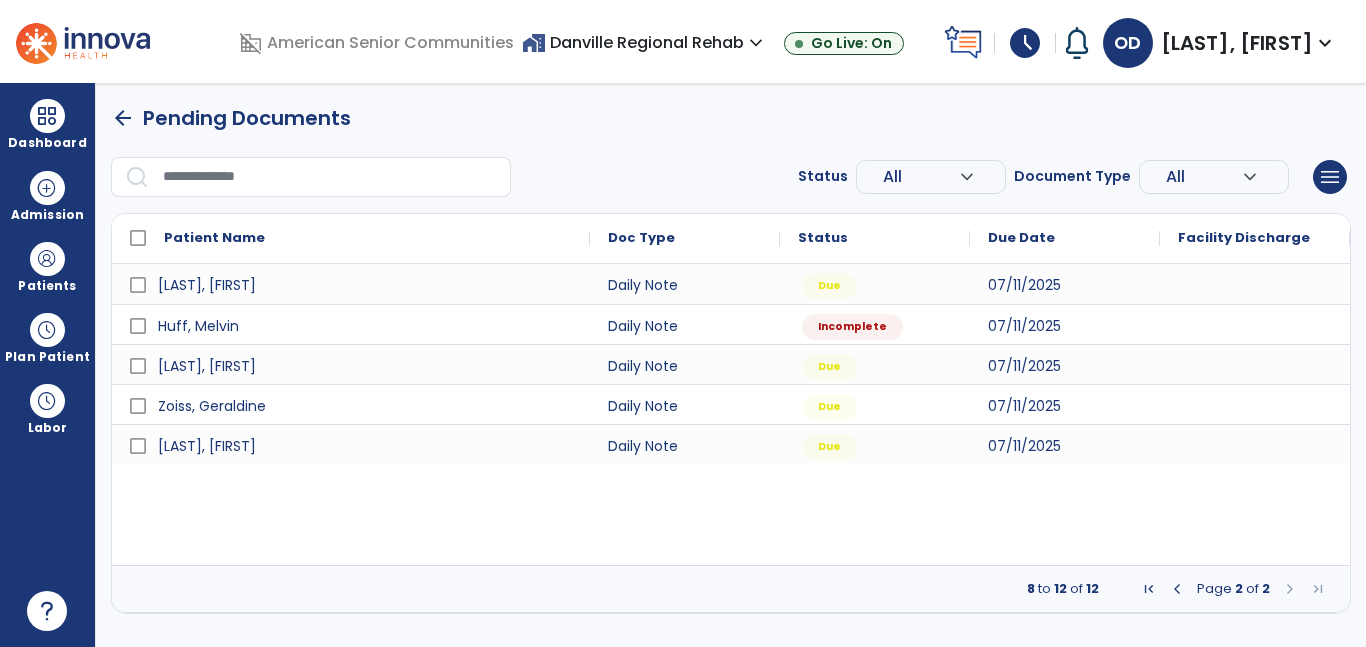 click at bounding box center (1177, 589) 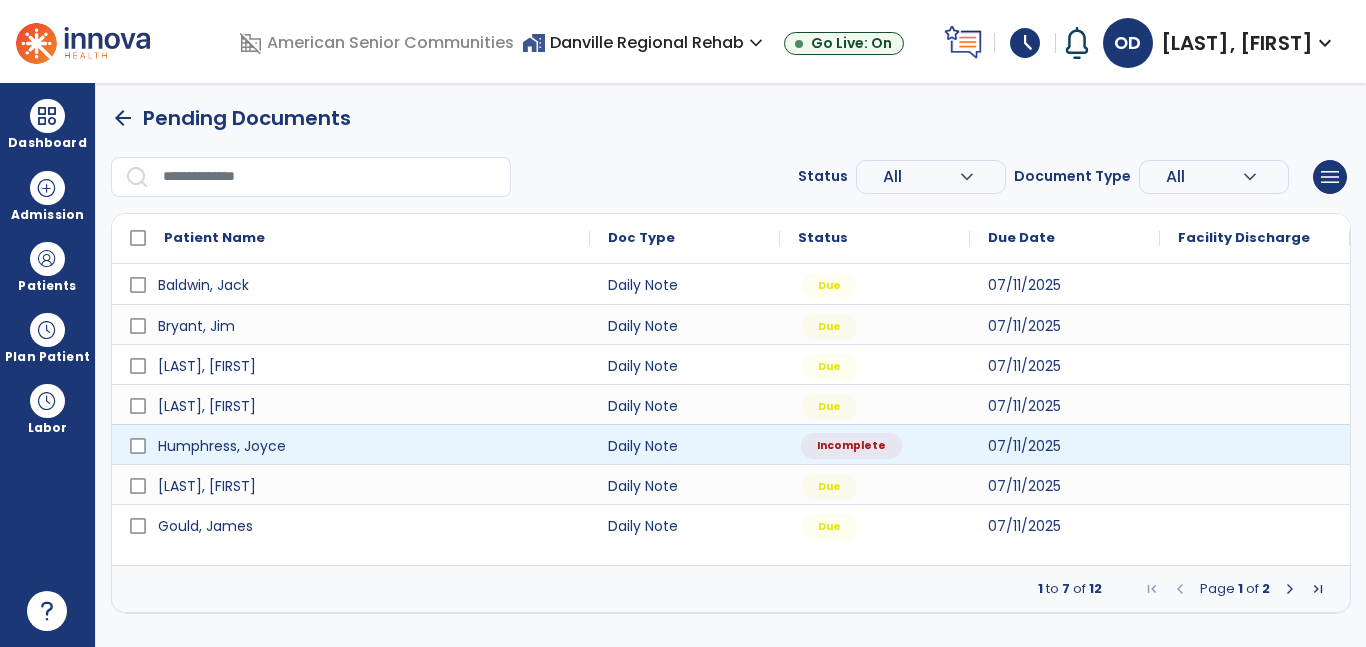 click on "Incomplete" at bounding box center [851, 446] 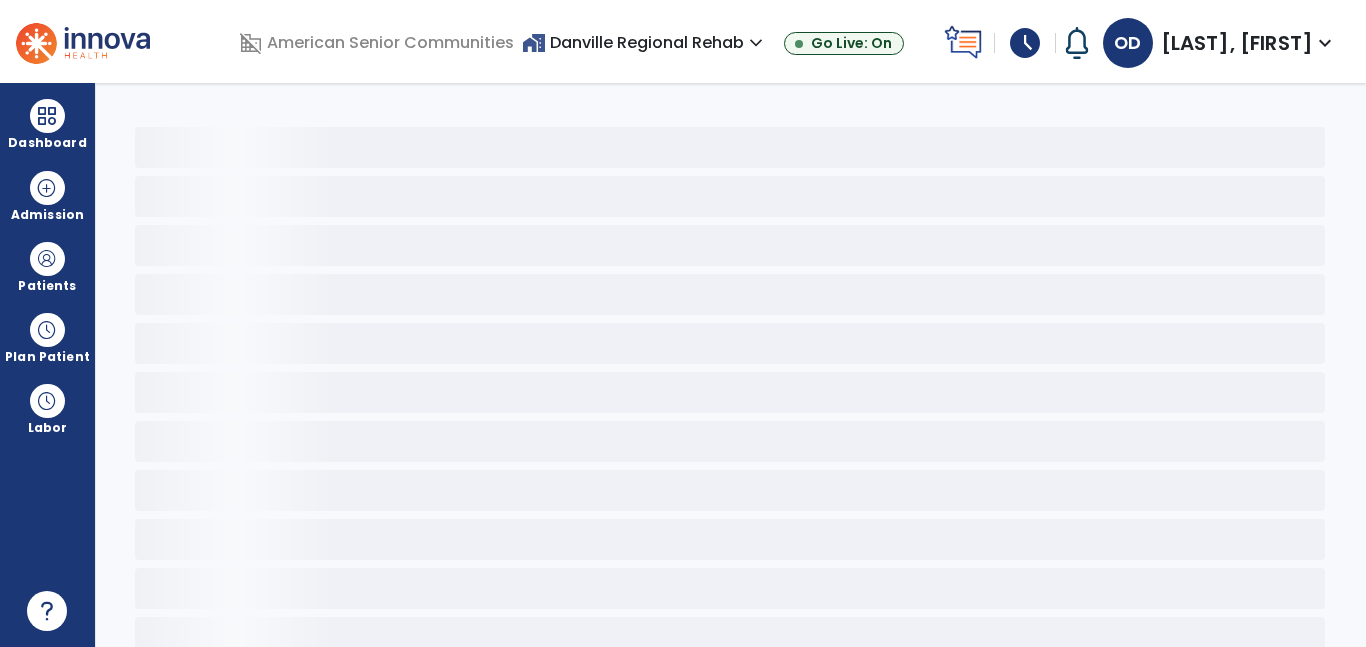 select on "*" 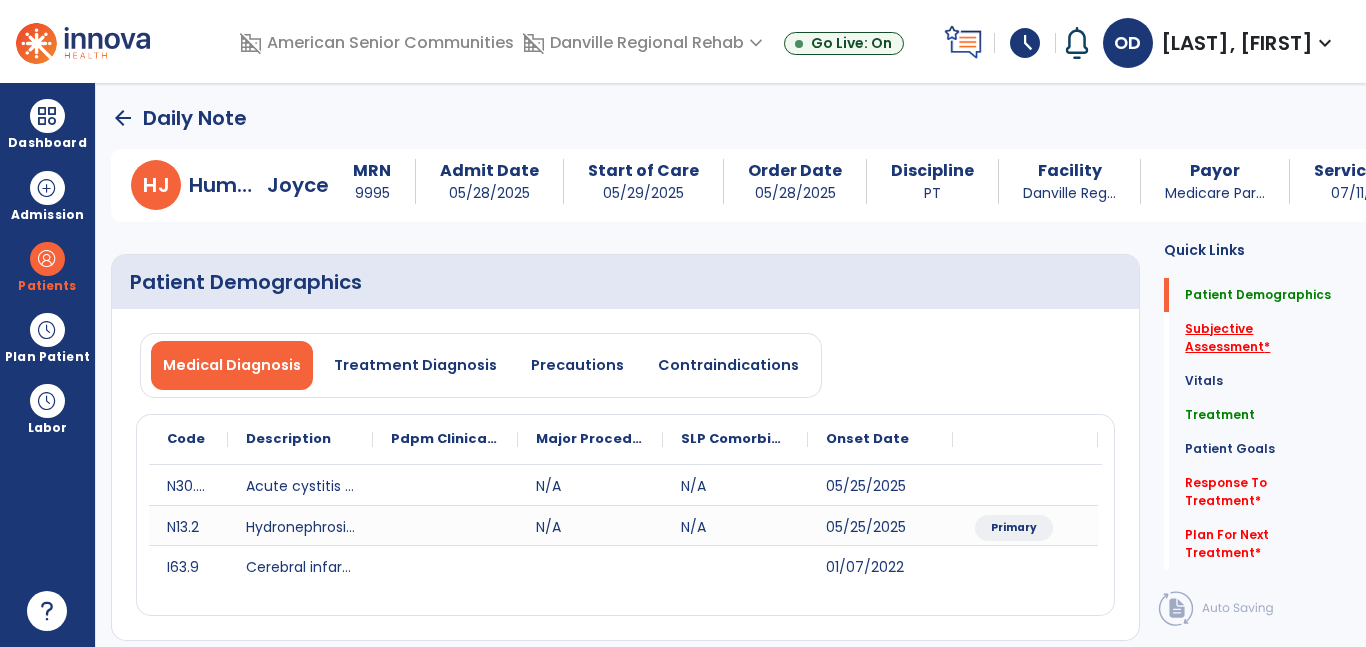 click on "*" 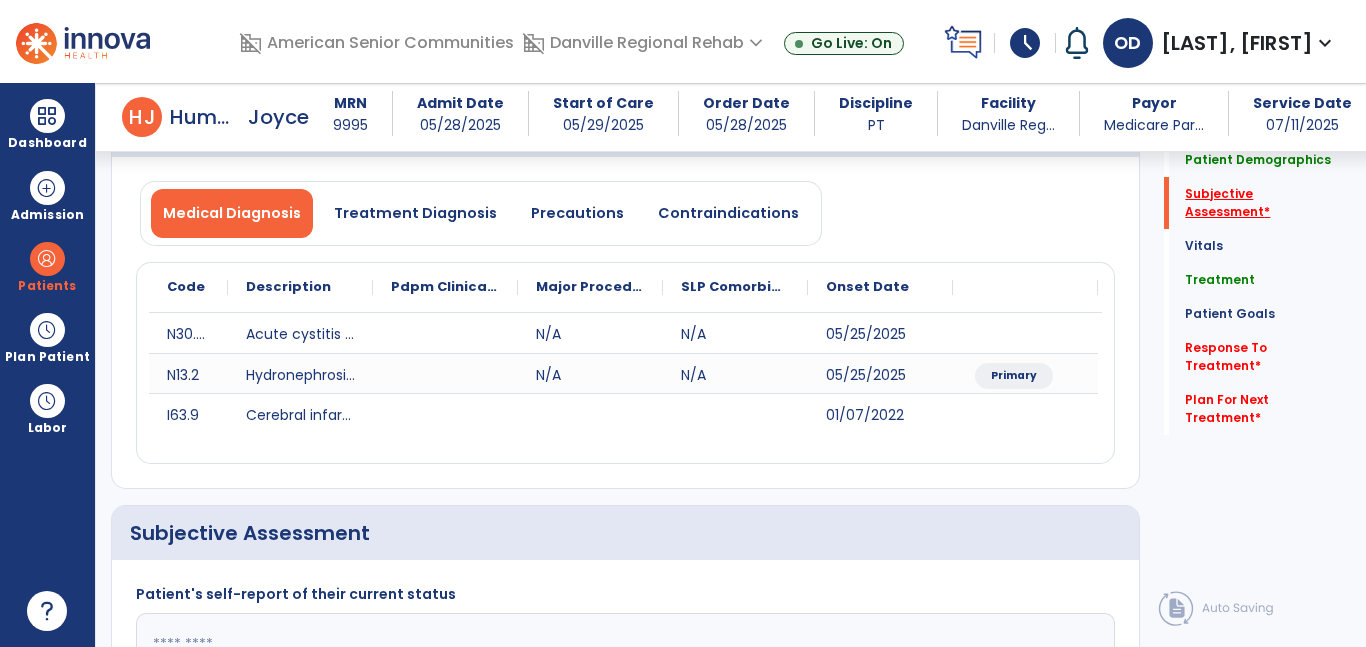 scroll, scrollTop: 433, scrollLeft: 0, axis: vertical 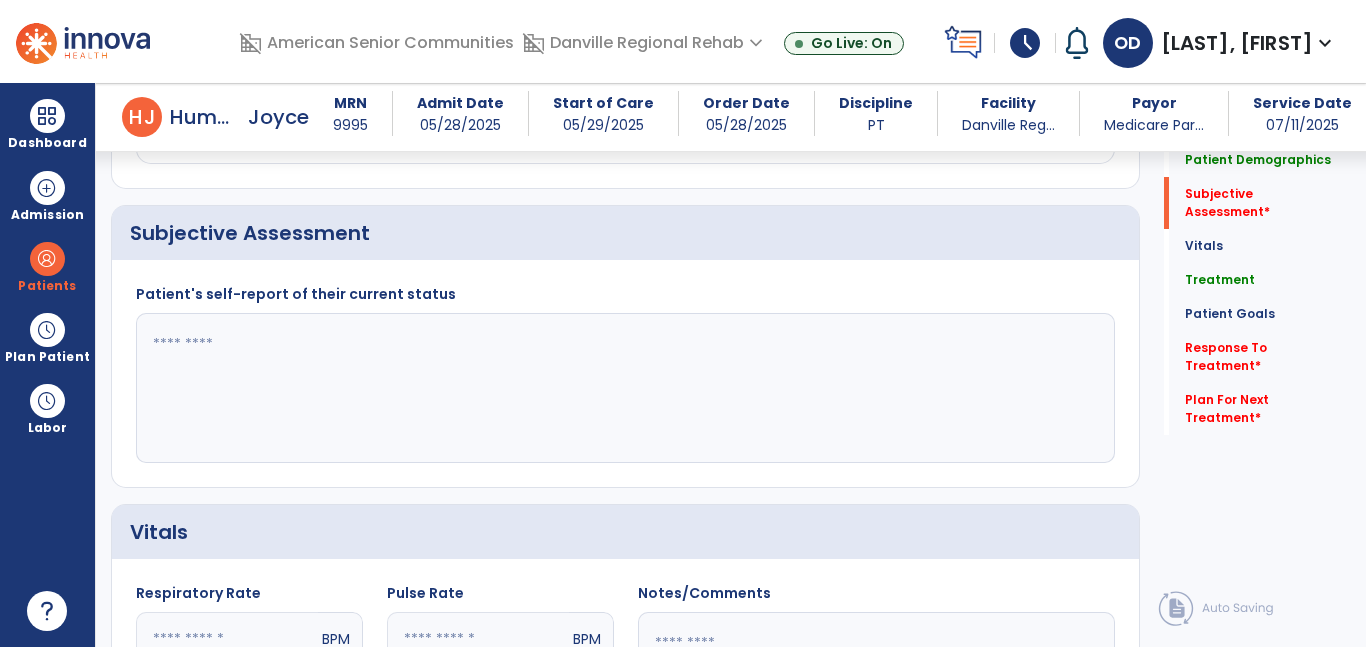 click 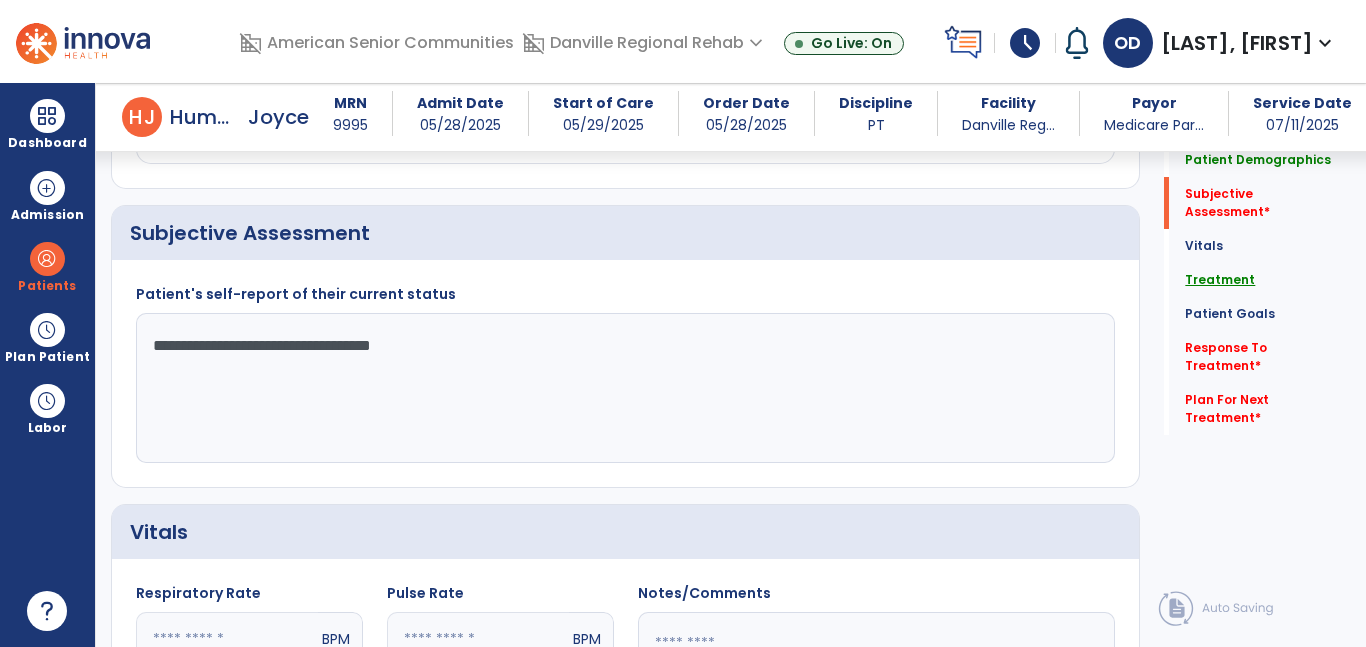 type on "**********" 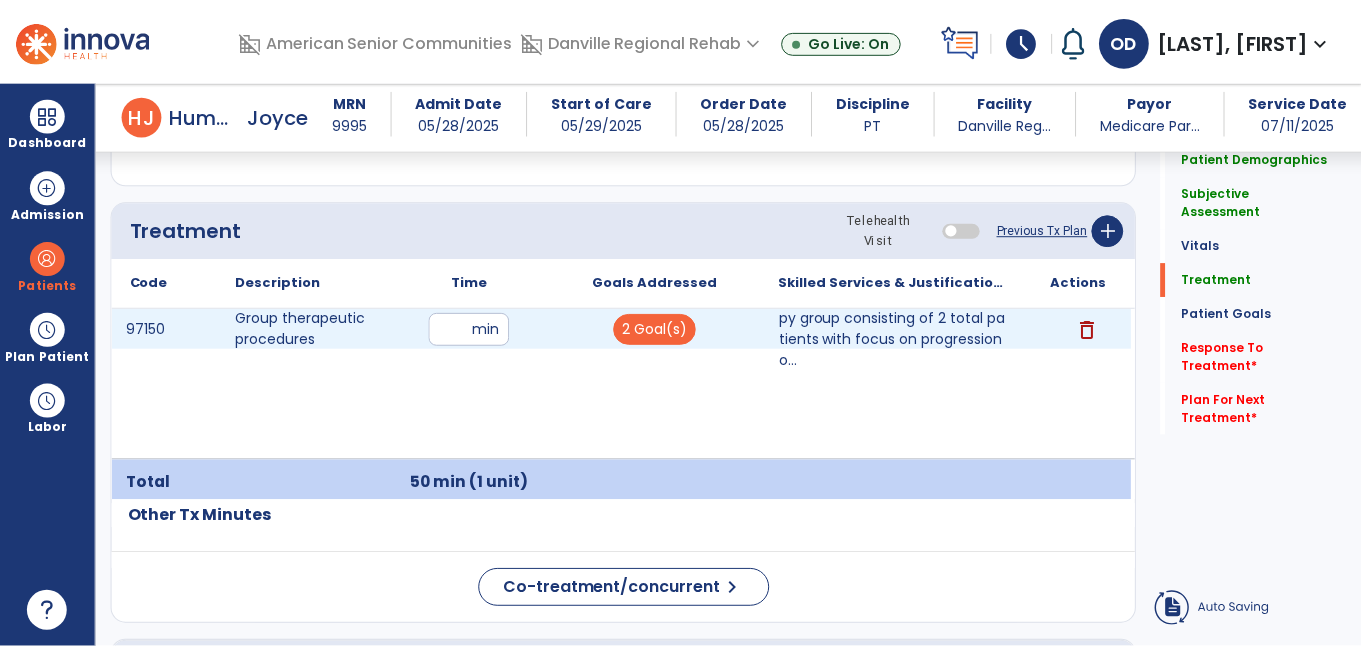scroll, scrollTop: 1205, scrollLeft: 0, axis: vertical 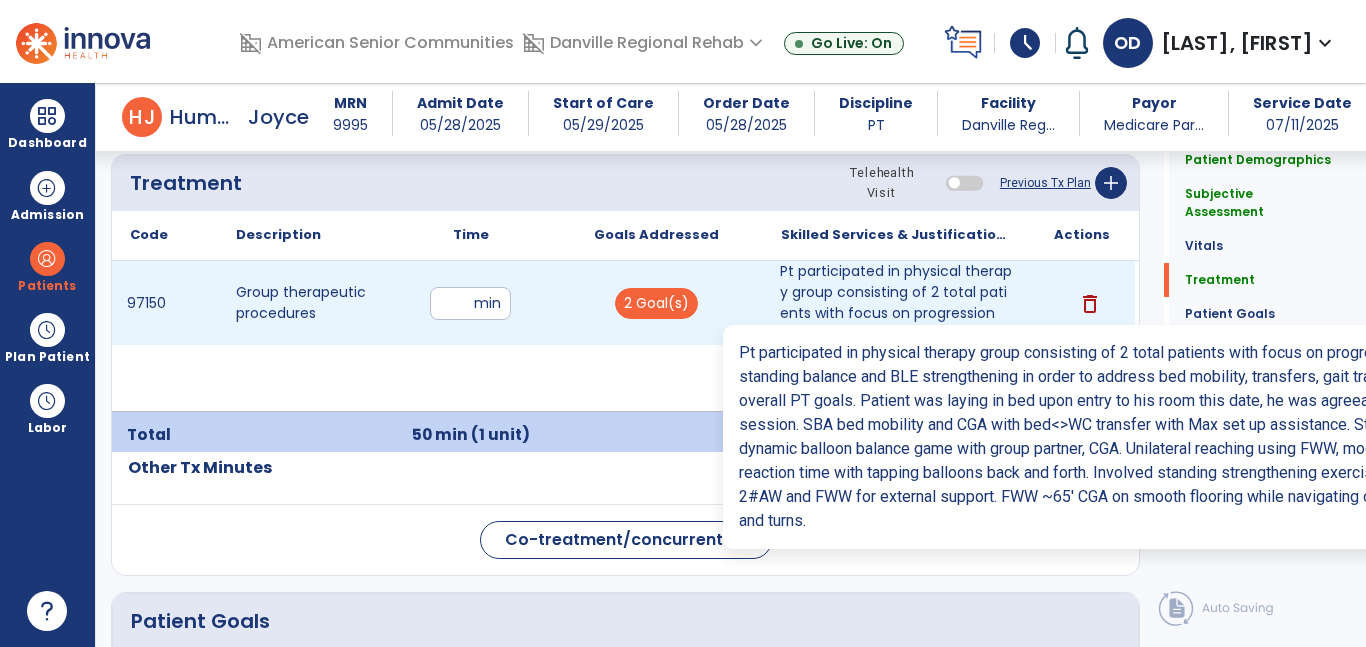 click on "Pt participated in physical therapy group consisting of 2 total patients with focus on progression o..." at bounding box center (896, 303) 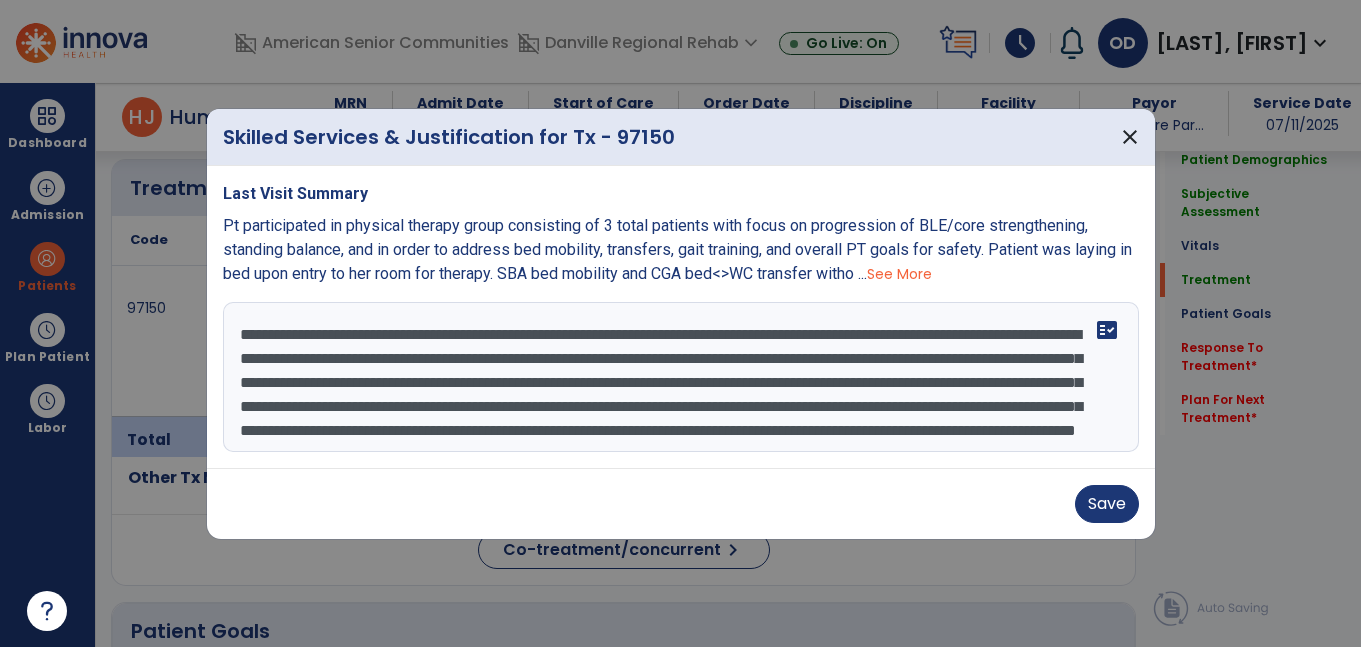 scroll, scrollTop: 1205, scrollLeft: 0, axis: vertical 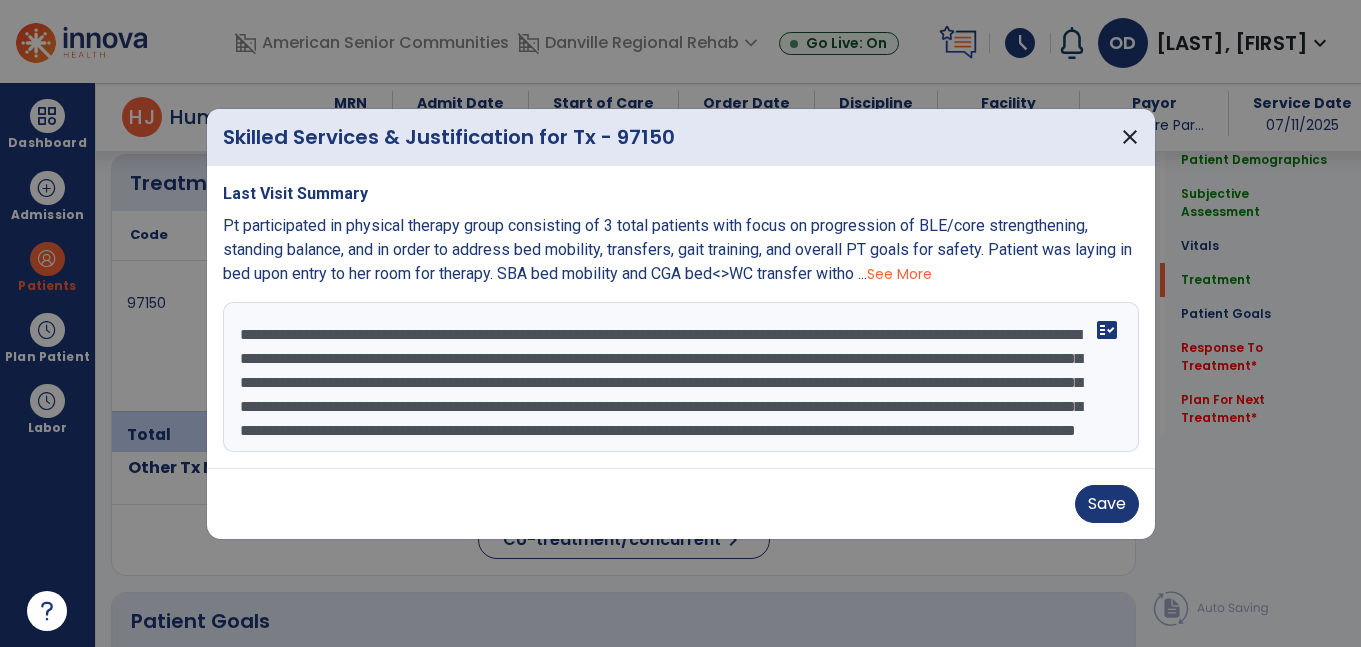 click on "**********" at bounding box center (681, 377) 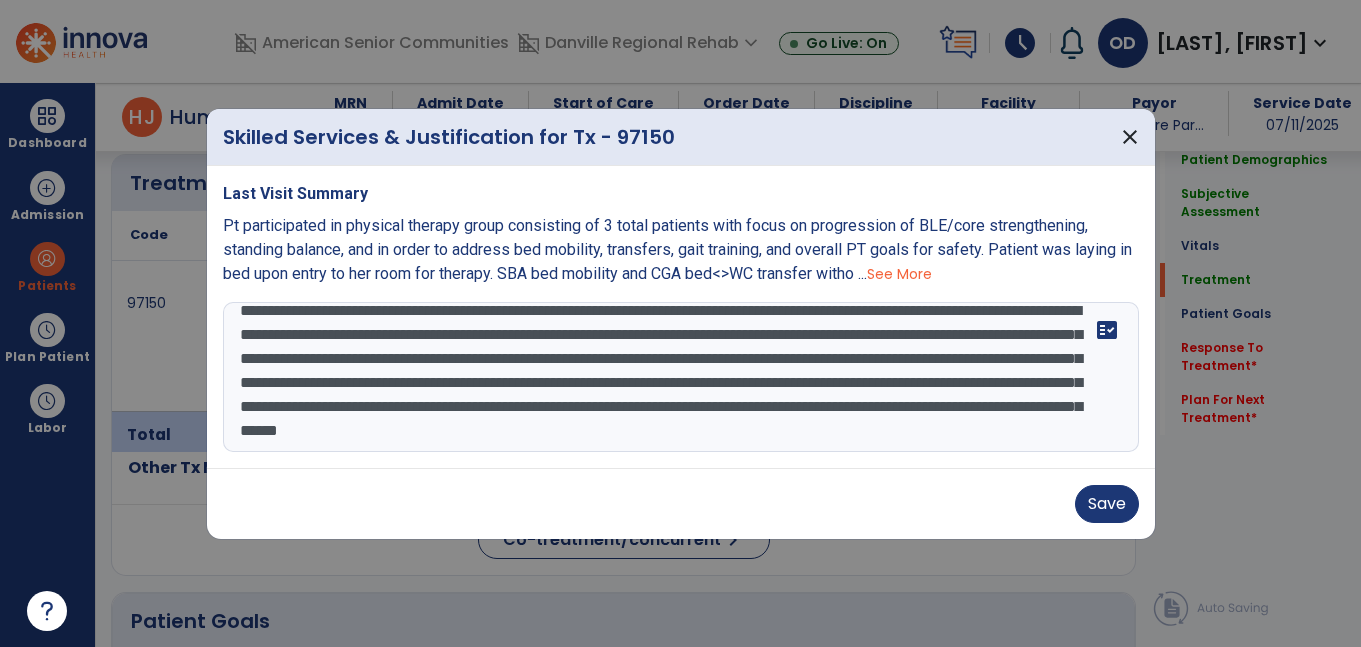 drag, startPoint x: 373, startPoint y: 428, endPoint x: 543, endPoint y: 407, distance: 171.29214 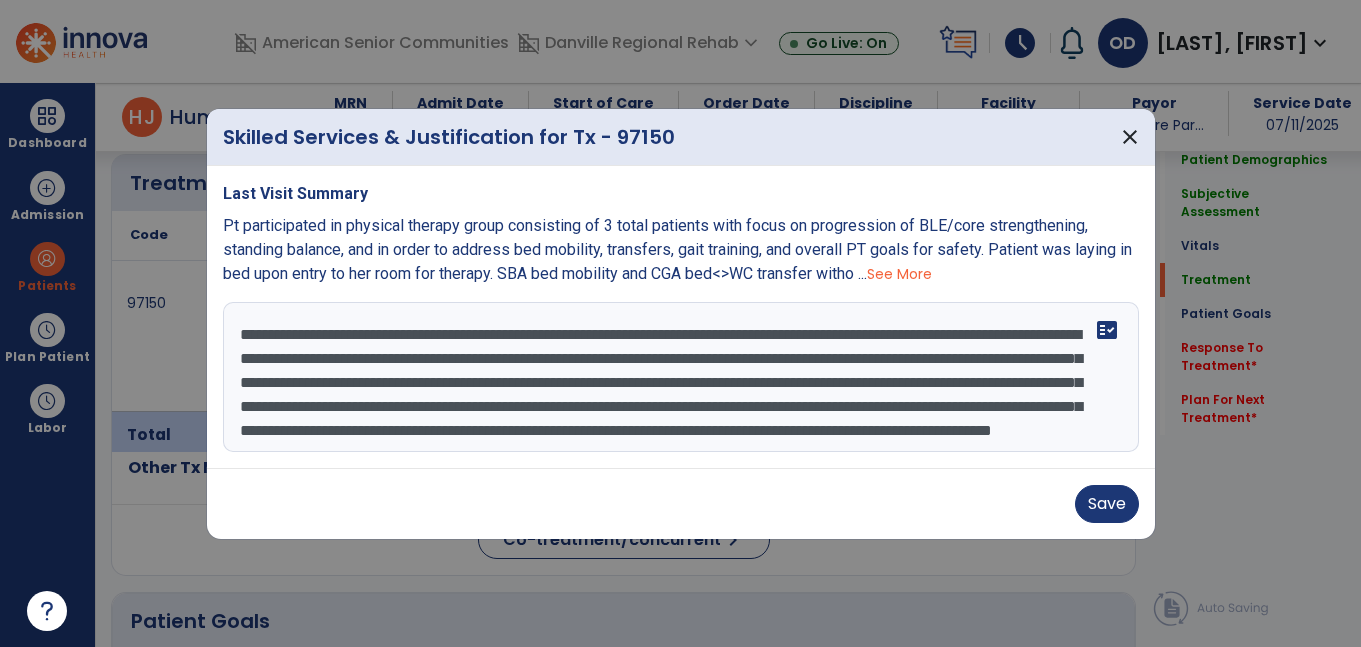 click on "**********" at bounding box center [681, 377] 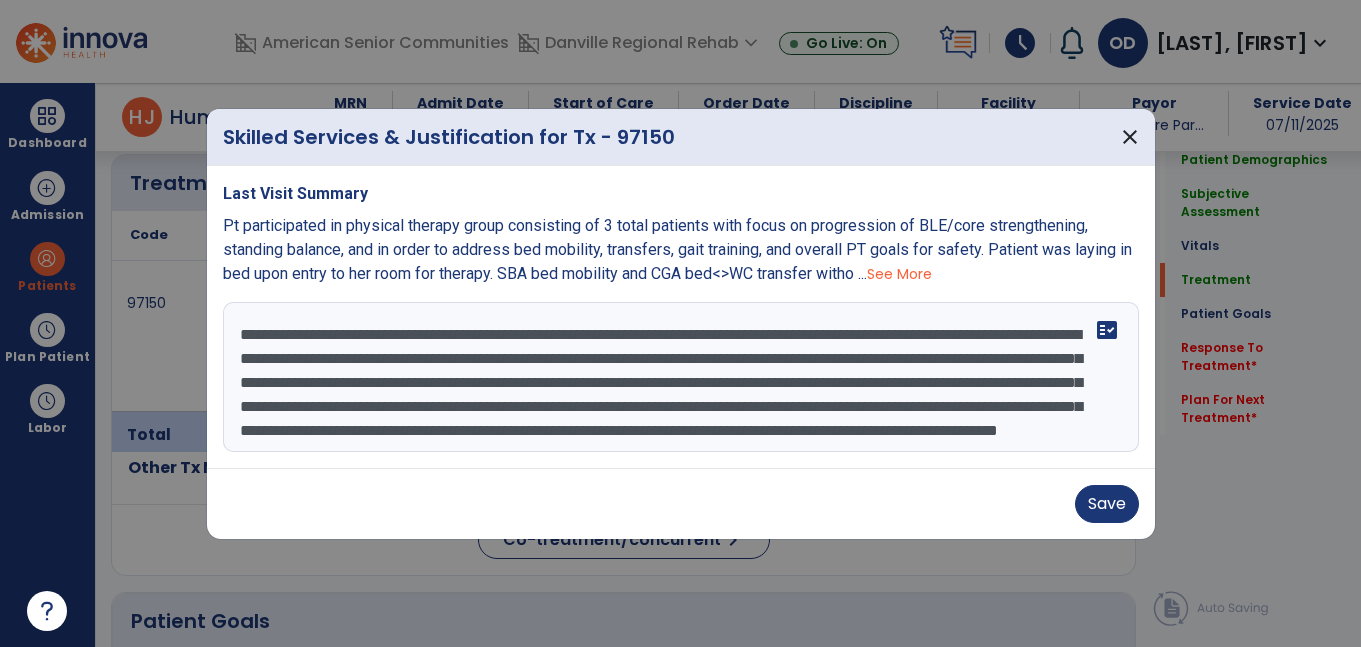 click on "**********" at bounding box center [681, 377] 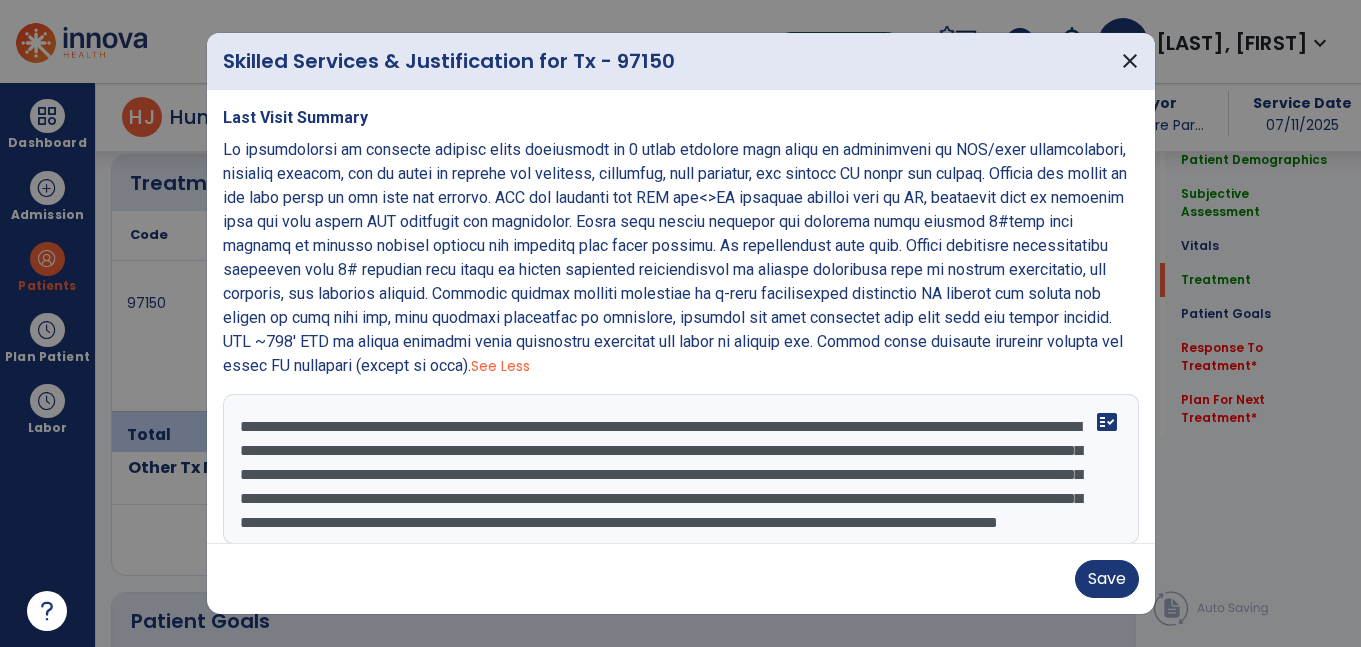 click on "**********" at bounding box center [678, 469] 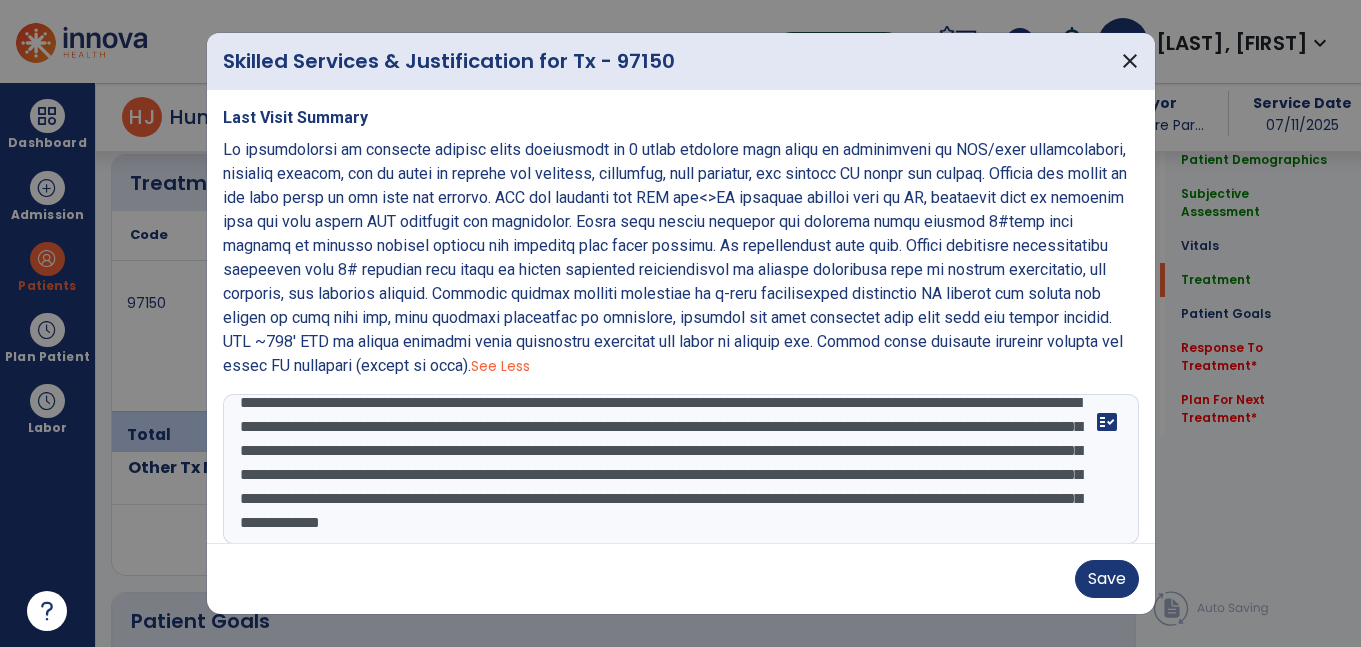 scroll, scrollTop: 64, scrollLeft: 0, axis: vertical 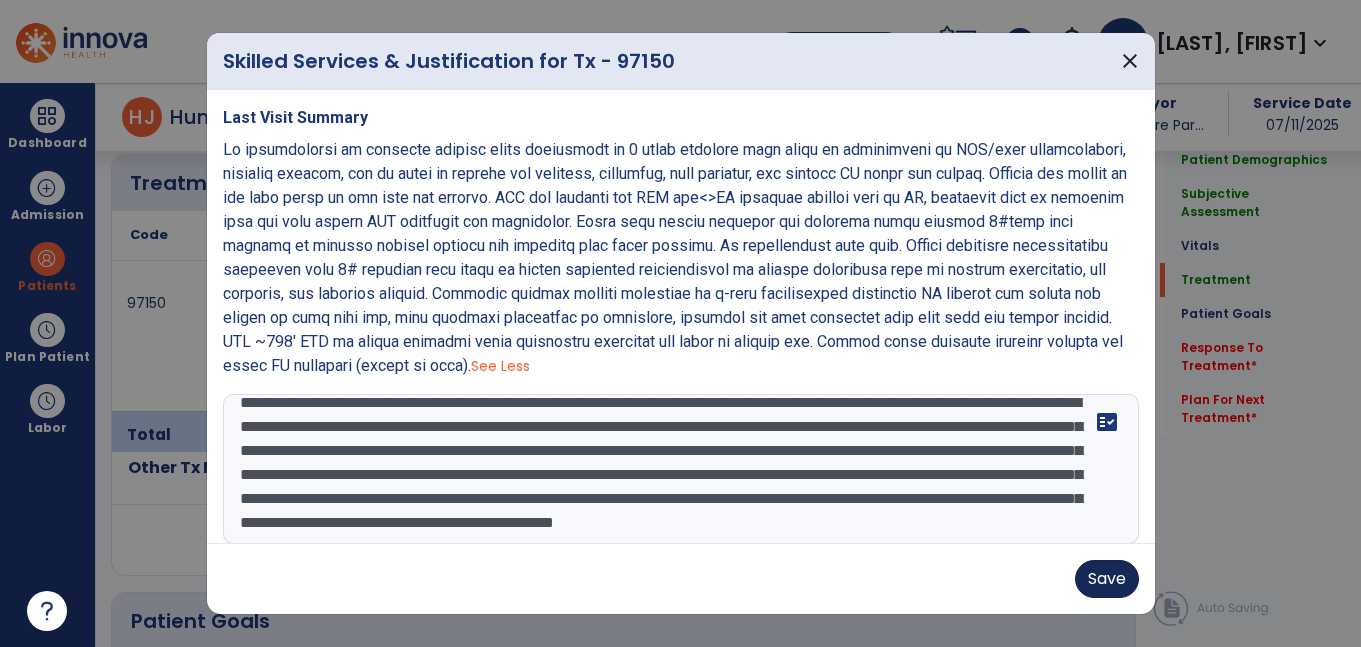 type on "**********" 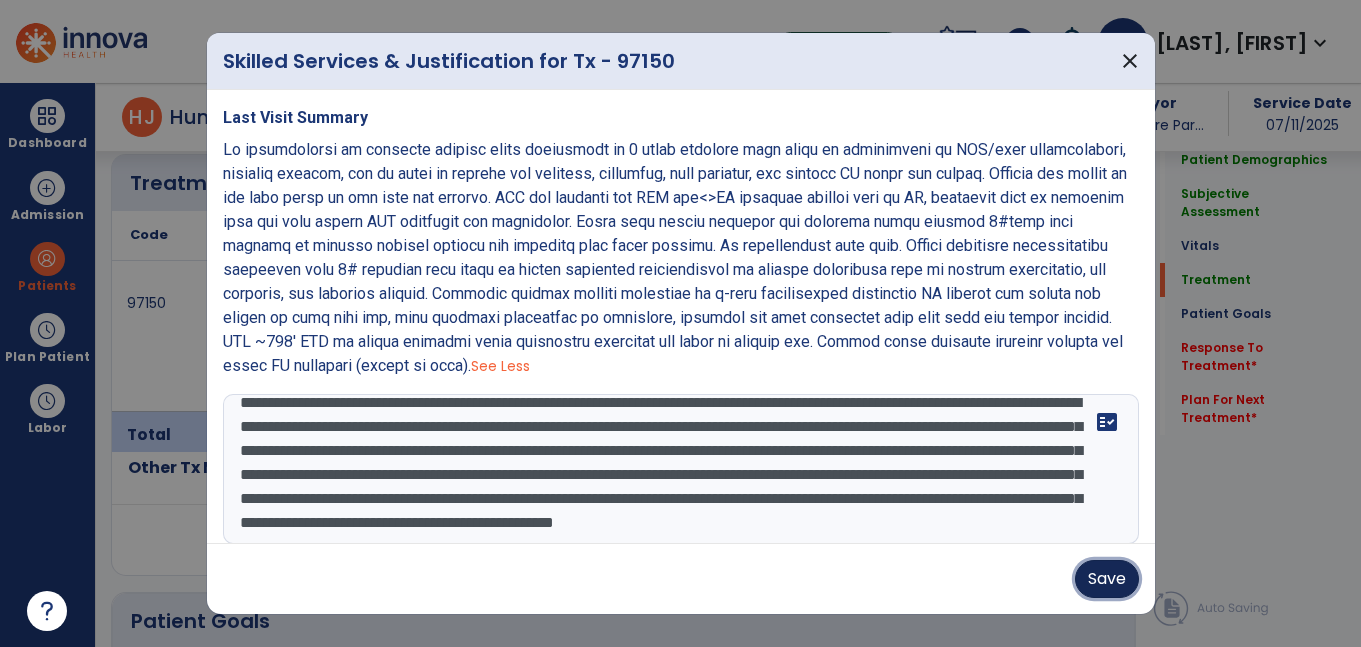 click on "Save" at bounding box center [1107, 579] 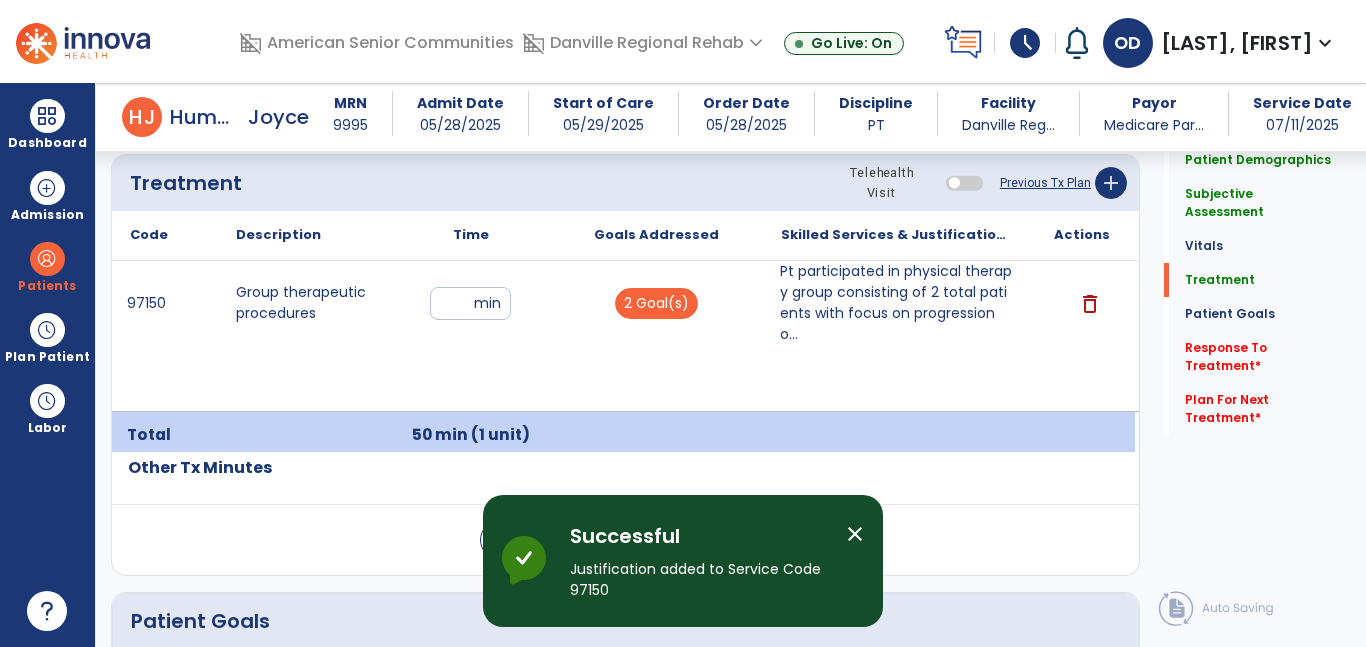 click on "close" at bounding box center [855, 534] 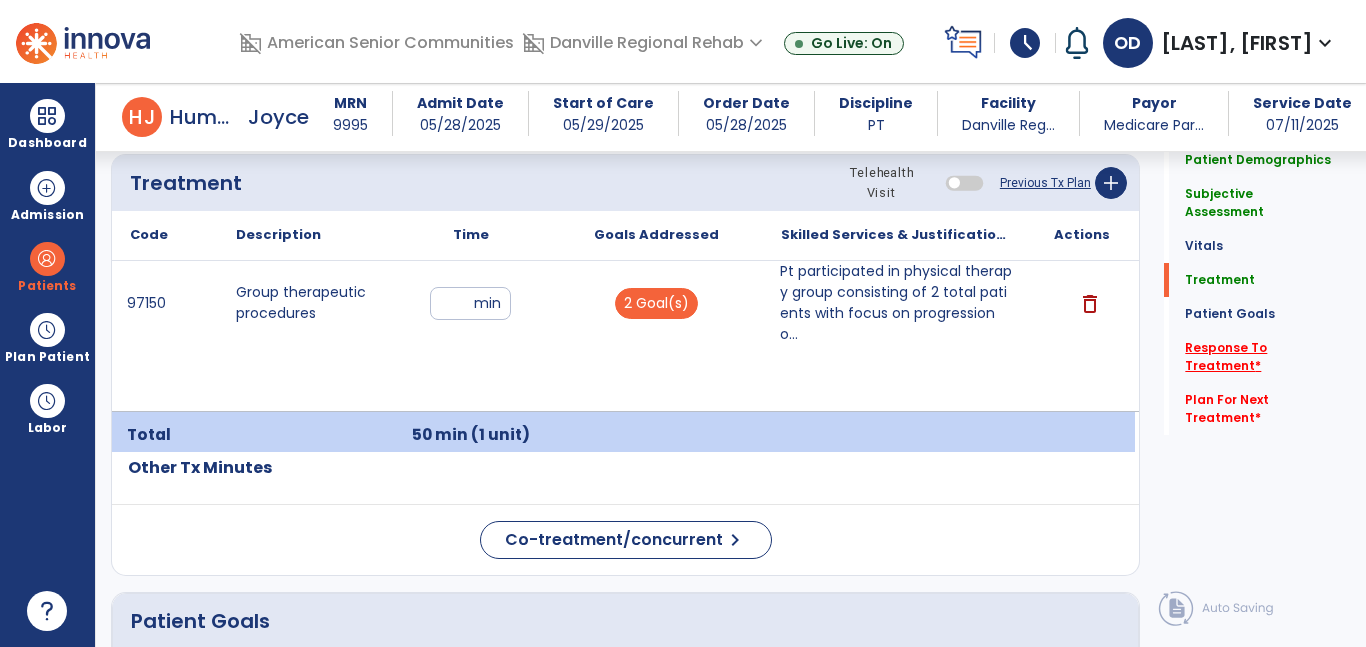 click on "*" 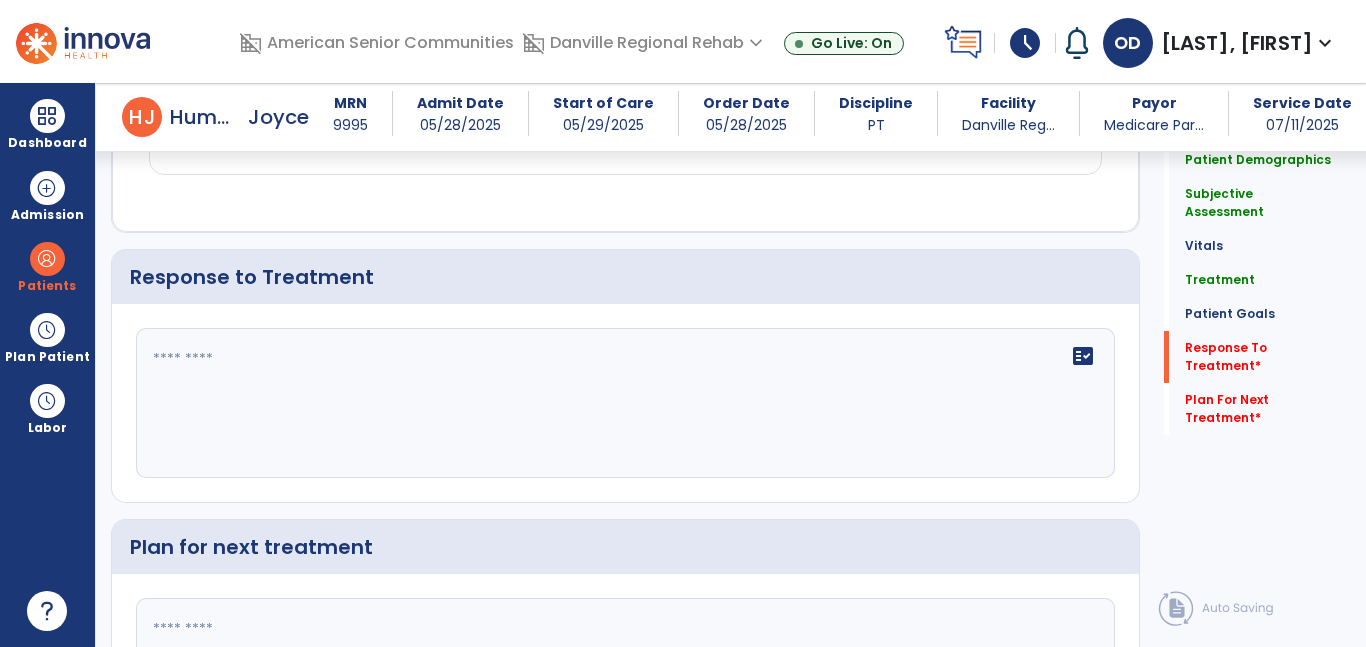 scroll, scrollTop: 3415, scrollLeft: 0, axis: vertical 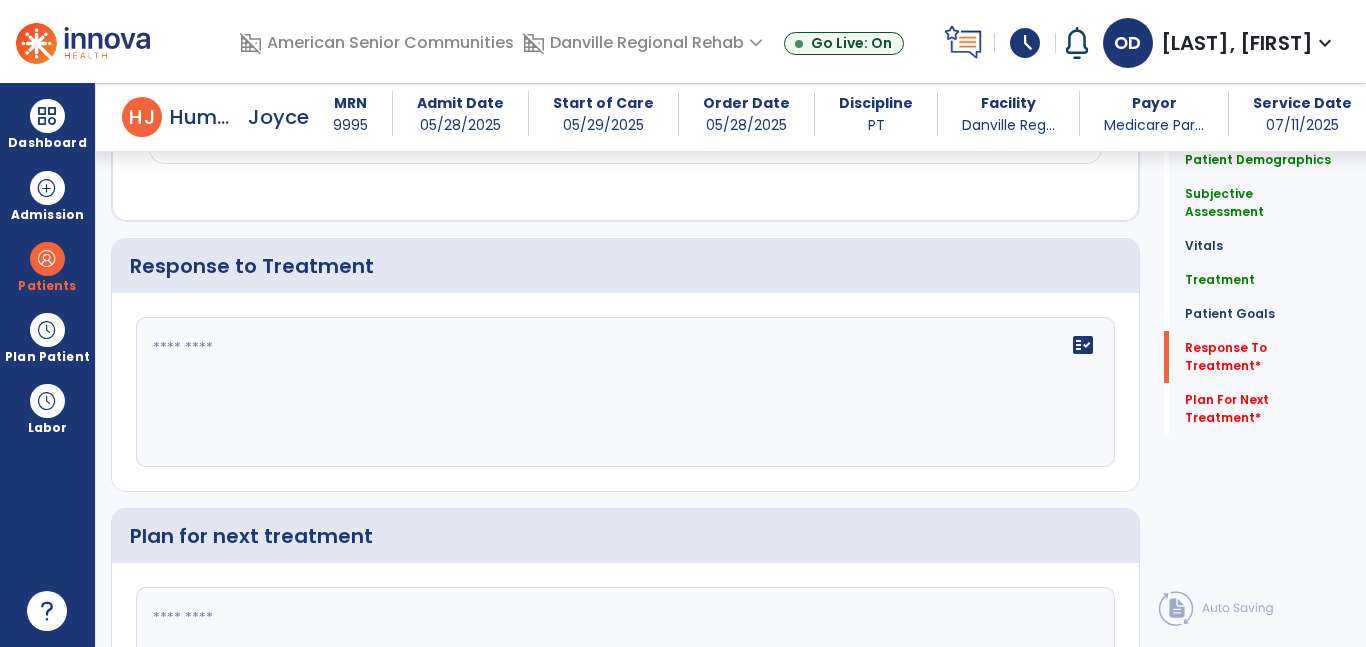 click on "fact_check" 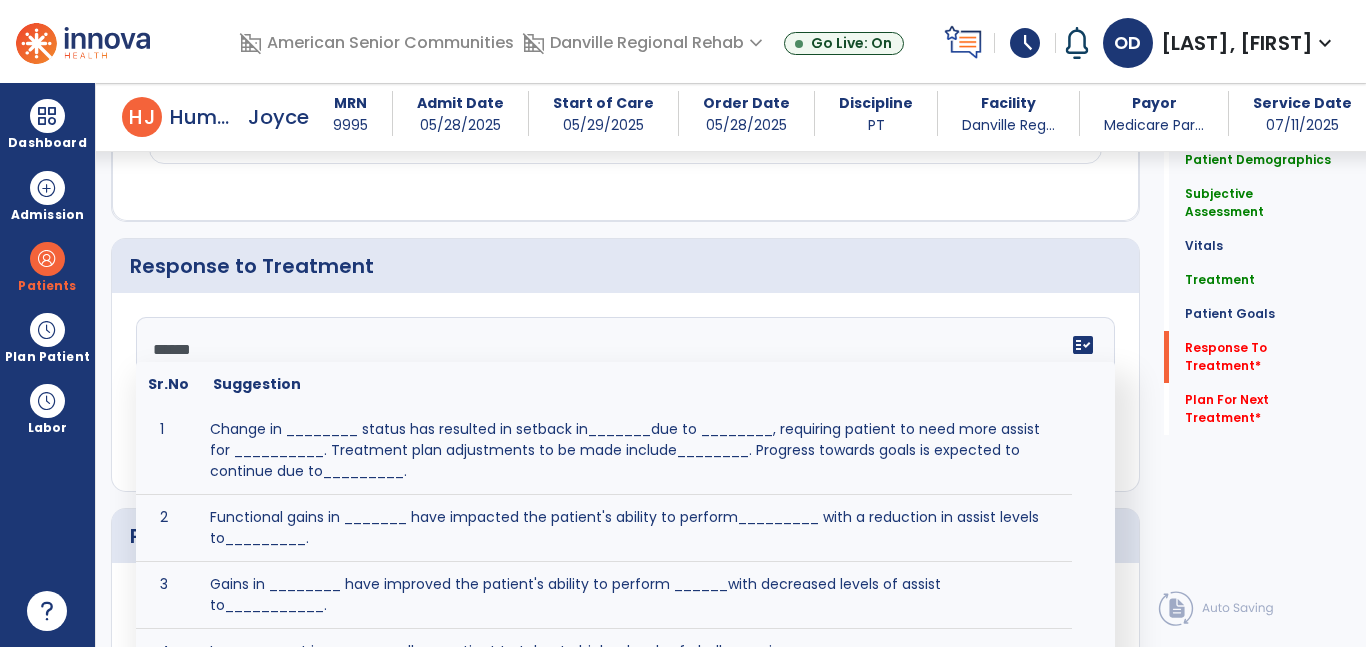 type on "*******" 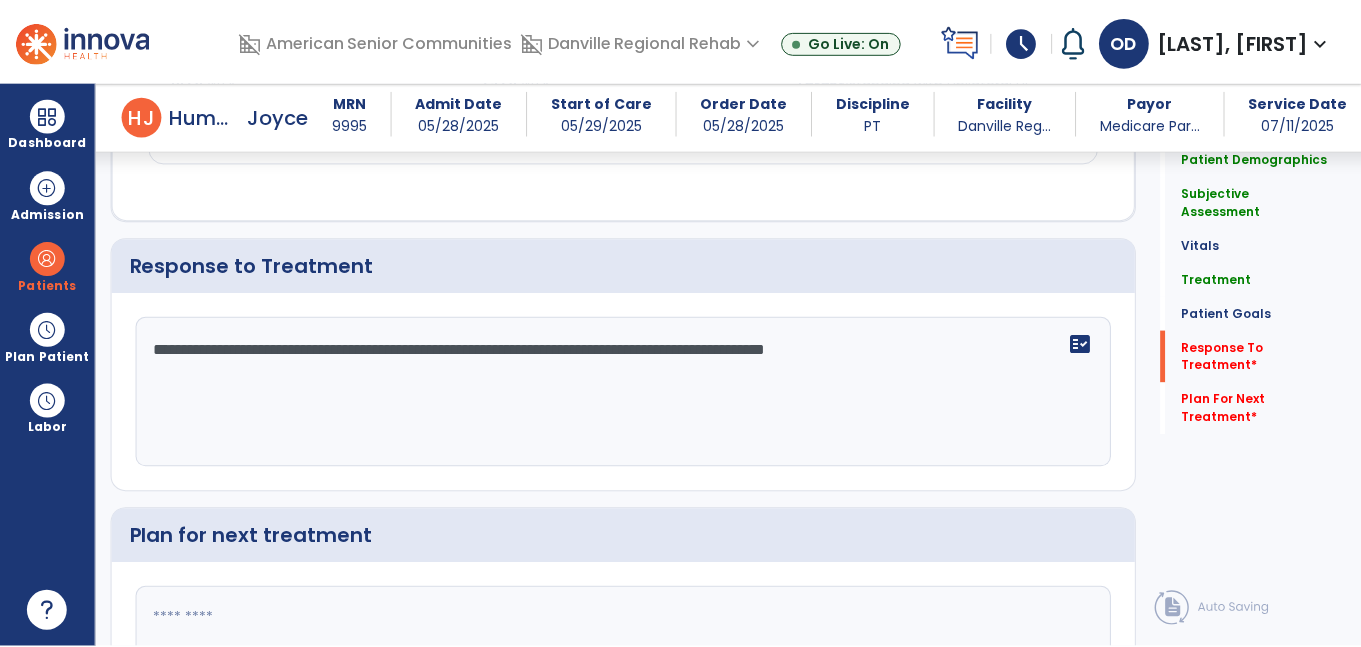 scroll, scrollTop: 3596, scrollLeft: 0, axis: vertical 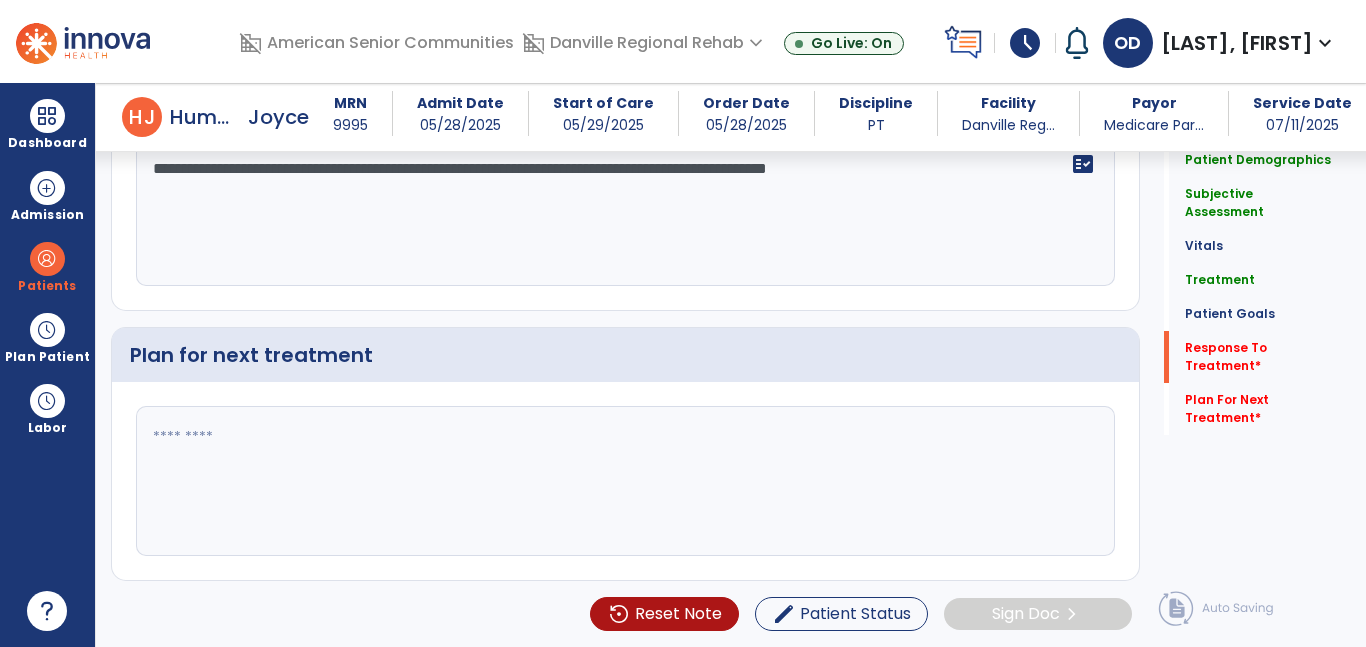 type on "**********" 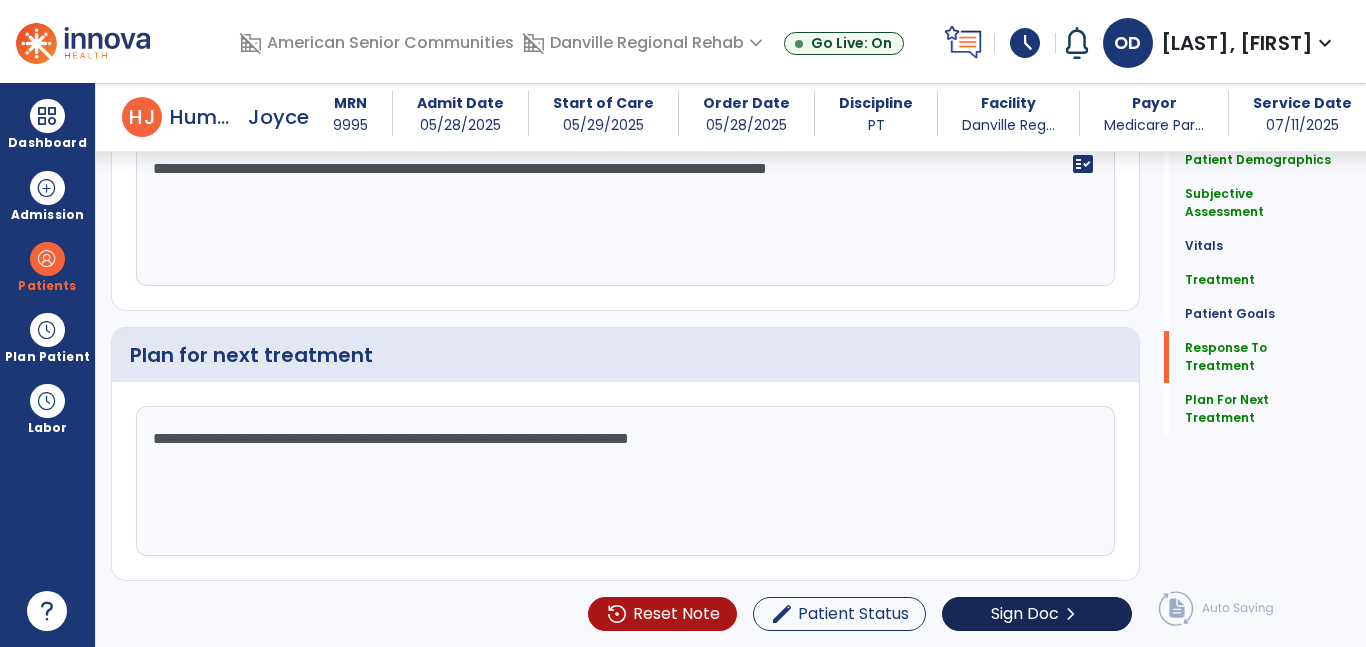 type on "**********" 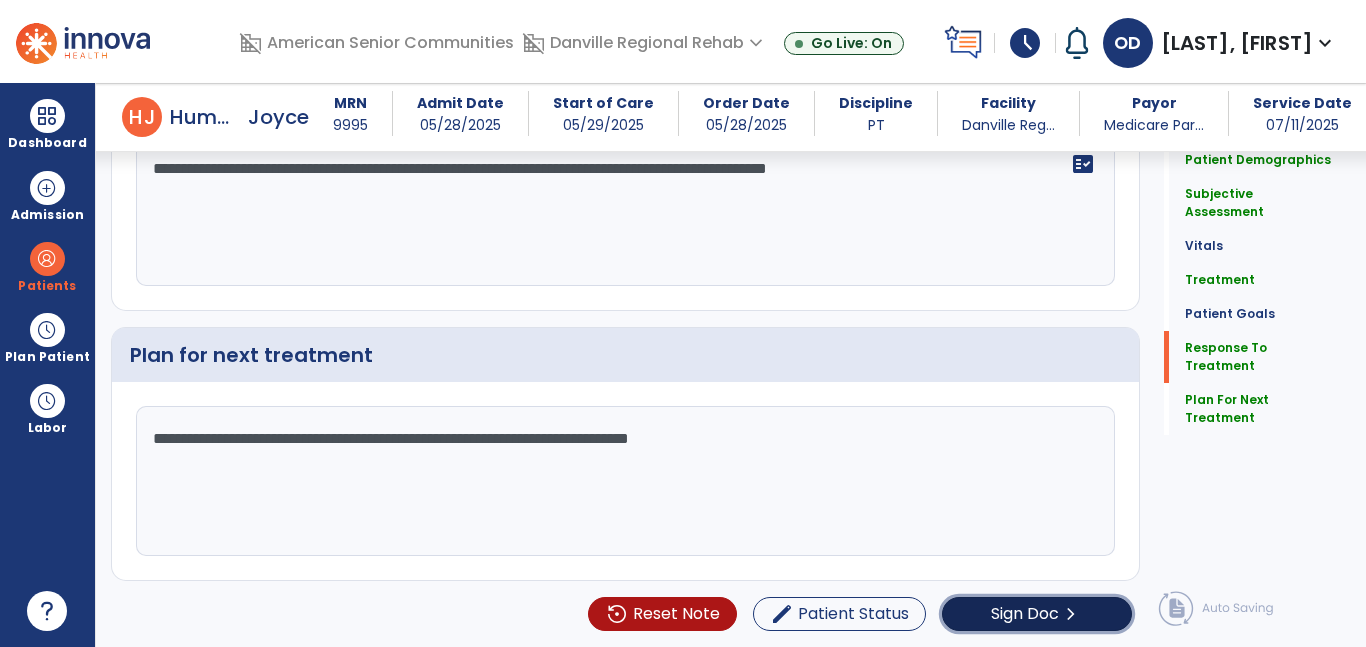 click on "Sign Doc" 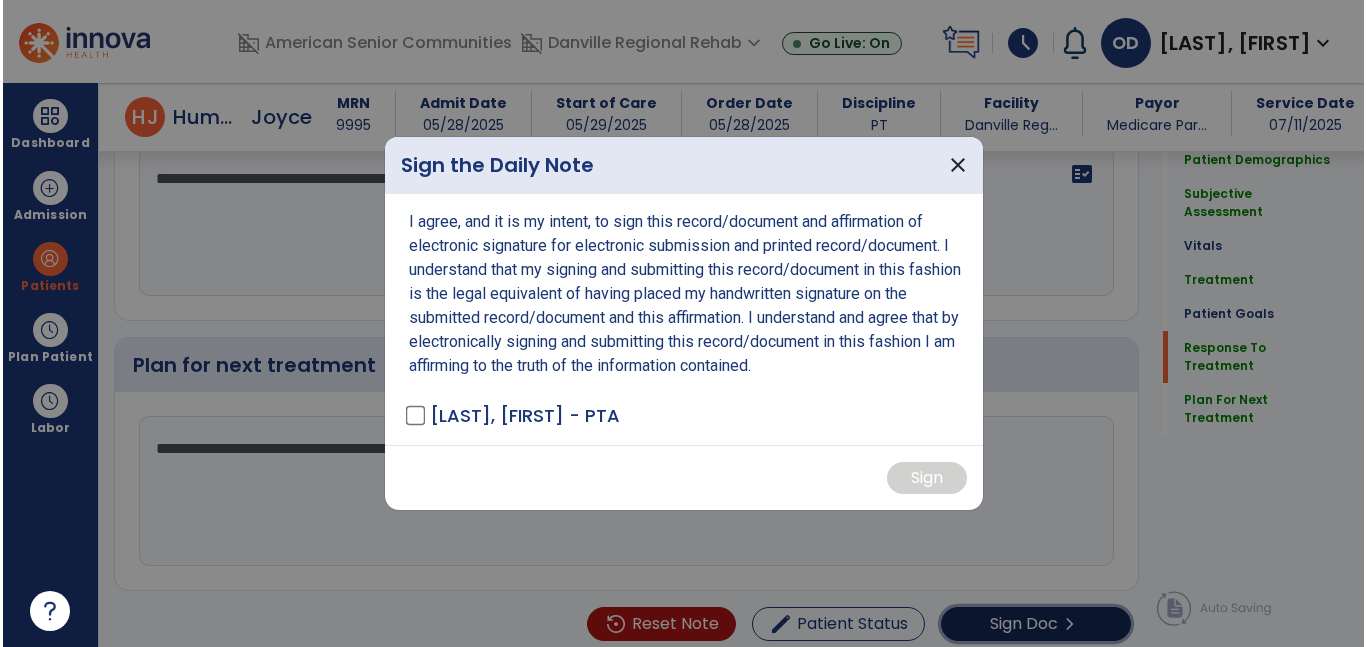 scroll, scrollTop: 3596, scrollLeft: 0, axis: vertical 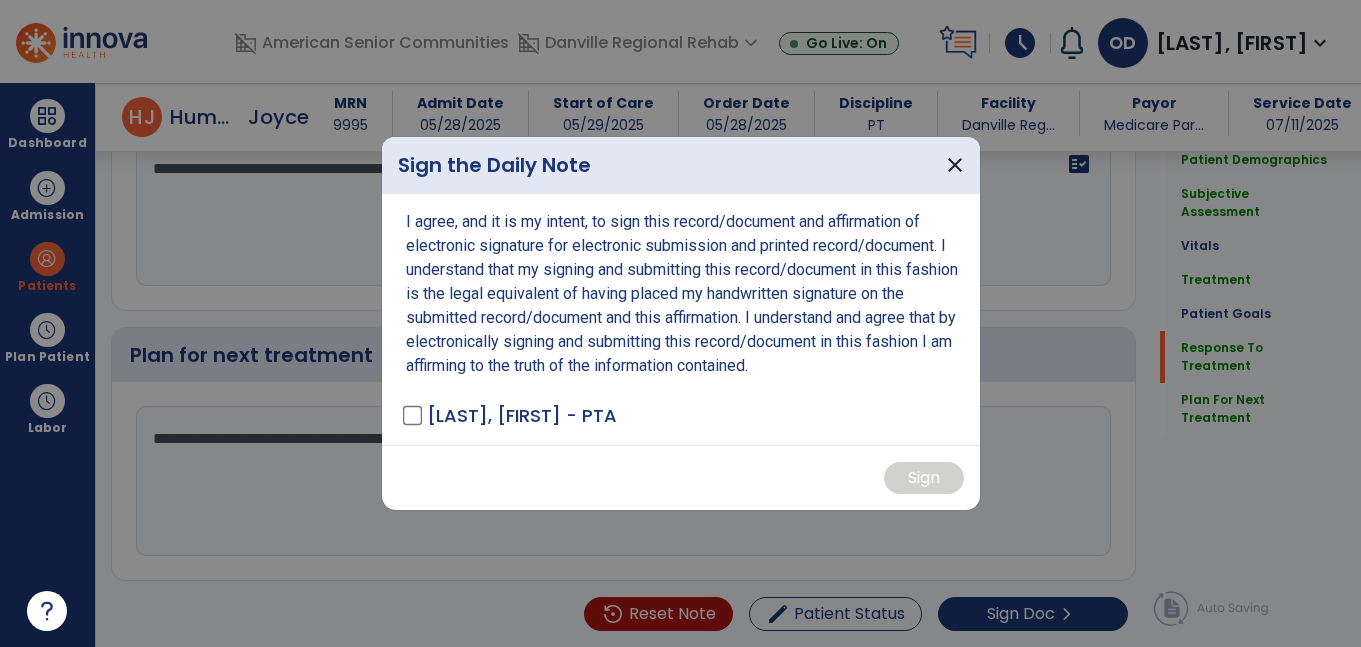 click on "[LAST], [FIRST] - PTA" at bounding box center (511, 415) 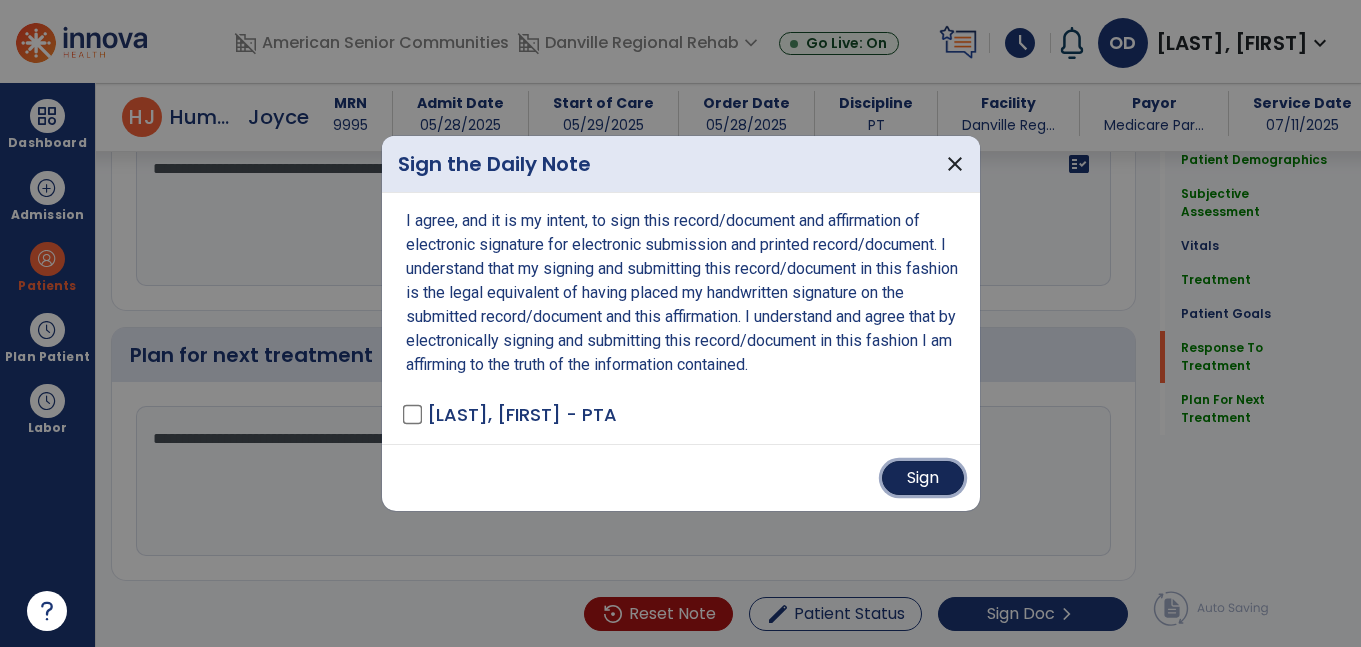 click on "Sign" at bounding box center (923, 478) 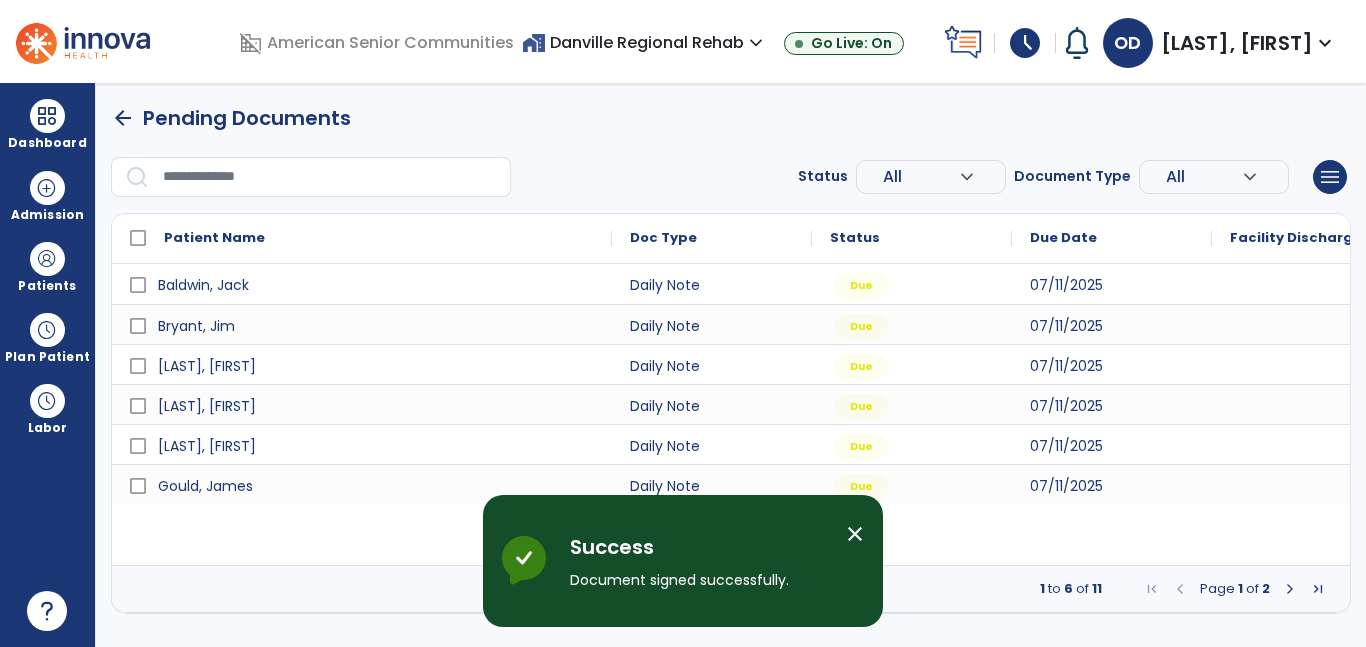 scroll, scrollTop: 0, scrollLeft: 0, axis: both 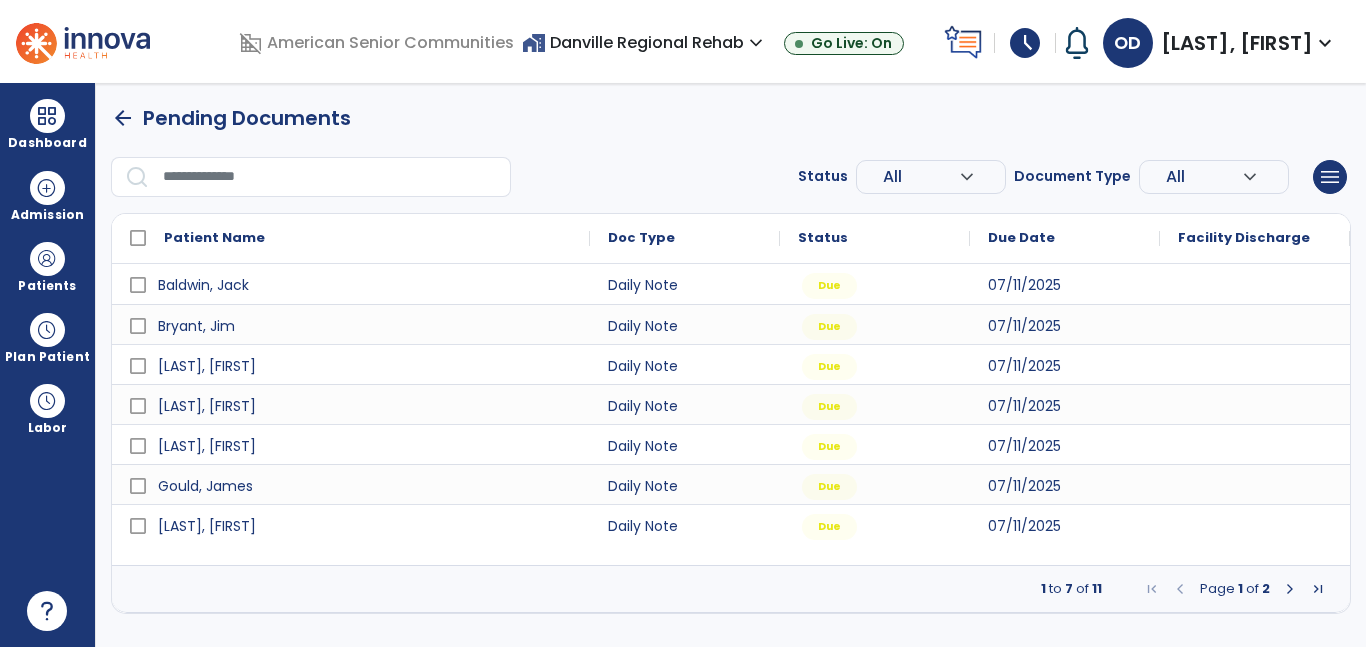 click at bounding box center [1290, 589] 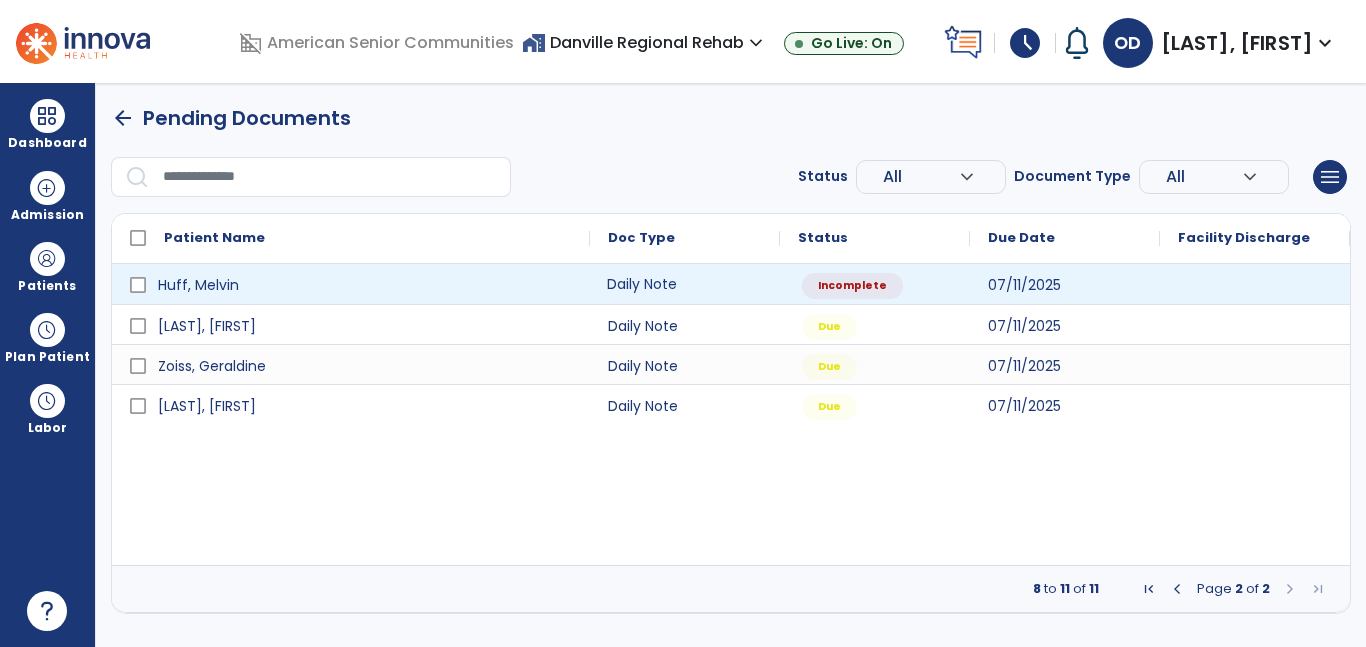click on "Daily Note" at bounding box center (685, 284) 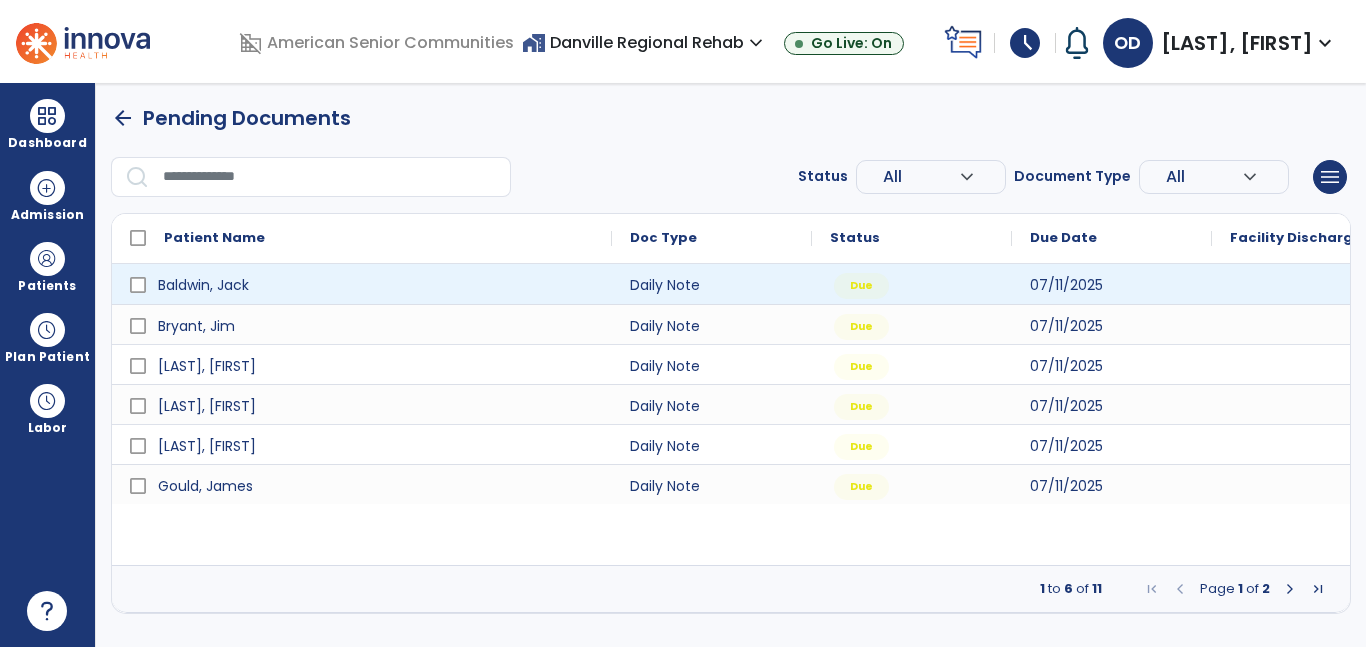 select on "*" 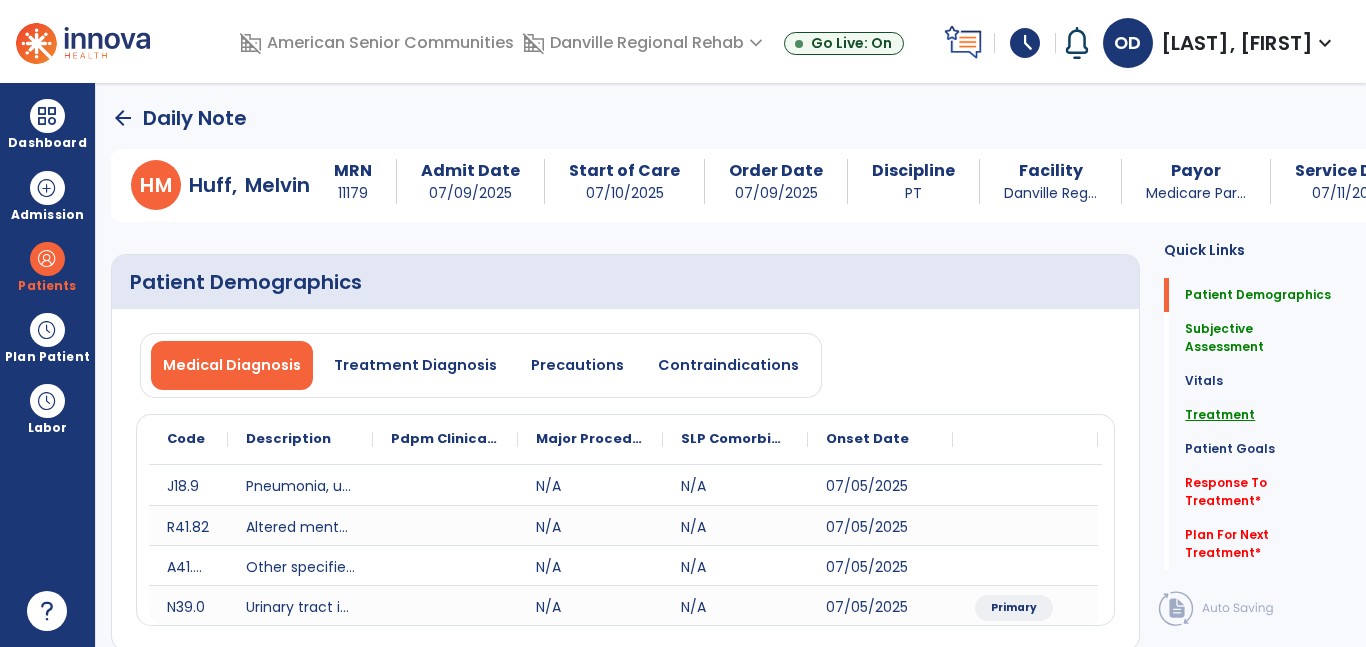 click on "Treatment" 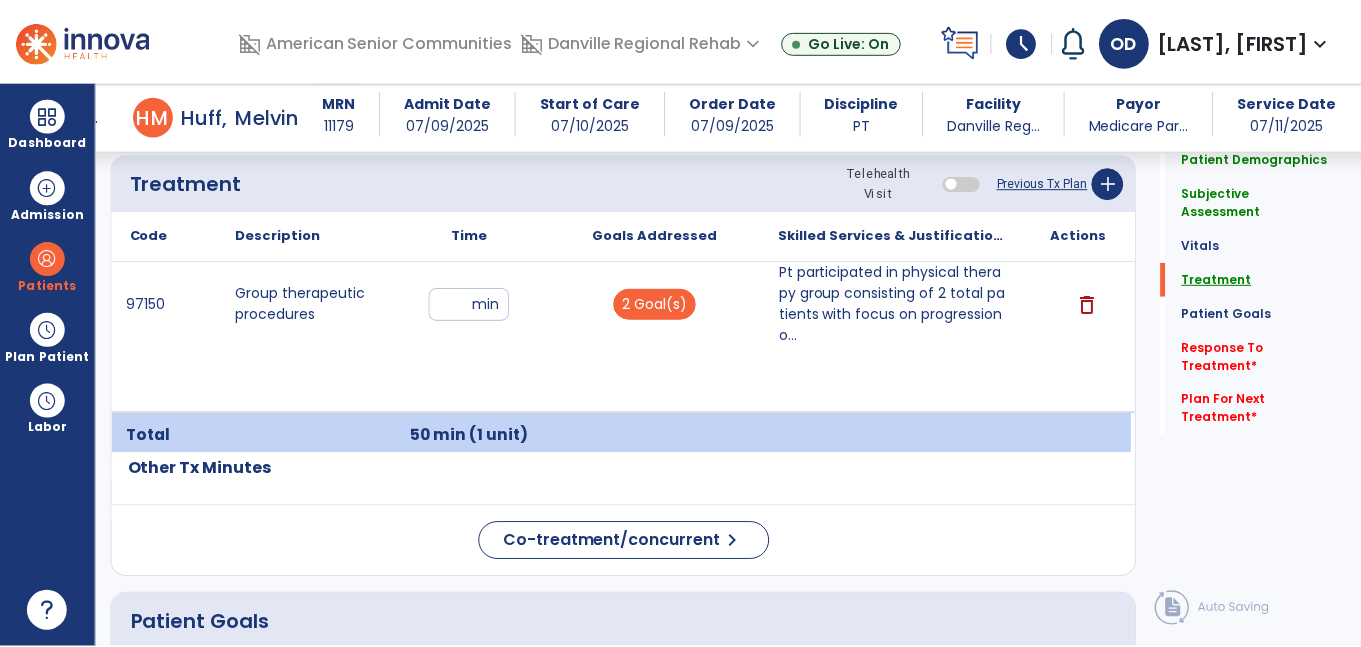 scroll, scrollTop: 1234, scrollLeft: 0, axis: vertical 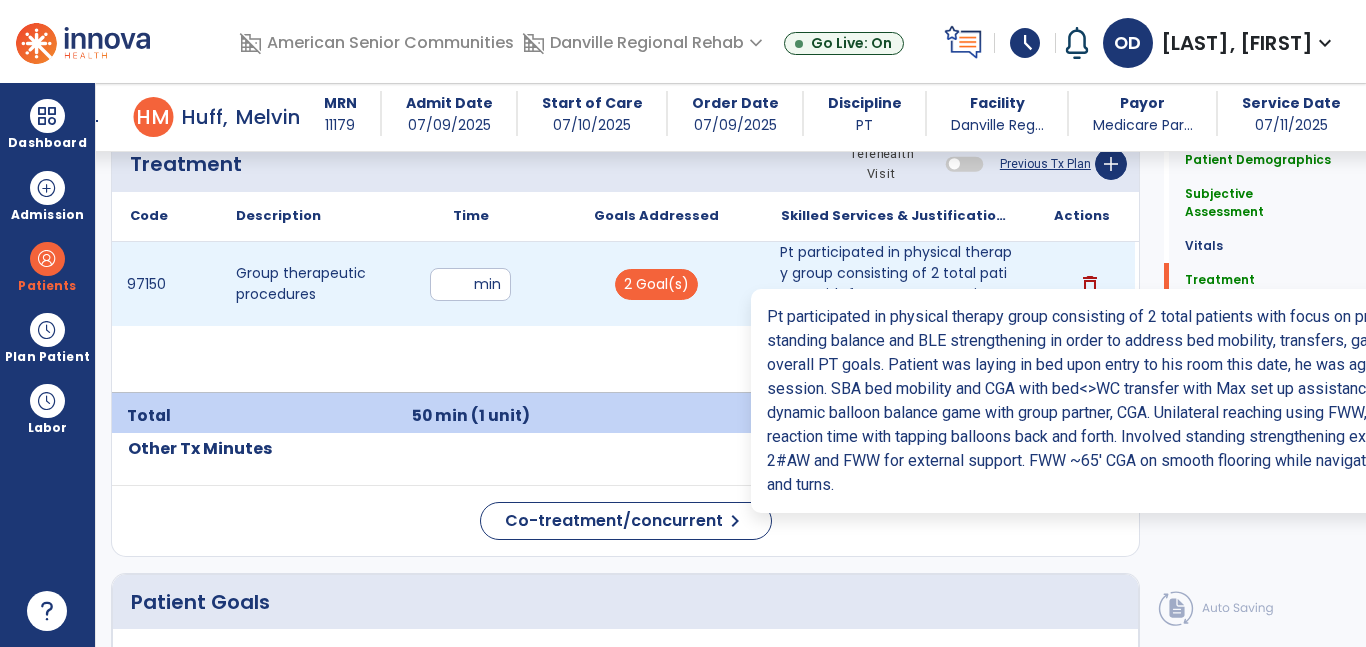 click on "Pt participated in physical therapy group consisting of 2 total patients with focus on progression o..." at bounding box center [896, 284] 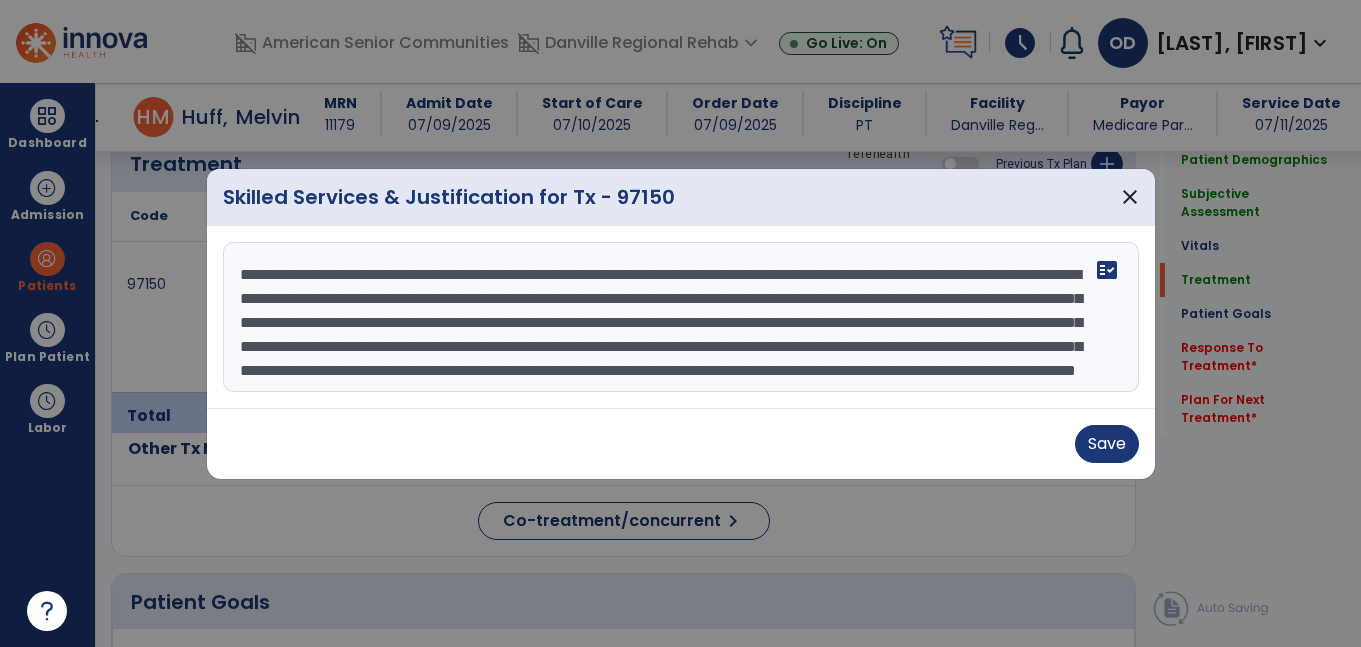 scroll, scrollTop: 1234, scrollLeft: 0, axis: vertical 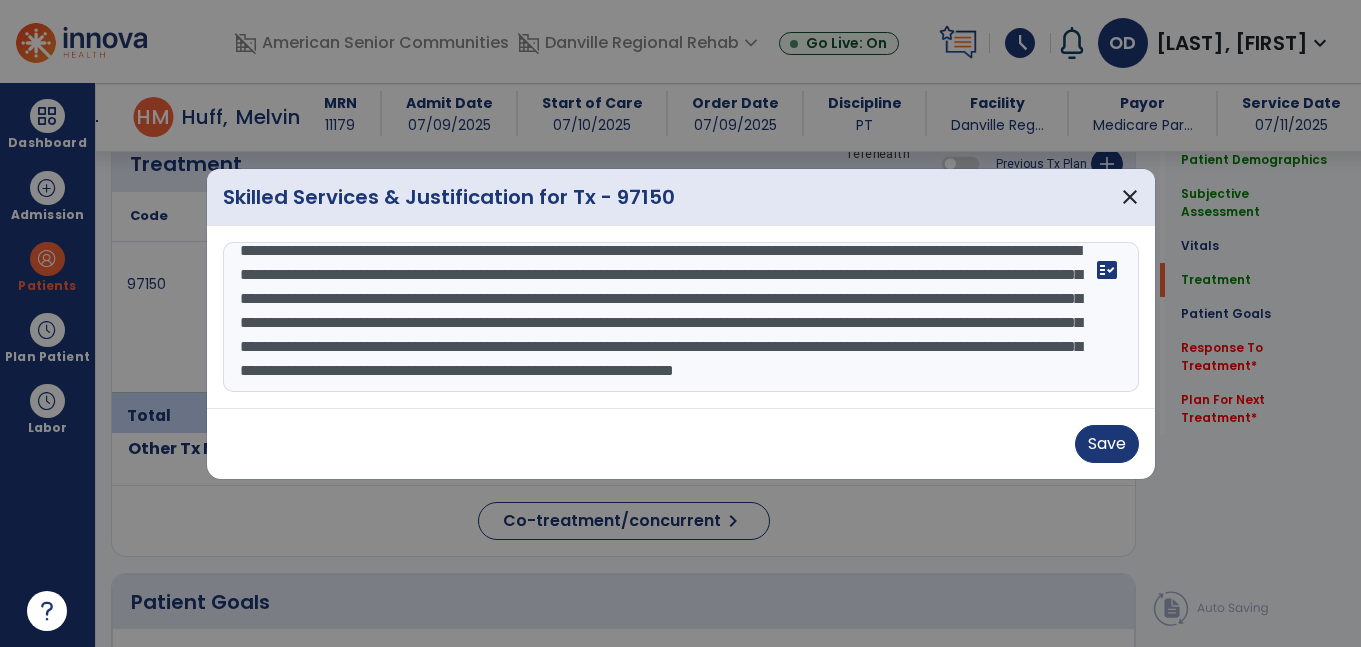 click on "Pt participated in physical therapy group consisting of 2 total patients with focus on progression of standing balance and BLE strengthening in order to address bed mobility, transfers, gait training, and overall PT goals. Patient was laying in bed upon entry to his room this date, he was agreeable with PT session. SBA bed mobility and CGA with bed<>WC transfer with Max set up assistance. Standing dynamic balloon balance game with group partner, CGA. Unilateral reaching using FWW, moderate reaction time with tapping balloons back and forth. Involved standing strengthening exercises with 2#AW and FWW for external support. Writer noted plantarflexion with LLE in standing during exercises today. FWW ~65' CGA on smooth flooring while navigating obstacles and turns." at bounding box center (681, 317) 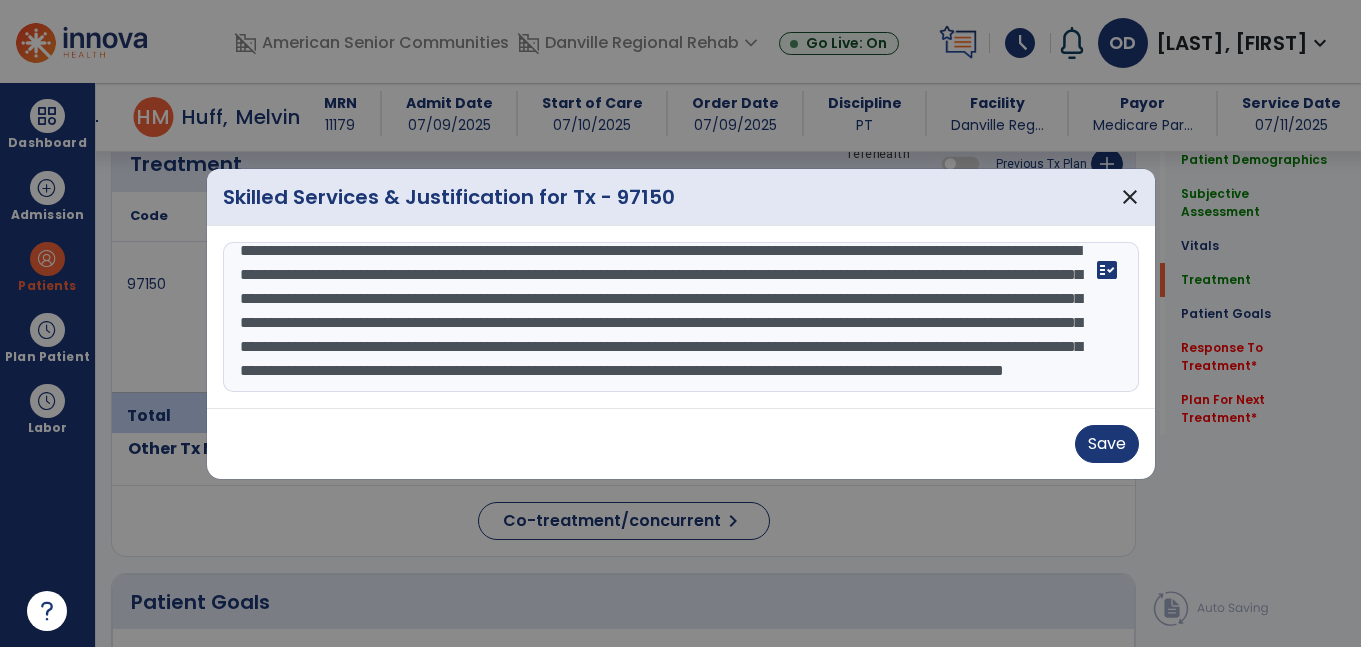 scroll, scrollTop: 88, scrollLeft: 0, axis: vertical 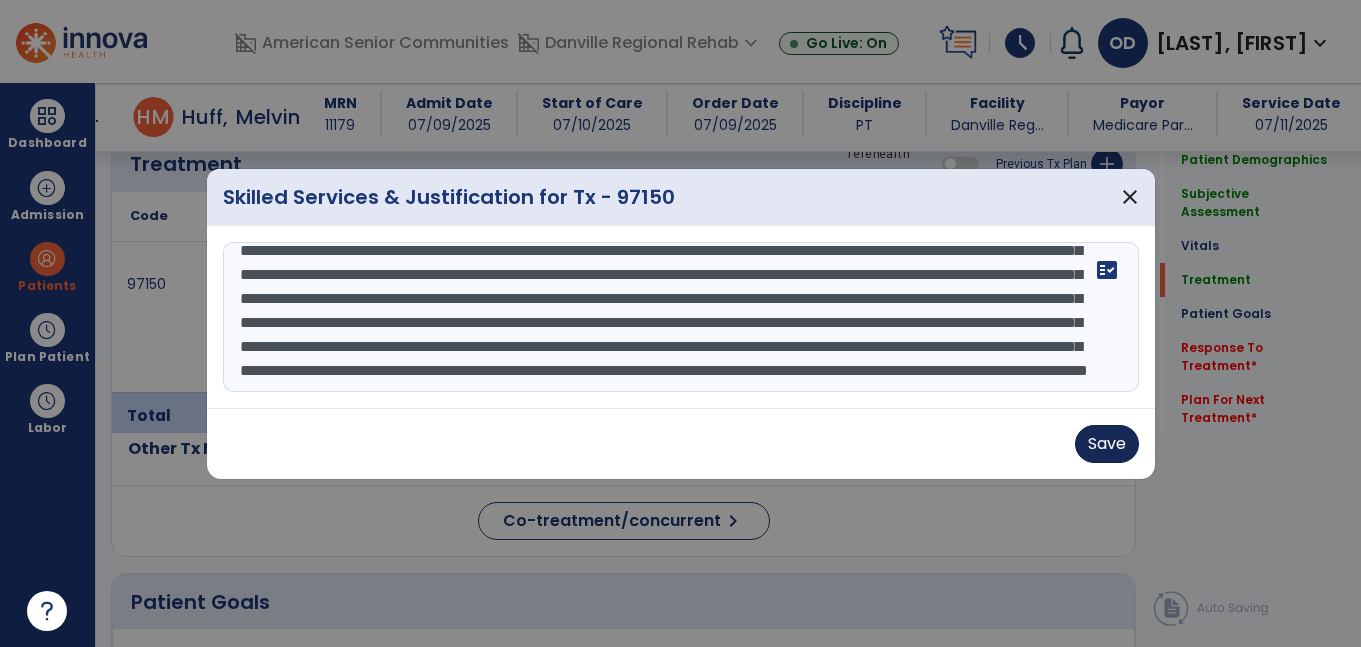 type on "**********" 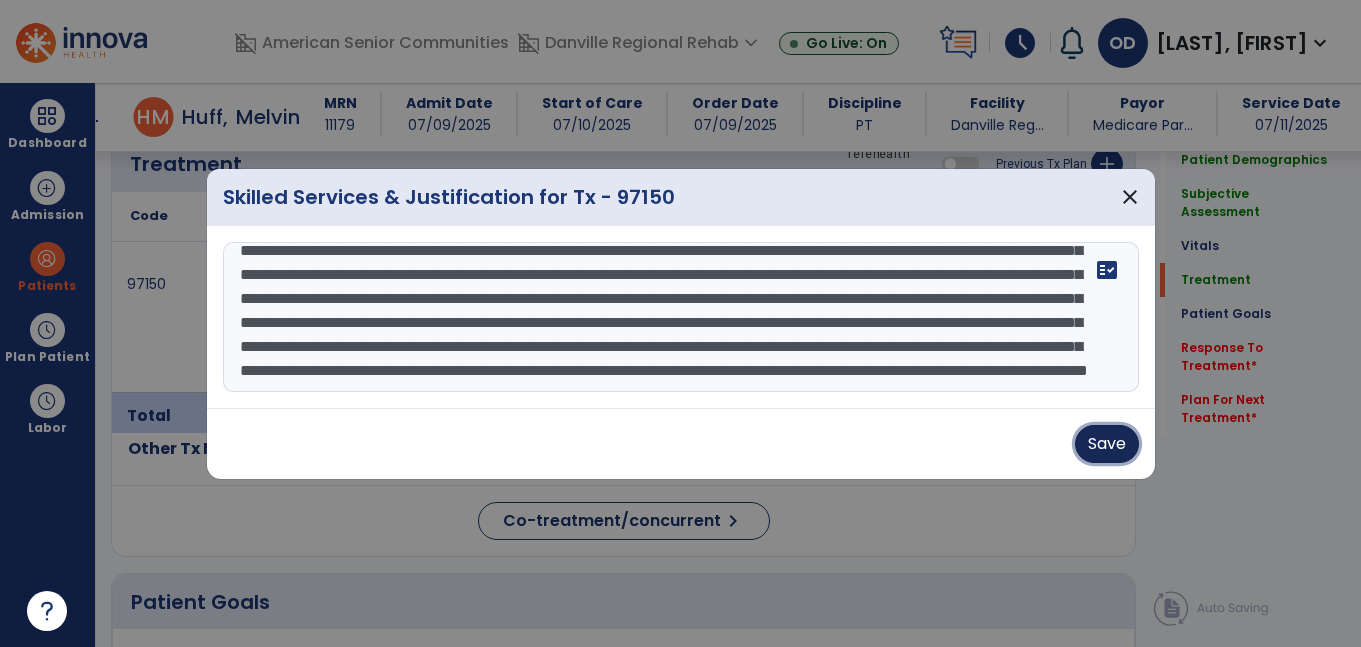 click on "Save" at bounding box center (1107, 444) 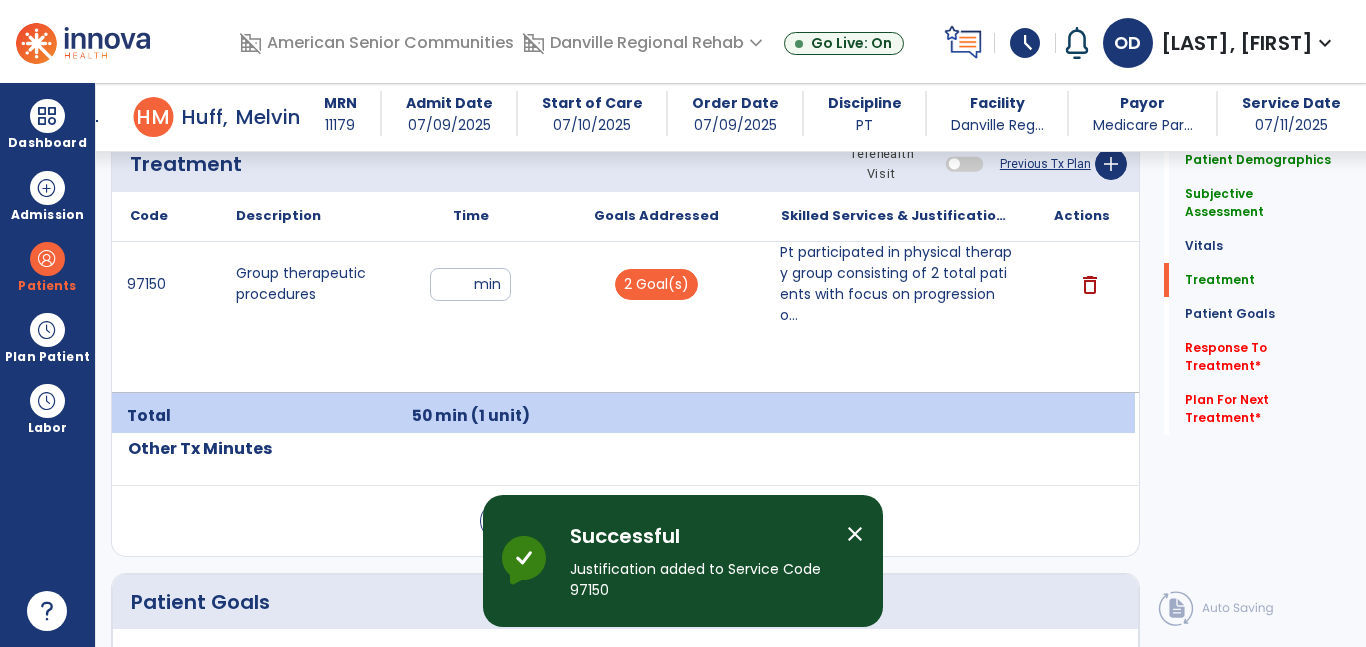 click on "close" at bounding box center [855, 534] 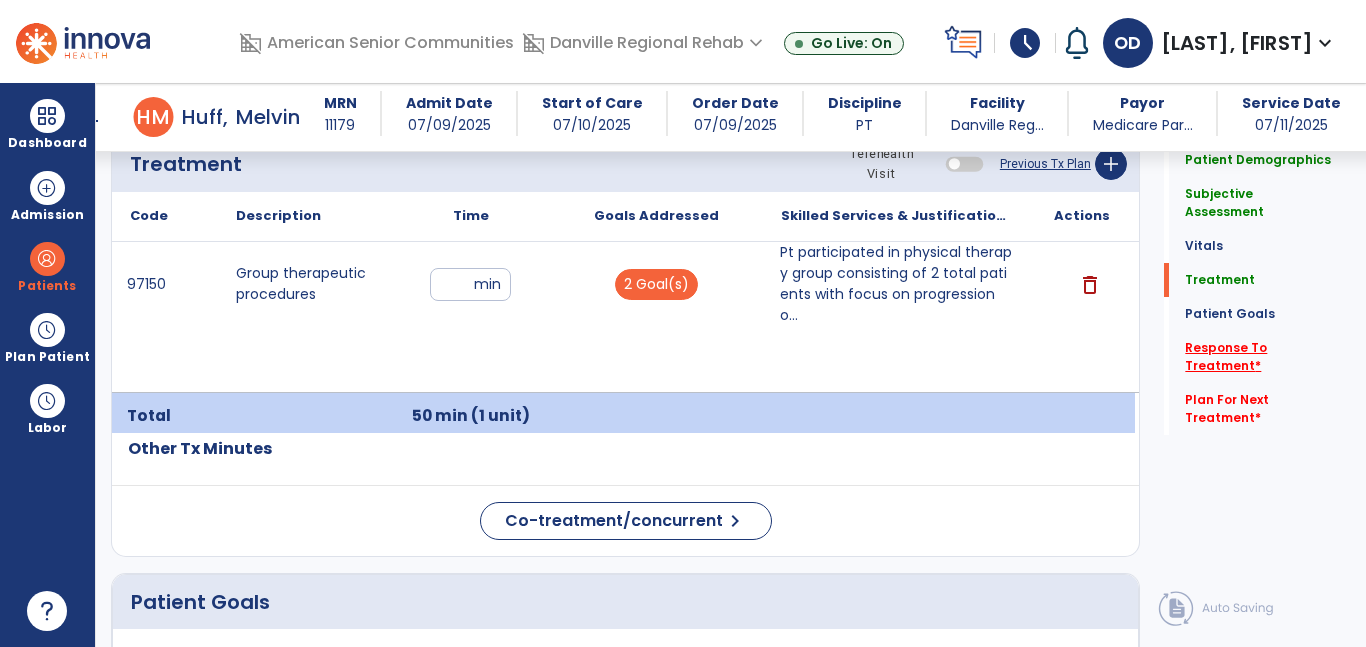 click on "Response To Treatment   *" 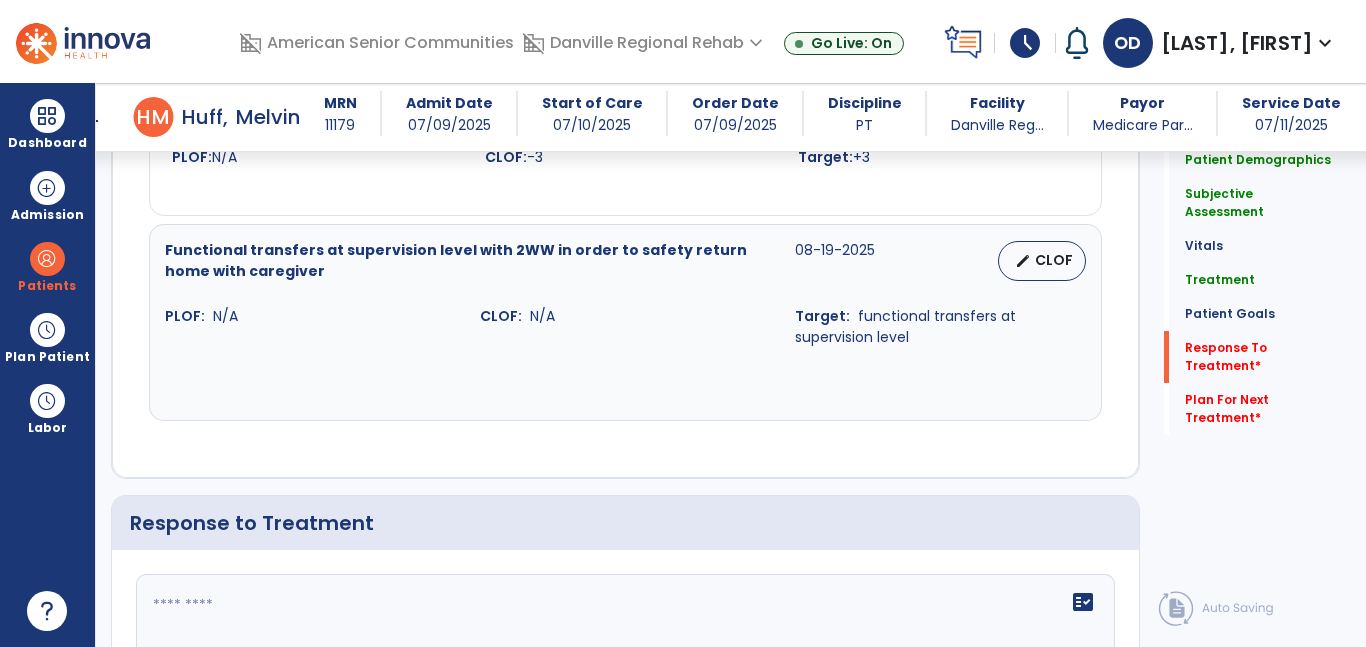 scroll, scrollTop: 2922, scrollLeft: 0, axis: vertical 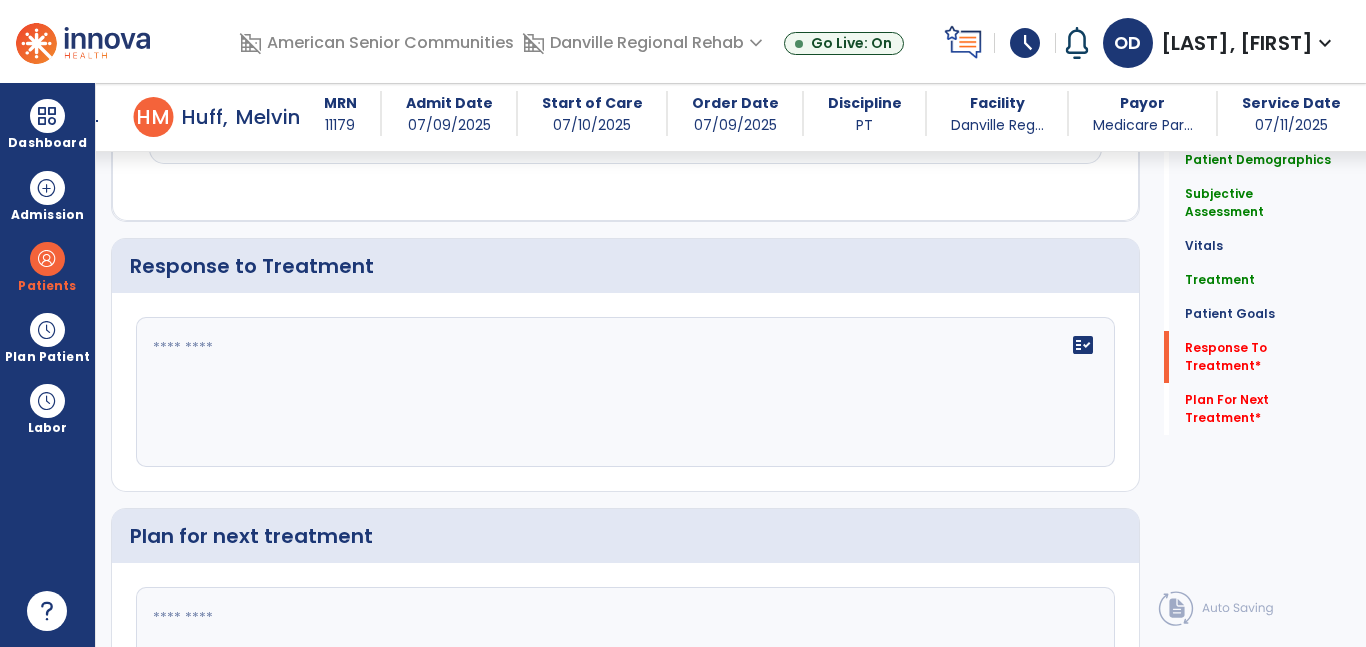 click on "fact_check" 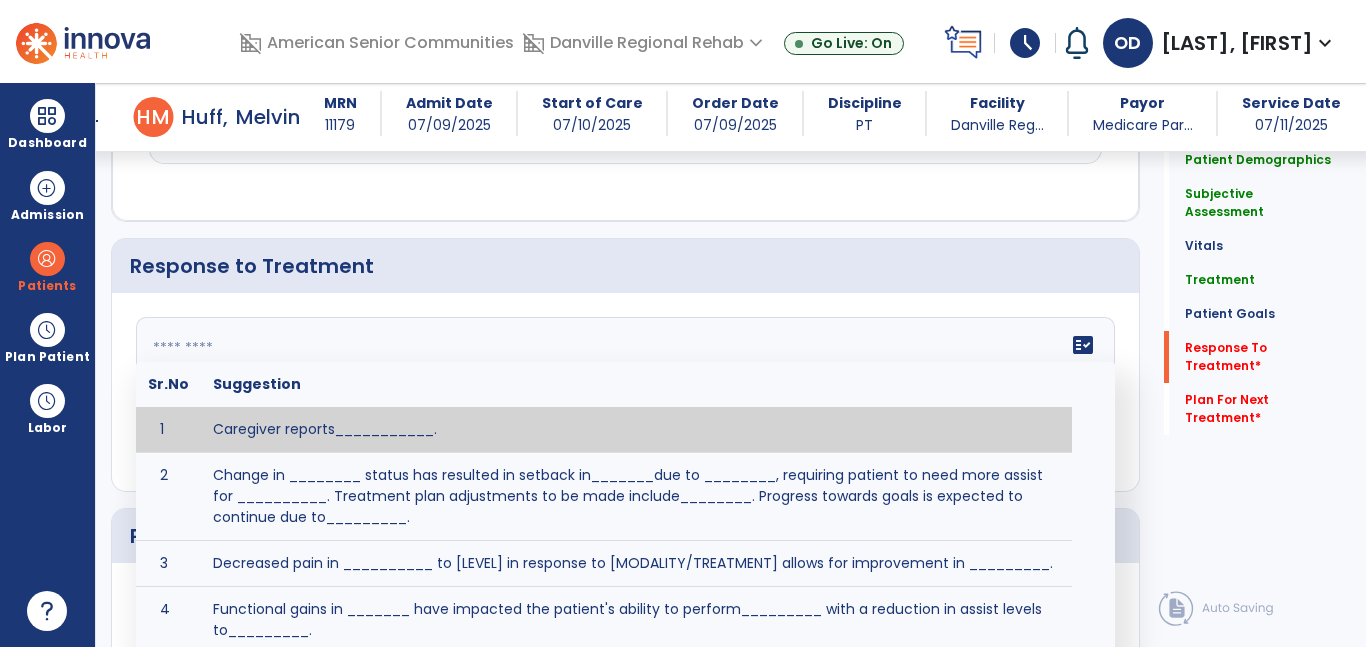 type on "*" 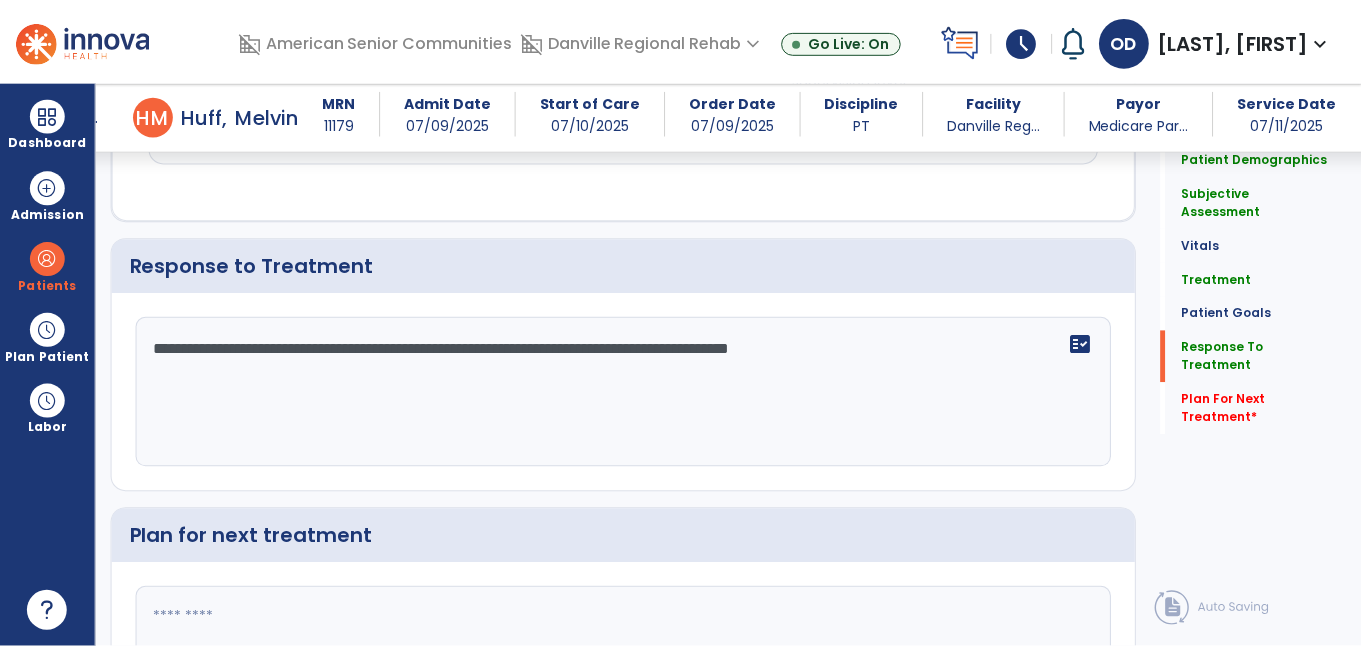 scroll, scrollTop: 3103, scrollLeft: 0, axis: vertical 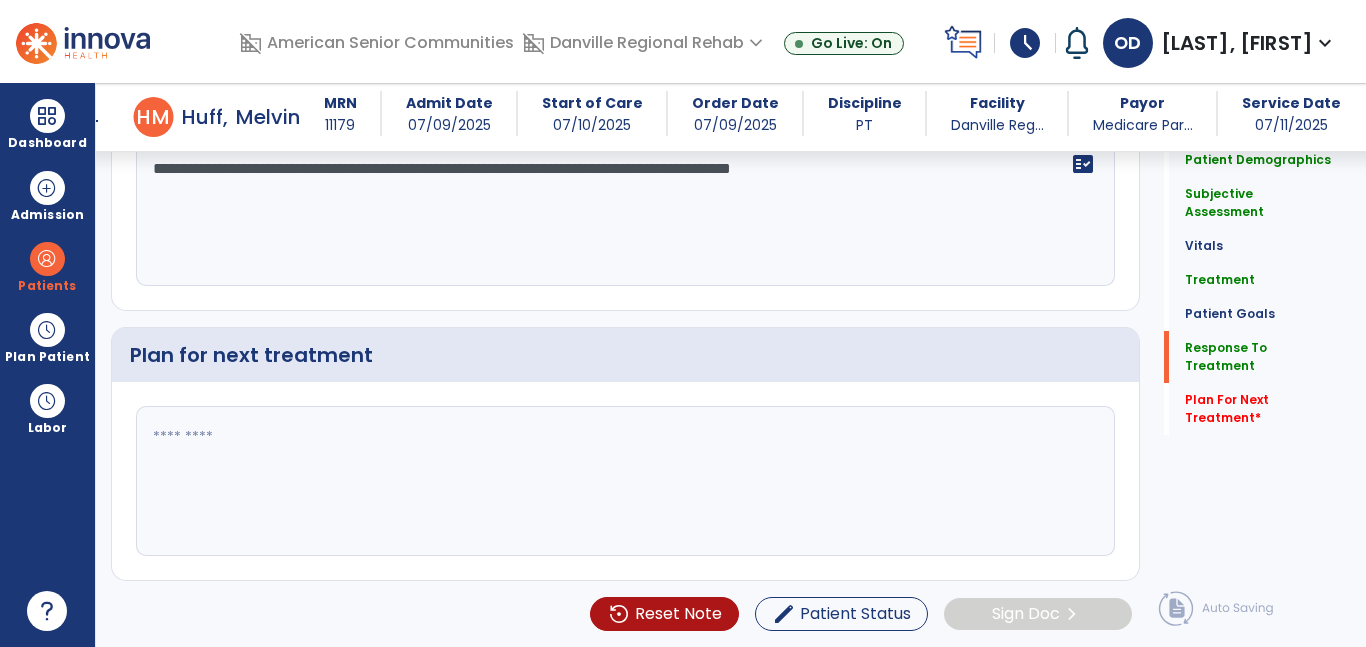 type on "**********" 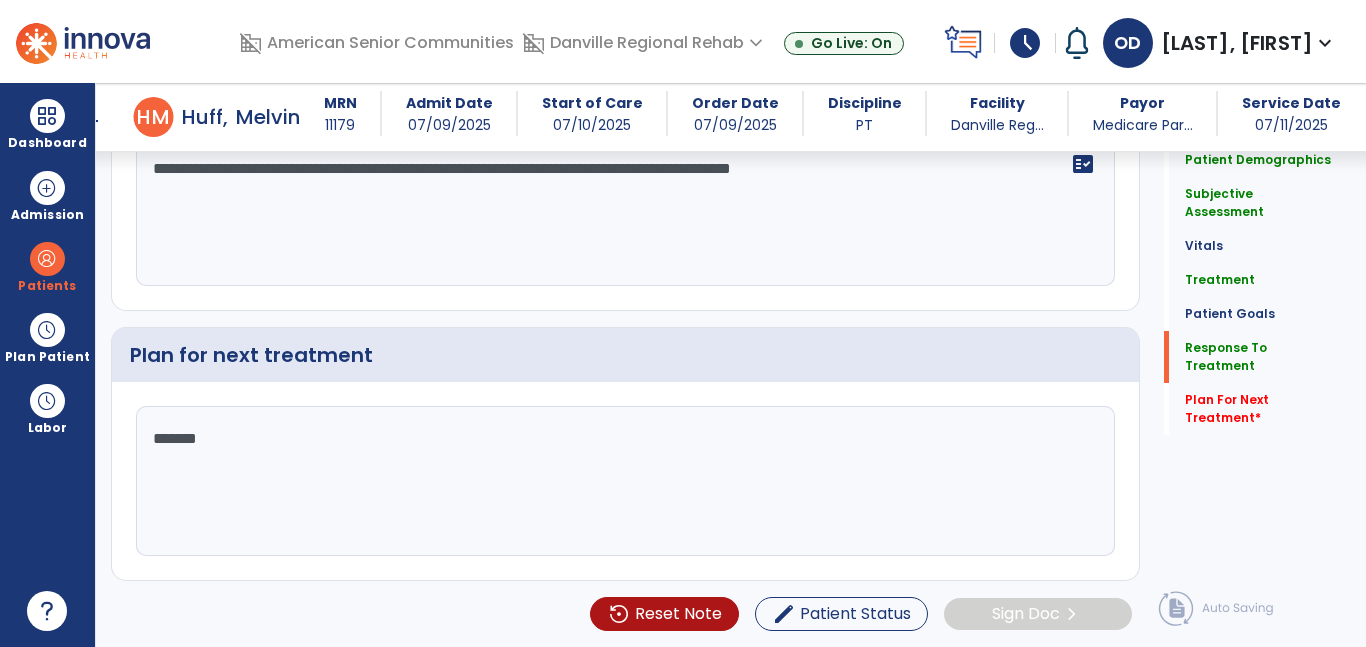 type on "********" 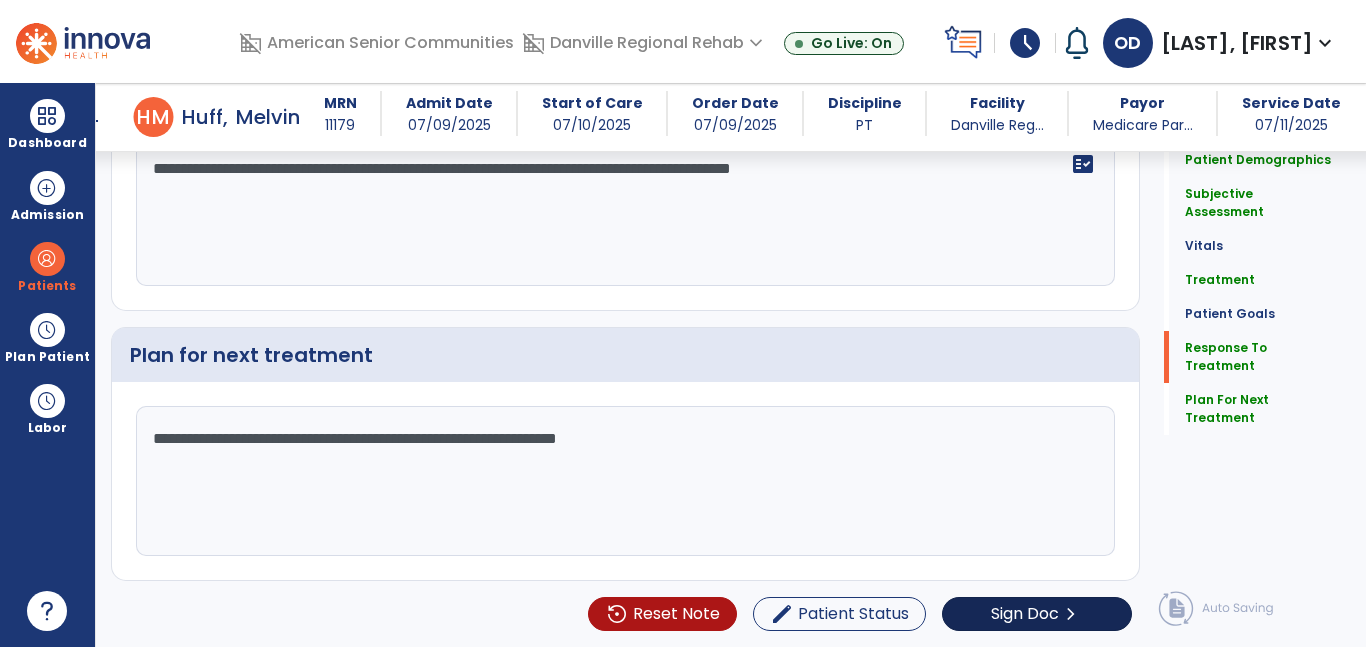 type on "**********" 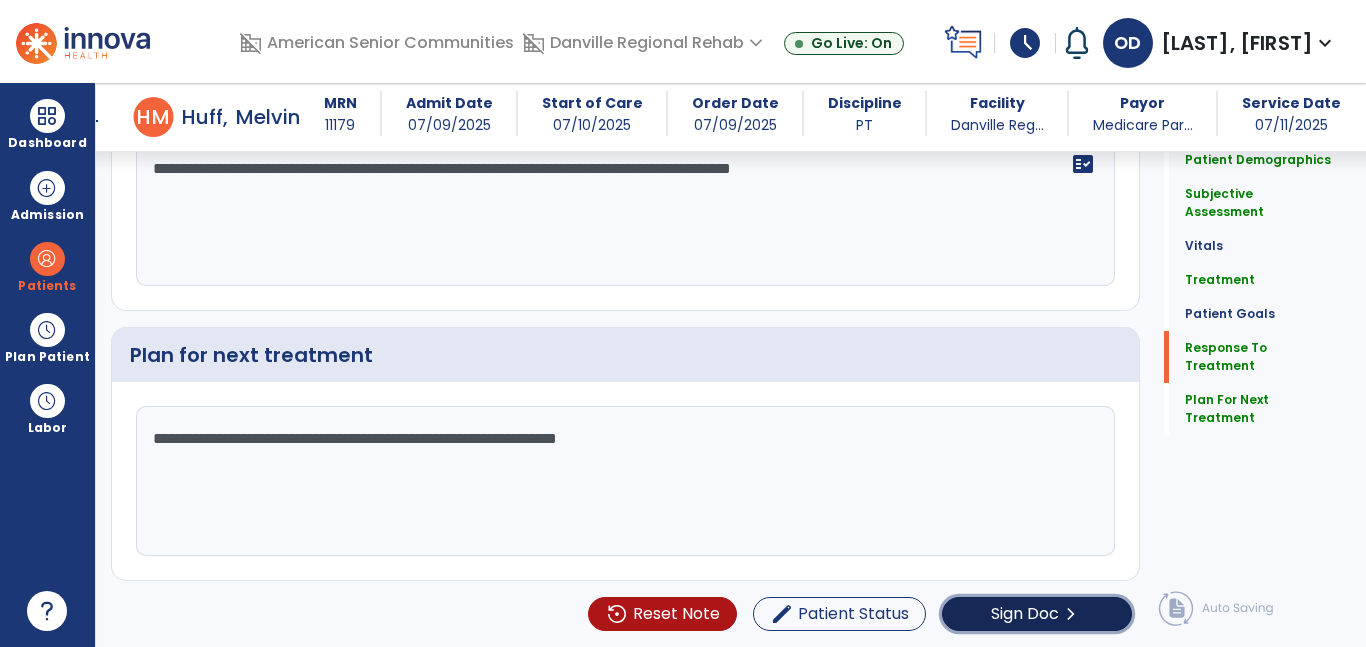 click on "Sign Doc" 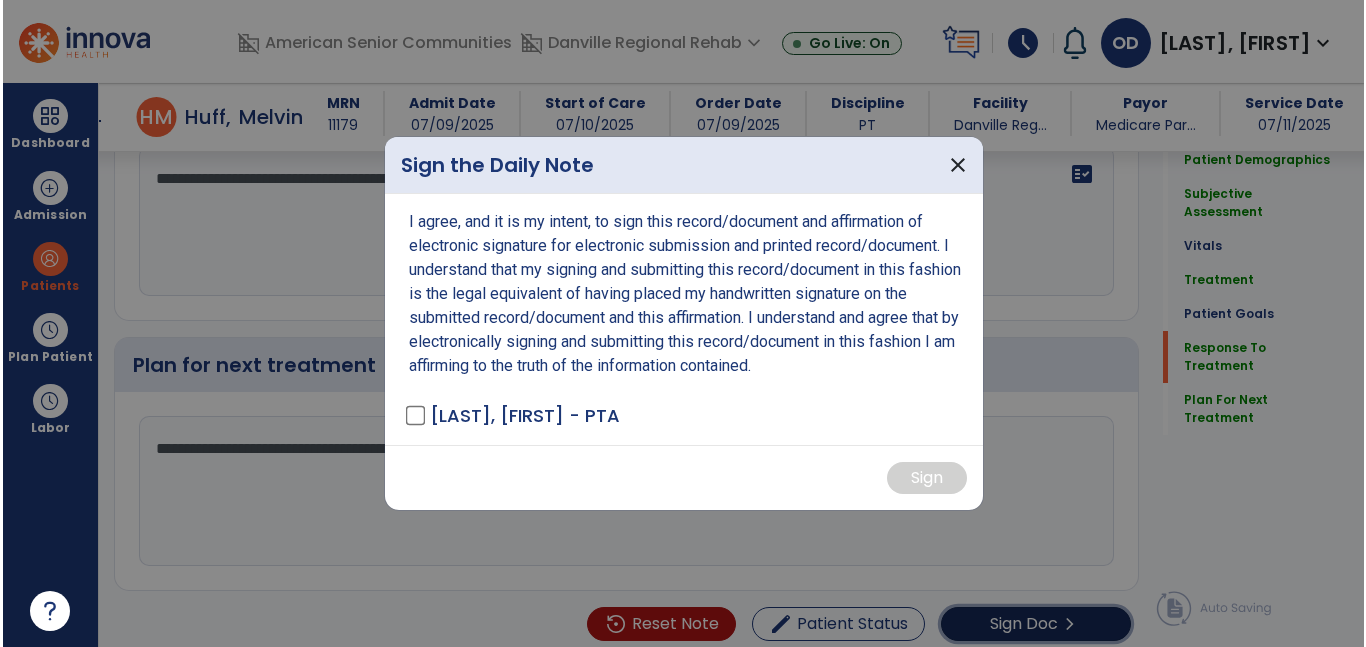 scroll, scrollTop: 3103, scrollLeft: 0, axis: vertical 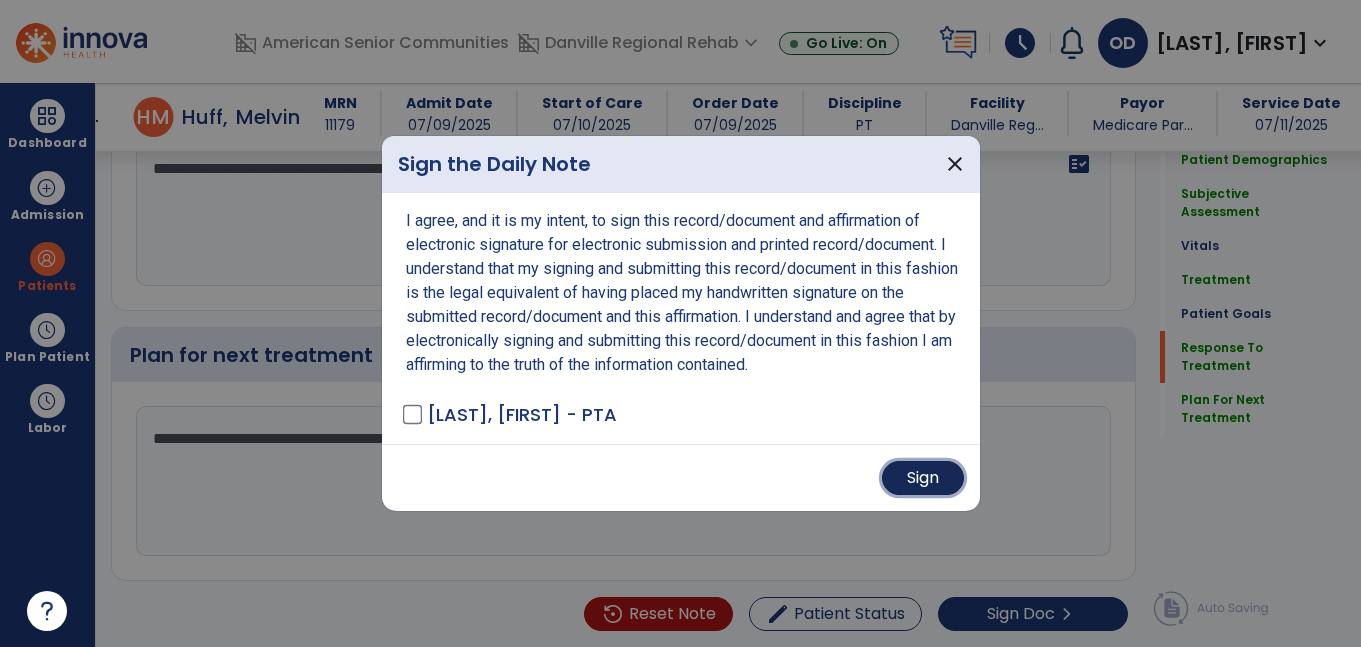 click on "Sign" at bounding box center (923, 478) 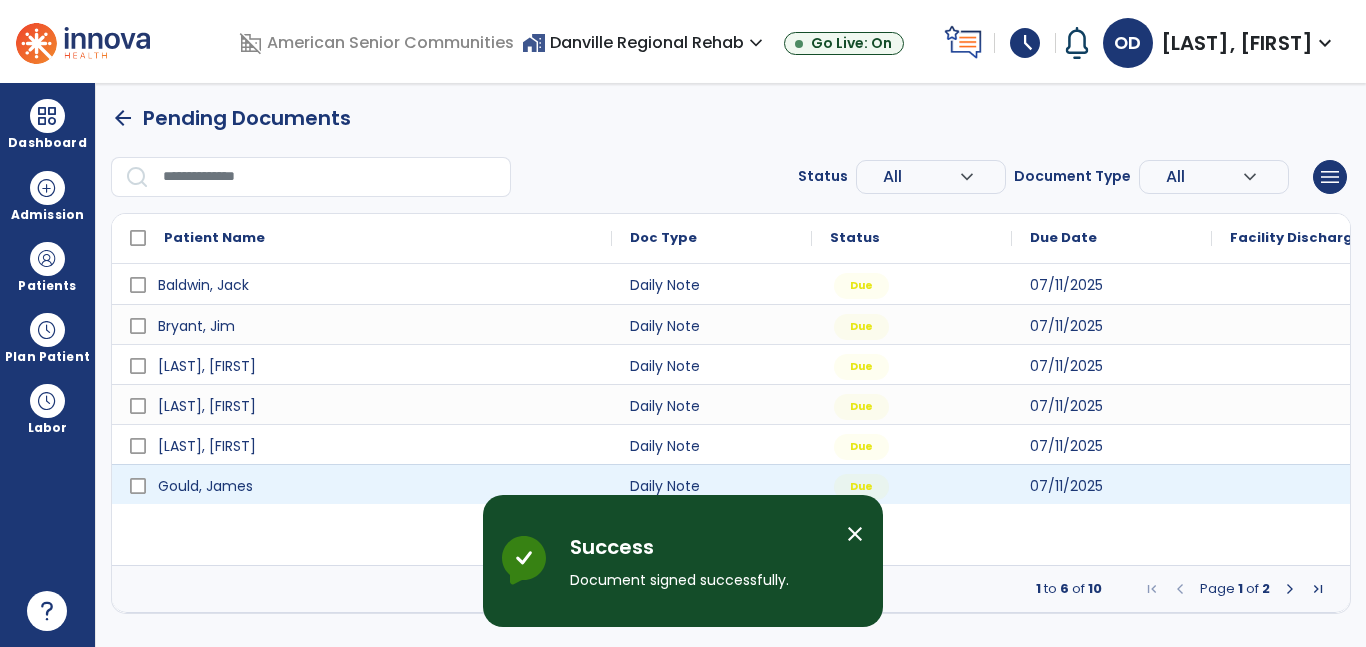 scroll, scrollTop: 0, scrollLeft: 0, axis: both 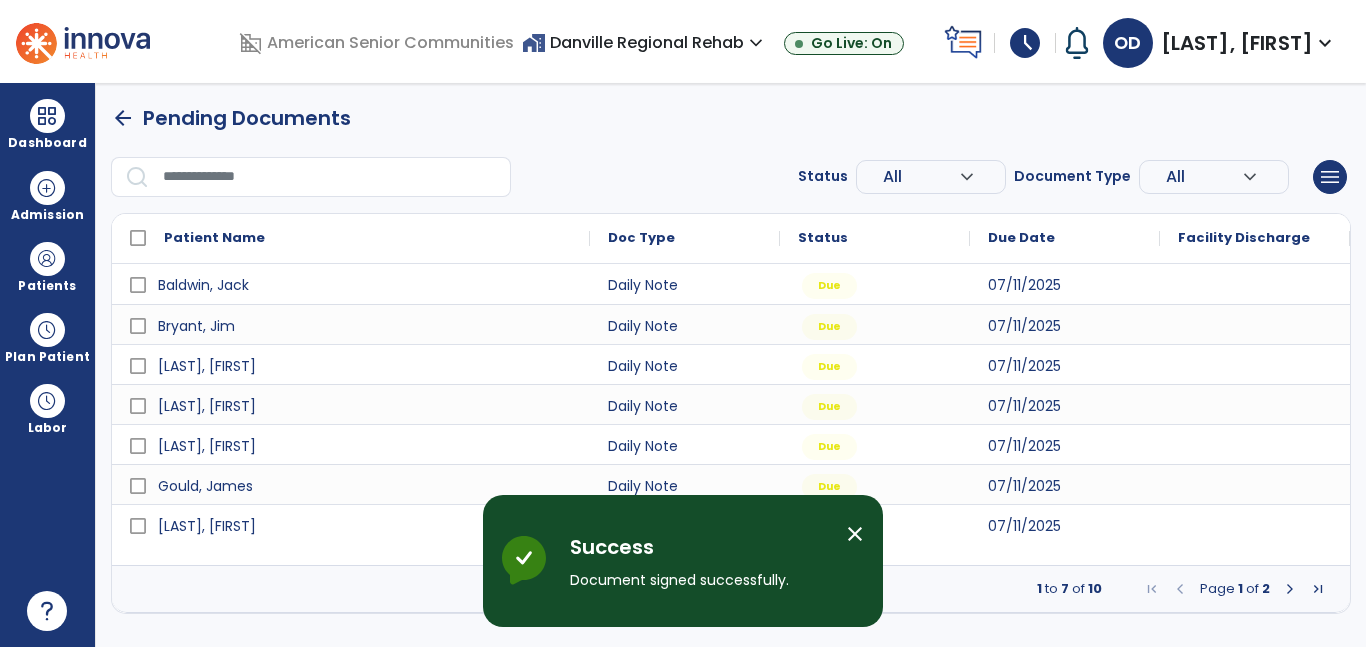 click on "close" at bounding box center [855, 534] 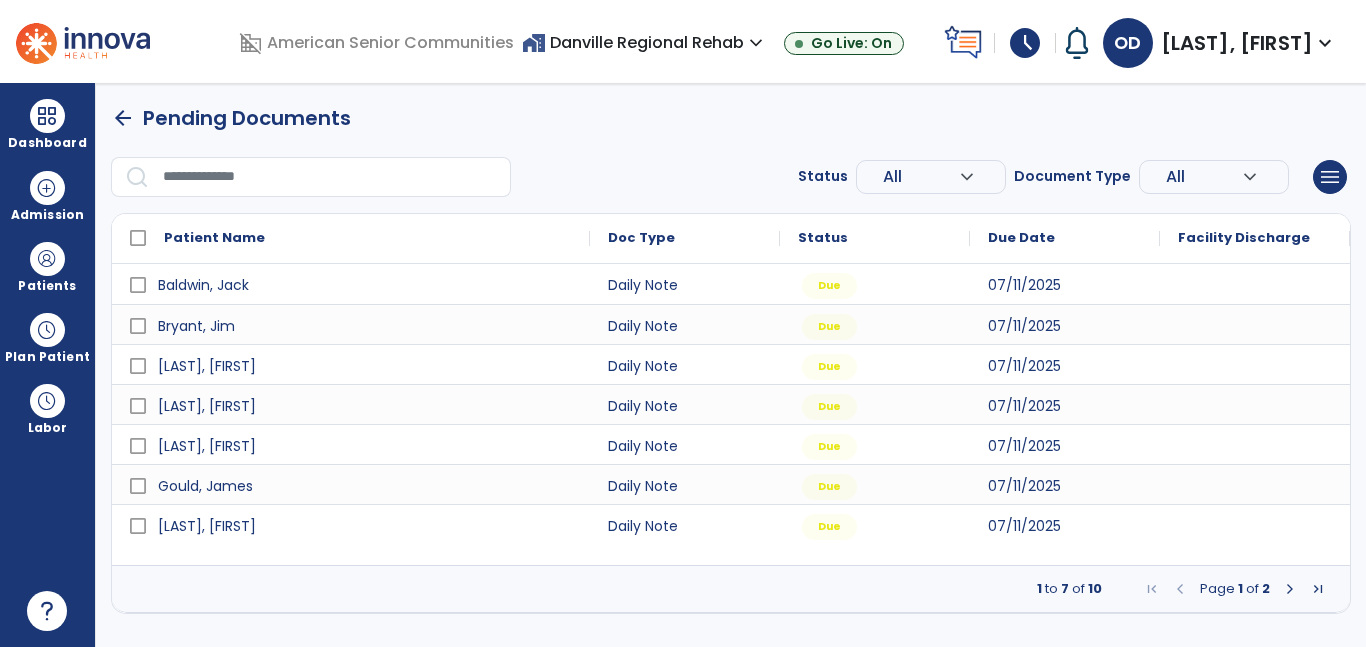 click at bounding box center (1290, 589) 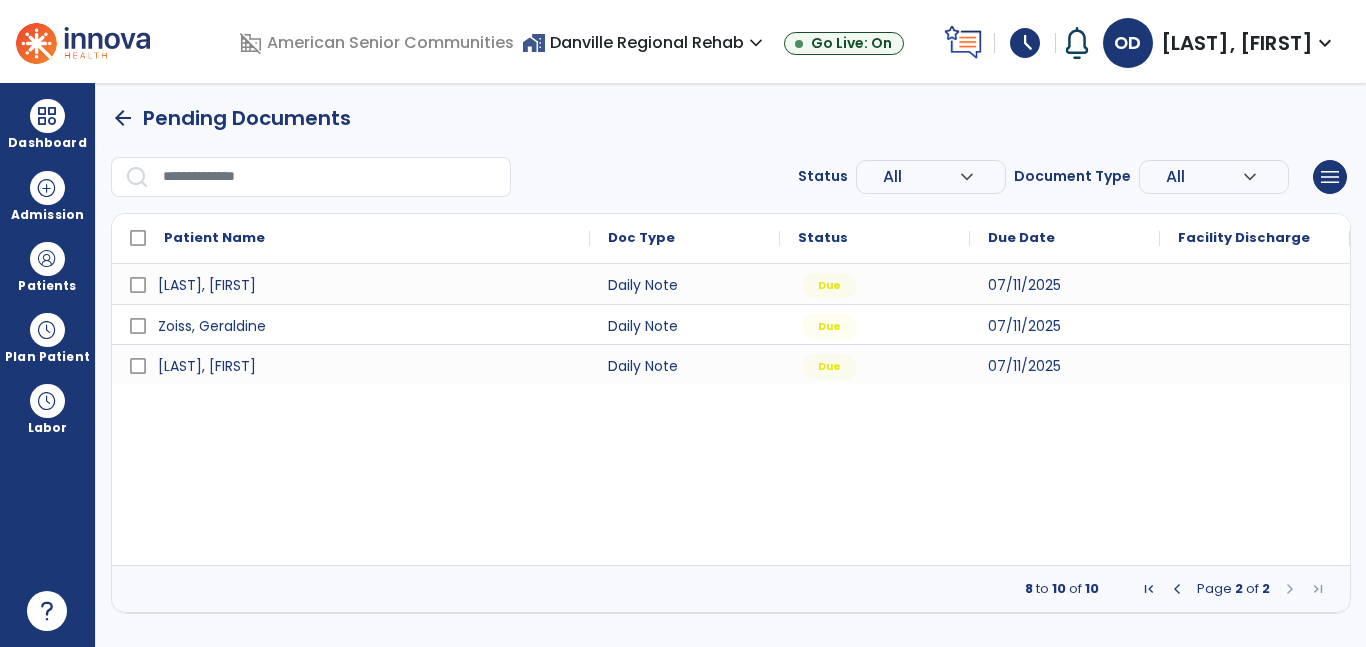 click at bounding box center [1177, 589] 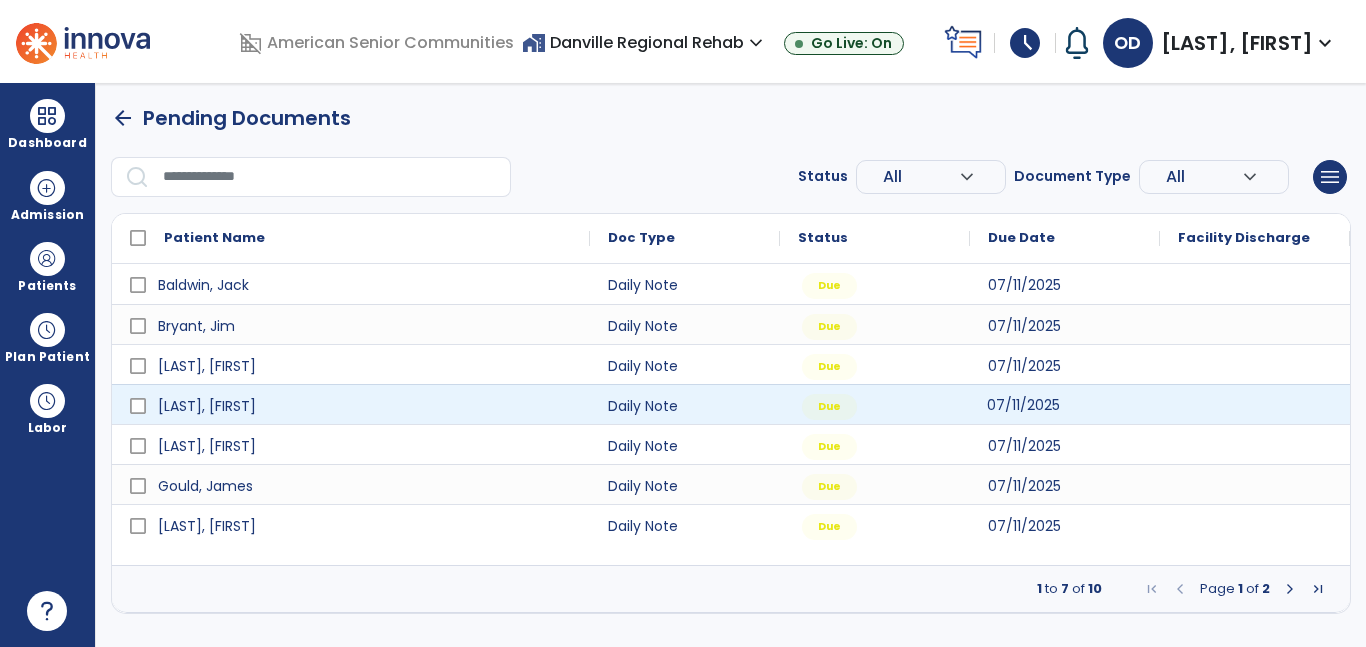 click on "07/11/2025" at bounding box center (1023, 405) 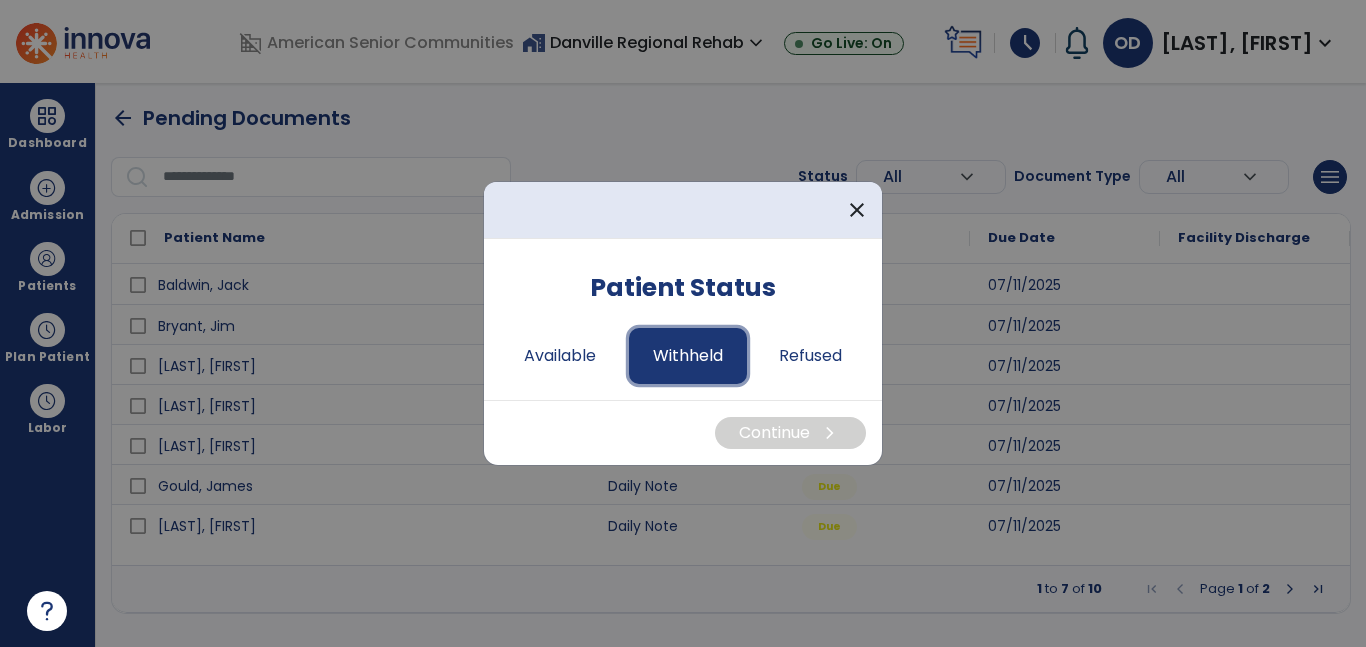 click on "Withheld" at bounding box center (688, 356) 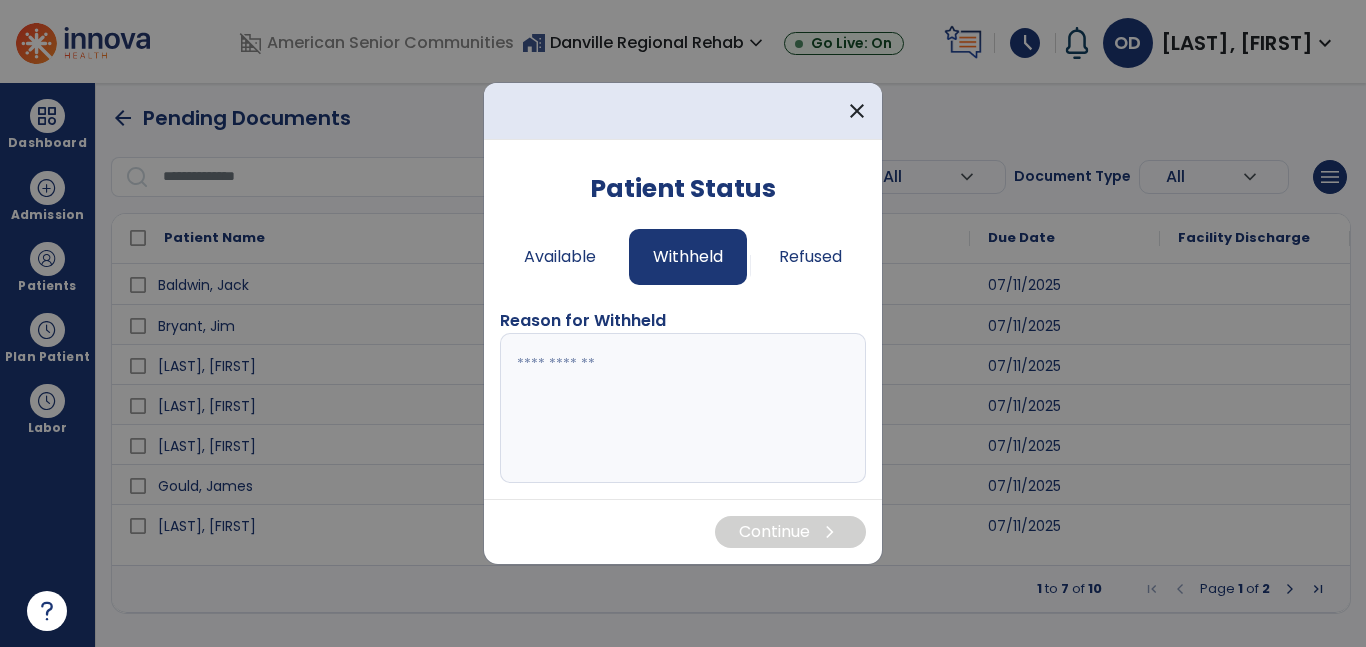 click at bounding box center (683, 408) 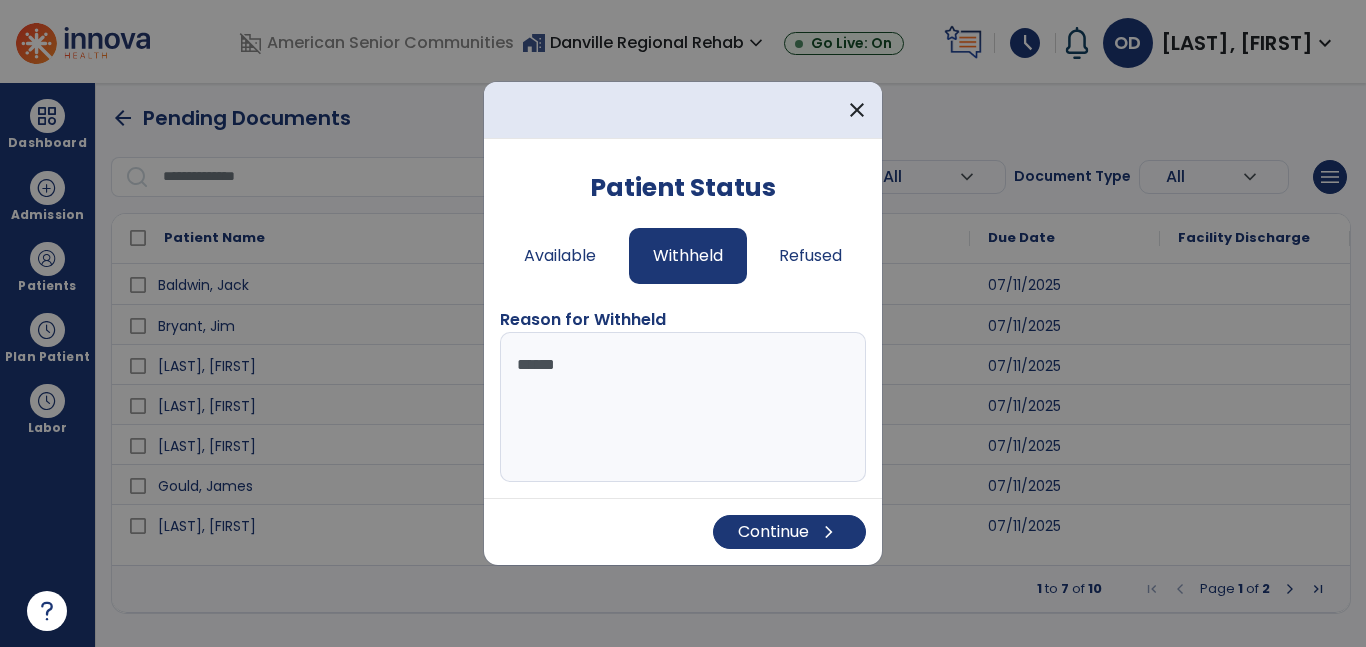 type on "*******" 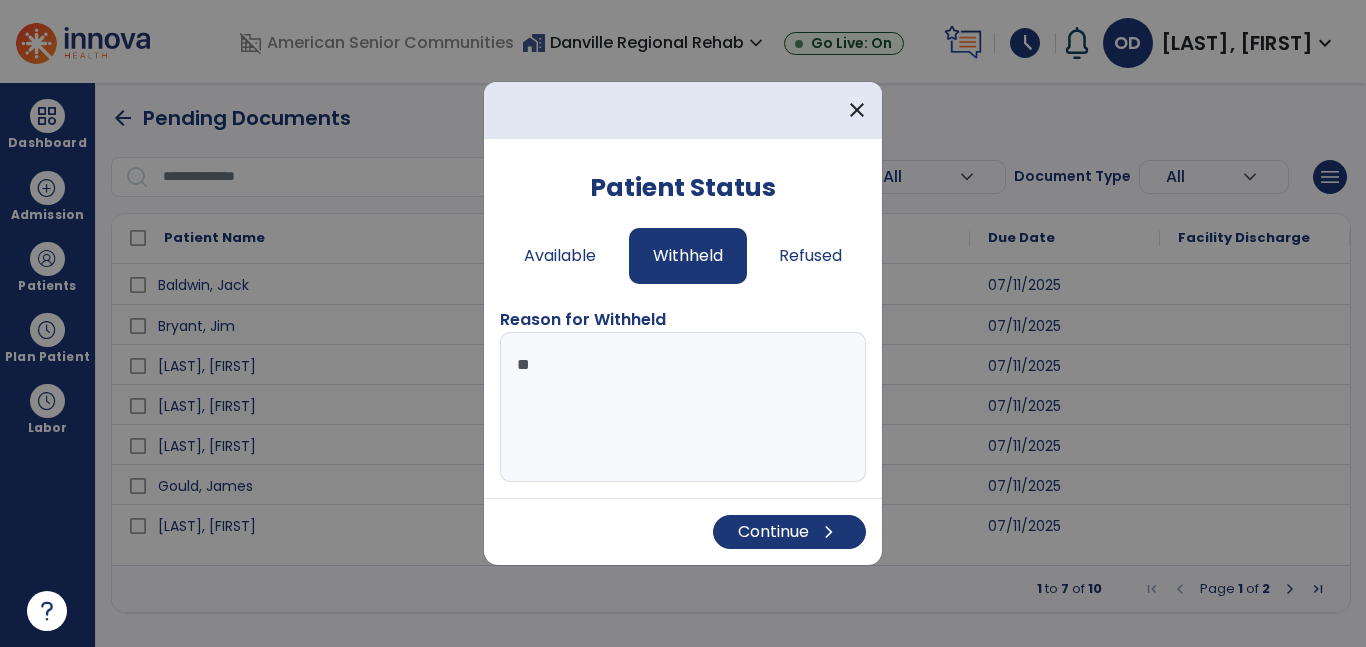 type on "*" 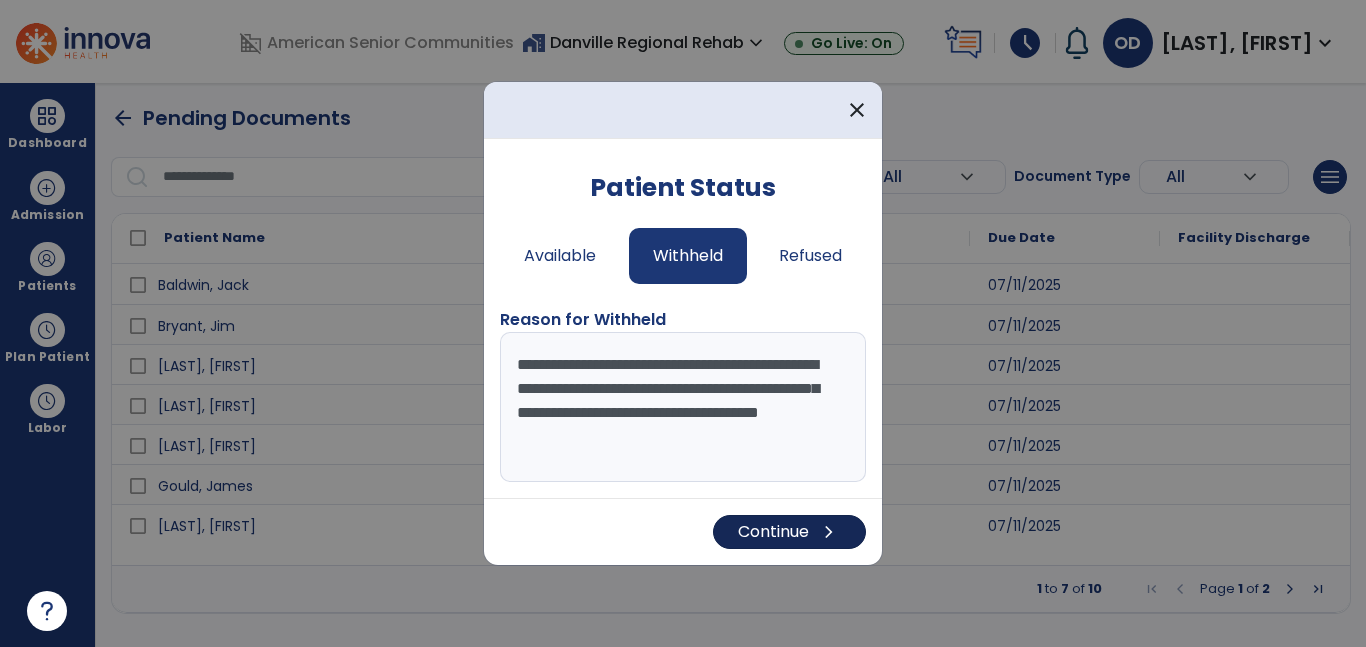 type on "**********" 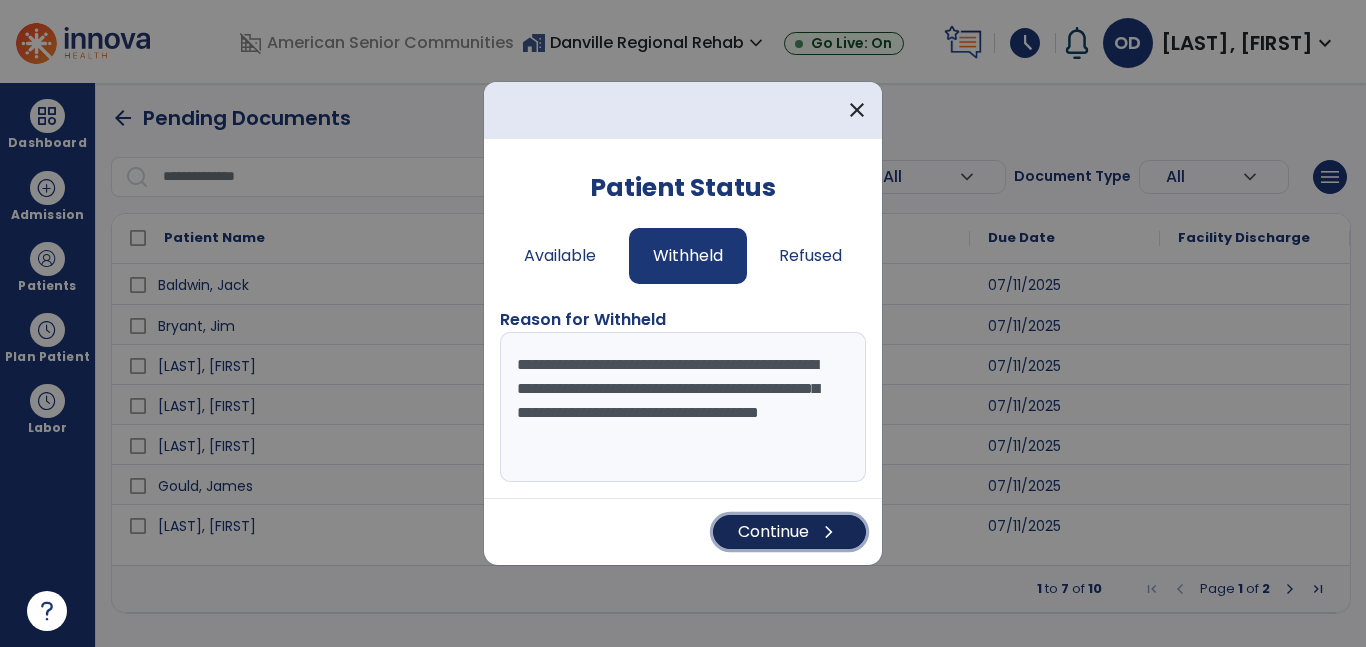 click on "Continue   chevron_right" at bounding box center (789, 532) 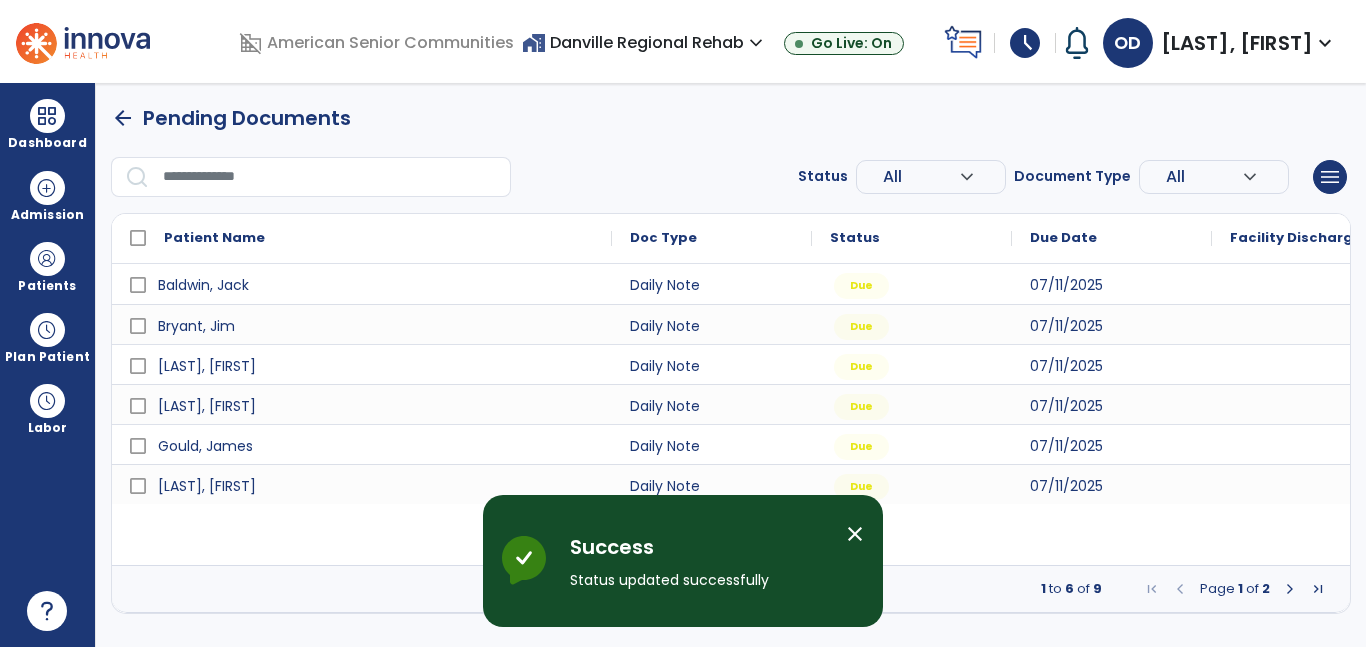 click on "close" at bounding box center (855, 534) 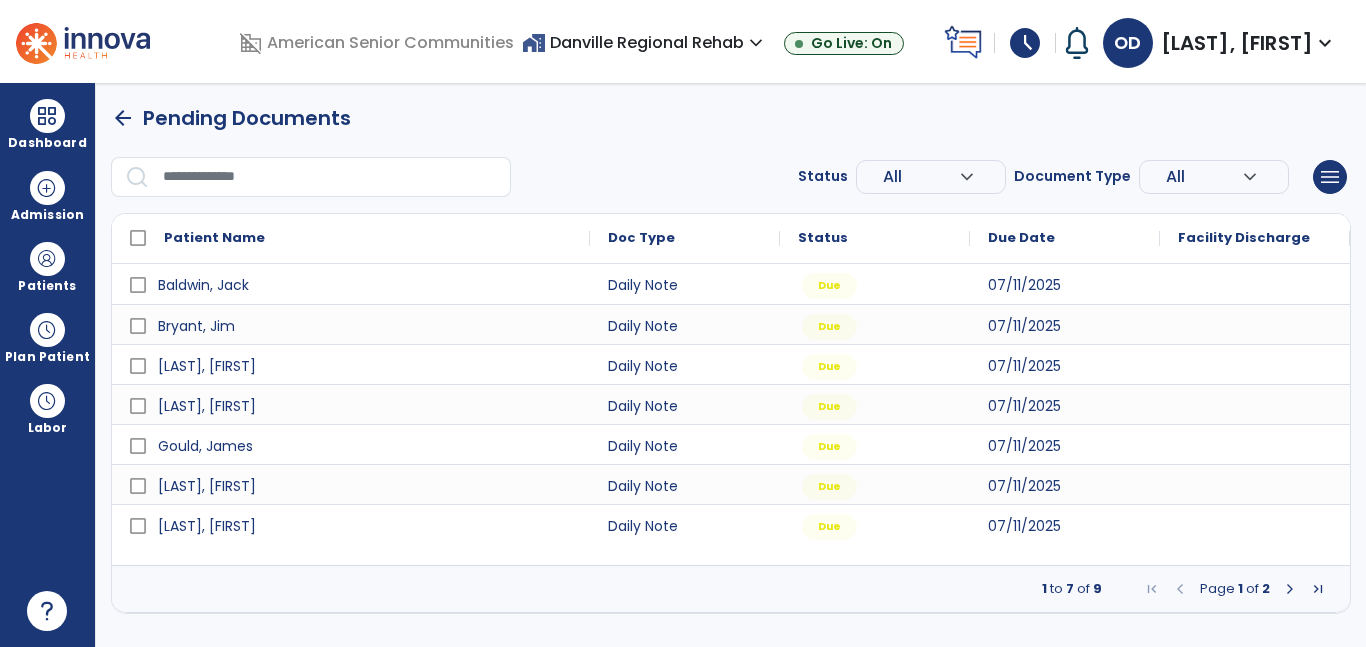 click on "Page
1
of
2" at bounding box center [1235, 589] 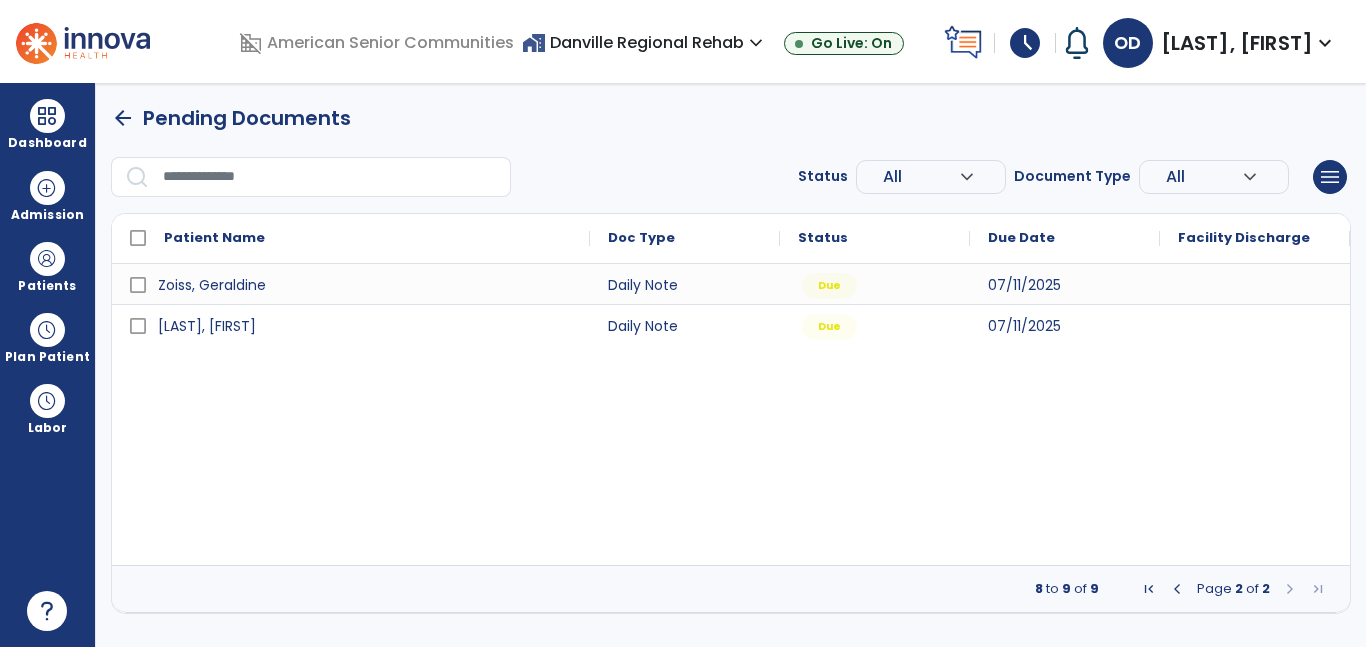 click at bounding box center [1177, 589] 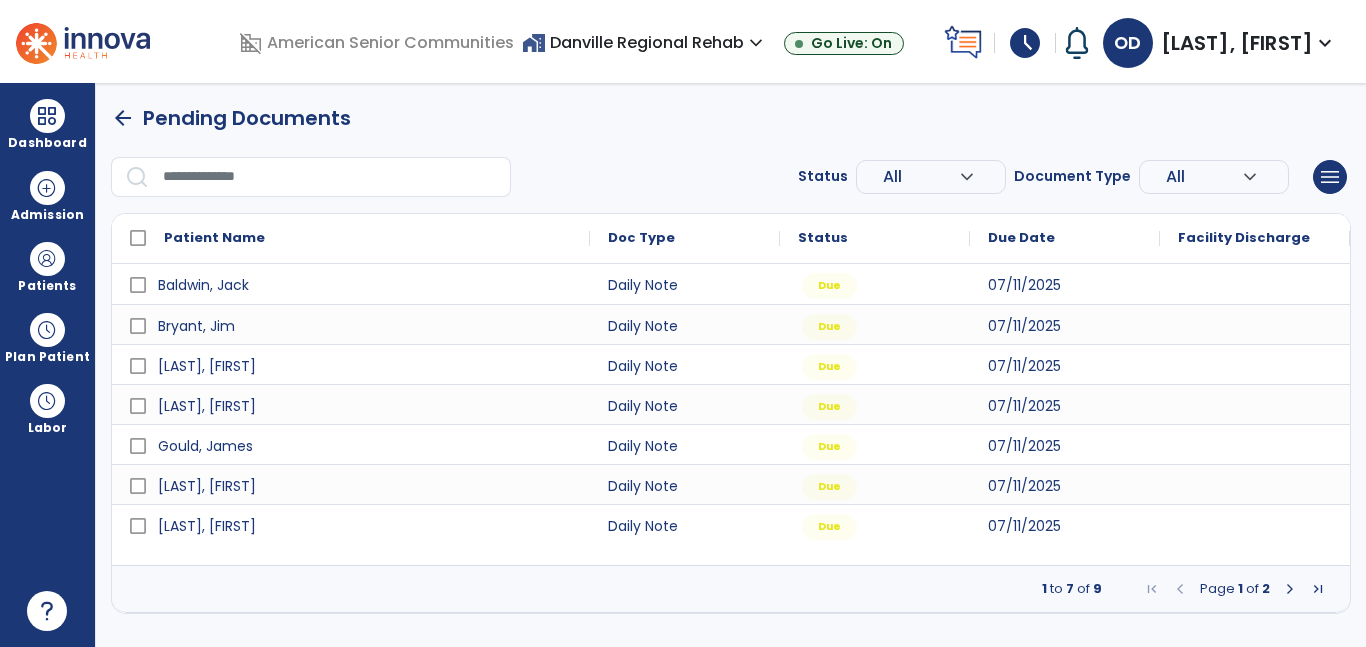 click at bounding box center (1290, 589) 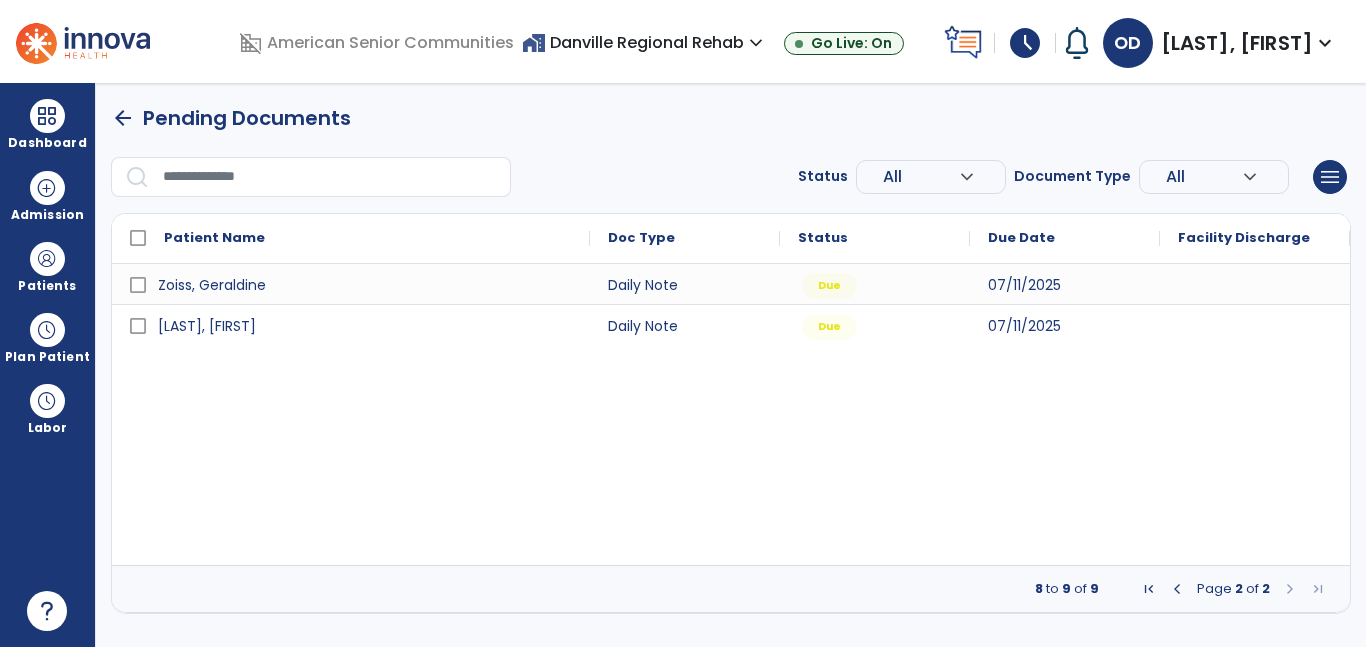 click at bounding box center (1177, 589) 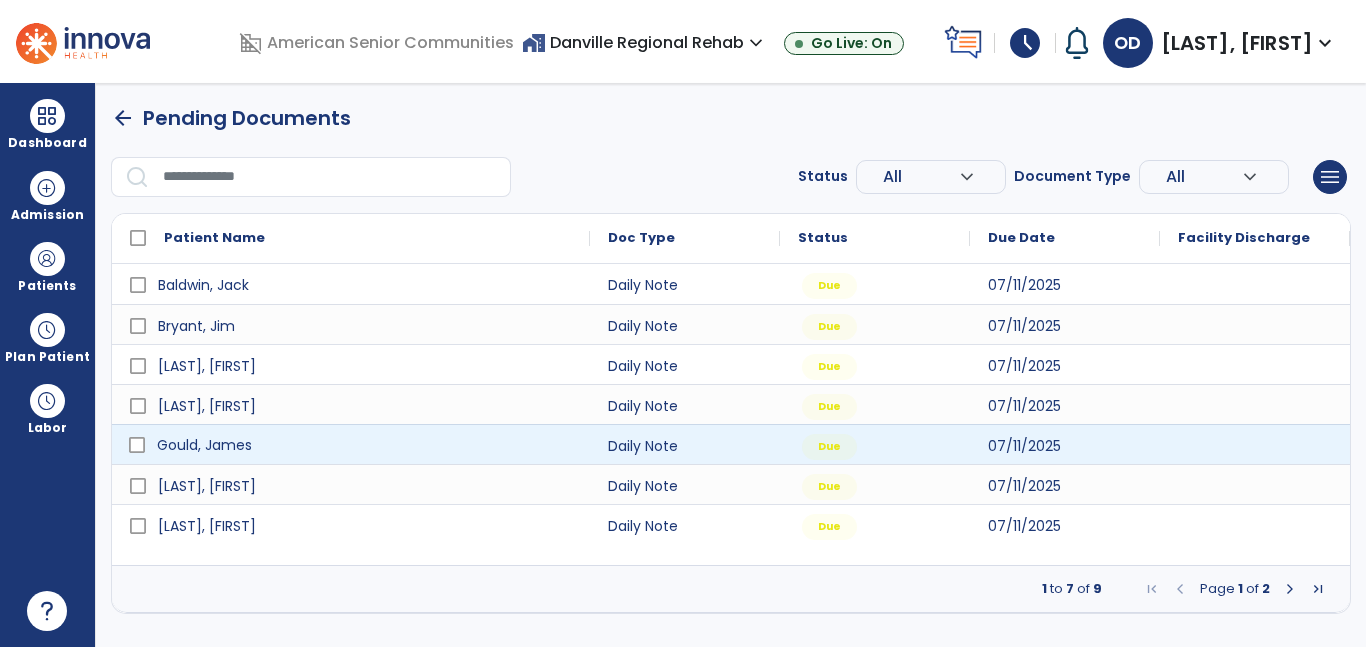 click on "Gould, James" at bounding box center [365, 445] 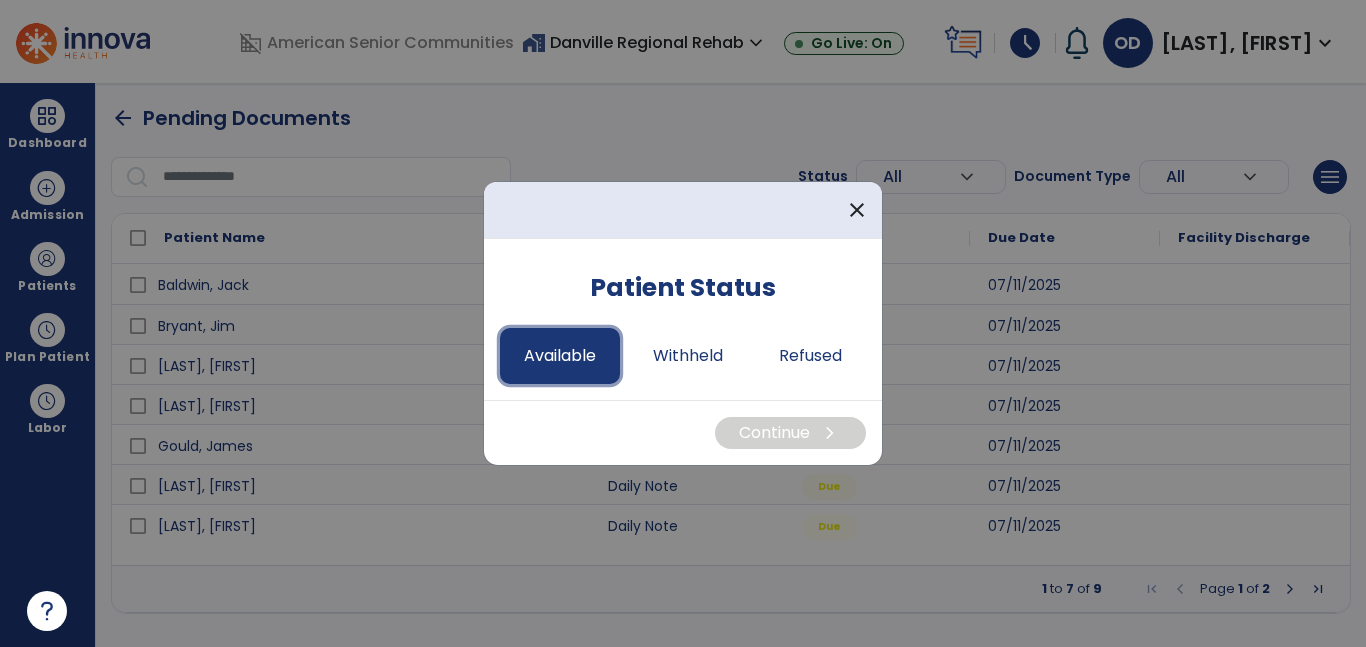 click on "Available" at bounding box center (560, 356) 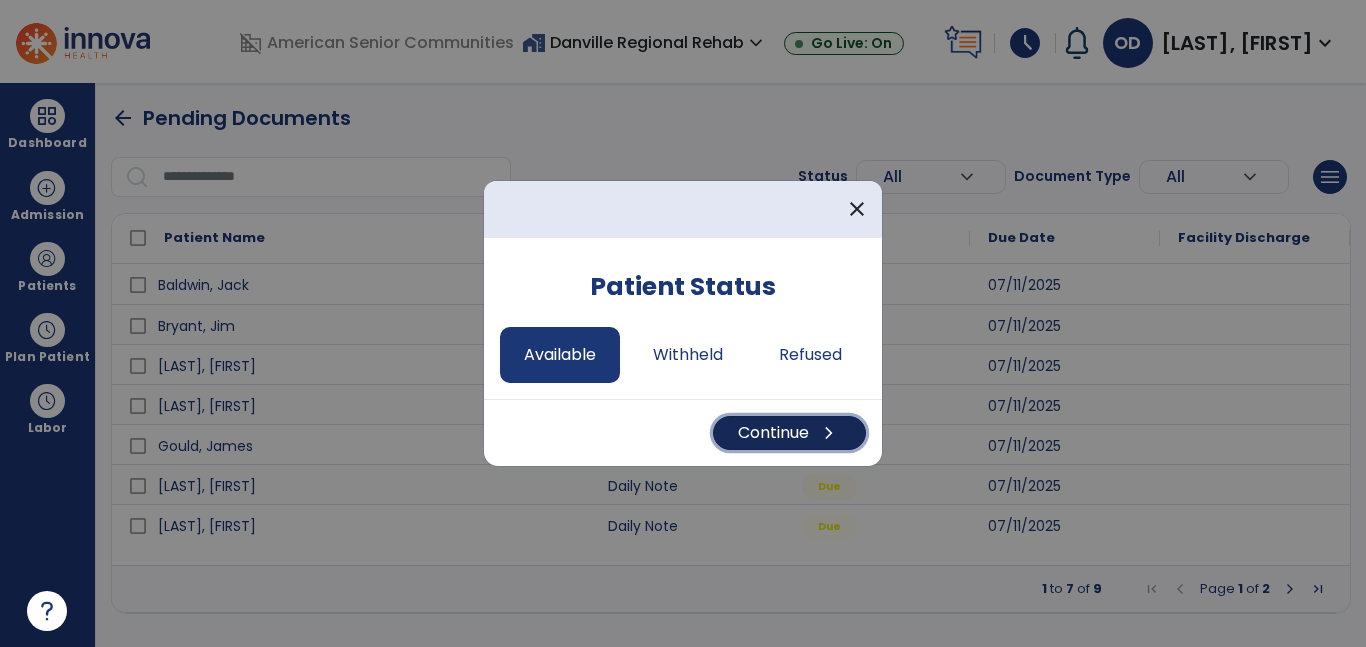 click on "Continue   chevron_right" at bounding box center [789, 433] 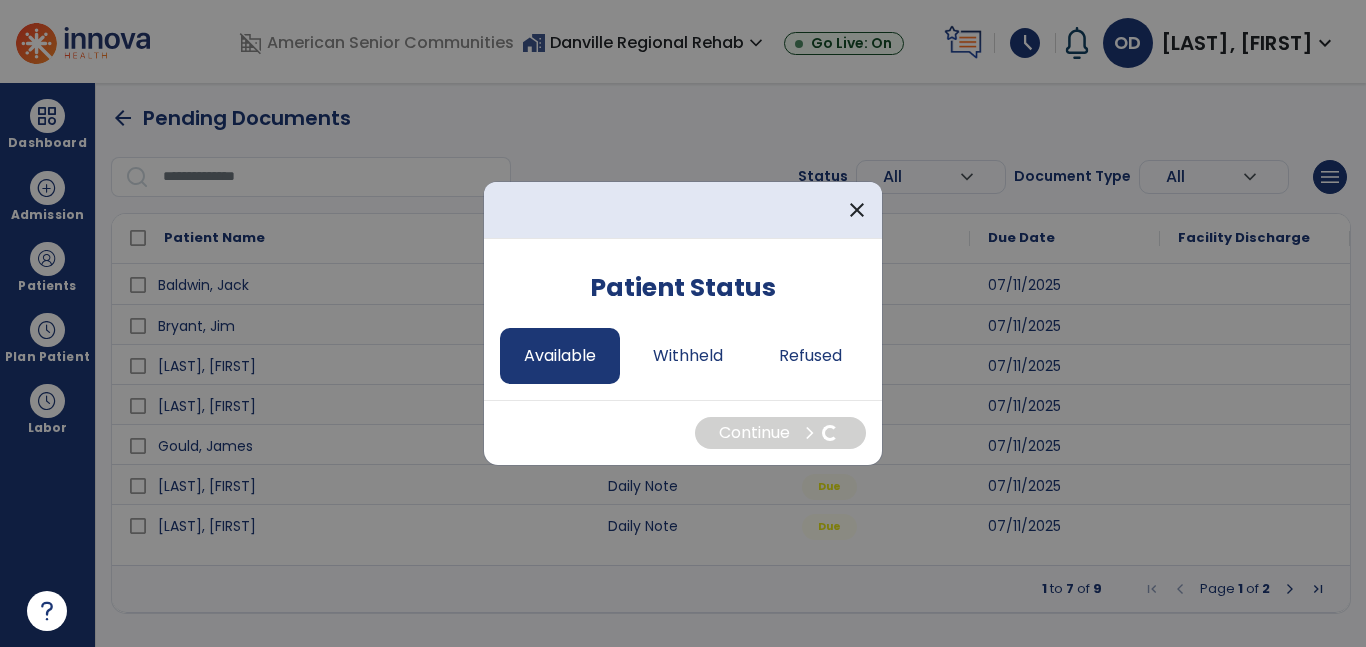 select on "*" 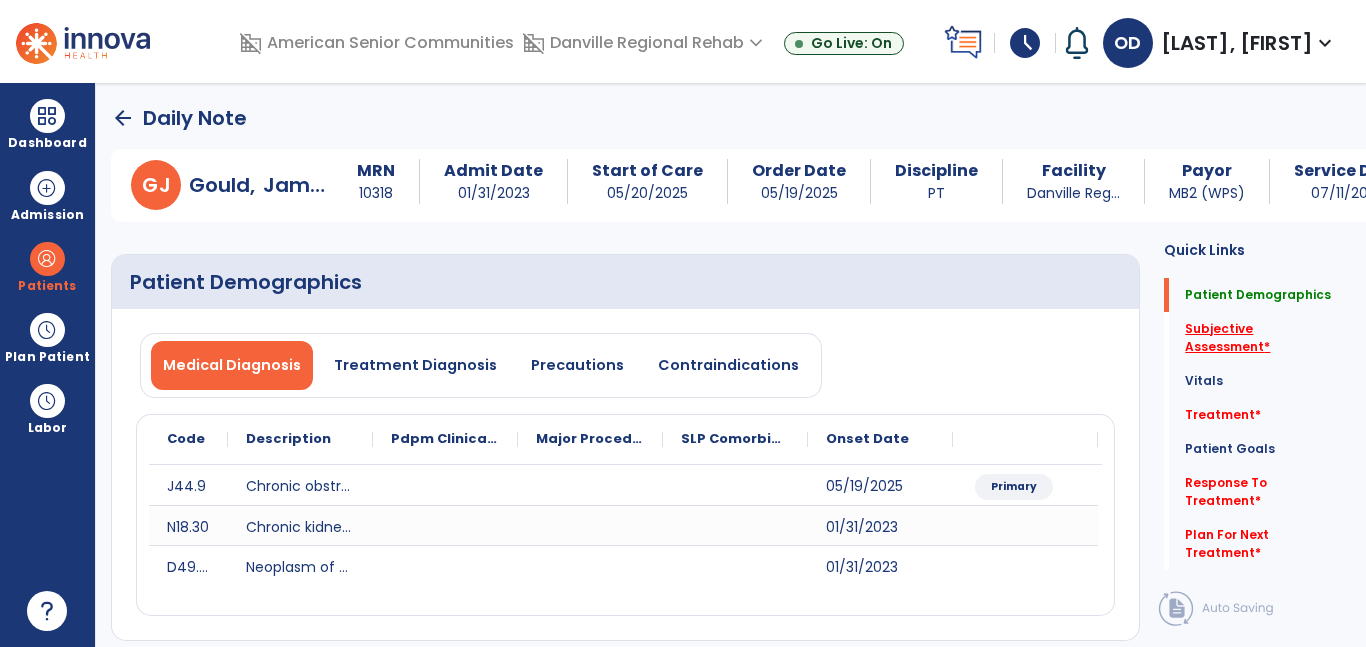 click on "Subjective Assessment   *" 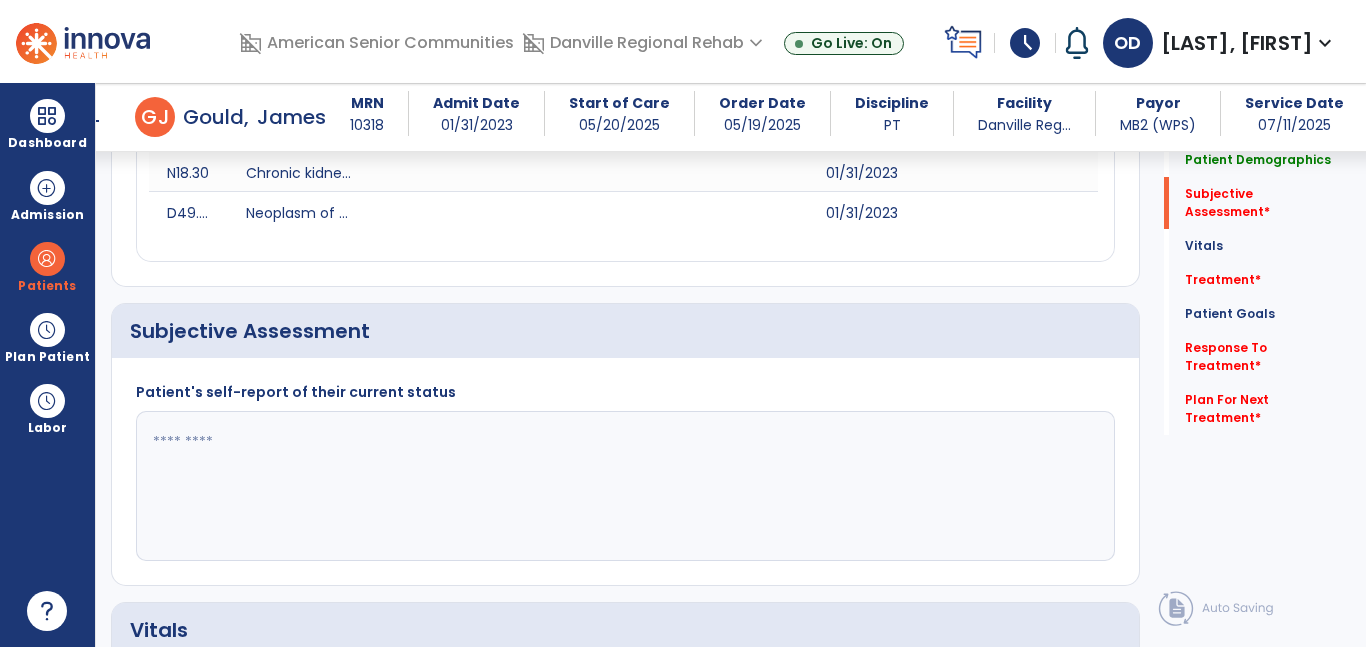 scroll, scrollTop: 433, scrollLeft: 0, axis: vertical 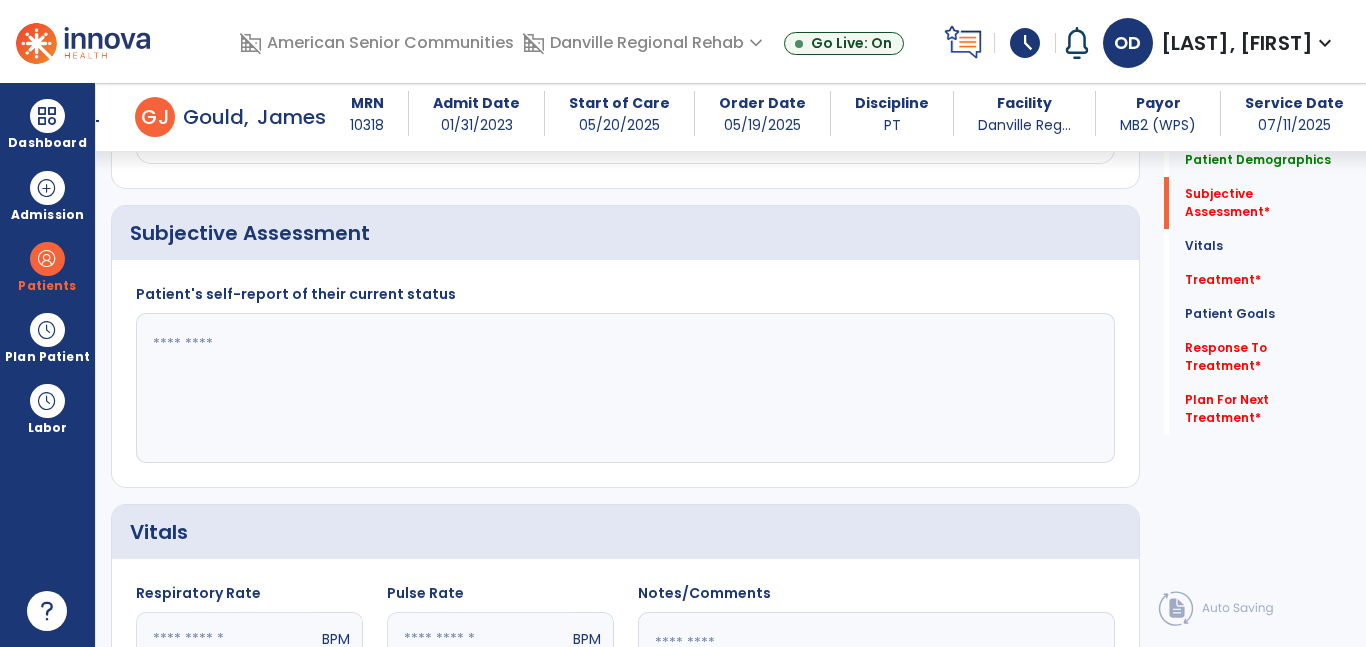 click on "Patient's self-report of their current status" 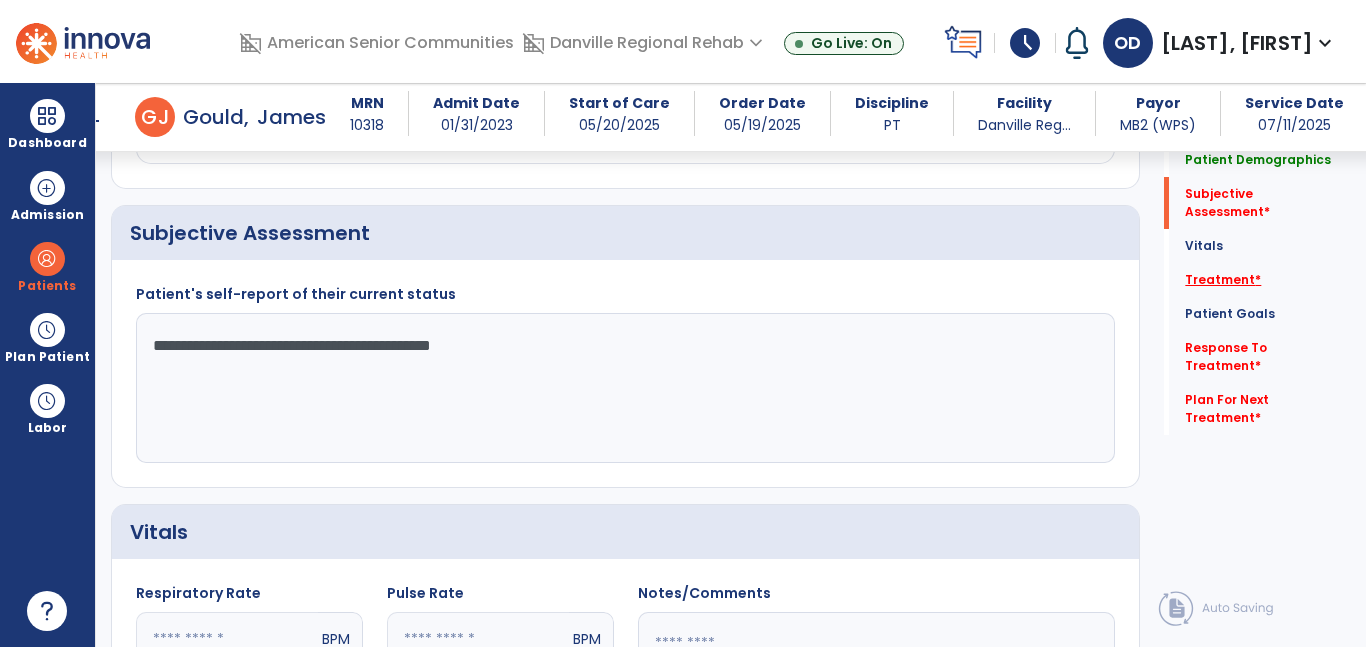 type on "**********" 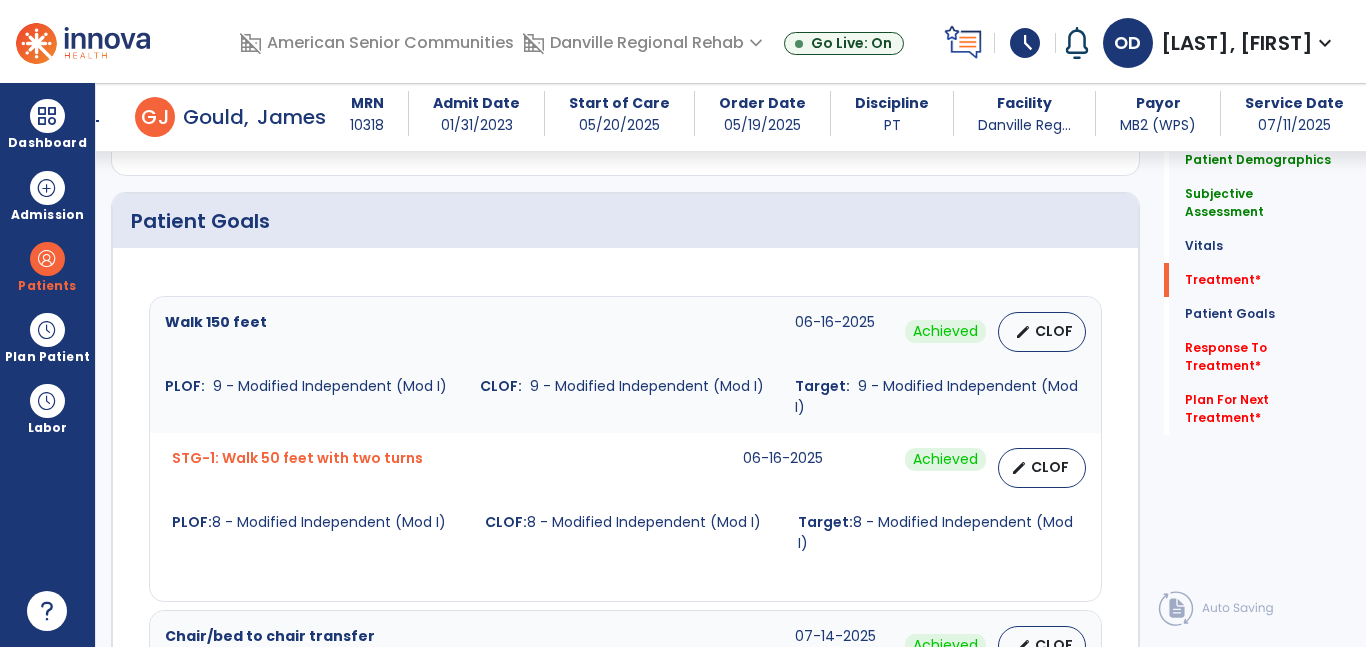 scroll, scrollTop: 2061, scrollLeft: 0, axis: vertical 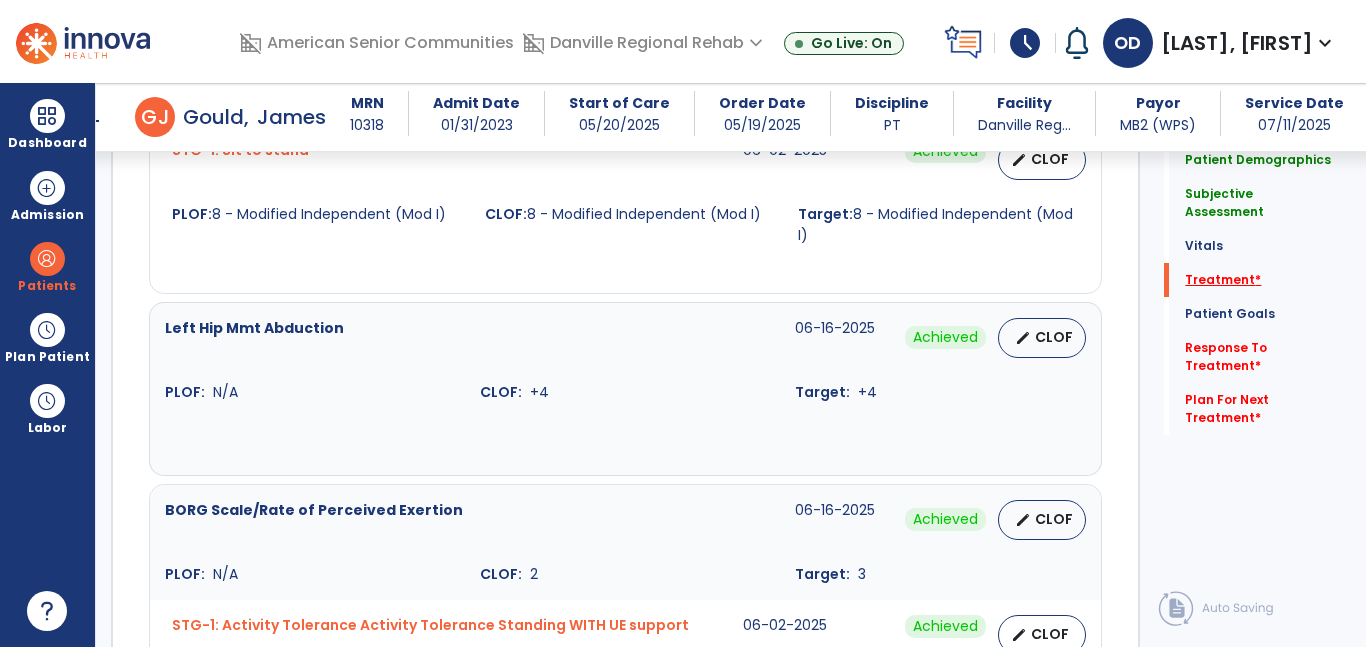 click on "Treatment   *" 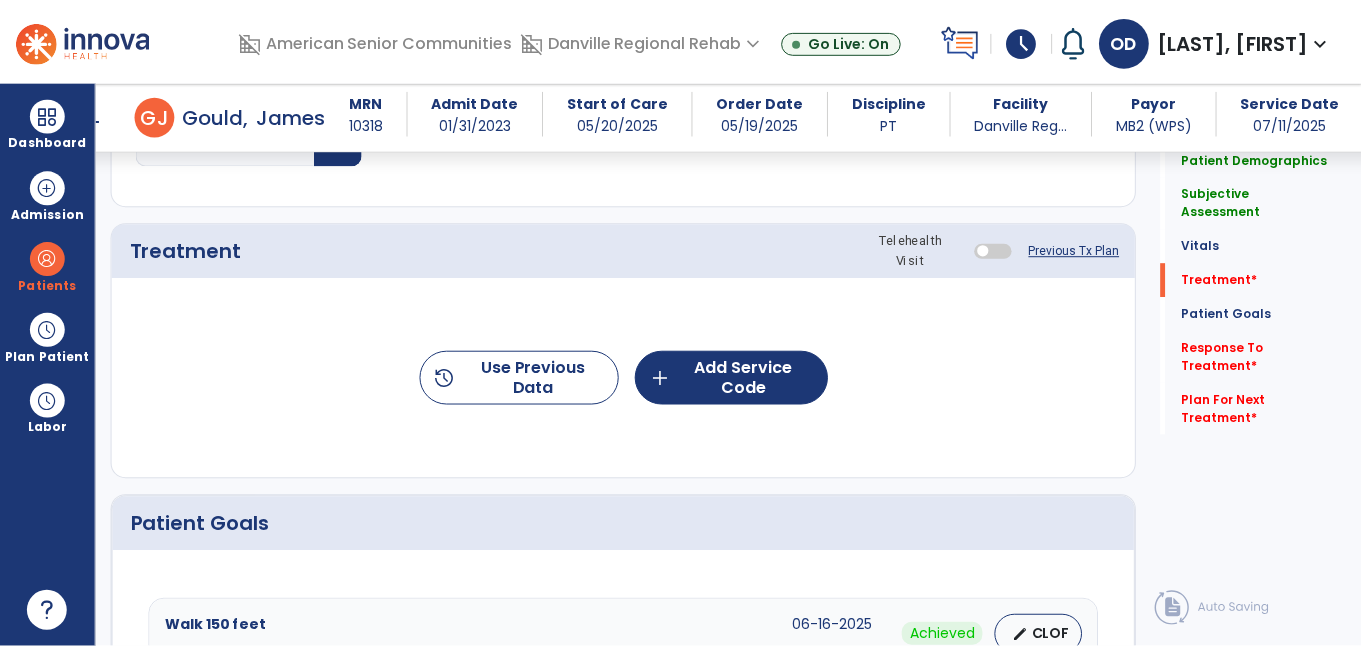 scroll, scrollTop: 1122, scrollLeft: 0, axis: vertical 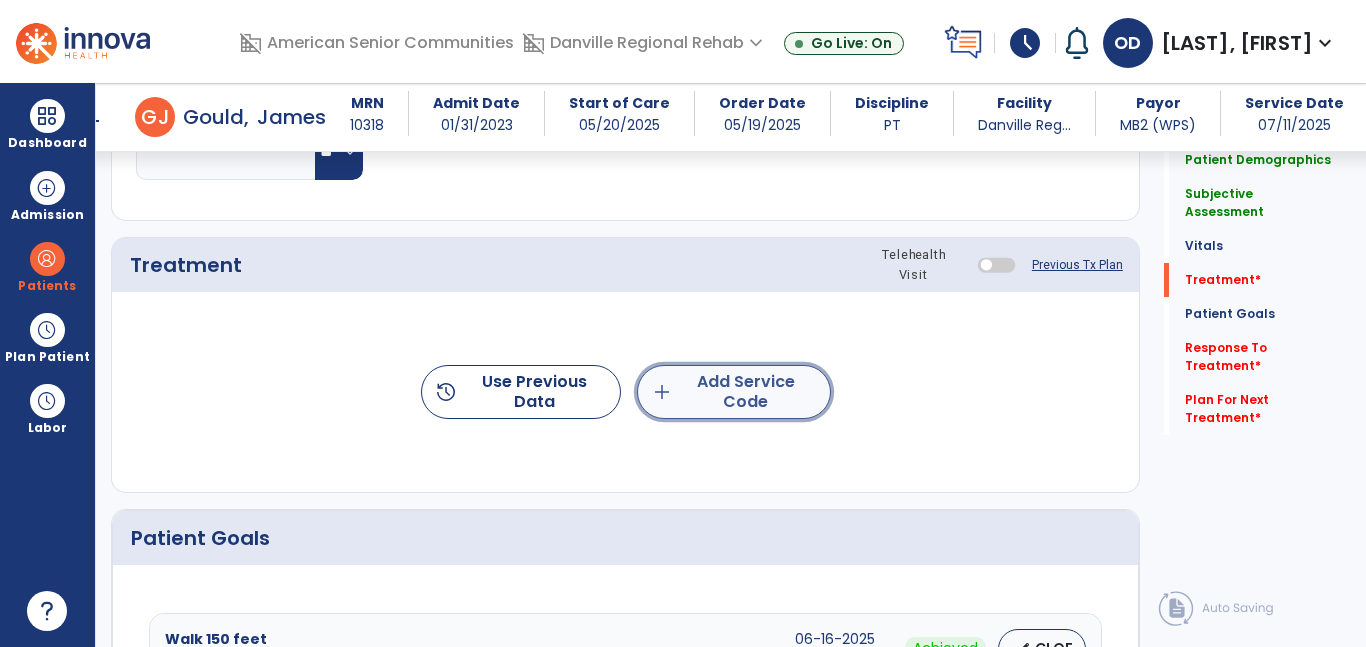 click on "add  Add Service Code" 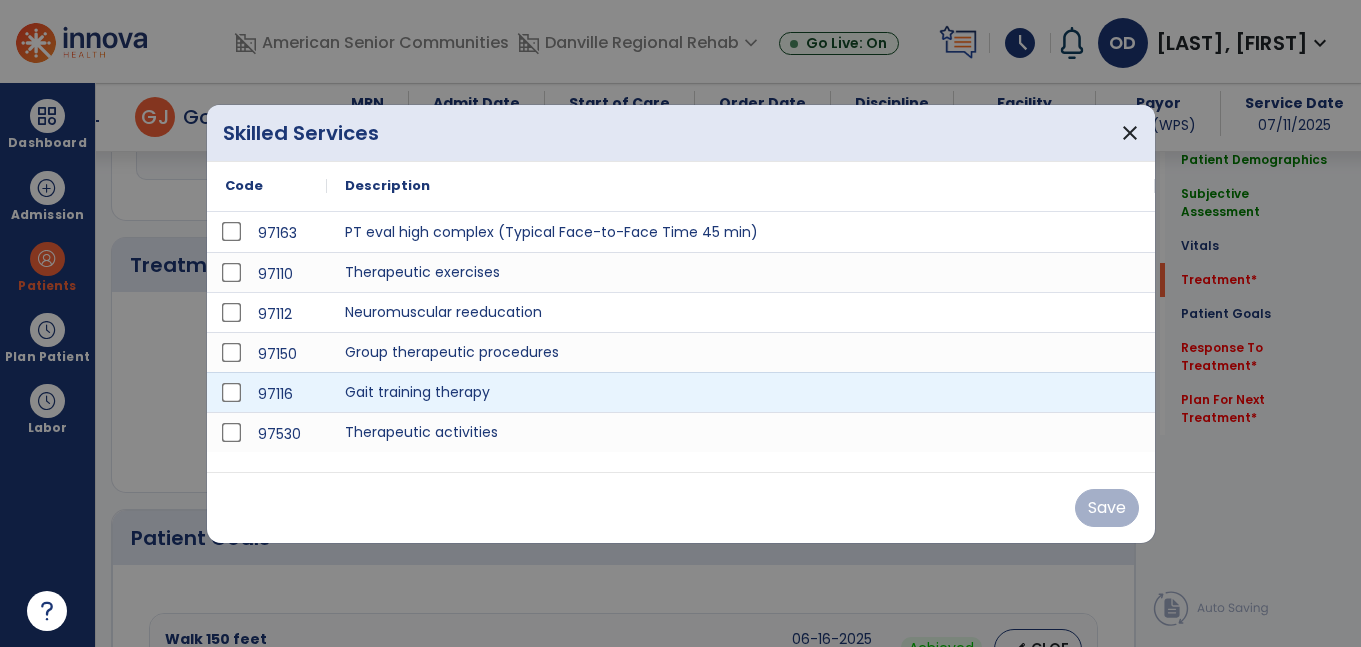 scroll, scrollTop: 1122, scrollLeft: 0, axis: vertical 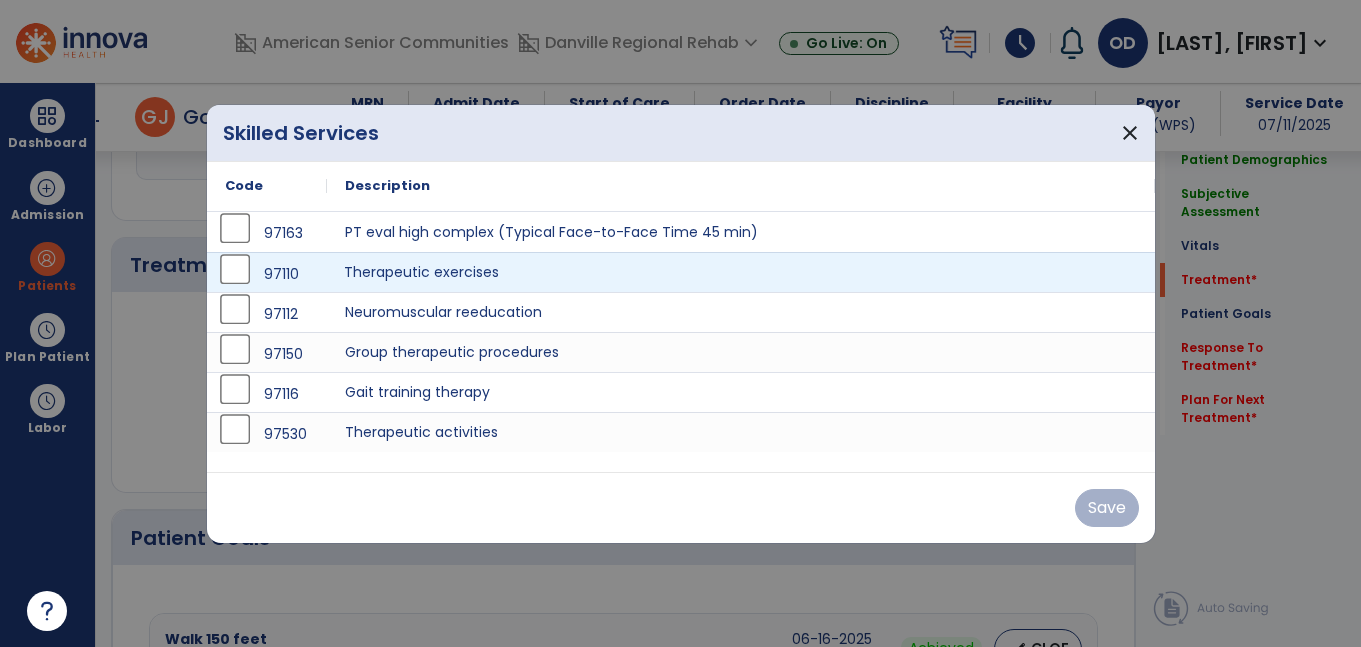 click on "Therapeutic exercises" at bounding box center (741, 272) 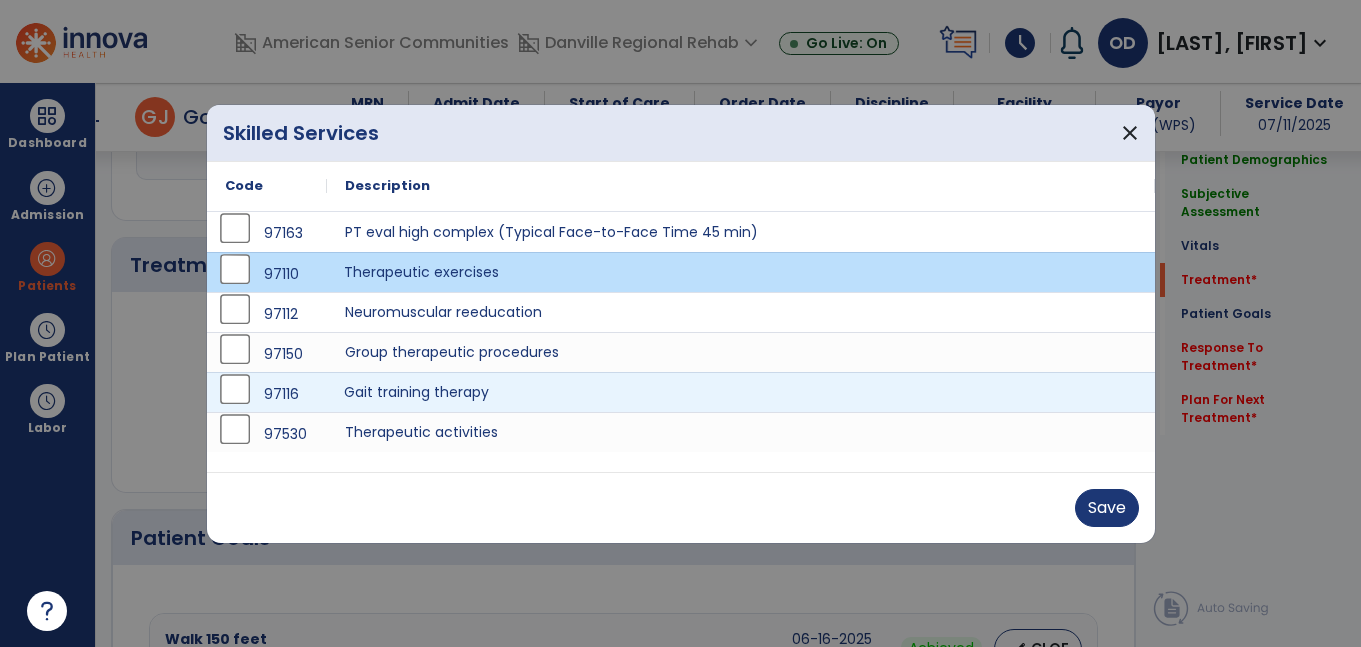 click on "Gait training therapy" at bounding box center (741, 392) 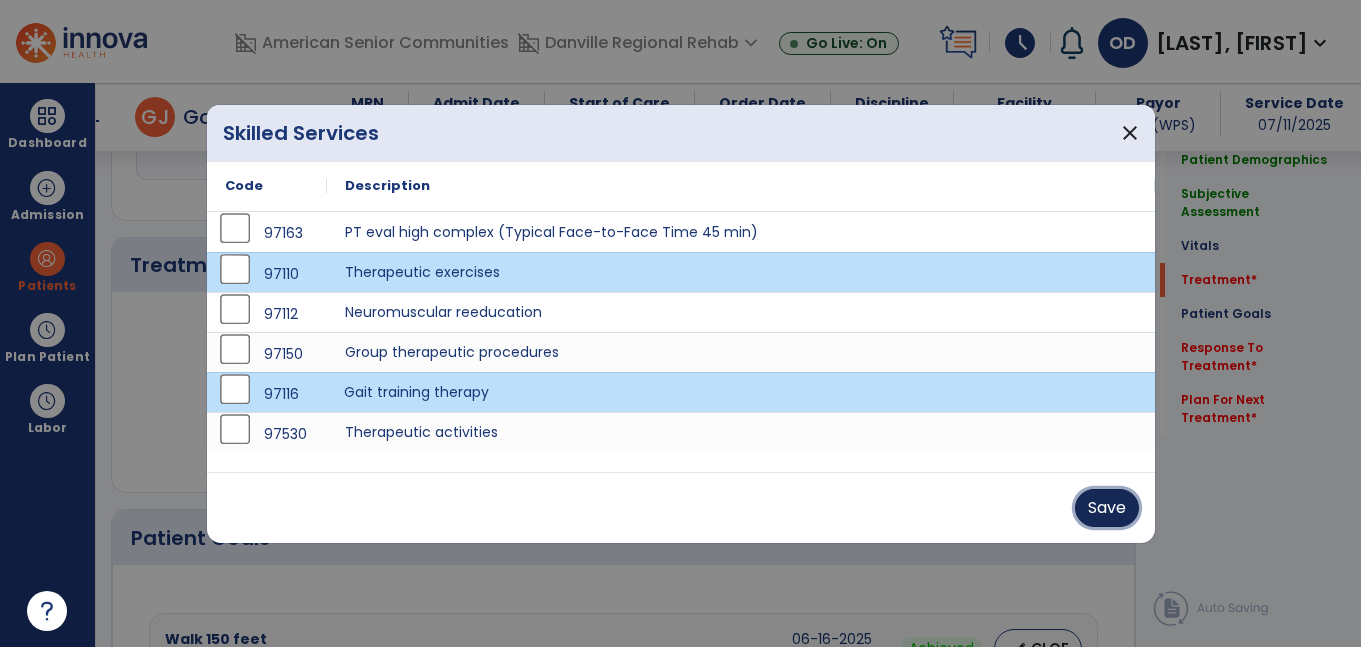 click on "Save" at bounding box center (1107, 508) 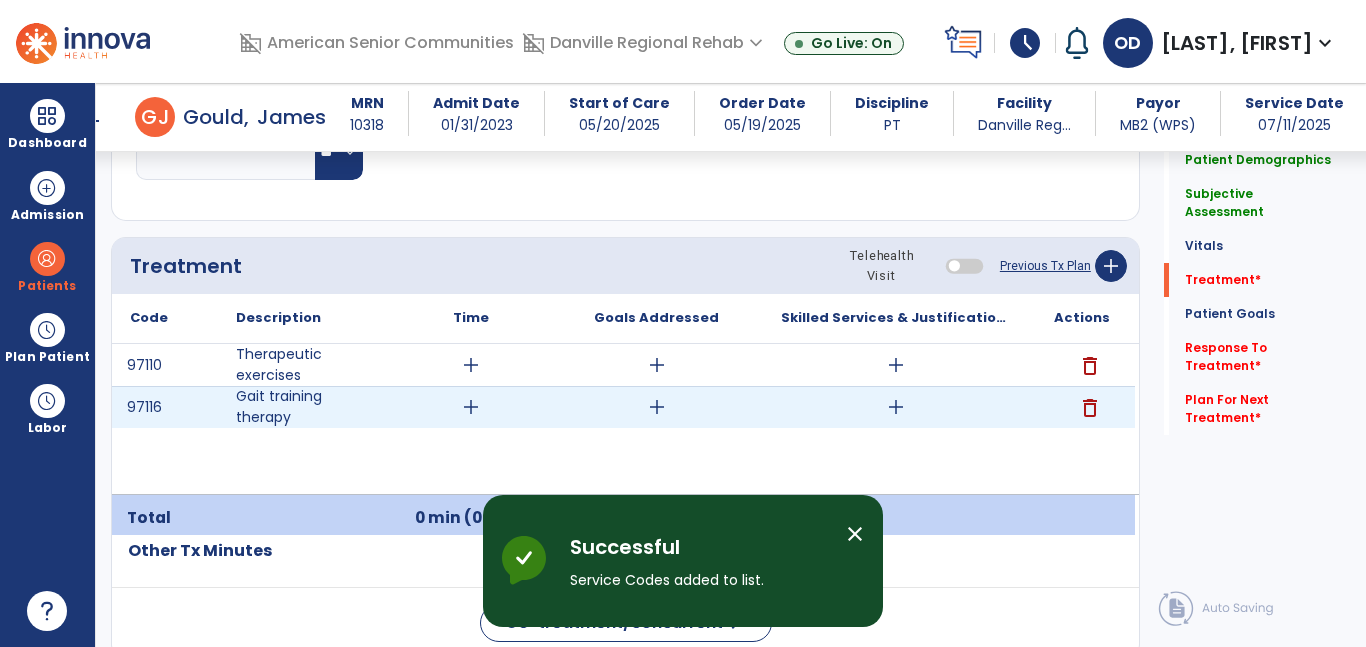 click on "add" at bounding box center [657, 407] 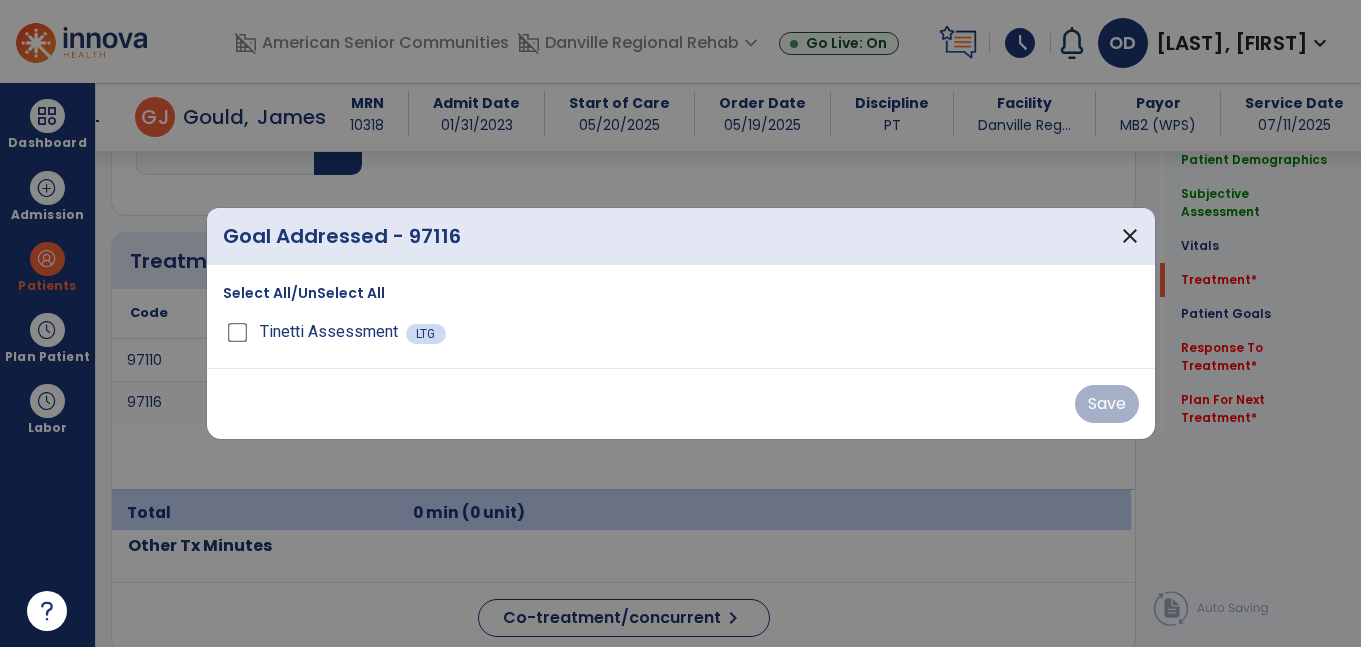 scroll, scrollTop: 1122, scrollLeft: 0, axis: vertical 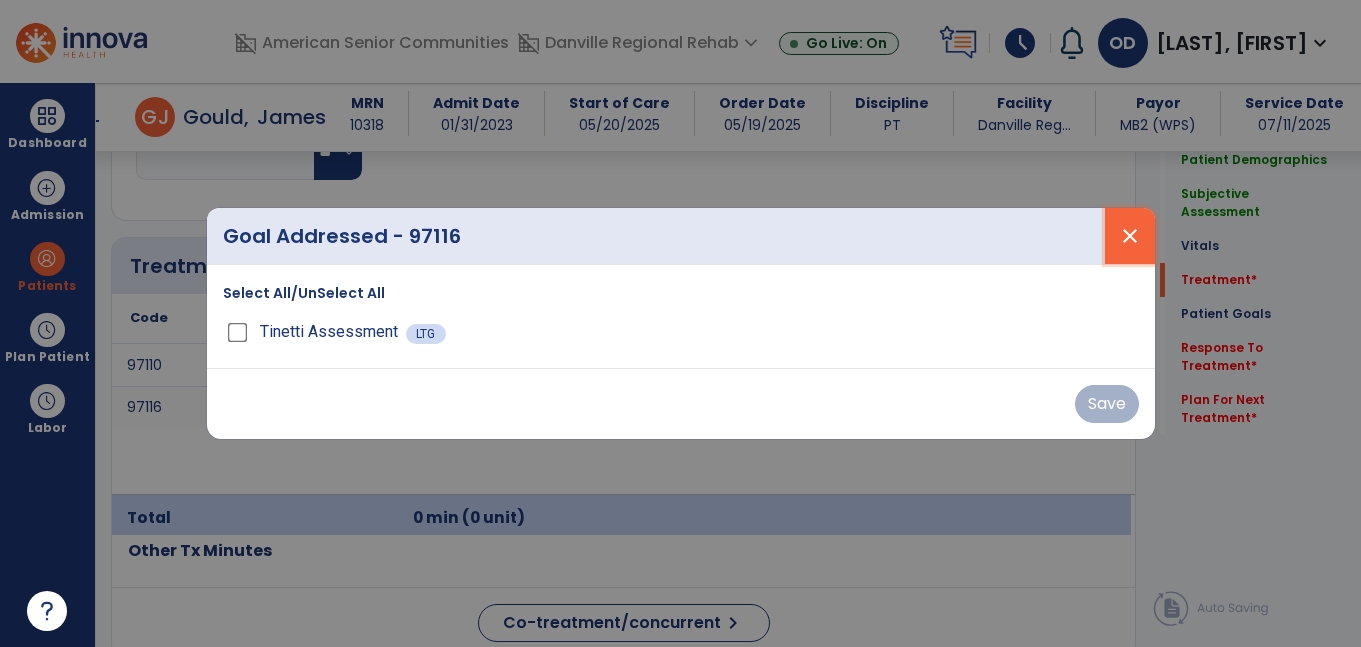 click on "close" at bounding box center (1130, 236) 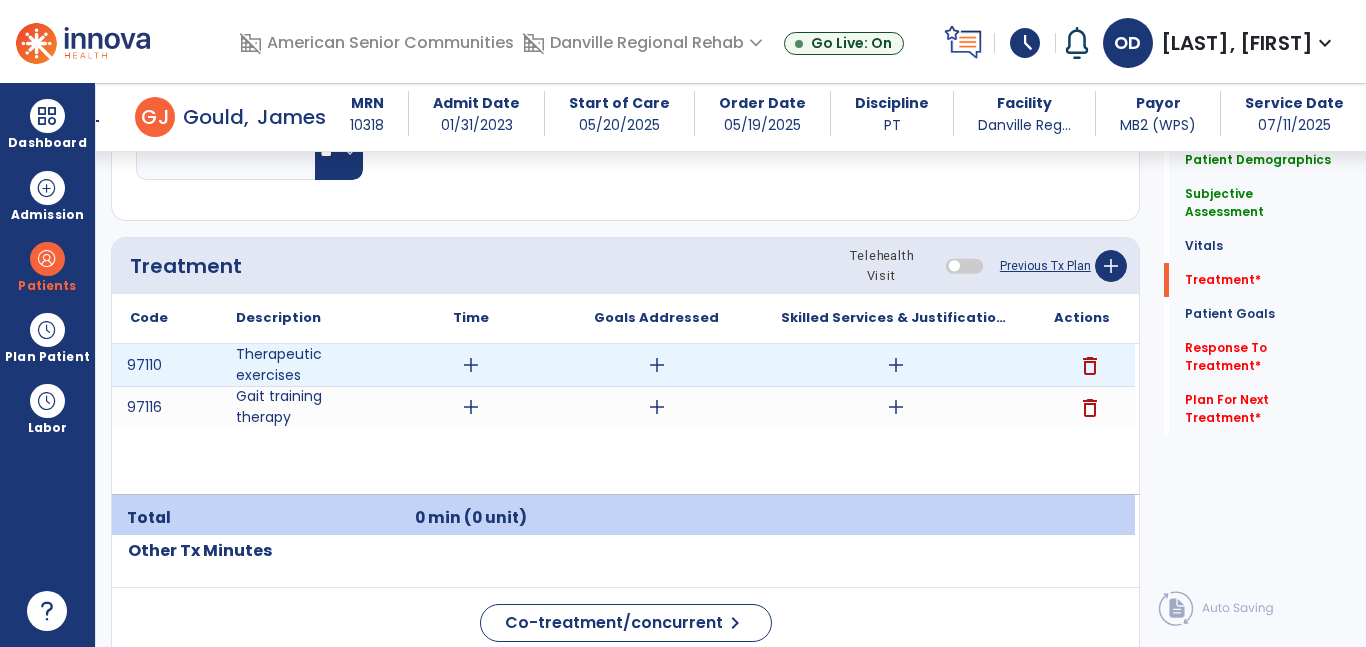 click on "add" at bounding box center [657, 365] 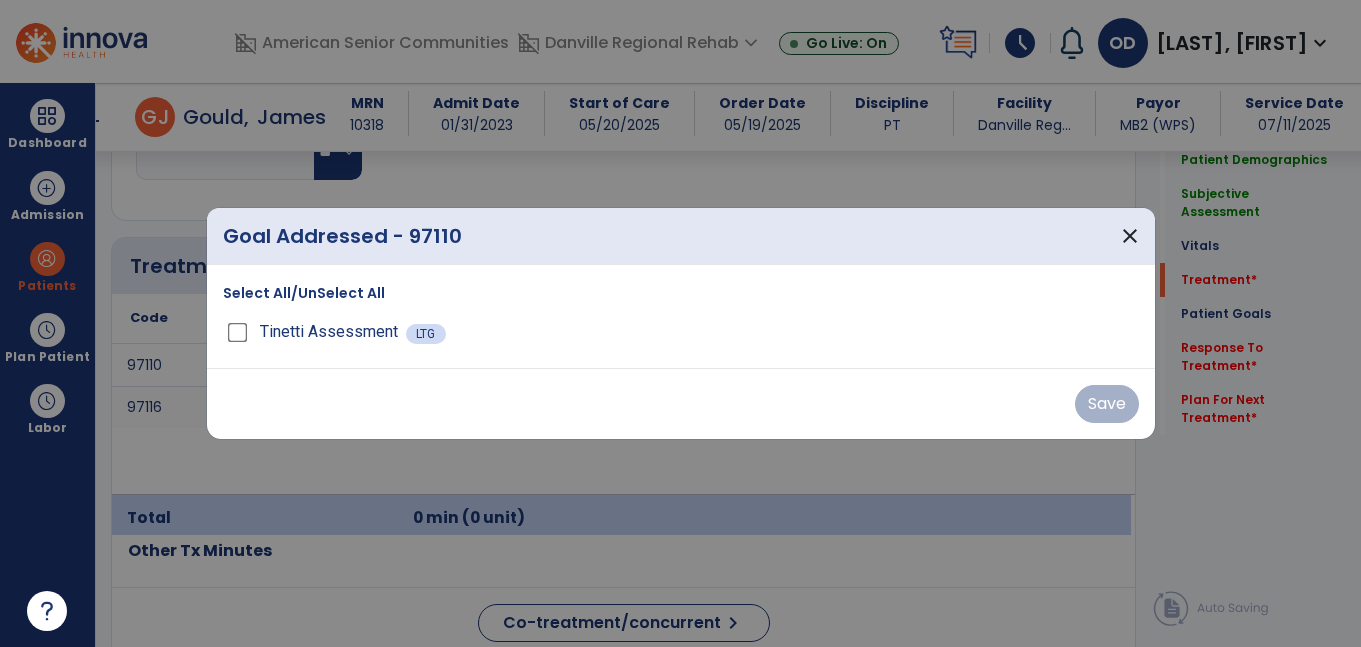scroll, scrollTop: 1122, scrollLeft: 0, axis: vertical 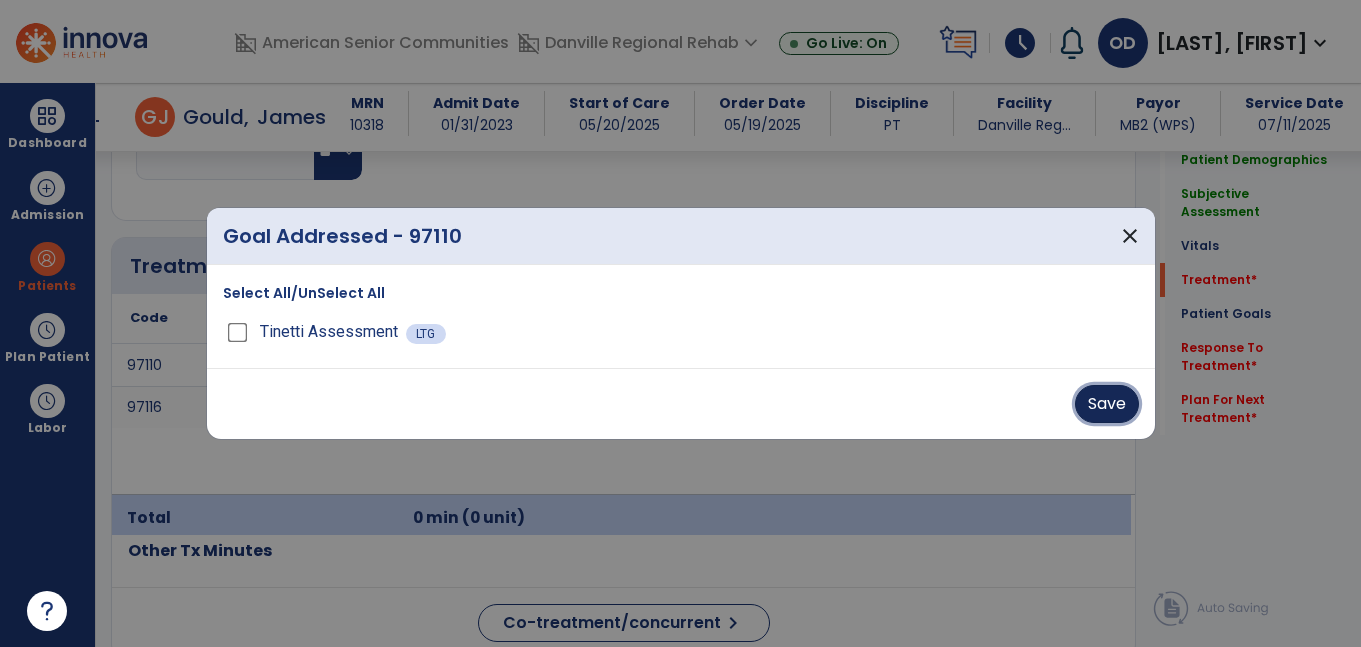 click on "Save" at bounding box center [1107, 404] 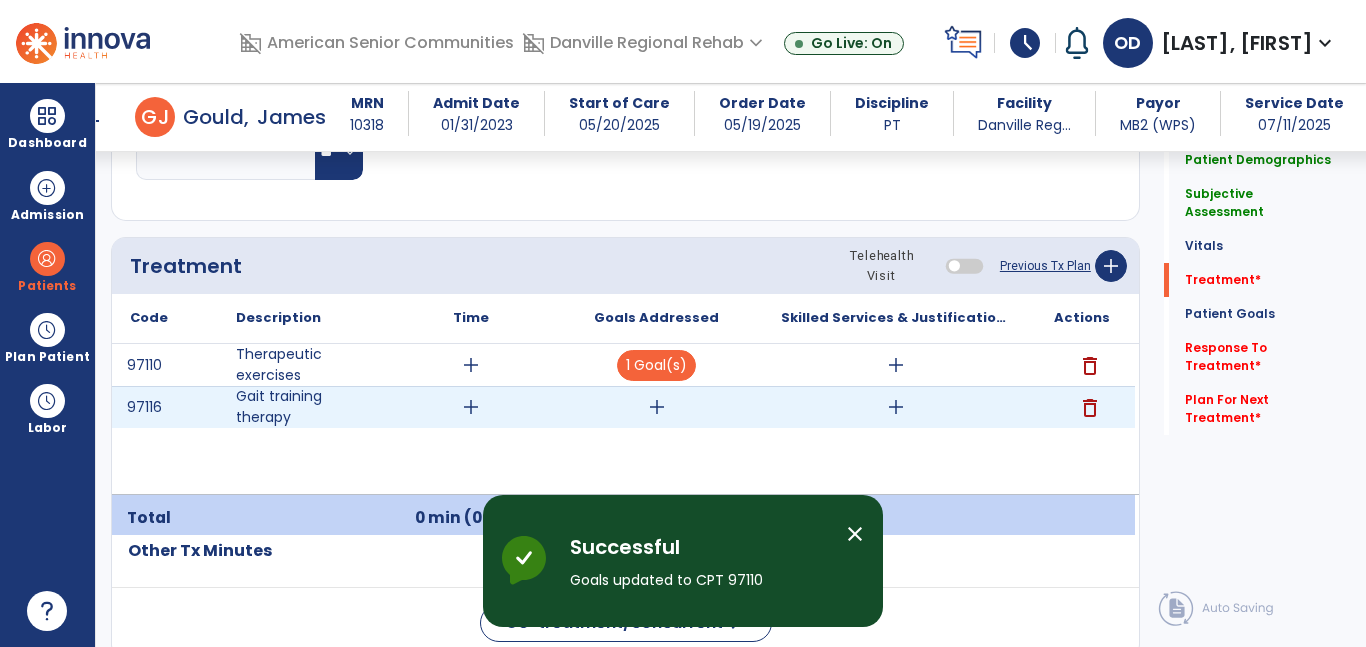 click on "add" at bounding box center (657, 407) 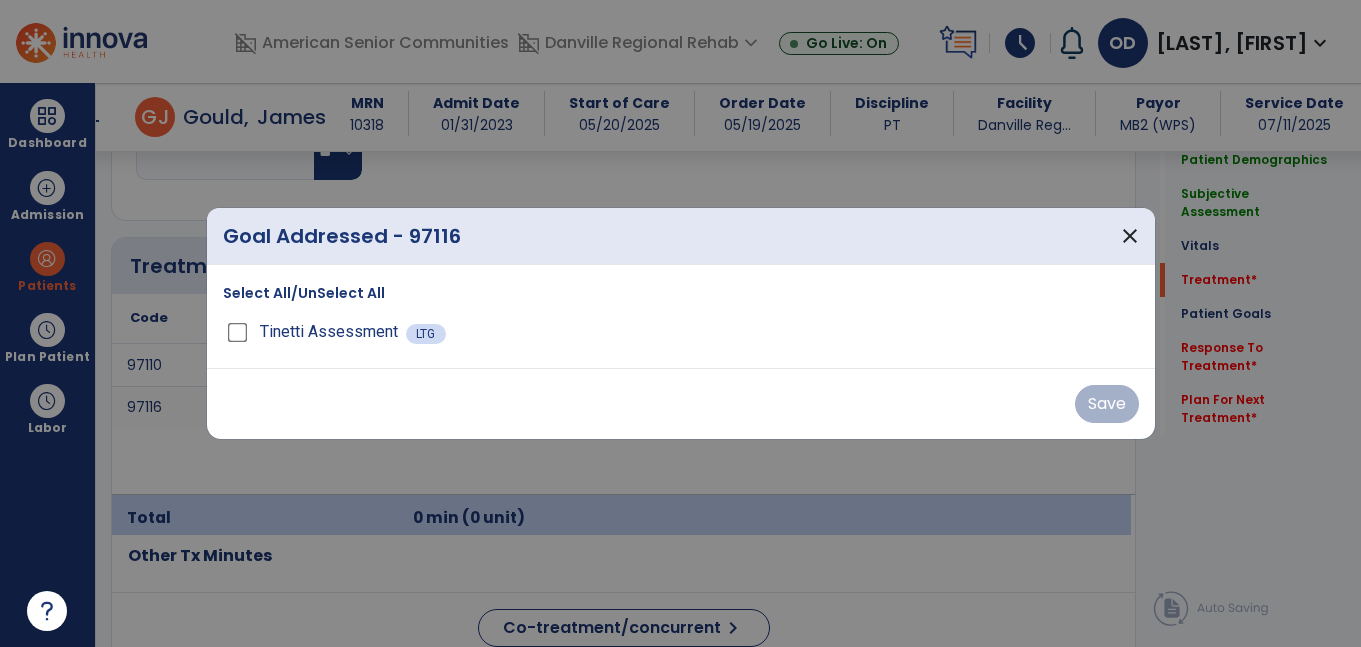 scroll, scrollTop: 1122, scrollLeft: 0, axis: vertical 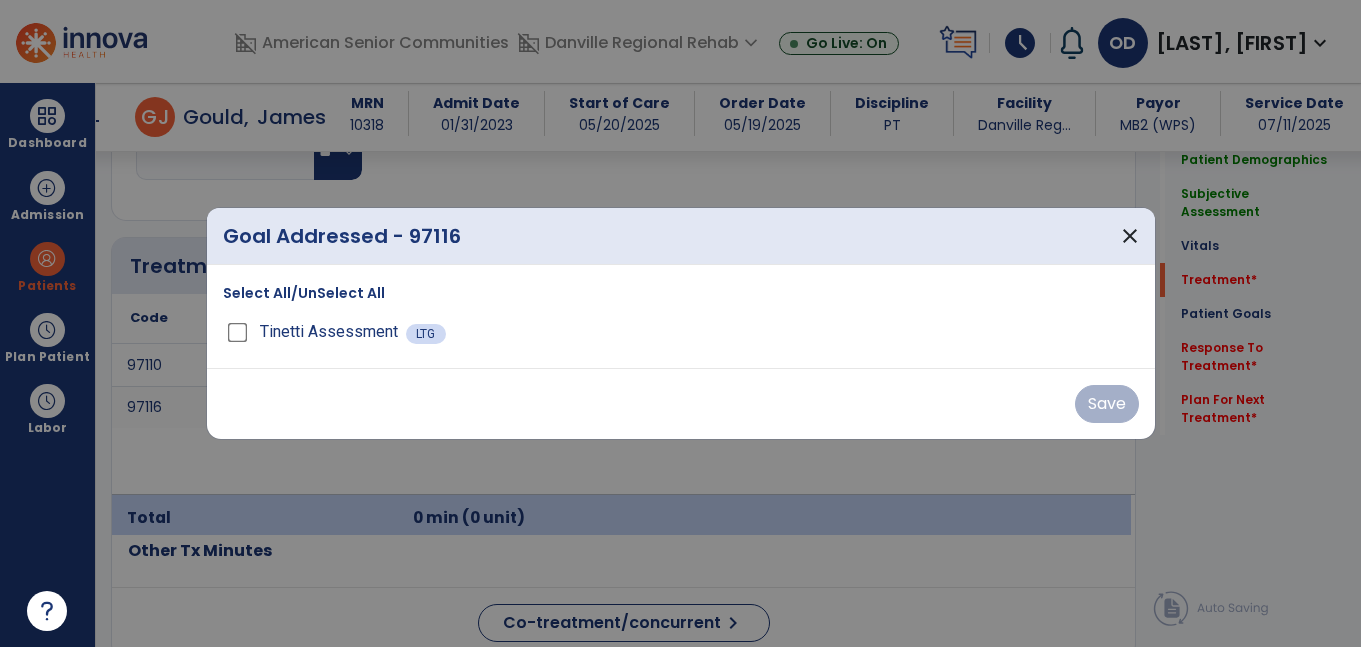 click on "Tinetti Assessment" at bounding box center (314, 332) 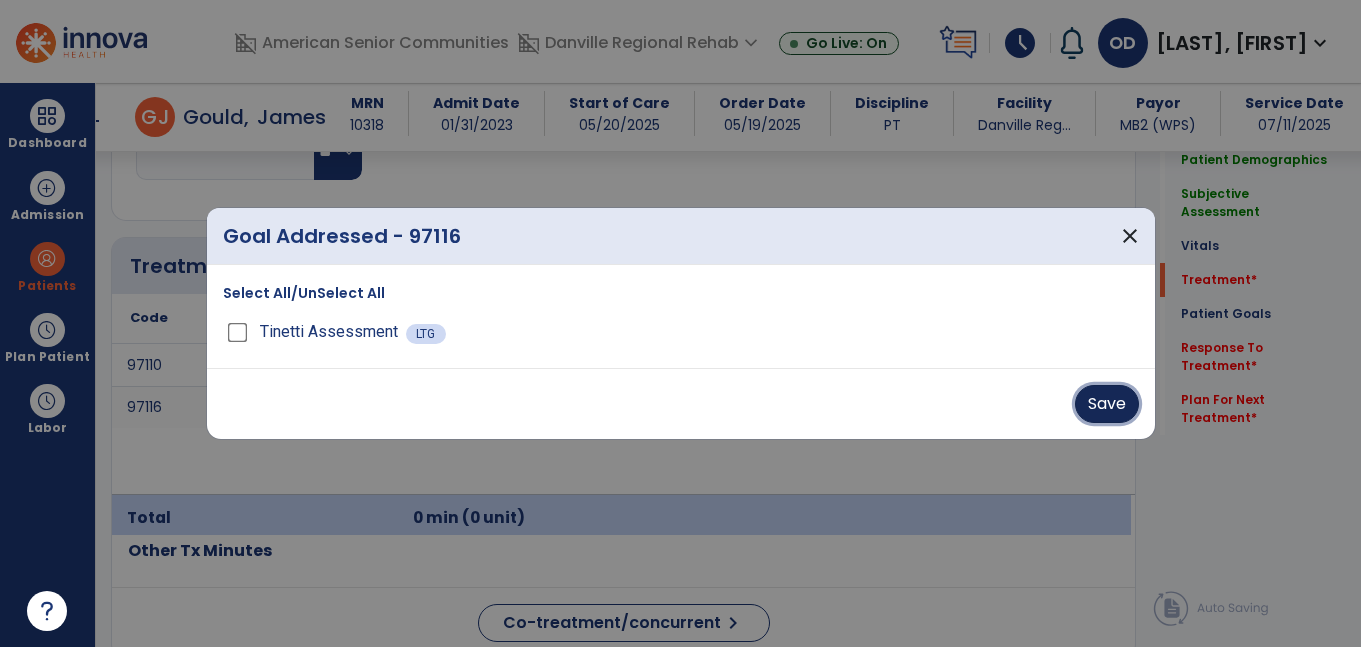 click on "Save" at bounding box center [1107, 404] 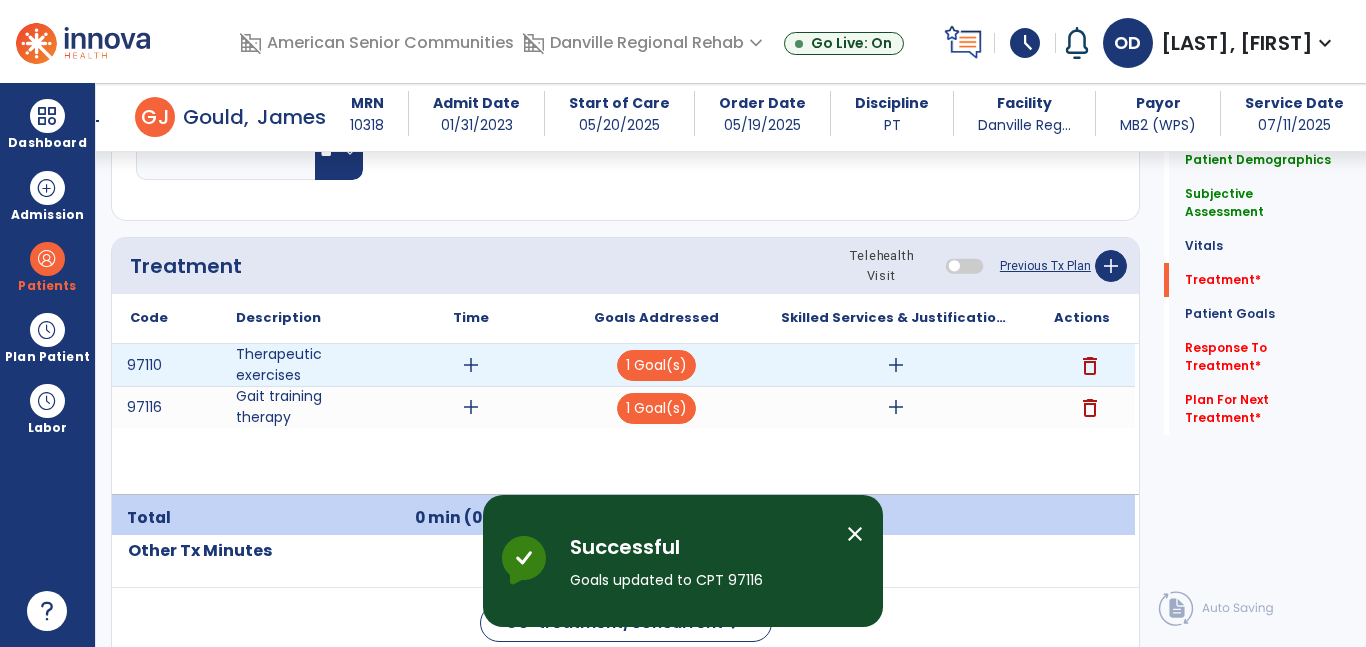 click on "add" at bounding box center [896, 365] 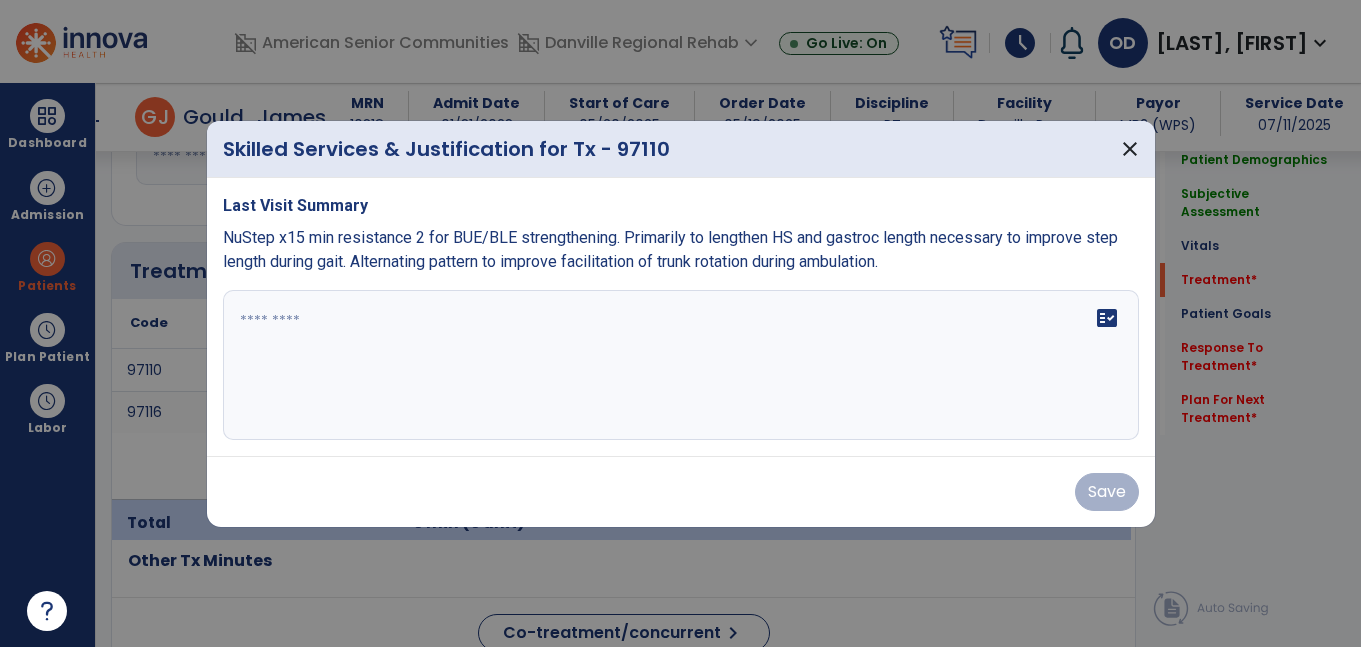 scroll, scrollTop: 1122, scrollLeft: 0, axis: vertical 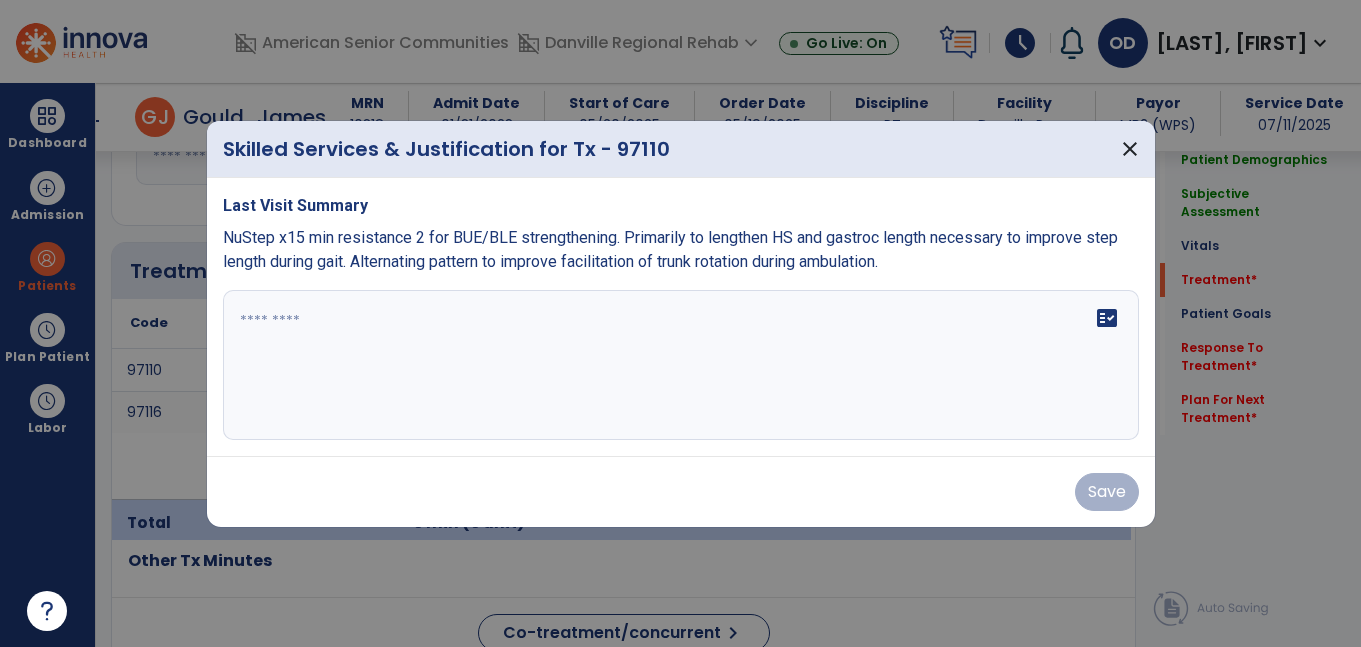 click on "fact_check" at bounding box center (681, 365) 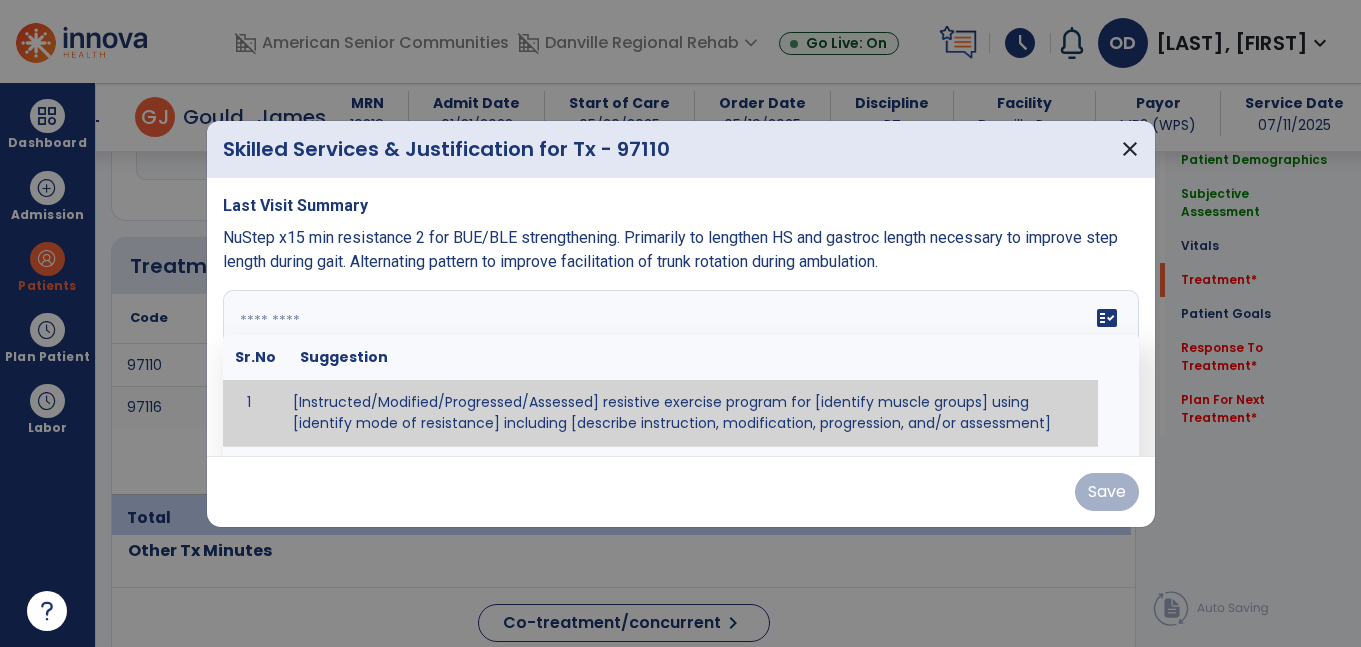 click on "NuStep x15 min resistance 2 for BUE/BLE strengthening. Primarily to lengthen HS and gastroc length necessary to improve step length during gait. Alternating pattern to improve facilitation of trunk rotation during ambulation." at bounding box center [681, 250] 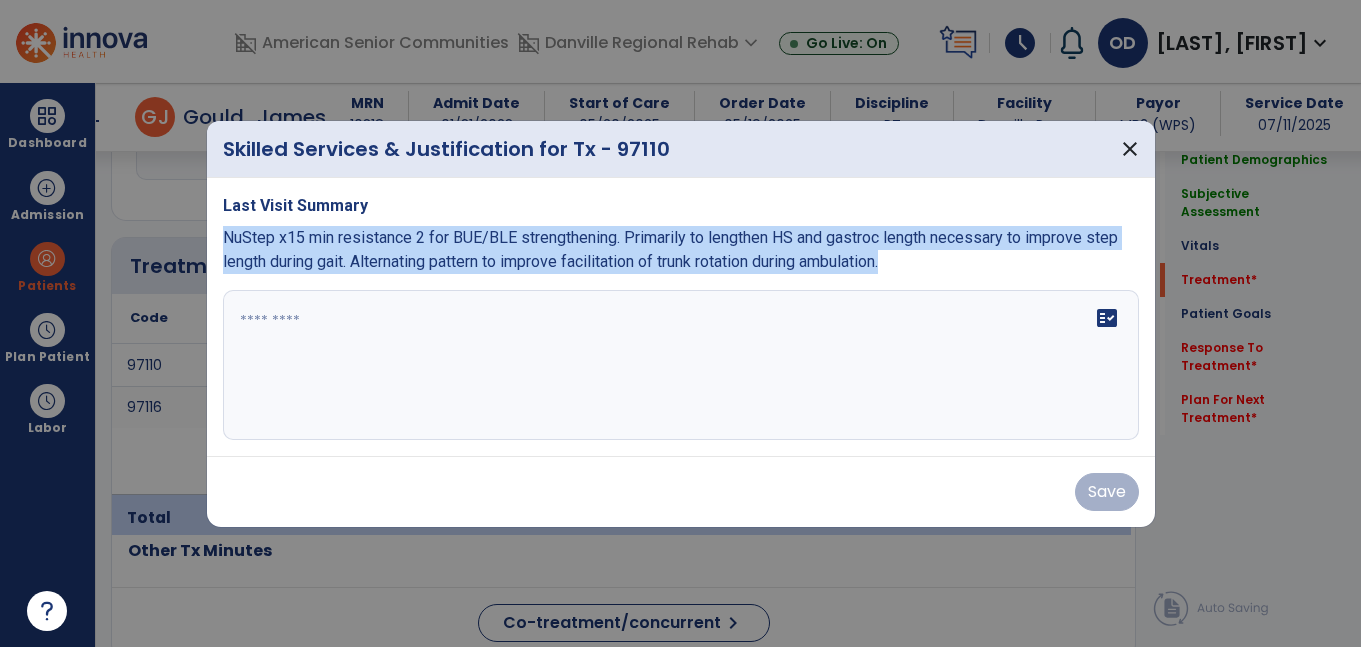drag, startPoint x: 936, startPoint y: 270, endPoint x: 223, endPoint y: 239, distance: 713.6736 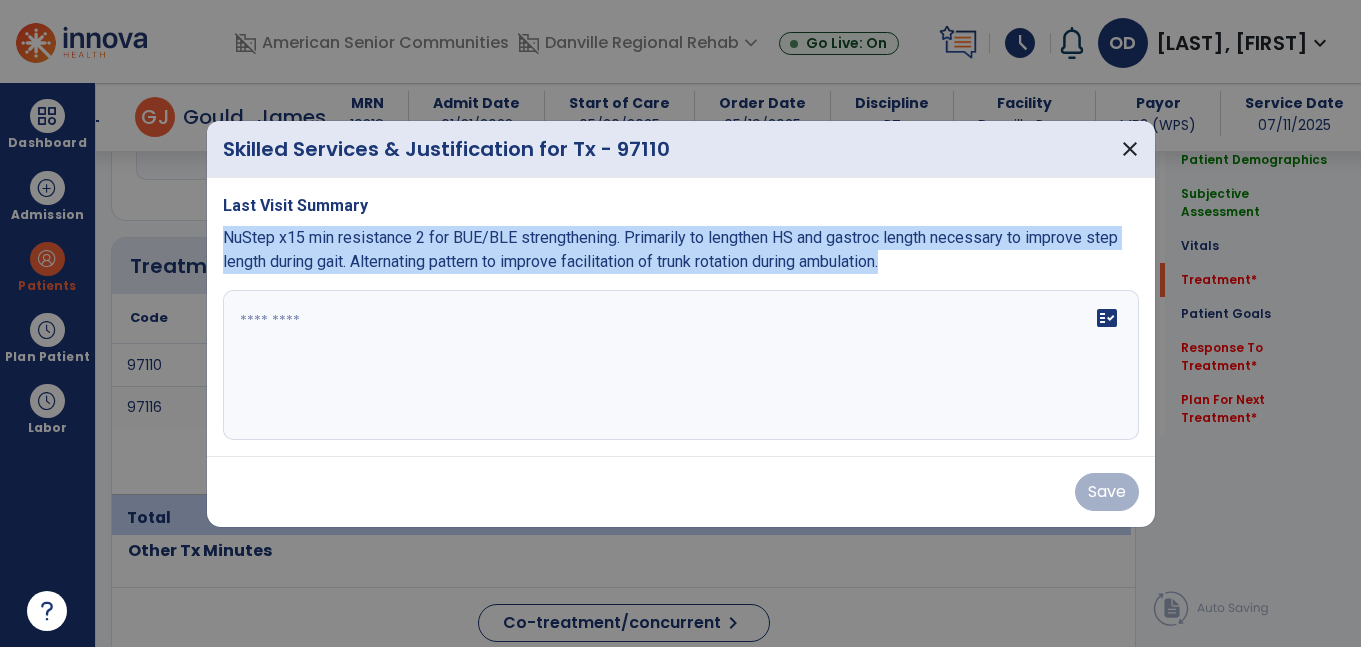 click on "NuStep x15 min resistance 2 for BUE/BLE strengthening. Primarily to lengthen HS and gastroc length necessary to improve step length during gait. Alternating pattern to improve facilitation of trunk rotation during ambulation." at bounding box center [681, 250] 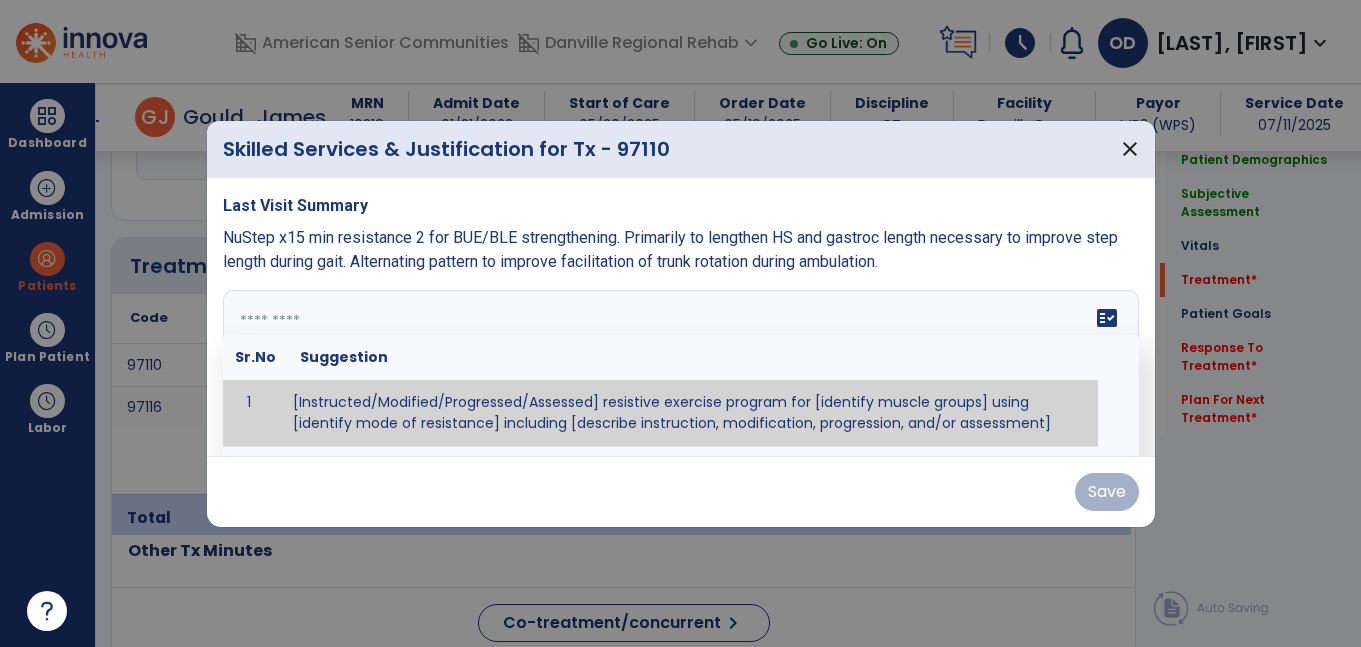 paste on "**********" 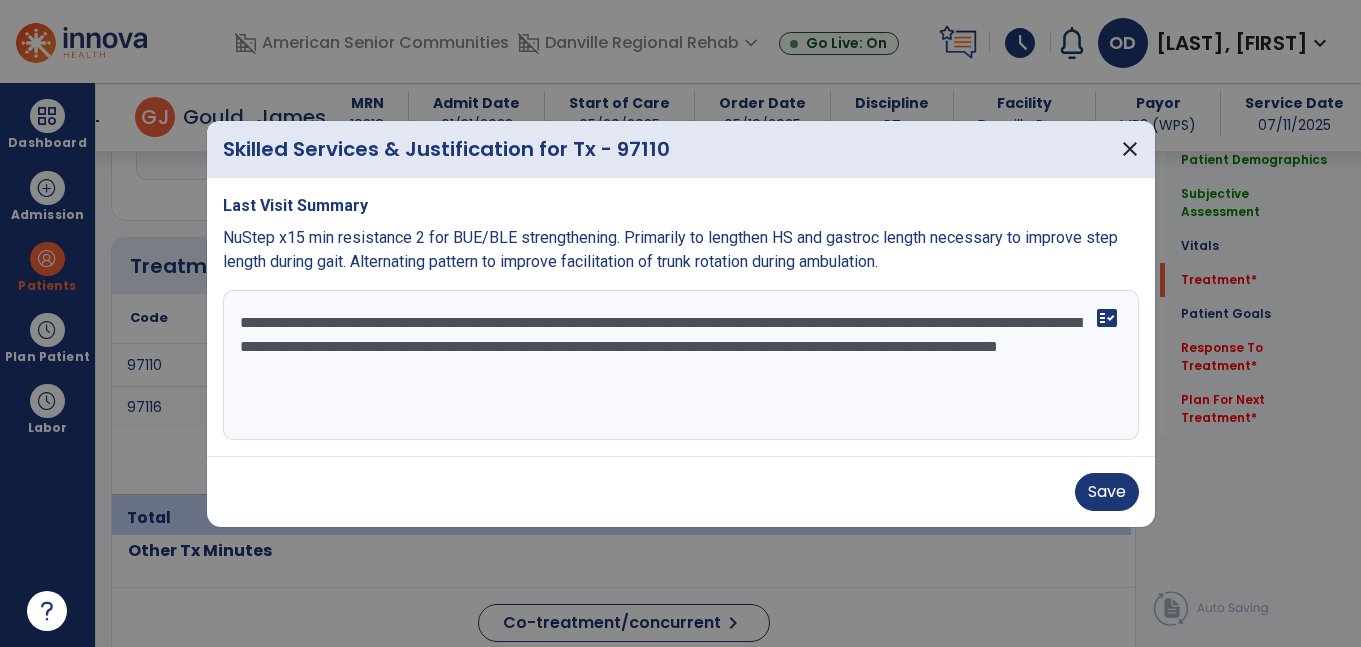 click on "**********" at bounding box center [681, 365] 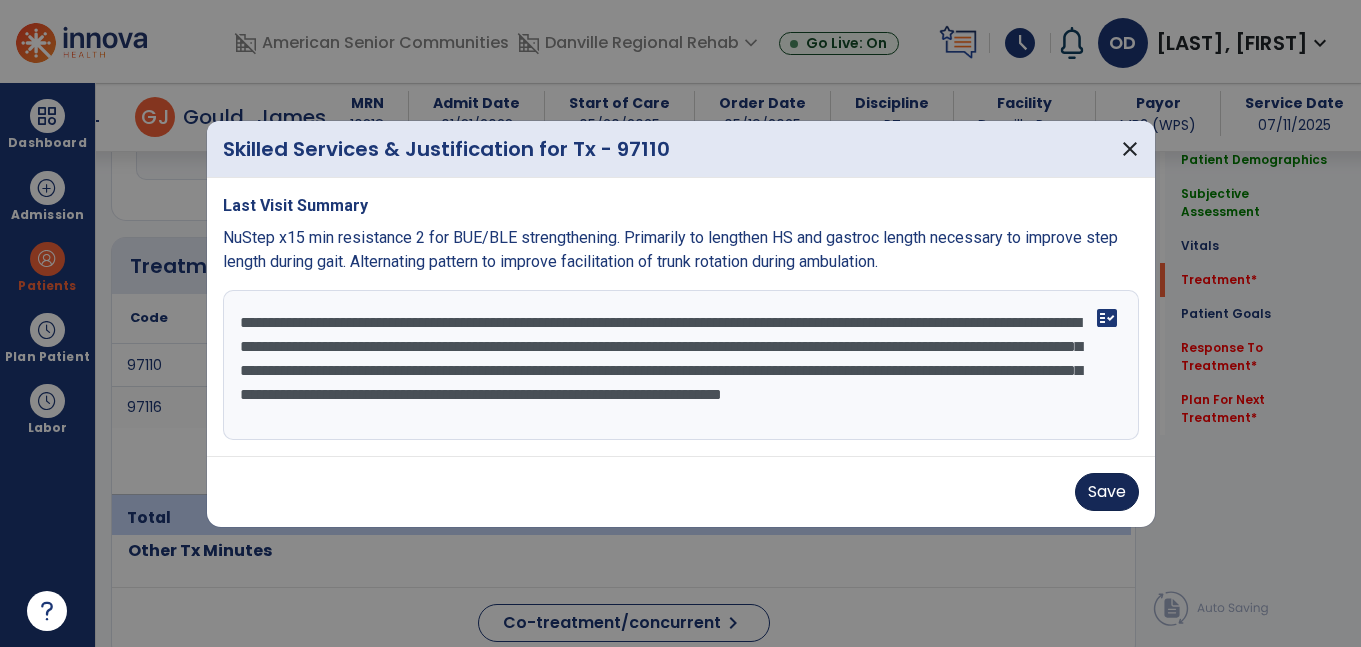 type on "**********" 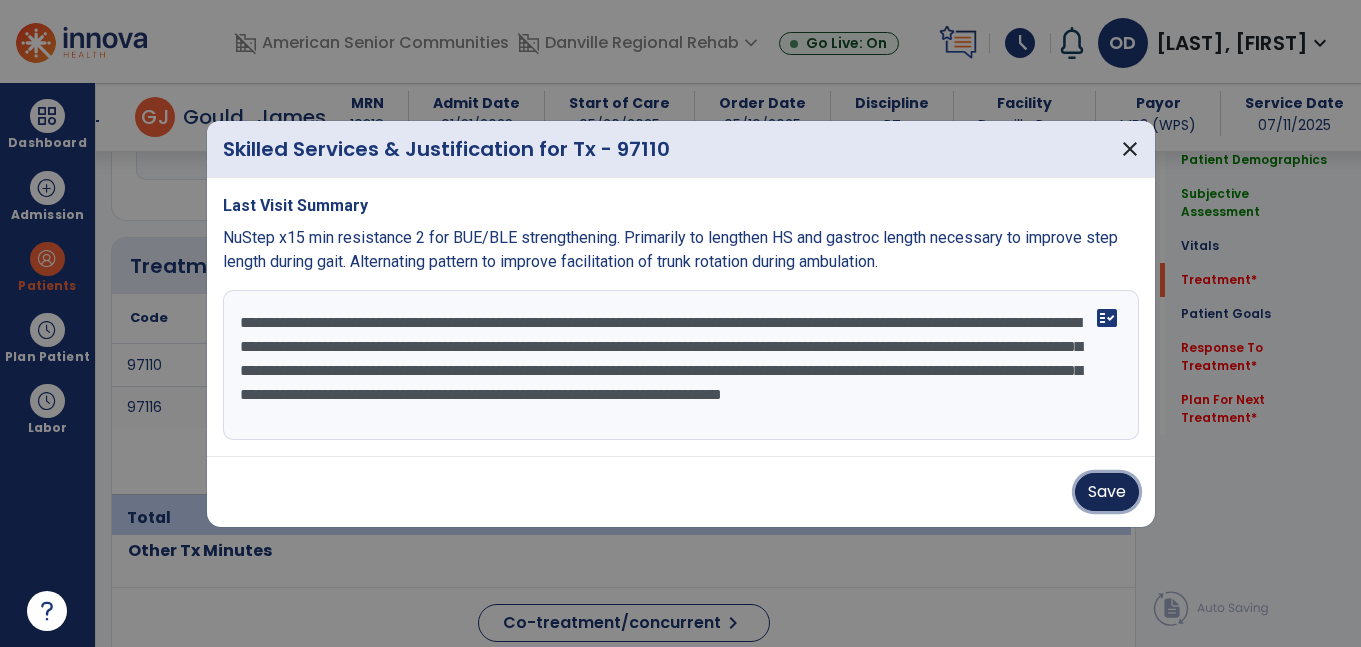 click on "Save" at bounding box center [1107, 492] 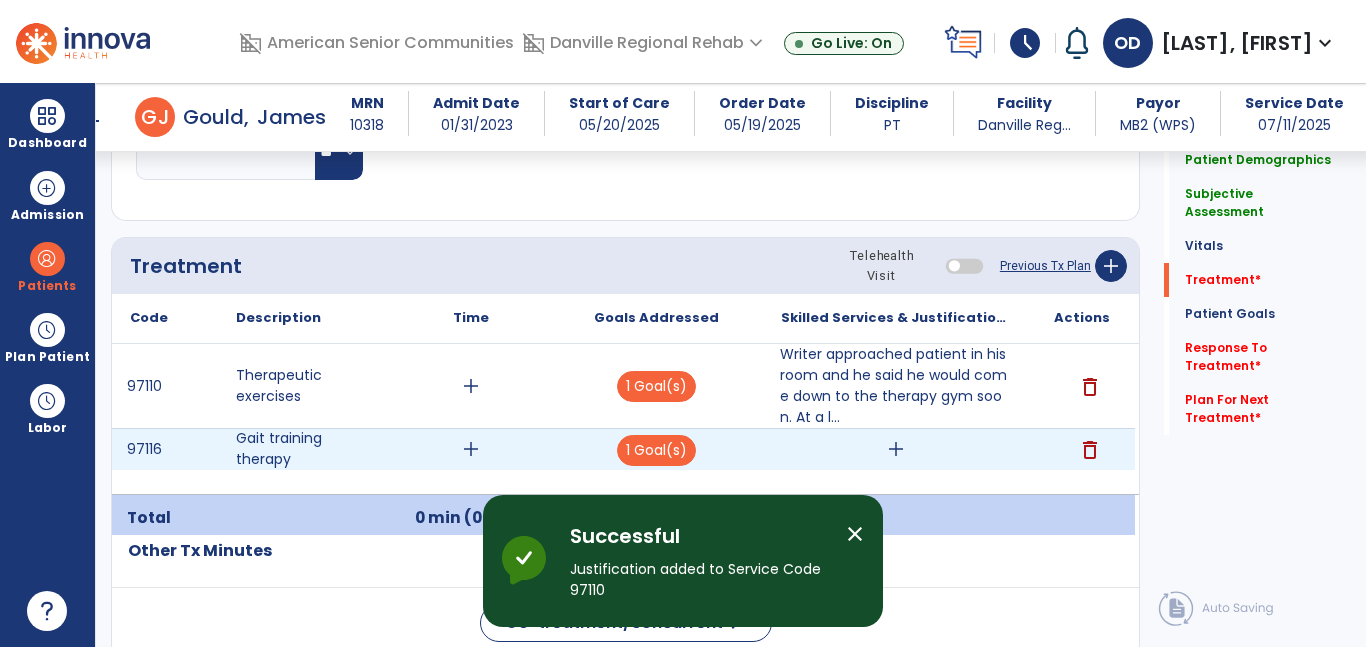 click on "add" at bounding box center [896, 449] 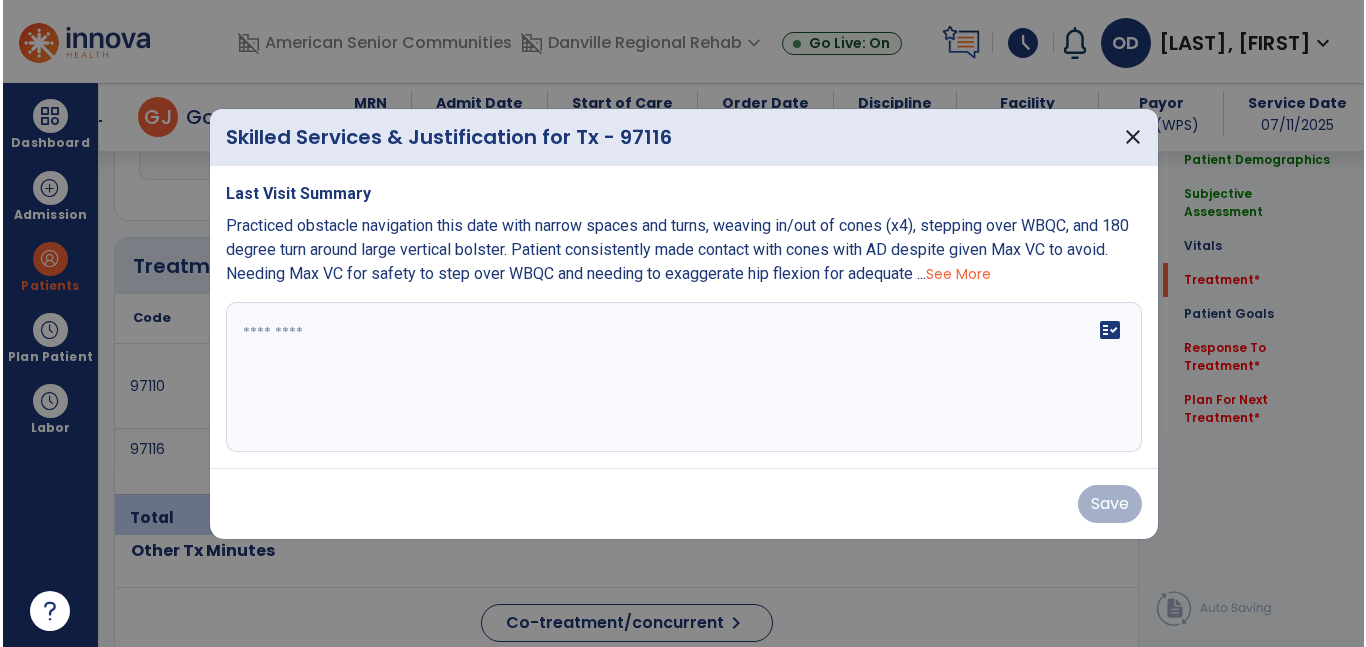 scroll, scrollTop: 1122, scrollLeft: 0, axis: vertical 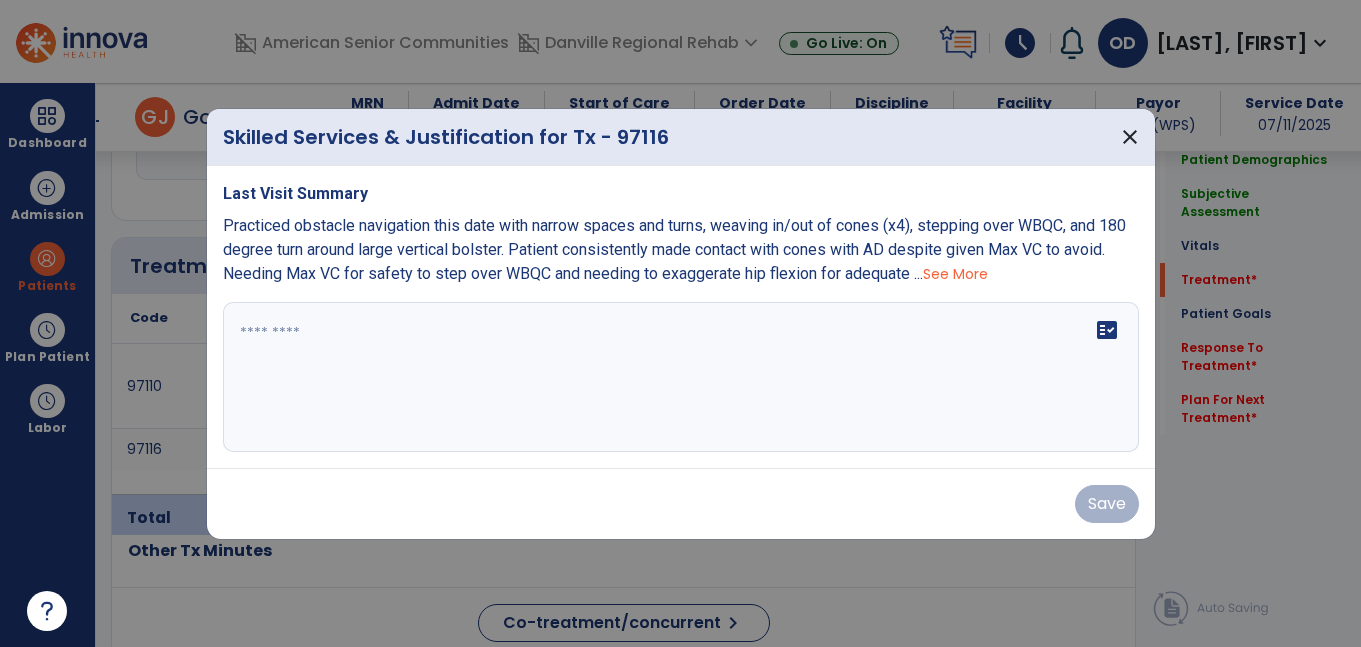 click on "fact_check" at bounding box center [681, 377] 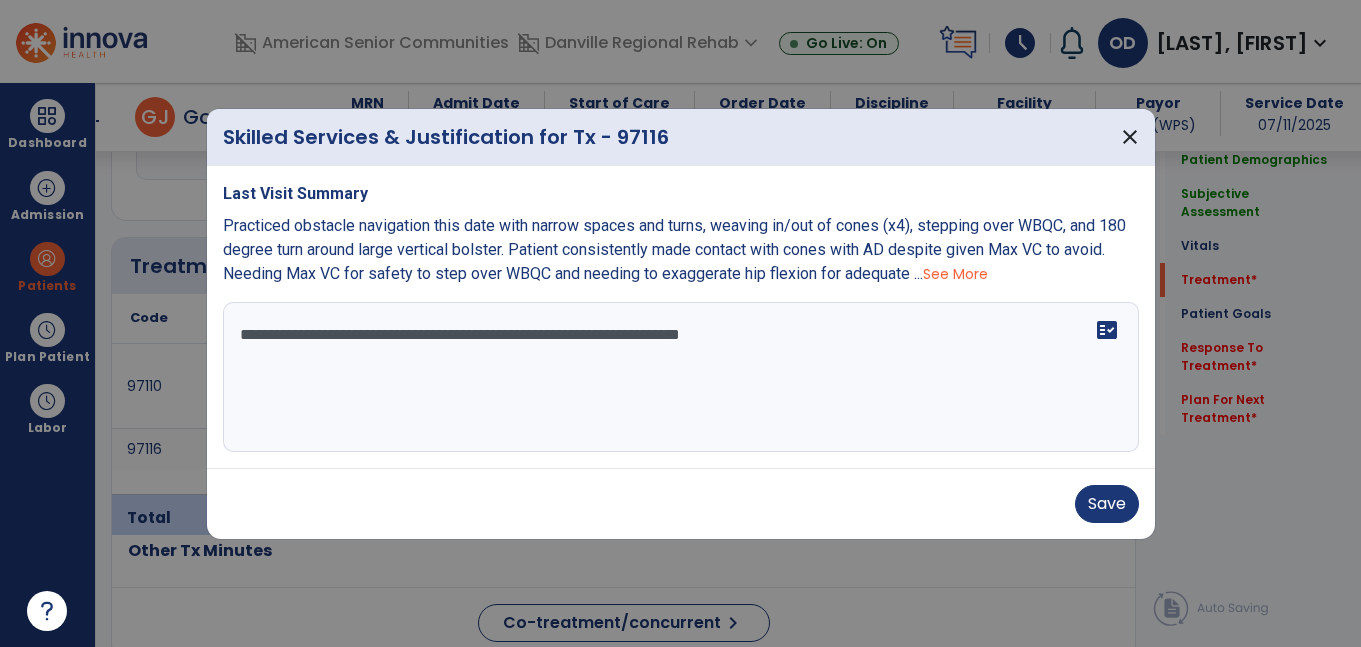 click on "**********" at bounding box center (681, 377) 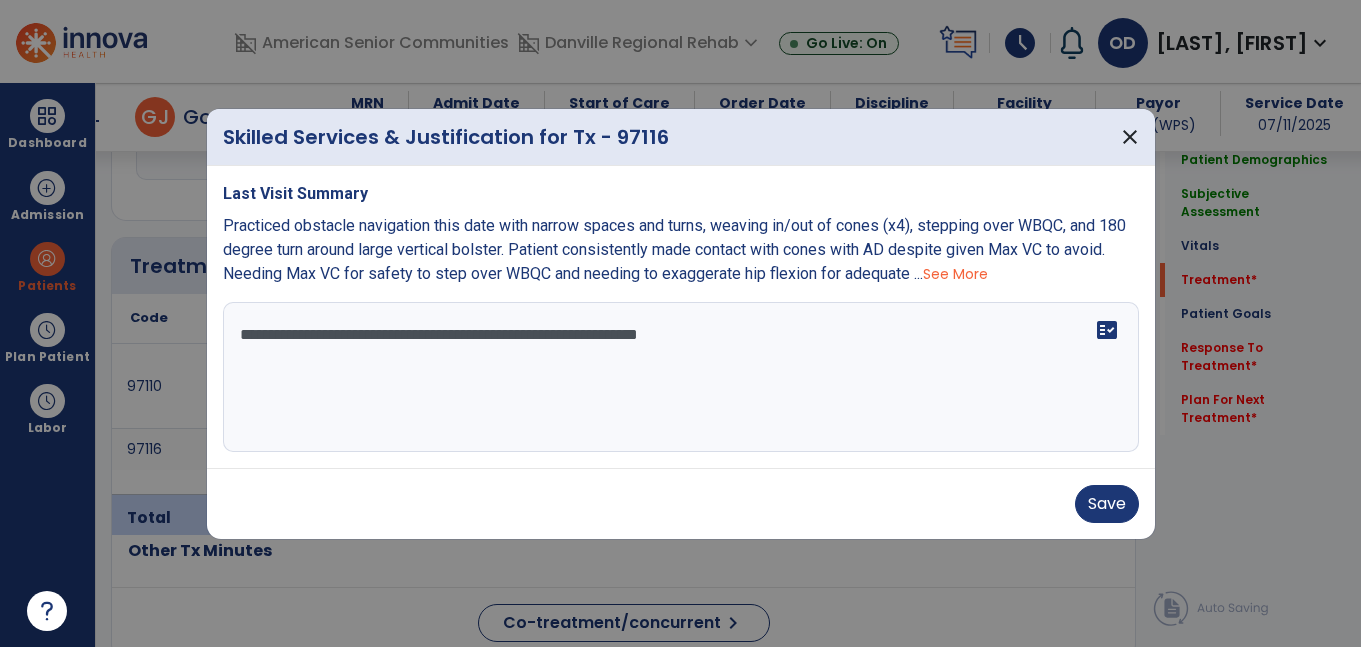 click on "**********" at bounding box center (681, 377) 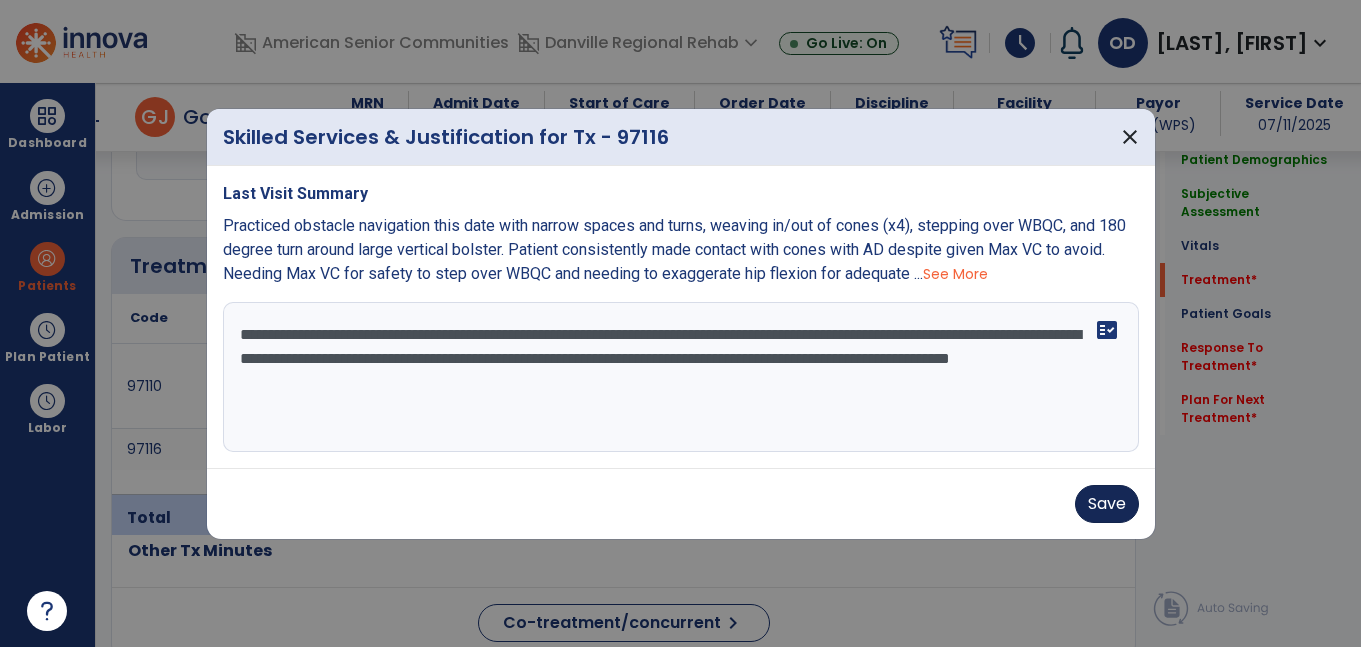 type on "**********" 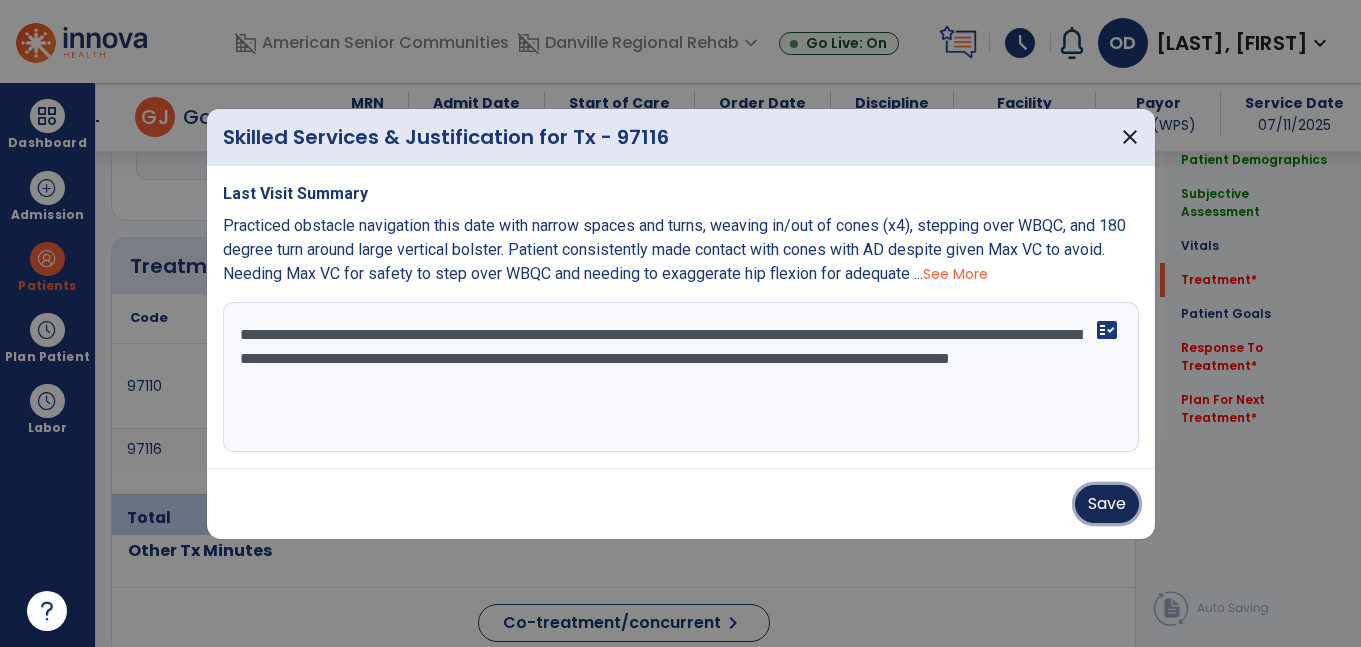 click on "Save" at bounding box center (1107, 504) 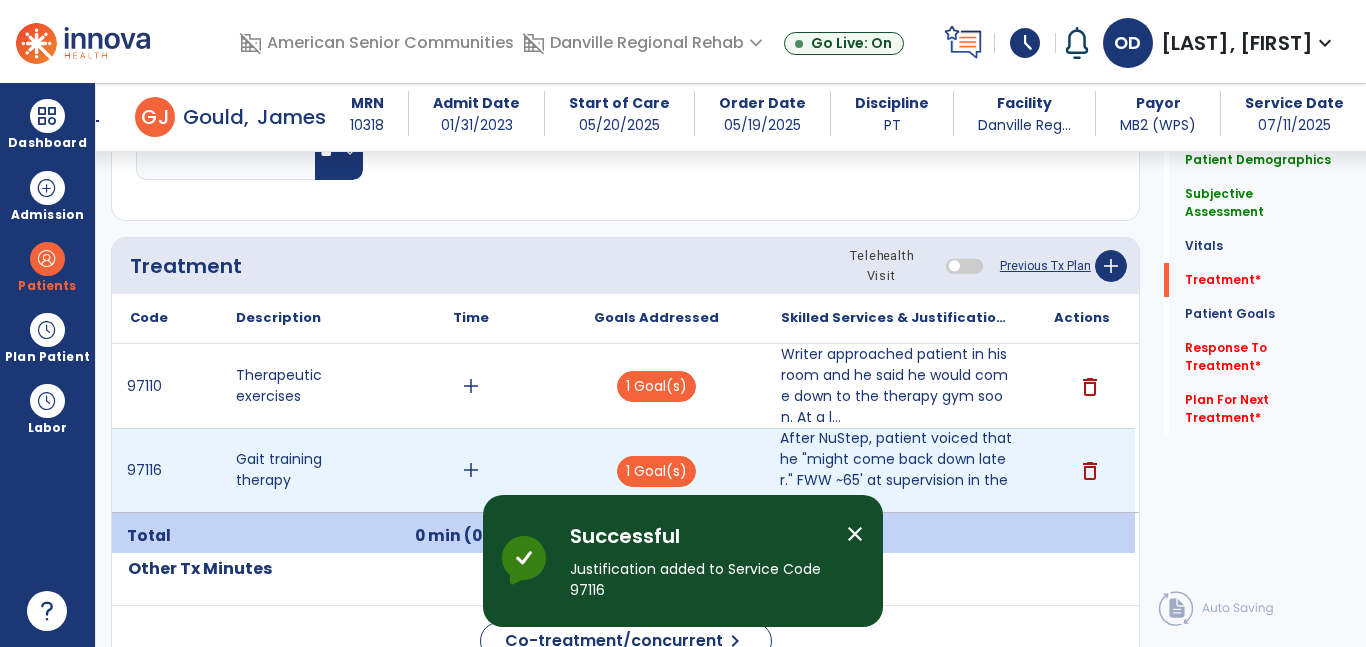 click on "add" at bounding box center [471, 470] 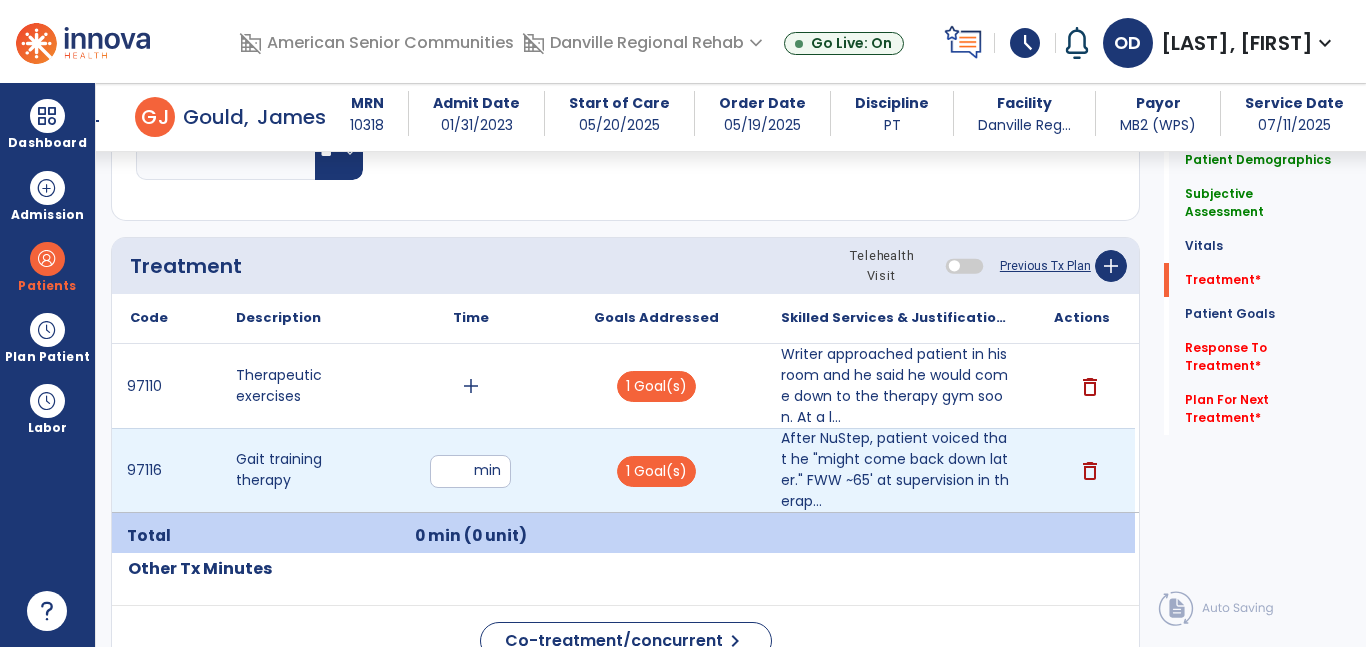 type on "*" 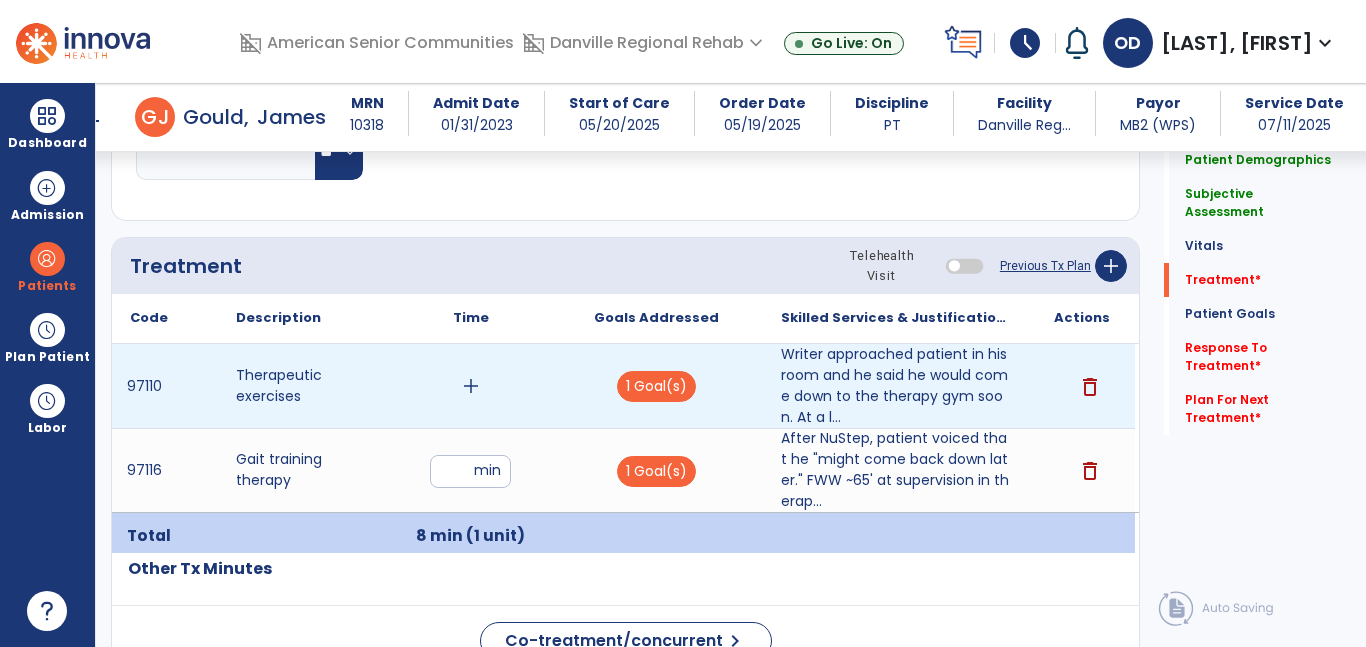 click on "add" at bounding box center [471, 386] 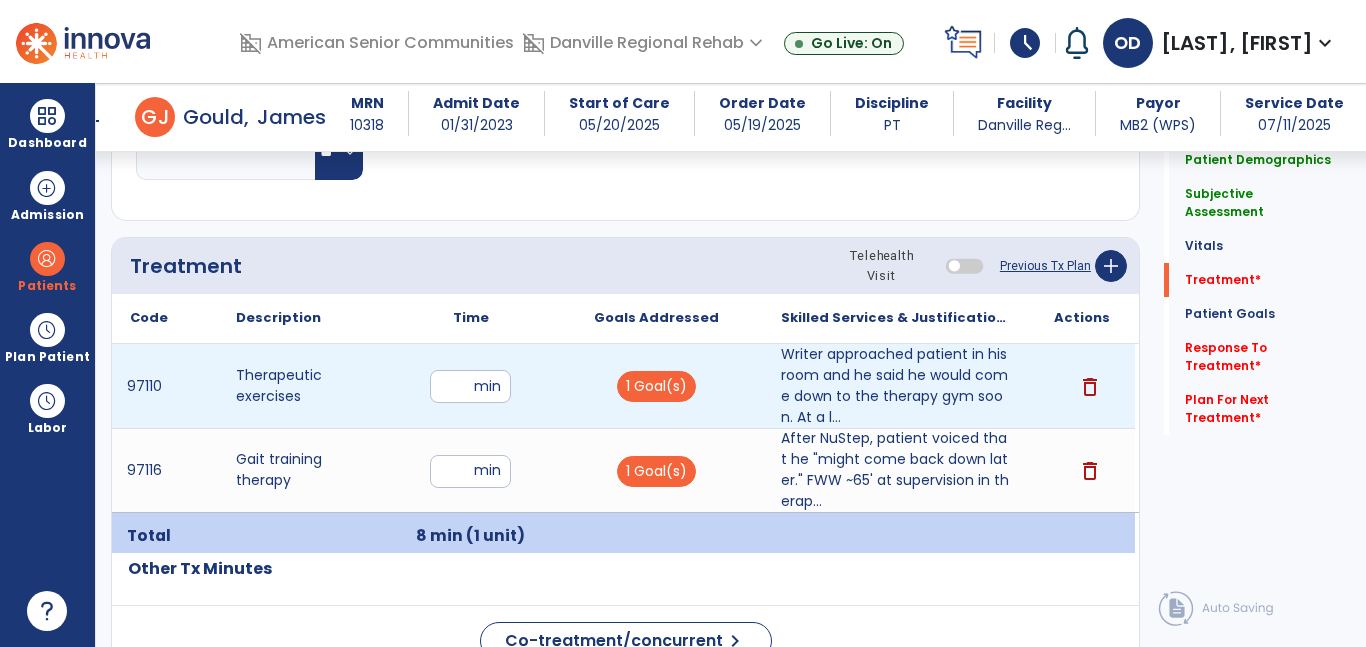 type on "**" 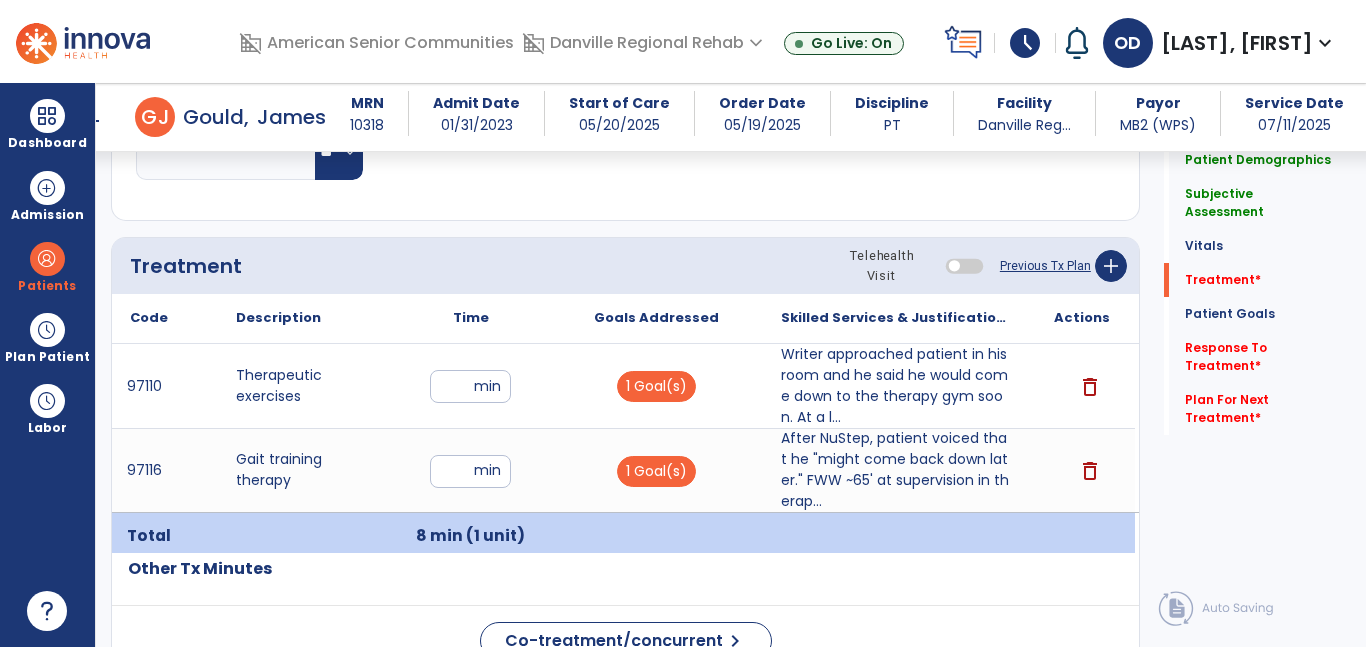 click on "Code
Description
Time" 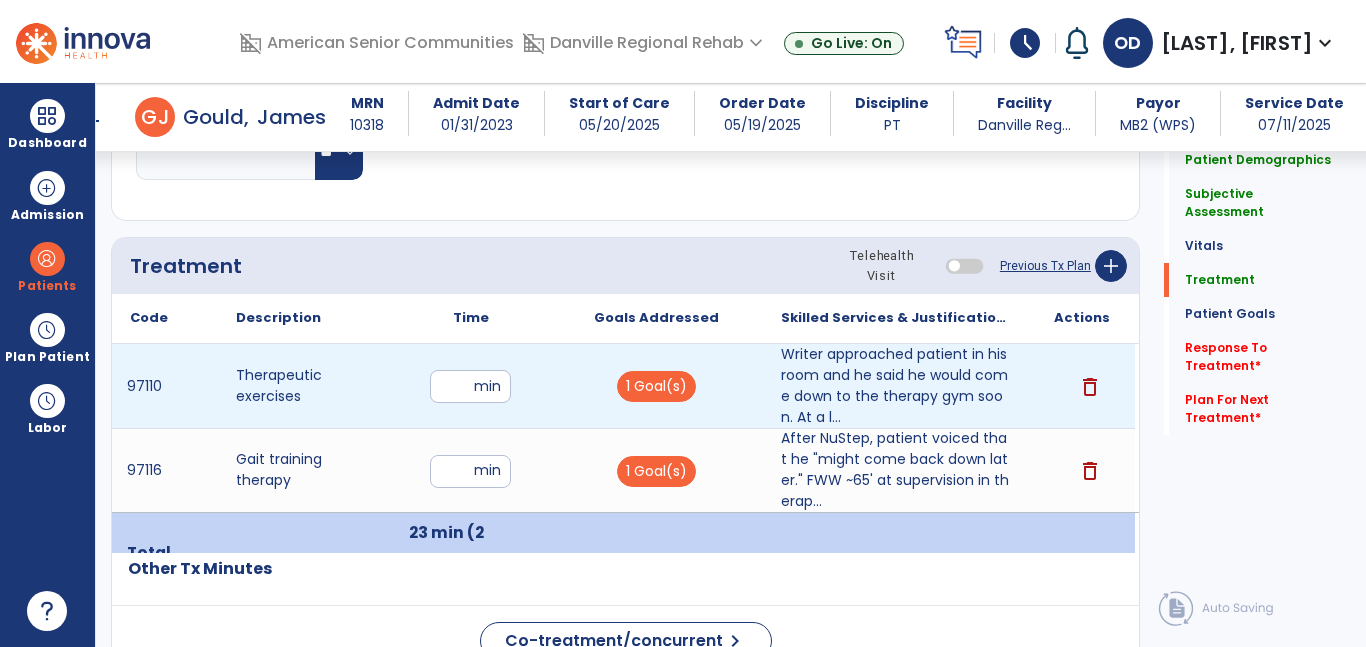 click on "**" at bounding box center [470, 386] 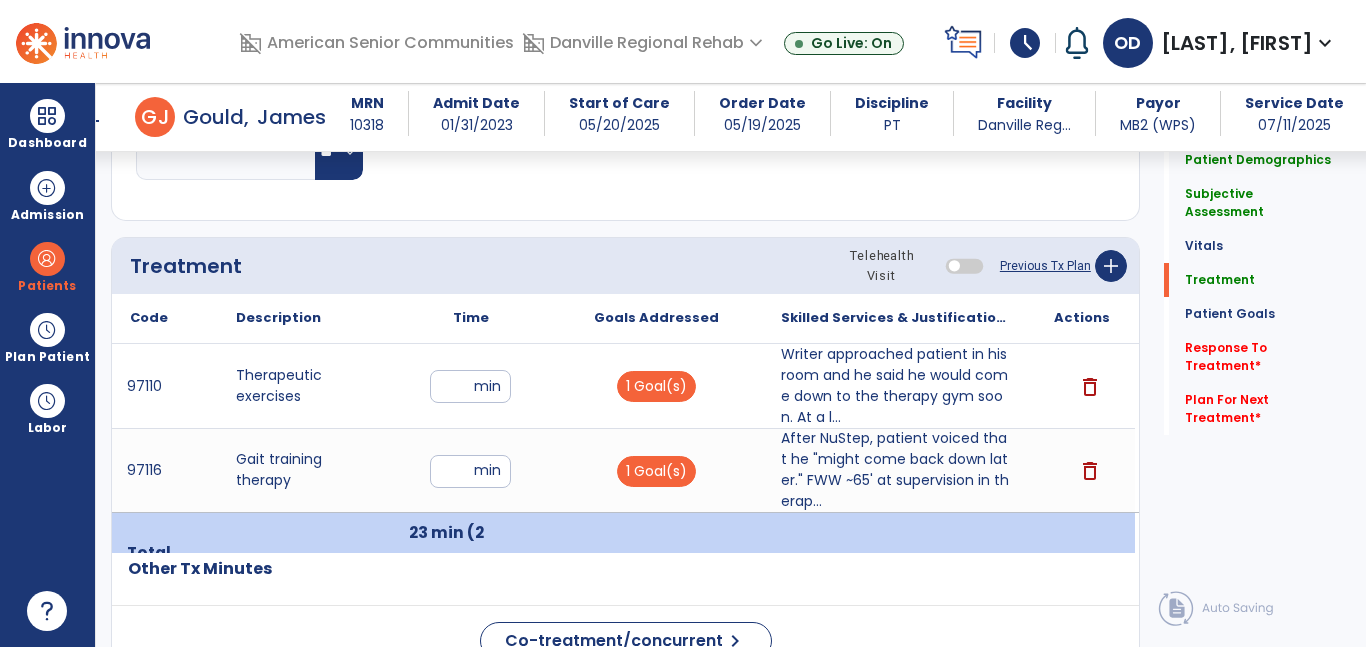 click on "Code
Description
Time" 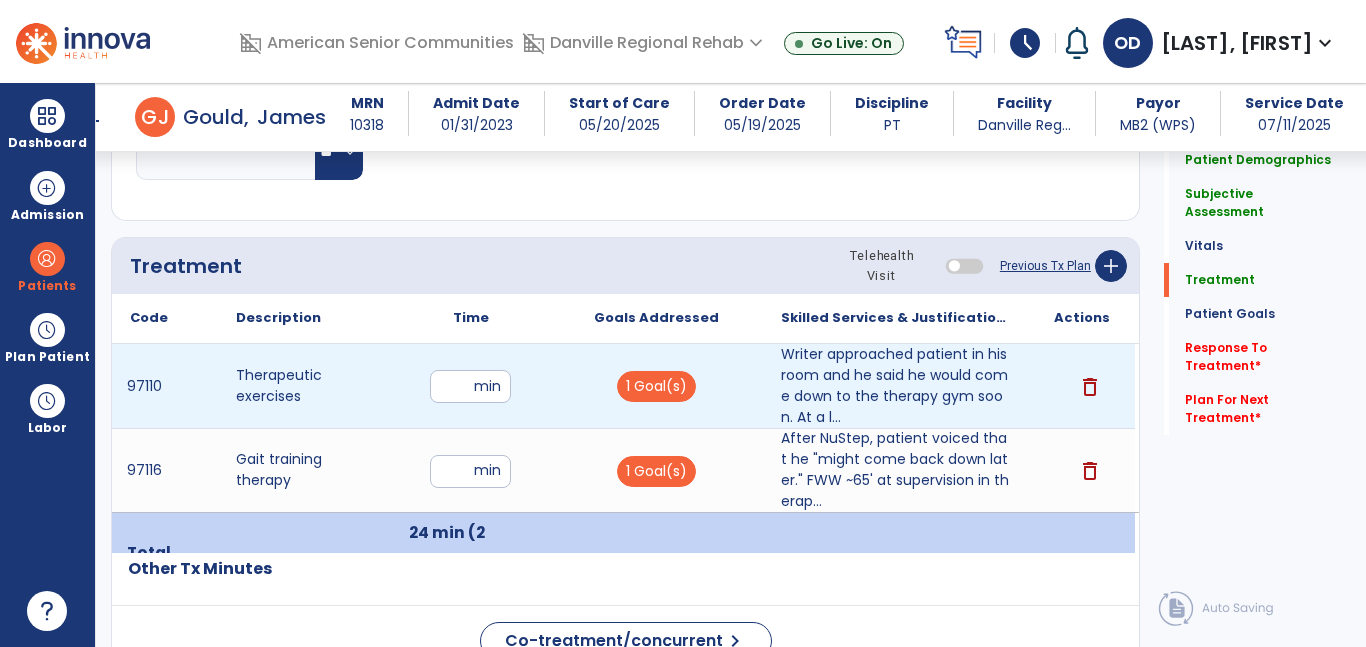 click on "**" at bounding box center (470, 386) 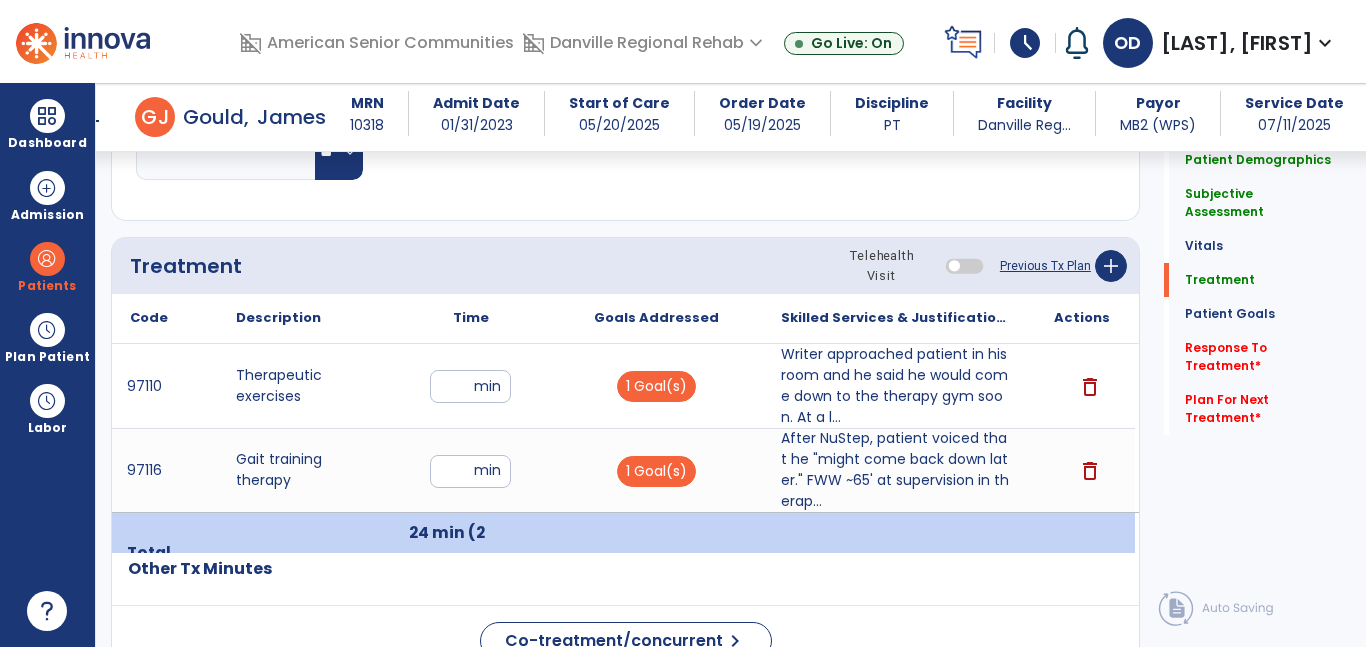 click on "Code
Description
Time" 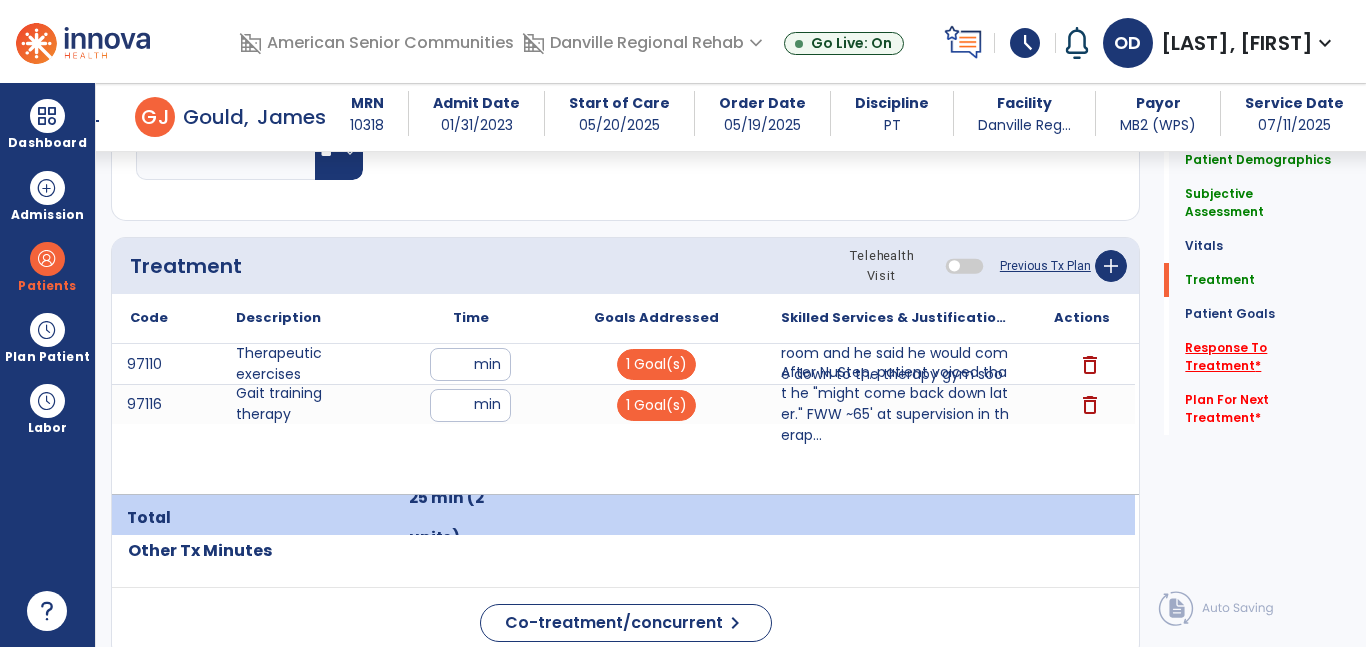 click on "Response To Treatment   *" 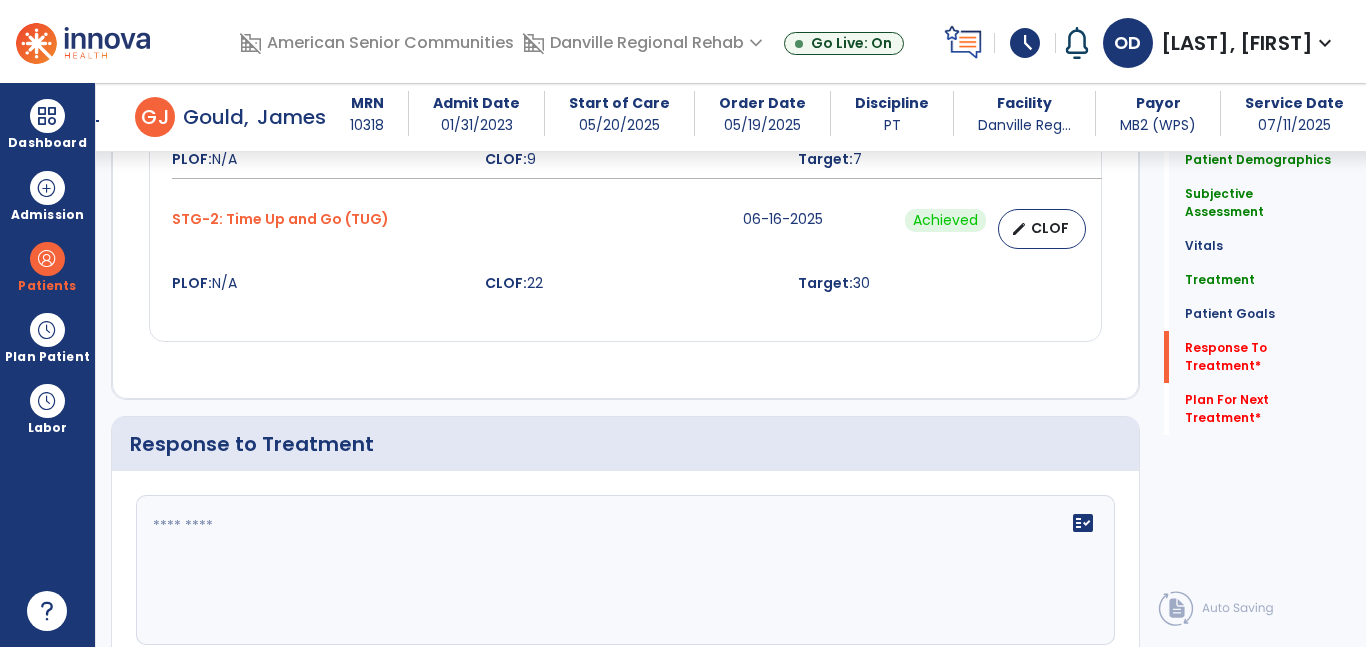 scroll, scrollTop: 3165, scrollLeft: 0, axis: vertical 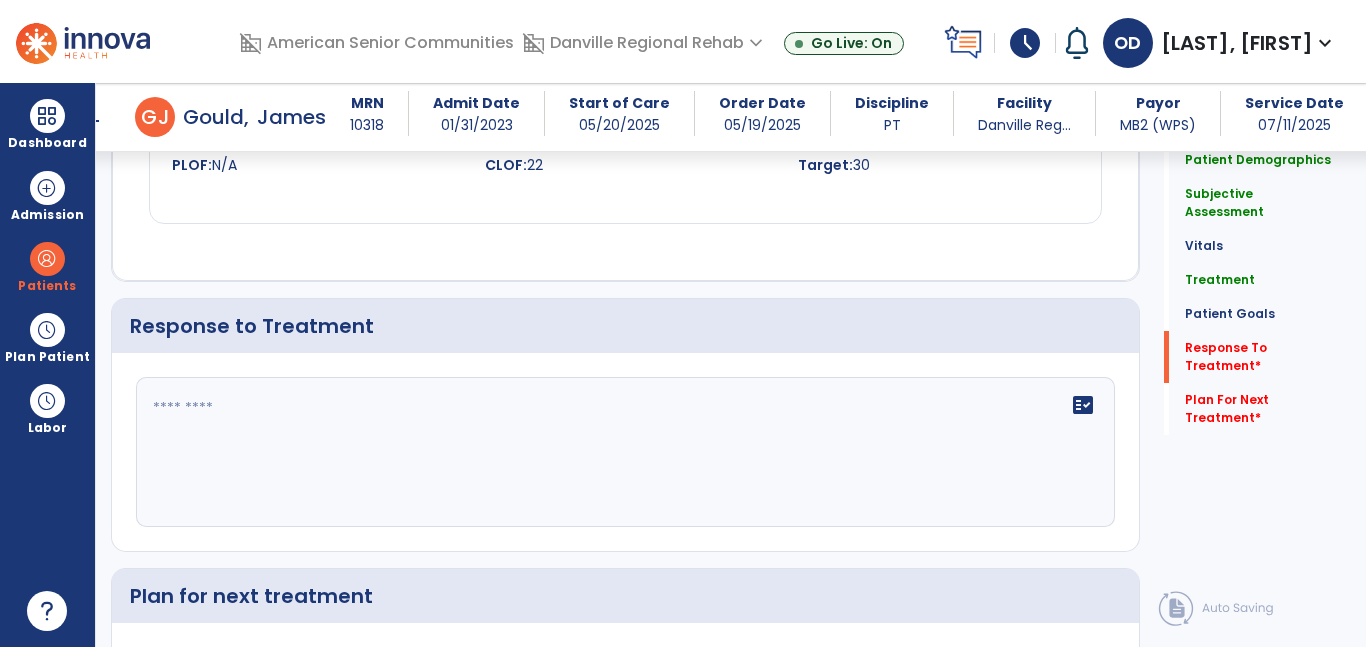click 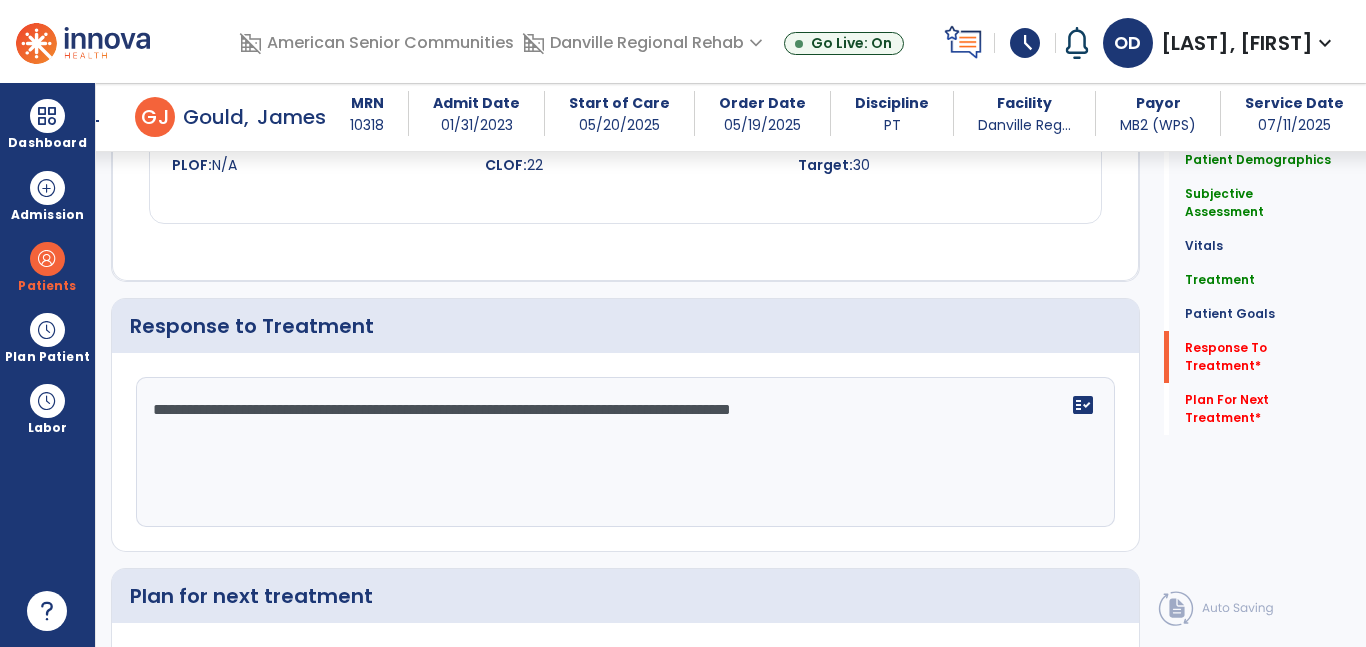 scroll, scrollTop: 3364, scrollLeft: 0, axis: vertical 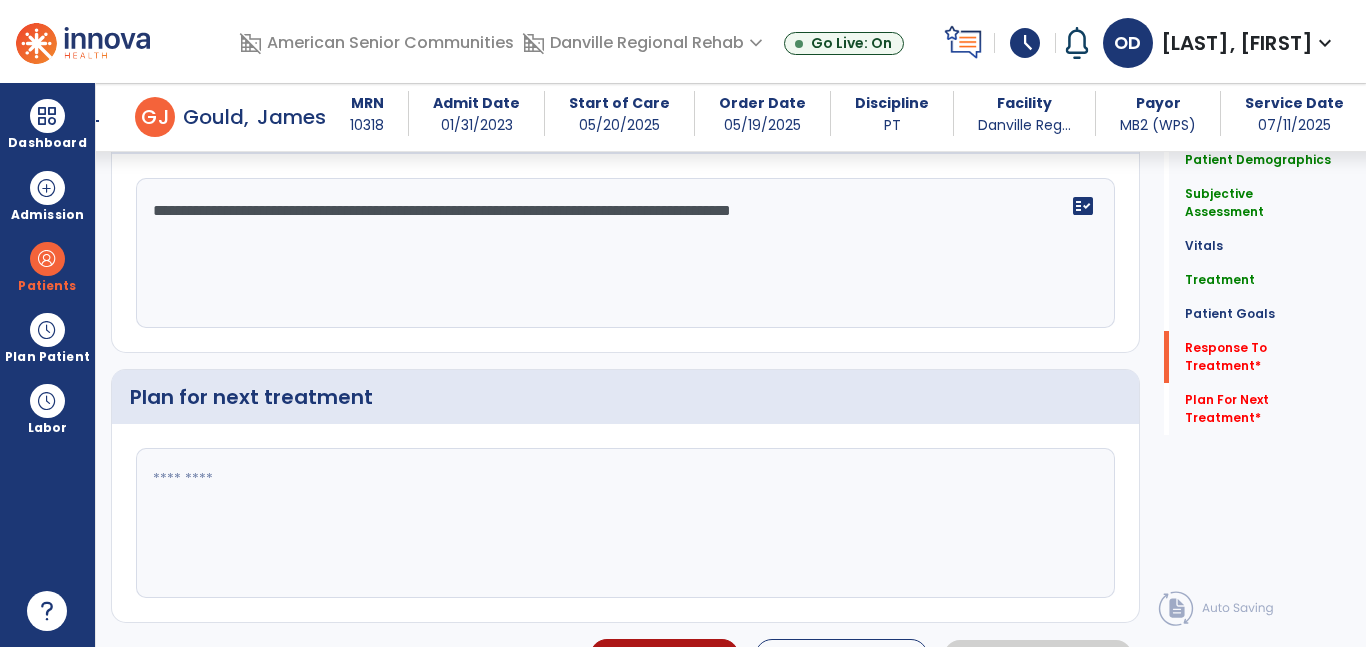 type on "**********" 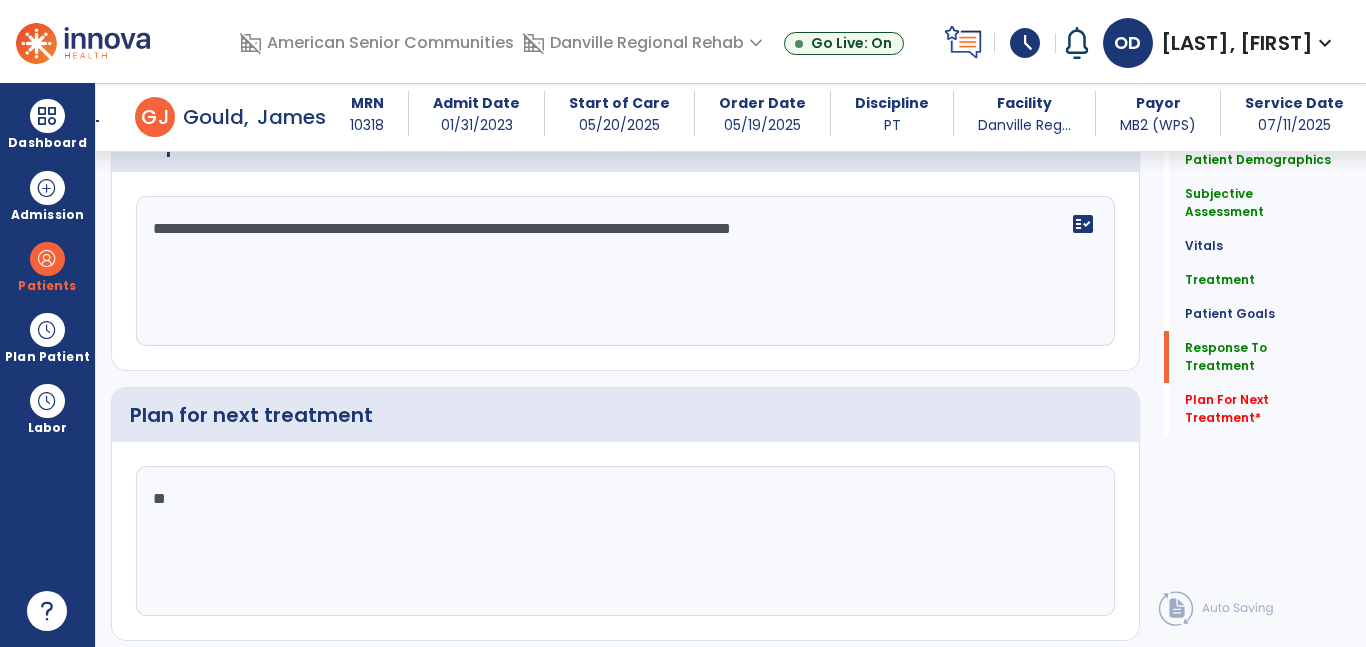 type on "*" 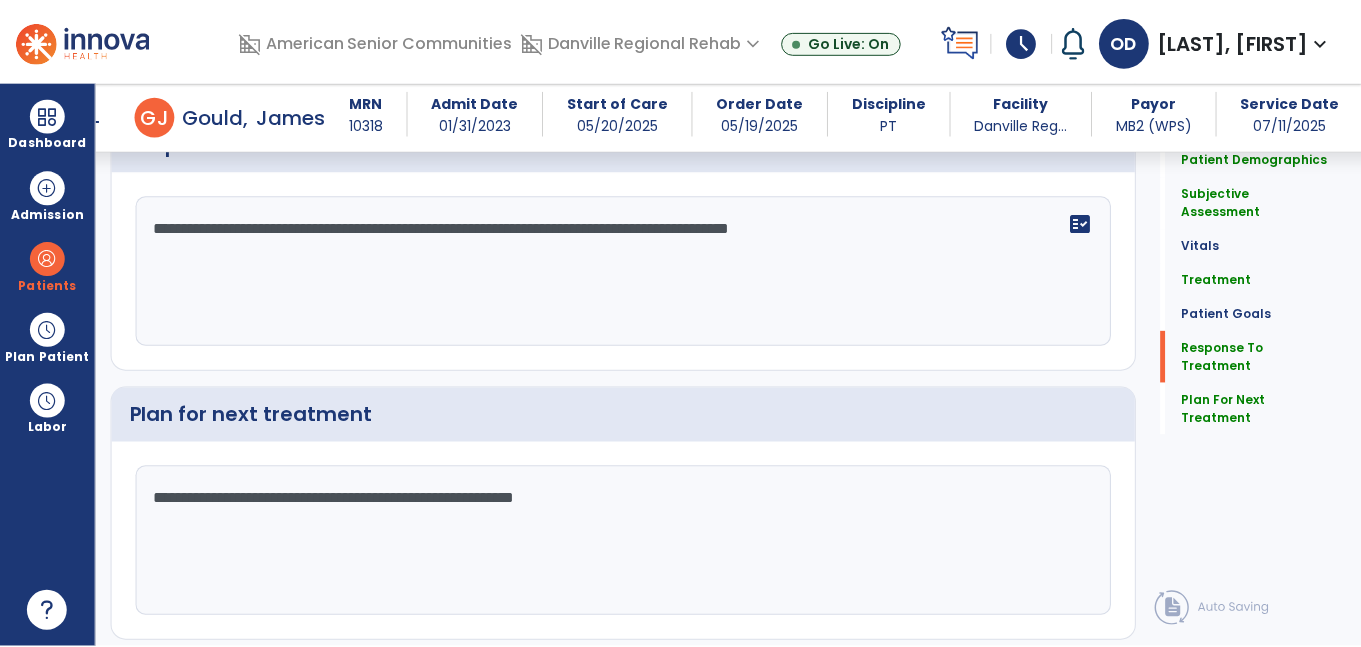 scroll, scrollTop: 3364, scrollLeft: 0, axis: vertical 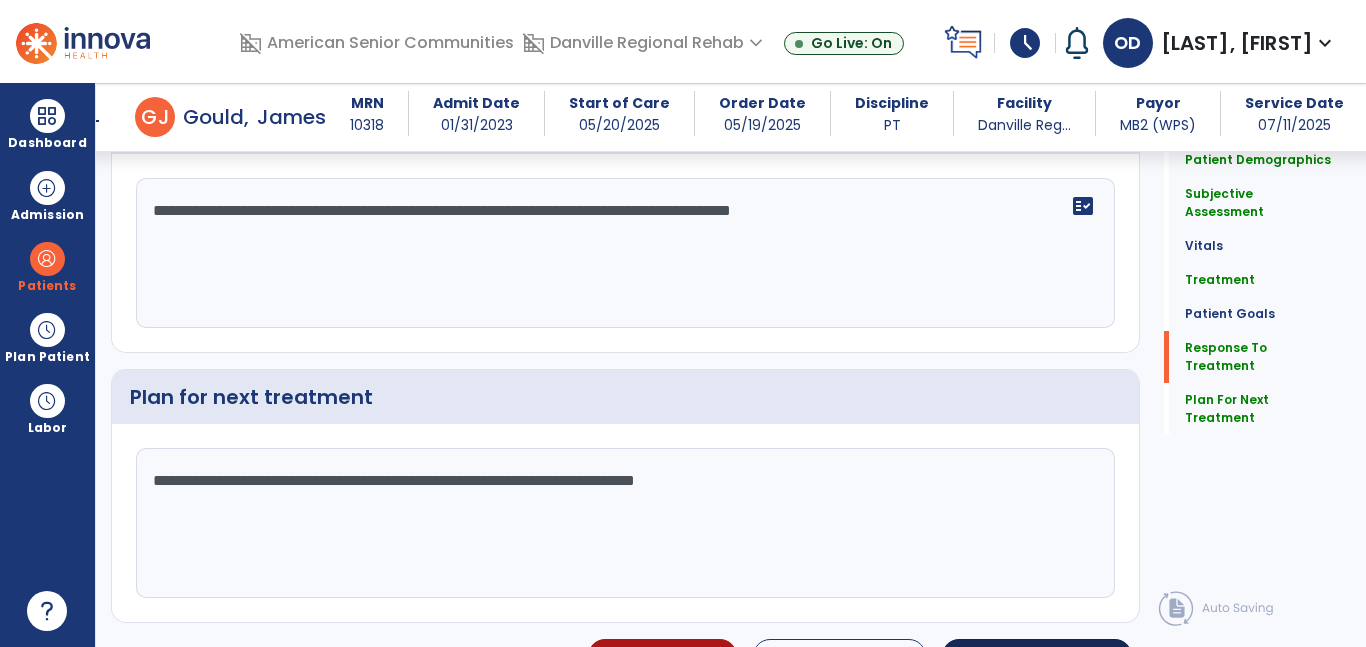 type on "**********" 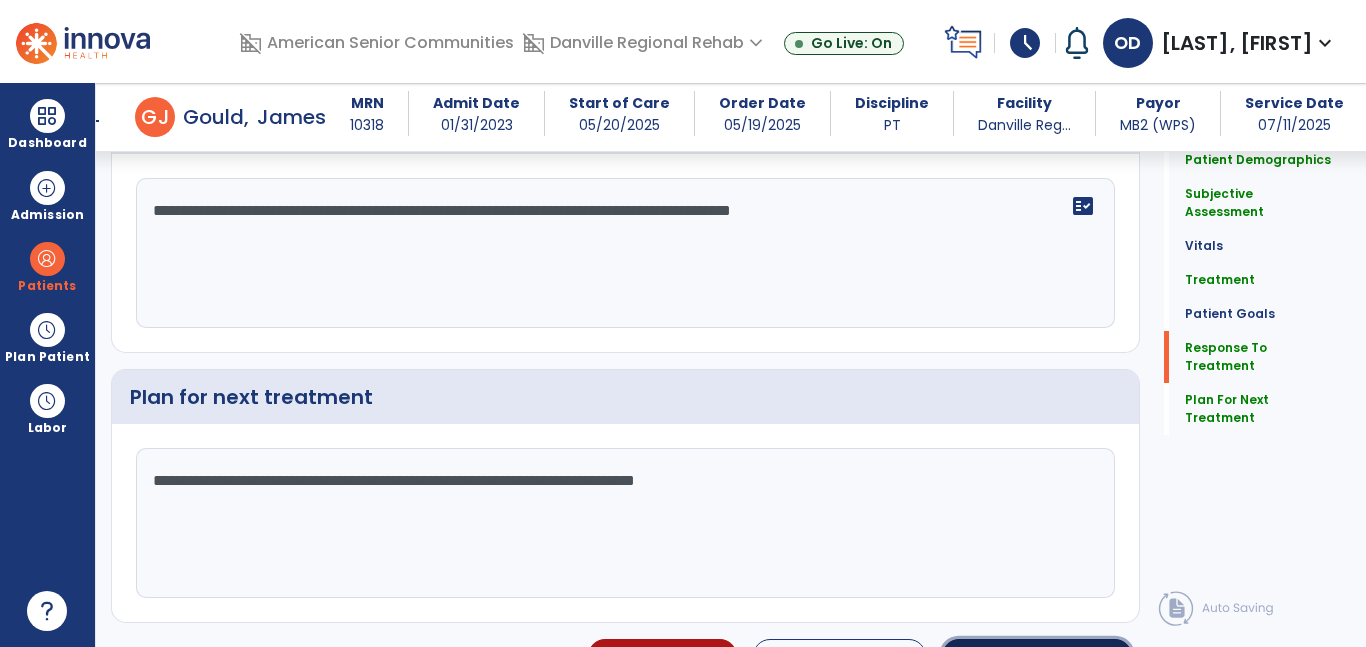 click on "Sign Doc" 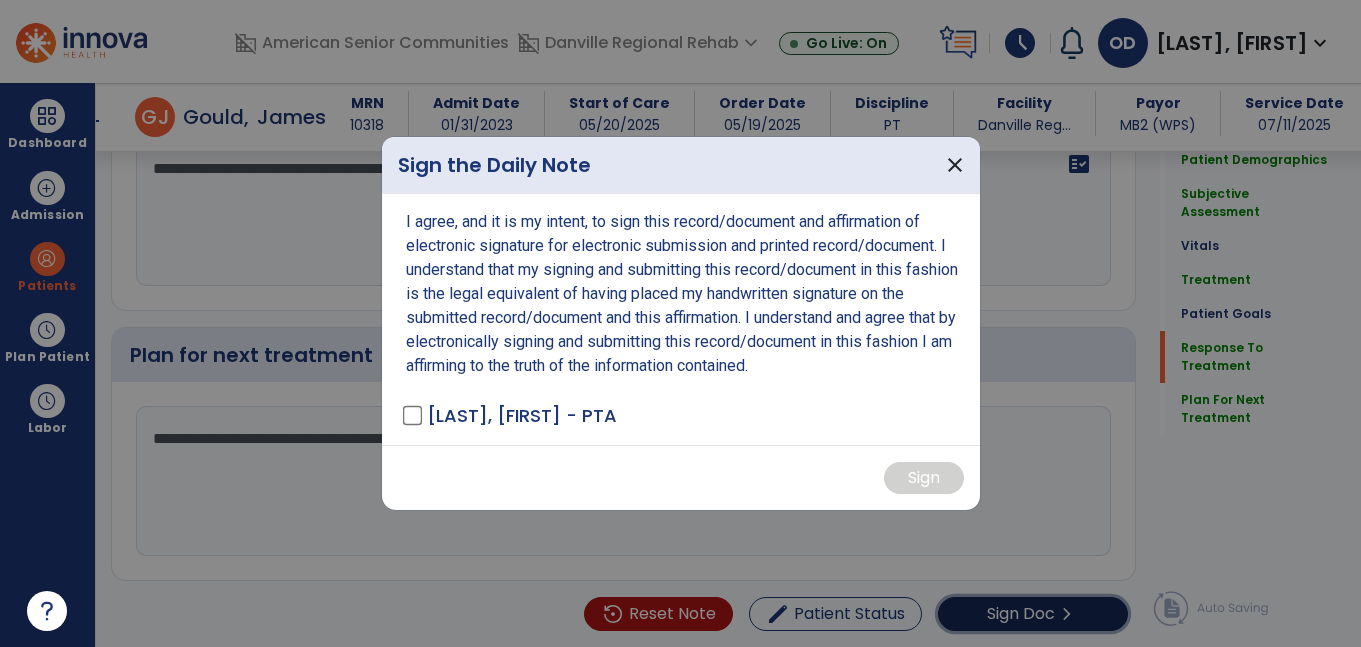 scroll, scrollTop: 3406, scrollLeft: 0, axis: vertical 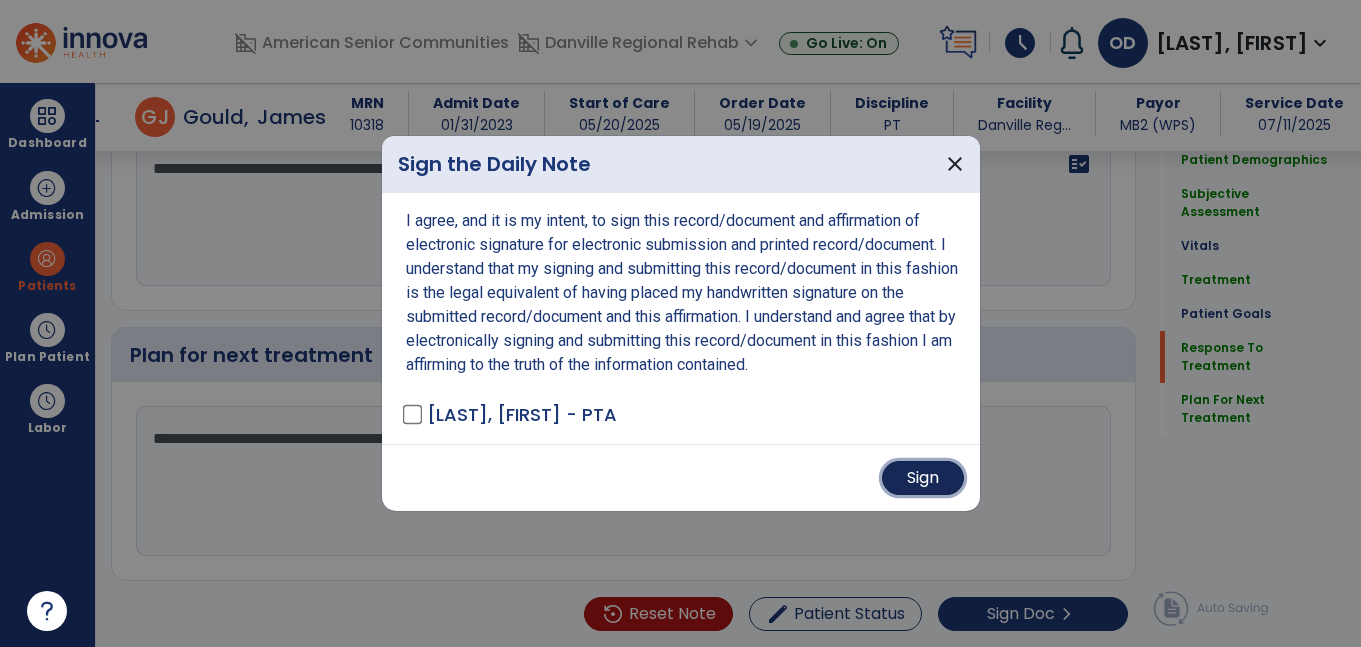 click on "Sign" at bounding box center (923, 478) 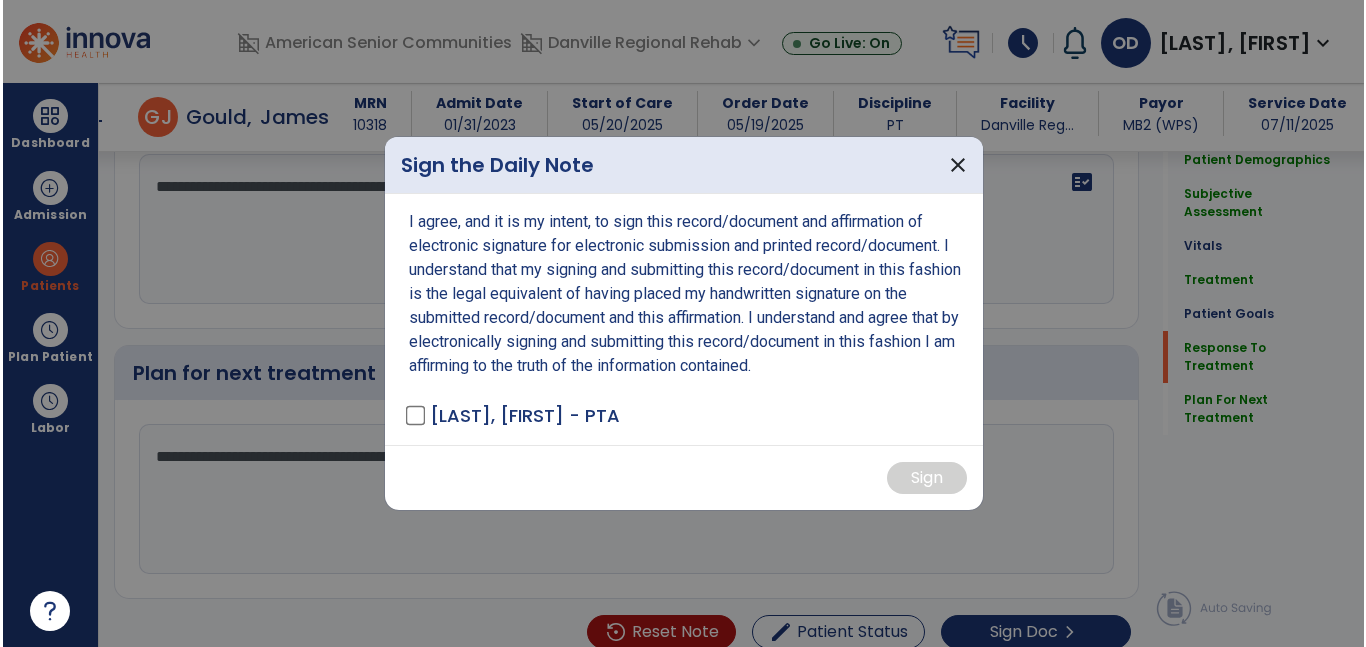scroll, scrollTop: 3406, scrollLeft: 0, axis: vertical 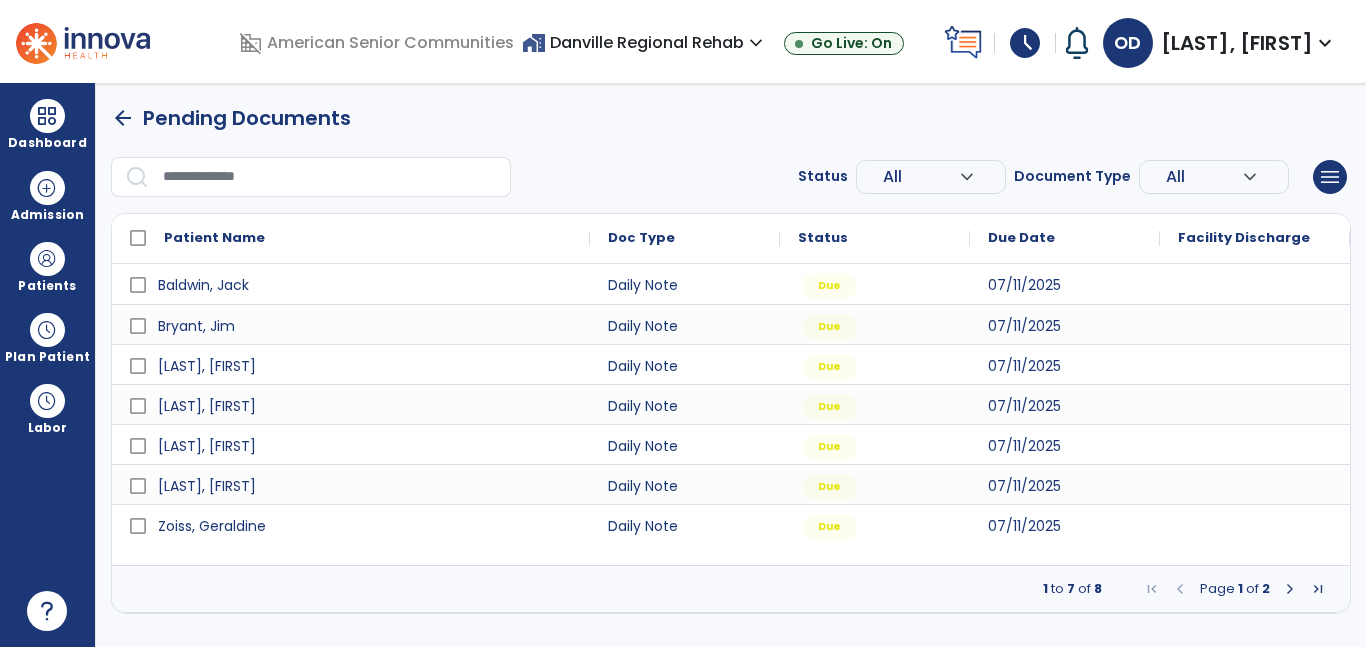 click at bounding box center (1290, 589) 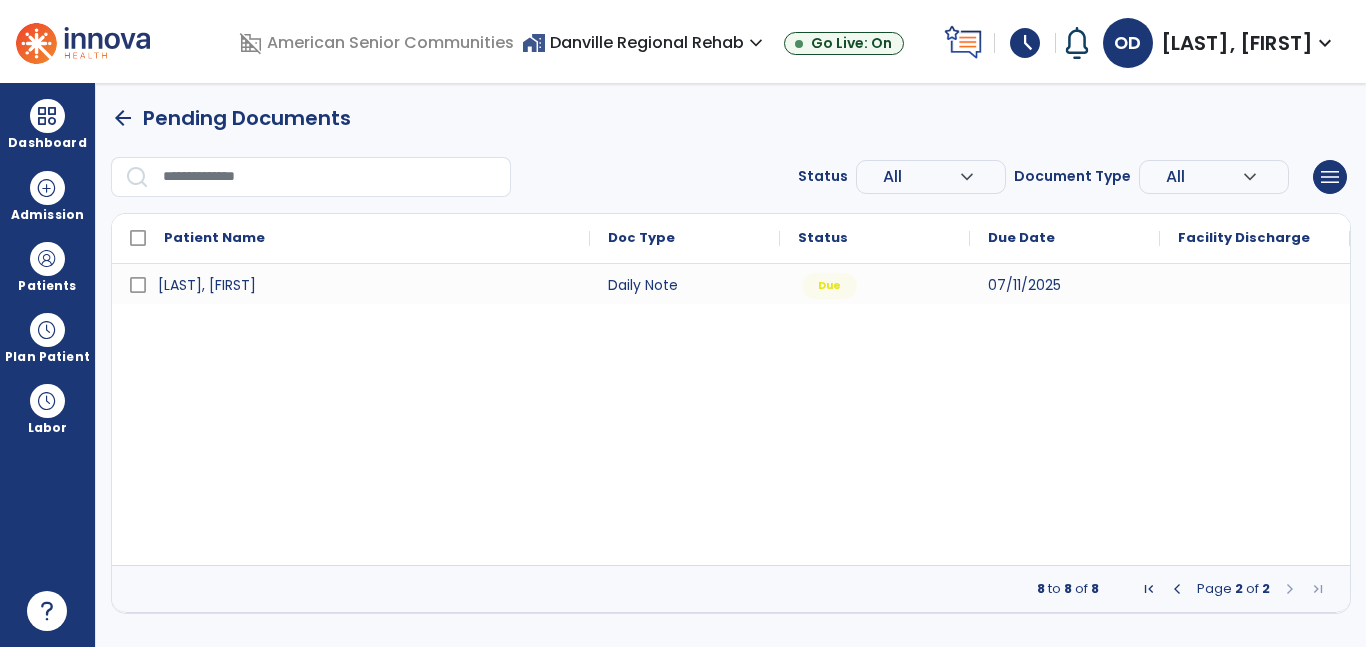 click at bounding box center (1177, 589) 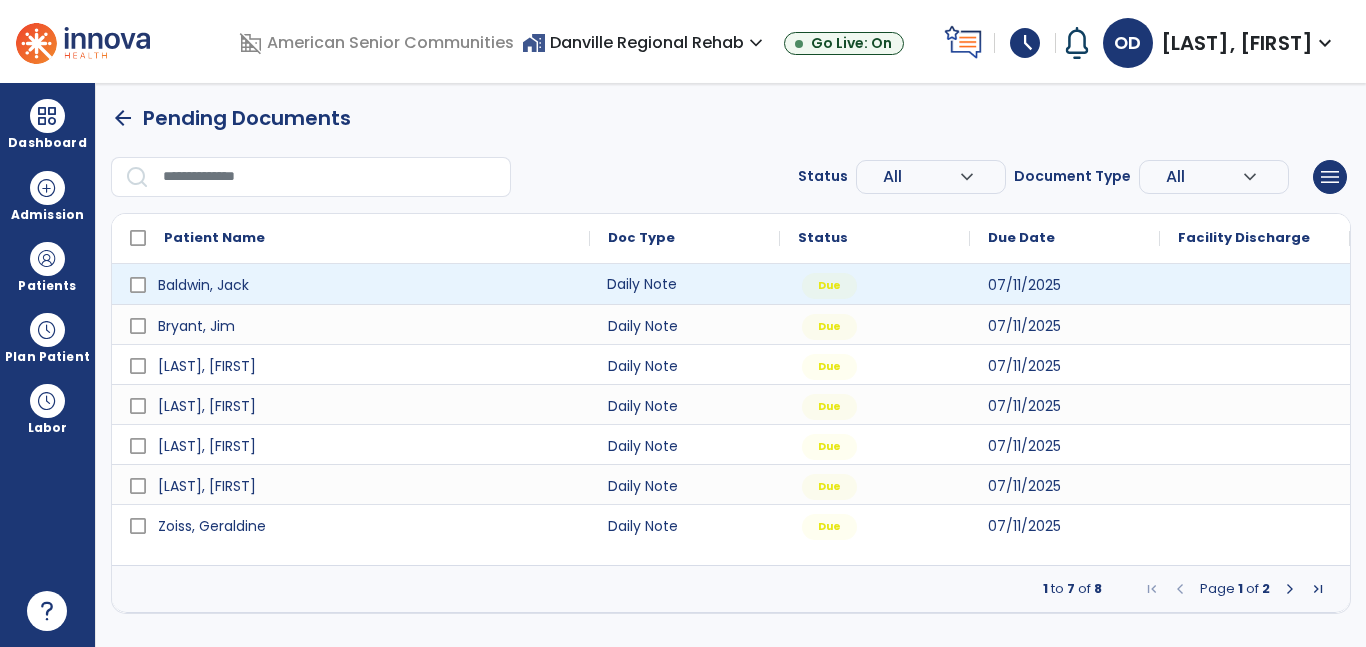 click on "Daily Note" at bounding box center [685, 284] 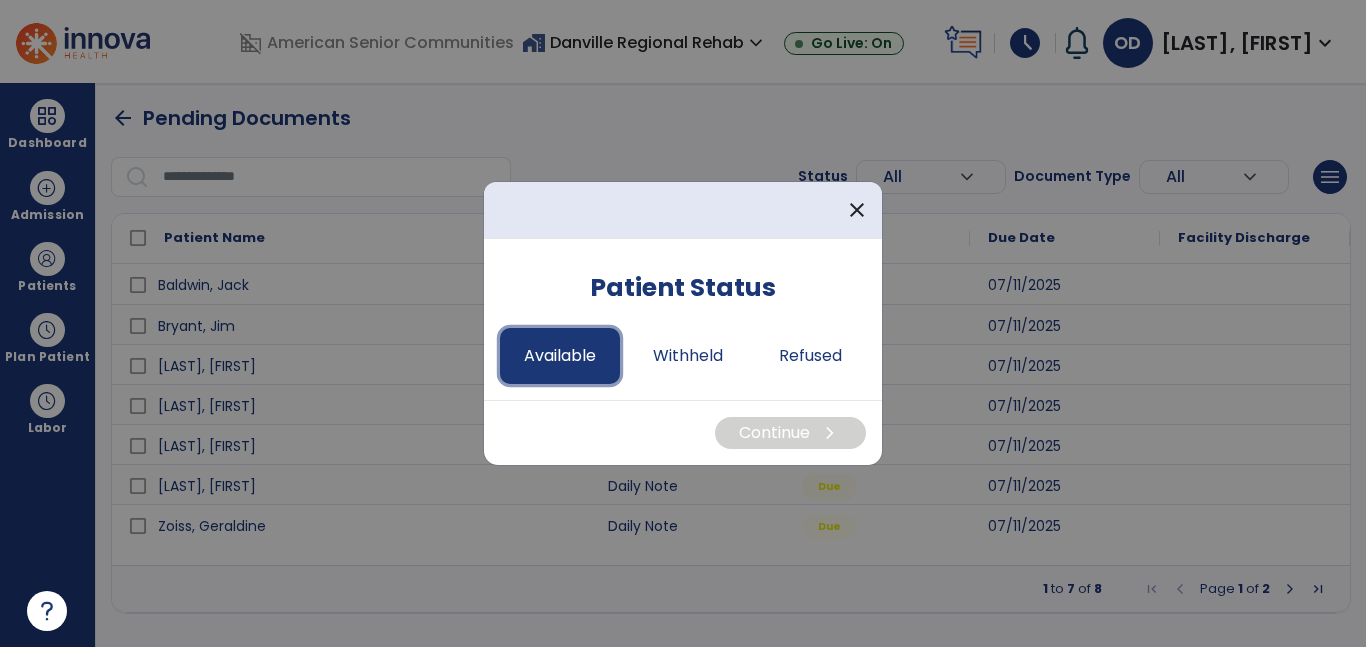 click on "Available" at bounding box center [560, 356] 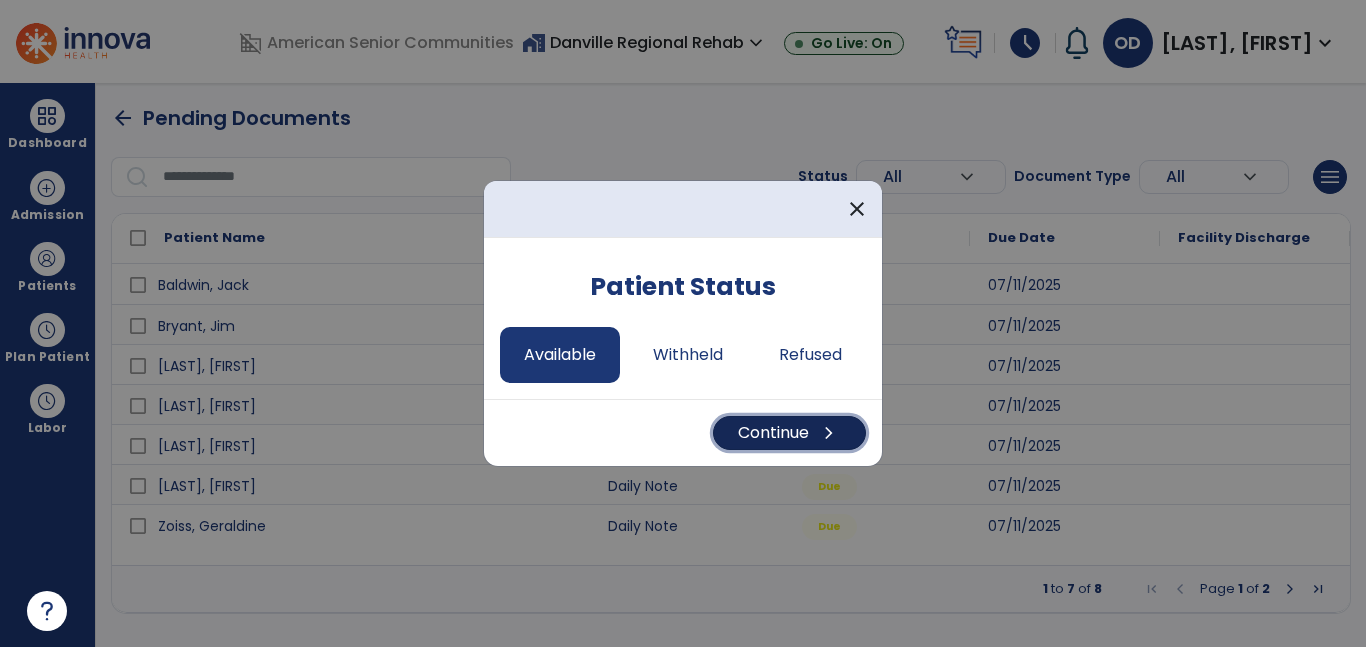 click on "Continue   chevron_right" at bounding box center (789, 433) 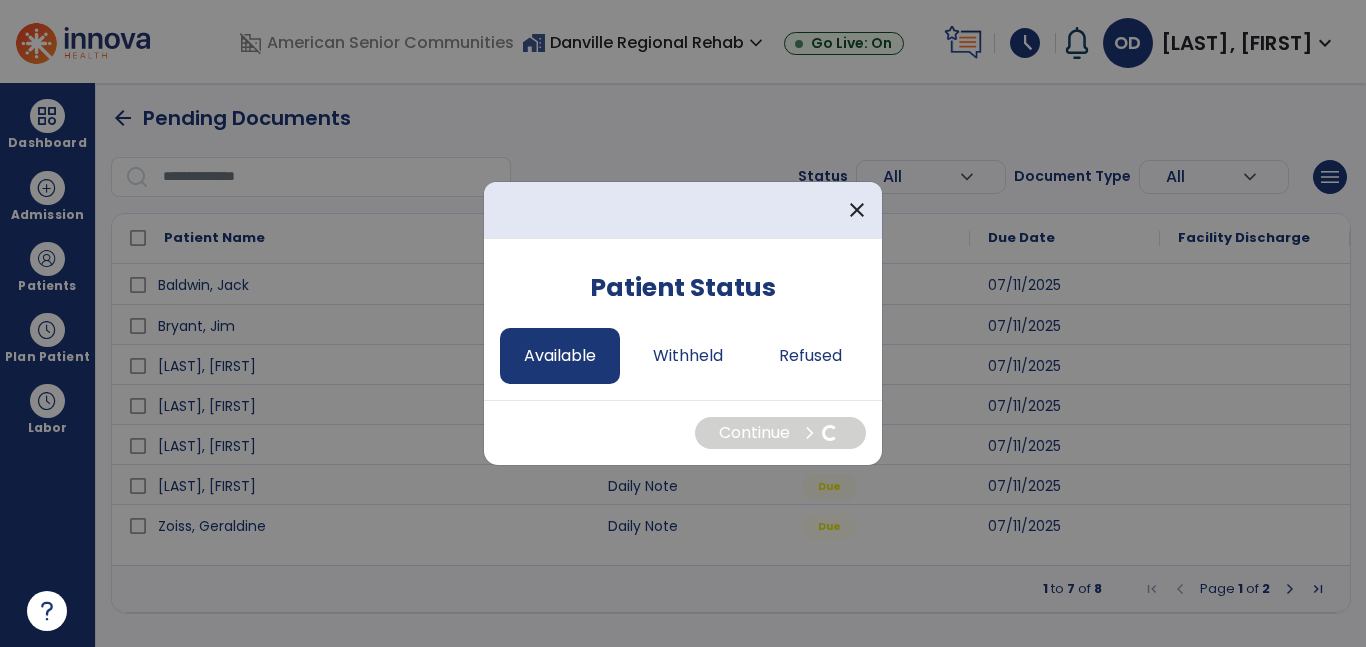 select on "*" 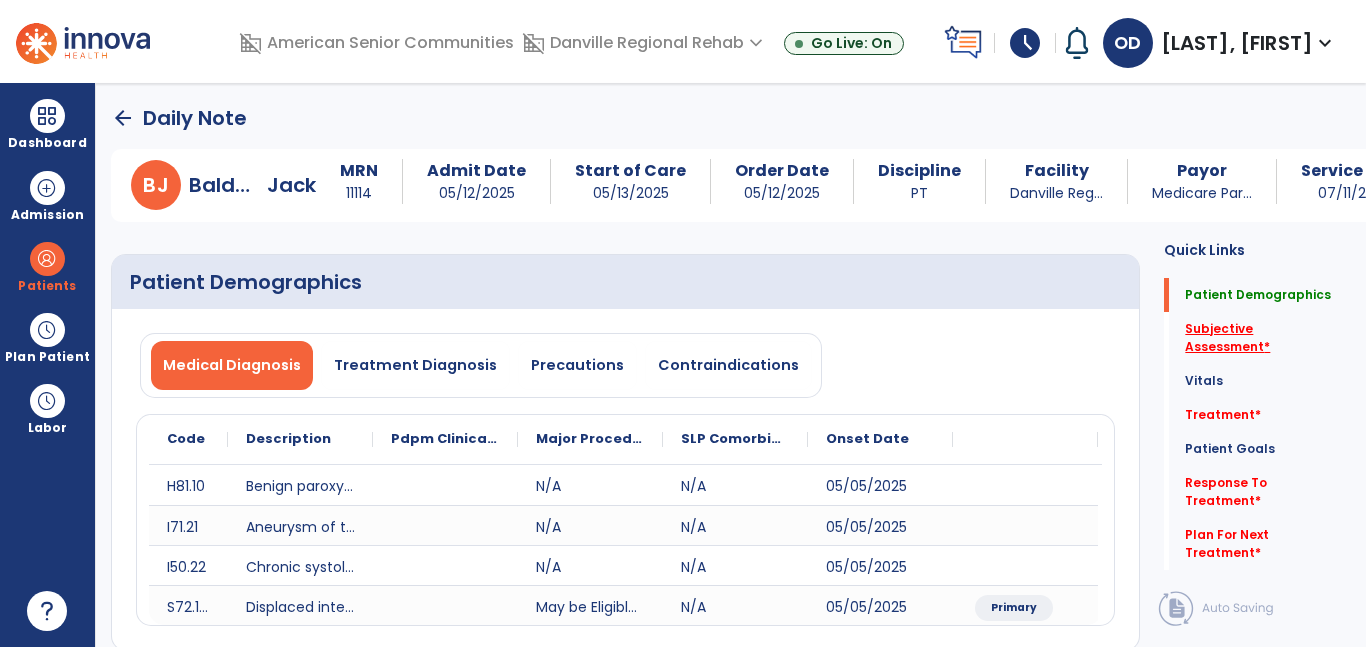 click on "Subjective Assessment   *" 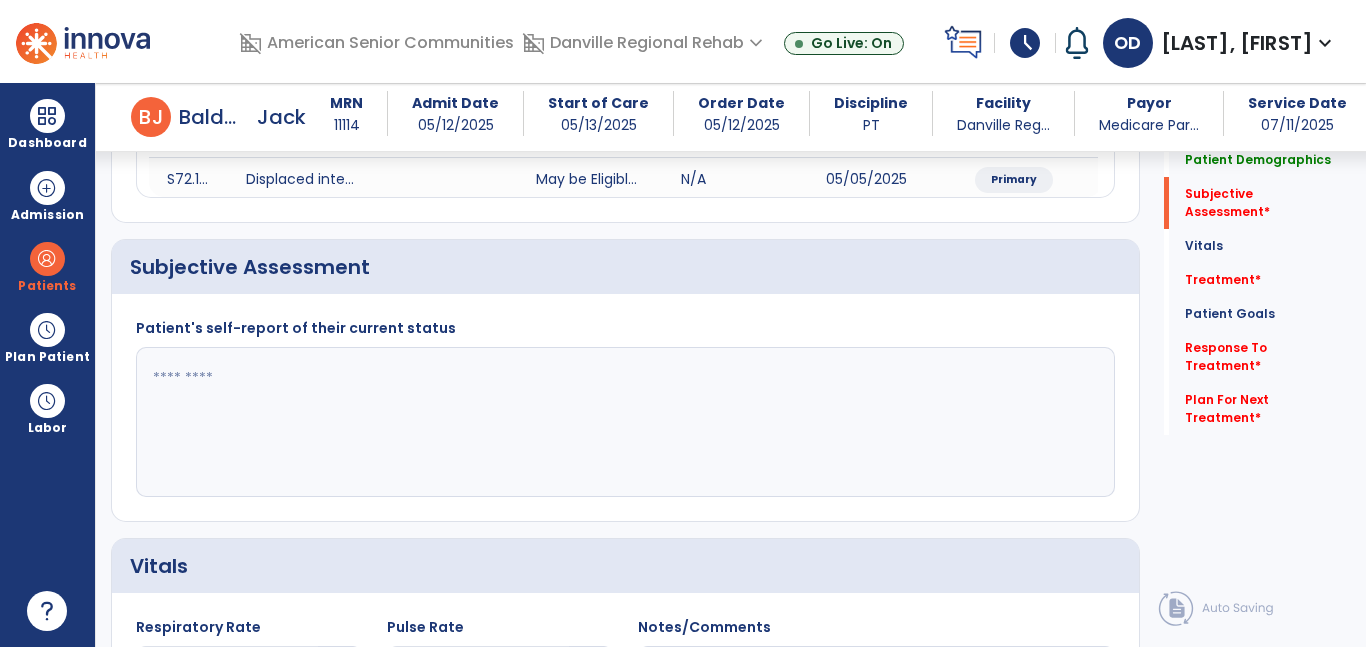 scroll, scrollTop: 443, scrollLeft: 0, axis: vertical 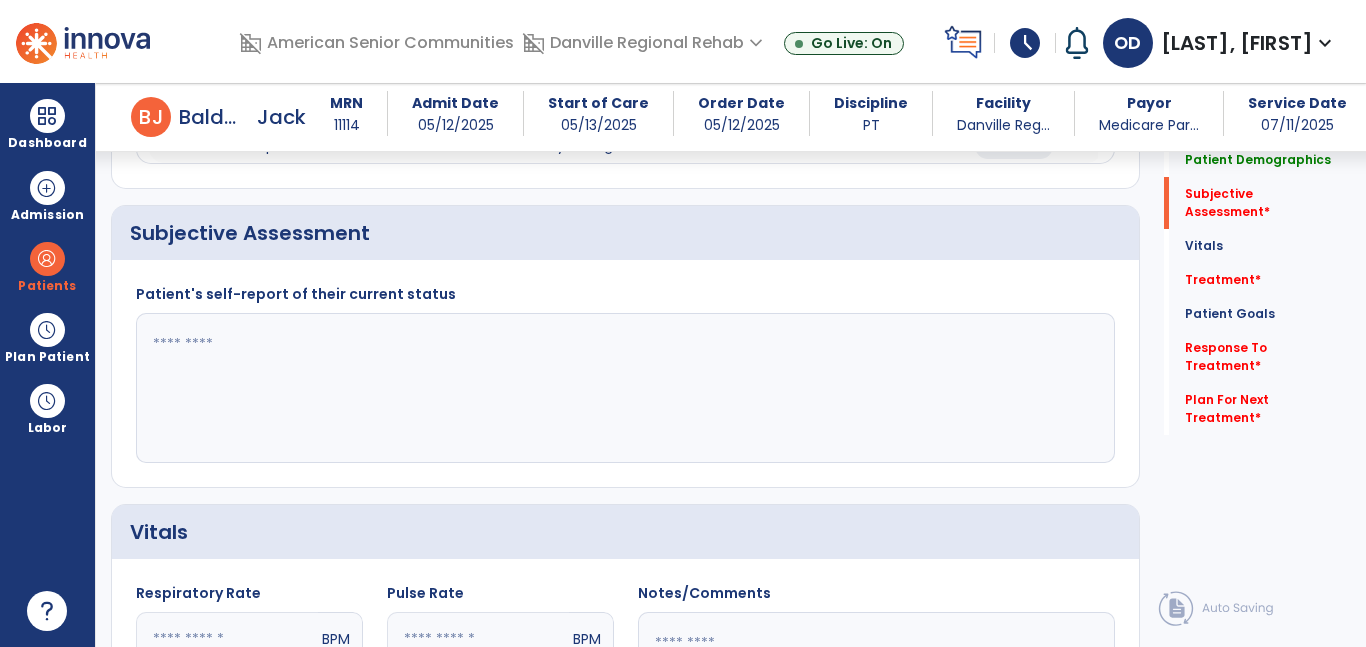click 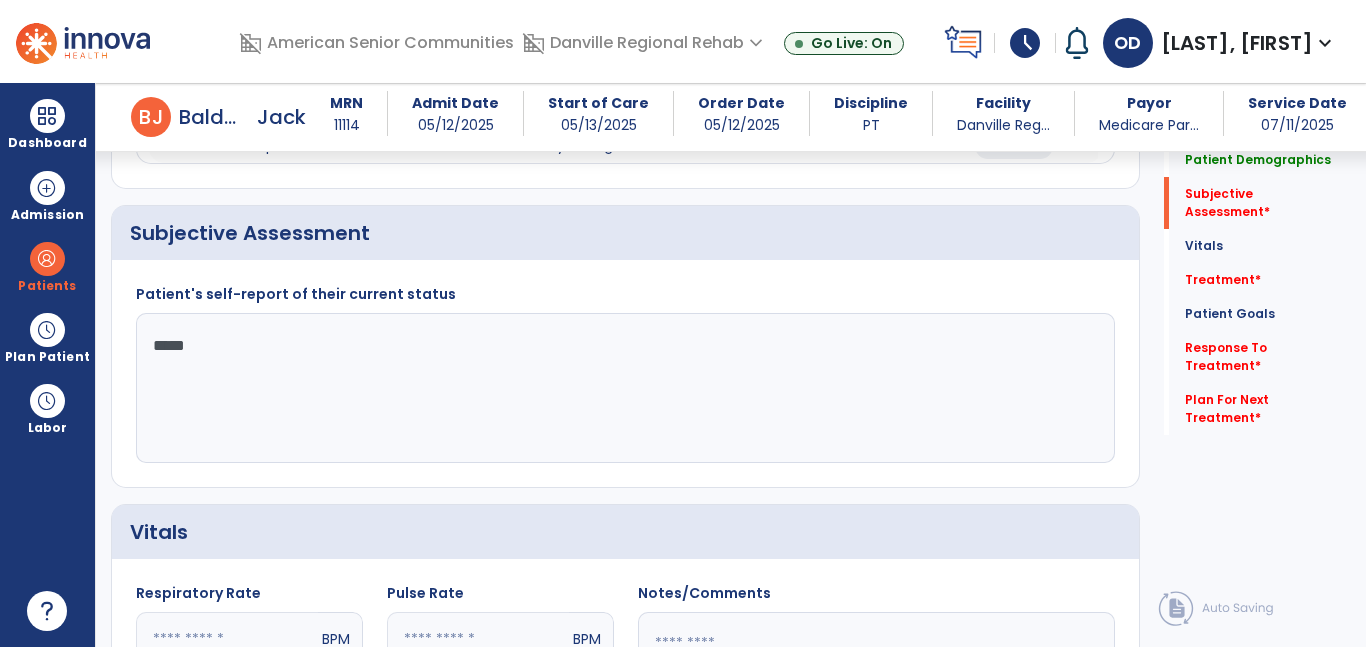 type on "******" 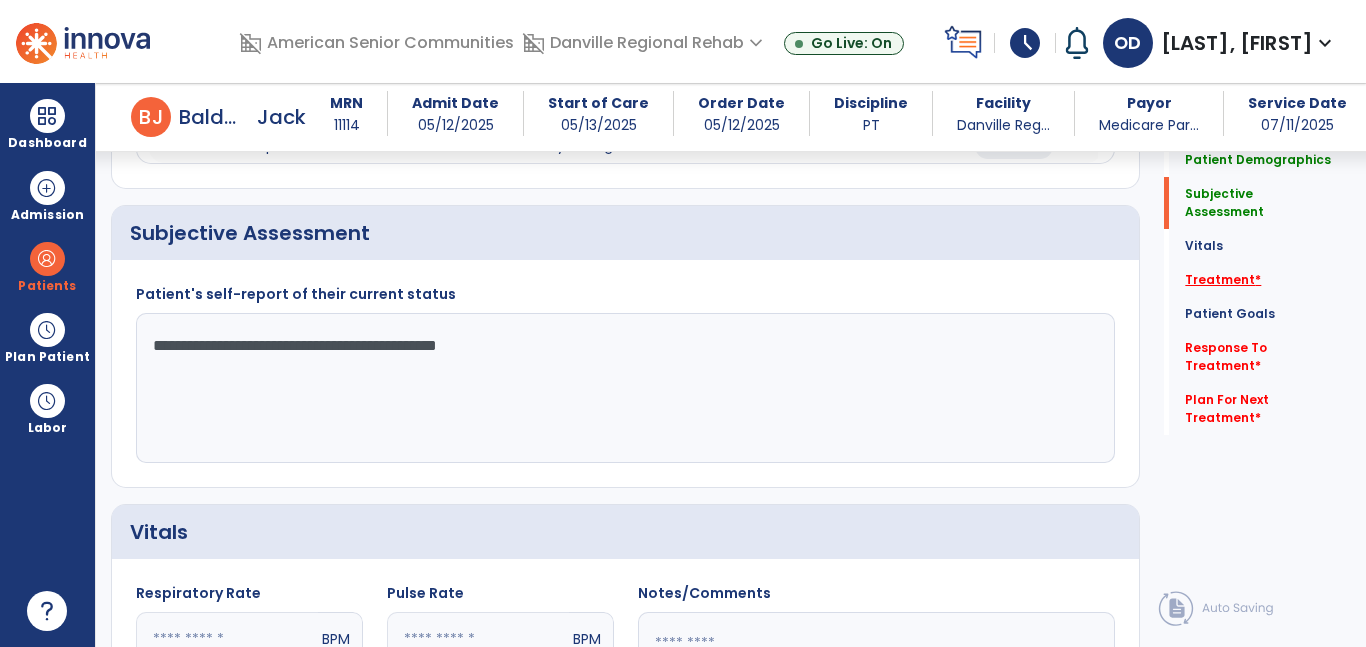 type on "**********" 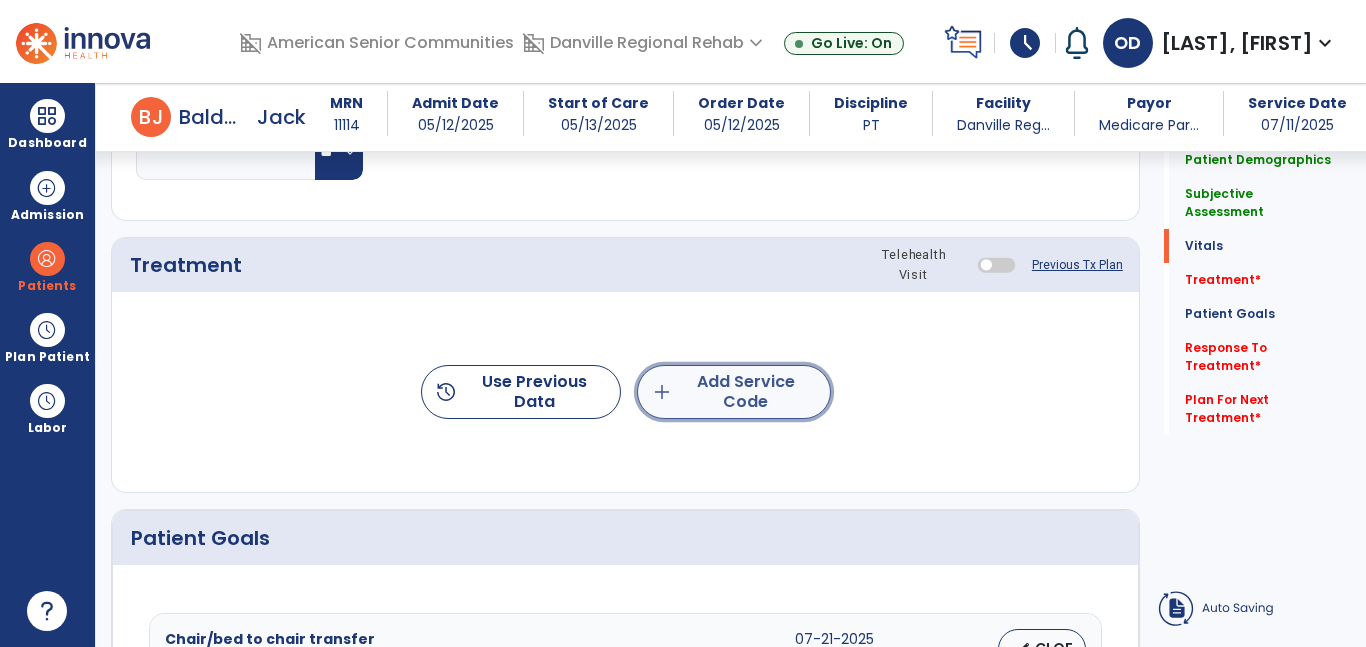 click on "add  Add Service Code" 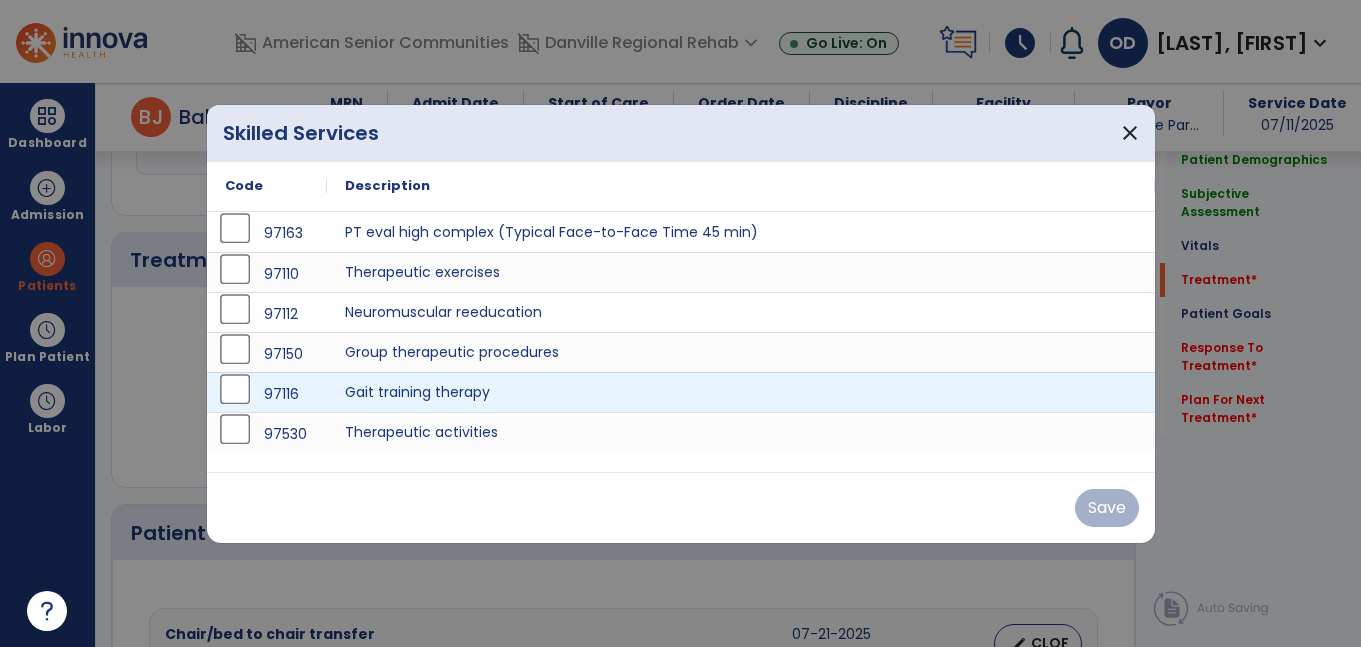 scroll, scrollTop: 1132, scrollLeft: 0, axis: vertical 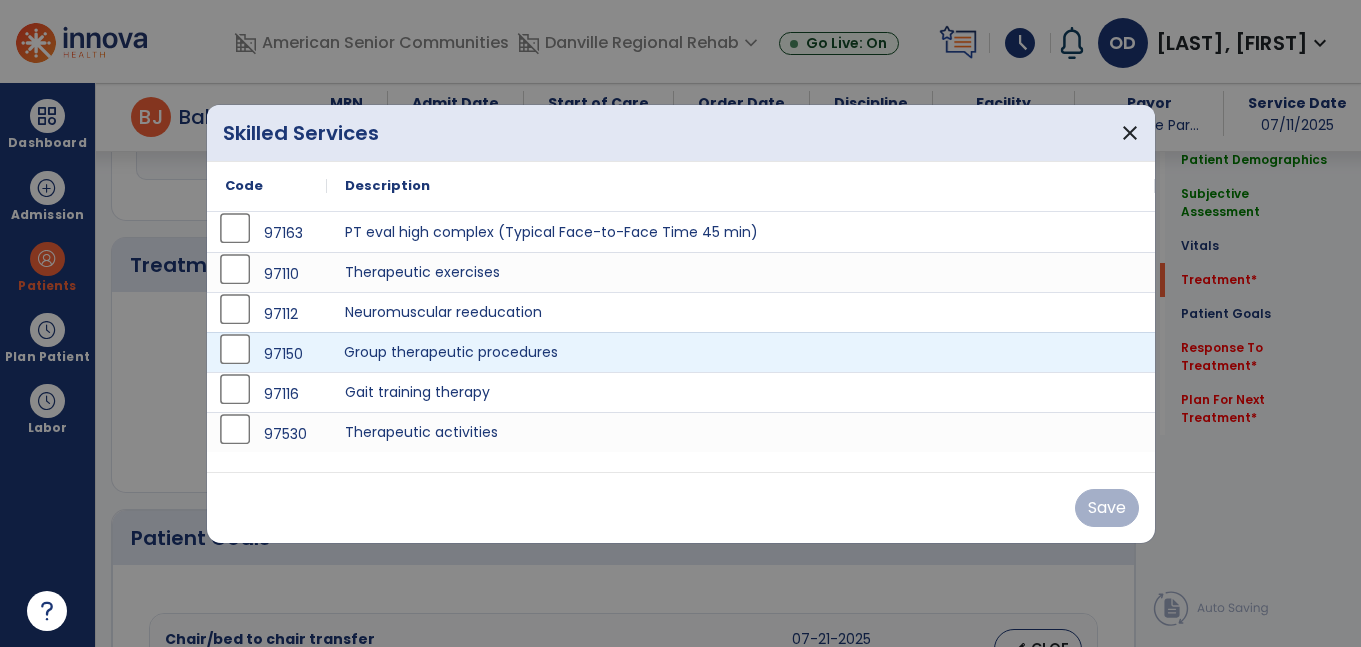 click on "Group therapeutic procedures" at bounding box center [741, 352] 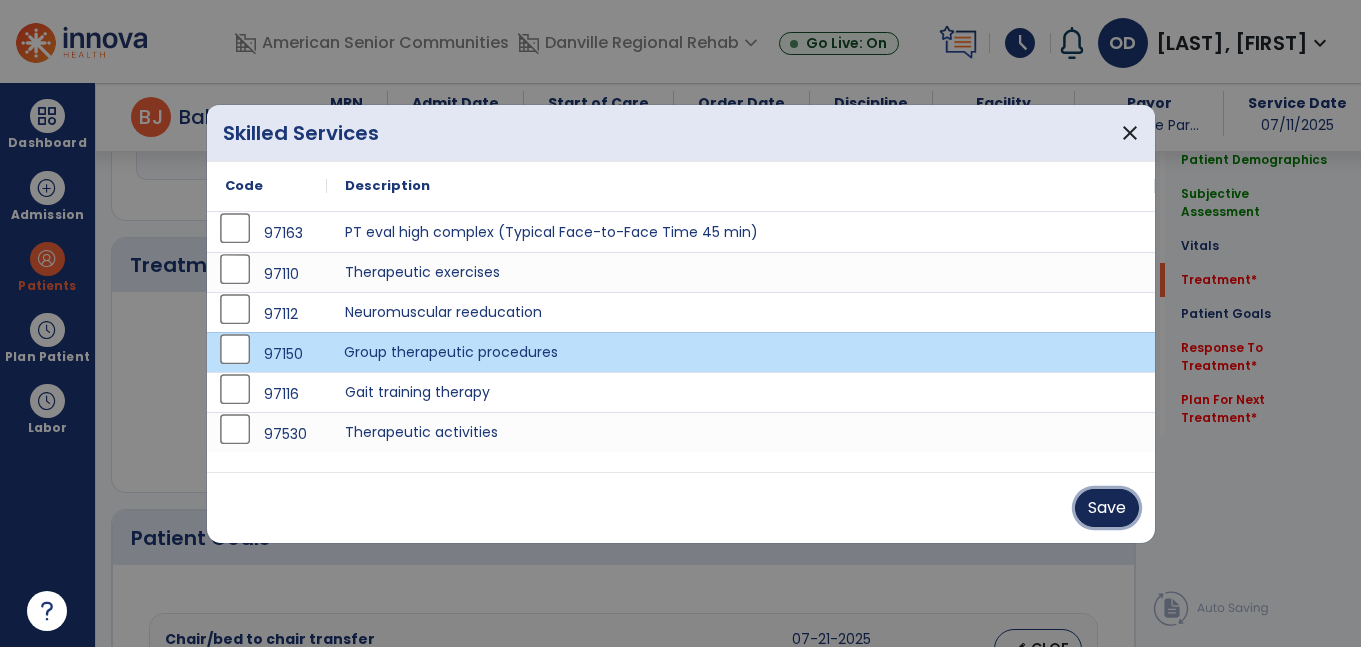 click on "Save" at bounding box center [1107, 508] 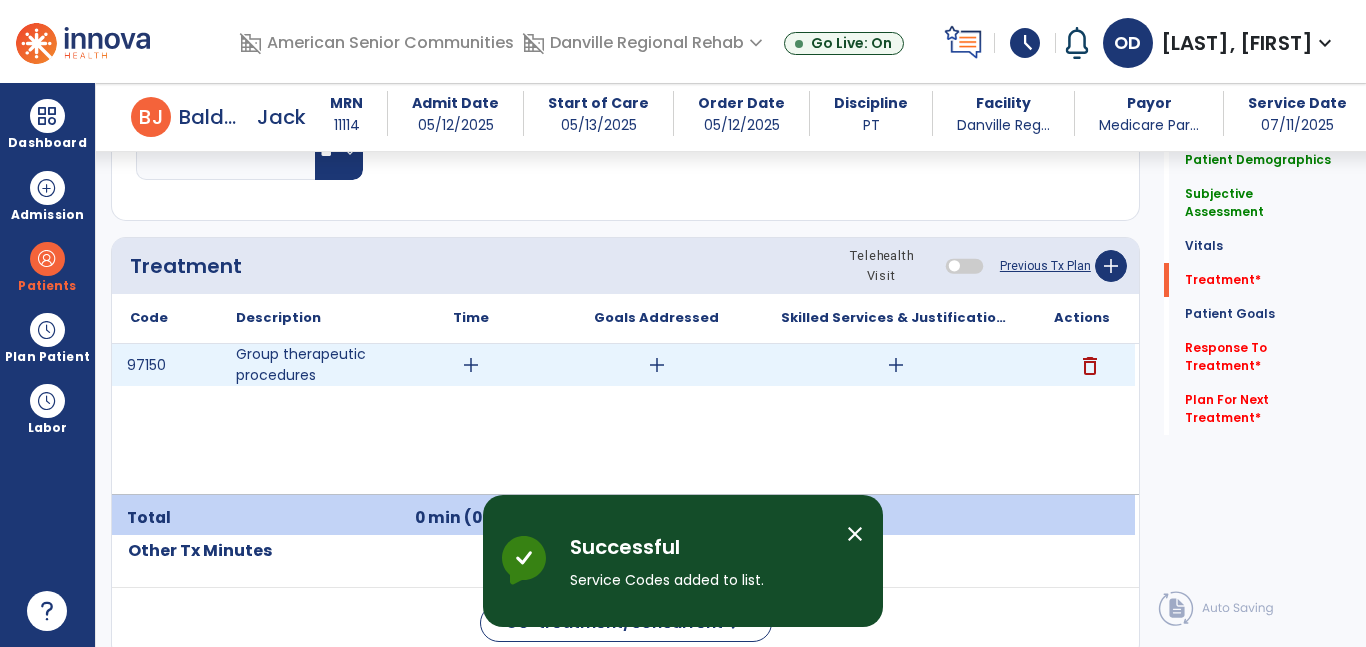 click on "add" at bounding box center (471, 365) 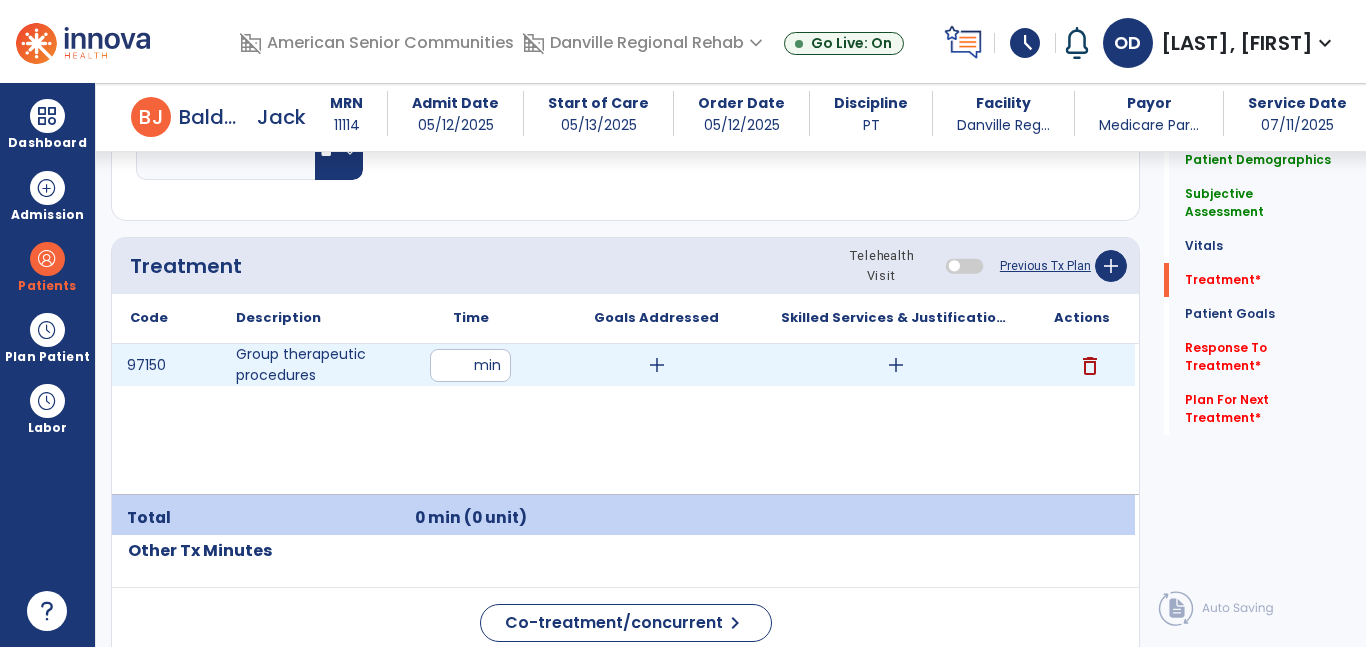 type on "**" 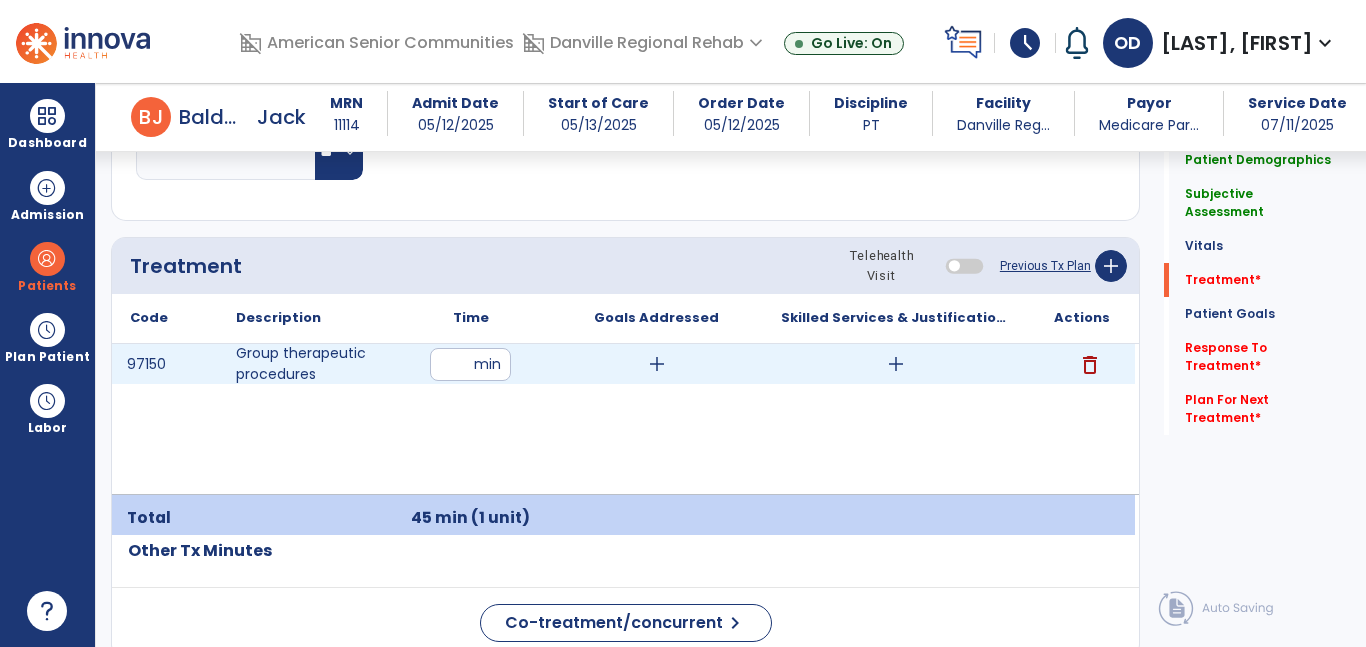 click on "add" at bounding box center (657, 364) 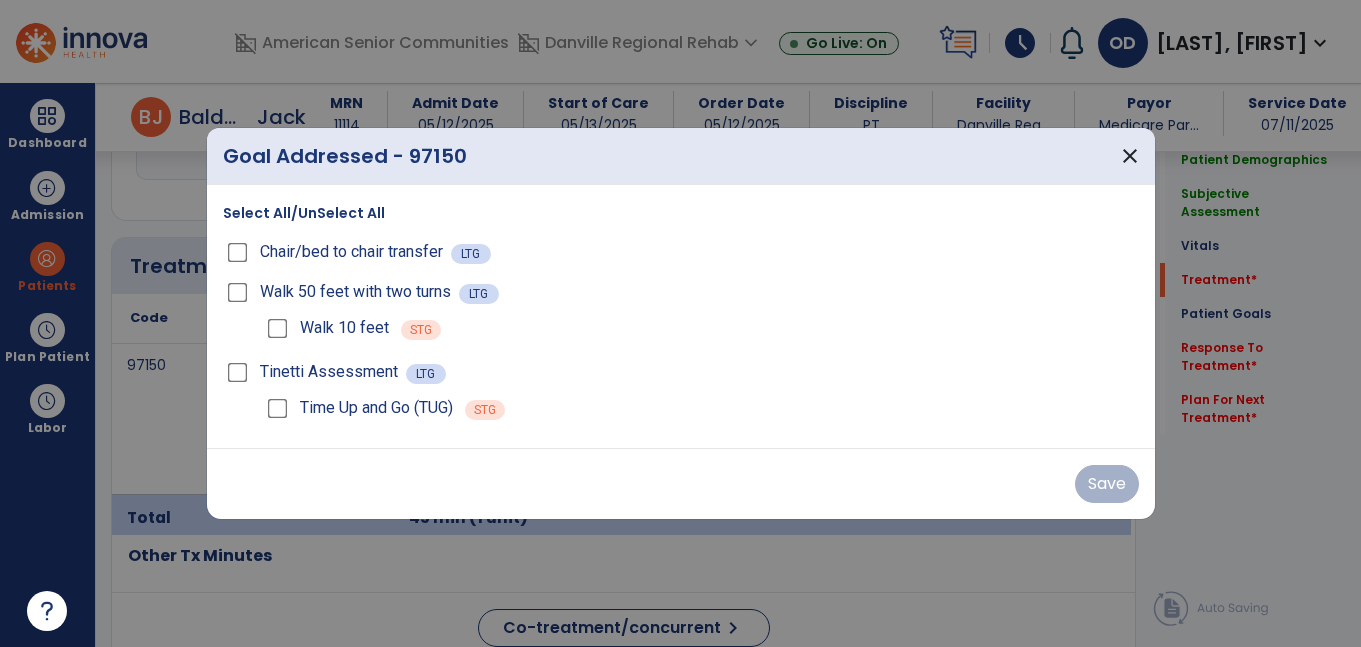 scroll, scrollTop: 1132, scrollLeft: 0, axis: vertical 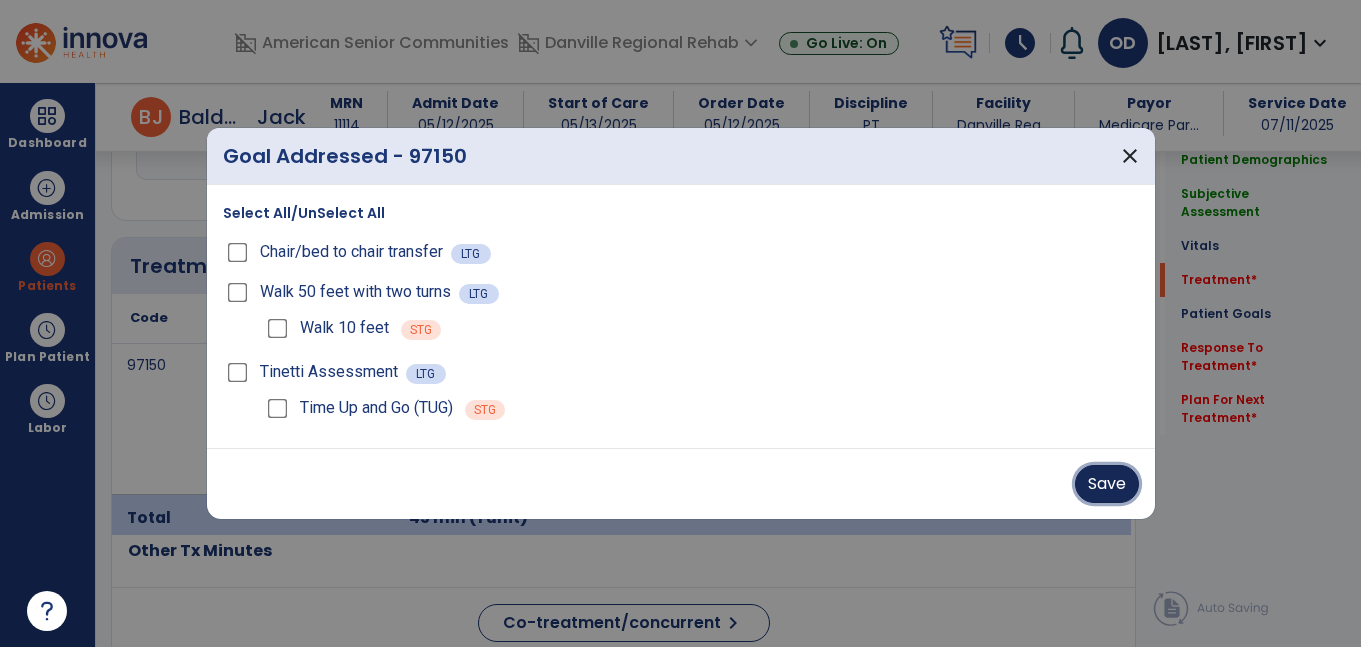 click on "Save" at bounding box center [1107, 484] 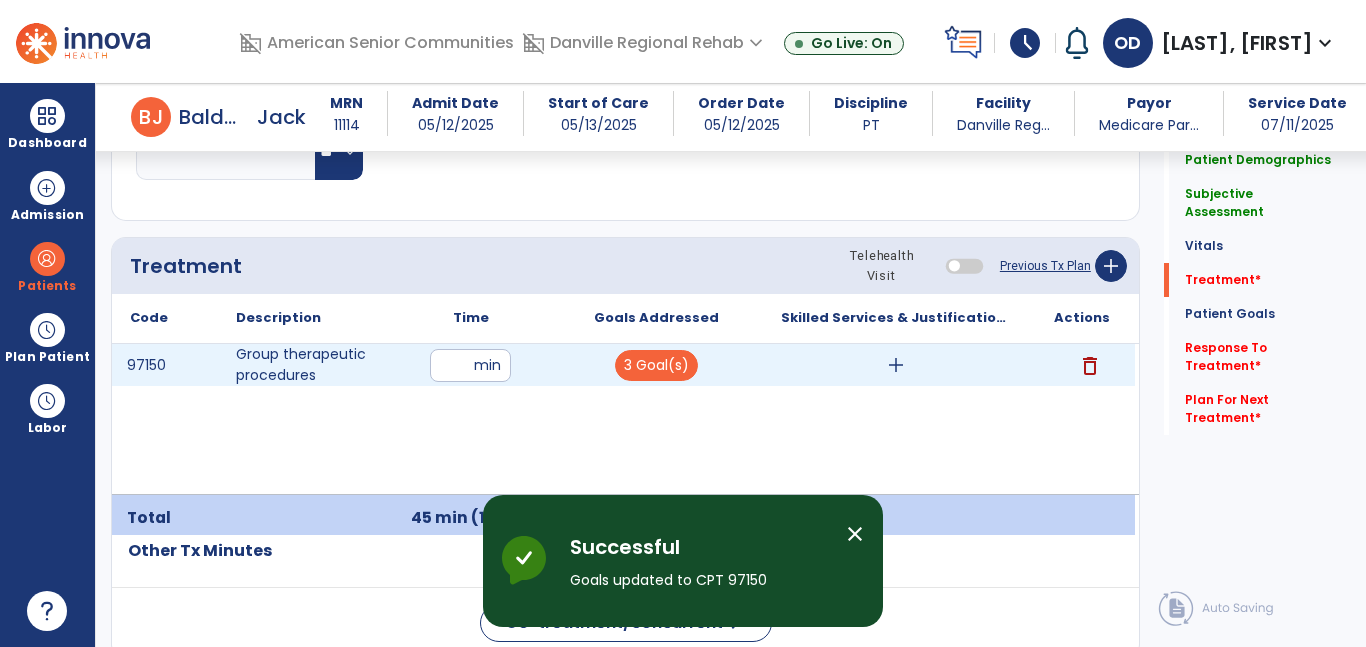 click on "add" at bounding box center (896, 365) 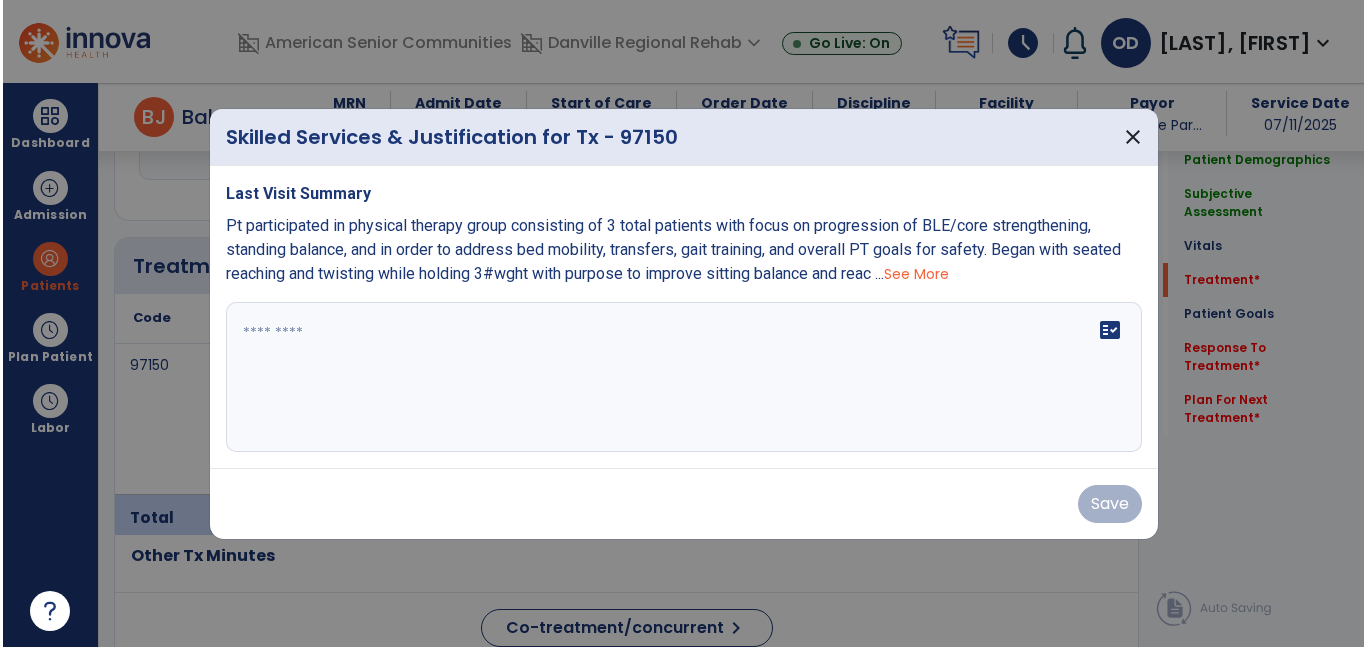 scroll, scrollTop: 1132, scrollLeft: 0, axis: vertical 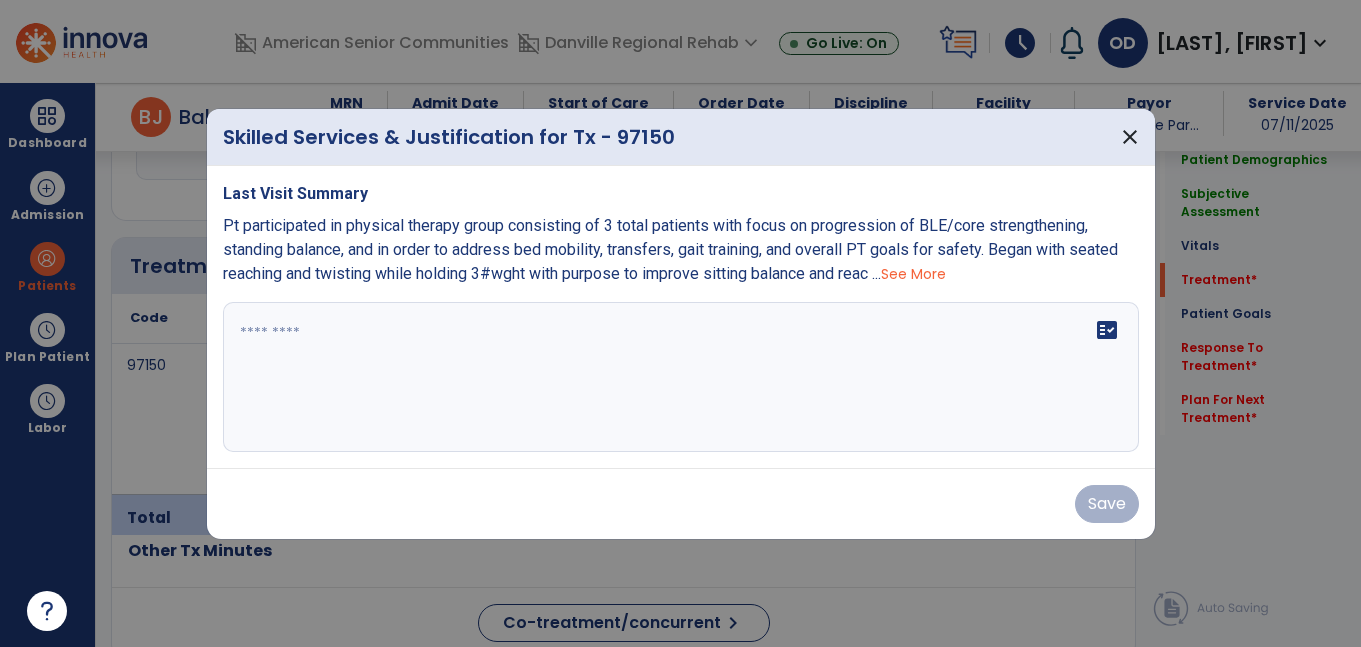 click on "fact_check" at bounding box center [681, 377] 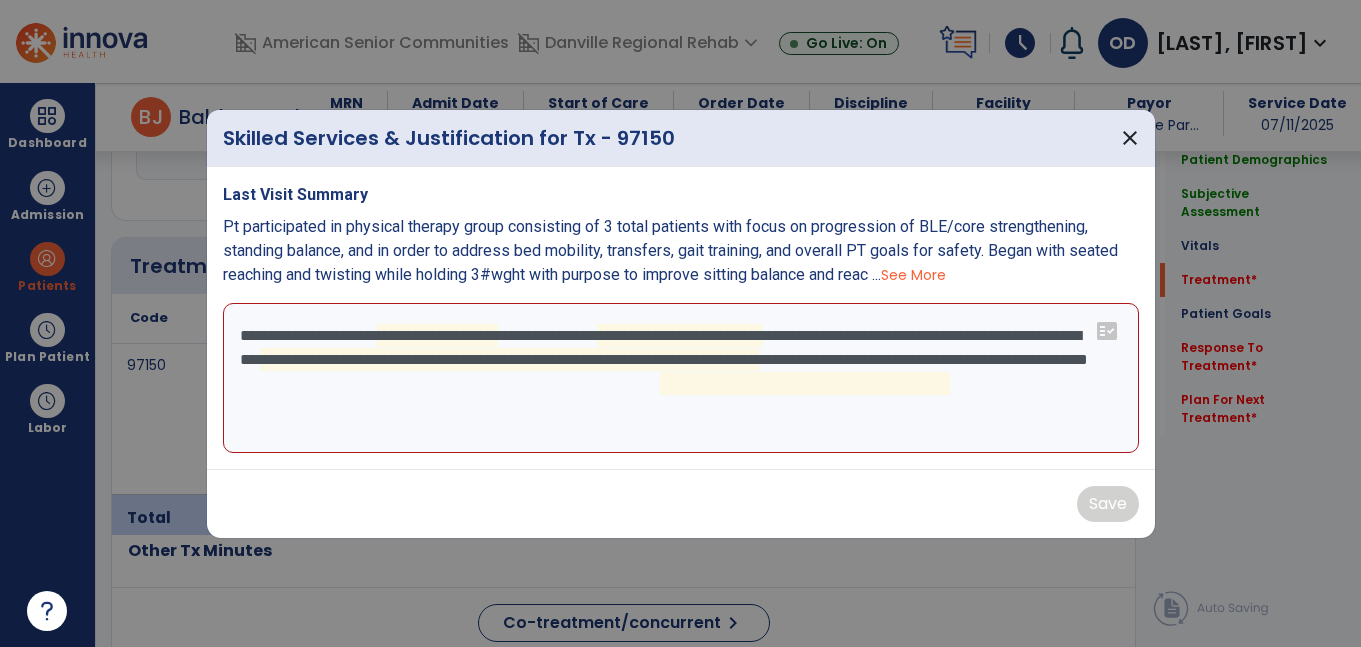 click on "**********" at bounding box center (681, 378) 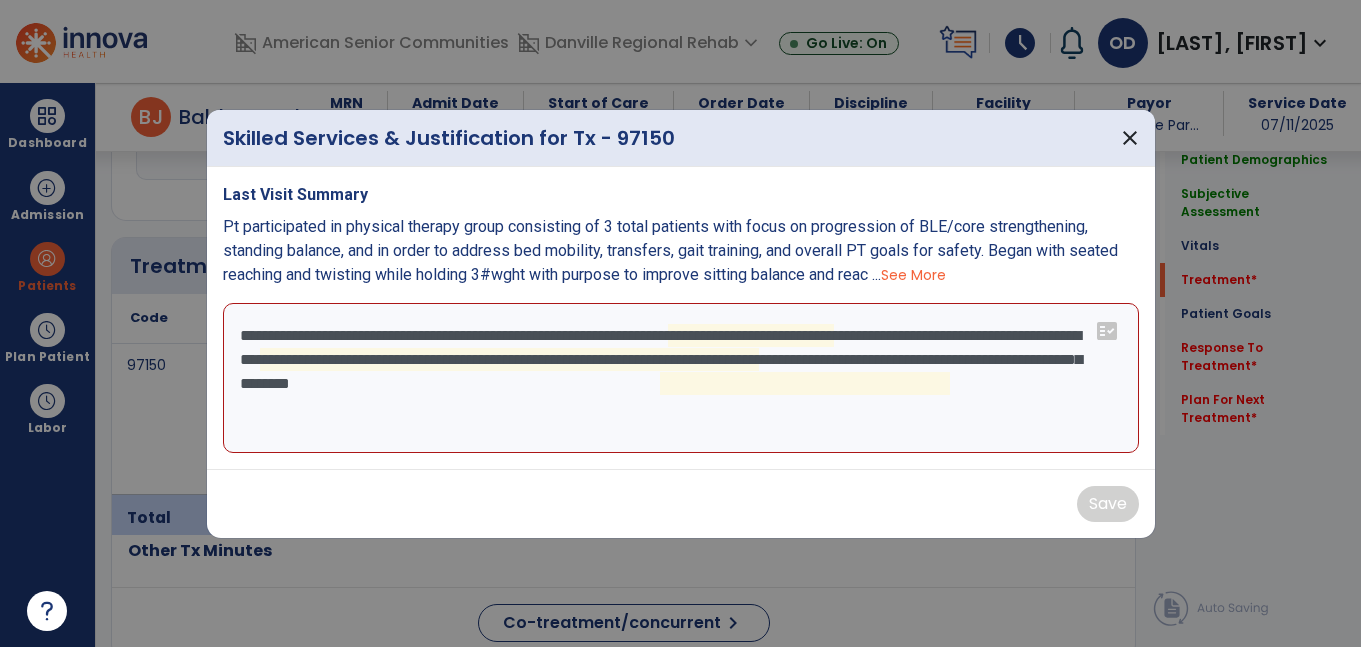 click on "**********" at bounding box center (681, 378) 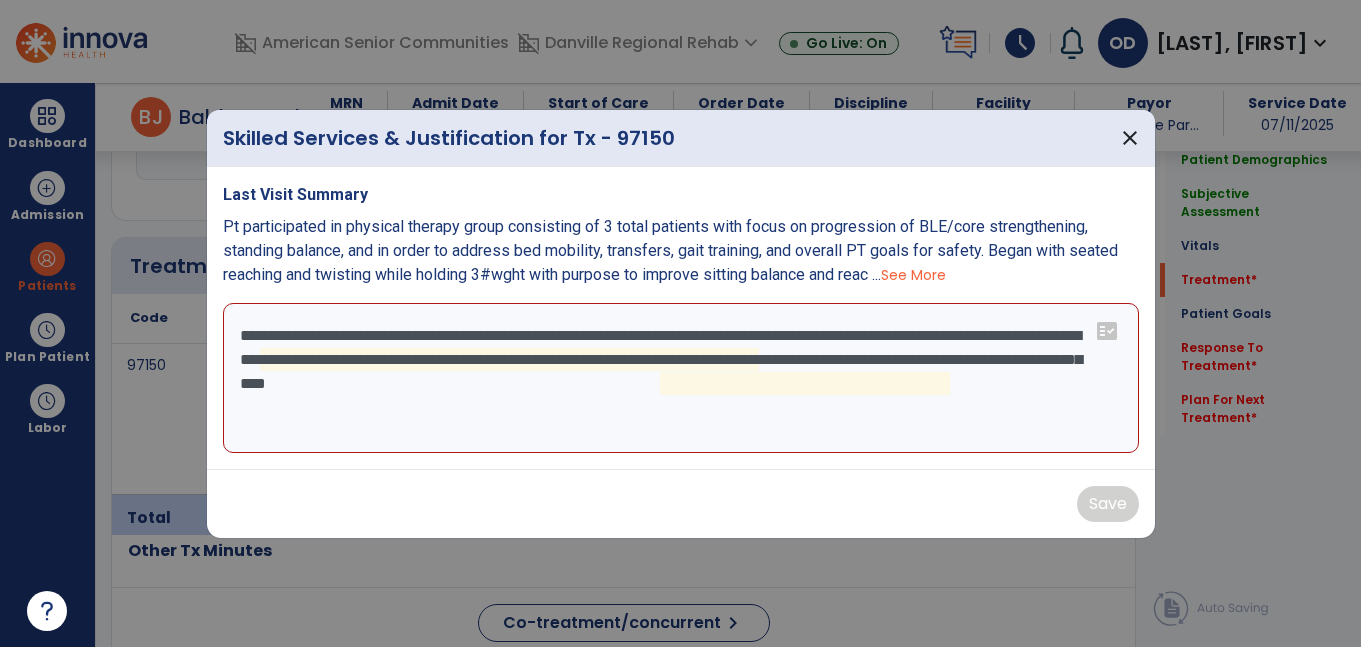 click on "**********" at bounding box center [681, 378] 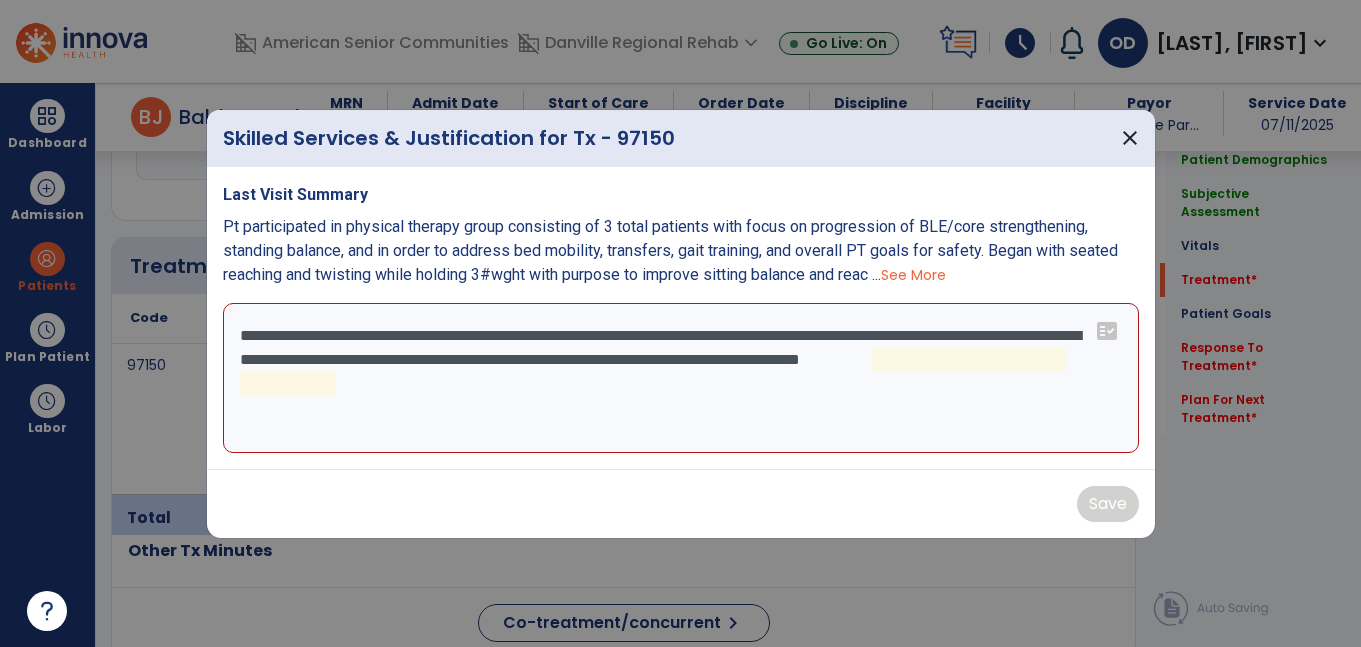 click on "**********" at bounding box center (681, 378) 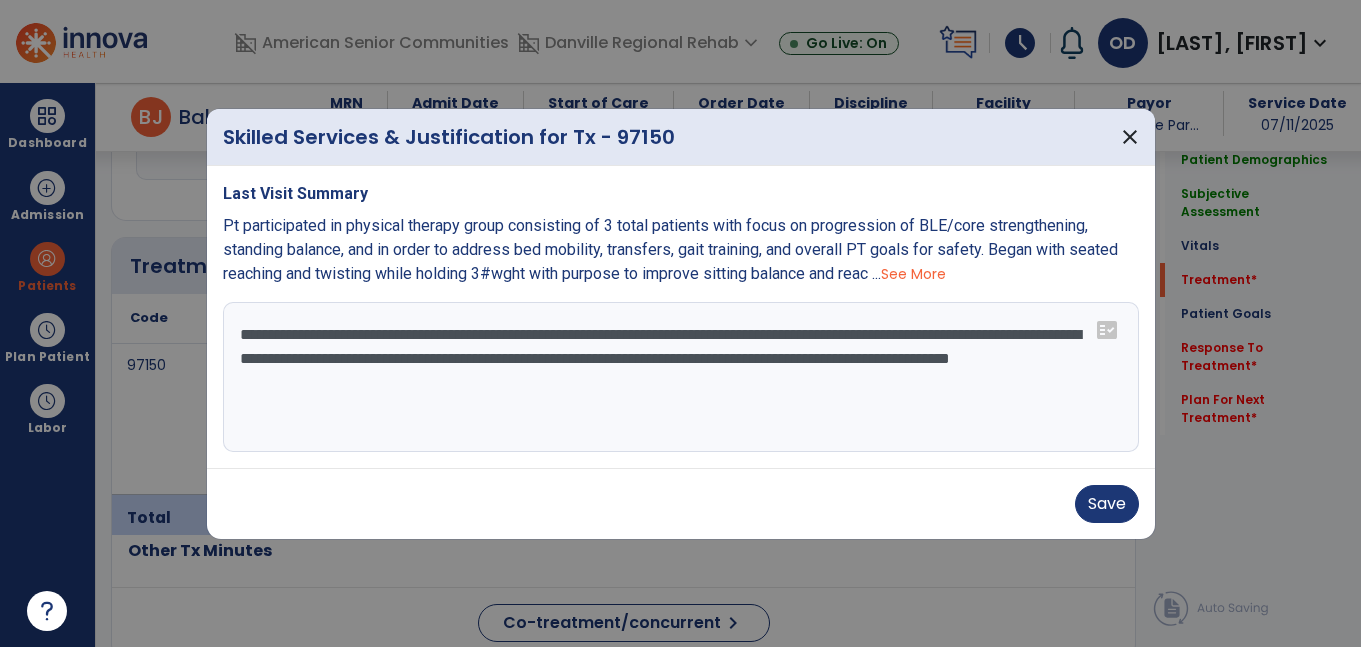 click on "**********" at bounding box center (681, 377) 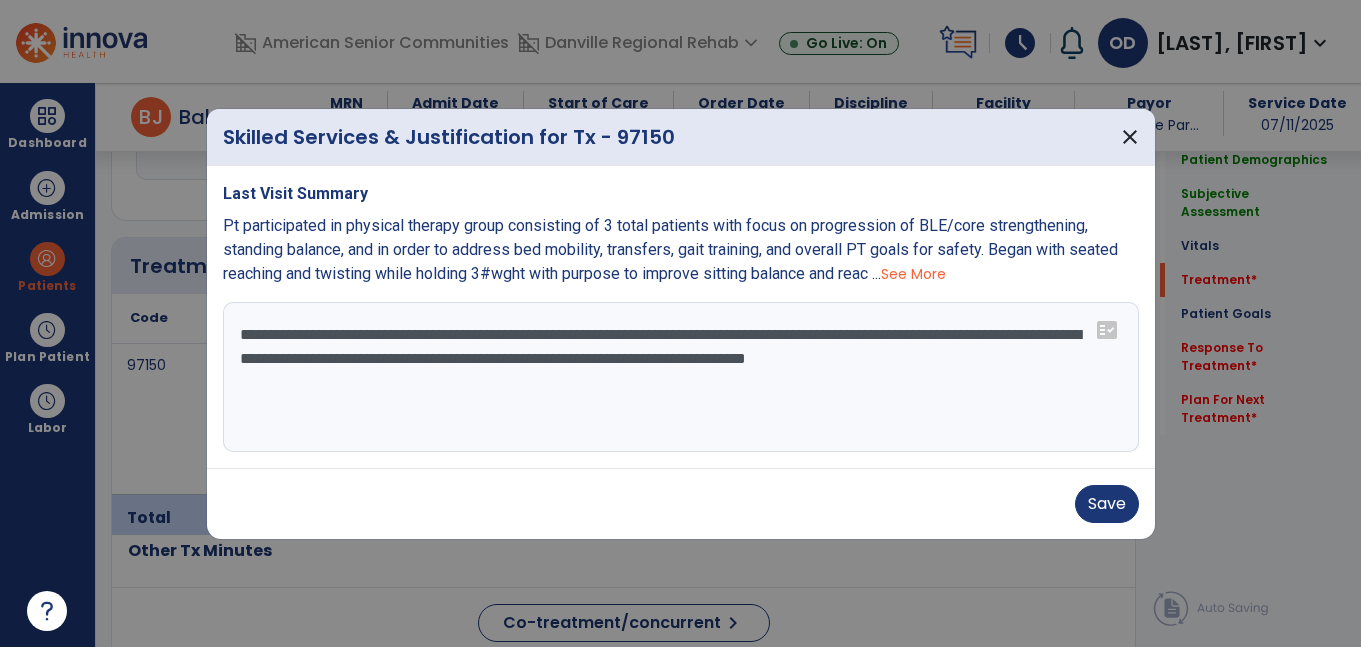 click on "**********" at bounding box center [681, 377] 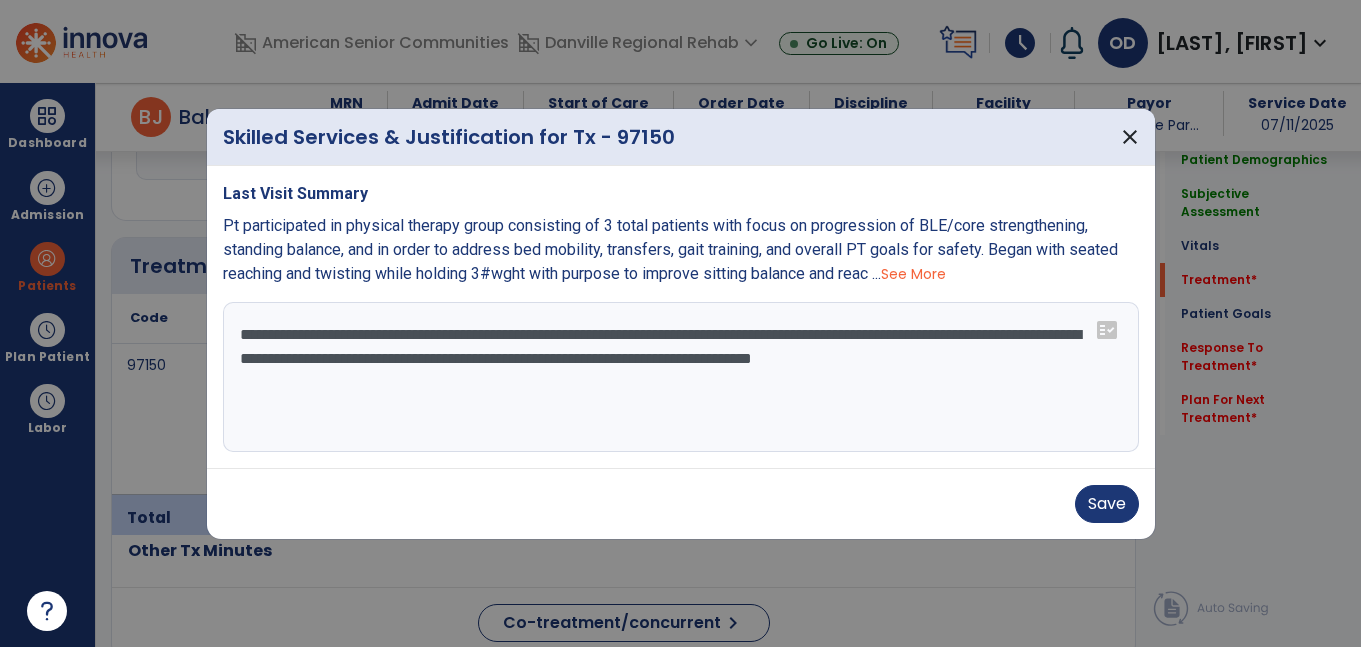 drag, startPoint x: 378, startPoint y: 384, endPoint x: 237, endPoint y: 313, distance: 157.86703 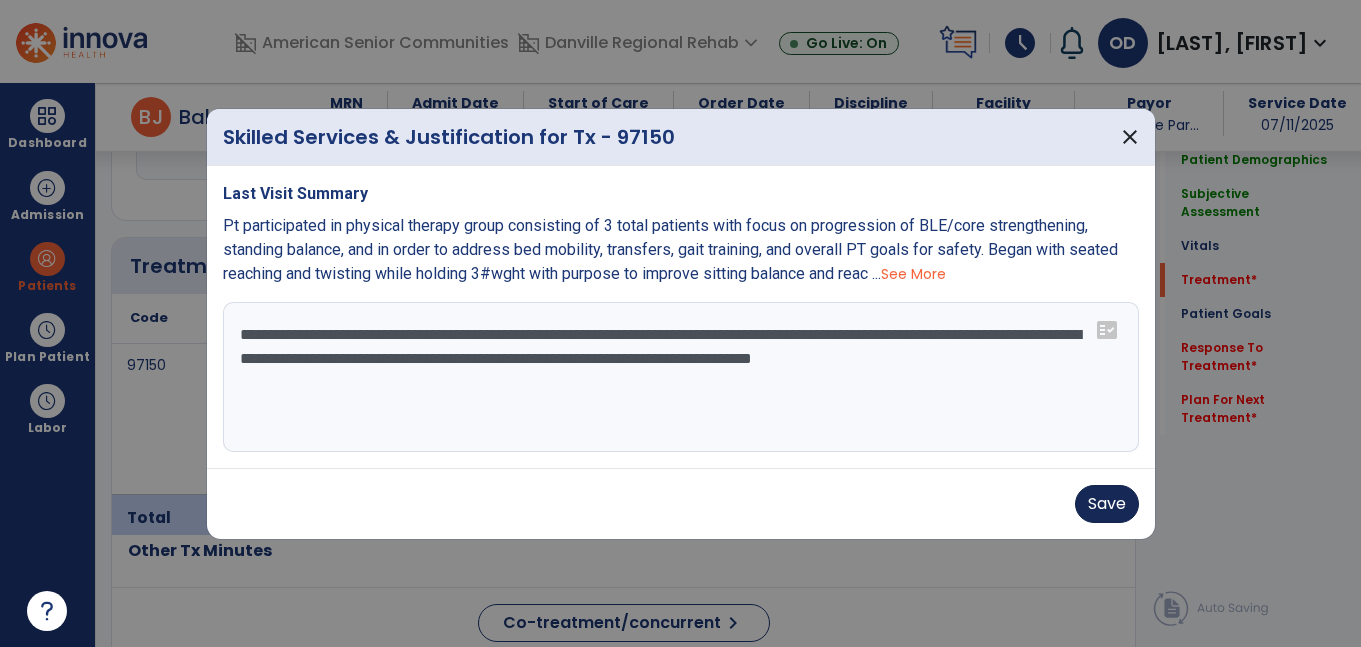 type on "**********" 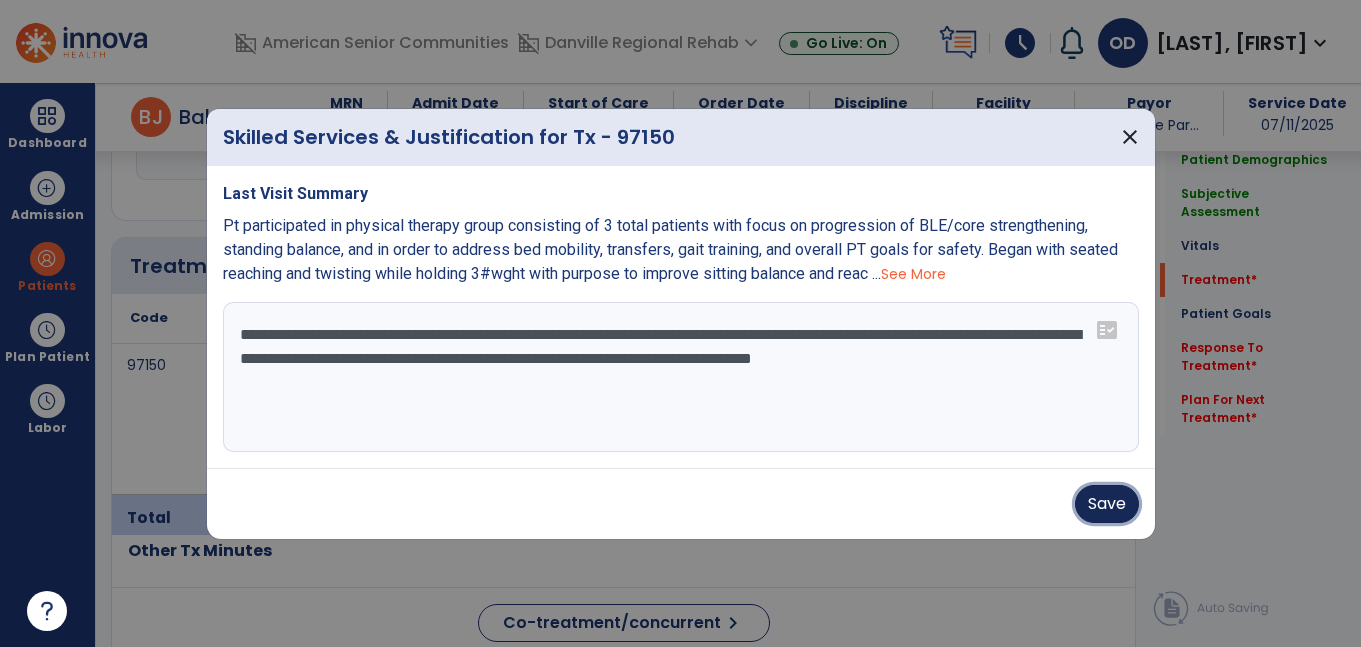 click on "Save" at bounding box center (1107, 504) 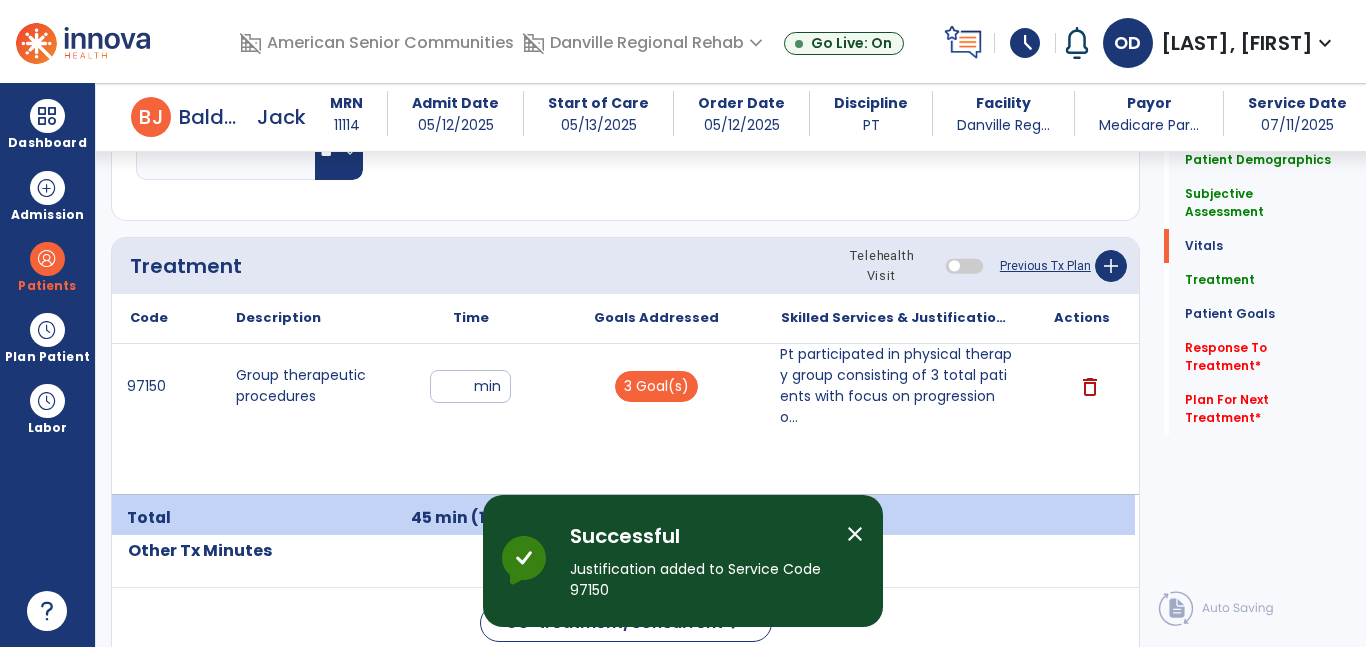 scroll, scrollTop: 0, scrollLeft: 0, axis: both 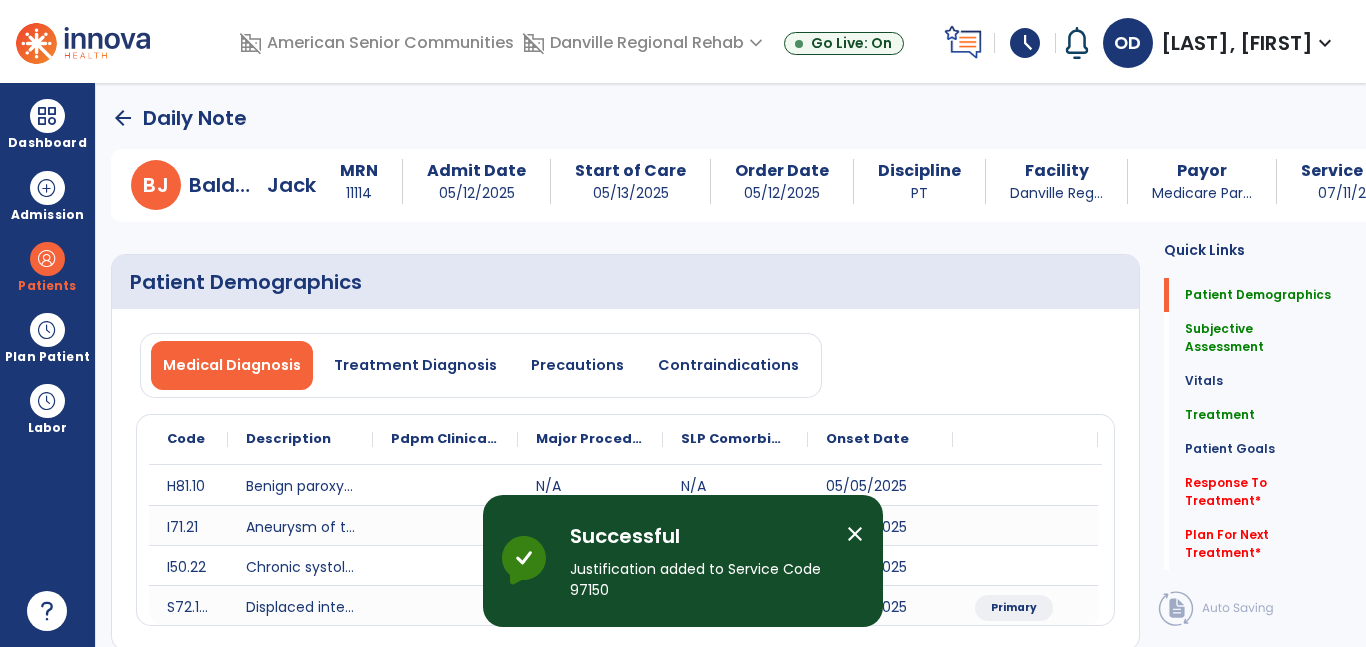 click on "arrow_back" 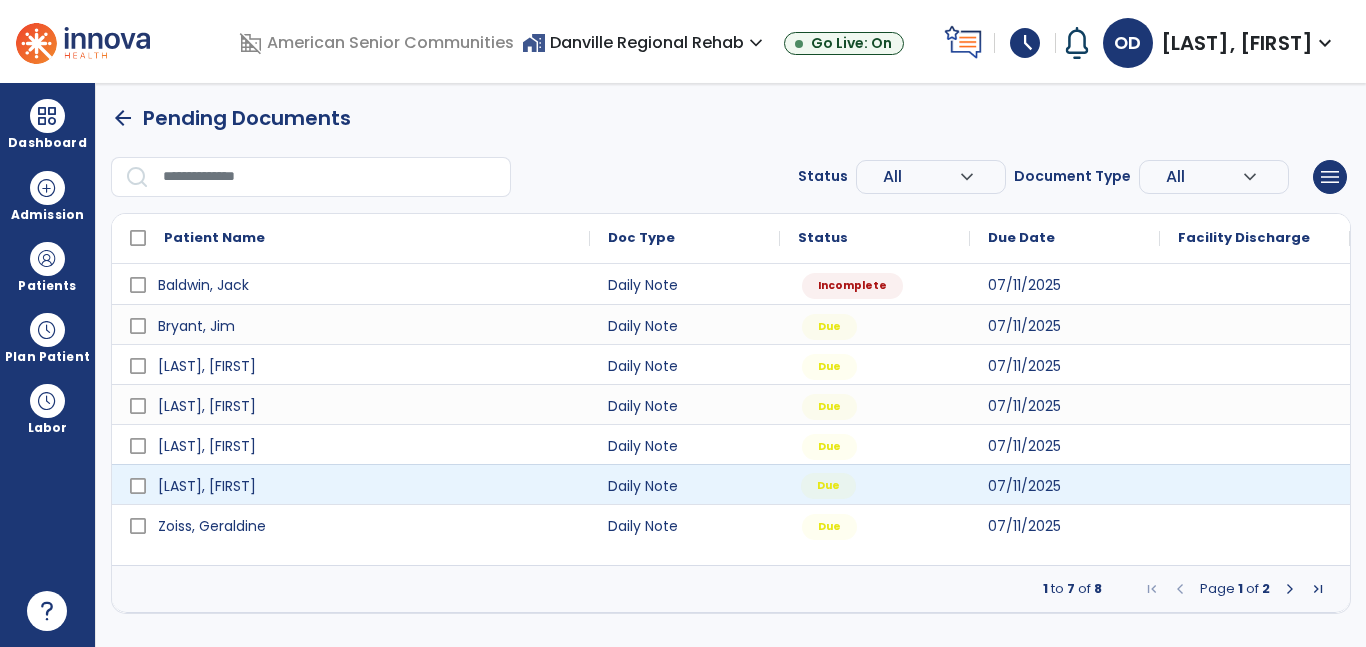 click on "Due" at bounding box center (875, 484) 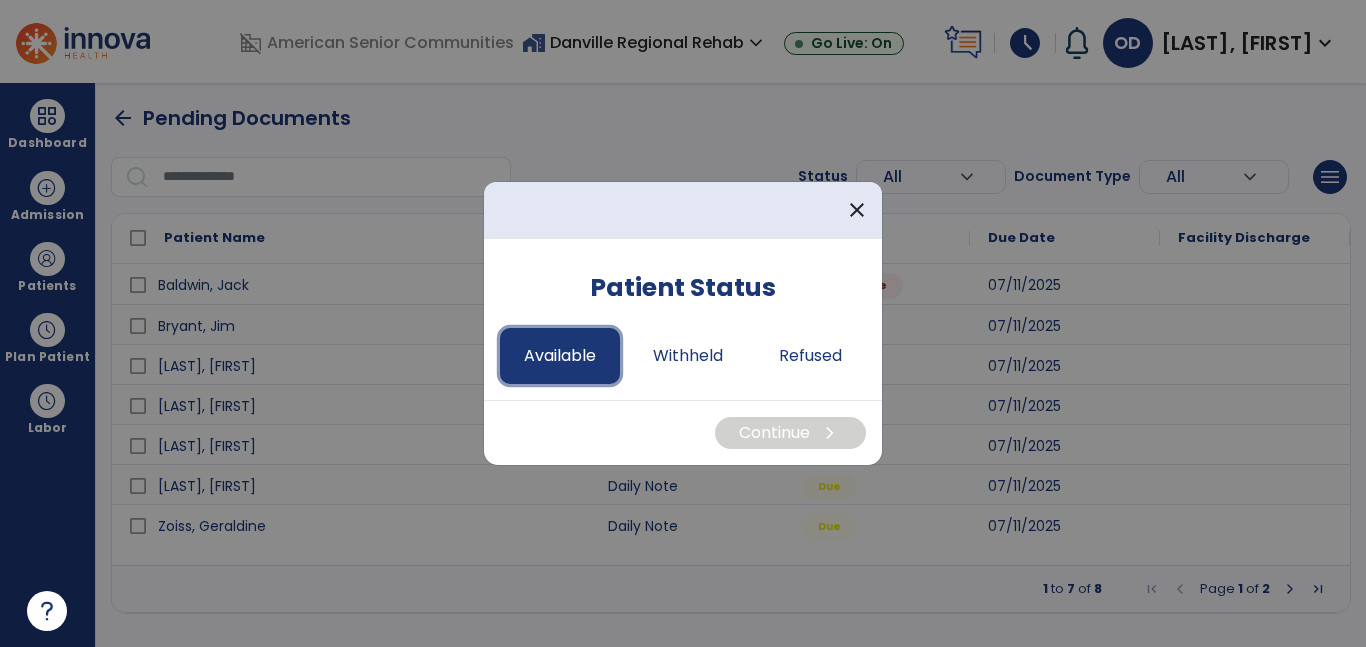 click on "Available" at bounding box center (560, 356) 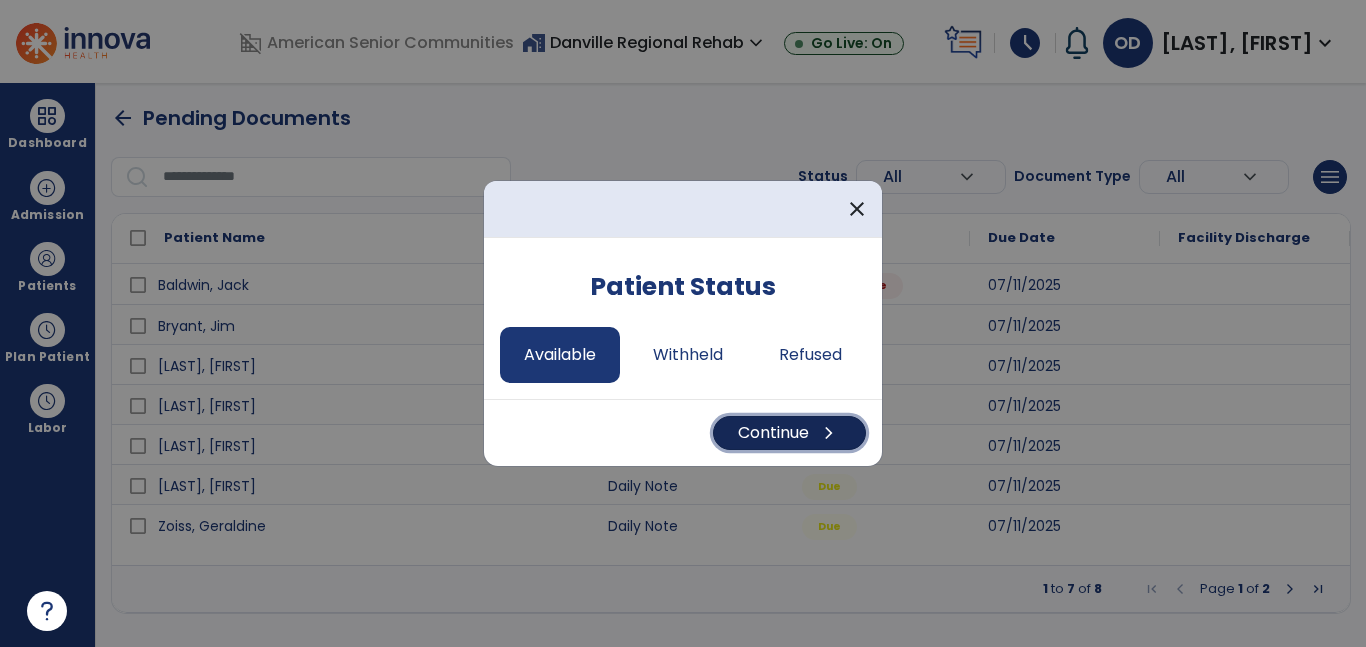 click on "Continue   chevron_right" at bounding box center (789, 433) 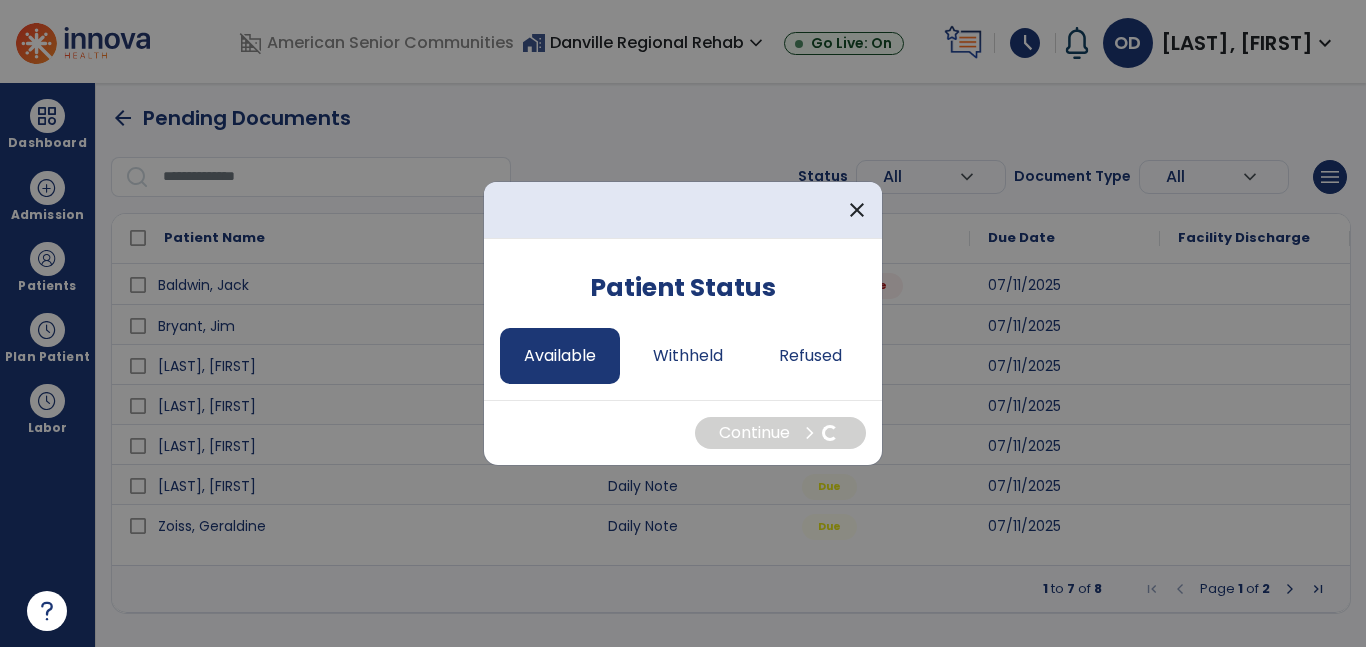 select on "*" 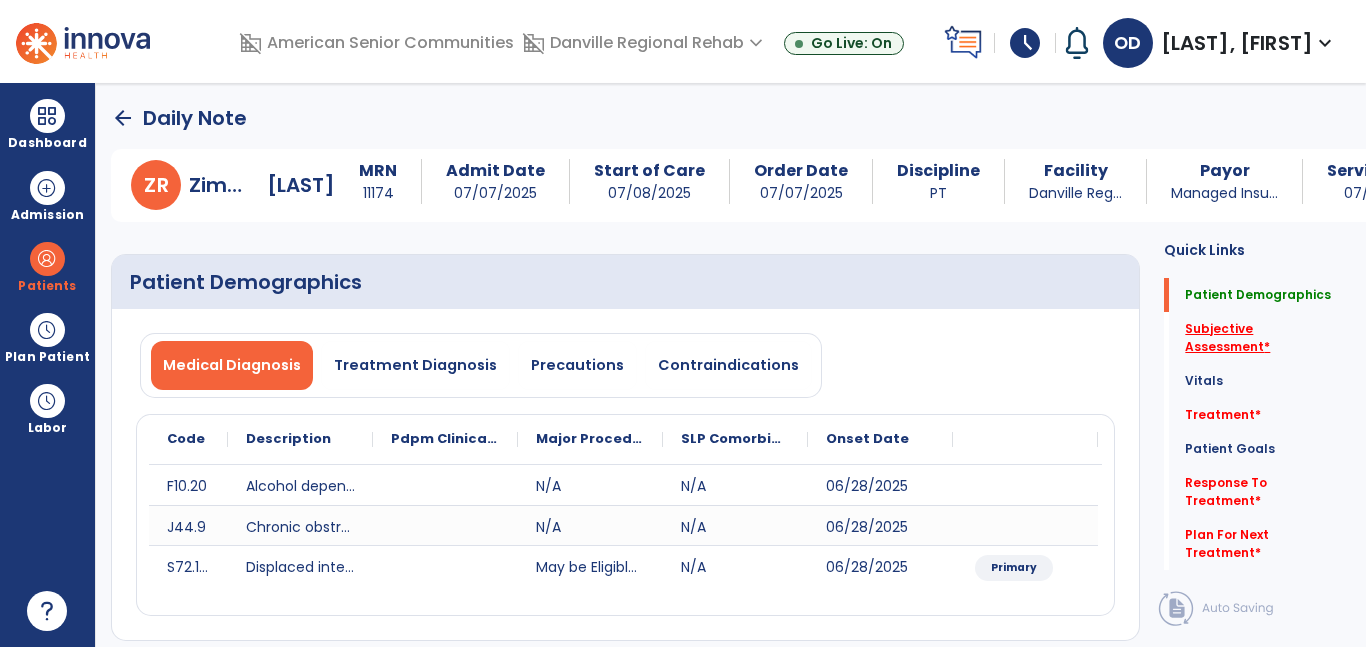 click on "Subjective Assessment   *" 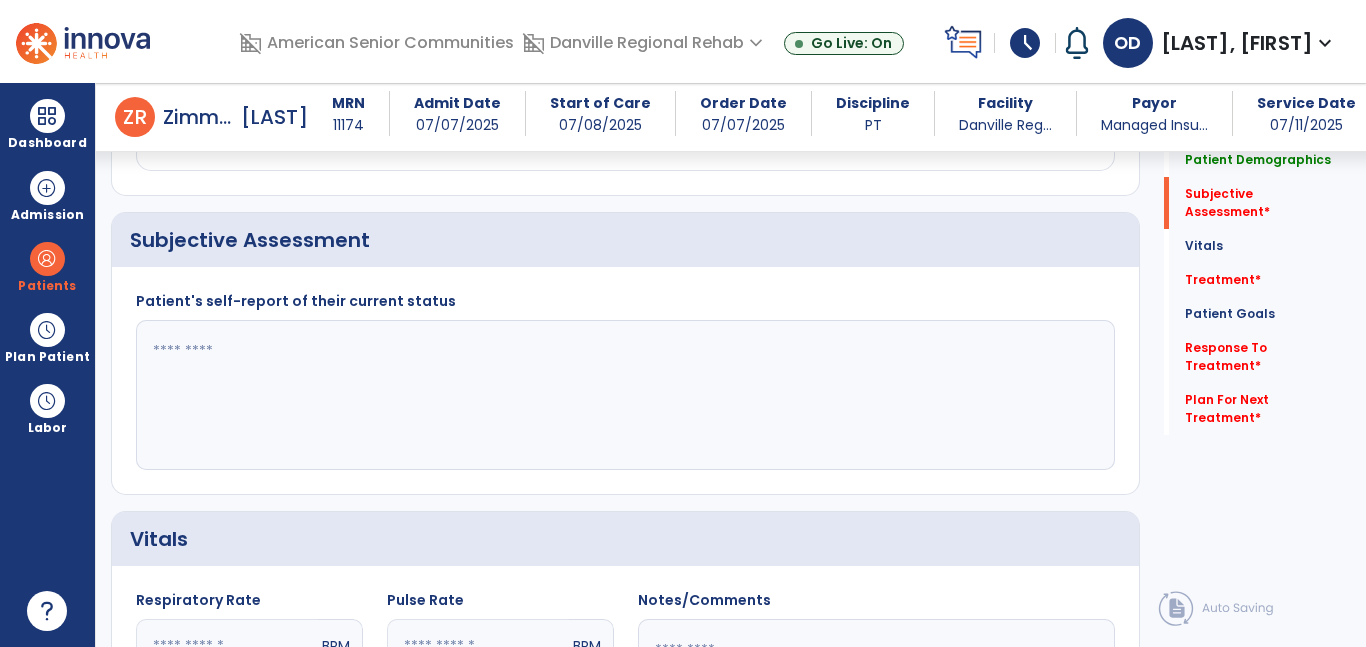 scroll, scrollTop: 433, scrollLeft: 0, axis: vertical 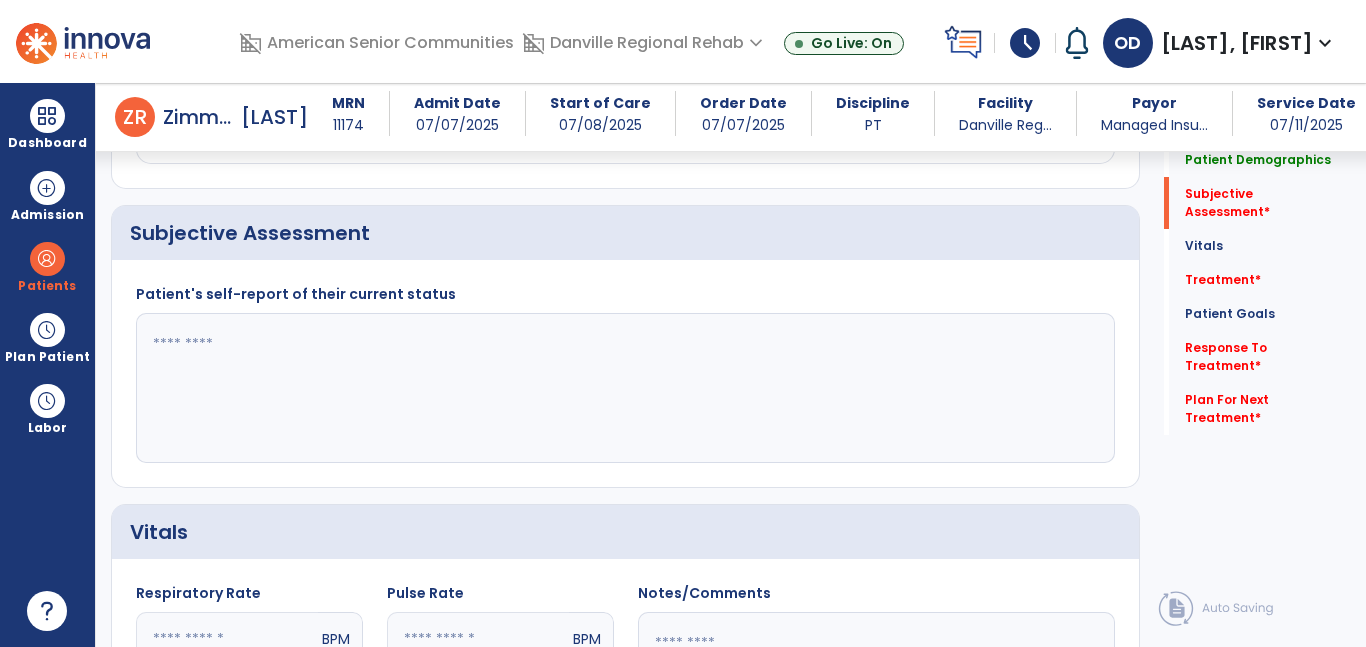 click 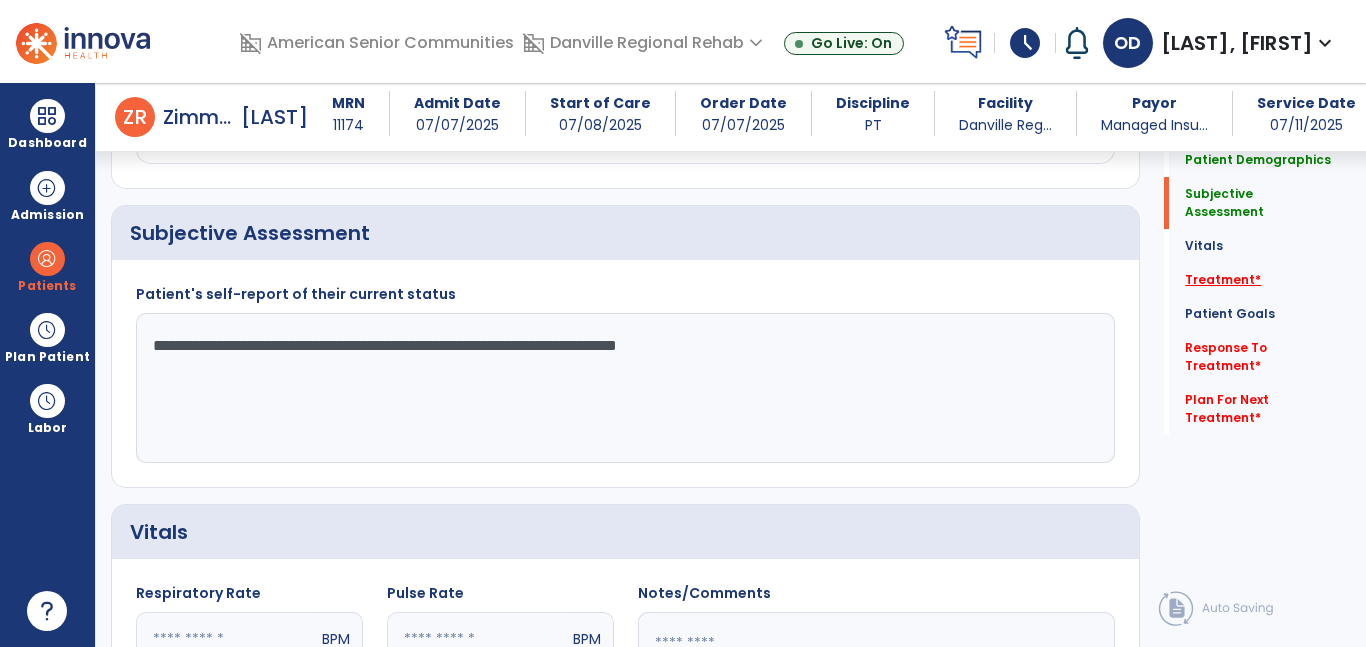 type on "**********" 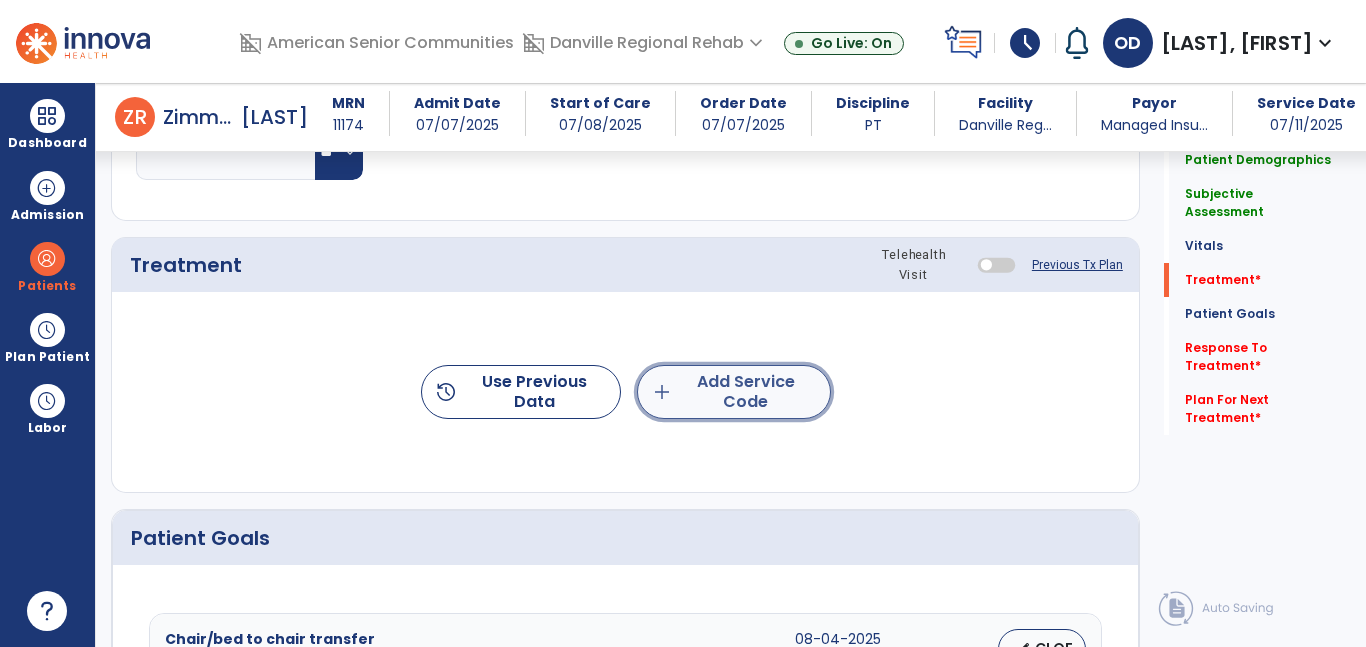 click on "add  Add Service Code" 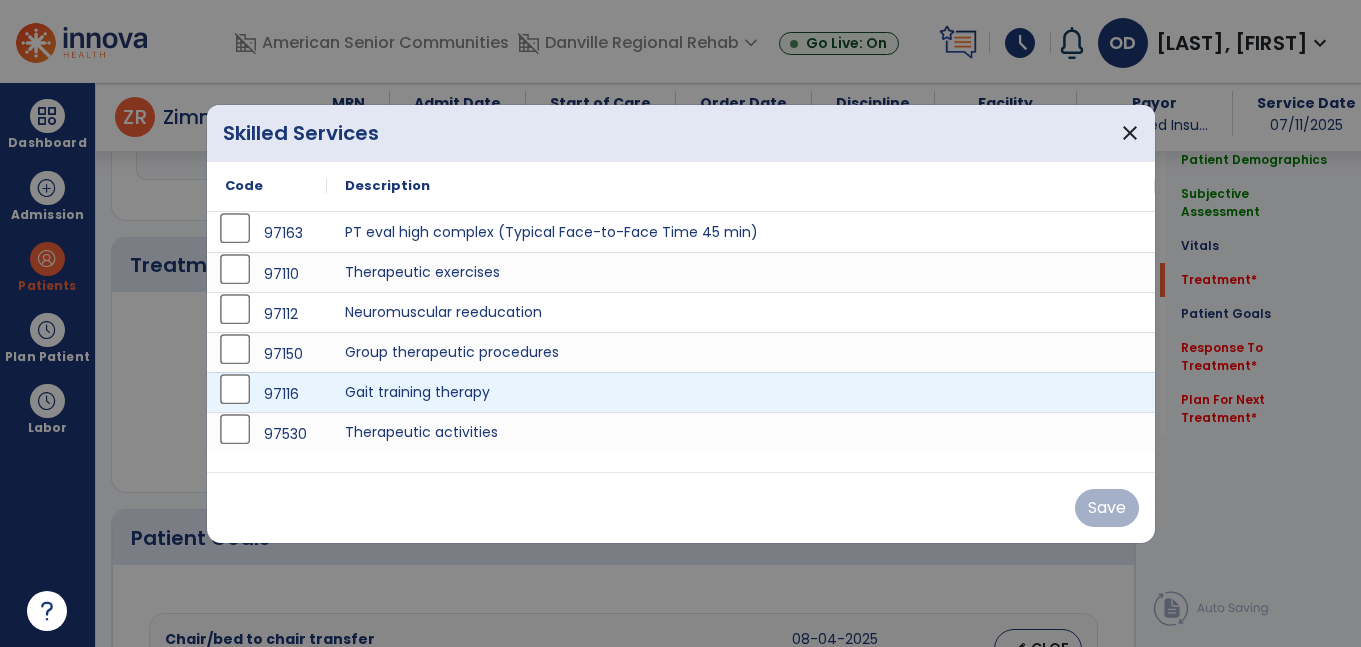 scroll, scrollTop: 1122, scrollLeft: 0, axis: vertical 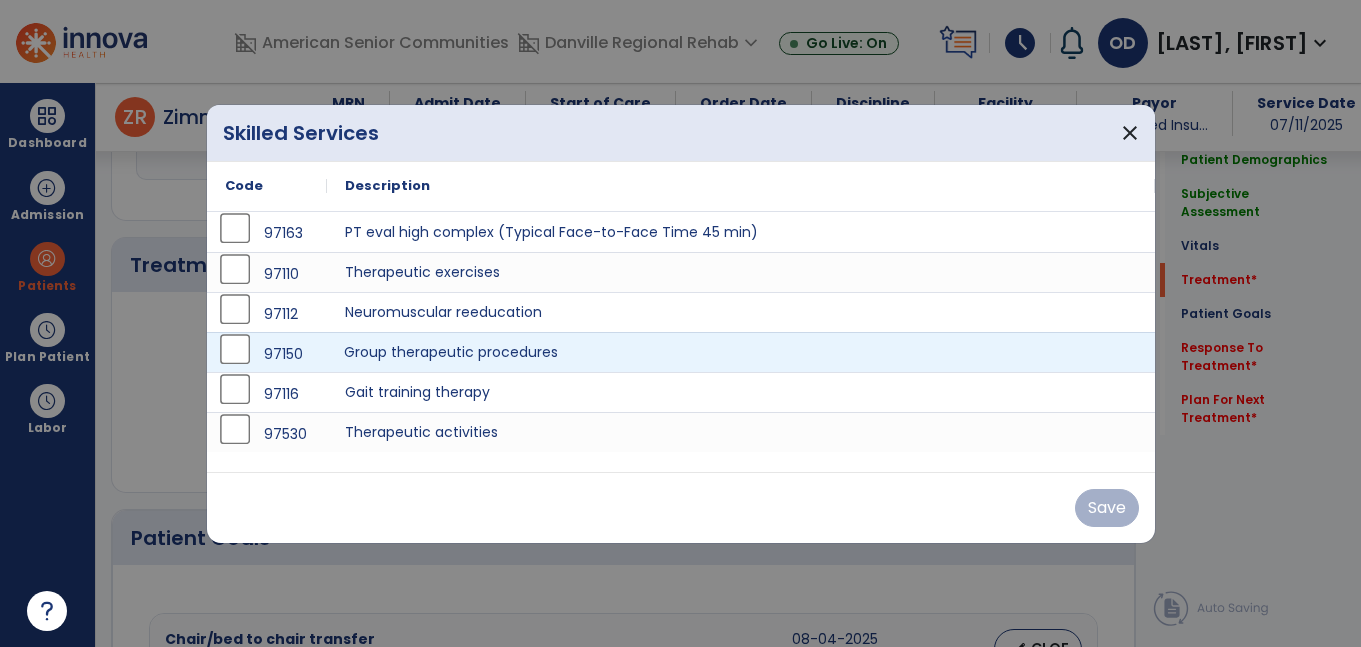 click on "Group therapeutic procedures" at bounding box center (741, 352) 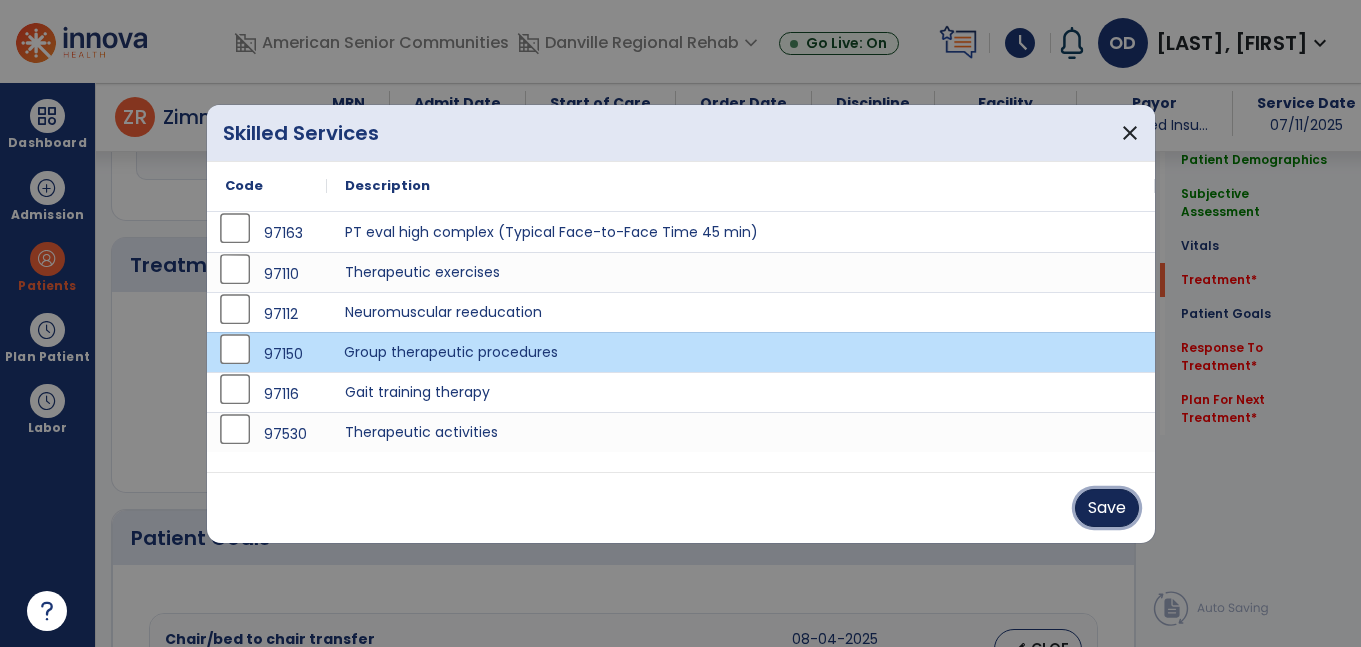 click on "Save" at bounding box center (1107, 508) 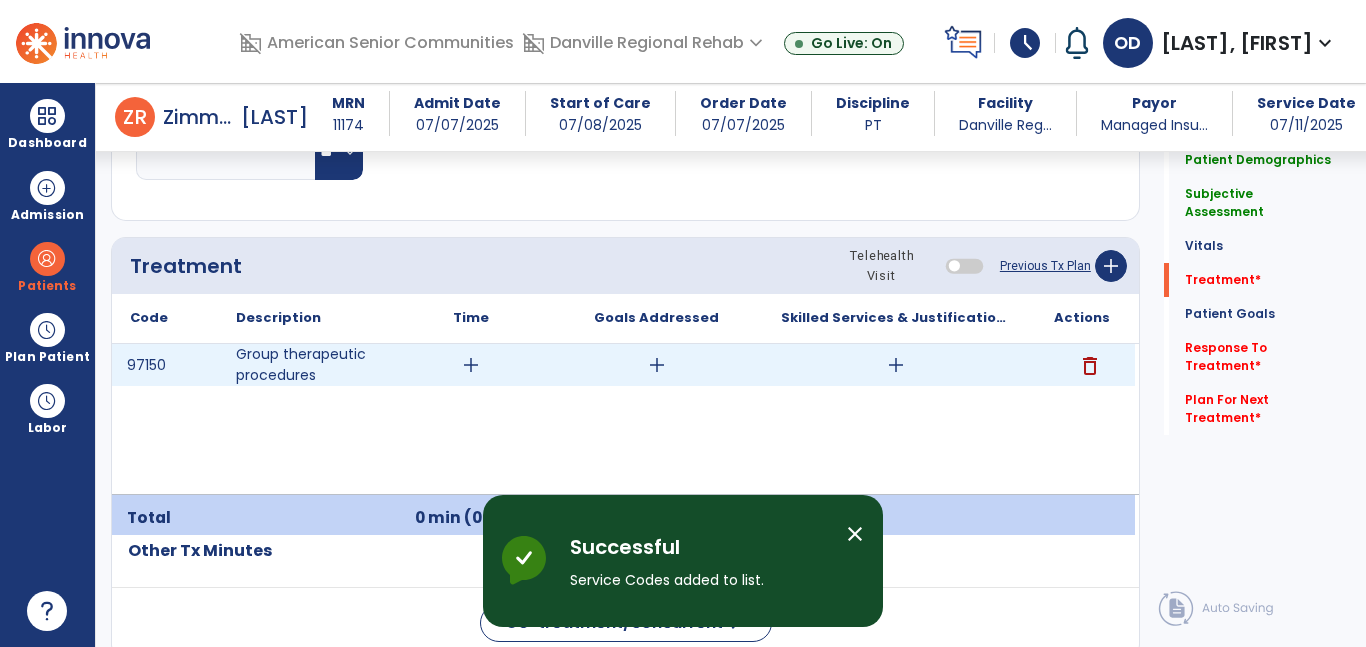 click on "add" at bounding box center (471, 365) 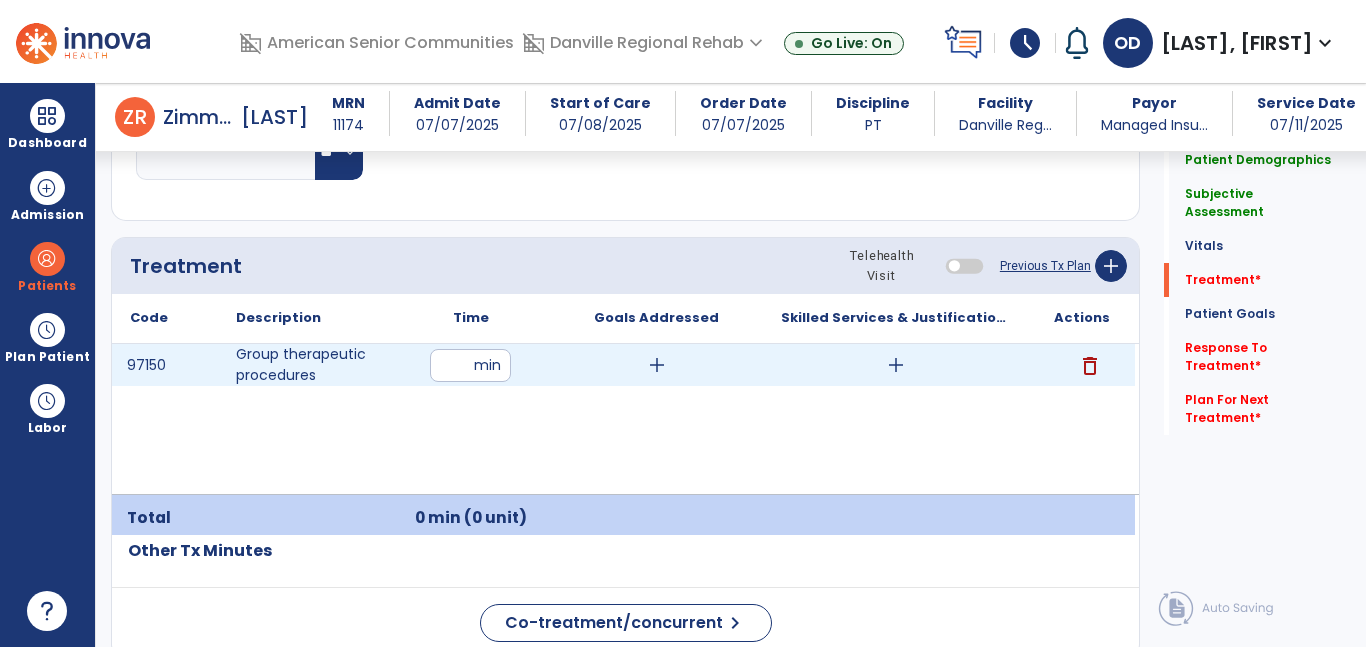 type on "**" 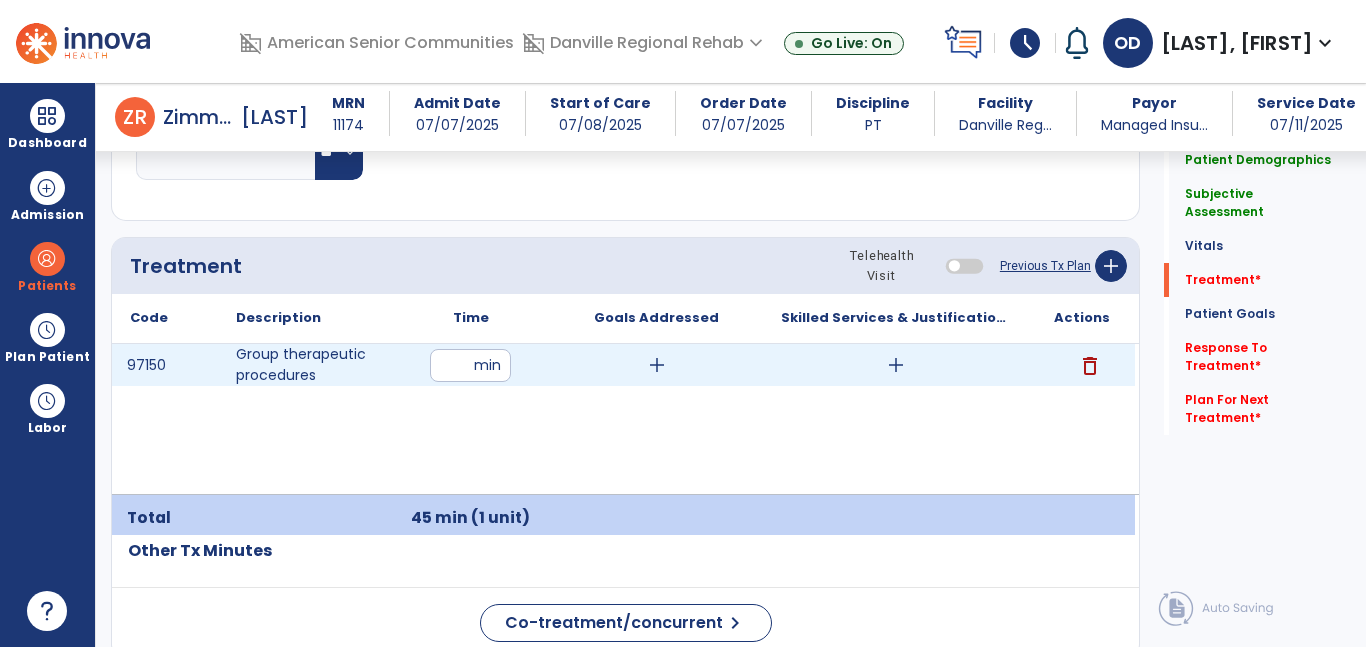 click on "add" at bounding box center [657, 365] 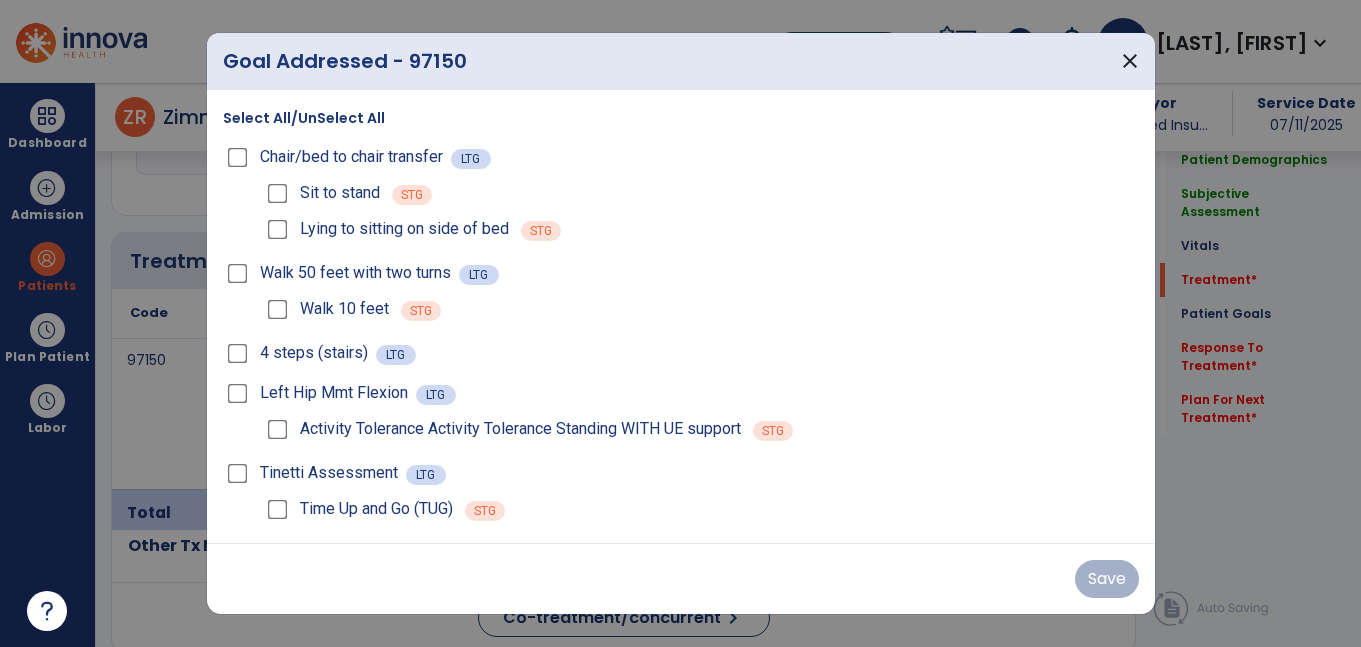 scroll, scrollTop: 1122, scrollLeft: 0, axis: vertical 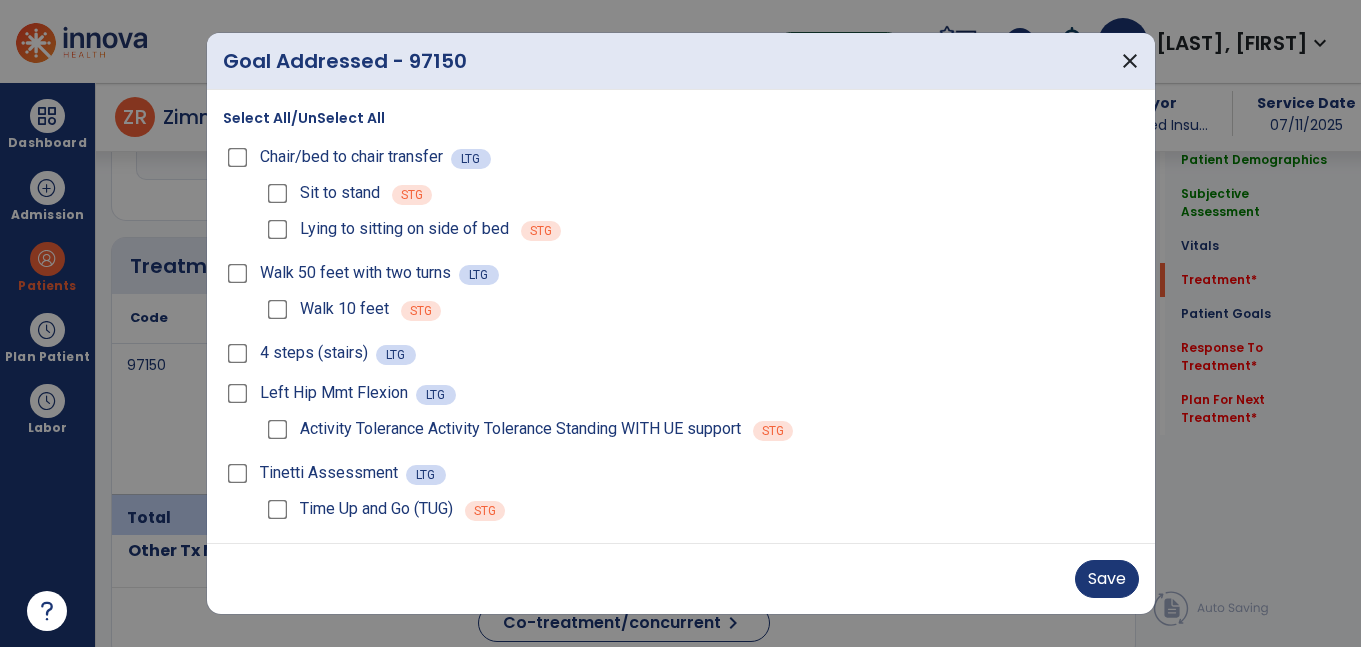 click on "Walk 10 feet" at bounding box center [326, 309] 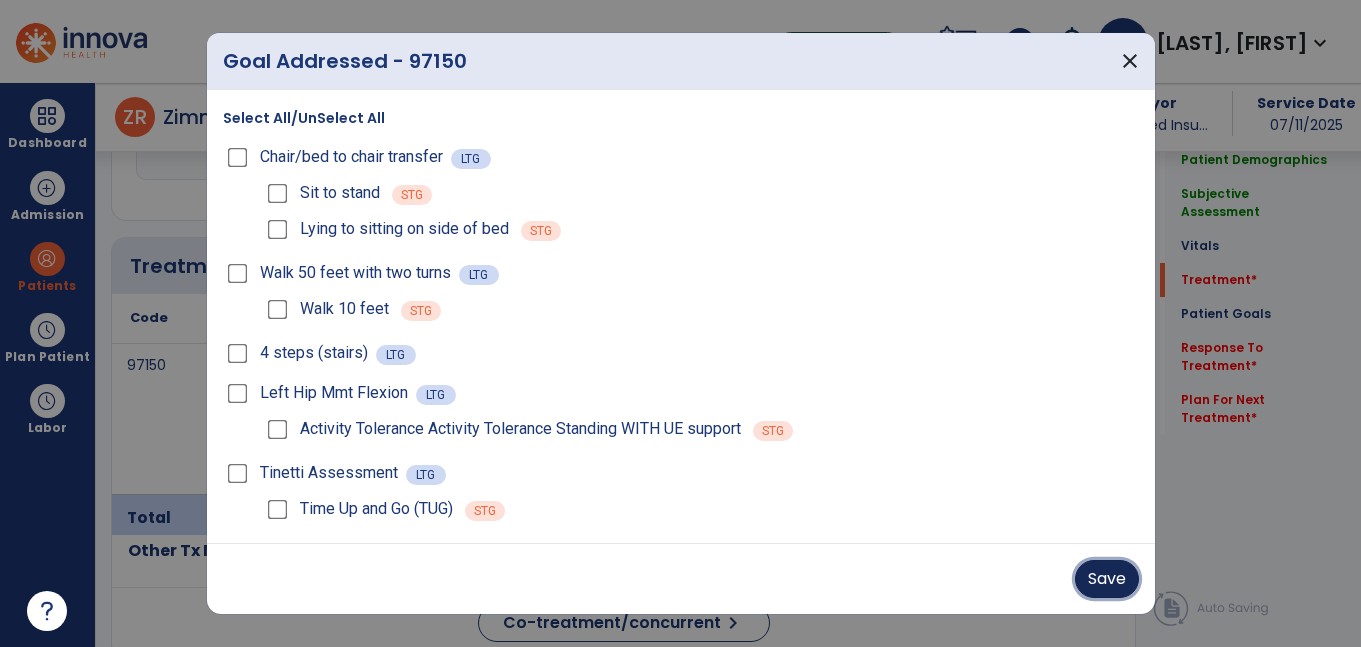 click on "Save" at bounding box center (1107, 579) 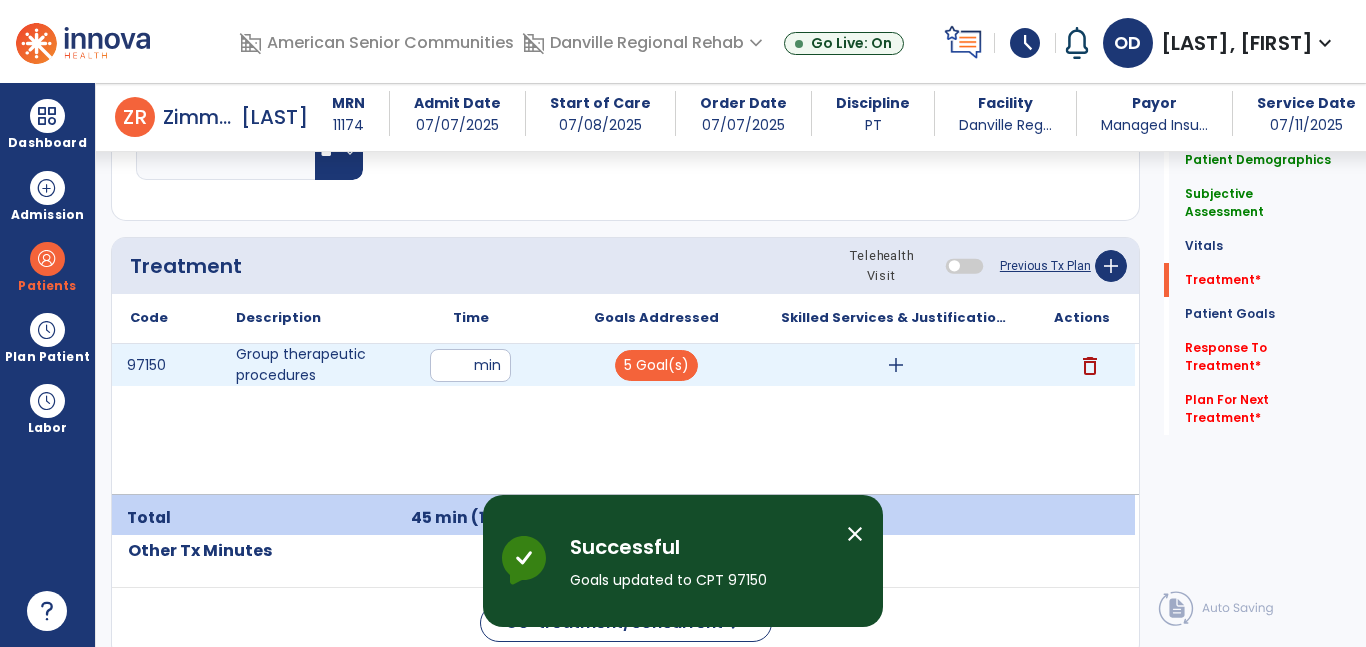 click on "add" at bounding box center [896, 365] 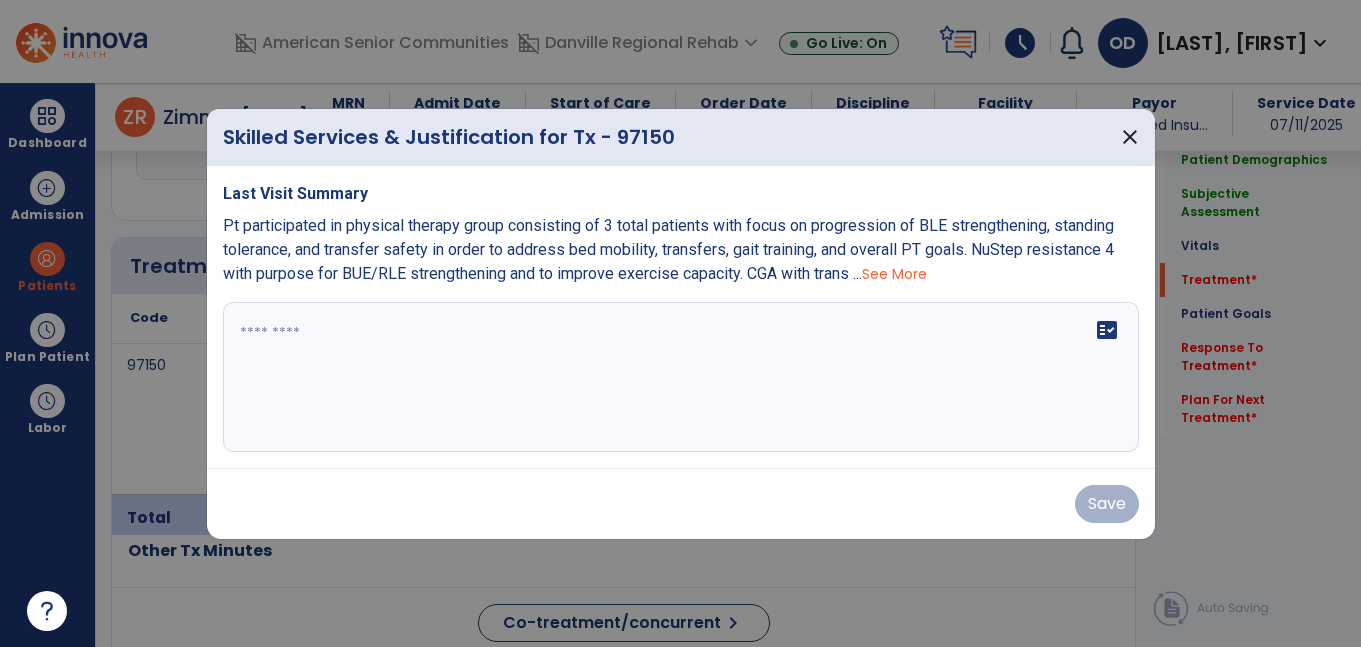 scroll, scrollTop: 1122, scrollLeft: 0, axis: vertical 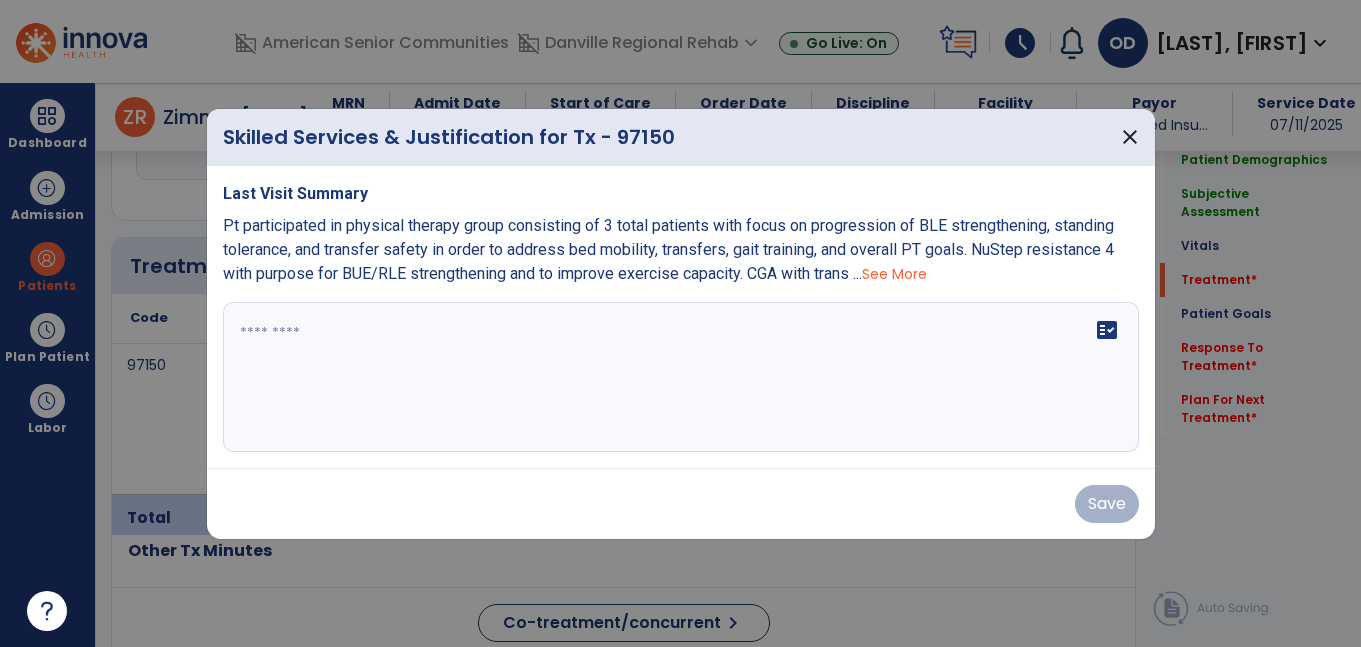 click on "fact_check" at bounding box center [681, 377] 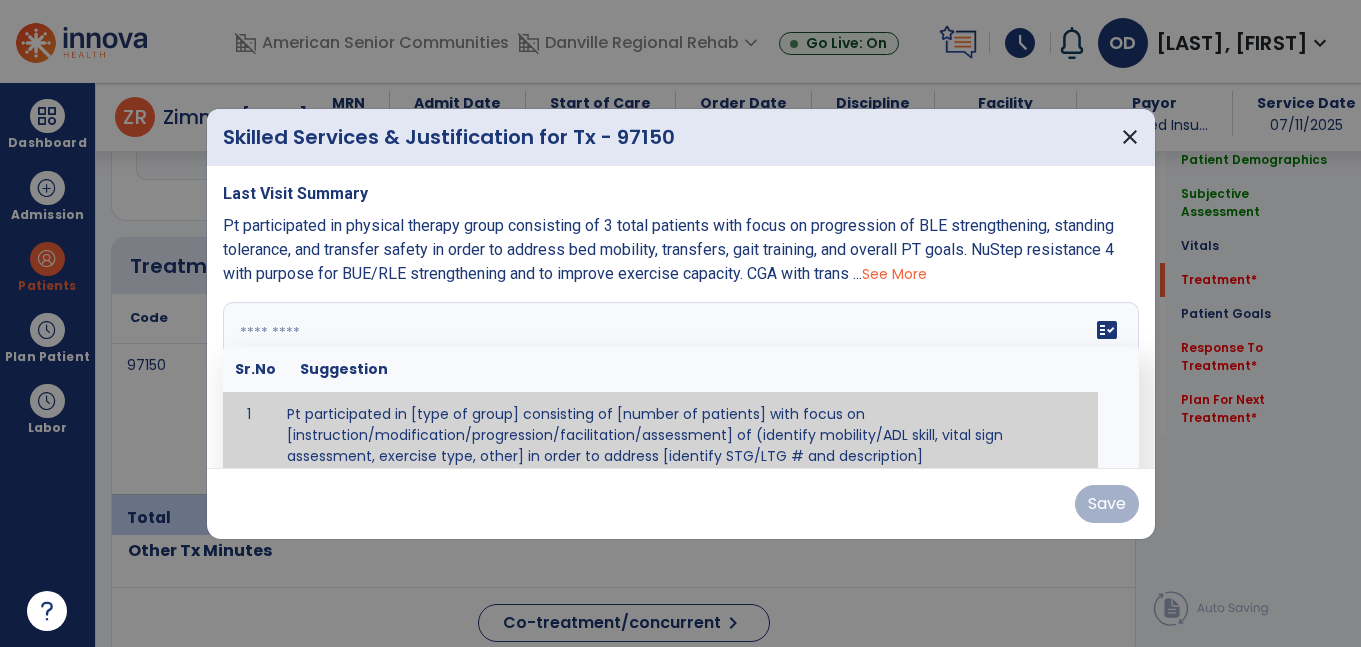 scroll, scrollTop: 12, scrollLeft: 0, axis: vertical 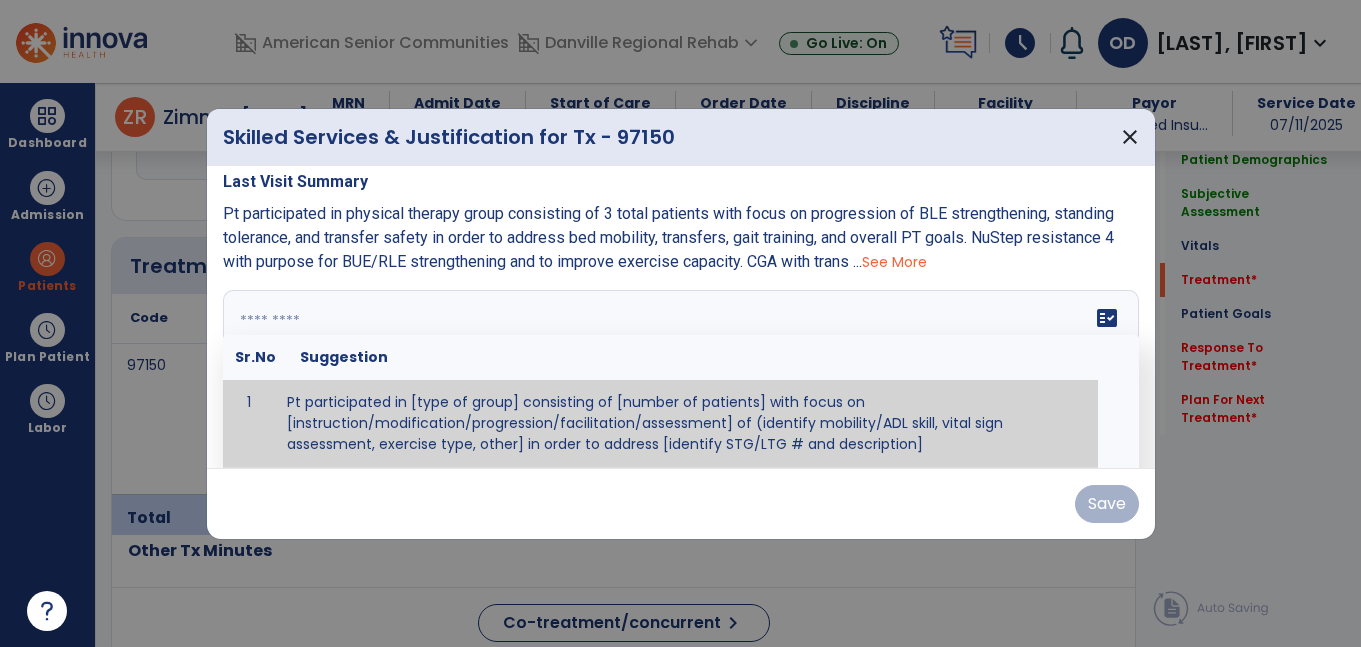 paste on "**********" 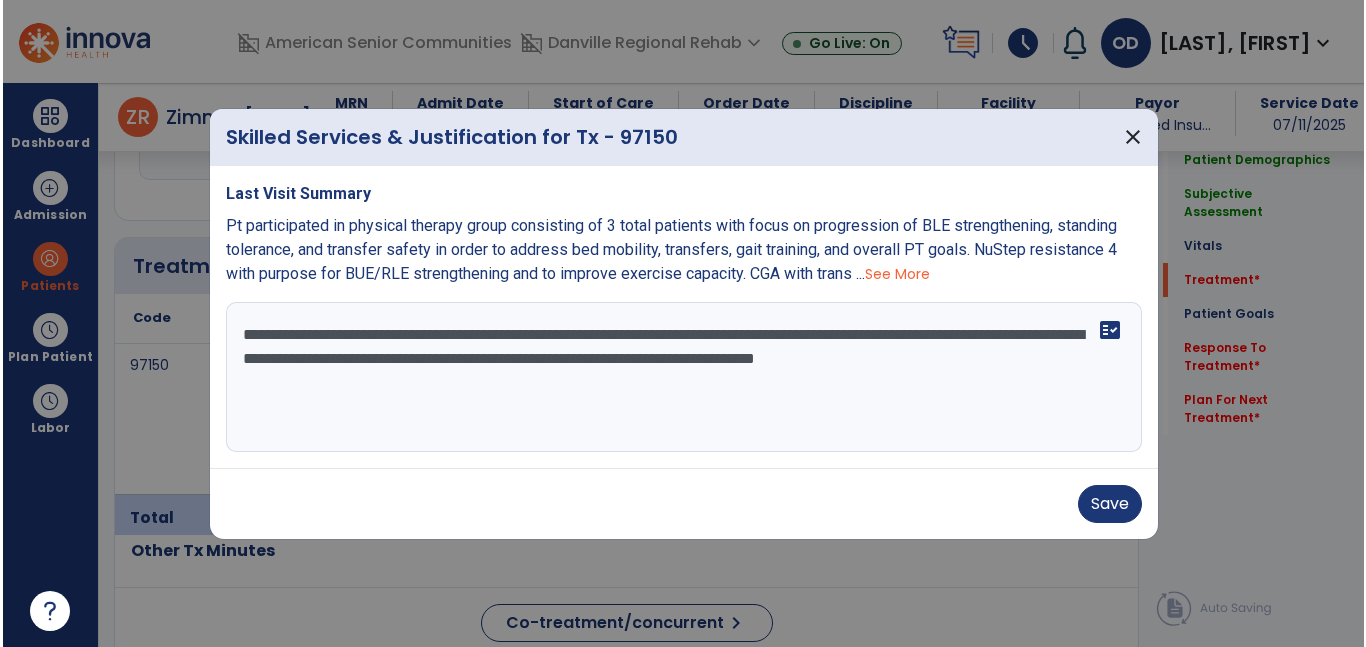 scroll, scrollTop: 0, scrollLeft: 0, axis: both 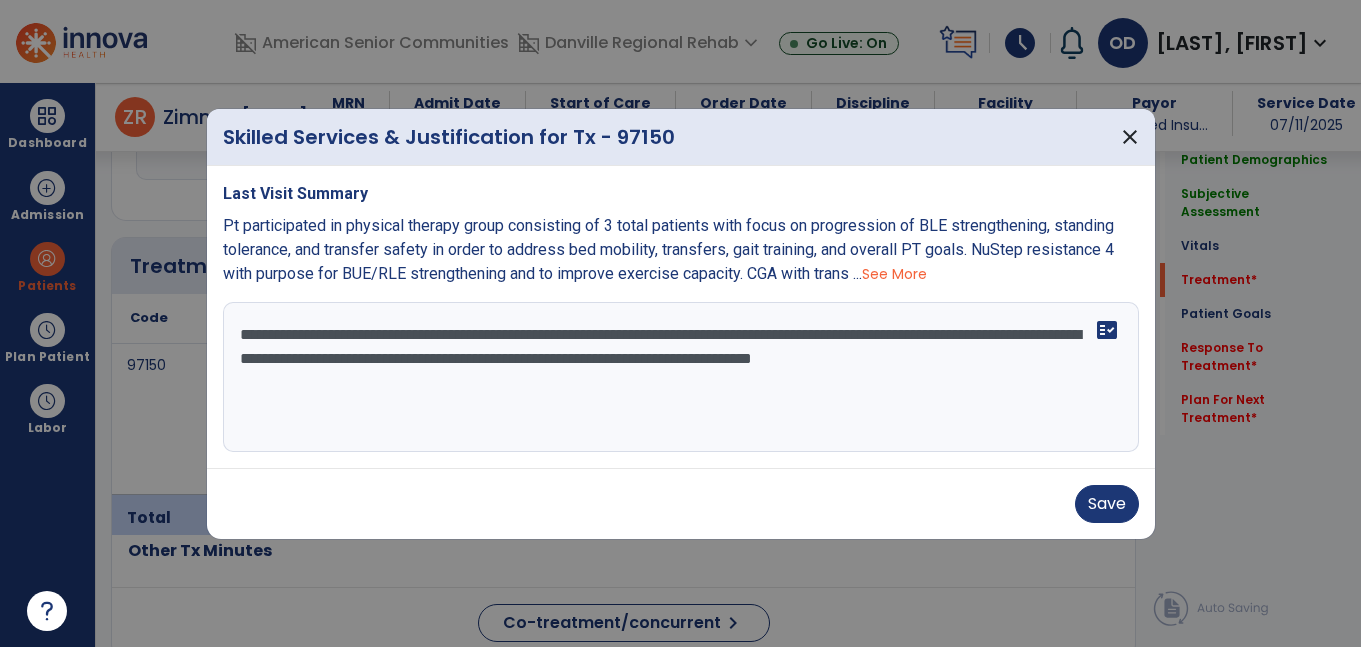 click on "See More" at bounding box center (894, 274) 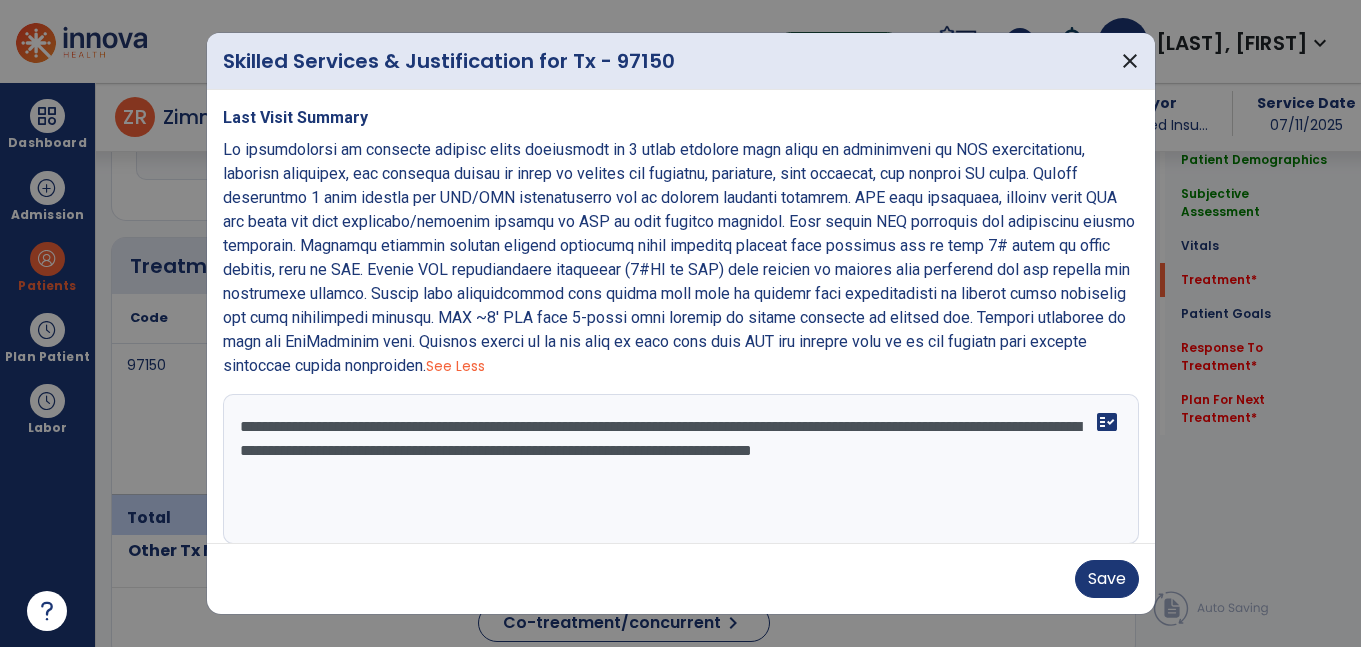 click on "**********" at bounding box center [678, 469] 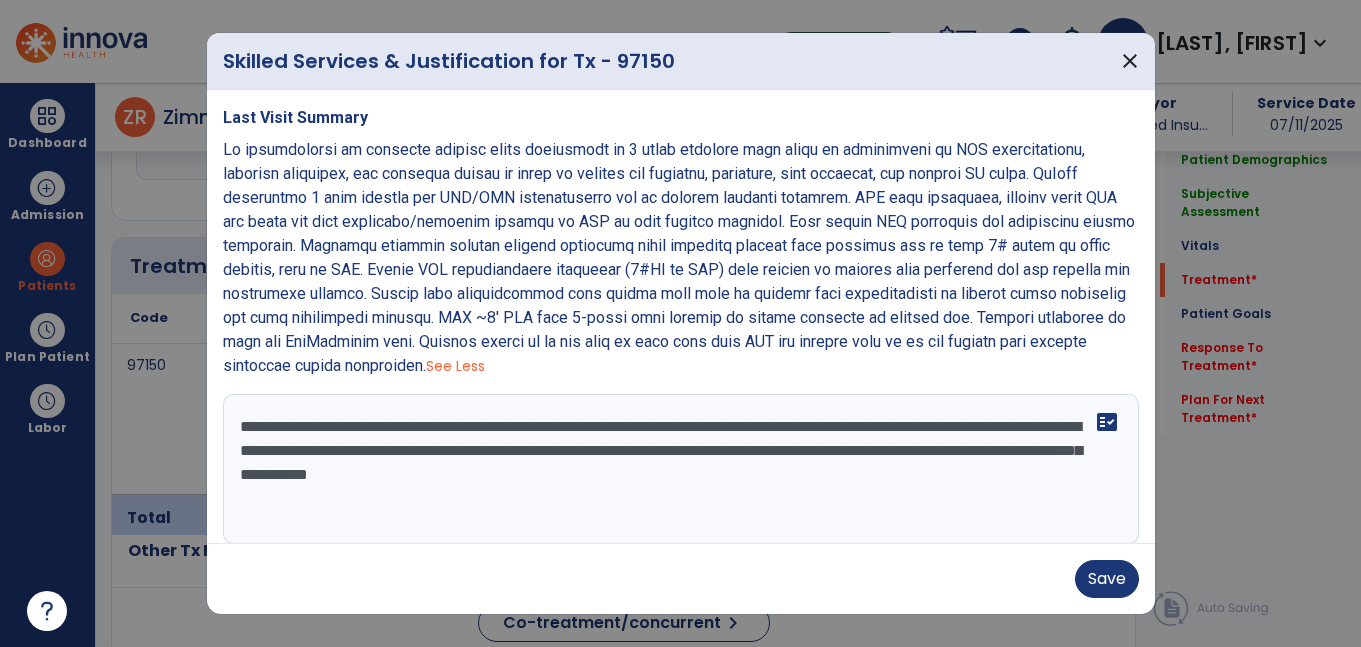 drag, startPoint x: 1015, startPoint y: 480, endPoint x: 192, endPoint y: 379, distance: 829.1743 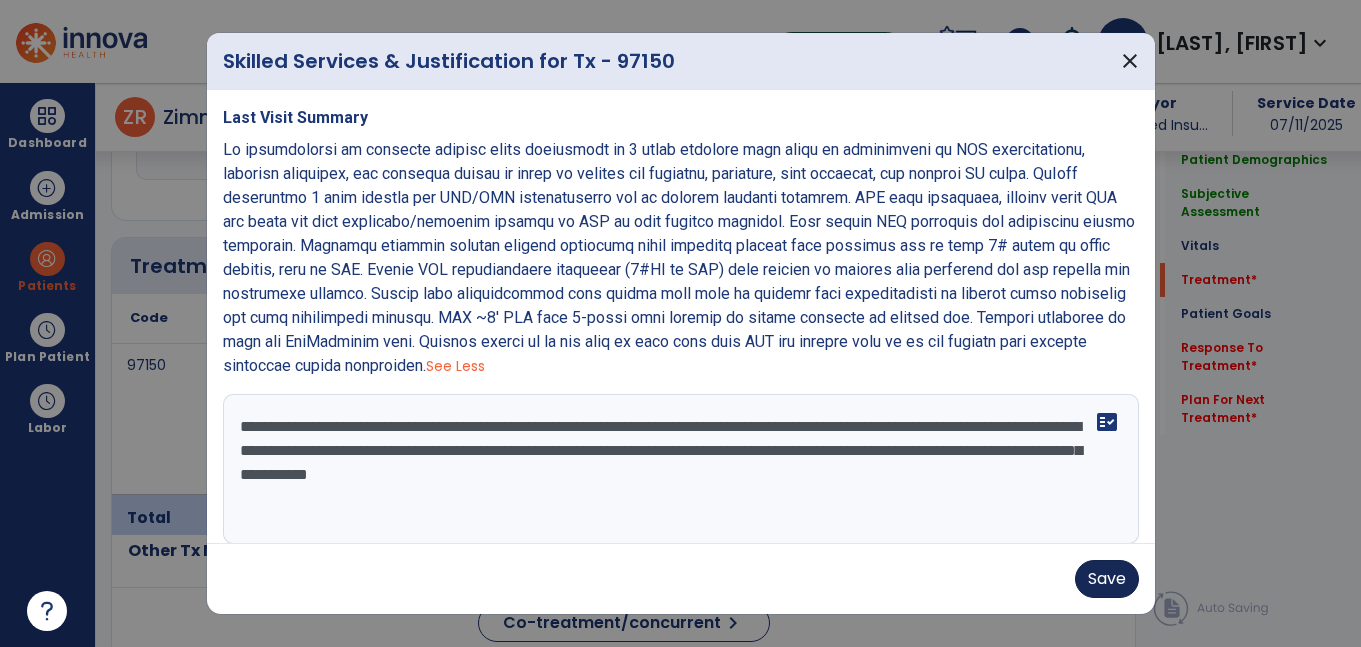 type on "**********" 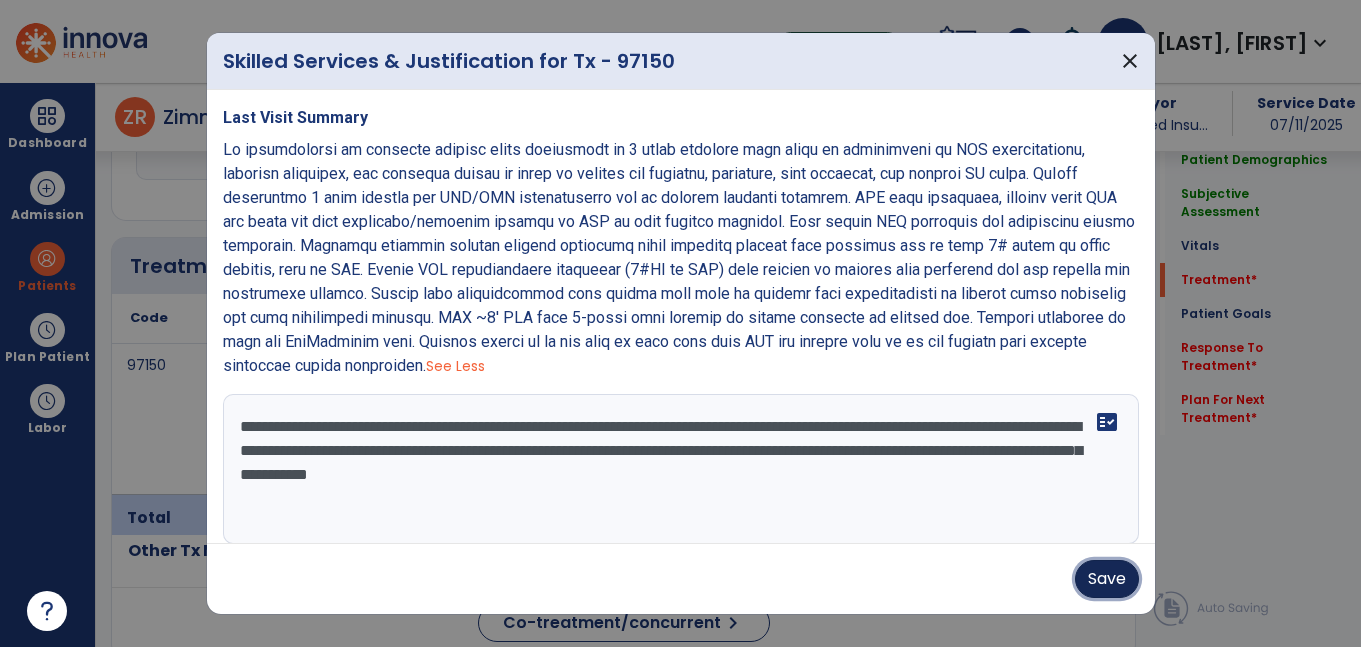 click on "Save" at bounding box center (1107, 579) 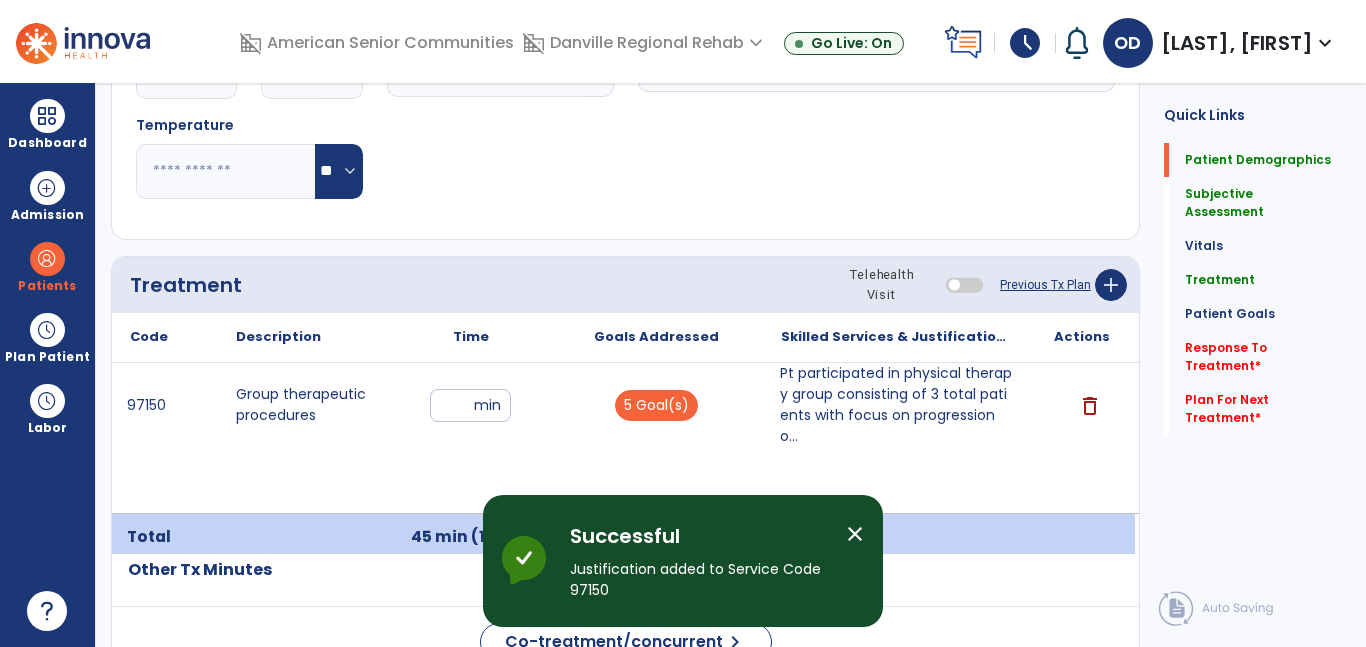 scroll, scrollTop: 0, scrollLeft: 0, axis: both 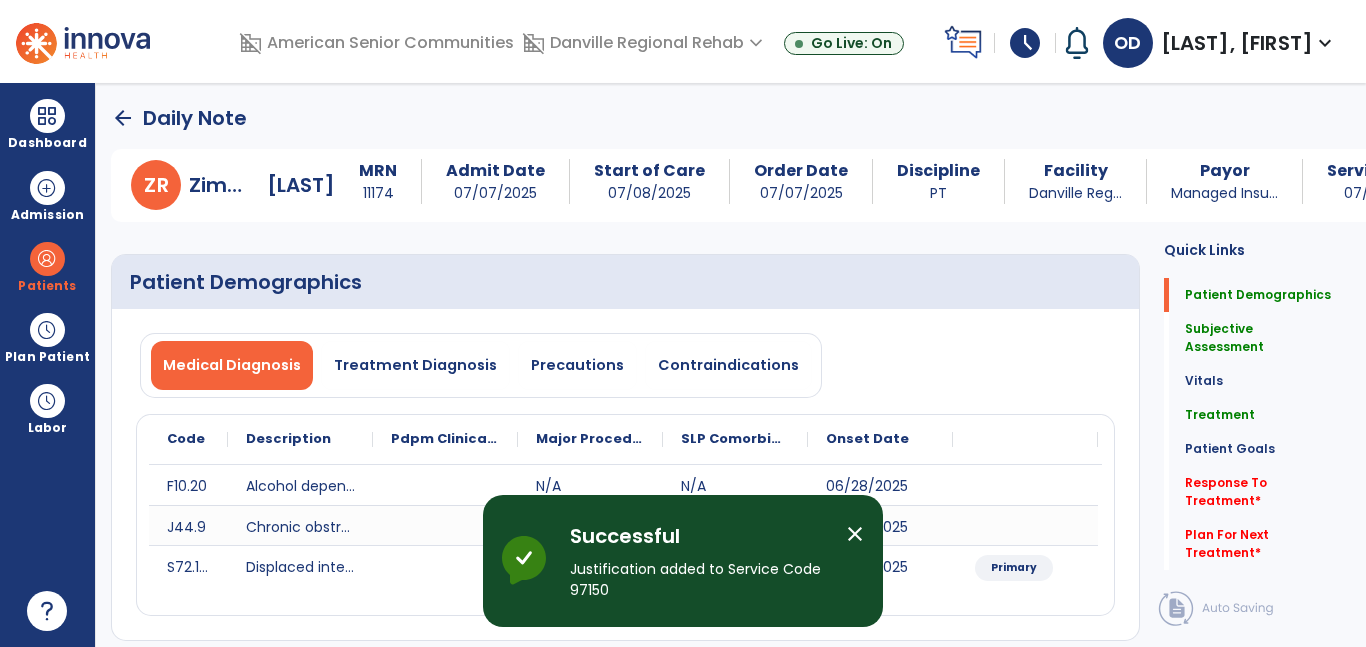 click on "arrow_back" 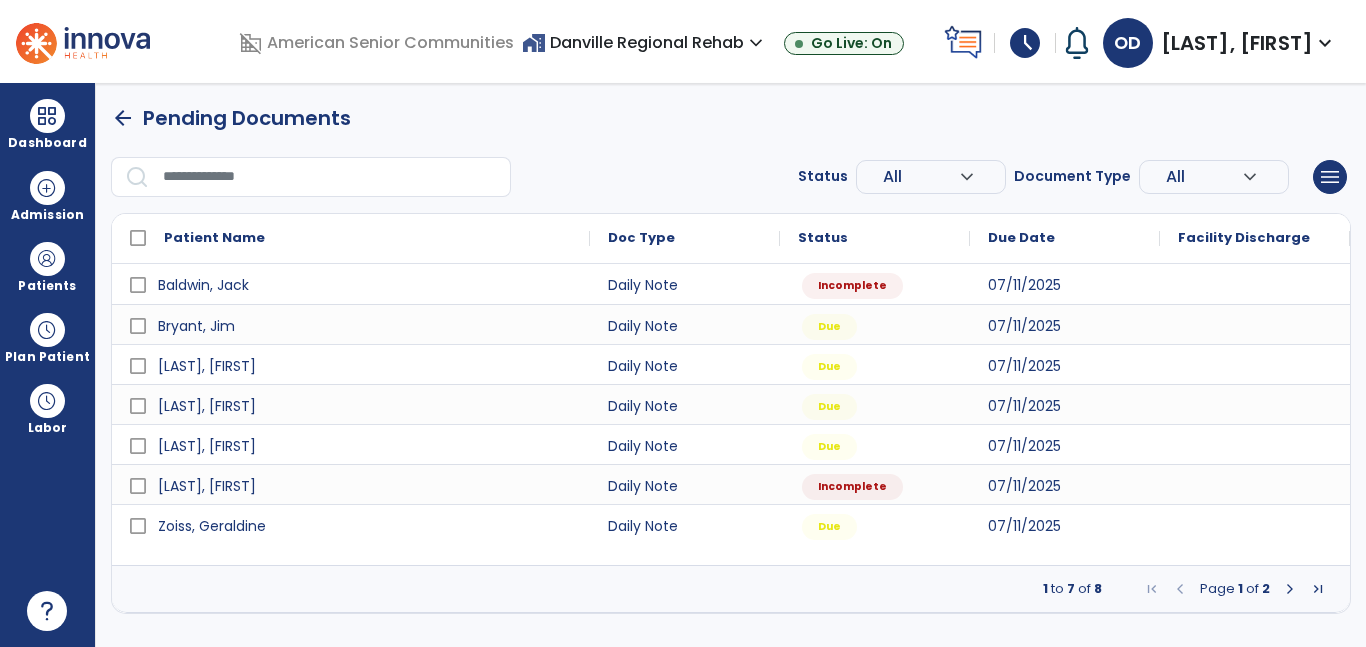 click at bounding box center [1290, 589] 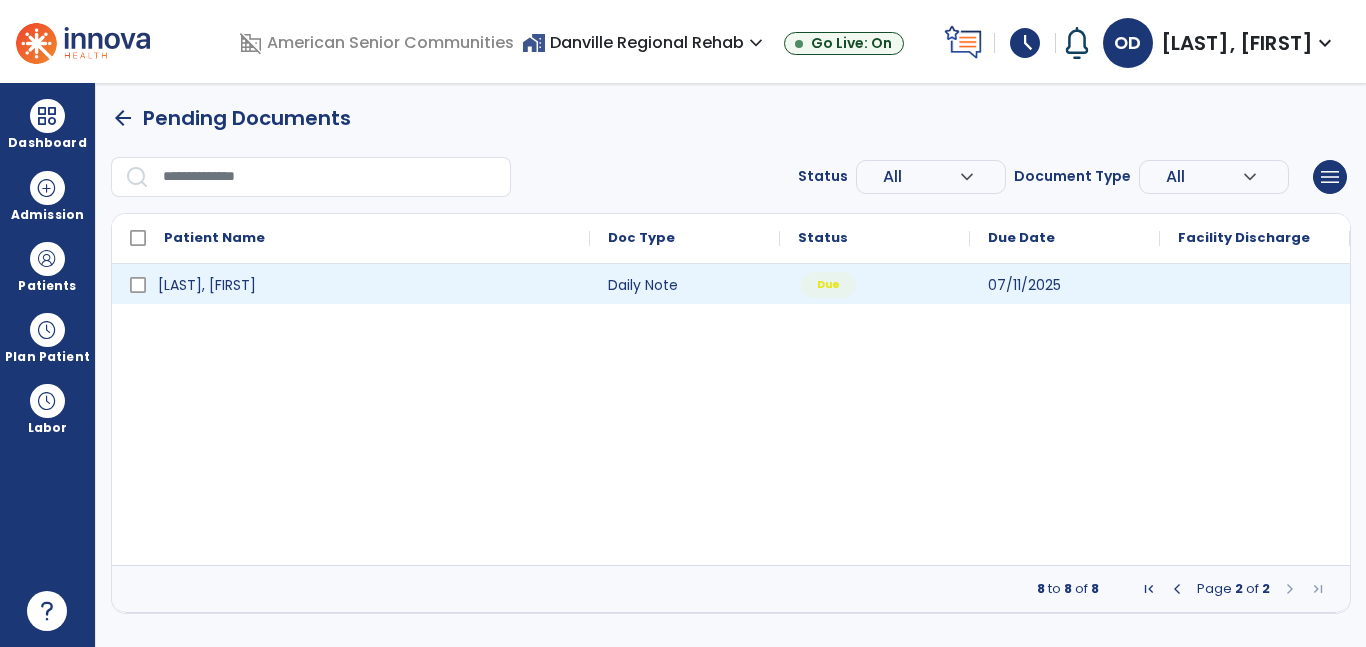 click on "Due" at bounding box center (828, 285) 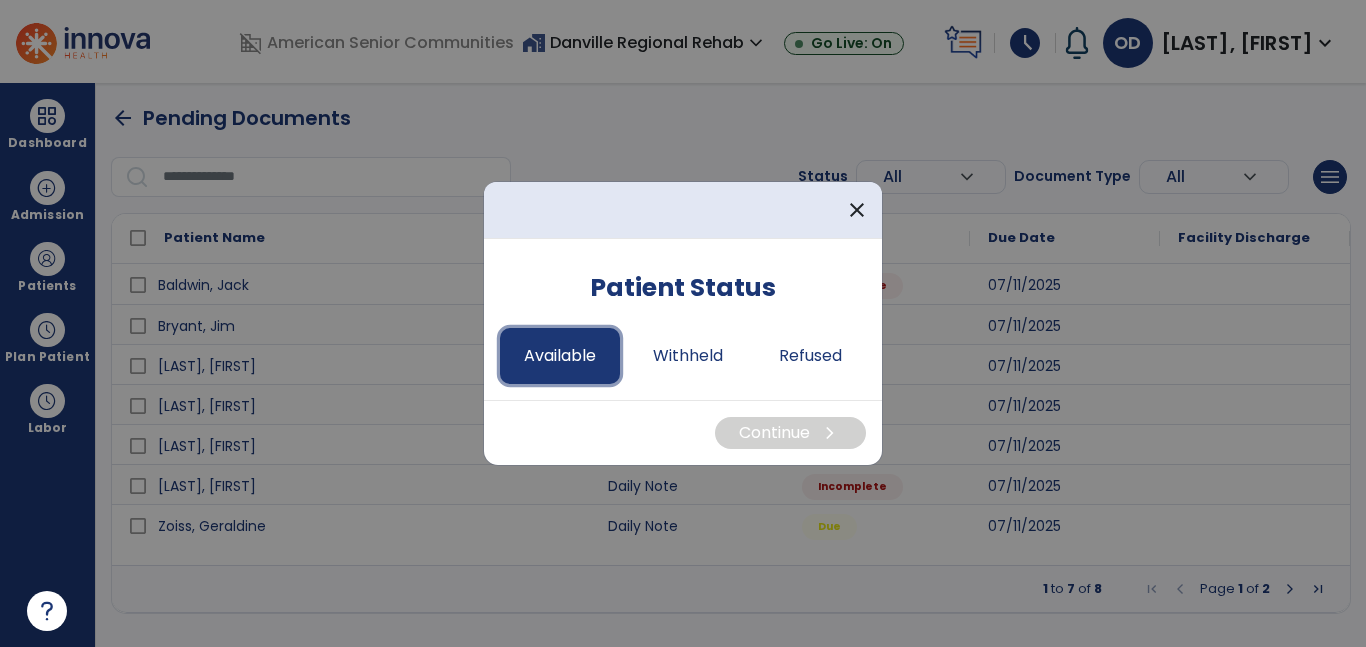 click on "Available" at bounding box center [560, 356] 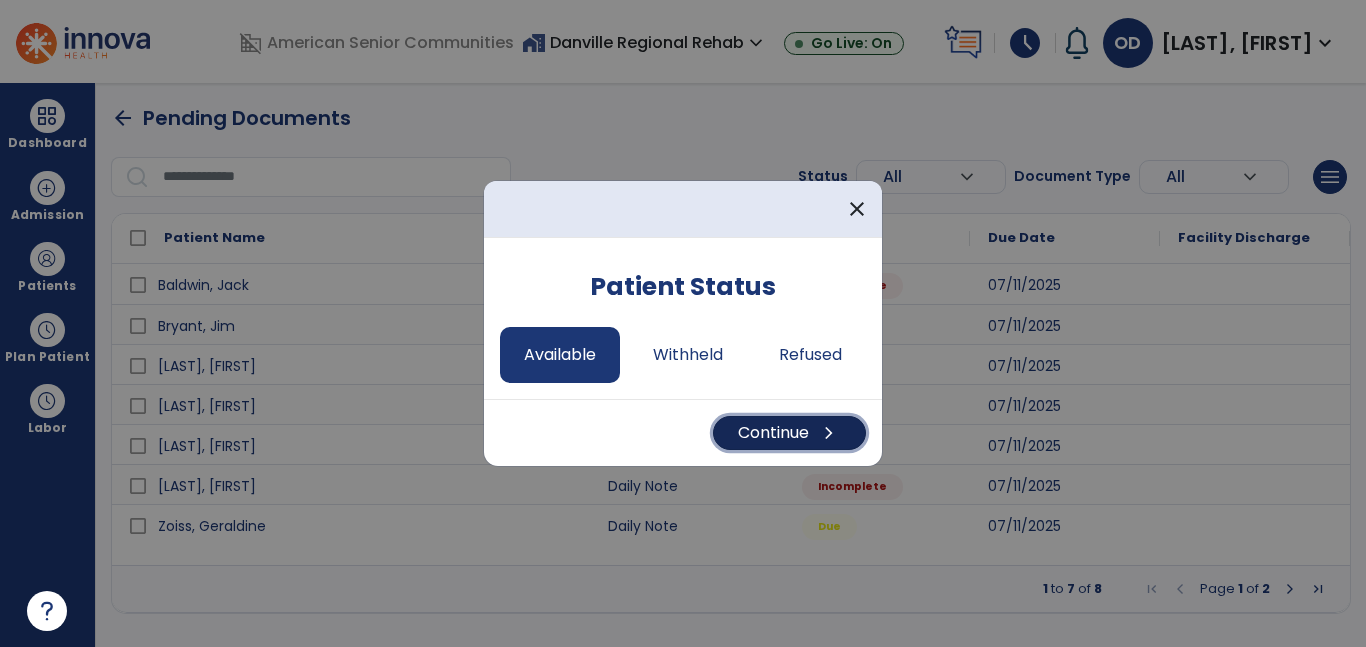click on "Continue   chevron_right" at bounding box center (789, 433) 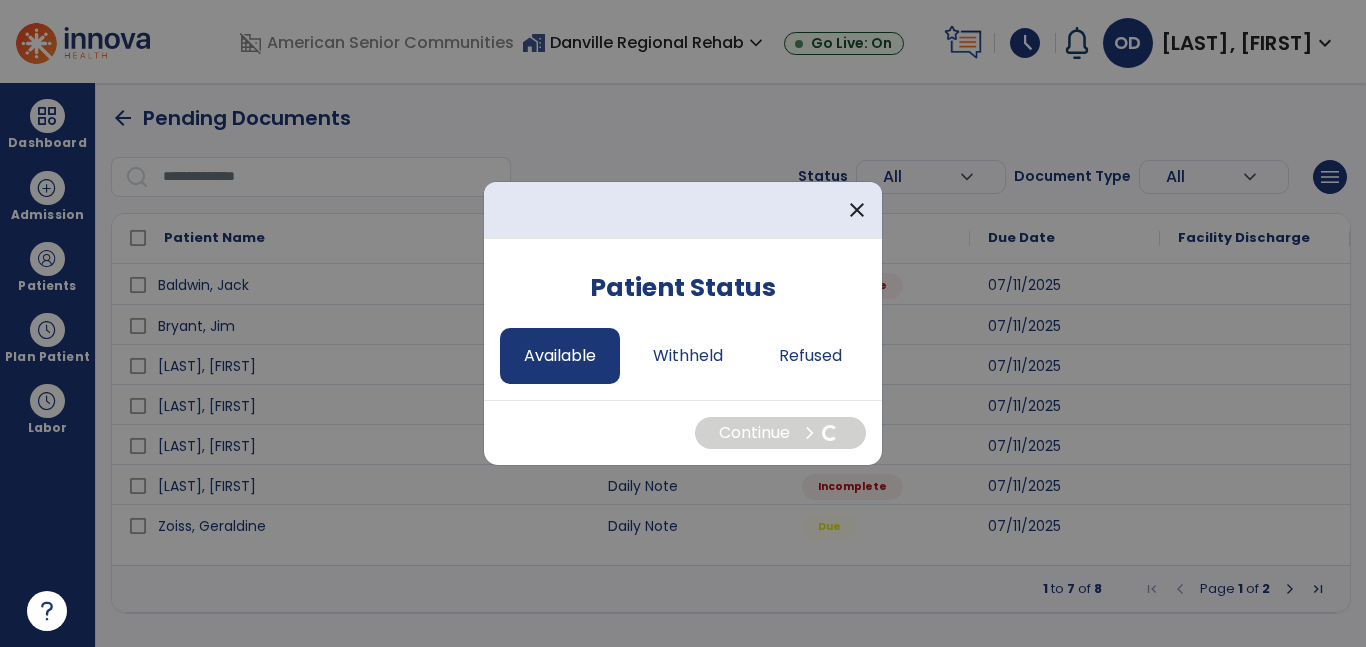 select on "*" 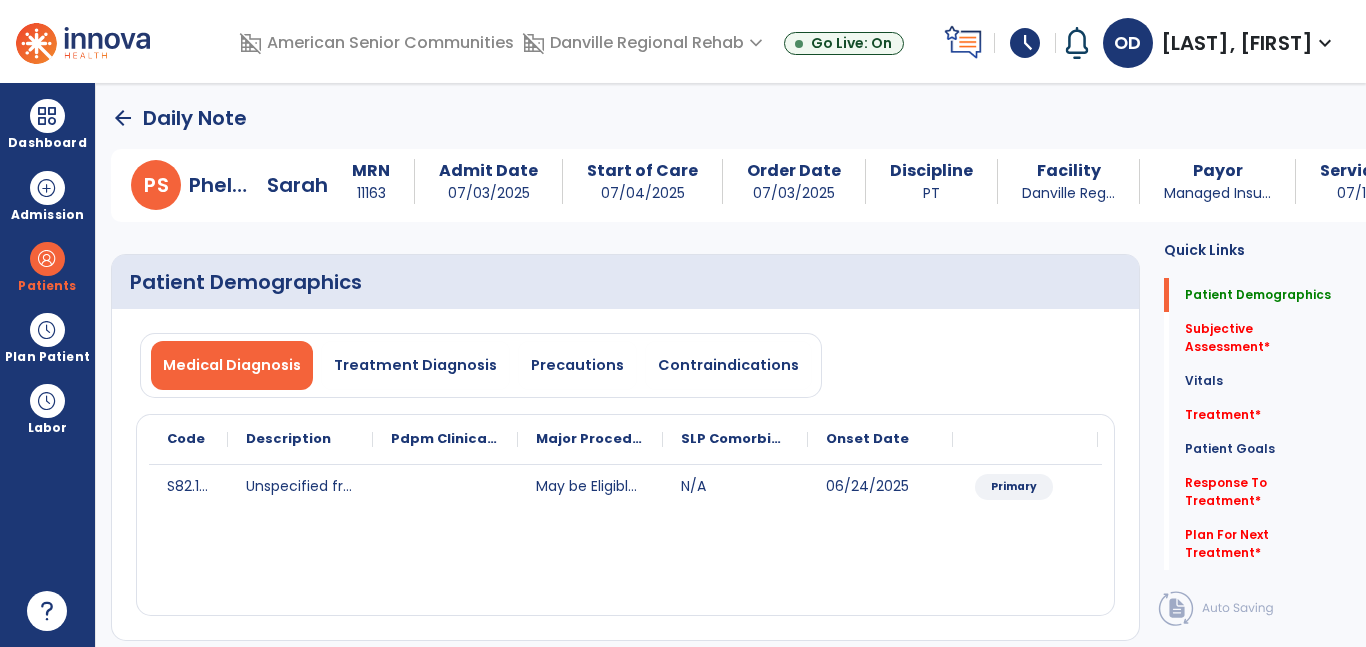 click on "Treatment   *  Treatment   *" 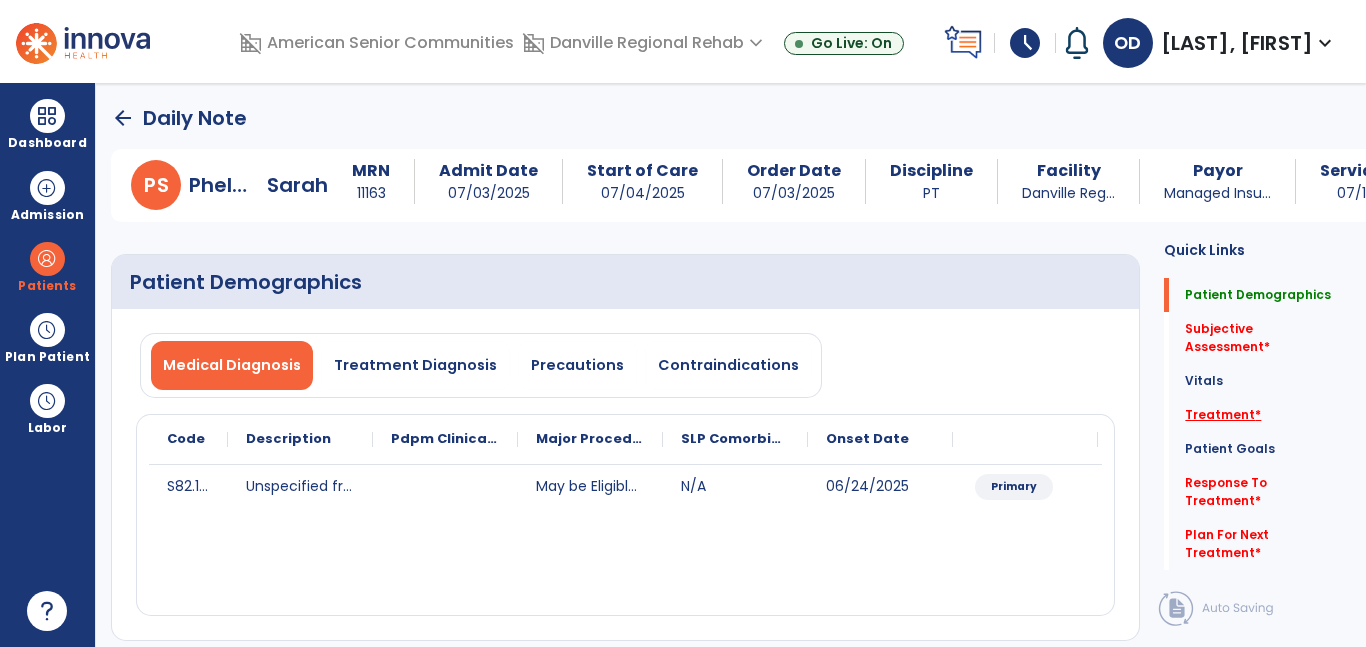 click on "Treatment   *" 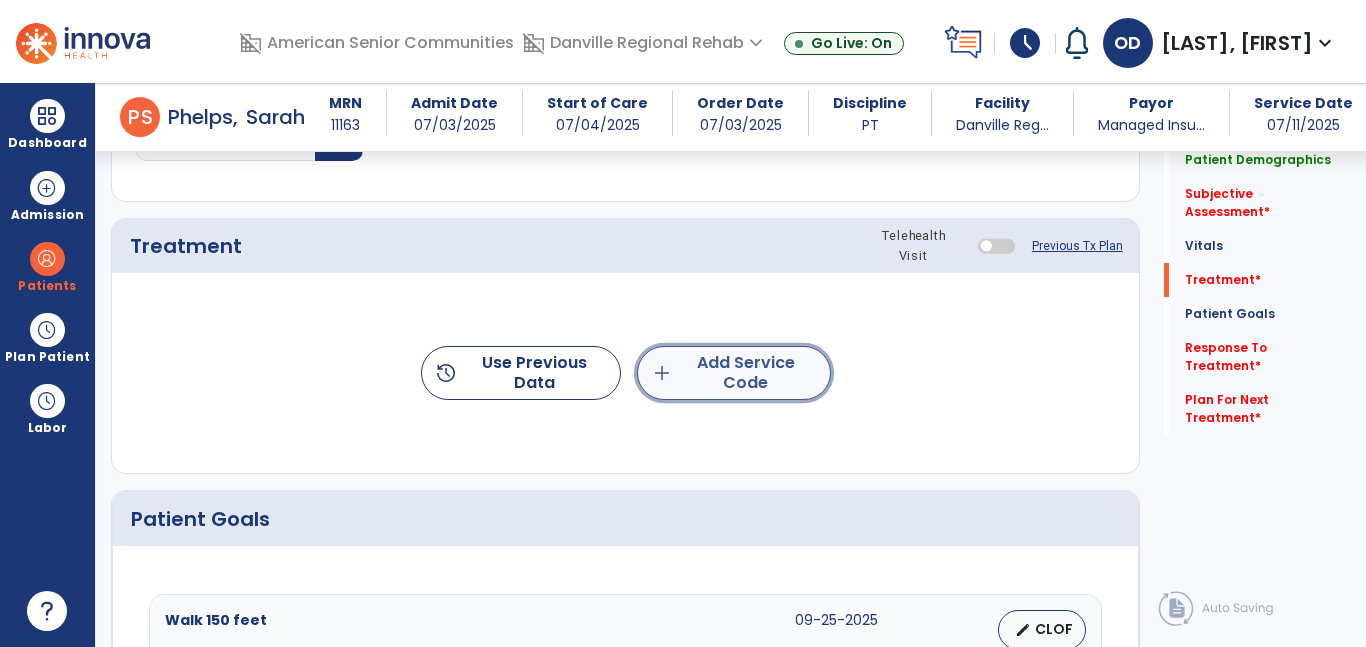 click on "add  Add Service Code" 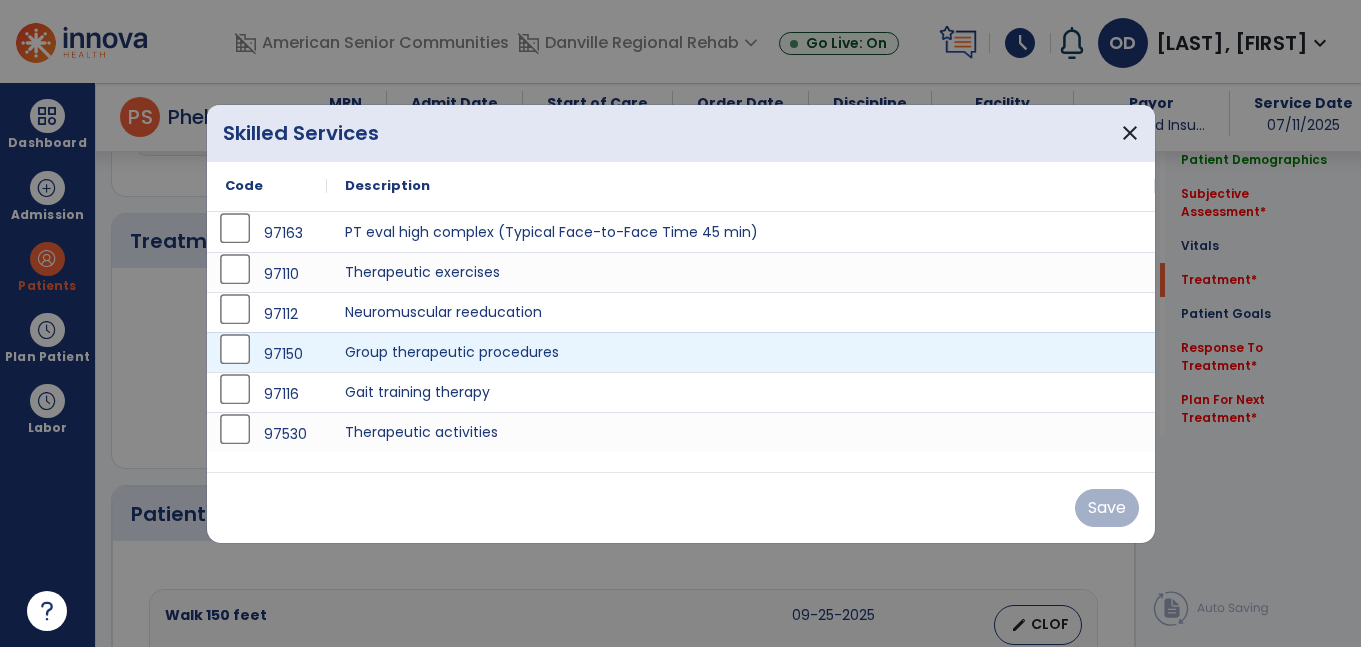 scroll, scrollTop: 1141, scrollLeft: 0, axis: vertical 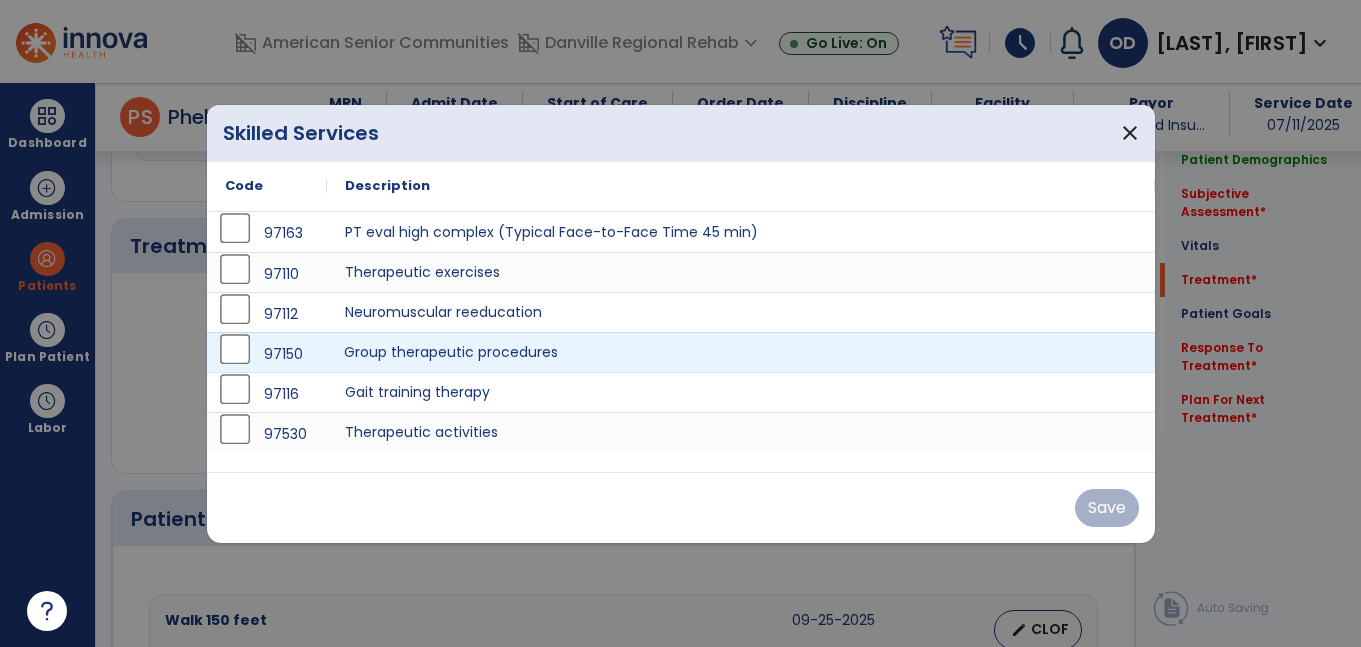 click on "Group therapeutic procedures" at bounding box center (741, 352) 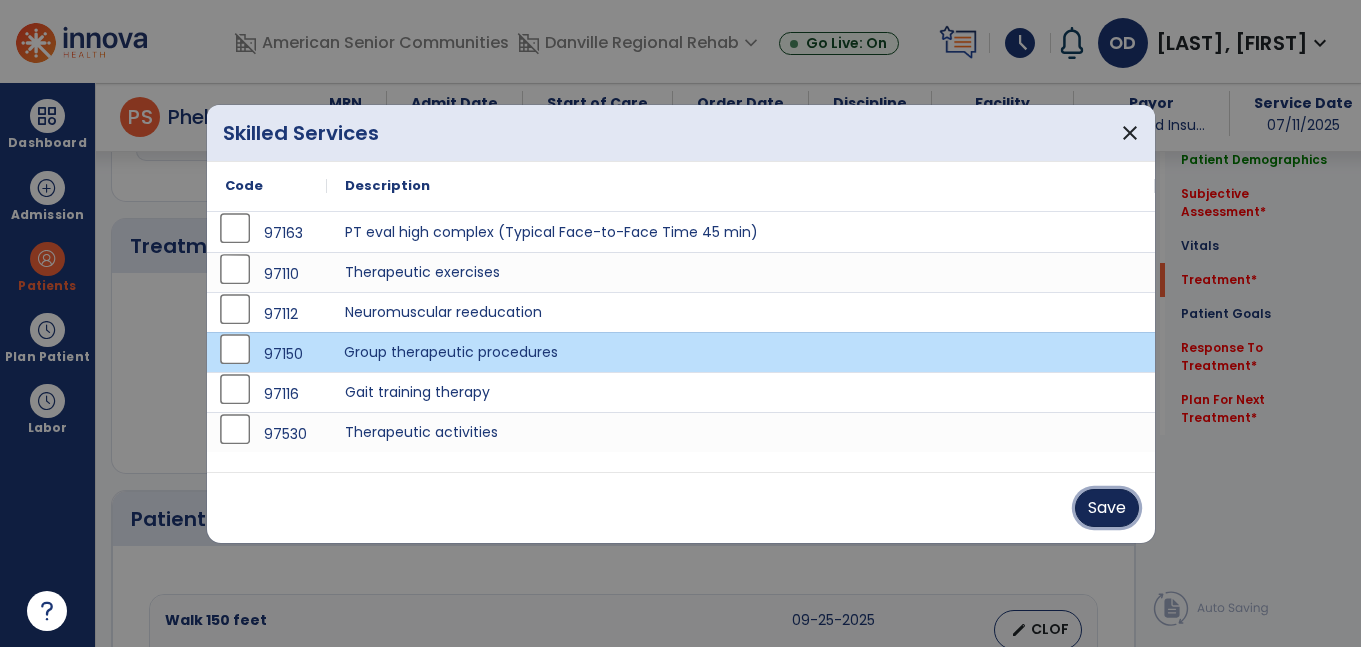 click on "Save" at bounding box center [1107, 508] 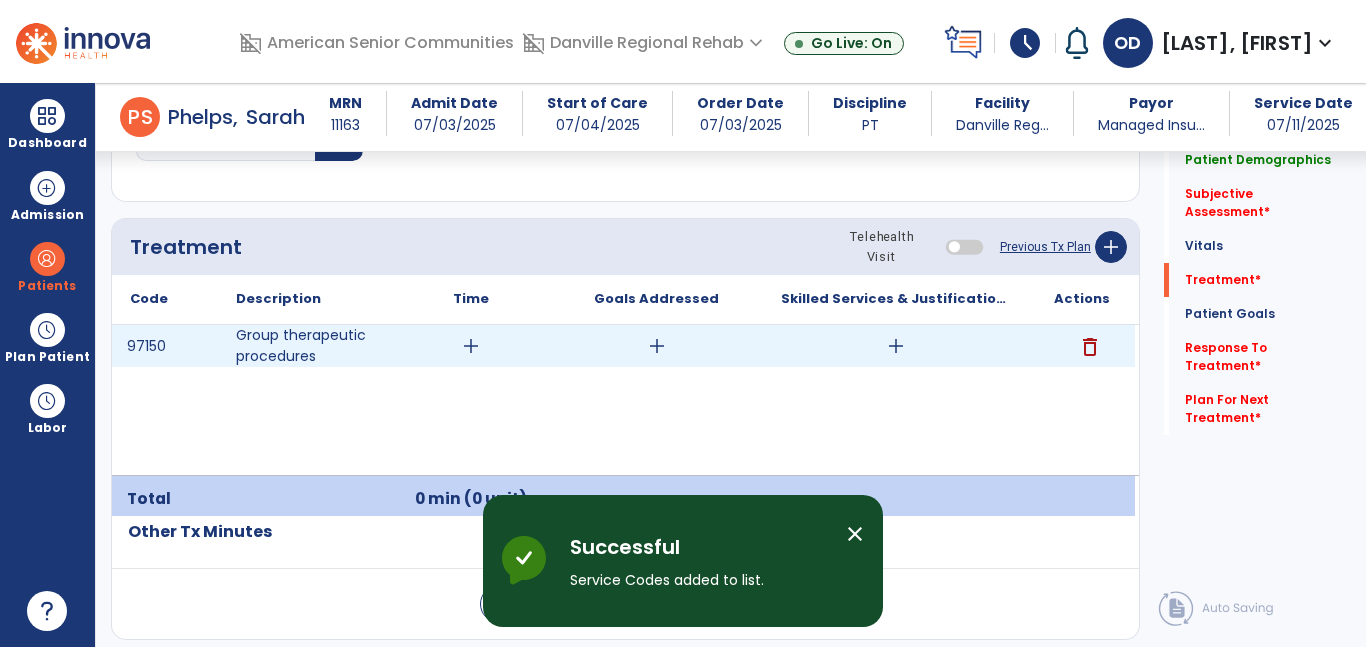 click on "add" at bounding box center (471, 346) 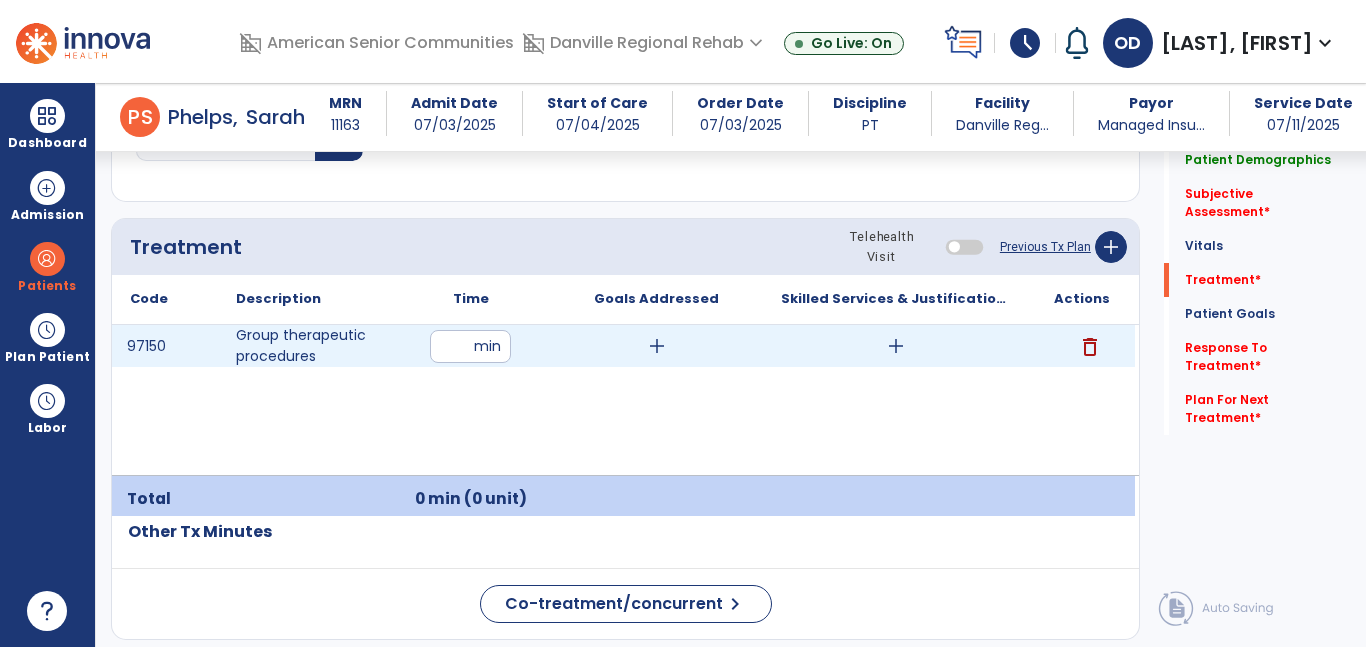 type on "**" 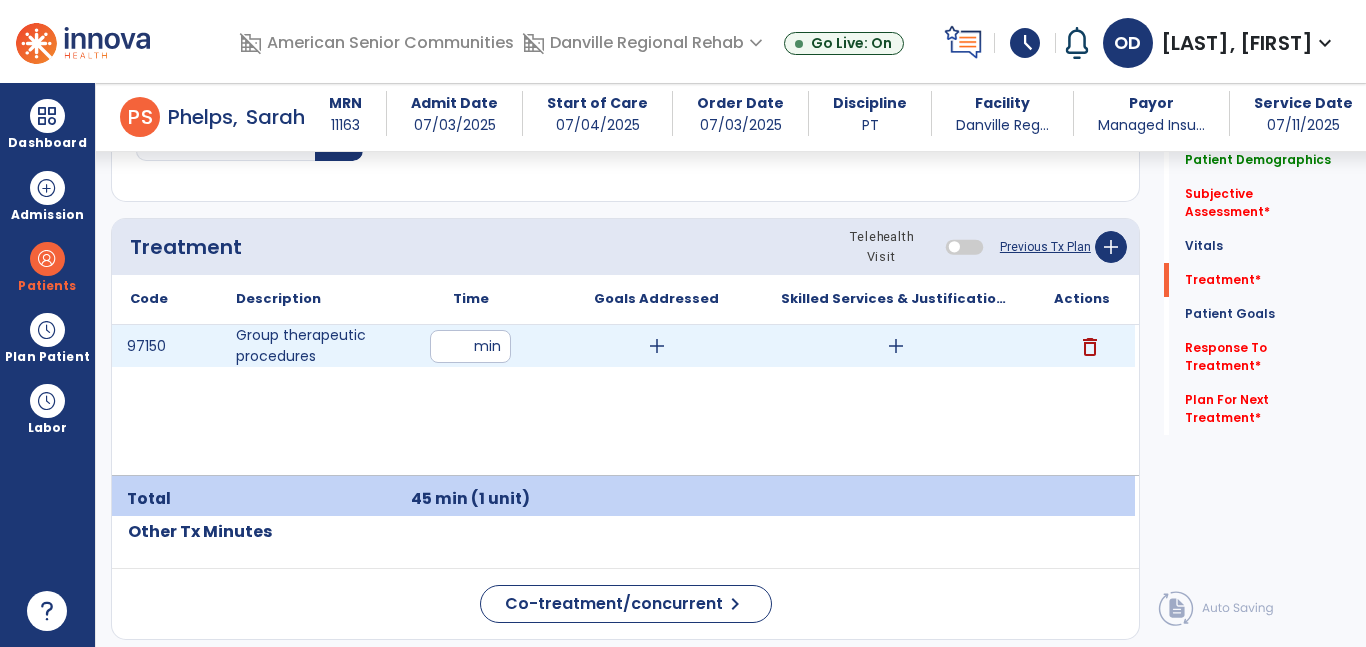 click on "add" at bounding box center (657, 346) 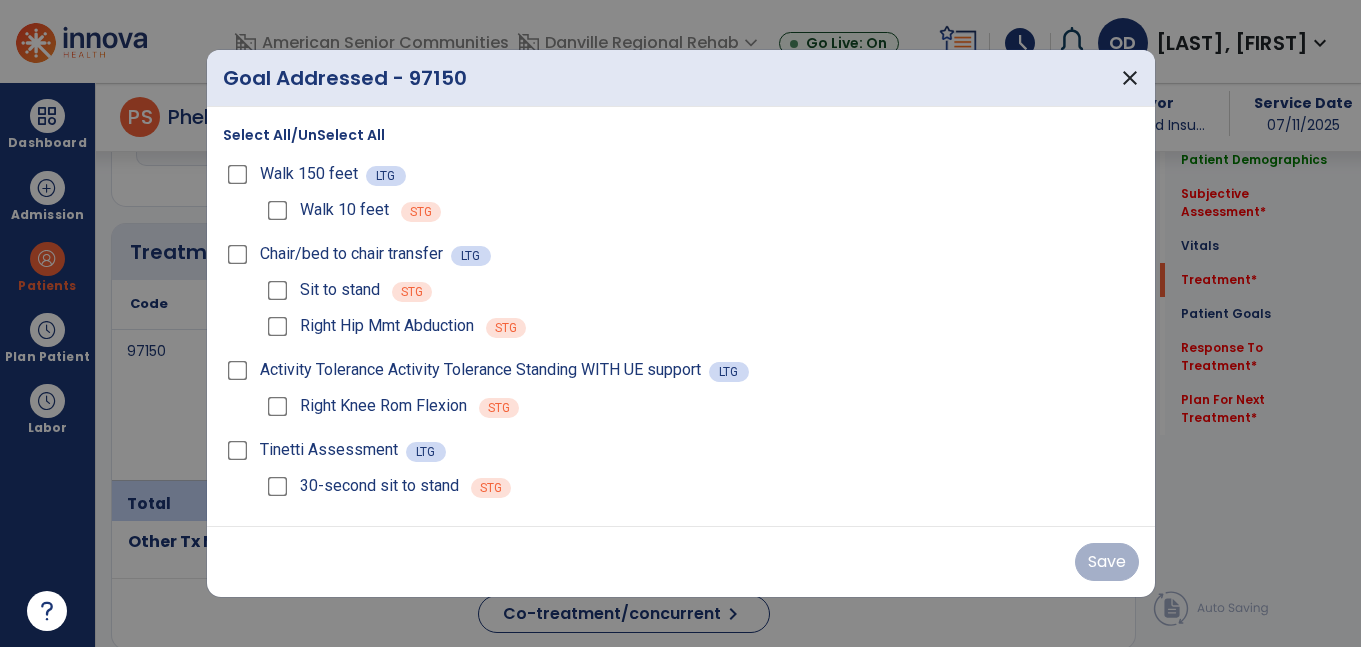 scroll, scrollTop: 1141, scrollLeft: 0, axis: vertical 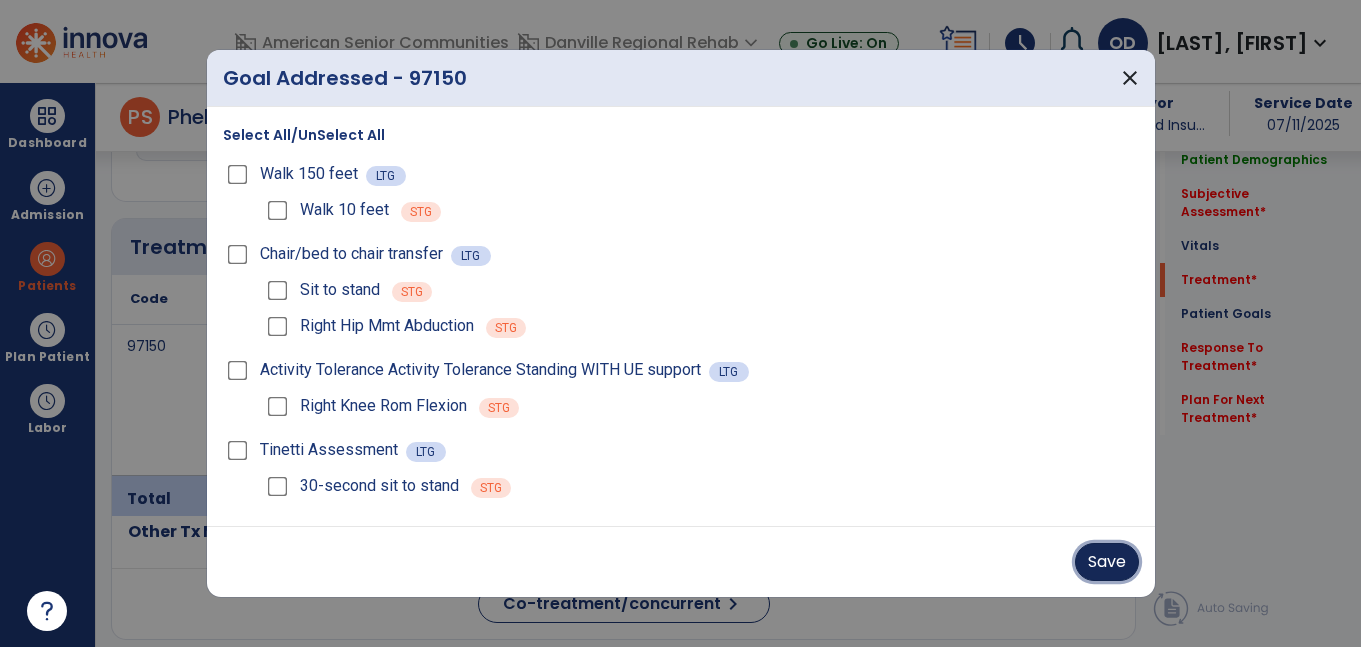 click on "Save" at bounding box center [1107, 562] 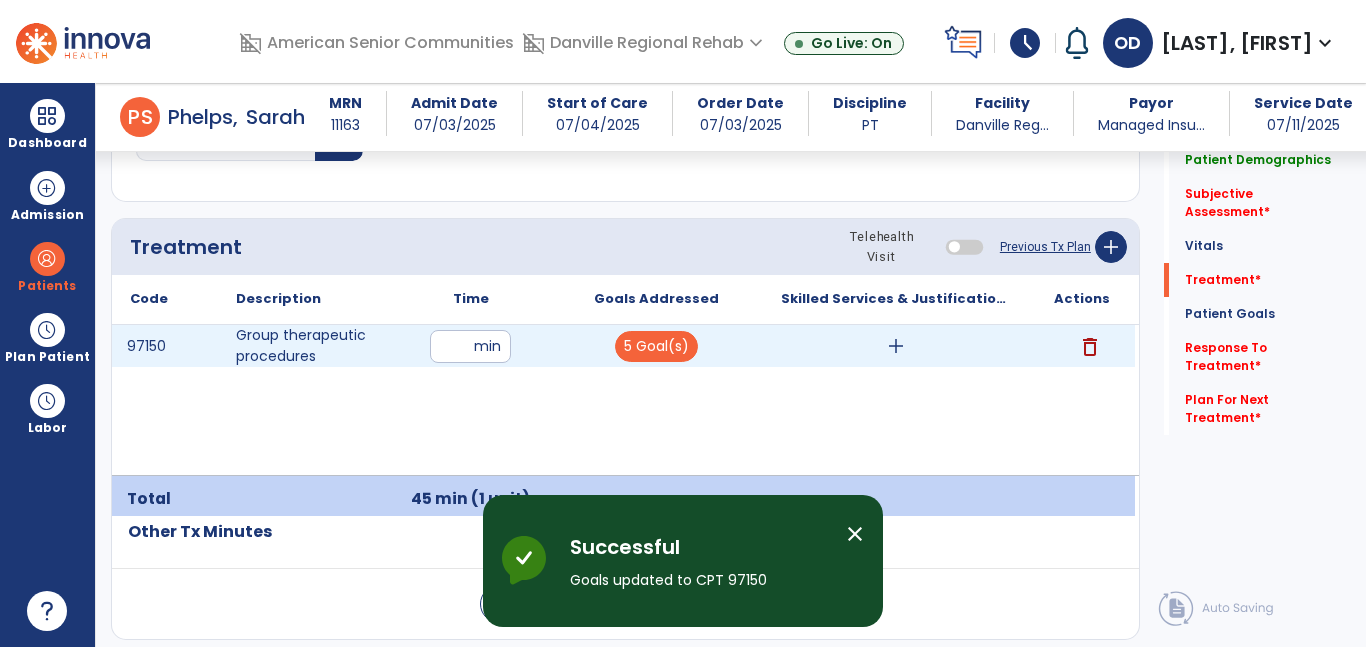 click on "add" at bounding box center [896, 346] 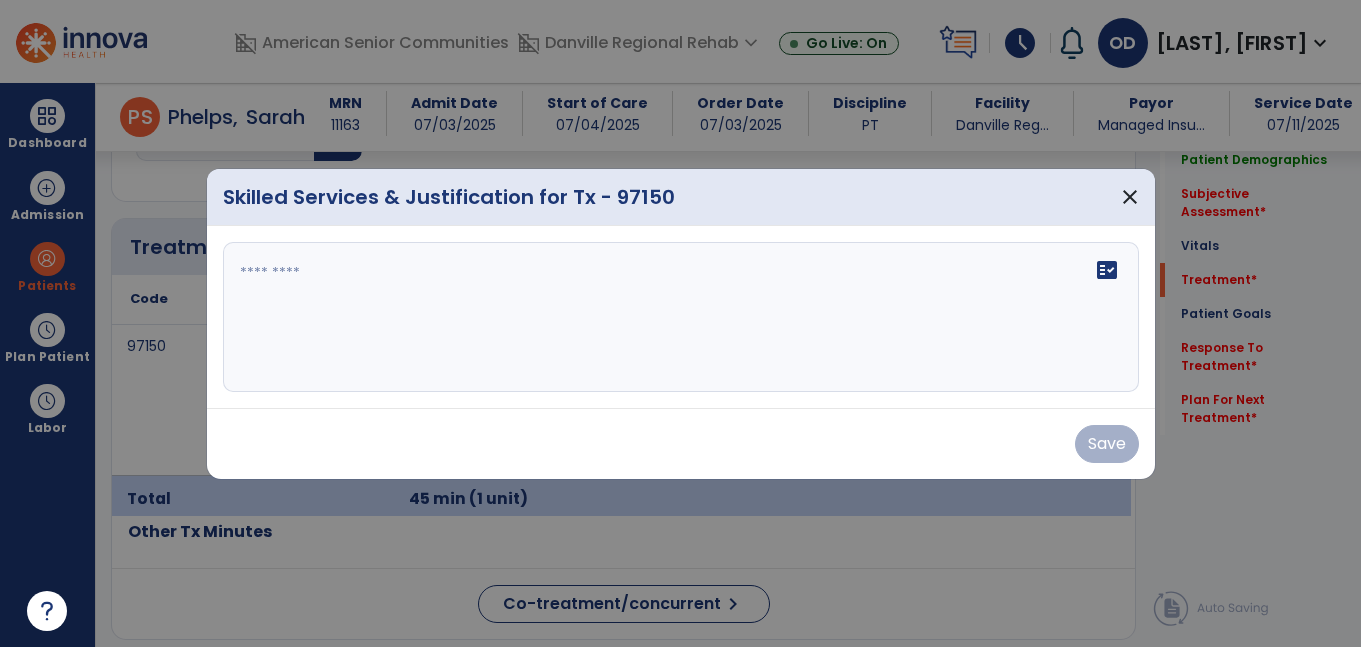 scroll, scrollTop: 1141, scrollLeft: 0, axis: vertical 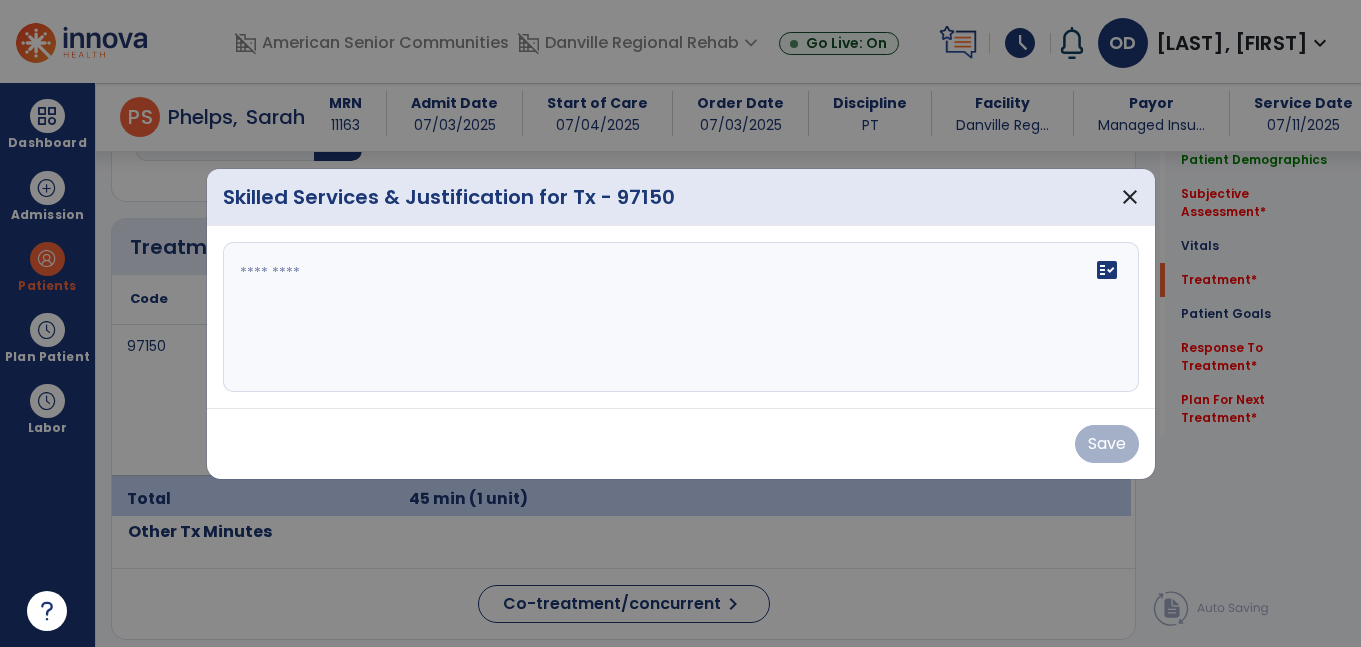 click on "fact_check" at bounding box center (681, 317) 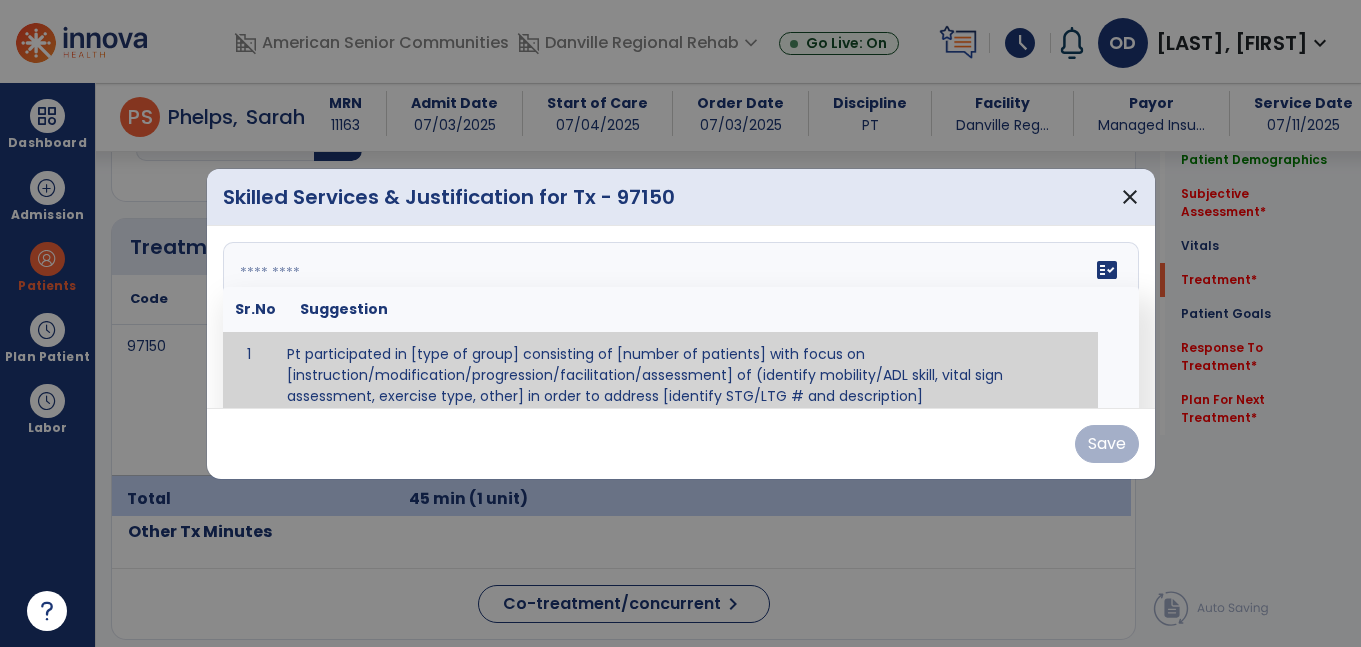 scroll, scrollTop: 12, scrollLeft: 0, axis: vertical 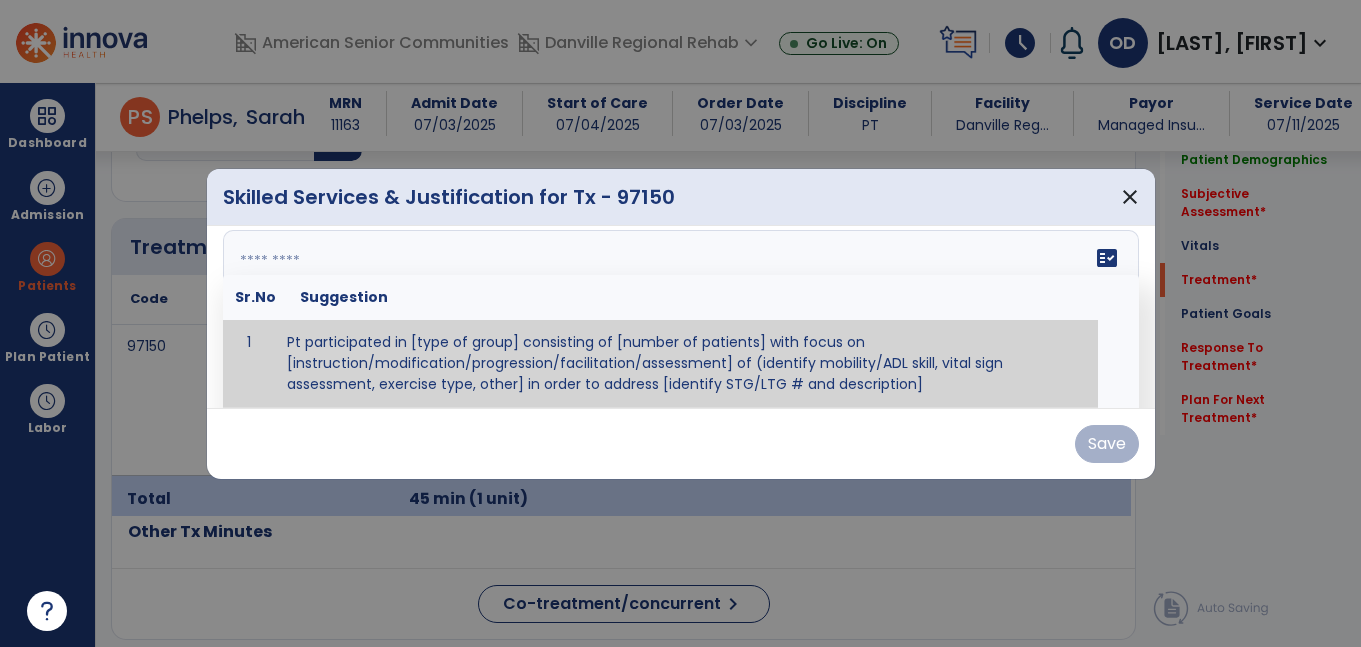 paste on "**********" 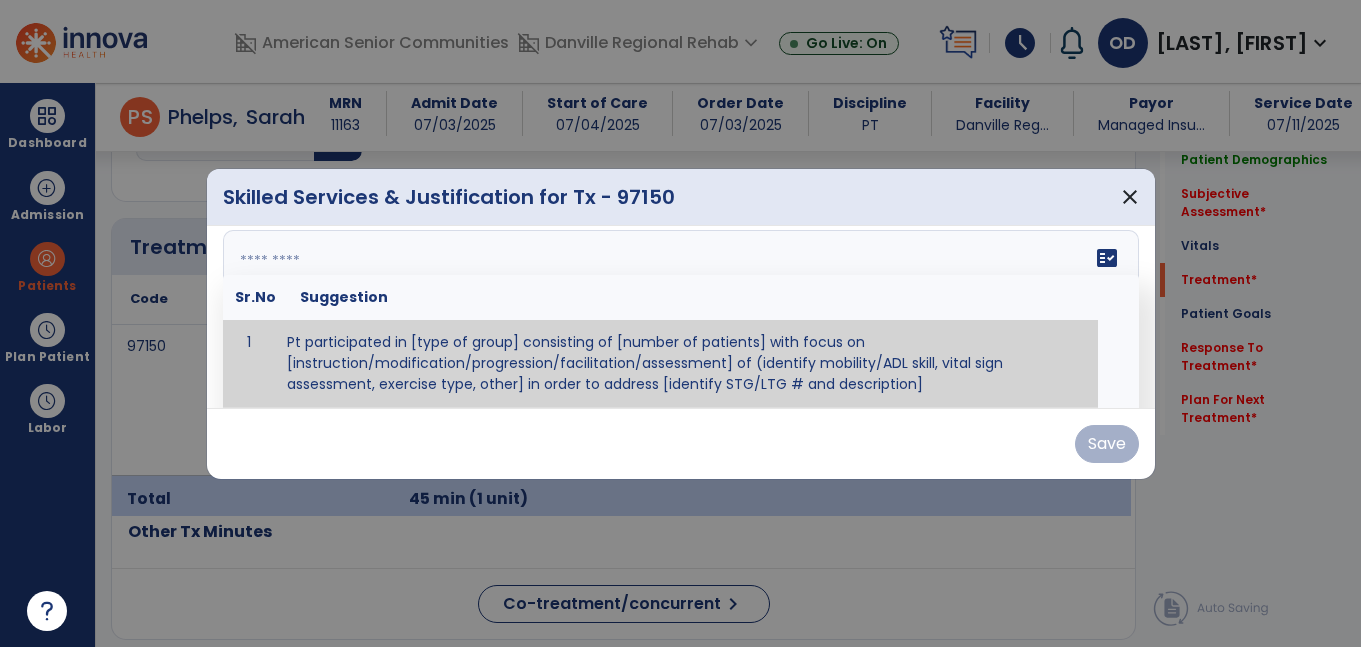 type on "**********" 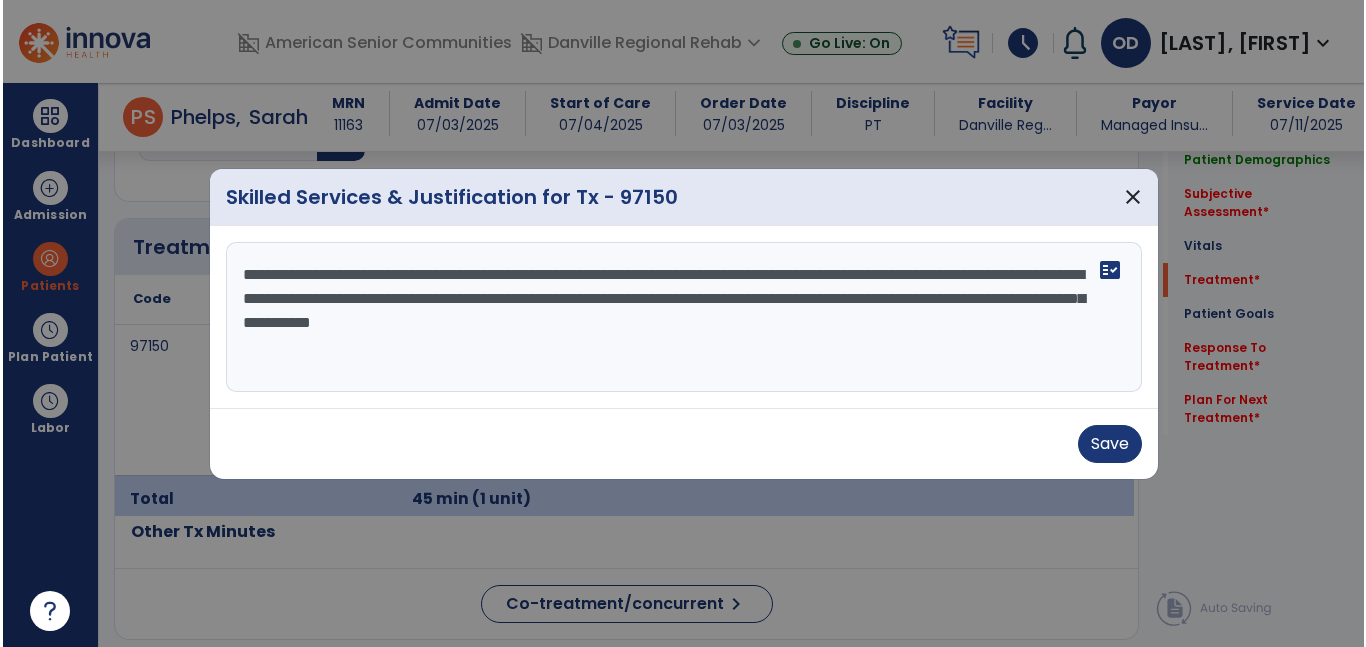scroll, scrollTop: 0, scrollLeft: 0, axis: both 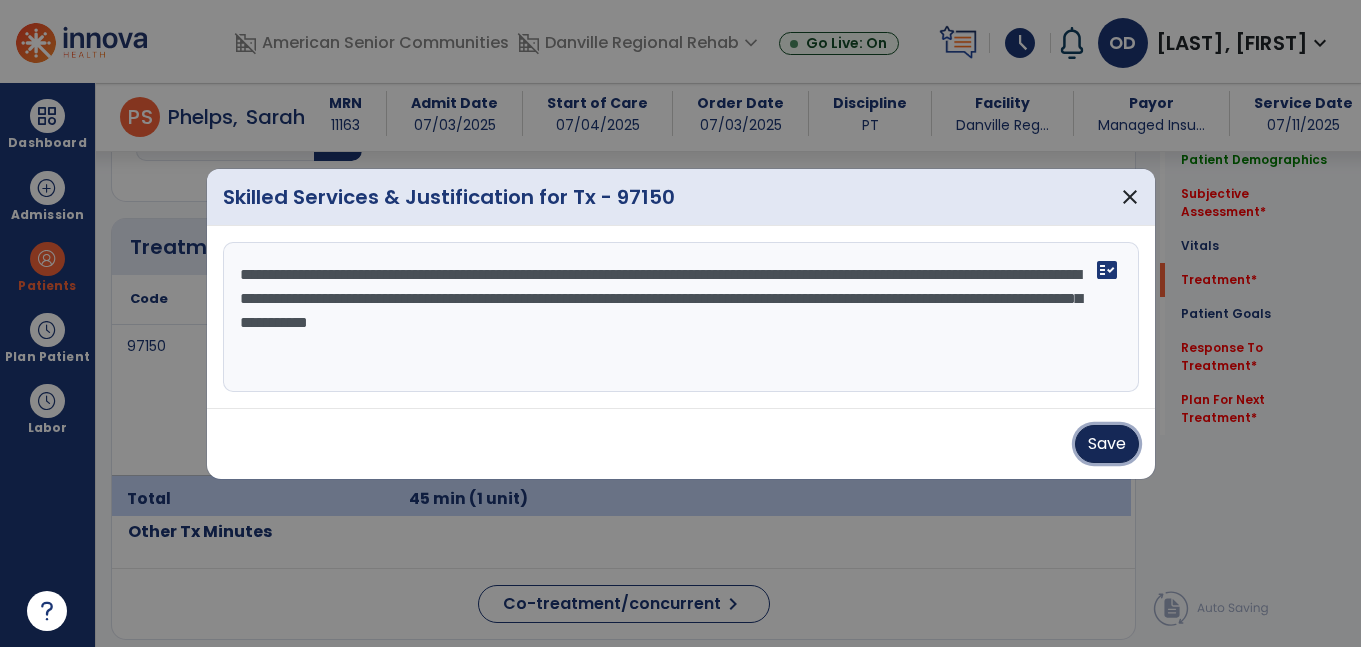 click on "Save" at bounding box center [1107, 444] 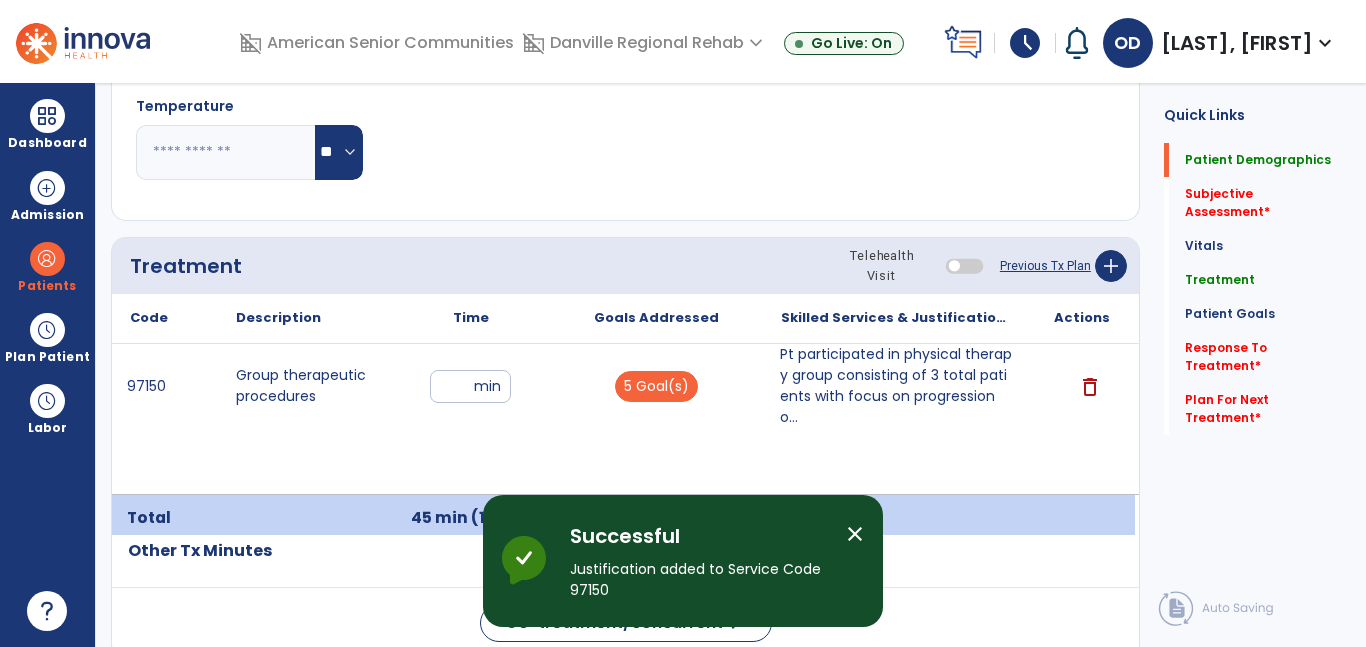 scroll, scrollTop: 0, scrollLeft: 0, axis: both 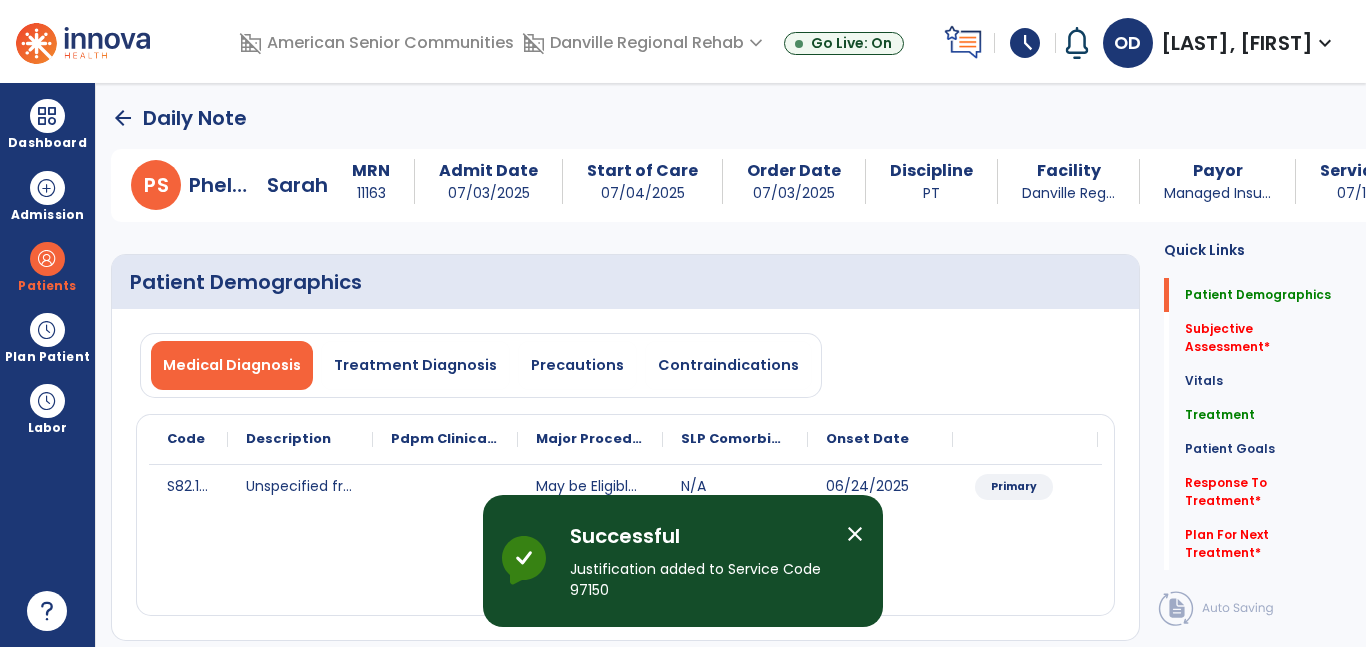 click on "arrow_back" 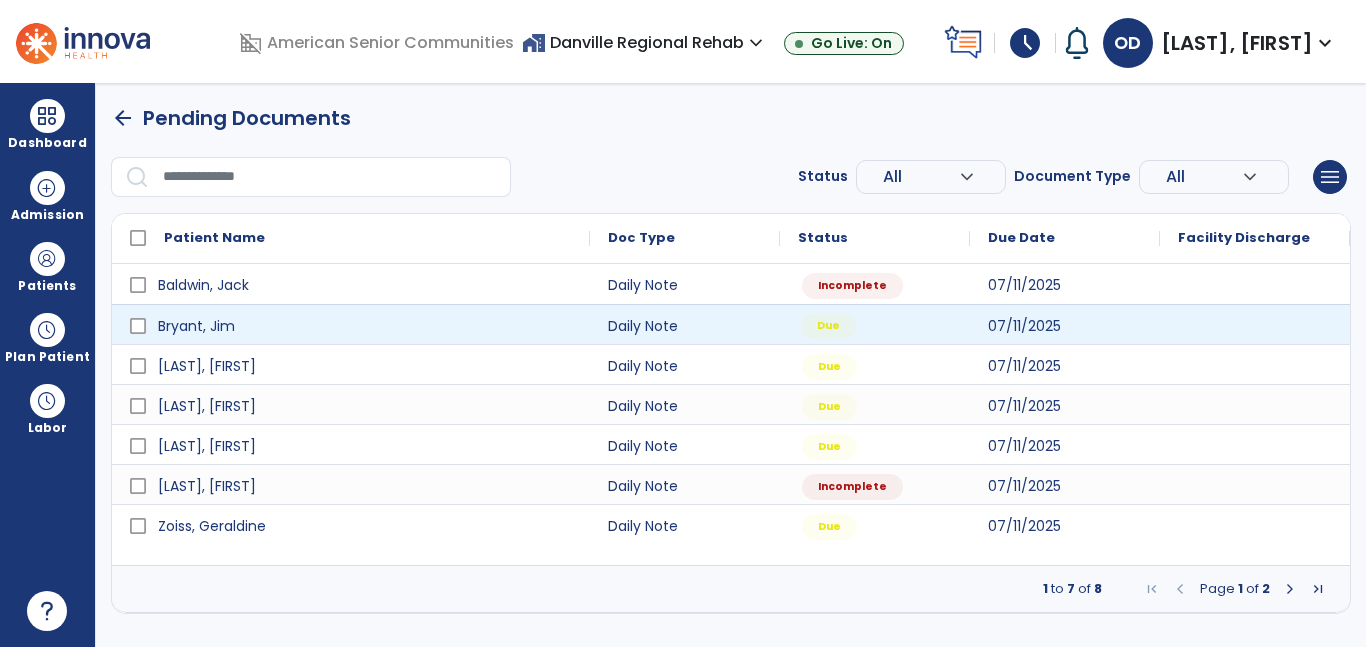 click on "Due" at bounding box center (875, 324) 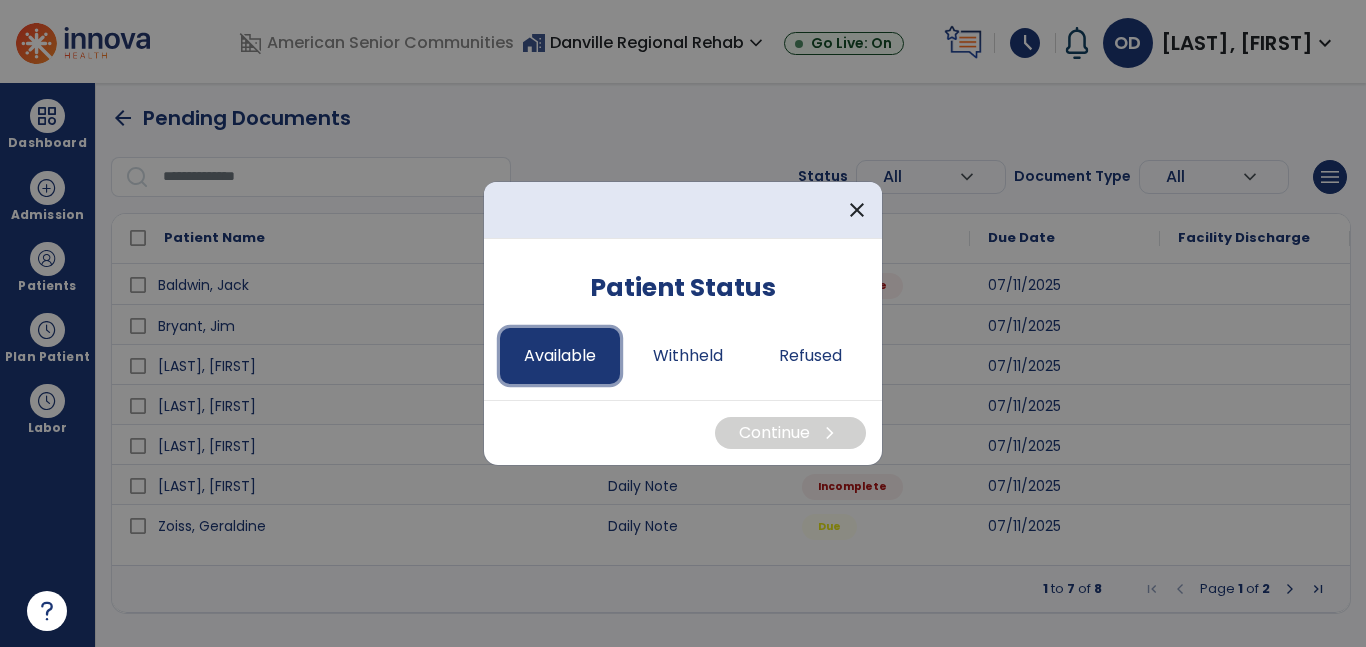 click on "Available" at bounding box center [560, 356] 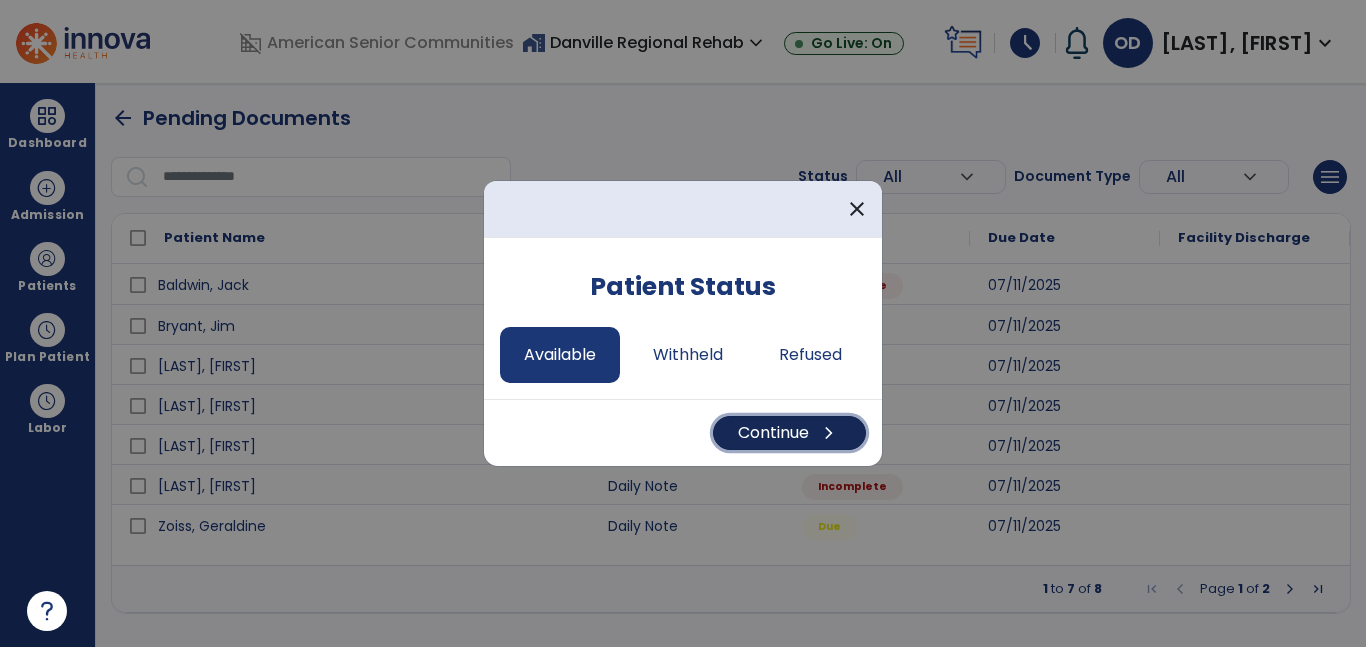 click on "Continue   chevron_right" at bounding box center [789, 433] 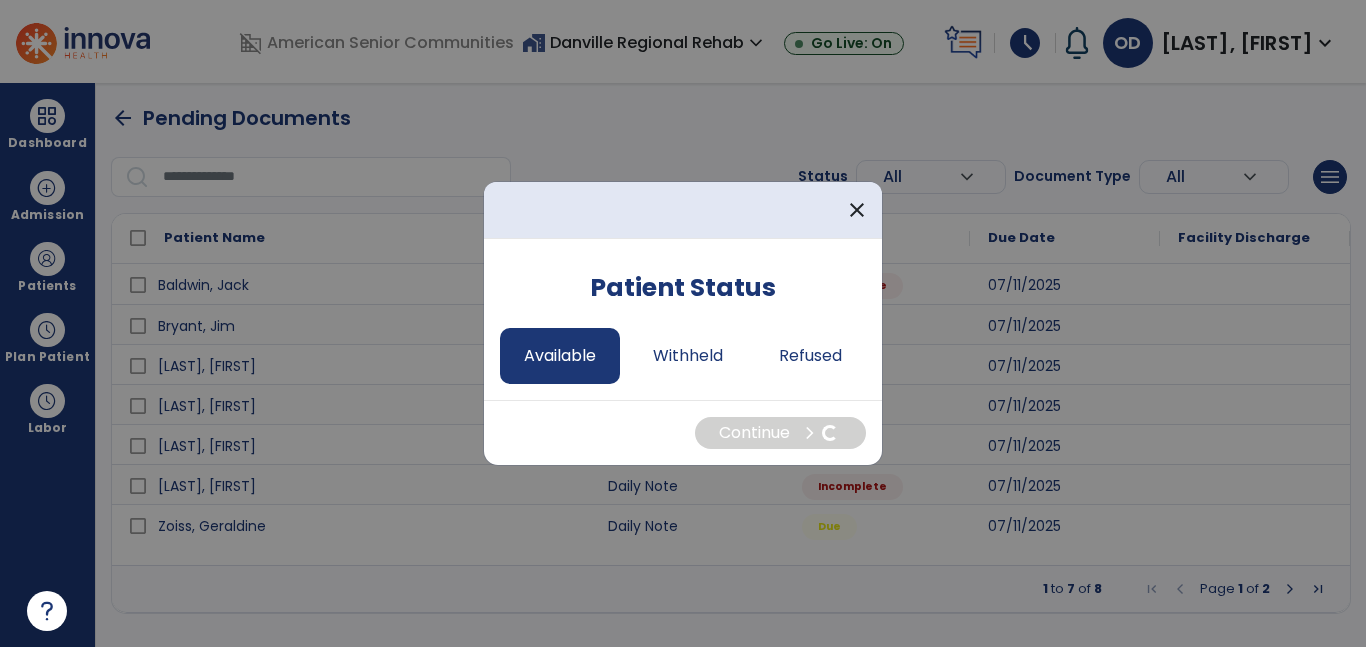 select on "*" 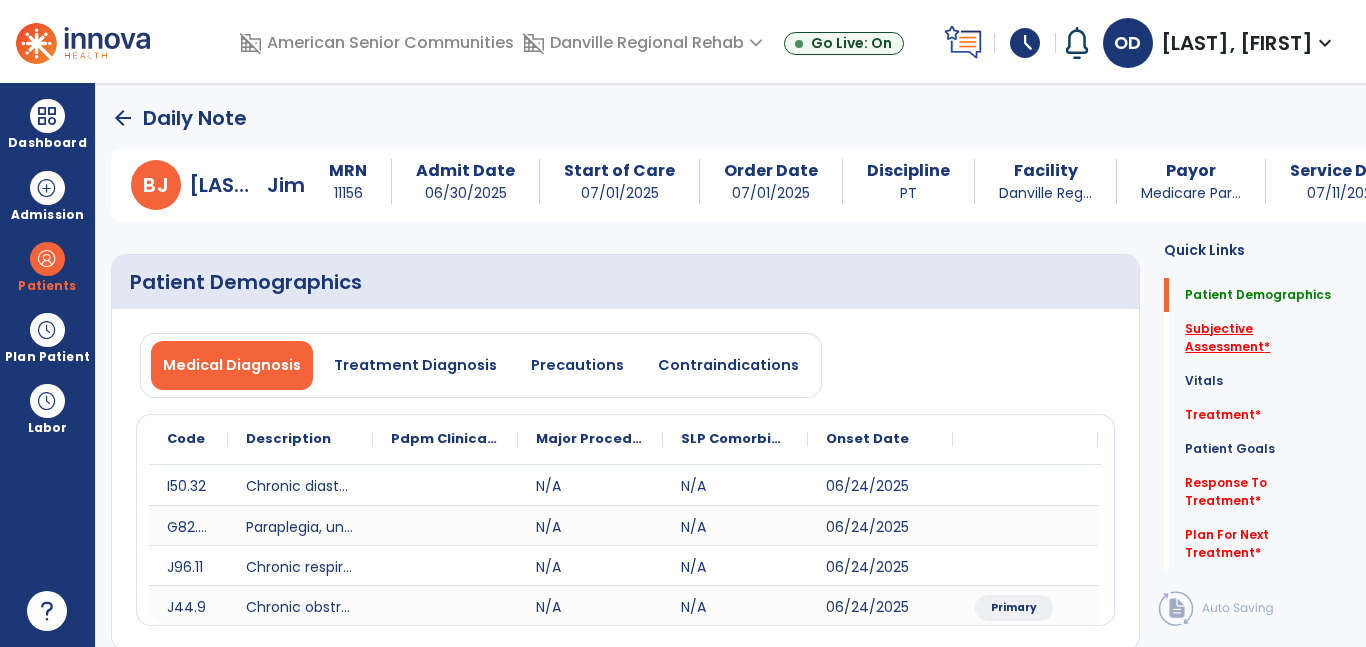 click on "Subjective Assessment   *" 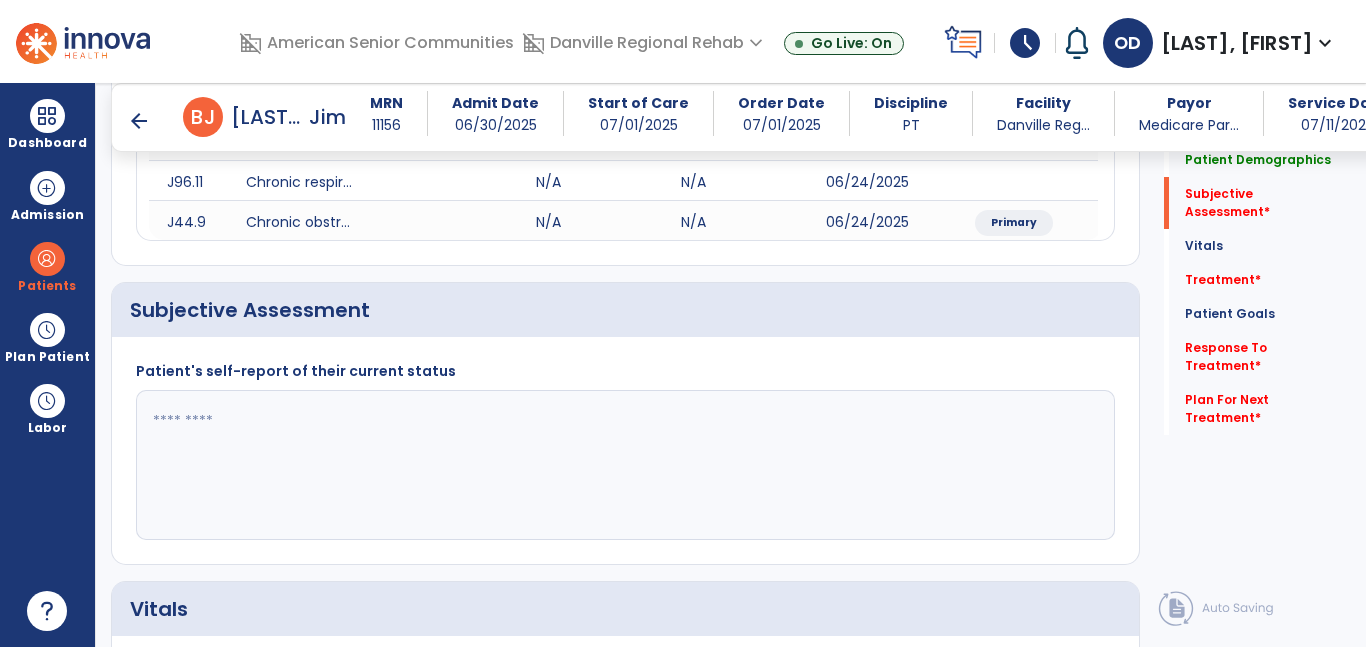 scroll, scrollTop: 443, scrollLeft: 0, axis: vertical 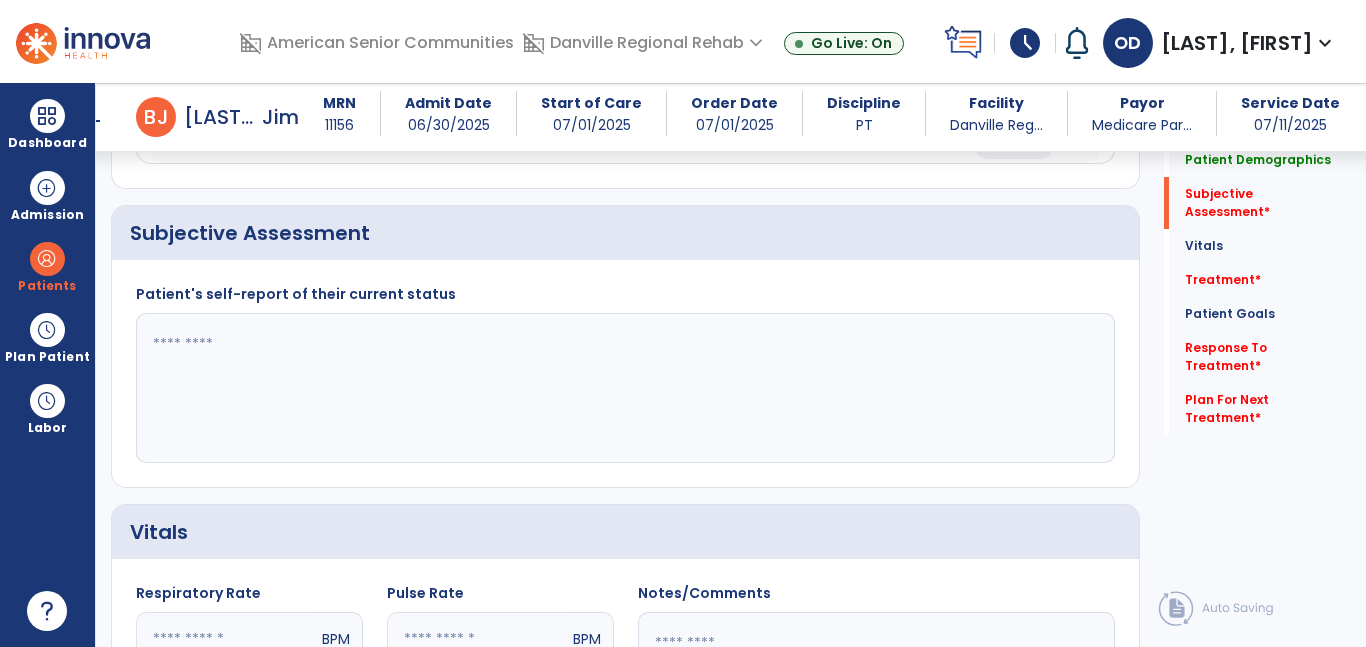 click 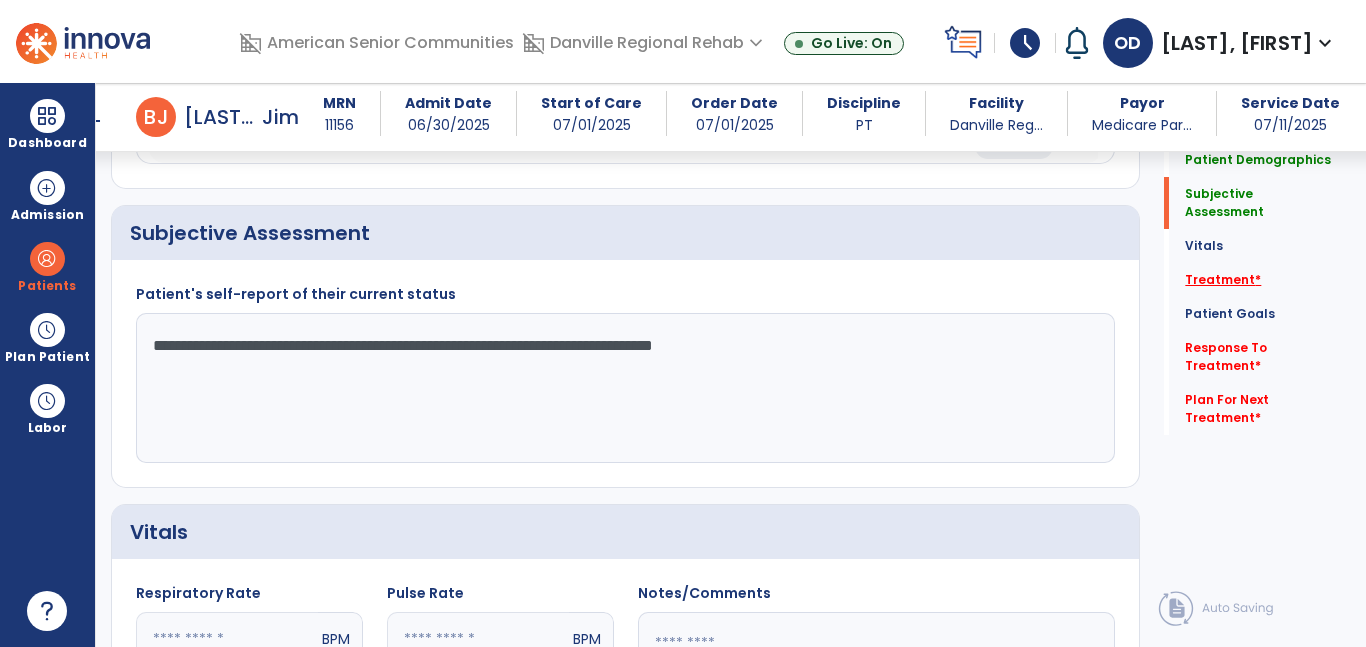 type on "**********" 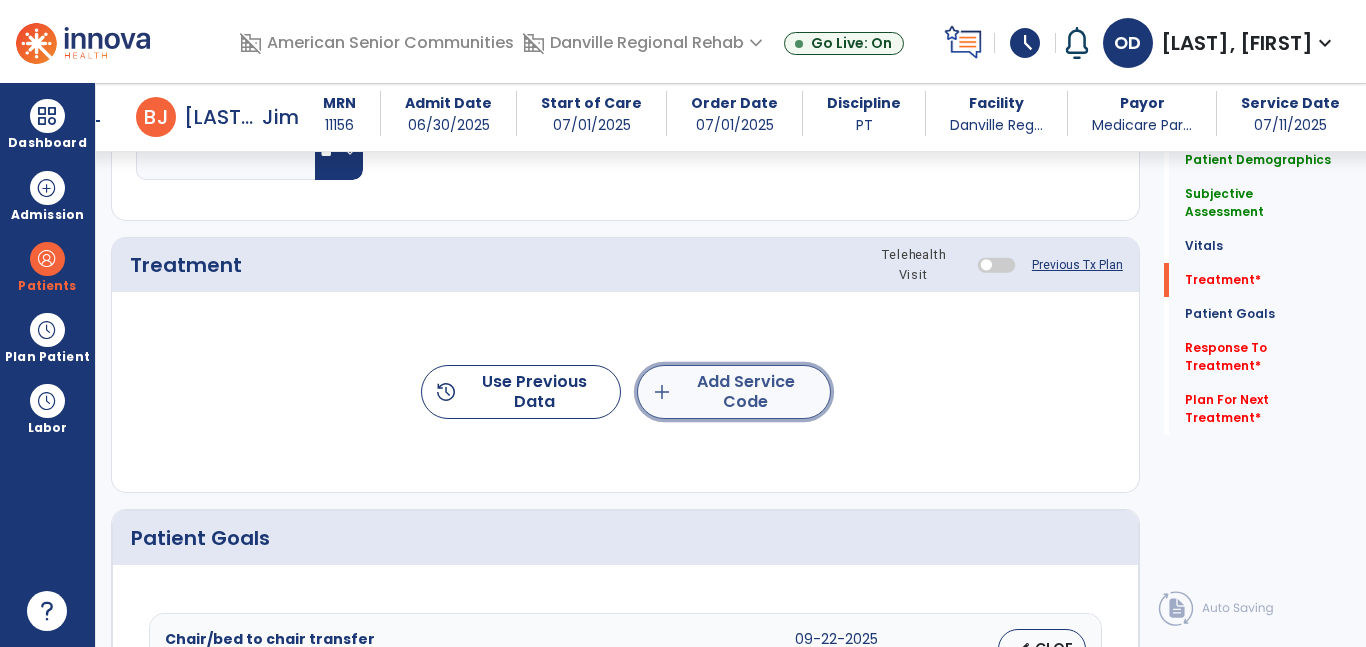 click on "add  Add Service Code" 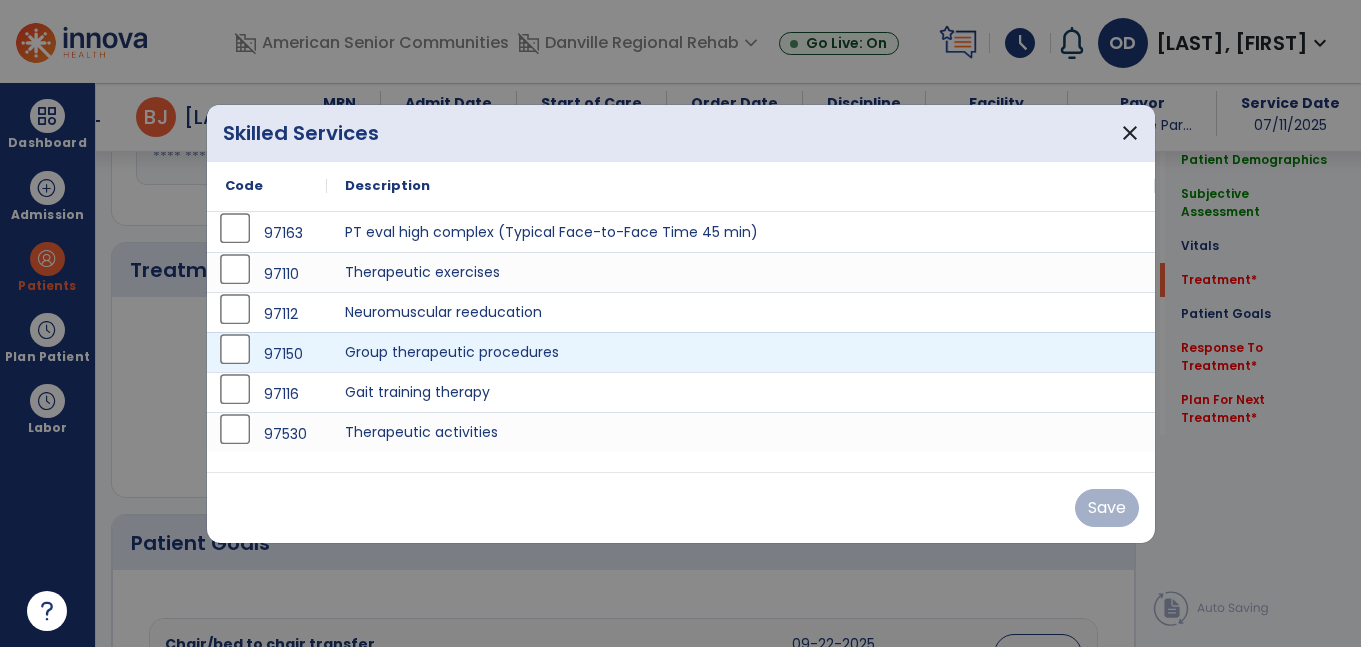 scroll, scrollTop: 1132, scrollLeft: 0, axis: vertical 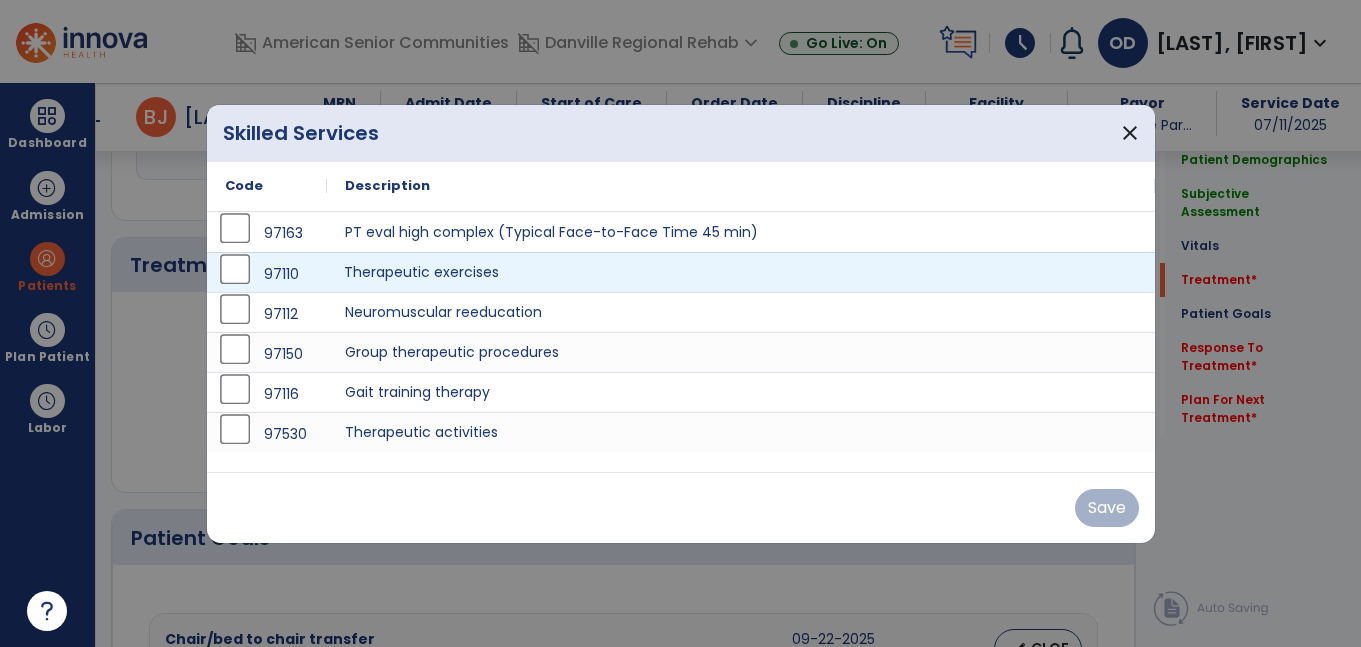 click on "Therapeutic exercises" at bounding box center [741, 272] 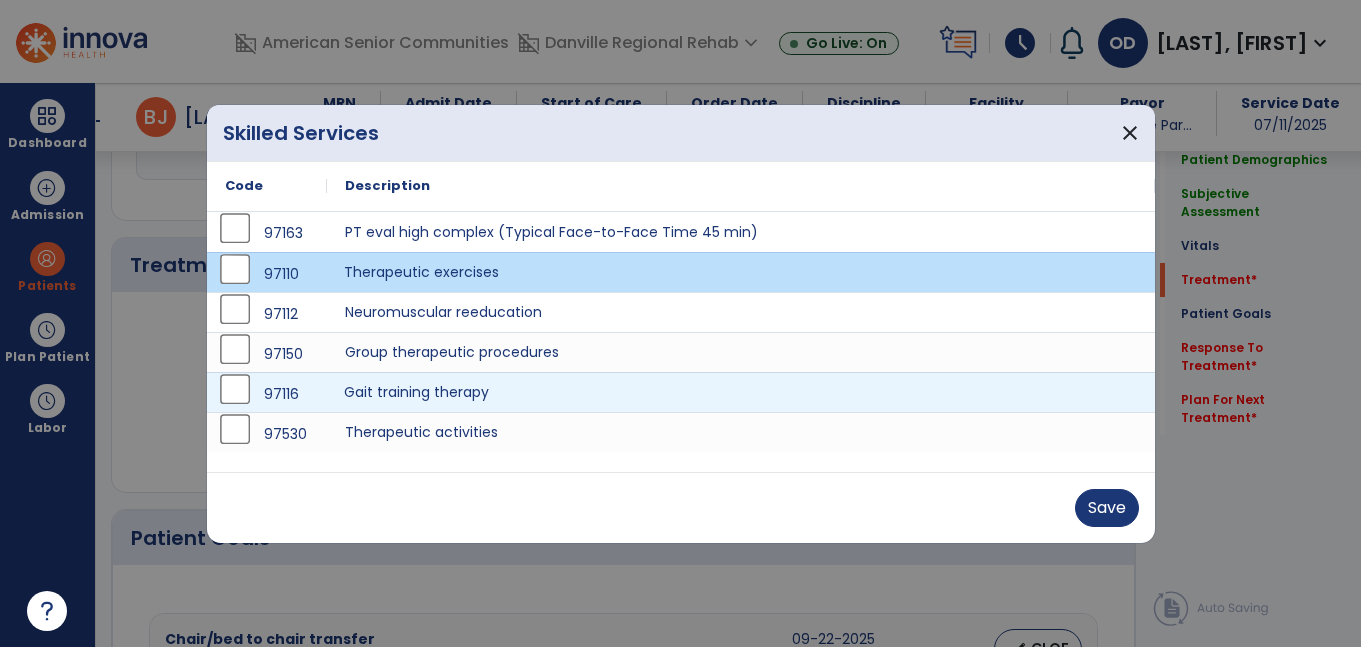 click on "Gait training therapy" at bounding box center (741, 392) 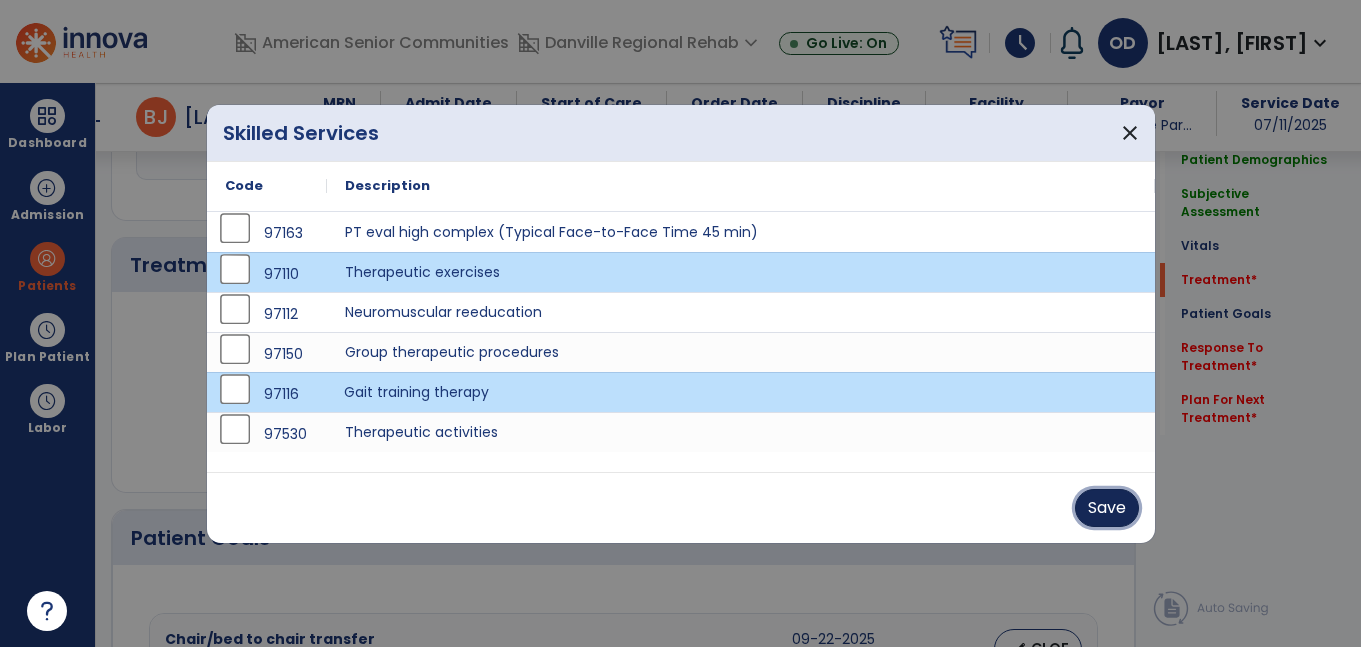 click on "Save" at bounding box center (1107, 508) 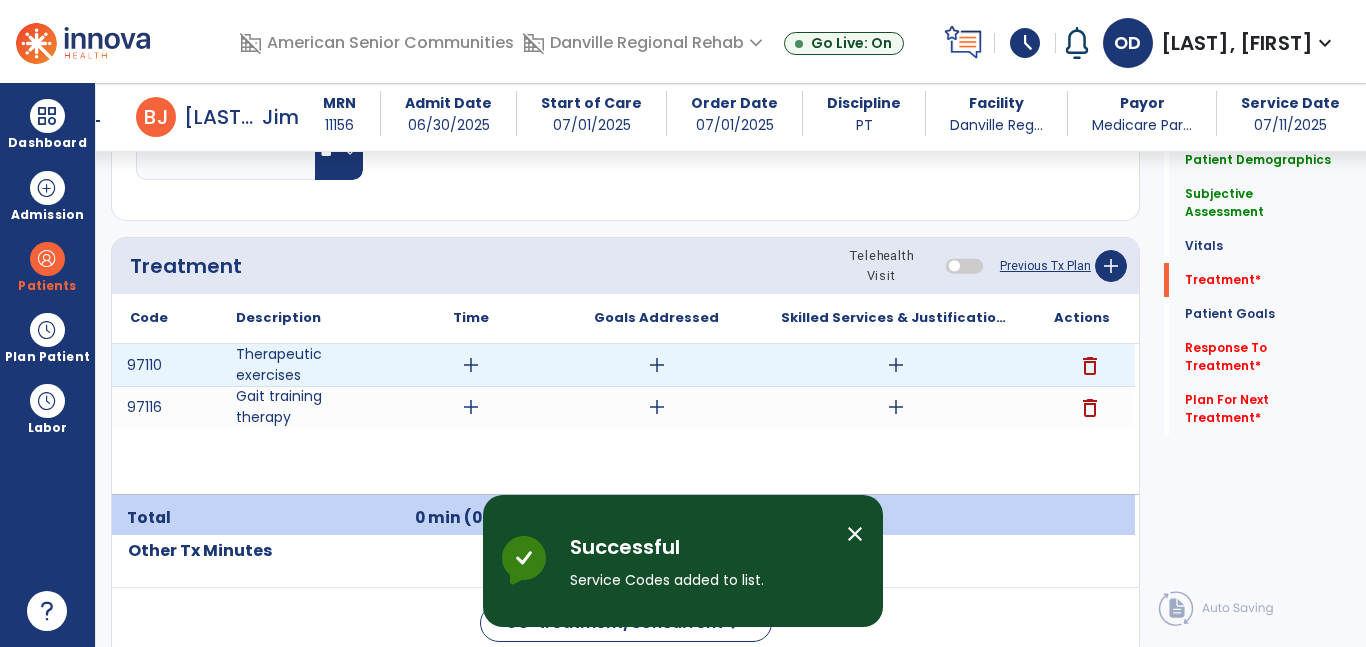 click on "add" at bounding box center [471, 365] 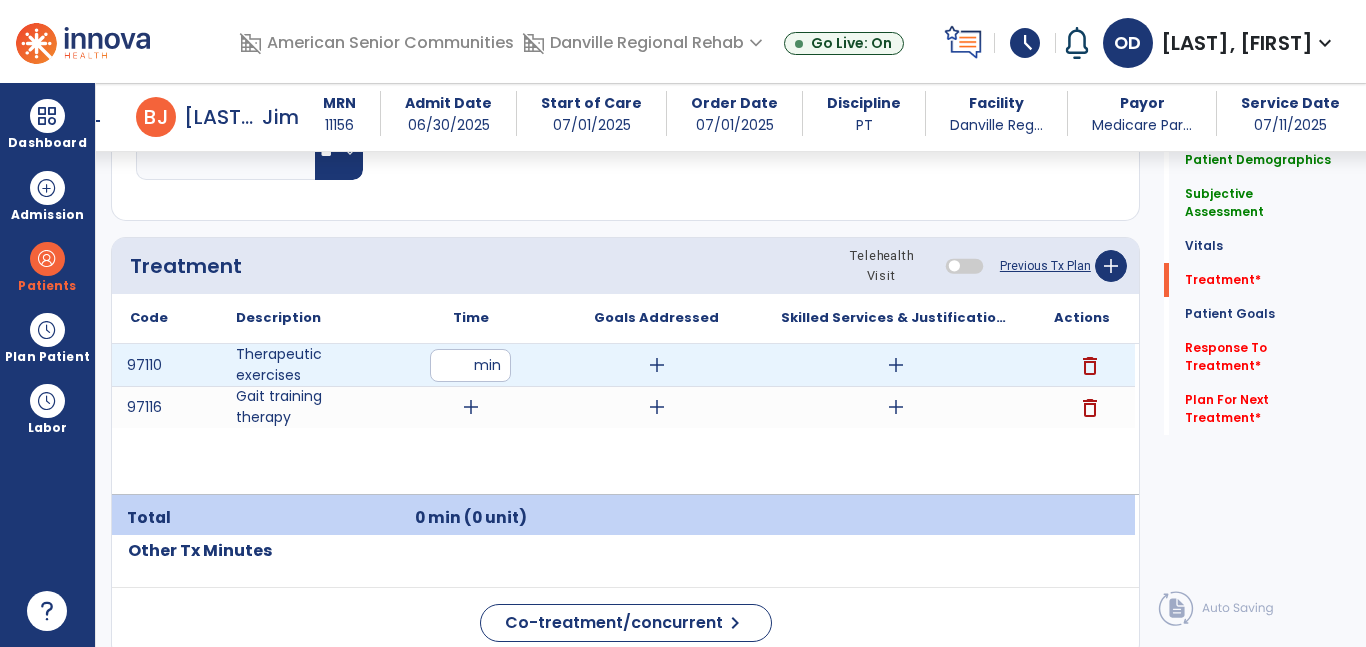 type on "**" 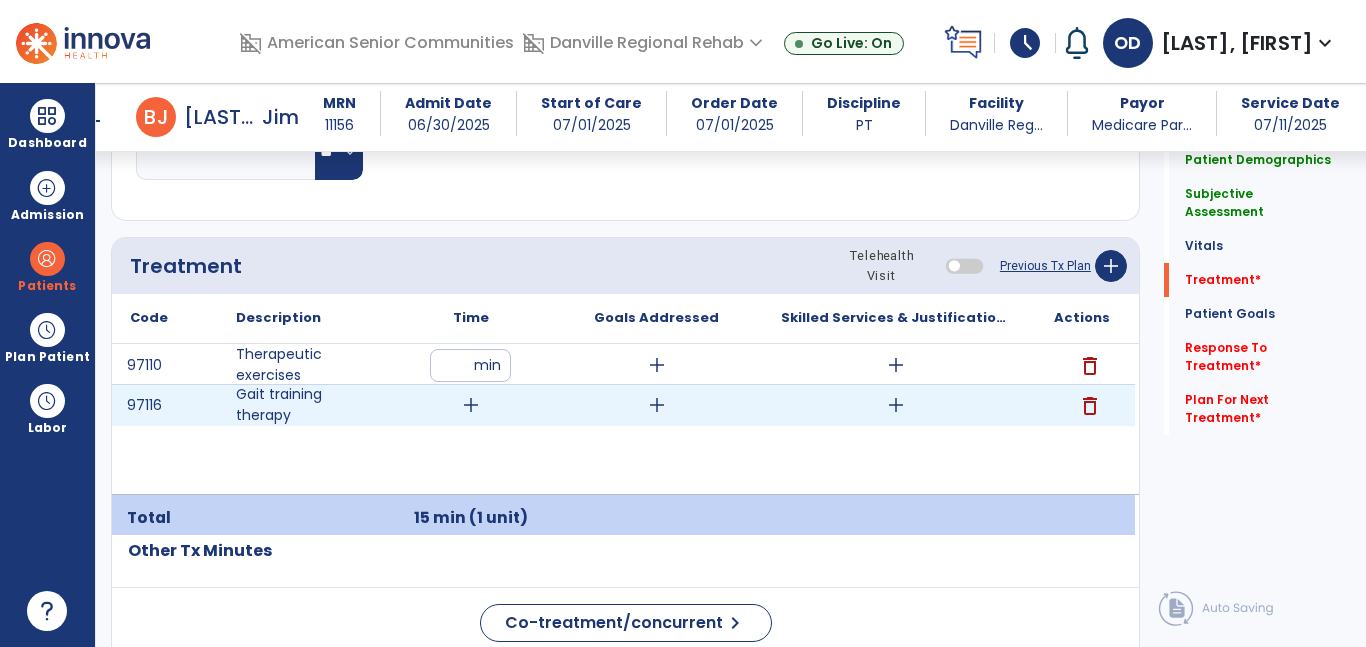 click on "add" at bounding box center (471, 405) 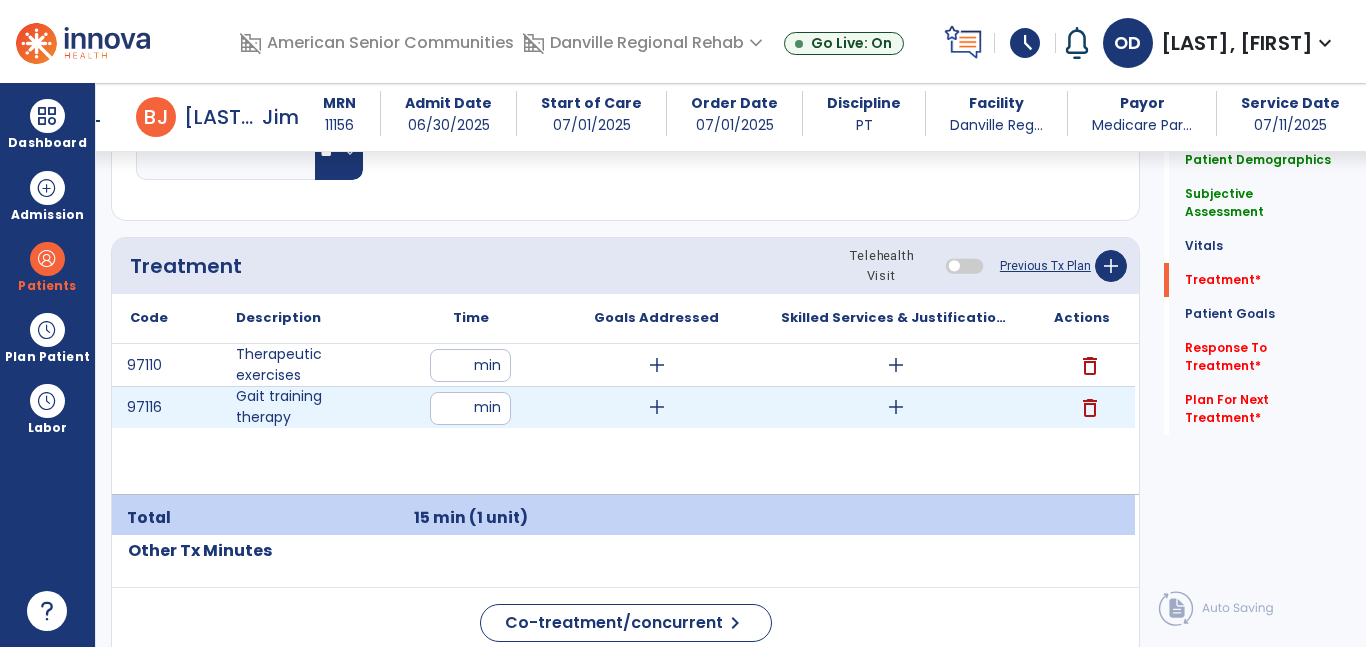 type on "*" 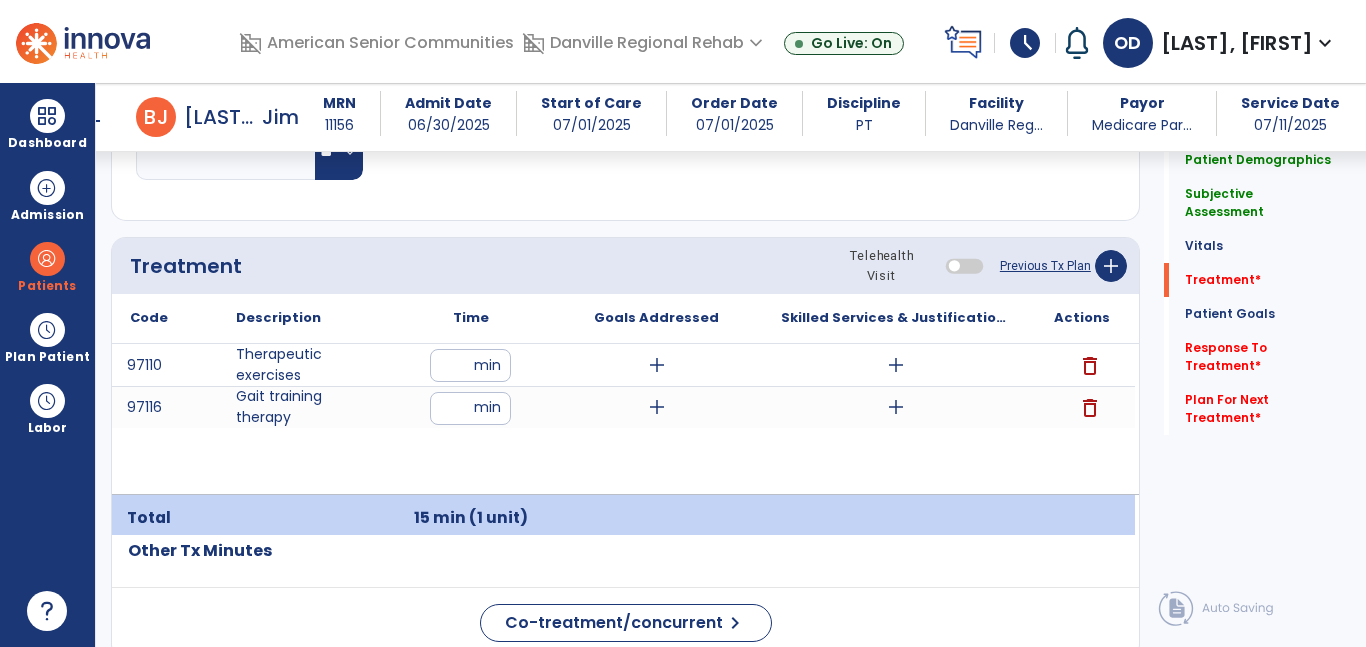 click on "97110  Therapeutic exercises  ** min add add delete 97116  Gait training therapy  * min add add delete" at bounding box center (623, 419) 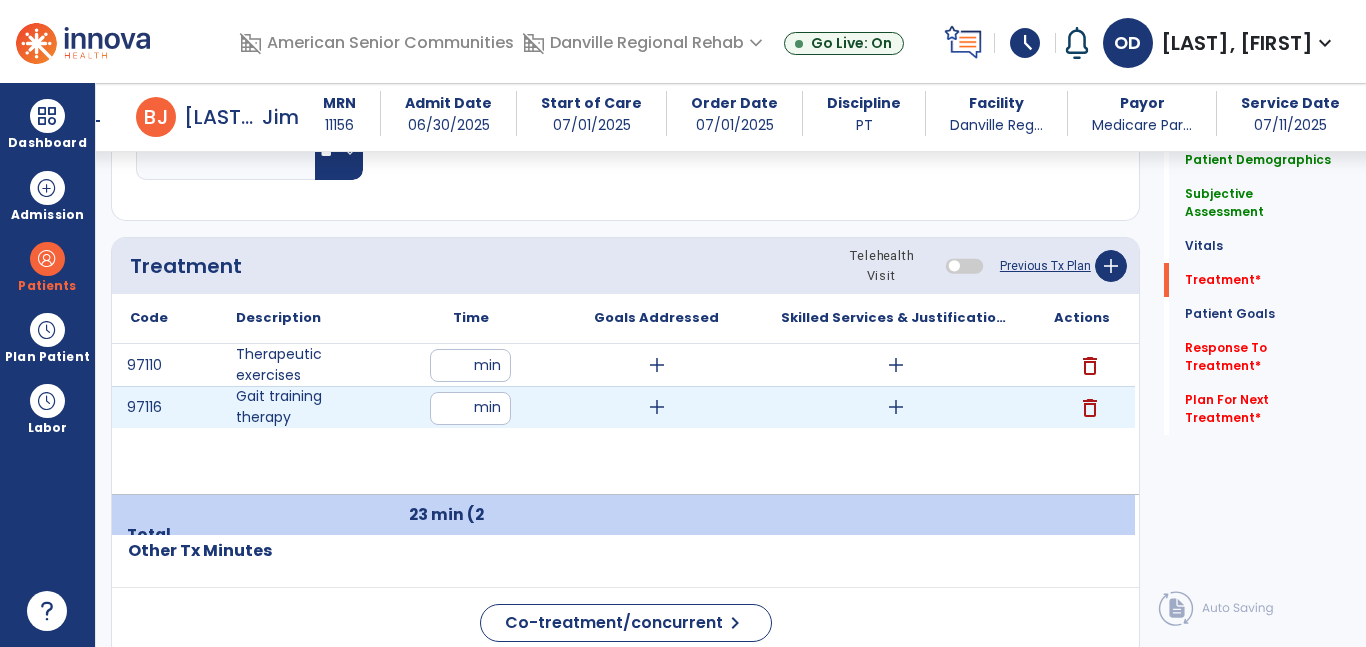 click on "*" at bounding box center (470, 408) 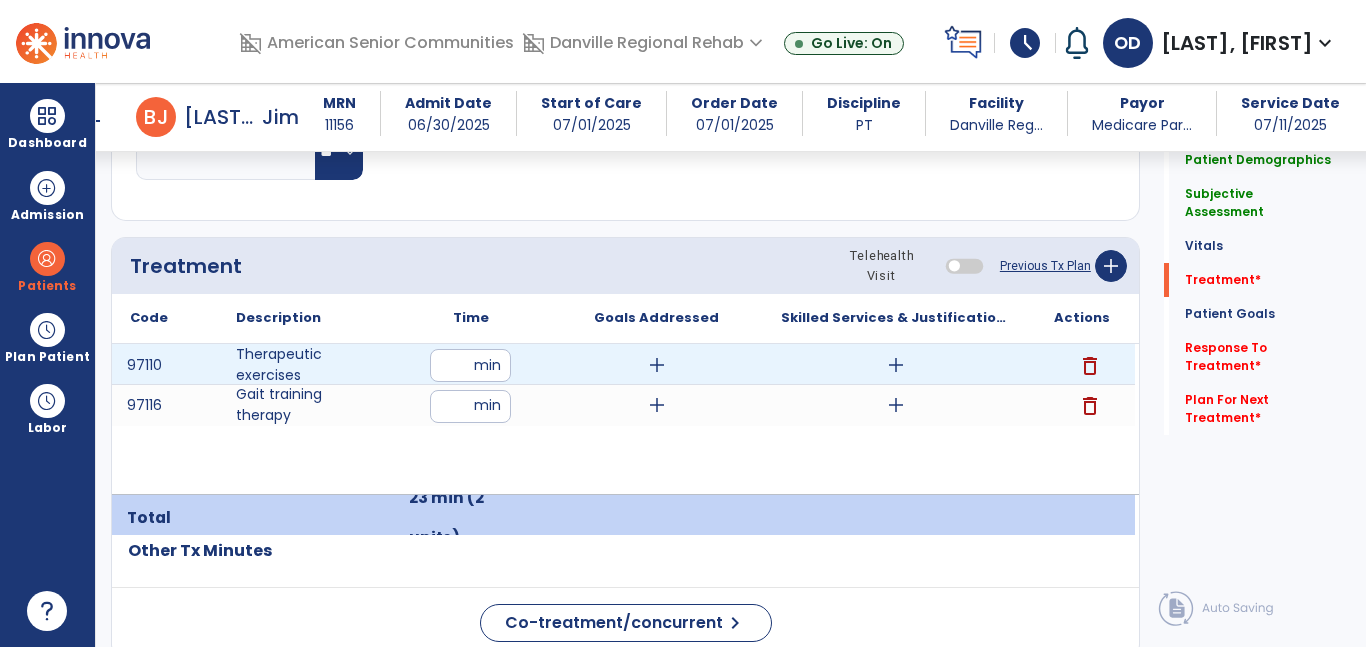 click on "**" at bounding box center [470, 365] 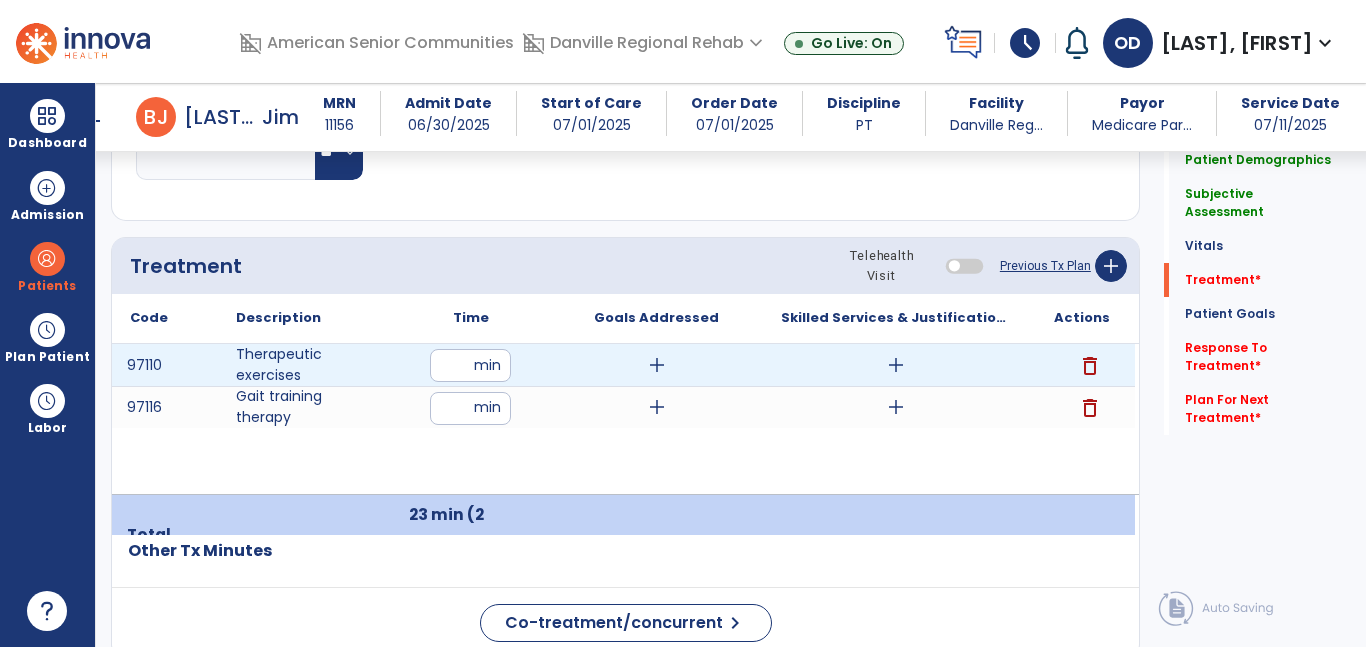 click on "**" at bounding box center (470, 365) 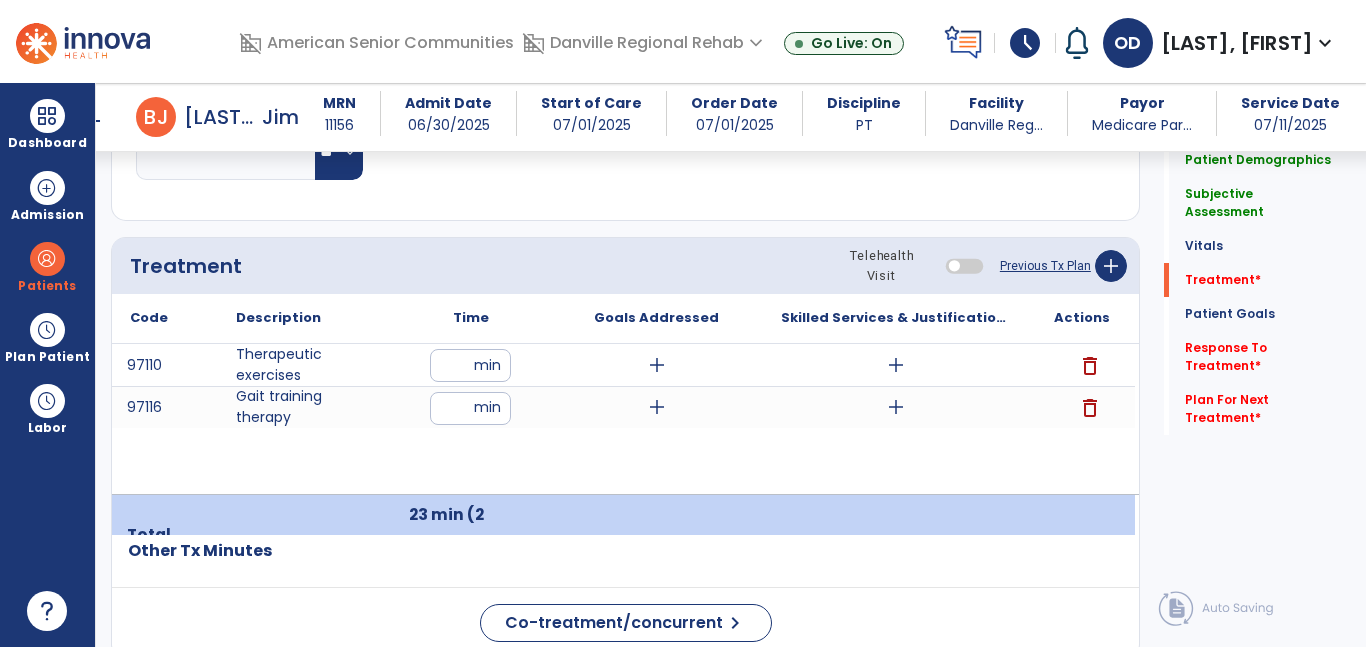 click on "97110  Therapeutic exercises  ** min add add delete 97116  Gait training therapy  * min add add delete" at bounding box center [623, 419] 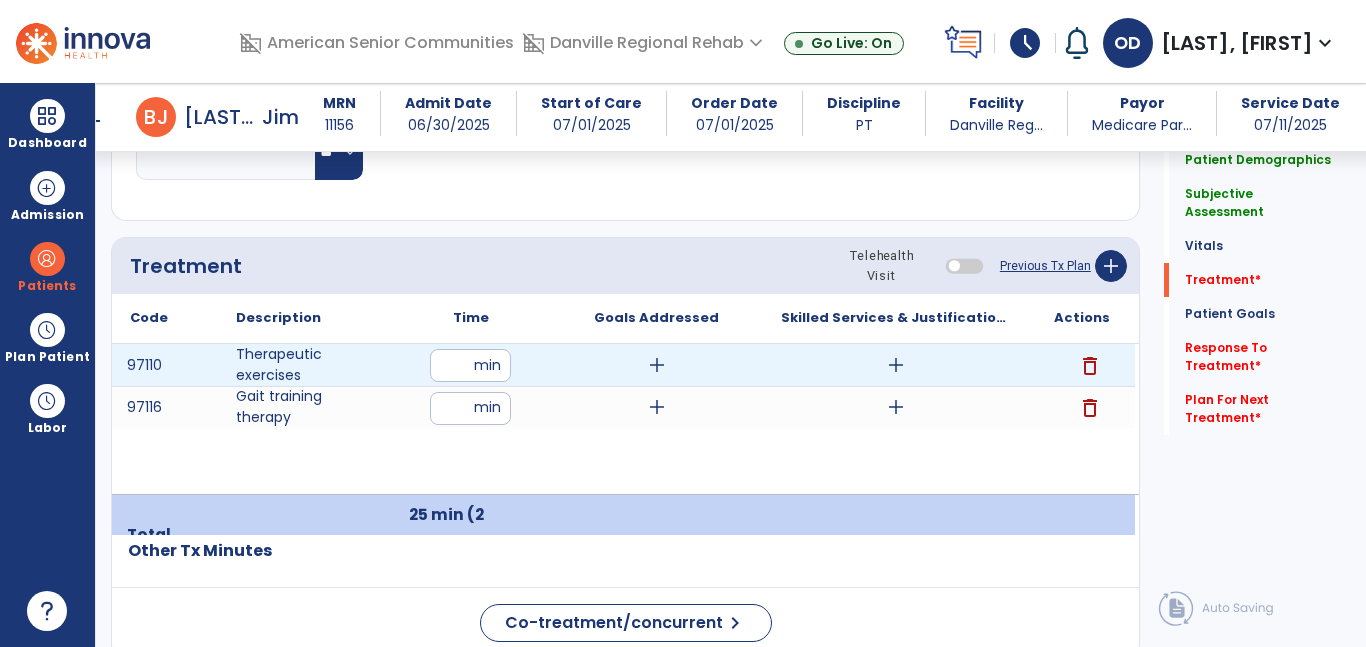 click on "add" at bounding box center (657, 365) 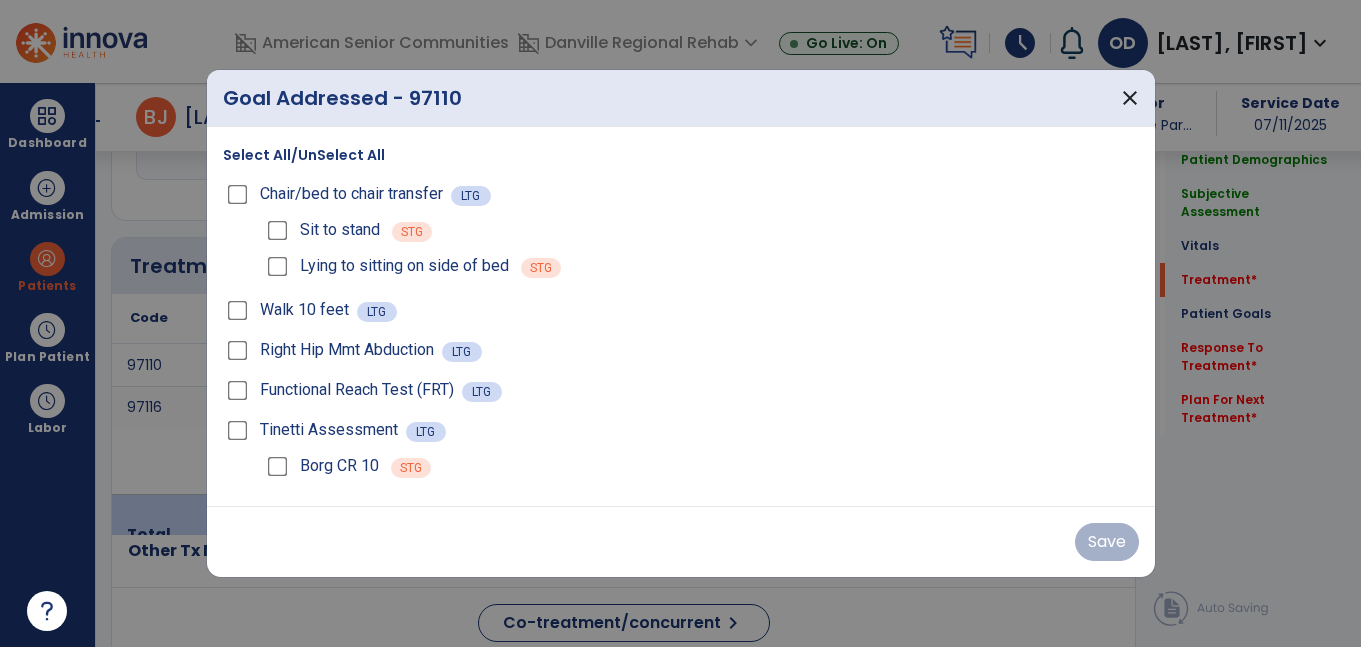 scroll, scrollTop: 1132, scrollLeft: 0, axis: vertical 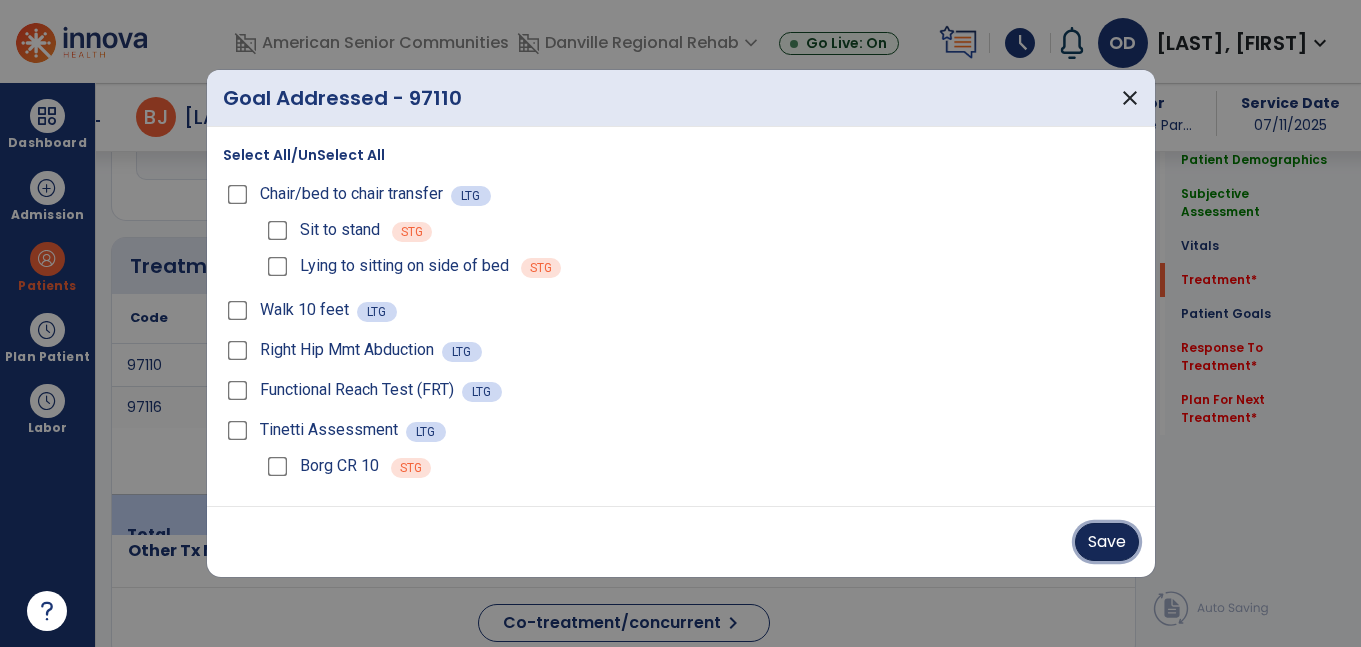 click on "Save" at bounding box center (1107, 542) 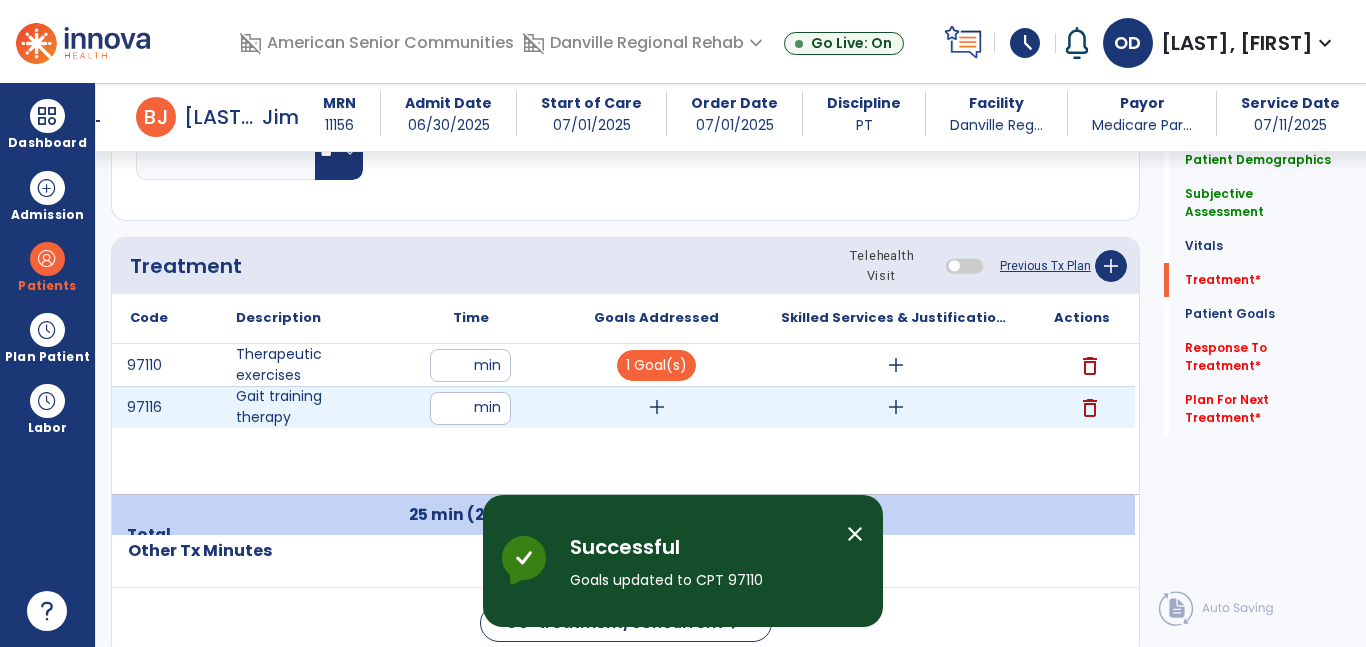 click on "add" at bounding box center [657, 407] 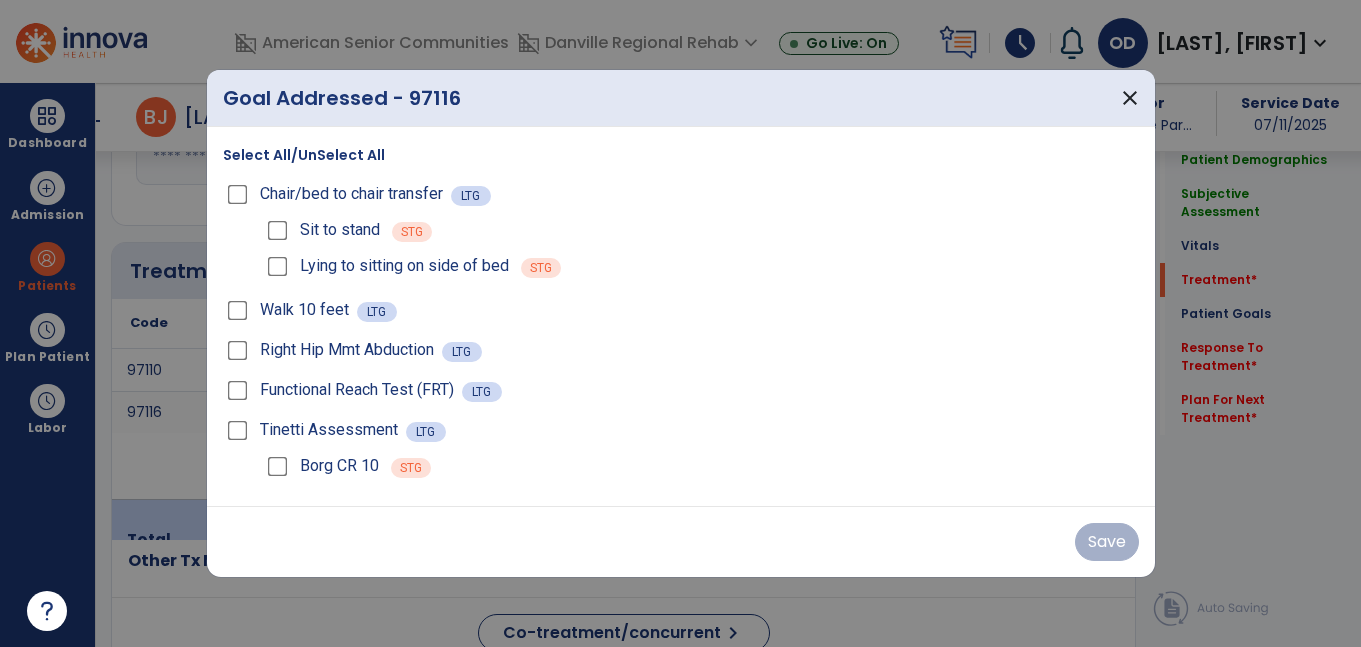 scroll, scrollTop: 1132, scrollLeft: 0, axis: vertical 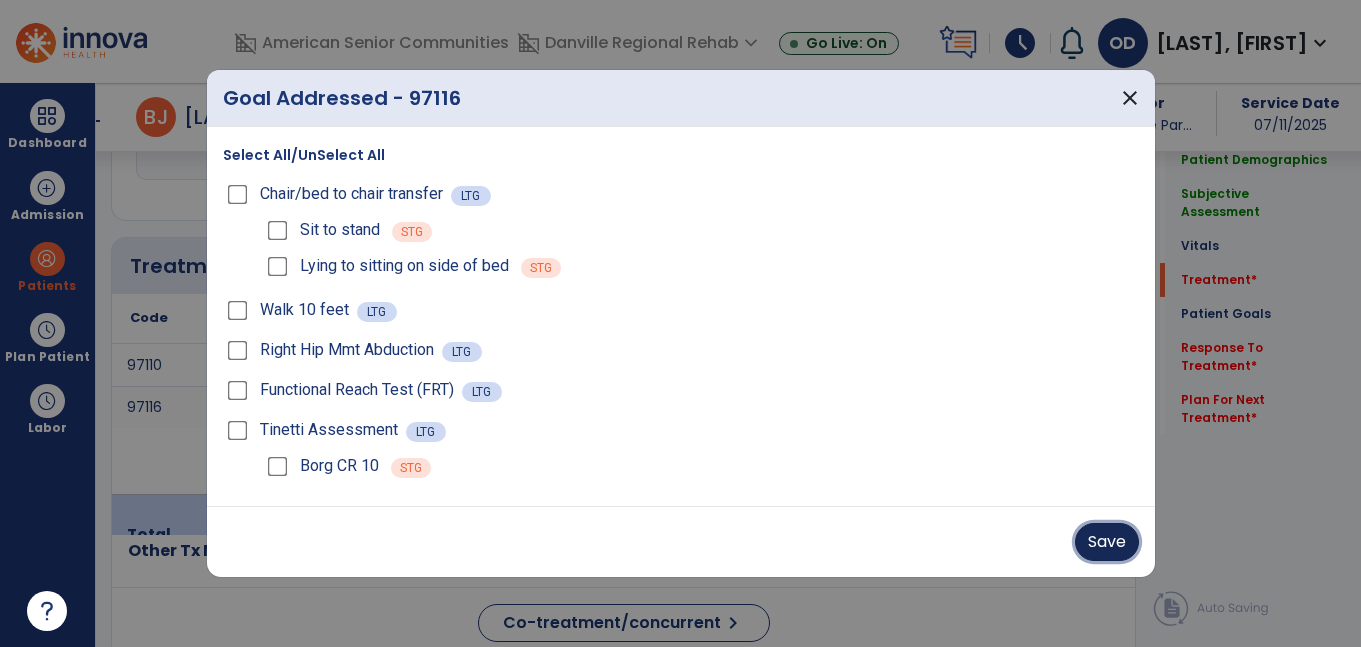 click on "Save" at bounding box center (1107, 542) 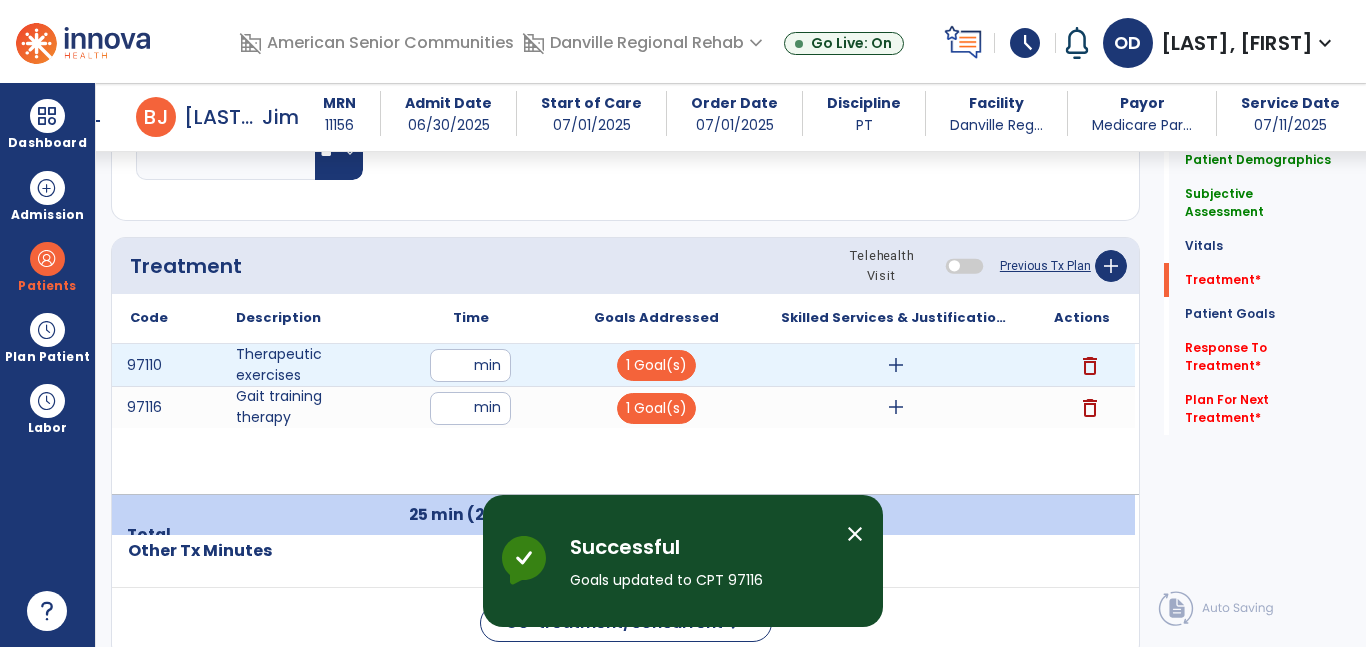 click on "add" at bounding box center [896, 365] 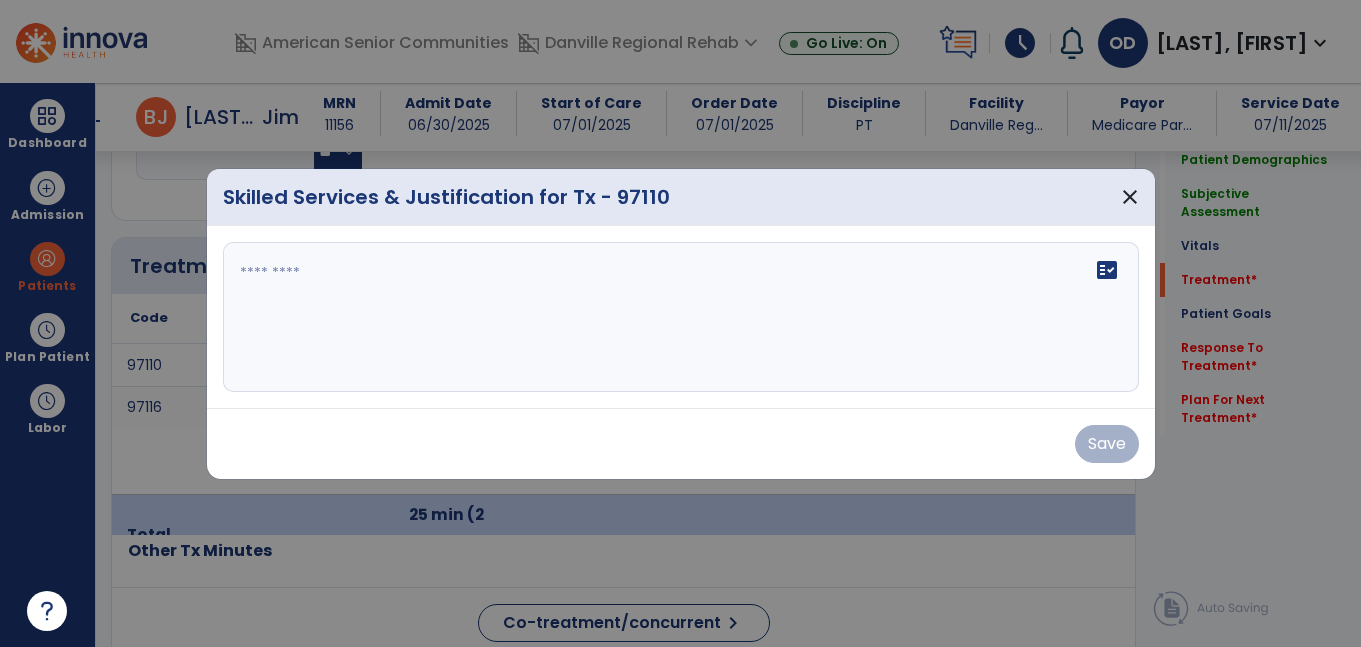 scroll, scrollTop: 1132, scrollLeft: 0, axis: vertical 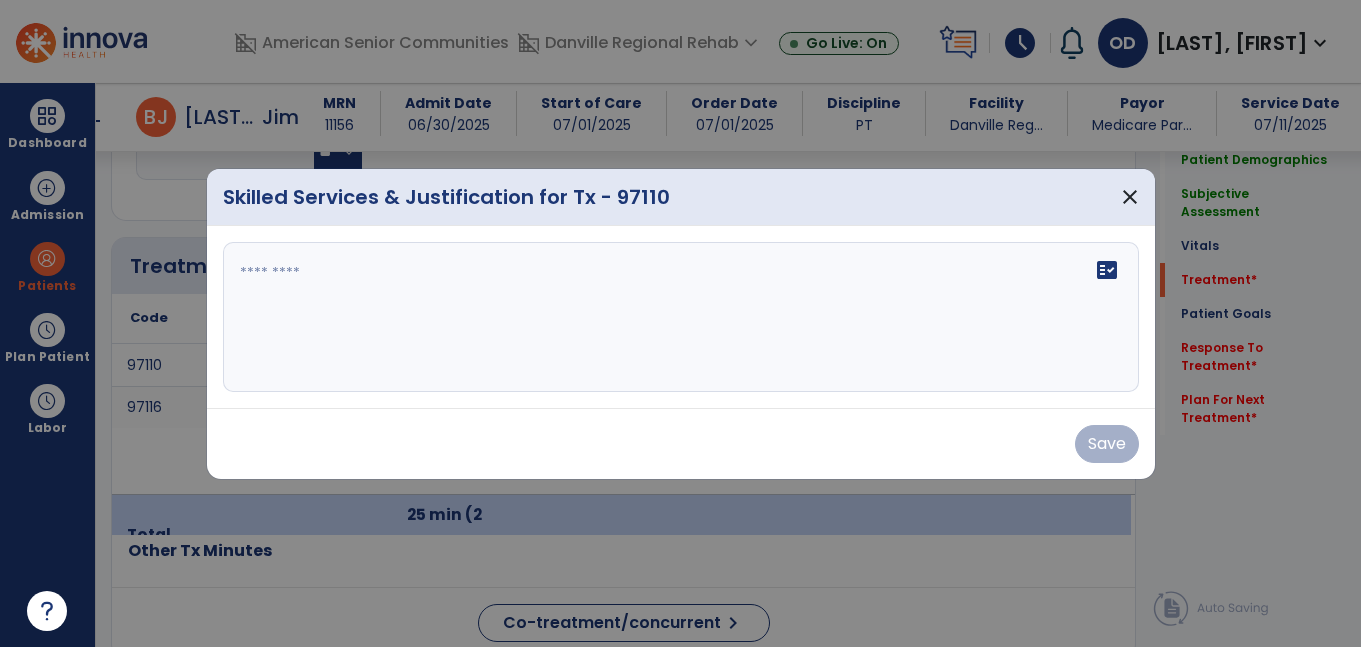 click on "fact_check" at bounding box center [681, 317] 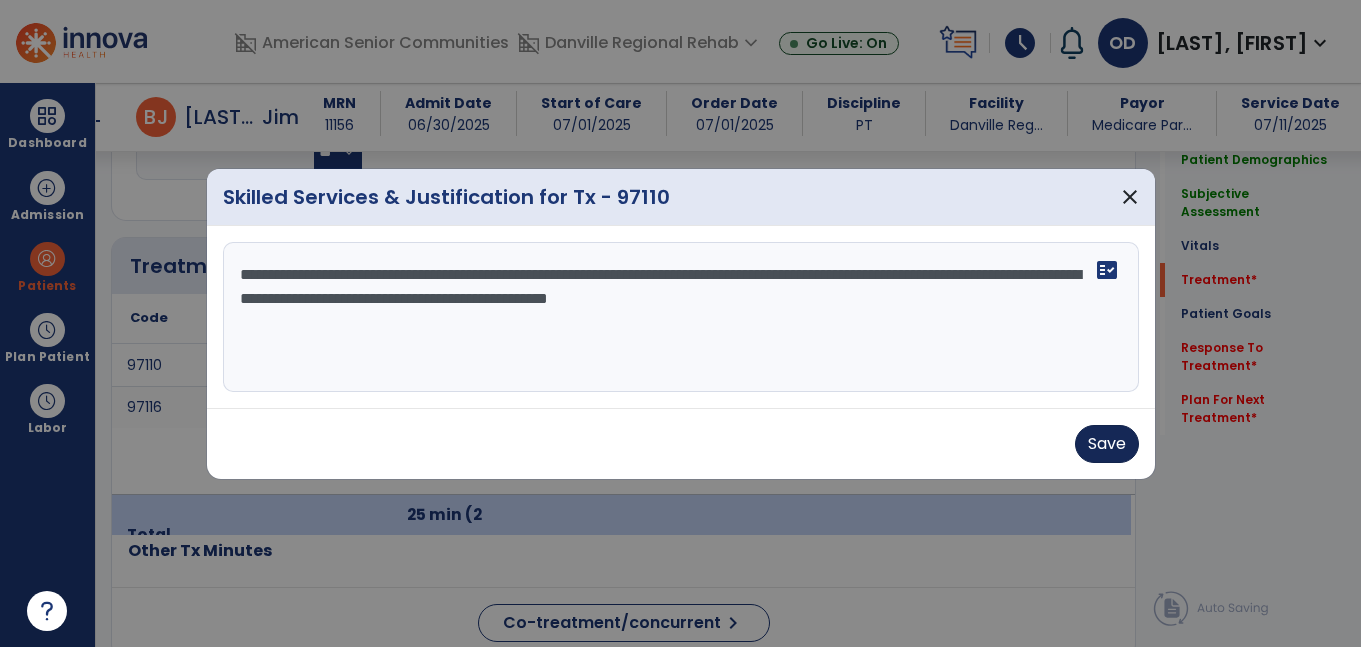 type on "**********" 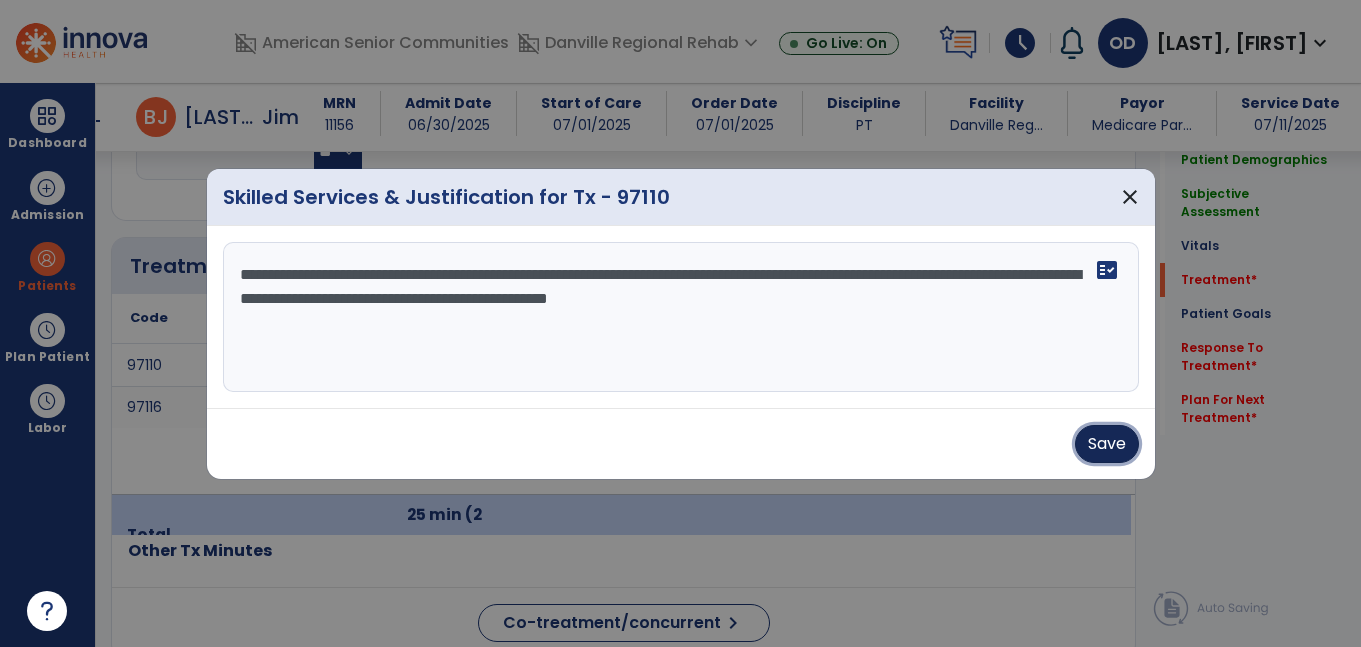 click on "Save" at bounding box center [1107, 444] 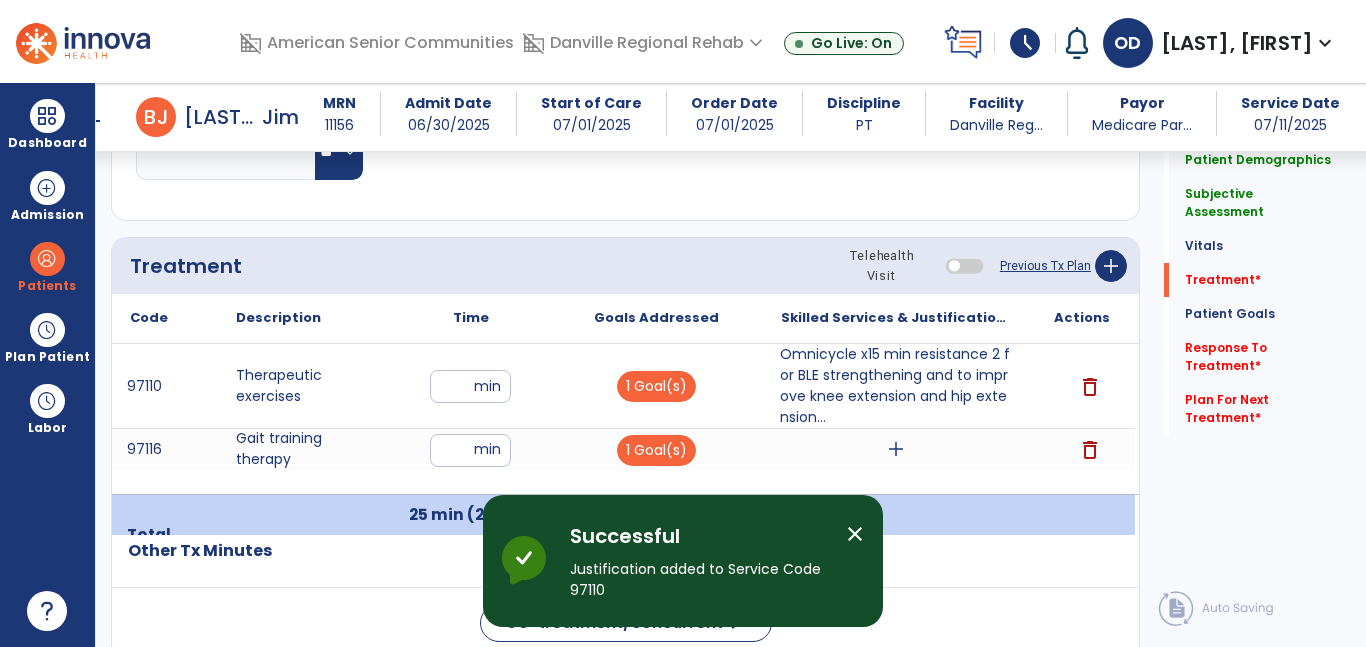 click on "close" at bounding box center [855, 534] 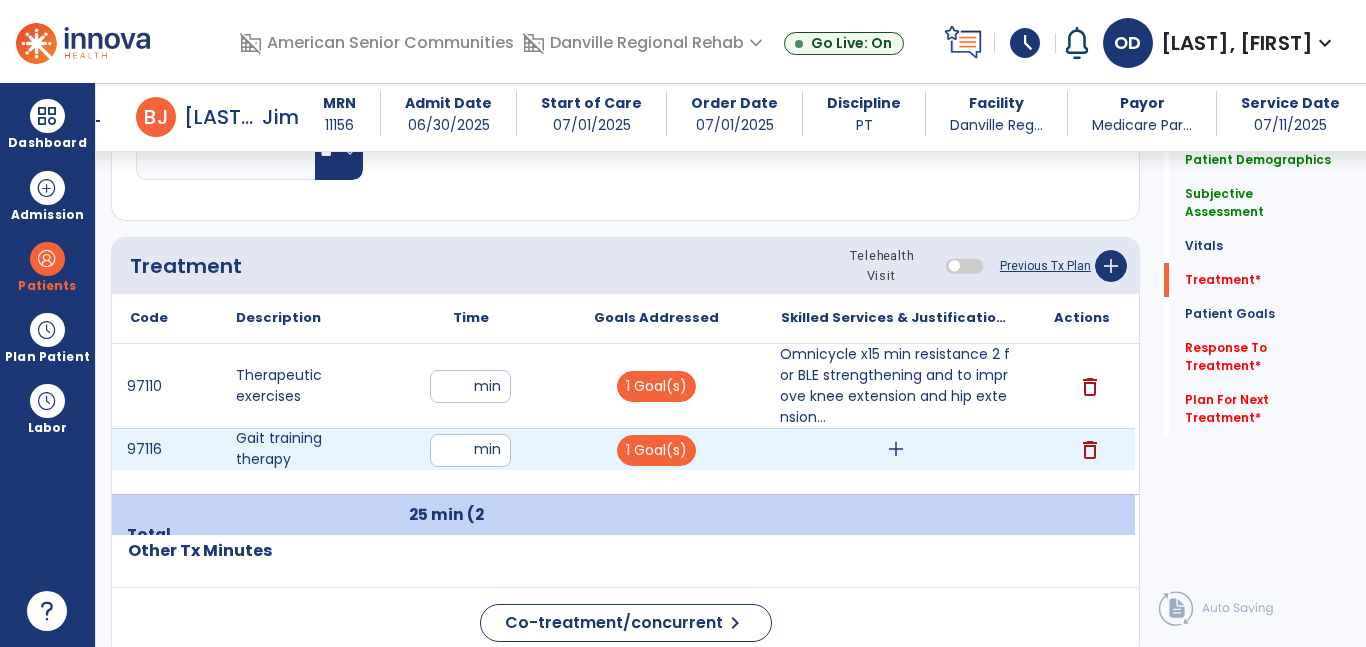 click on "add" at bounding box center (896, 449) 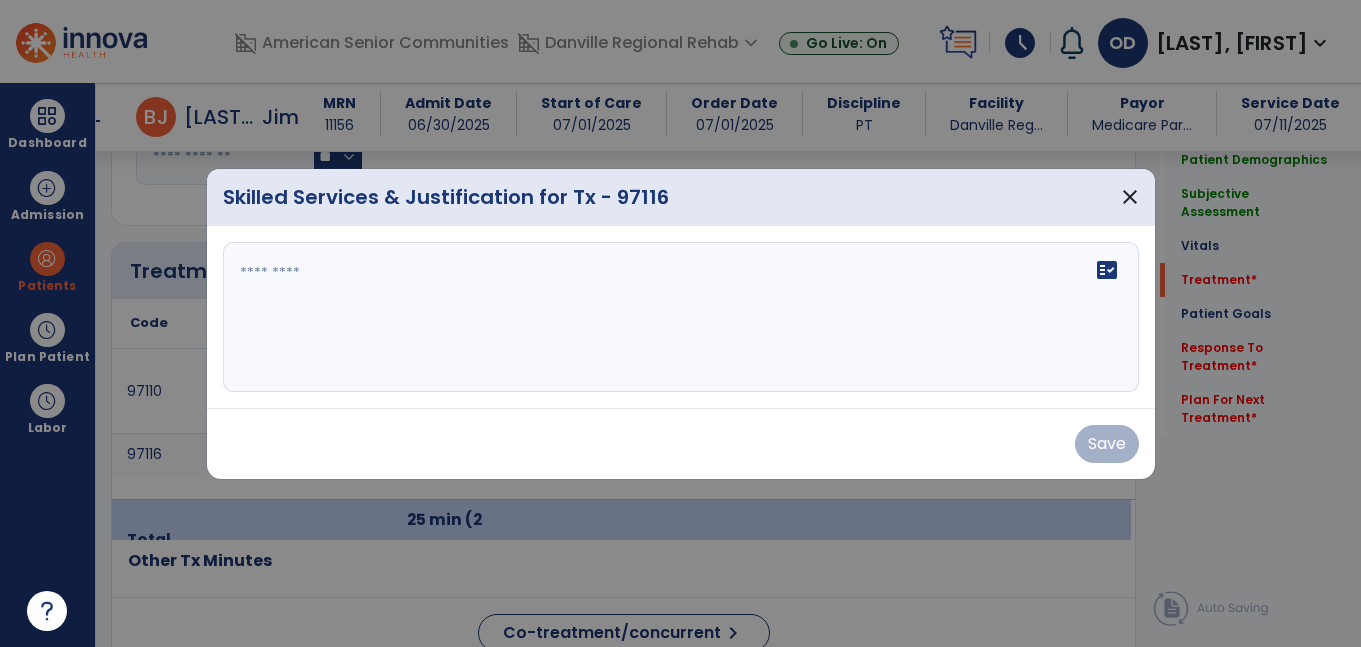 scroll, scrollTop: 1132, scrollLeft: 0, axis: vertical 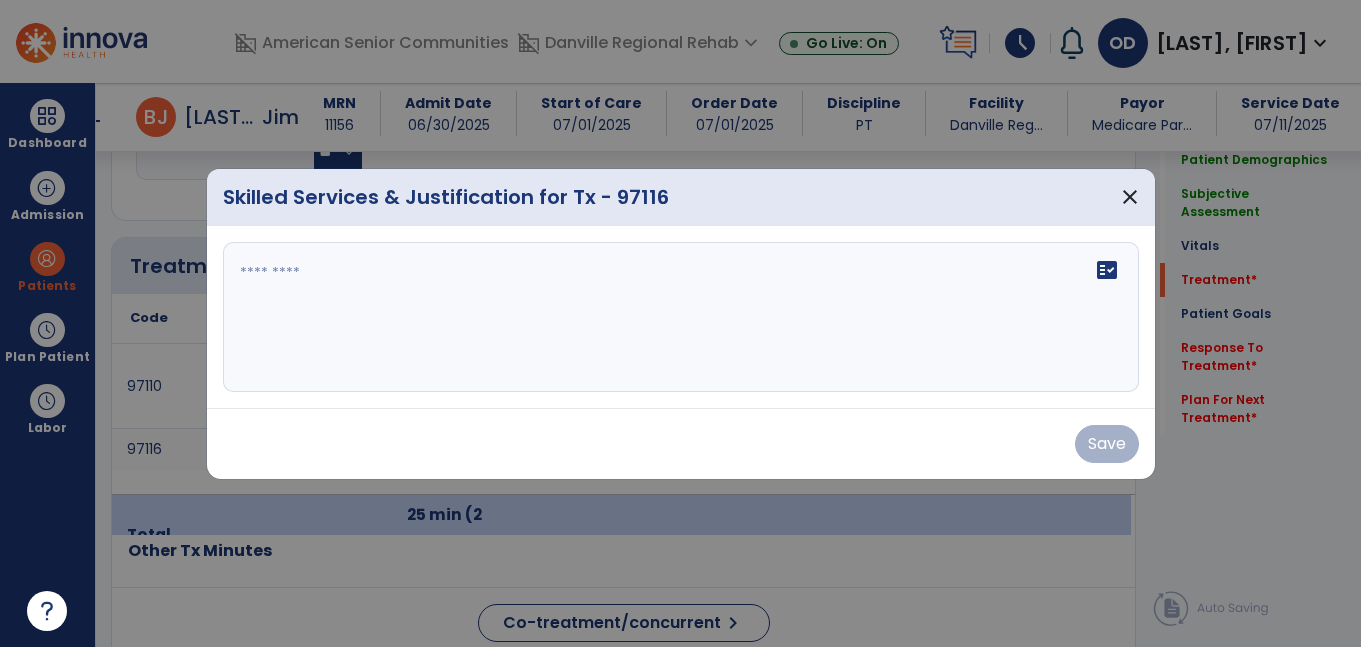 click on "fact_check" at bounding box center [681, 317] 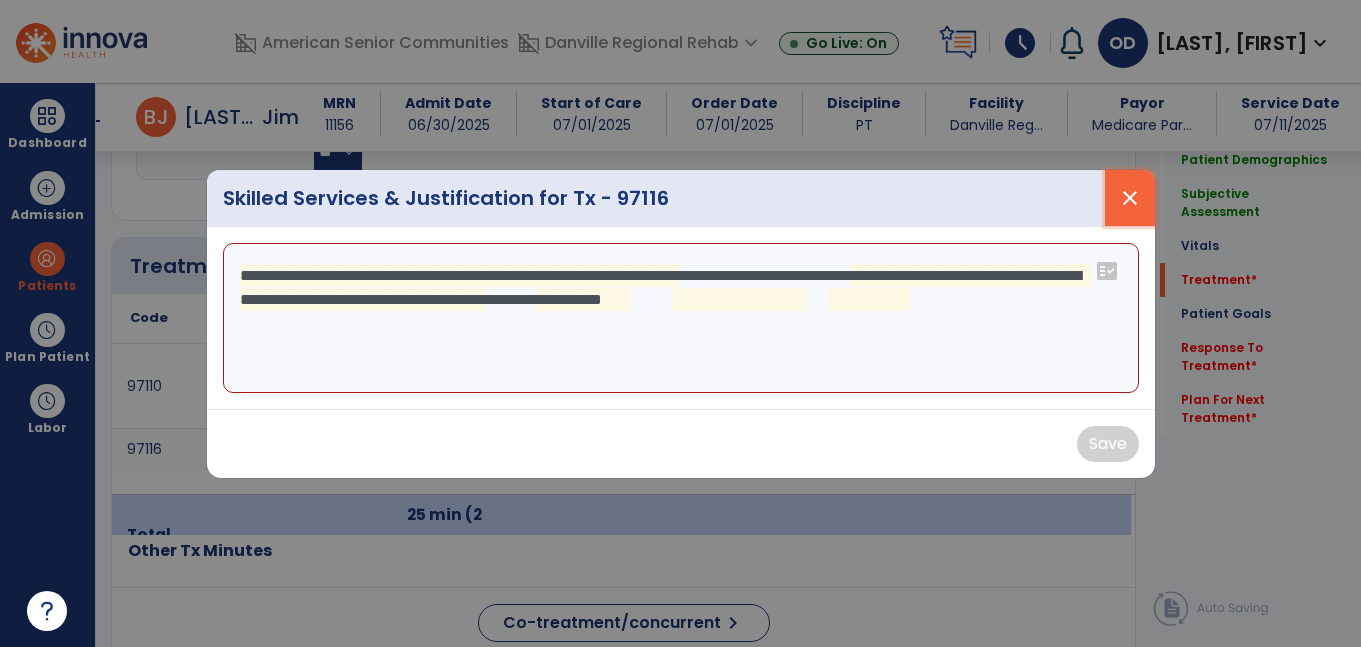 click on "close" at bounding box center (1130, 198) 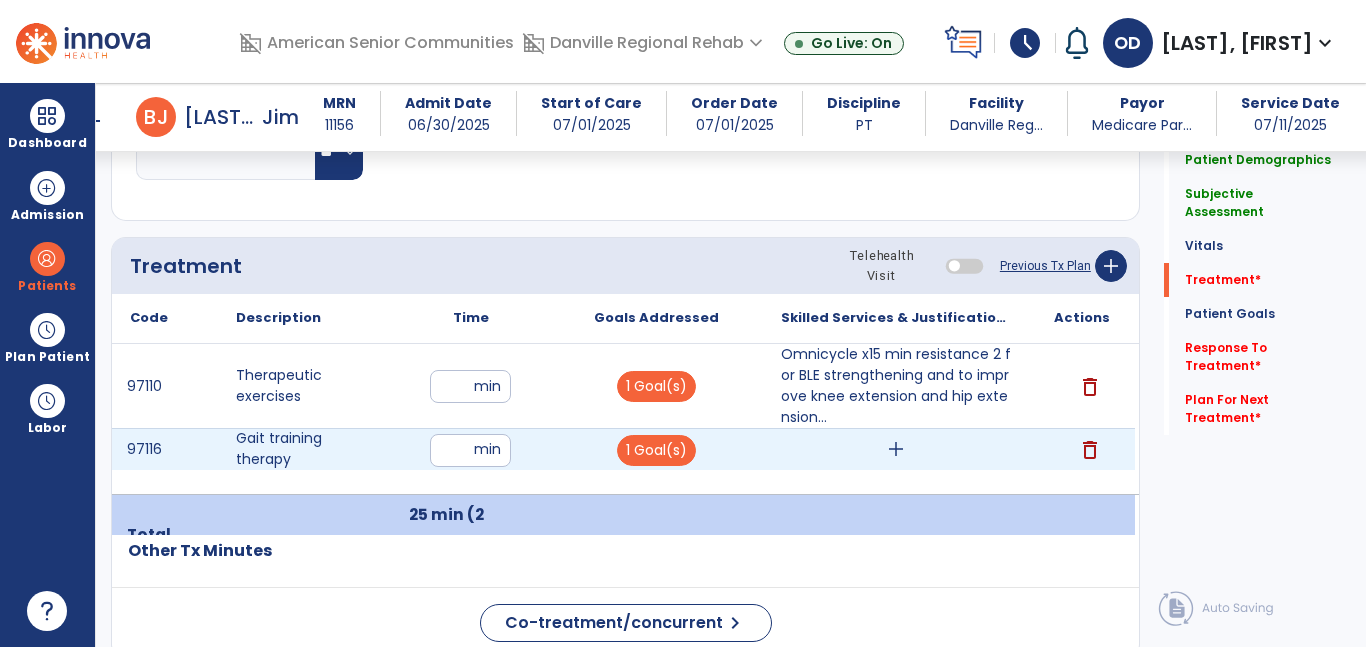 click on "add" at bounding box center [896, 449] 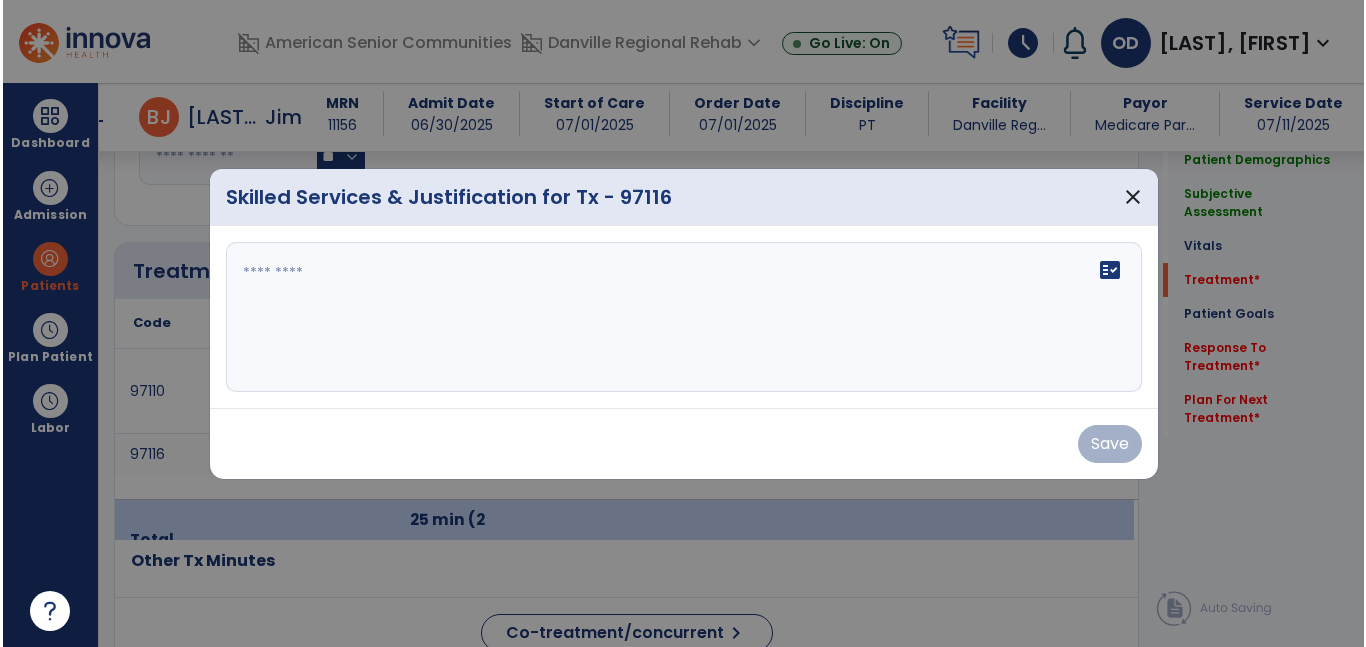 scroll, scrollTop: 1132, scrollLeft: 0, axis: vertical 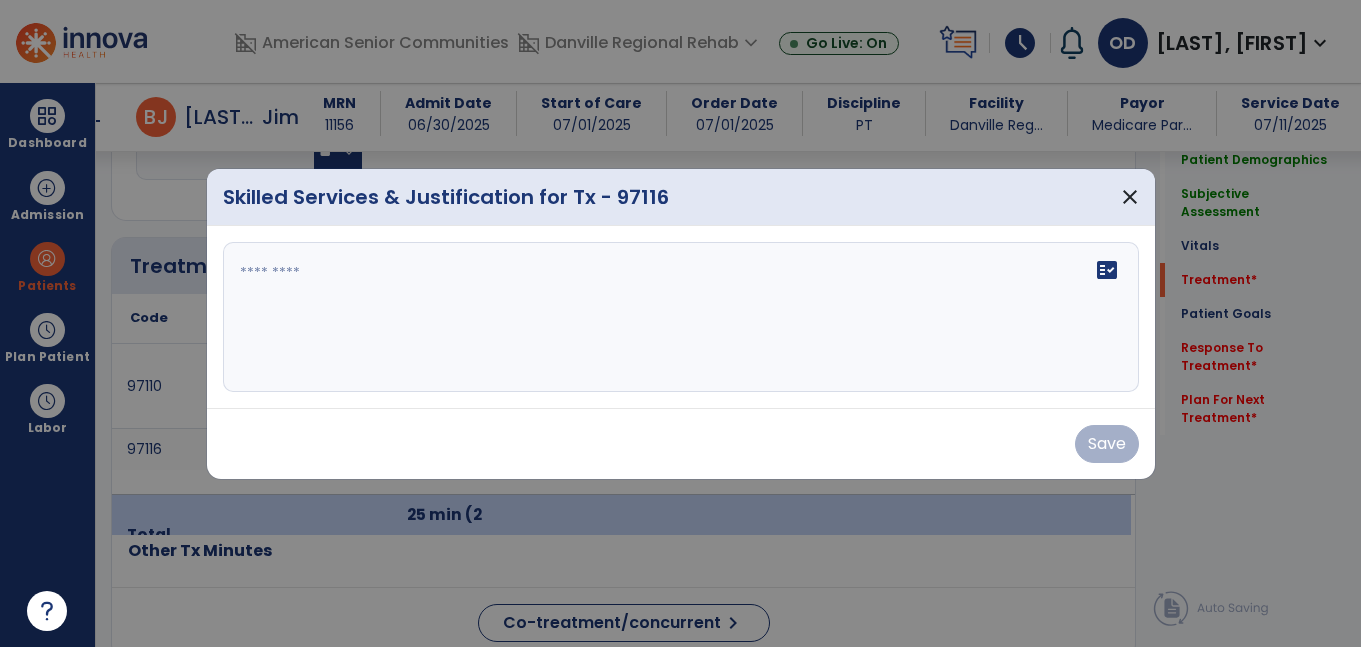click on "fact_check" at bounding box center [681, 317] 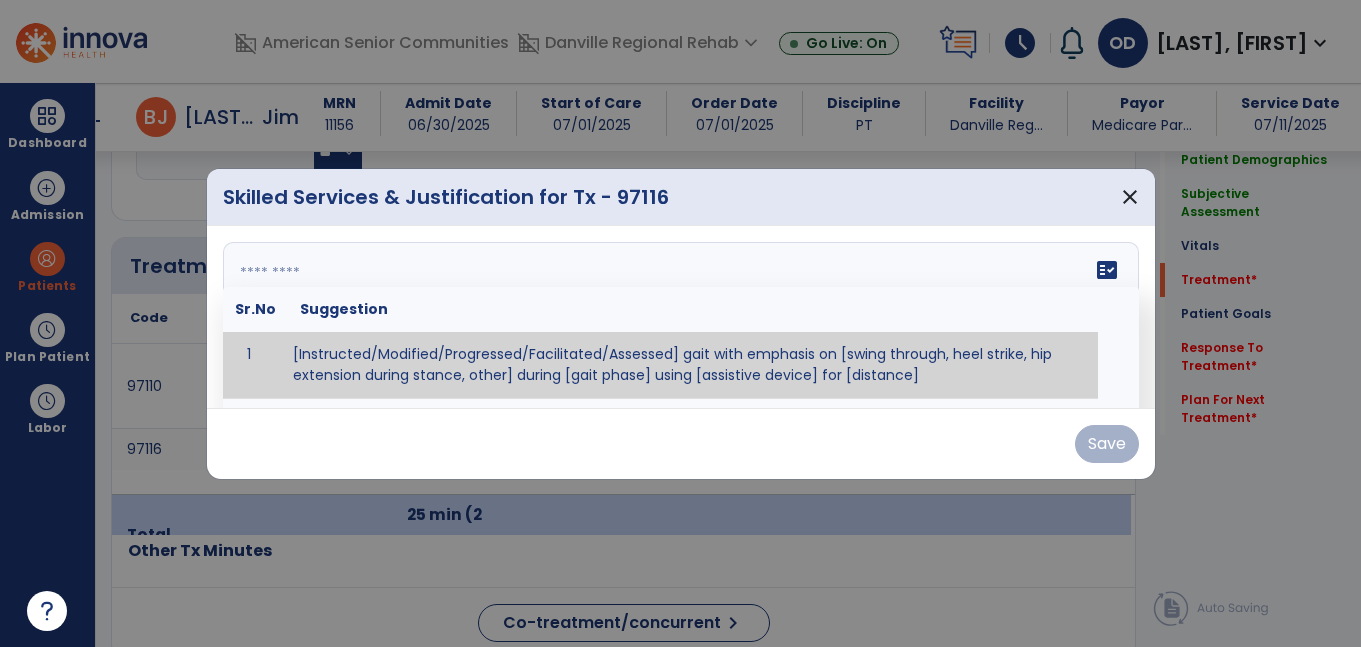 click at bounding box center [678, 317] 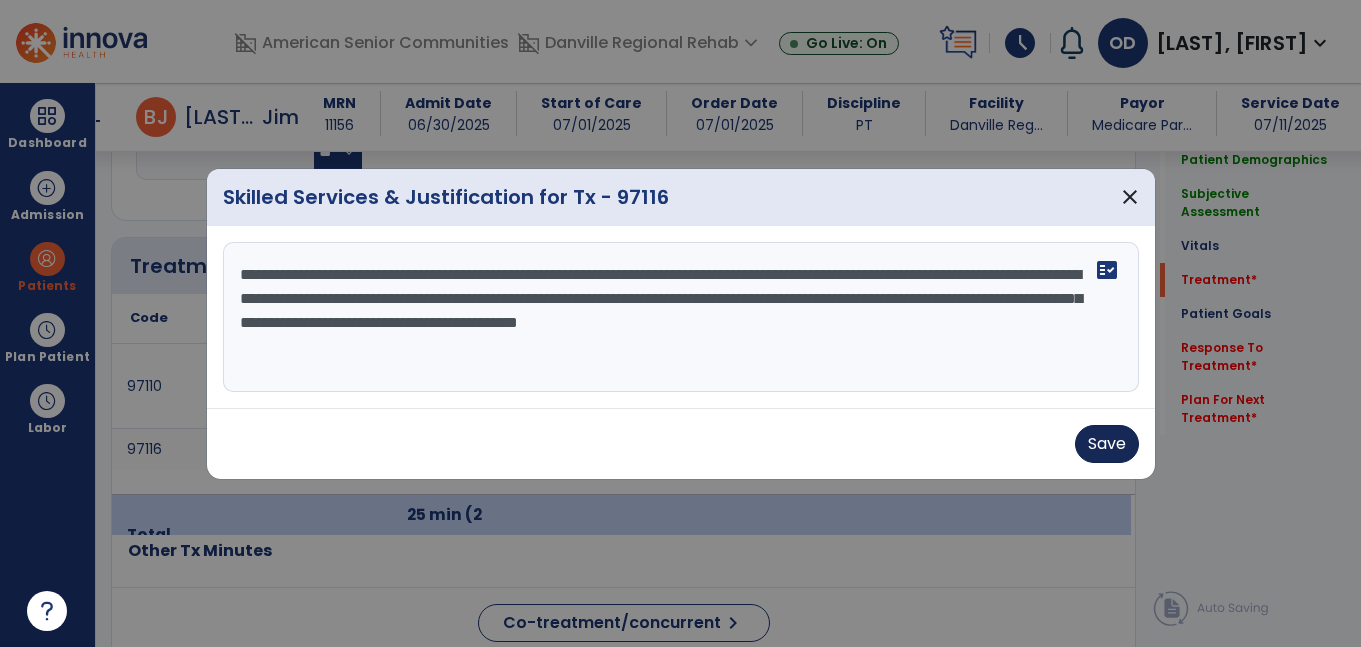 type on "**********" 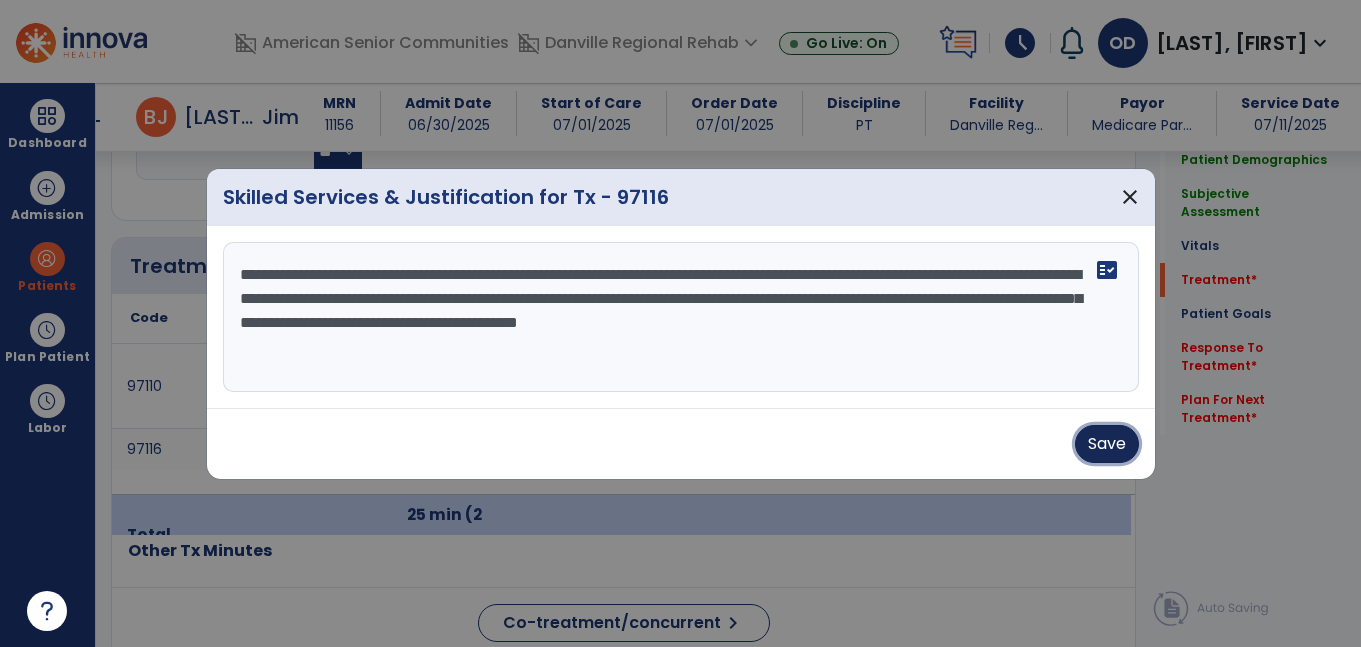 click on "Save" at bounding box center [1107, 444] 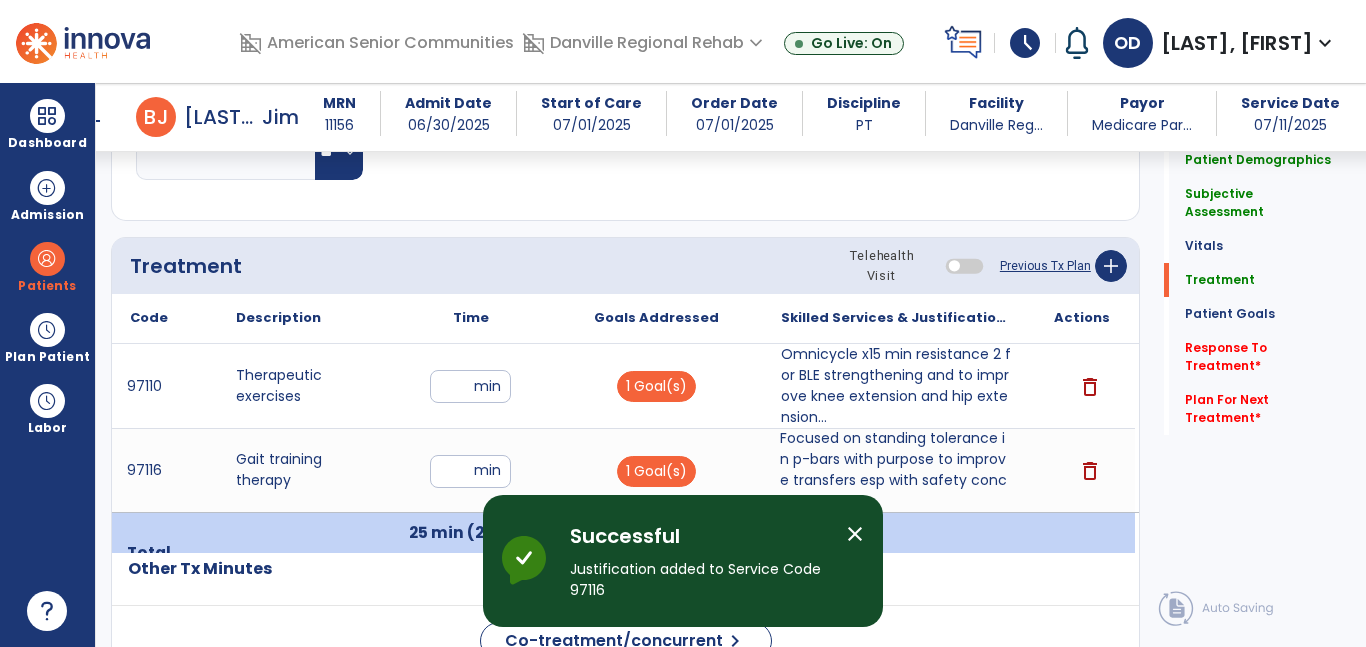 click on "close" at bounding box center (855, 534) 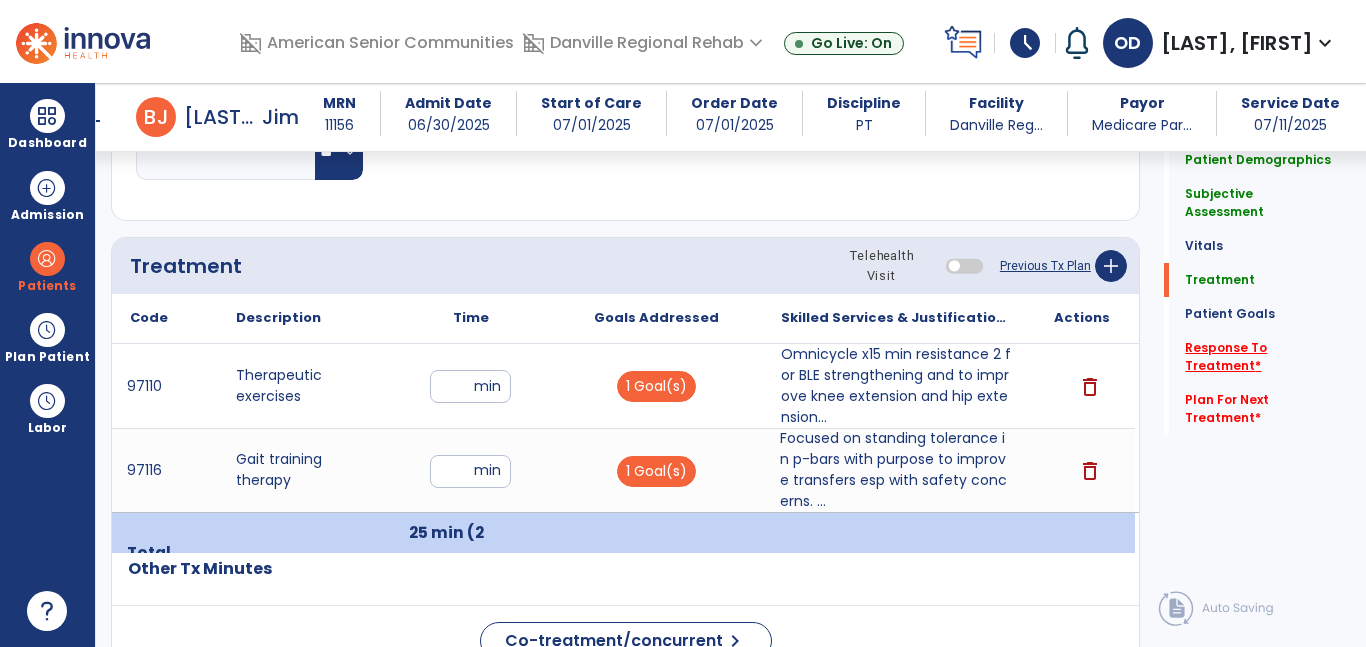 click on "Response To Treatment   *" 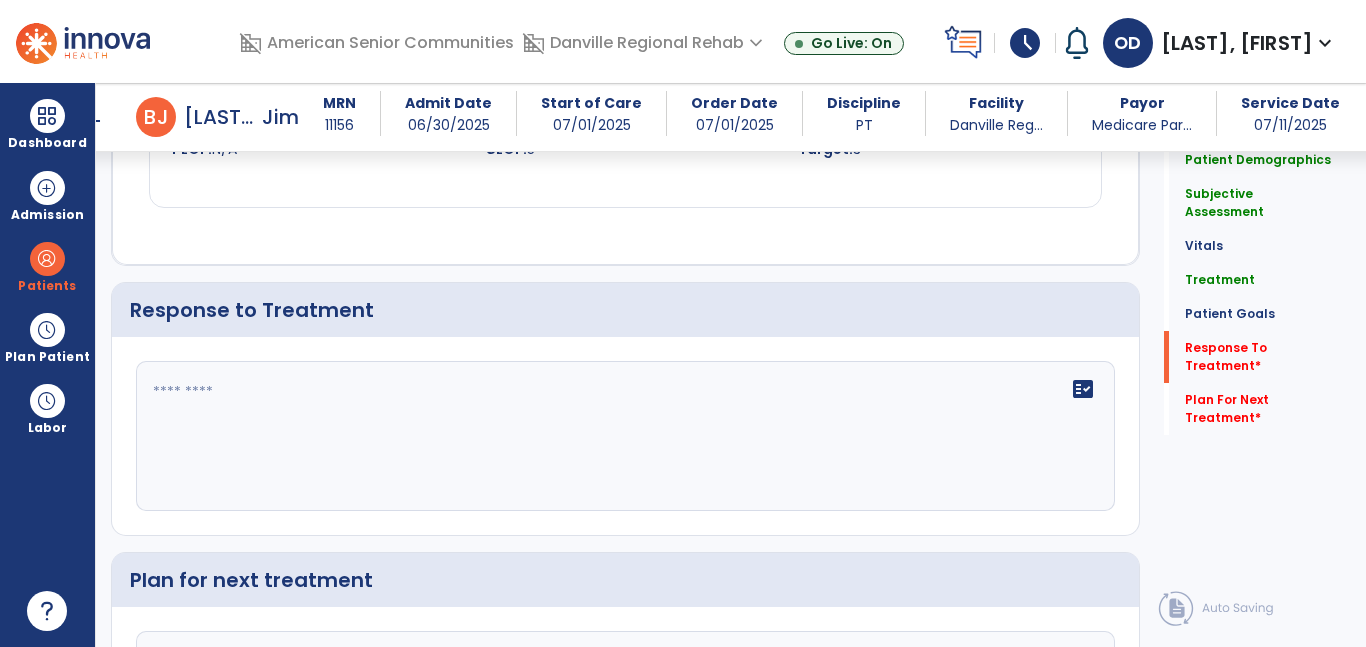 scroll, scrollTop: 3013, scrollLeft: 0, axis: vertical 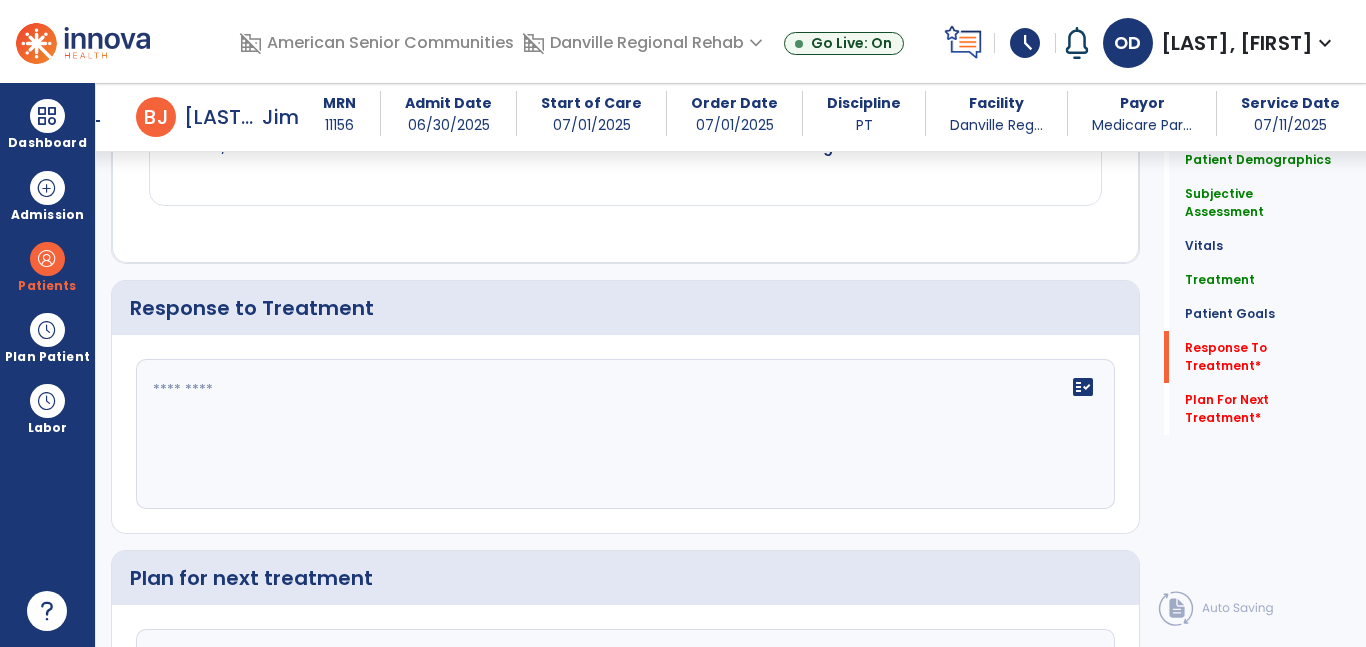 click 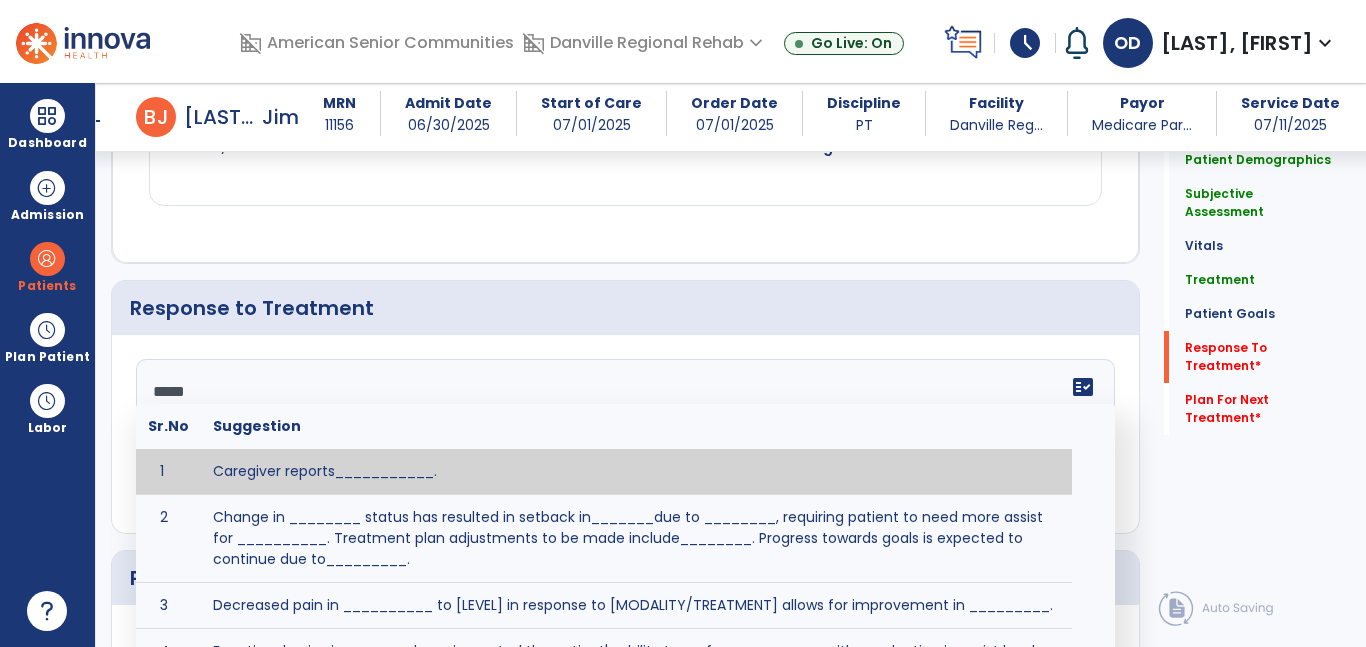 type on "******" 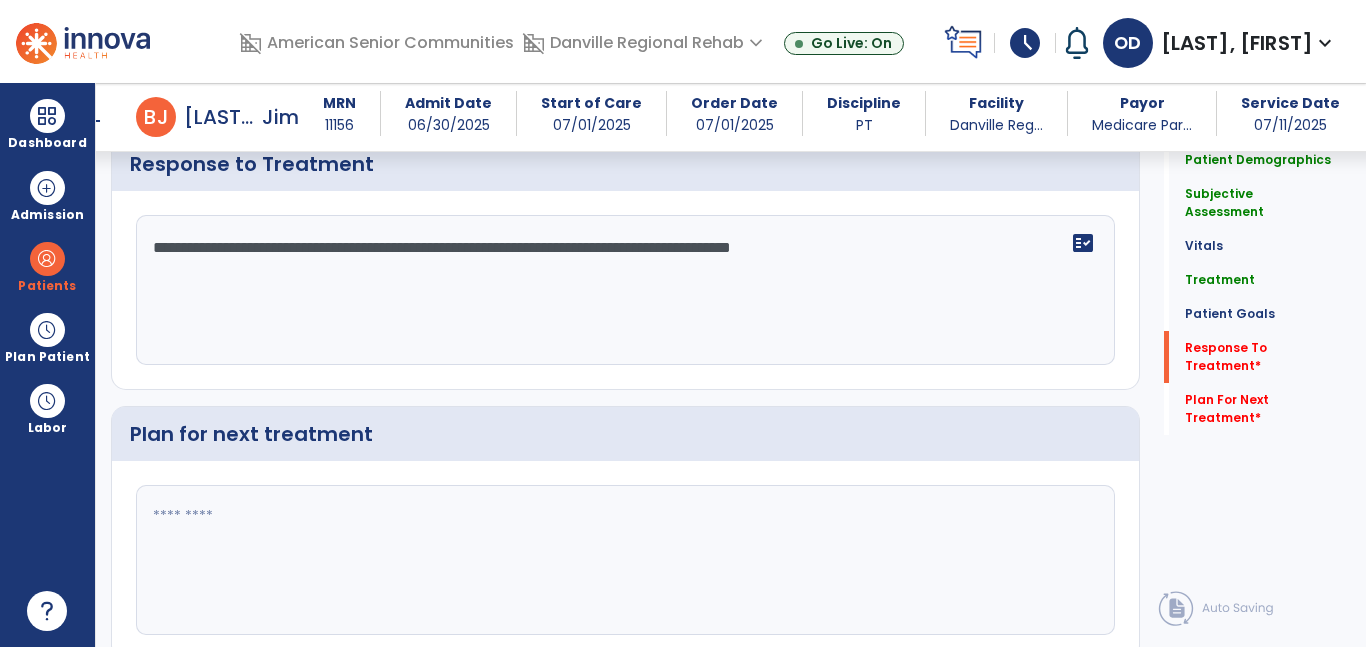 scroll, scrollTop: 3178, scrollLeft: 0, axis: vertical 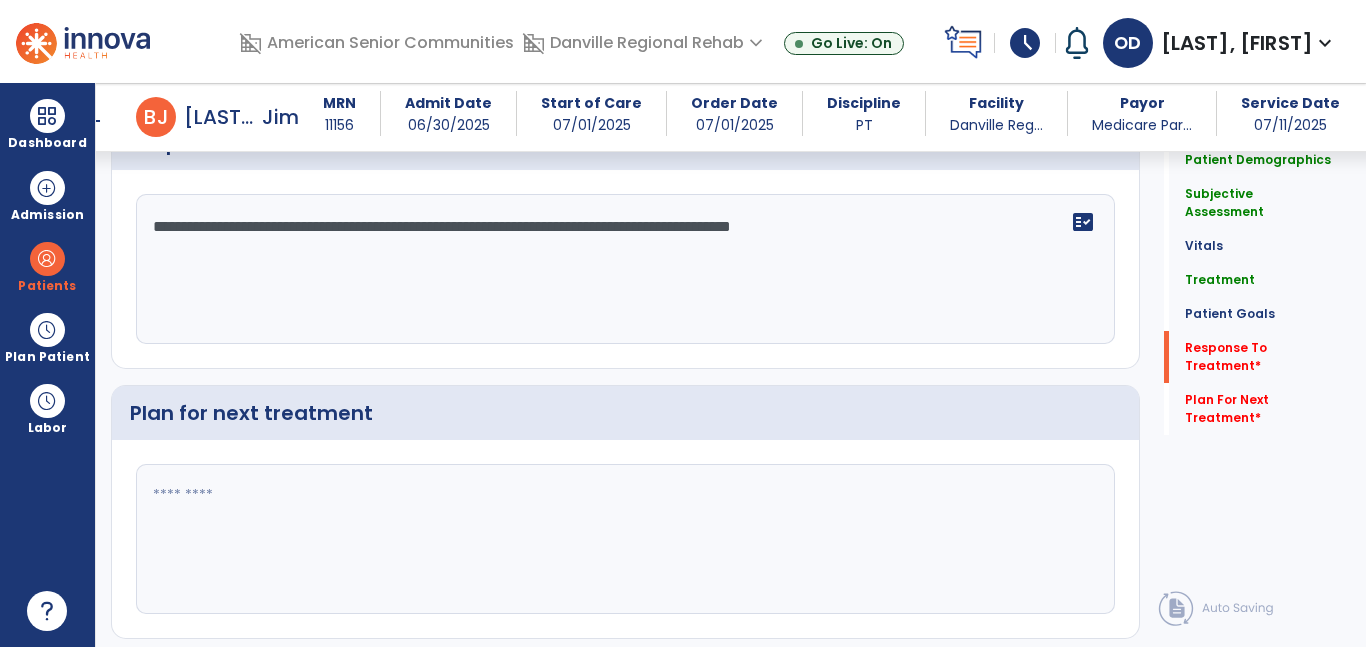 type on "**********" 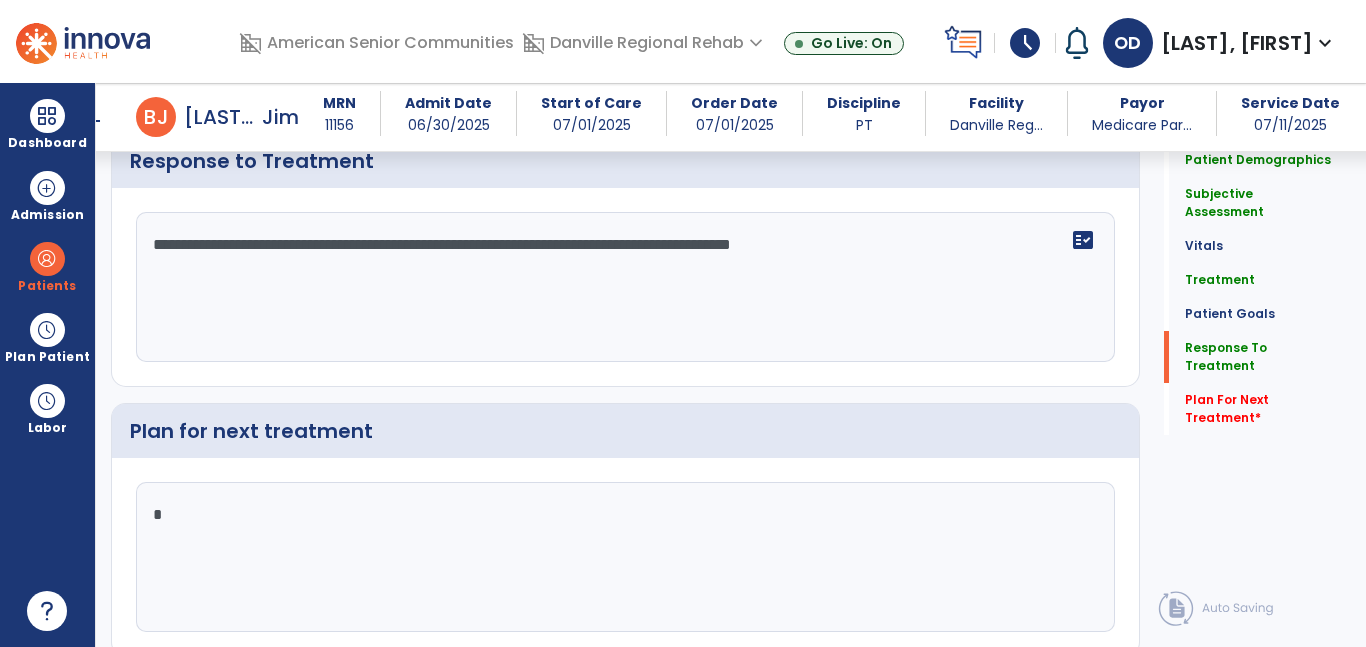 scroll, scrollTop: 3178, scrollLeft: 0, axis: vertical 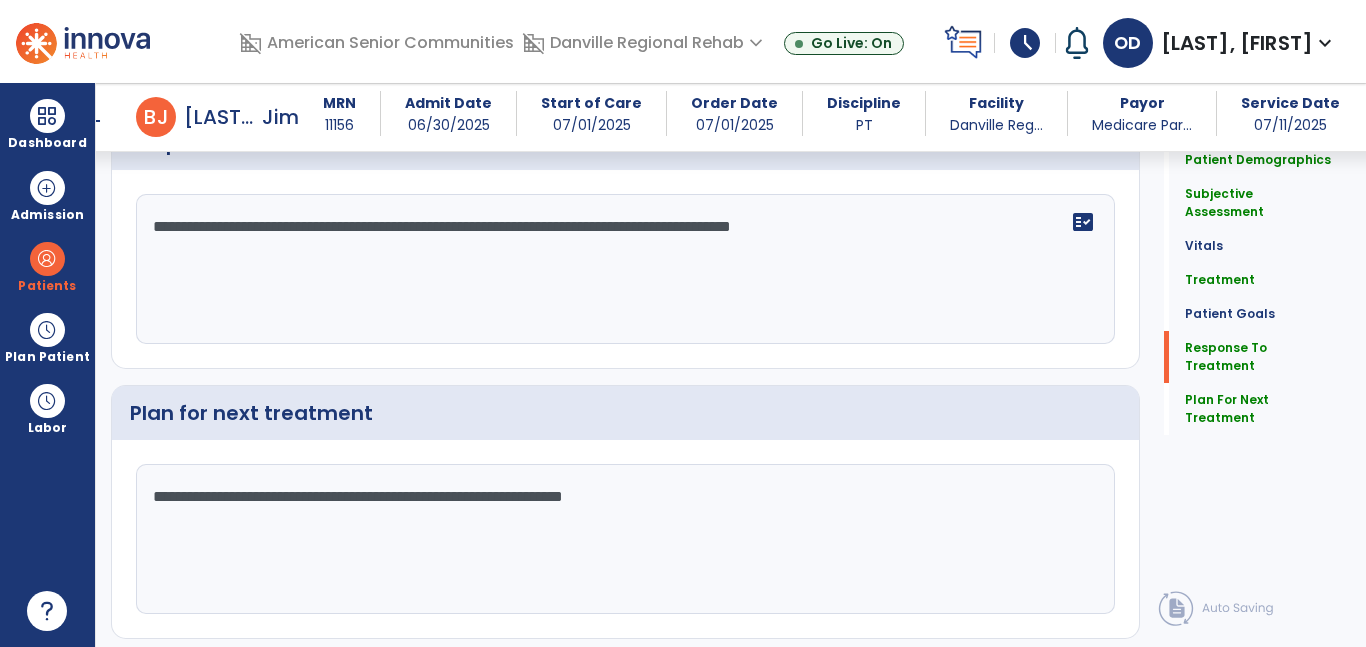type on "**********" 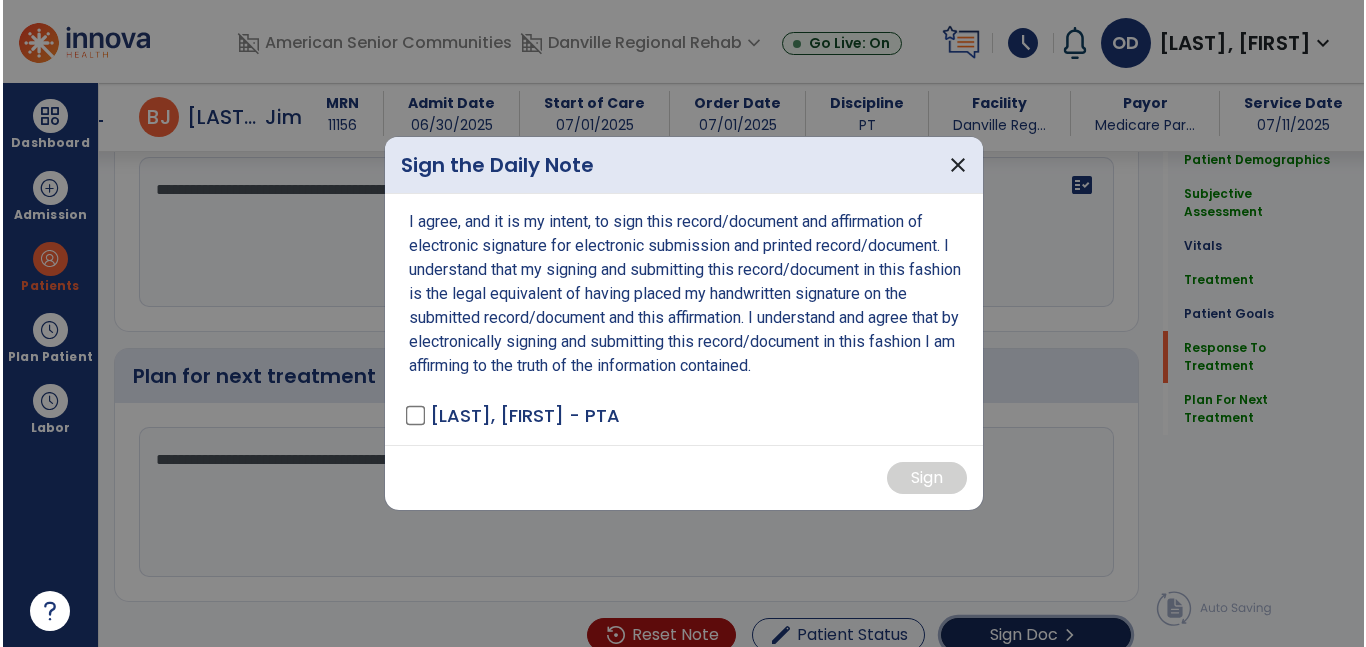 scroll, scrollTop: 3220, scrollLeft: 0, axis: vertical 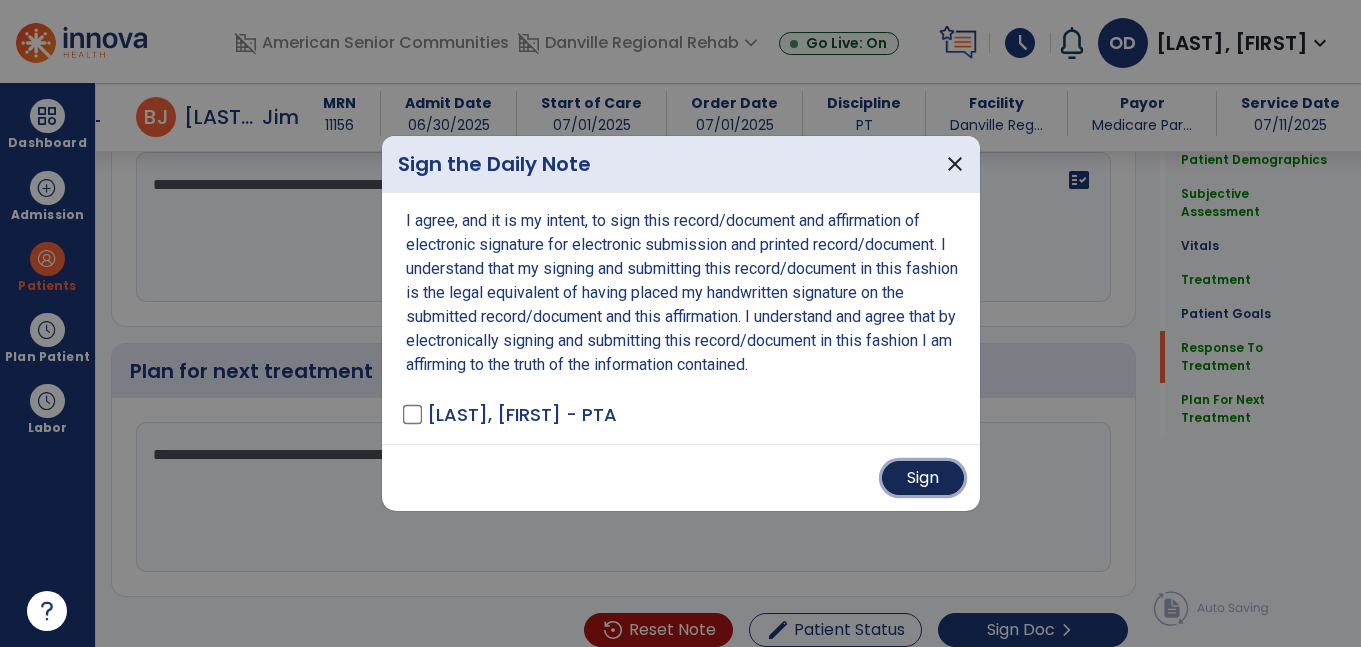 click on "Sign" at bounding box center (923, 478) 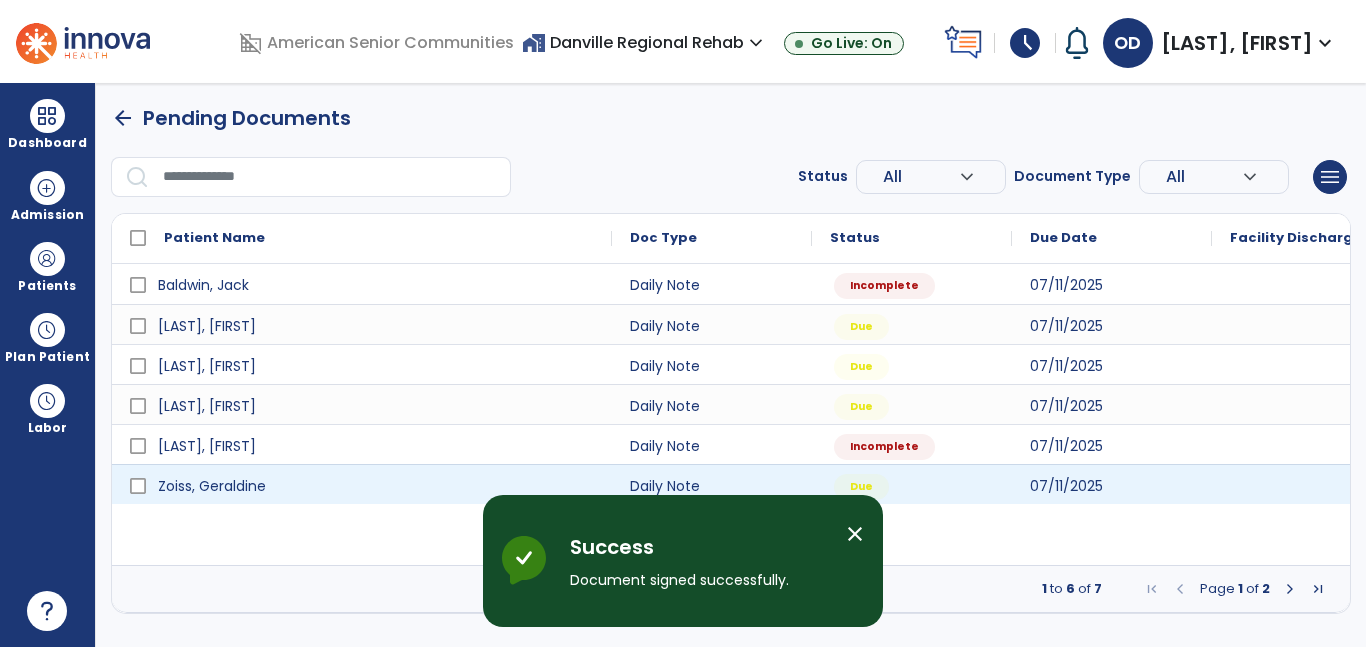 scroll, scrollTop: 0, scrollLeft: 0, axis: both 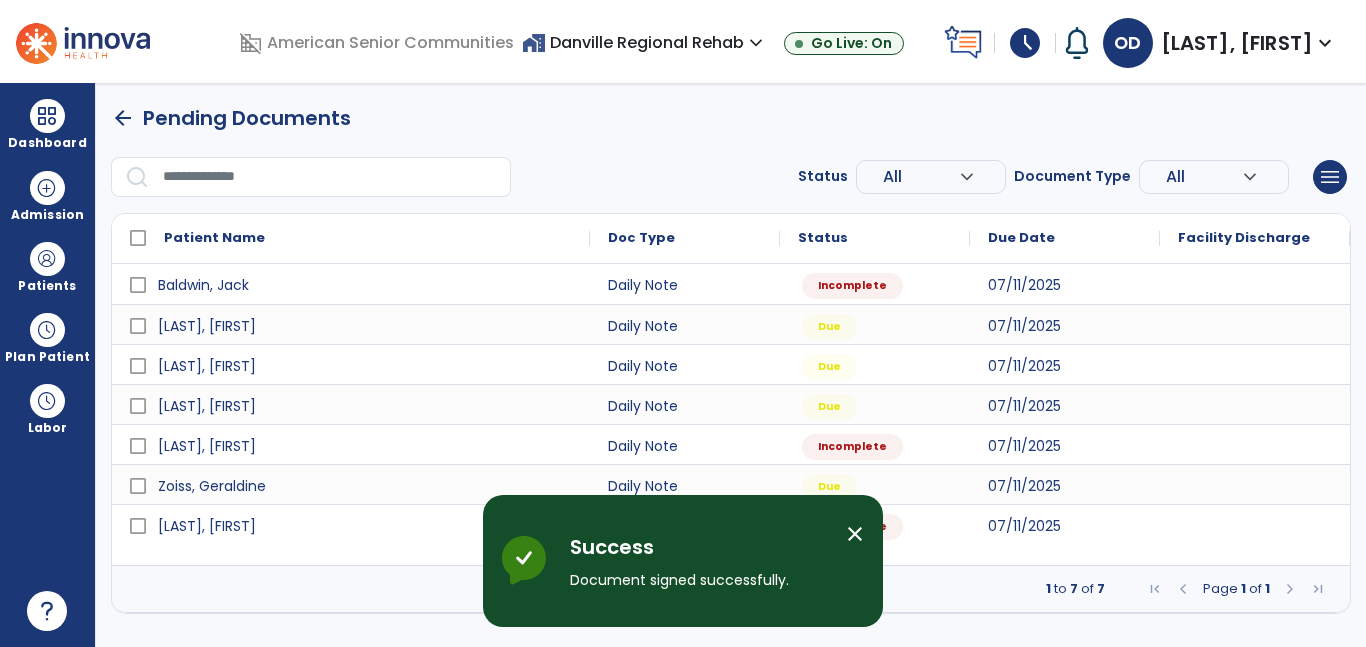 click on "close" at bounding box center [855, 534] 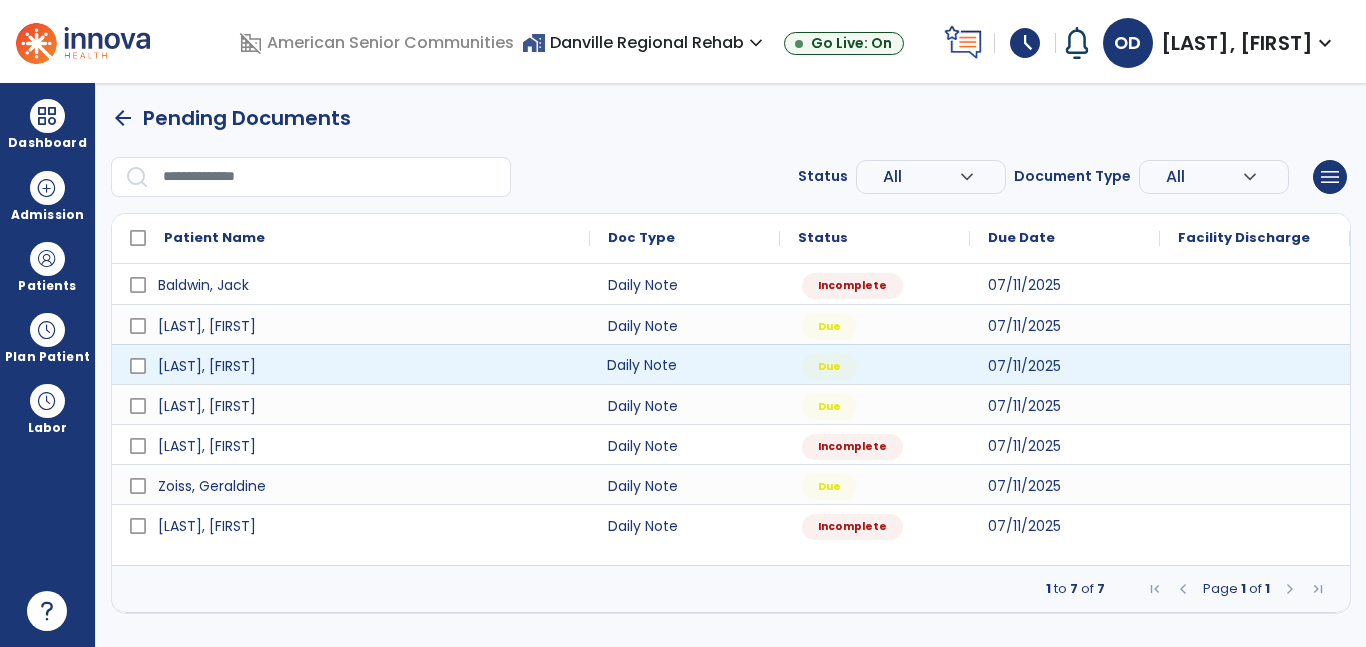 click on "Daily Note" at bounding box center [685, 364] 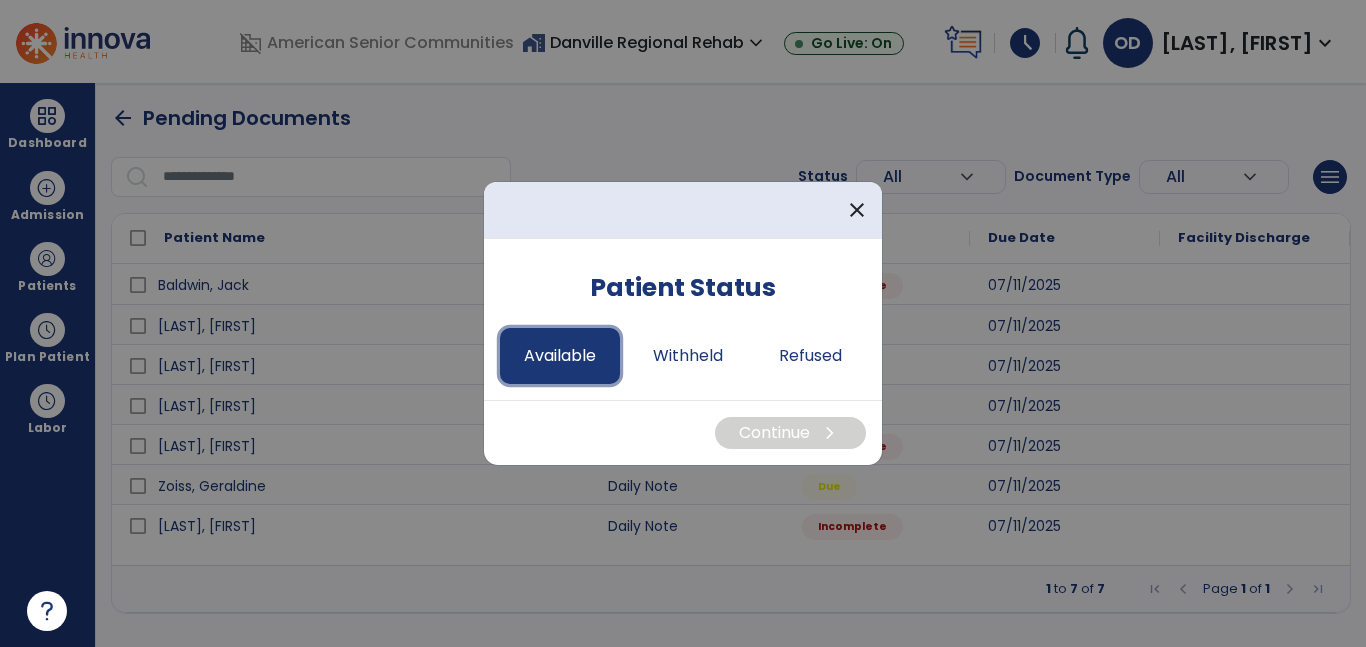 click on "Available" at bounding box center (560, 356) 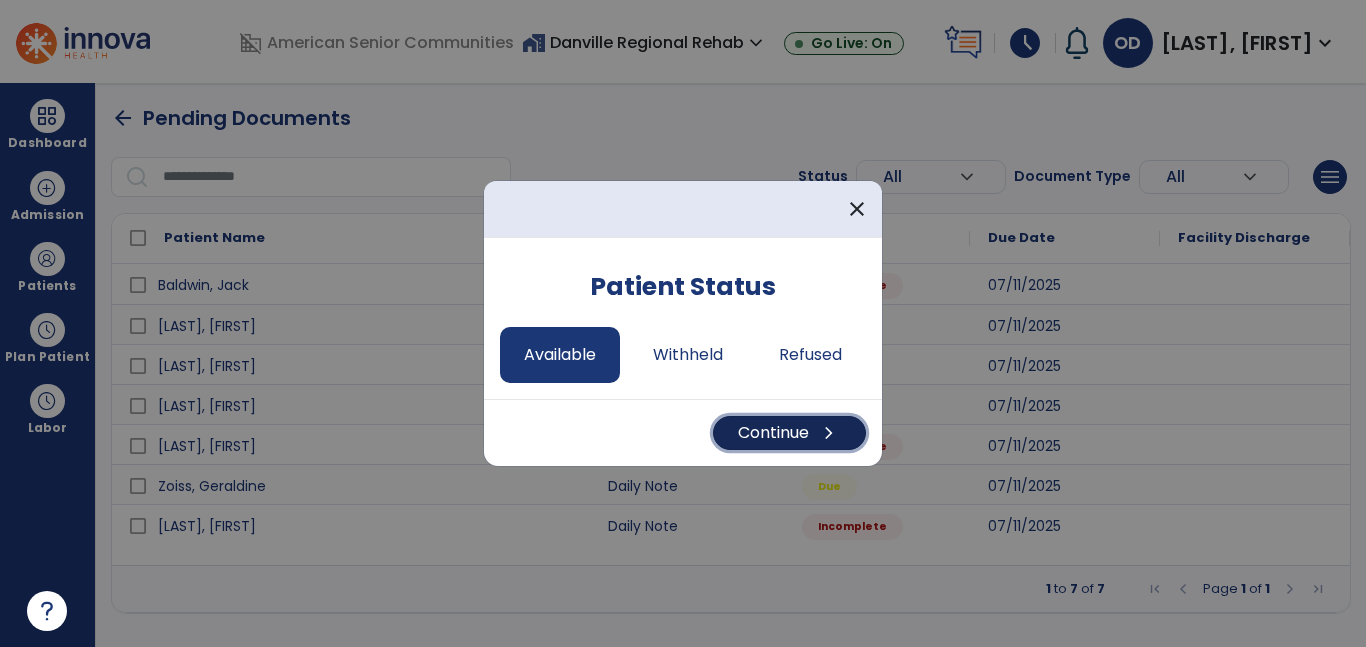 click on "Continue   chevron_right" at bounding box center [789, 433] 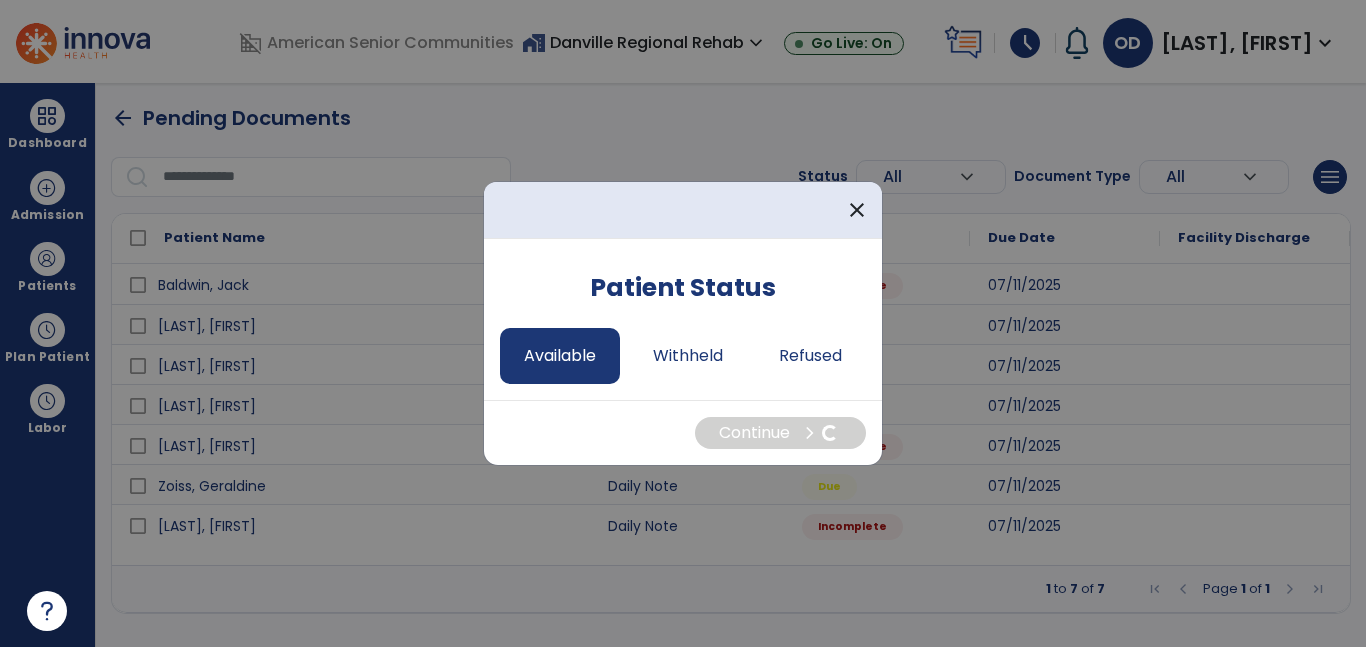 select on "*" 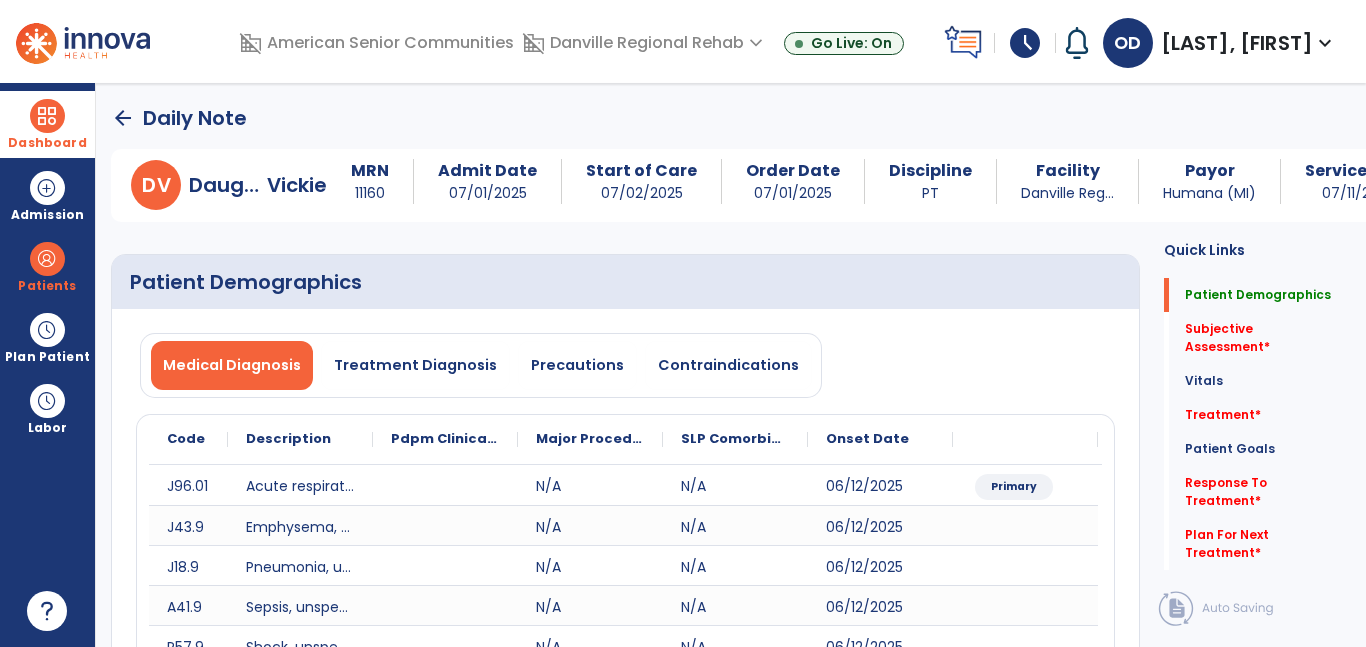 click on "Dashboard" at bounding box center [47, 124] 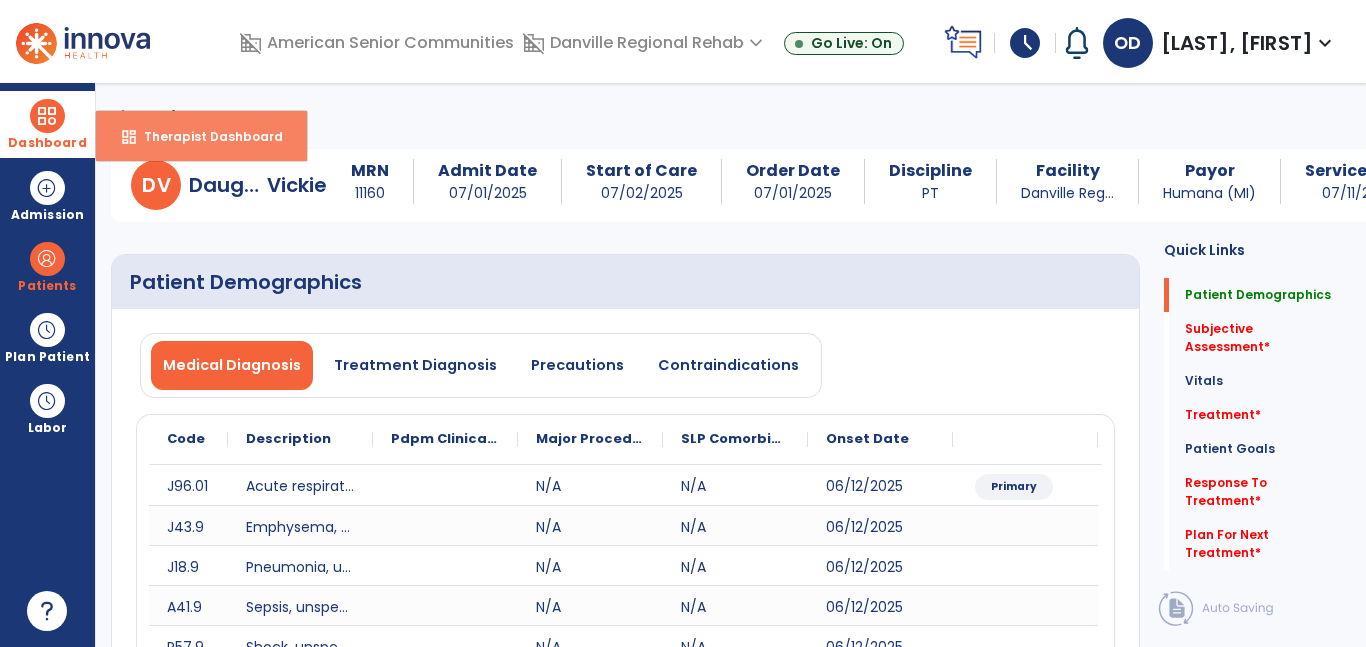 click on "Therapist Dashboard" at bounding box center [205, 136] 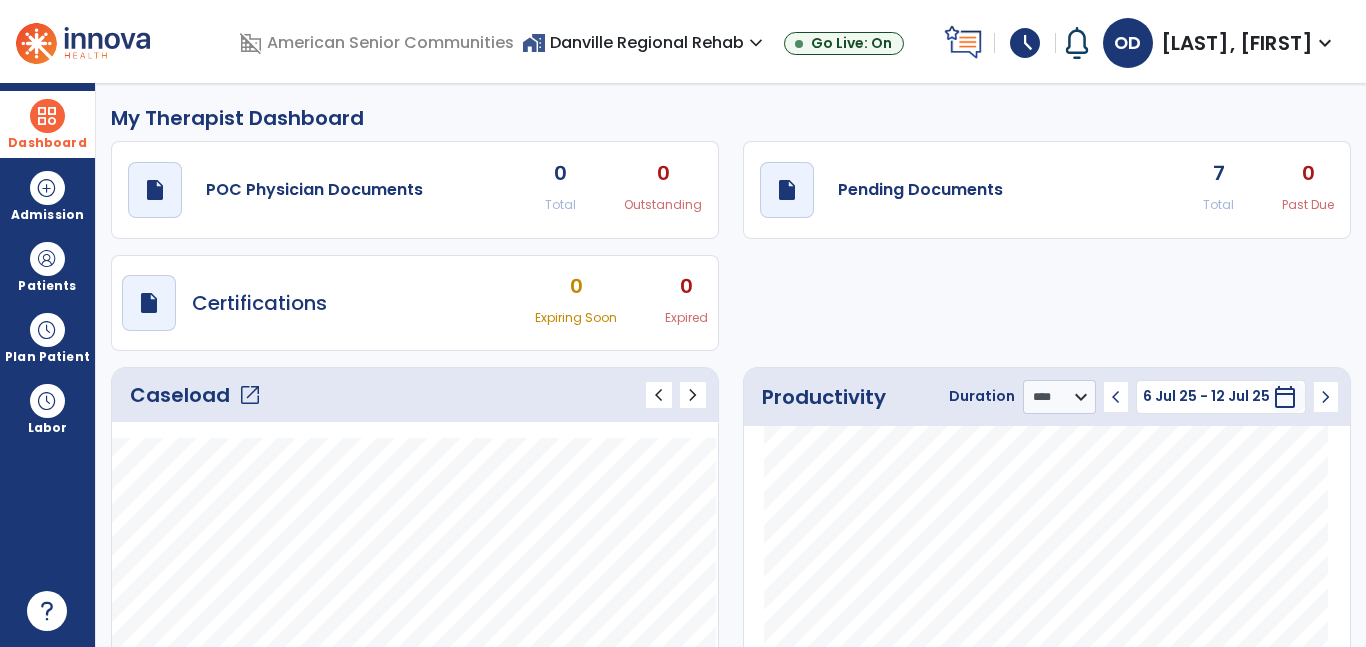 click on "7" 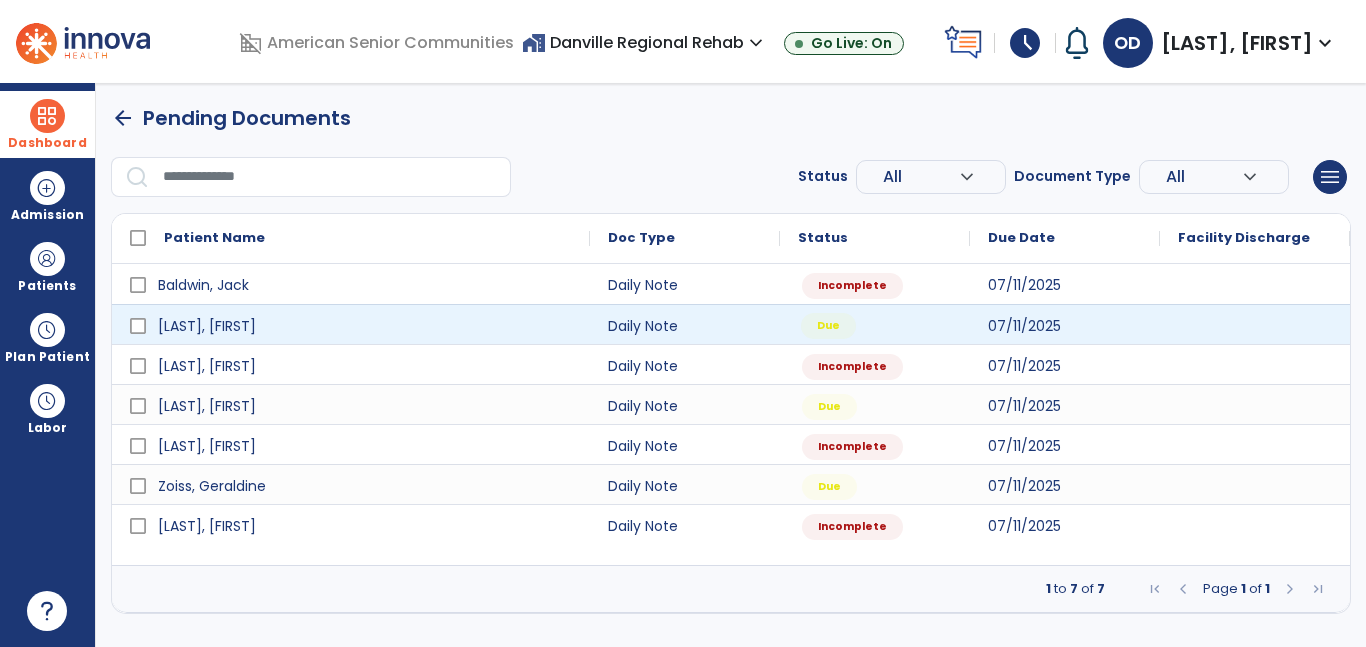 click on "Due" at bounding box center (828, 326) 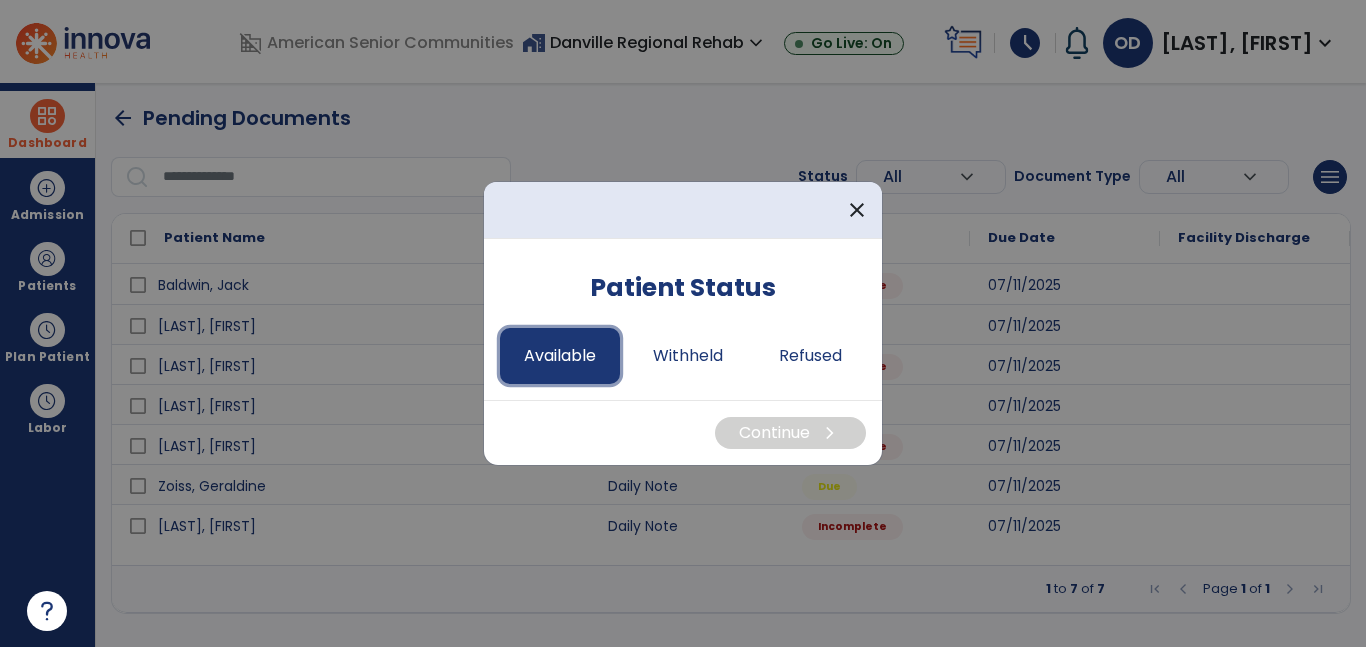 click on "Available" at bounding box center [560, 356] 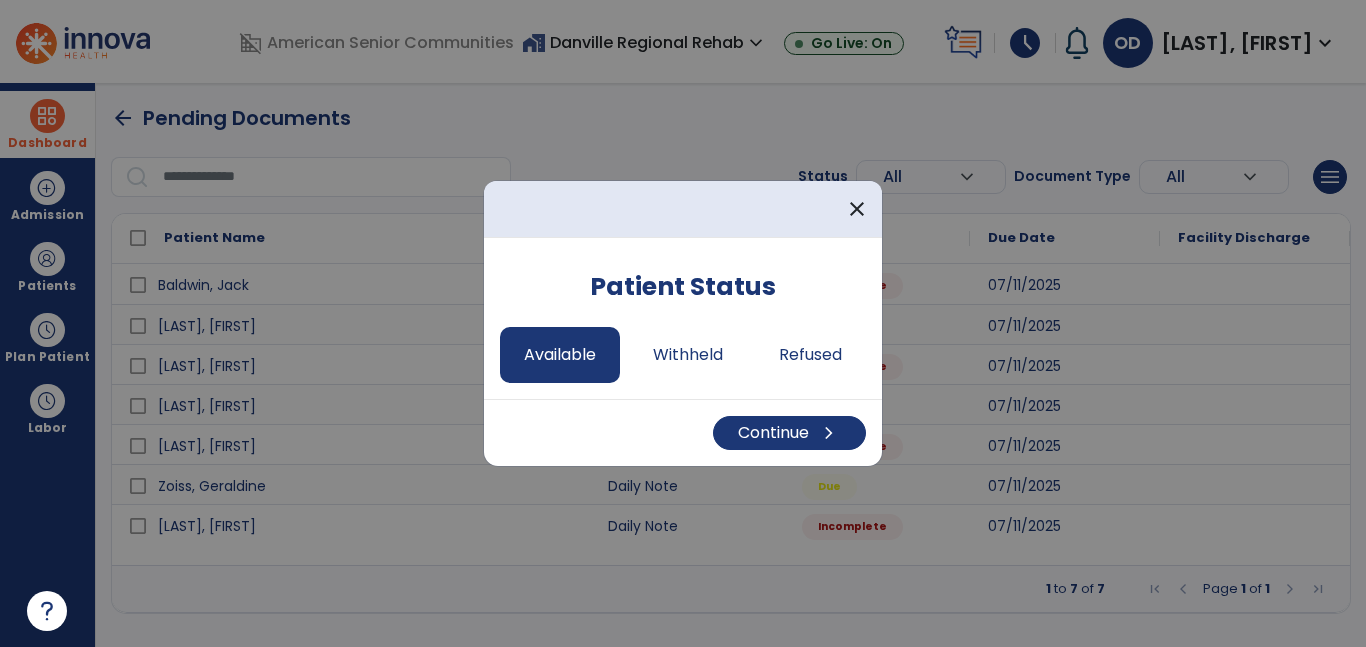 click on "Continue   chevron_right" at bounding box center [683, 432] 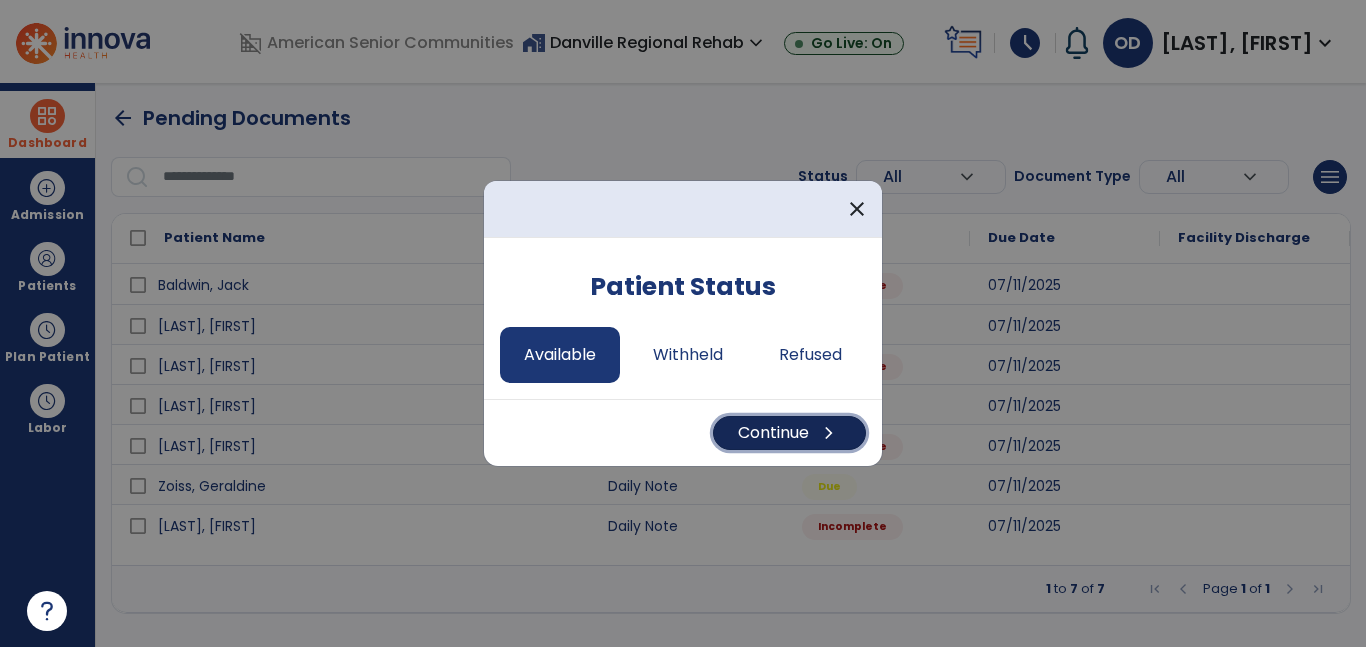 click on "Continue   chevron_right" at bounding box center (789, 433) 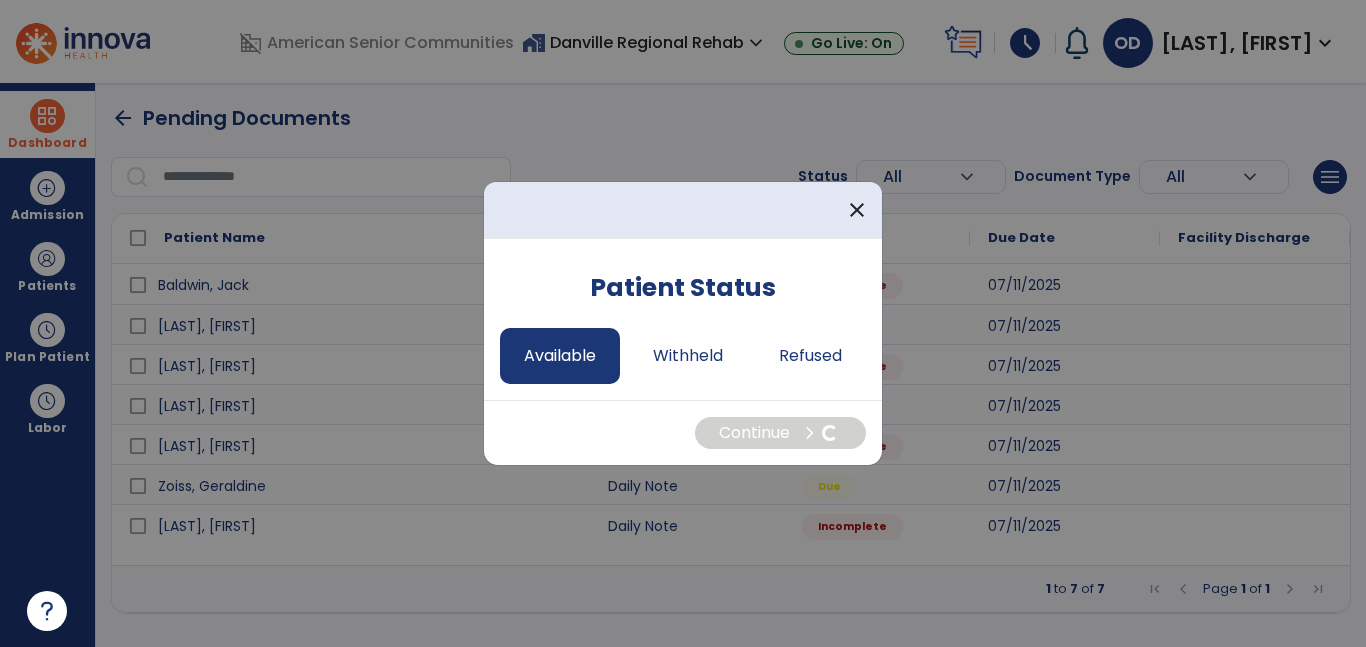 select on "*" 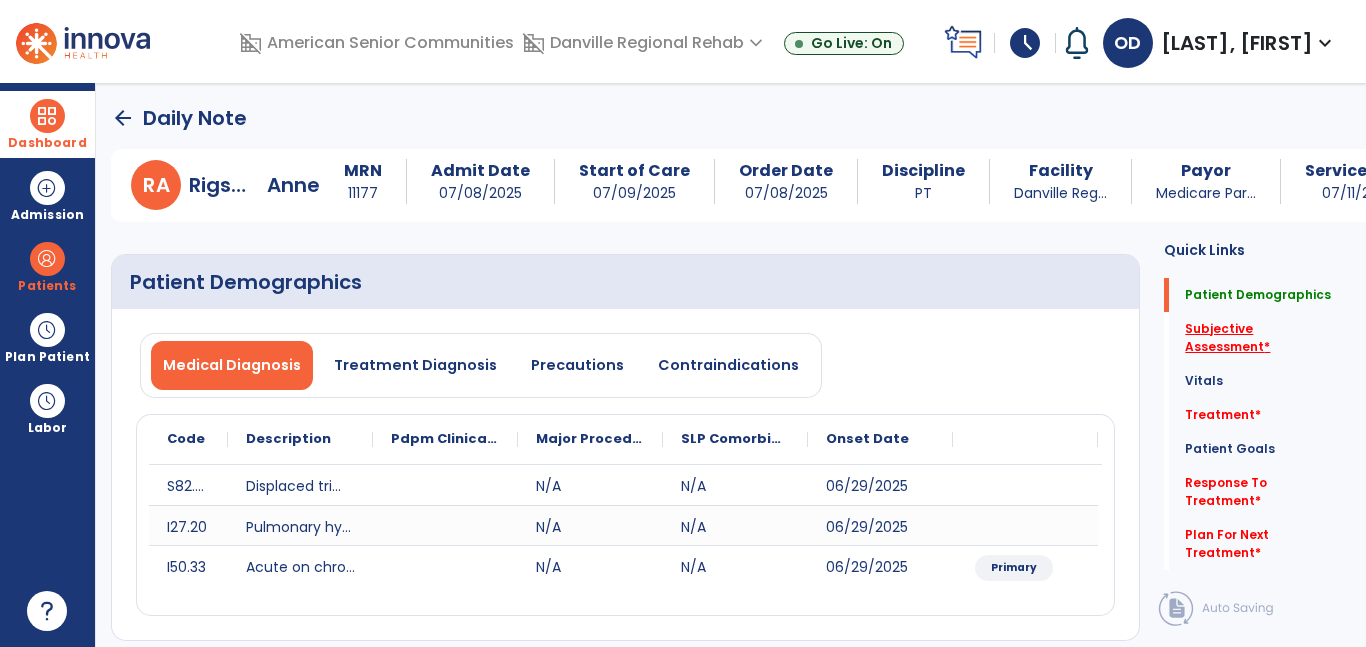 click on "Subjective Assessment   *" 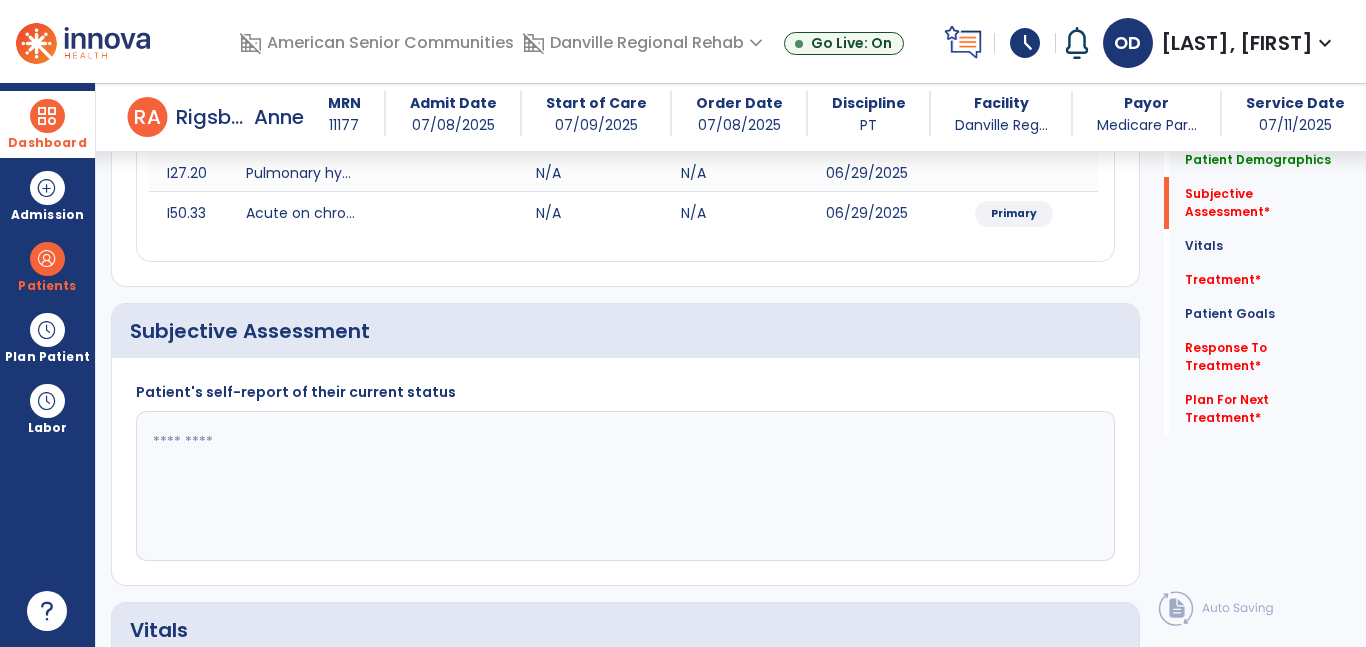 scroll, scrollTop: 433, scrollLeft: 0, axis: vertical 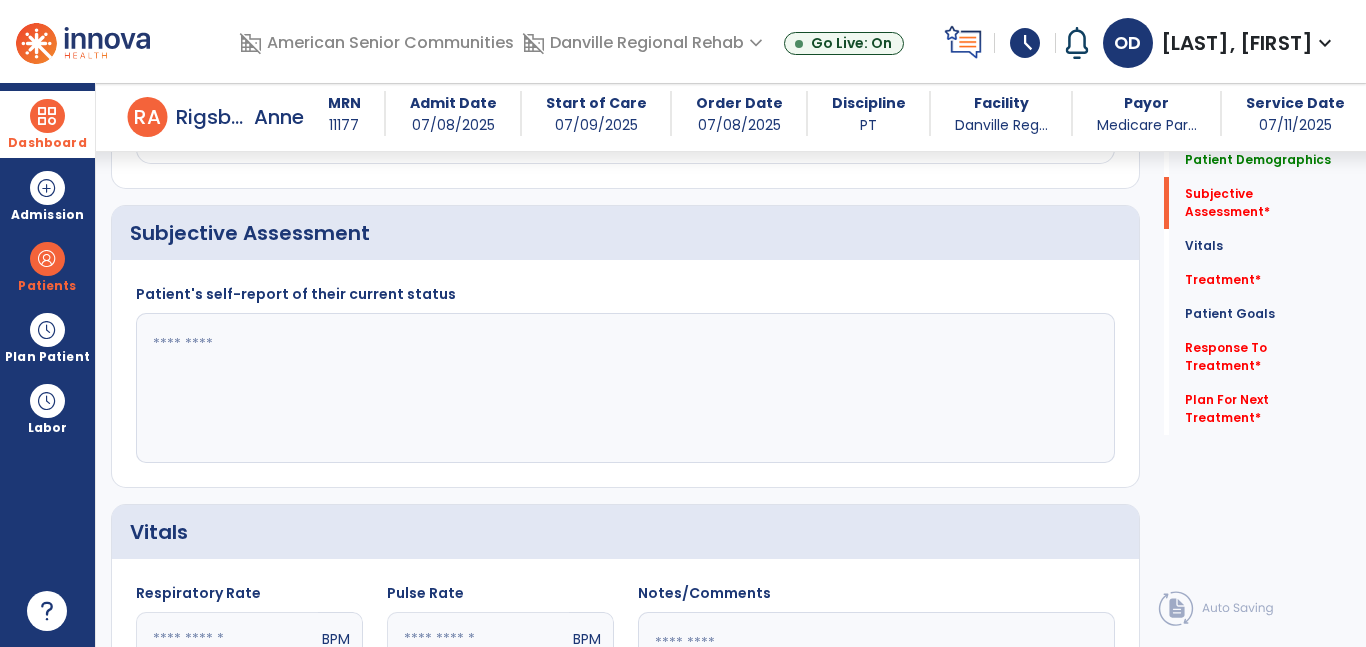 click 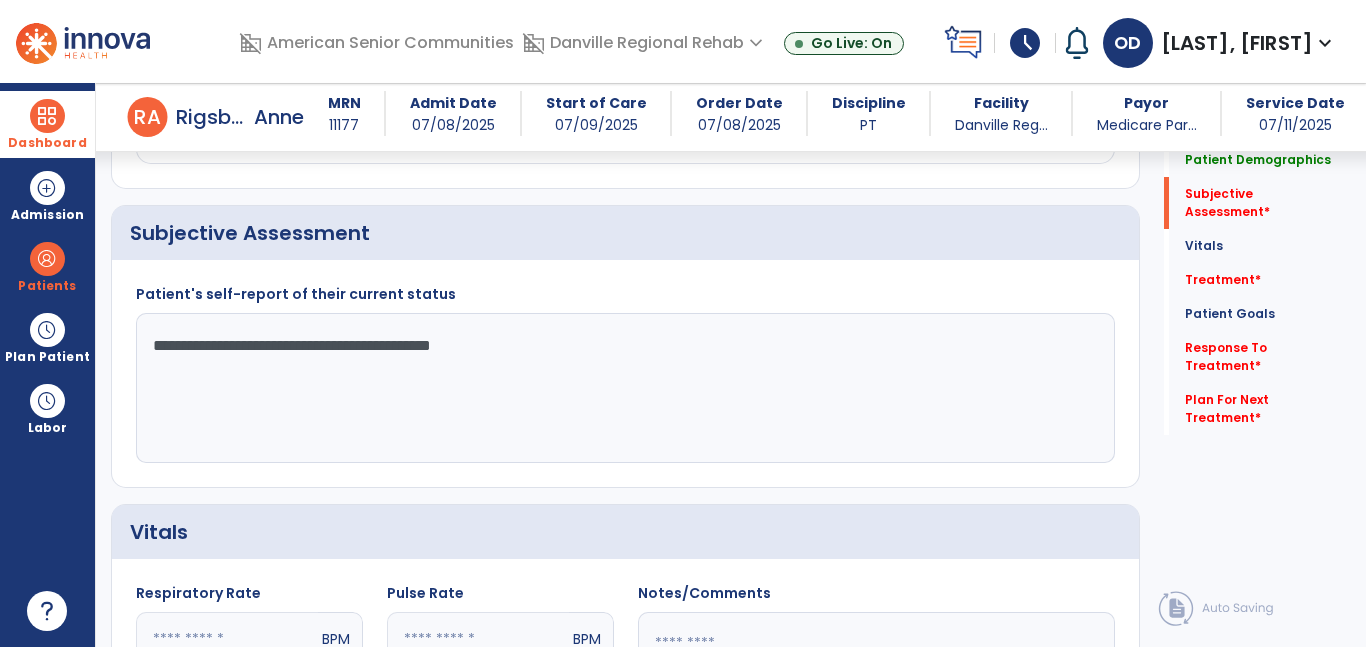 type on "**********" 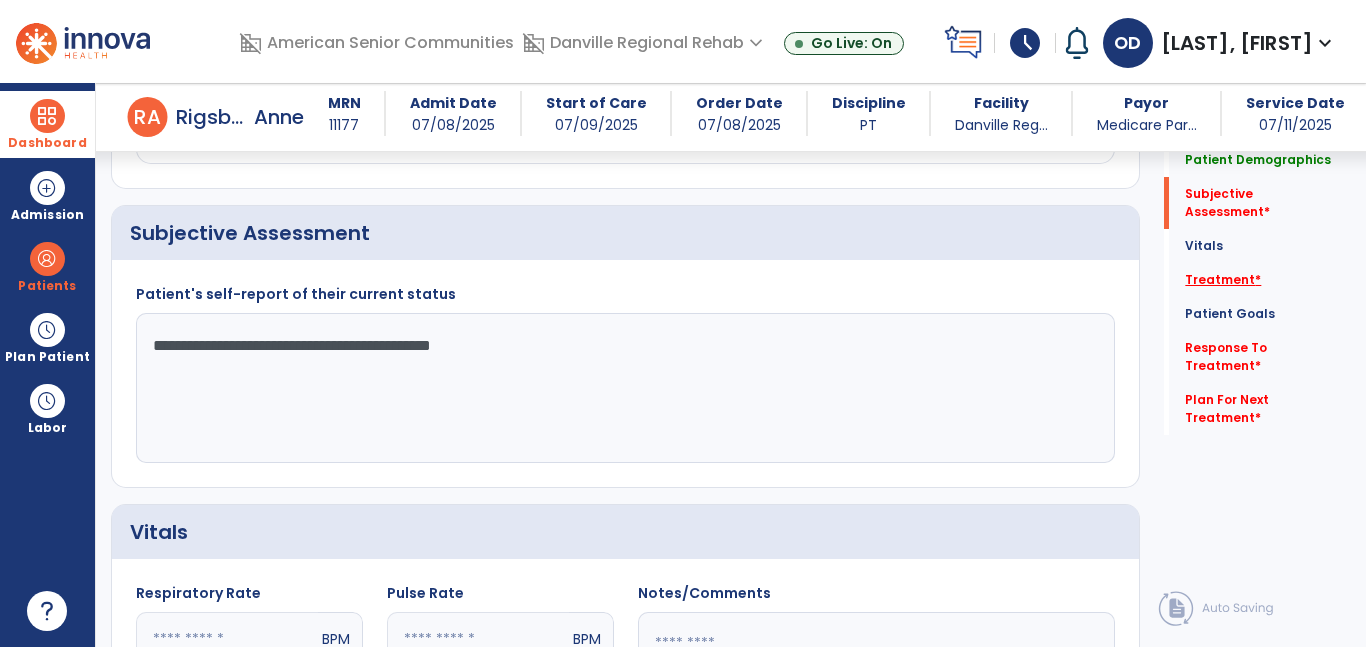 click on "Treatment   *  Treatment   *" 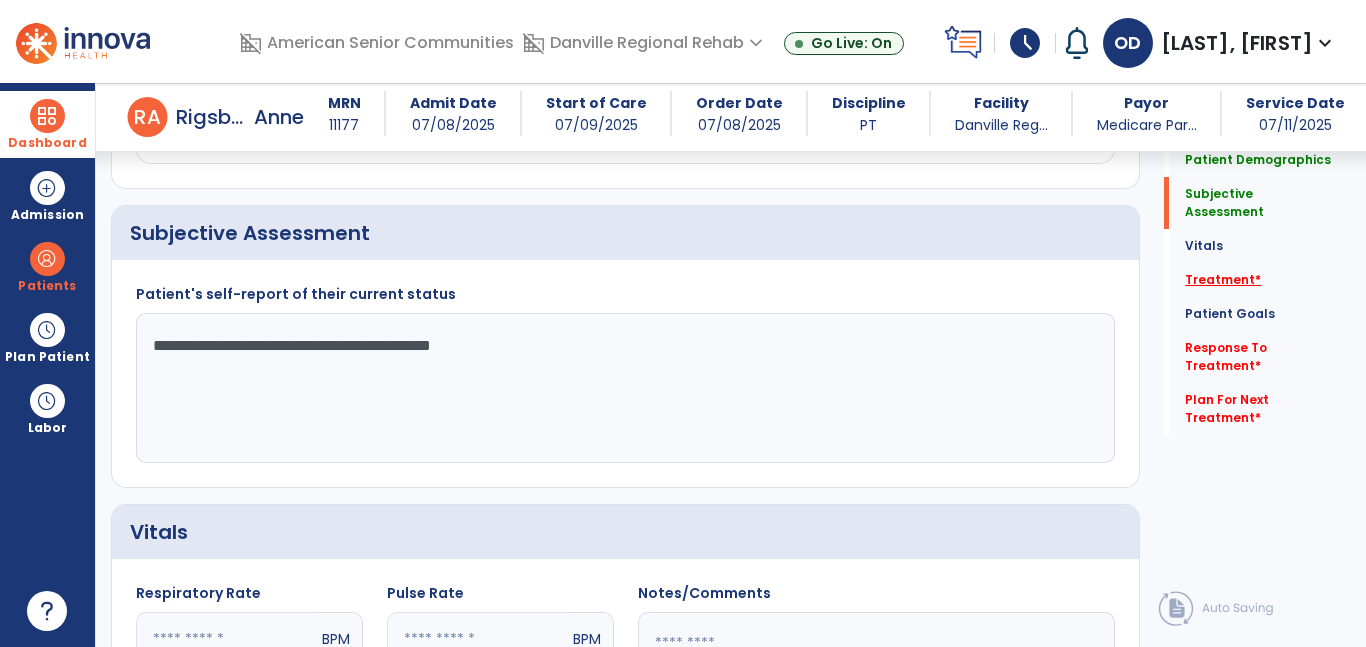 click on "Treatment   *" 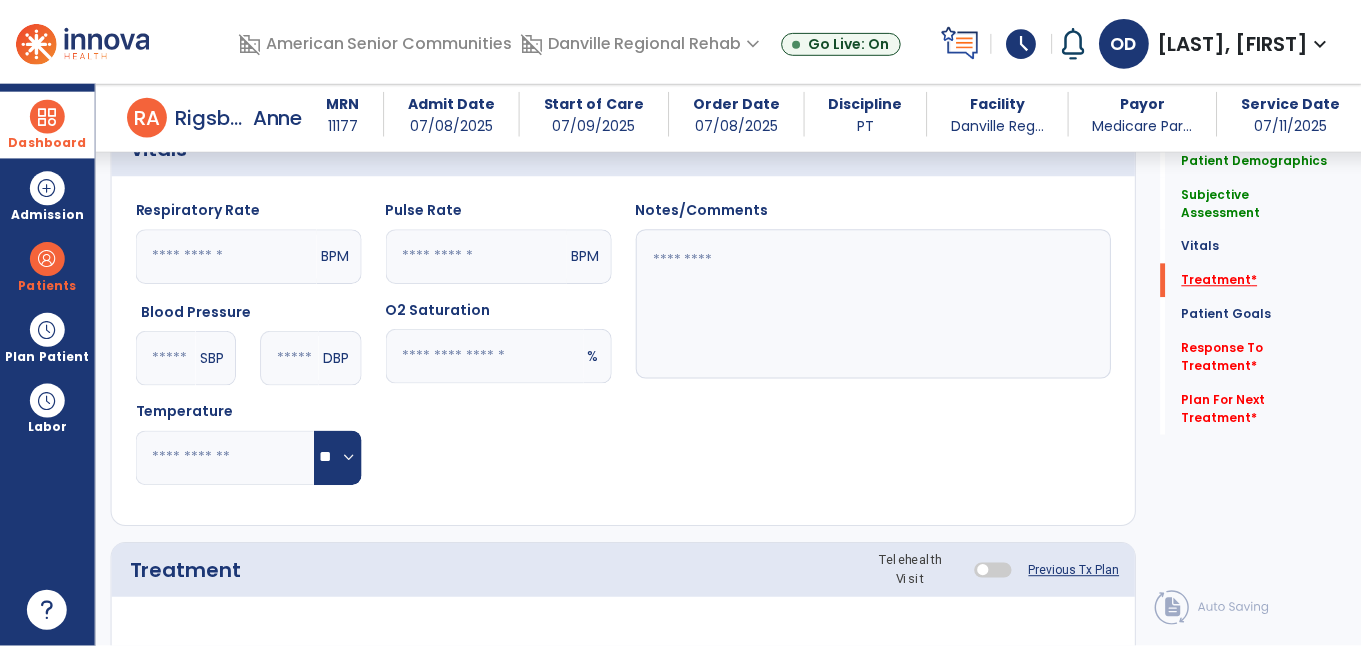 scroll, scrollTop: 1122, scrollLeft: 0, axis: vertical 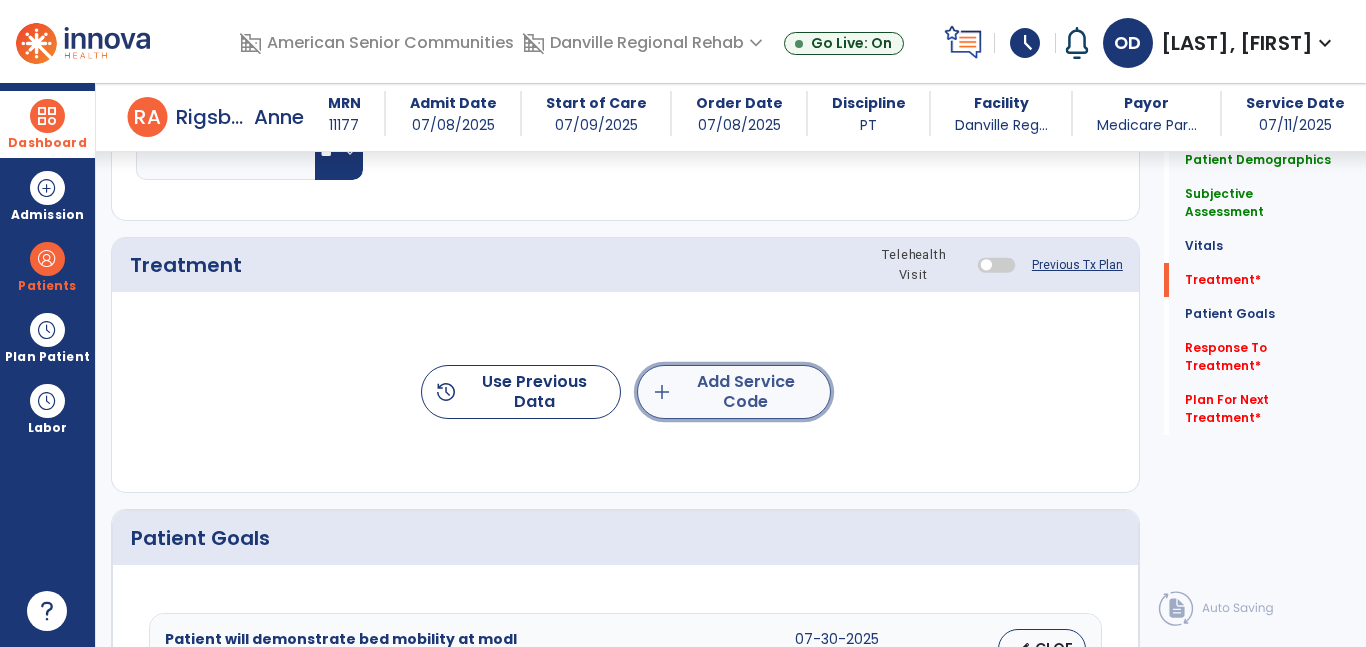 click on "add  Add Service Code" 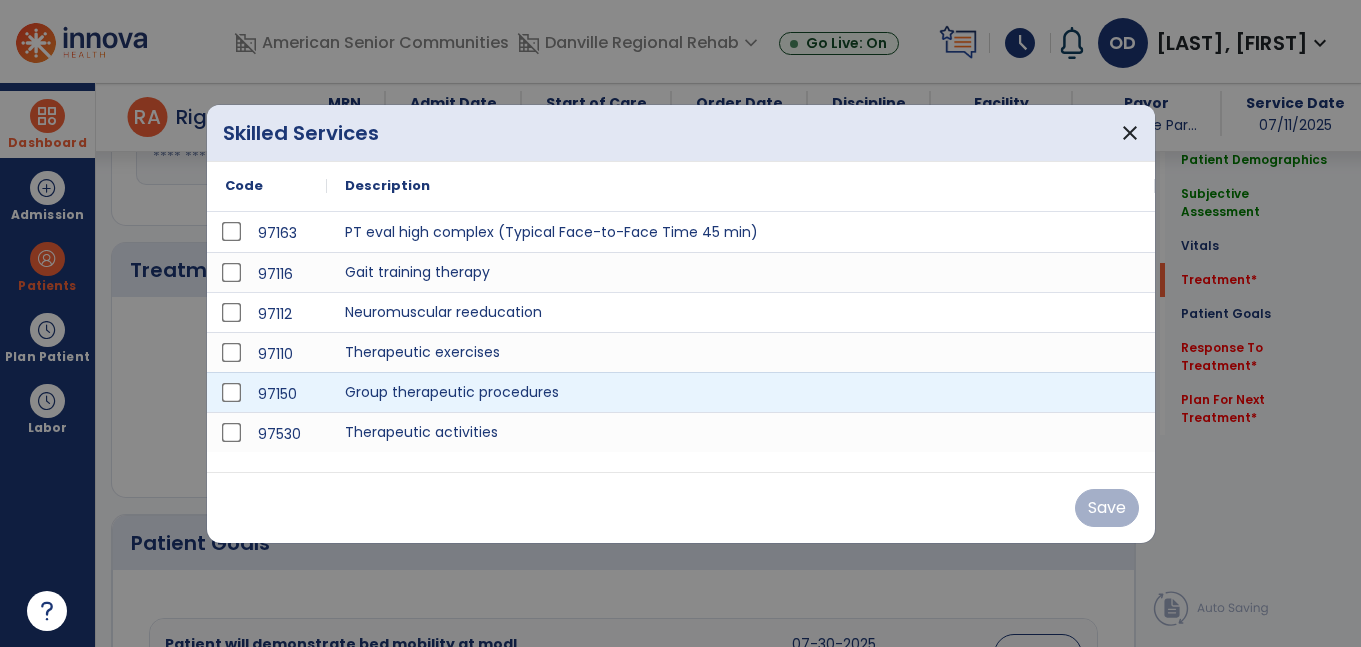 scroll, scrollTop: 1122, scrollLeft: 0, axis: vertical 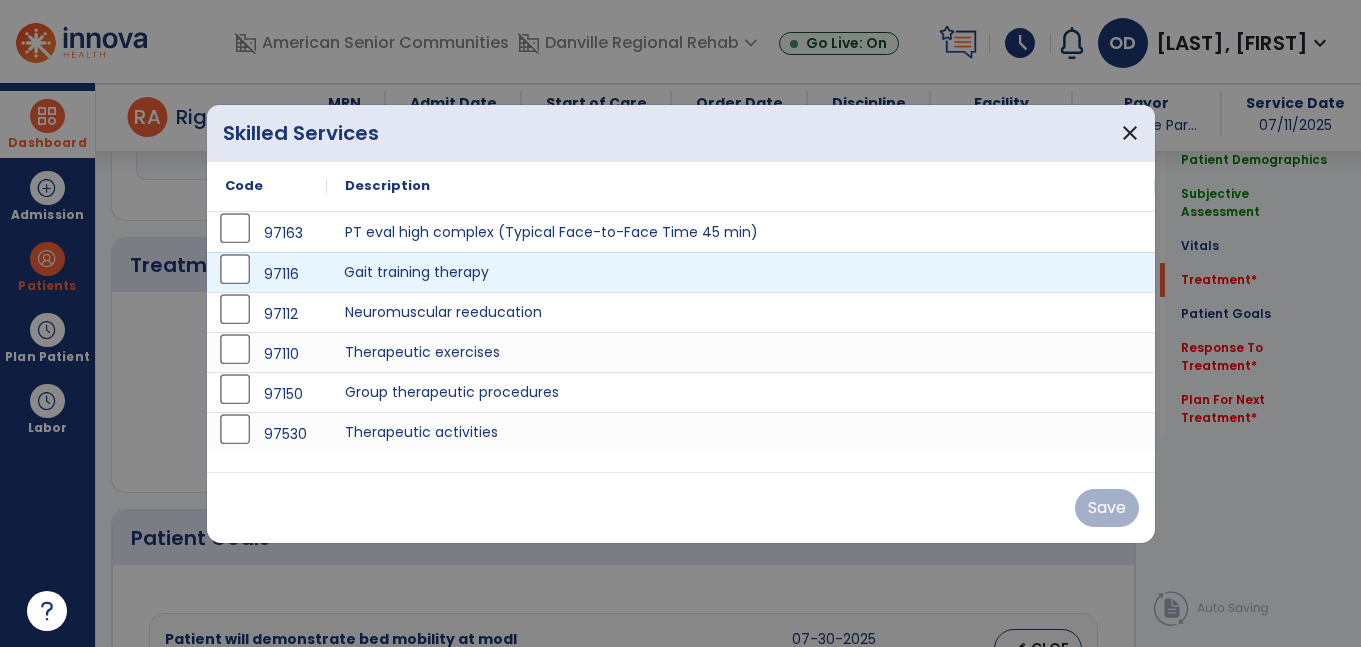 click on "Gait training therapy" at bounding box center [741, 272] 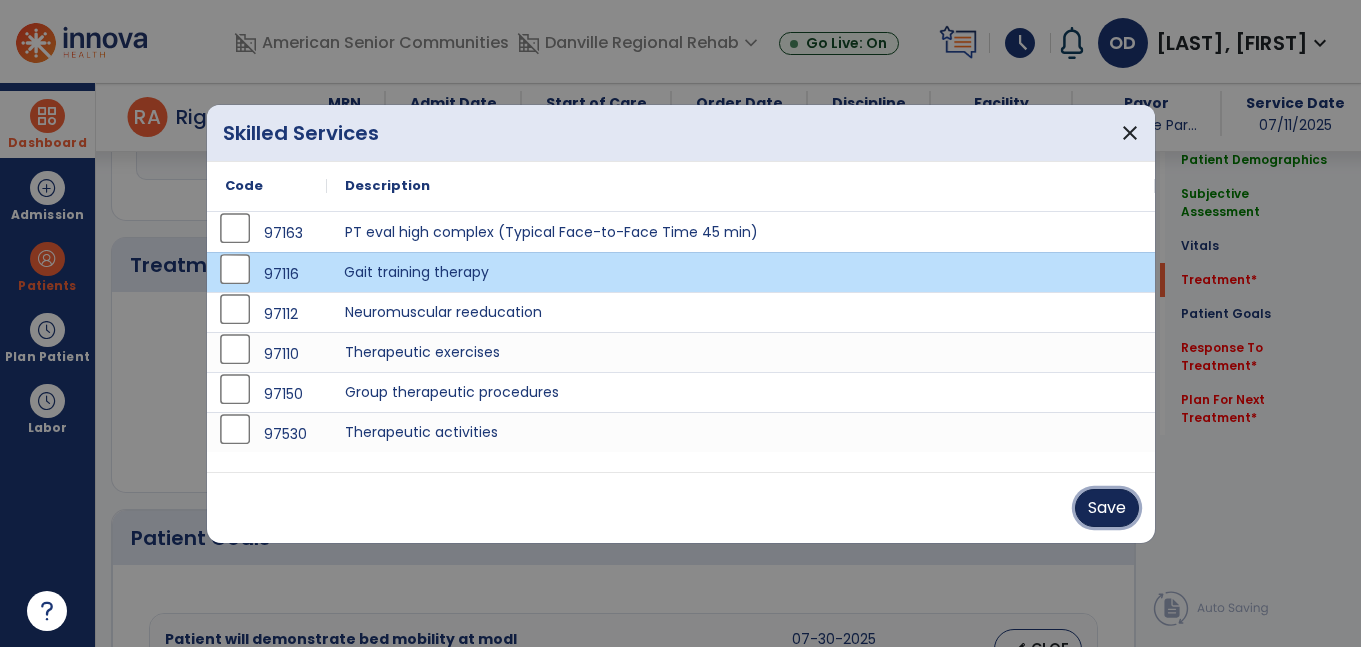 click on "Save" at bounding box center [1107, 508] 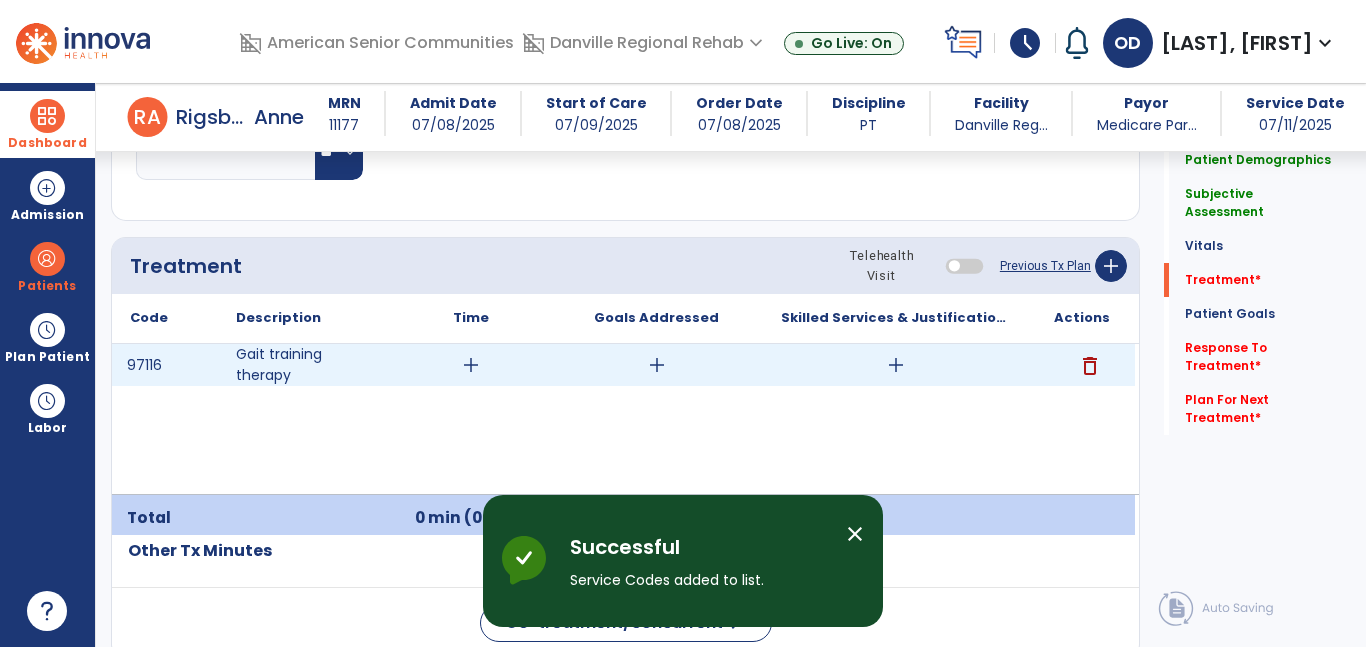 click on "add" at bounding box center (471, 365) 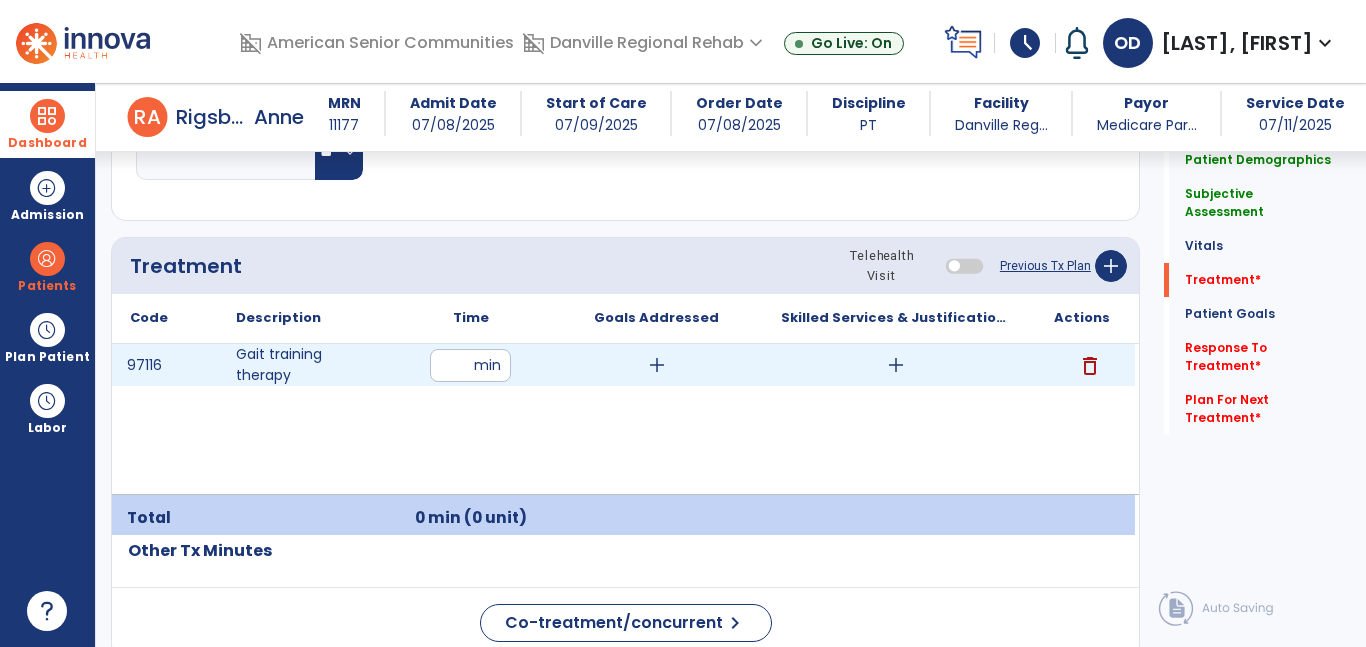 type on "*" 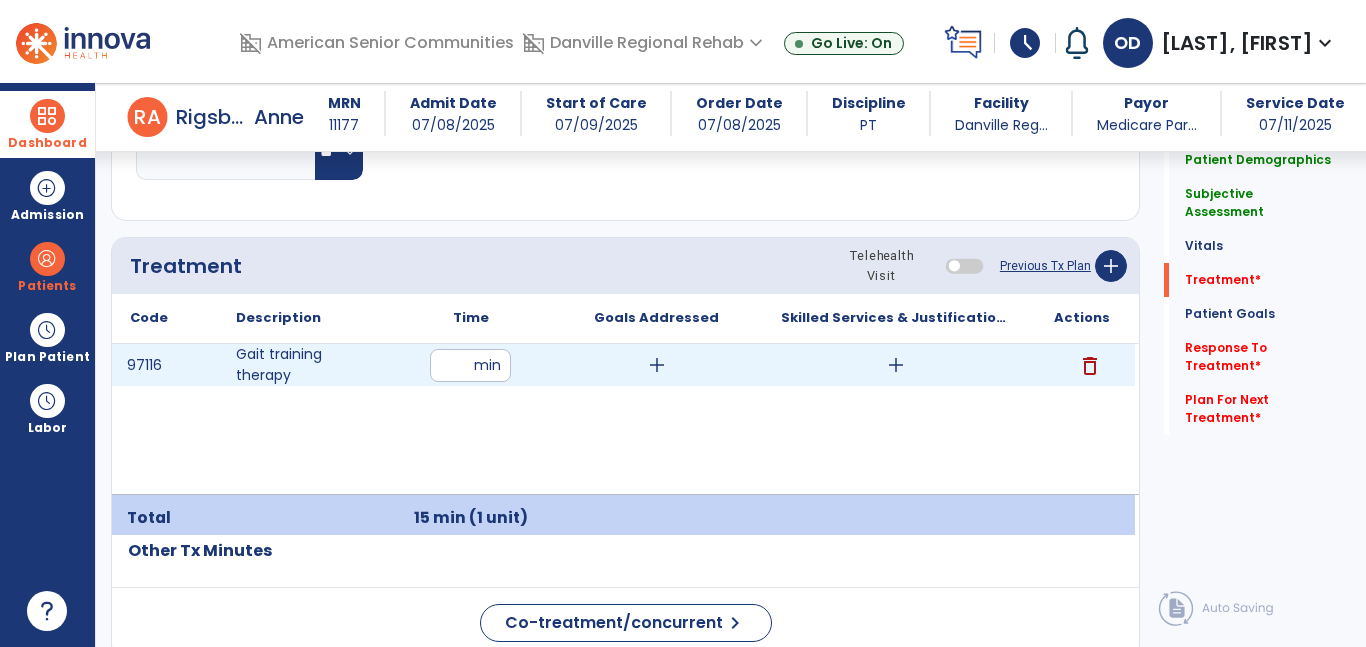 click on "add" at bounding box center [657, 365] 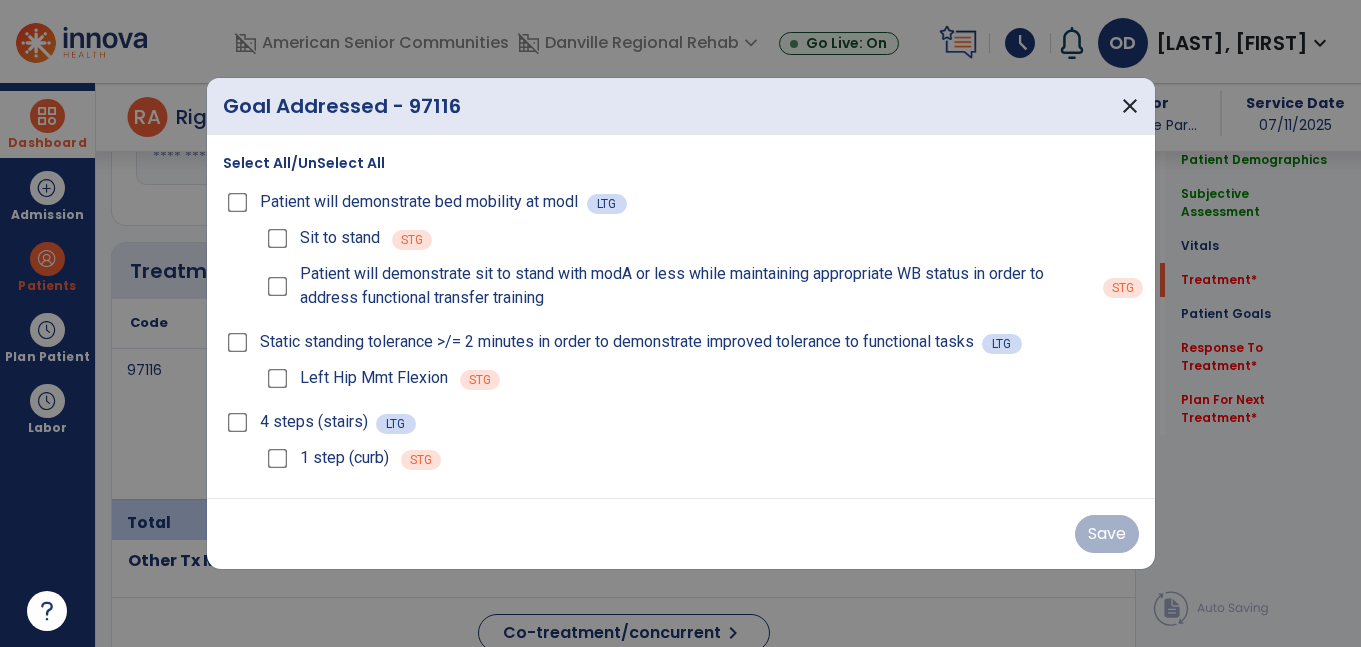 scroll, scrollTop: 1122, scrollLeft: 0, axis: vertical 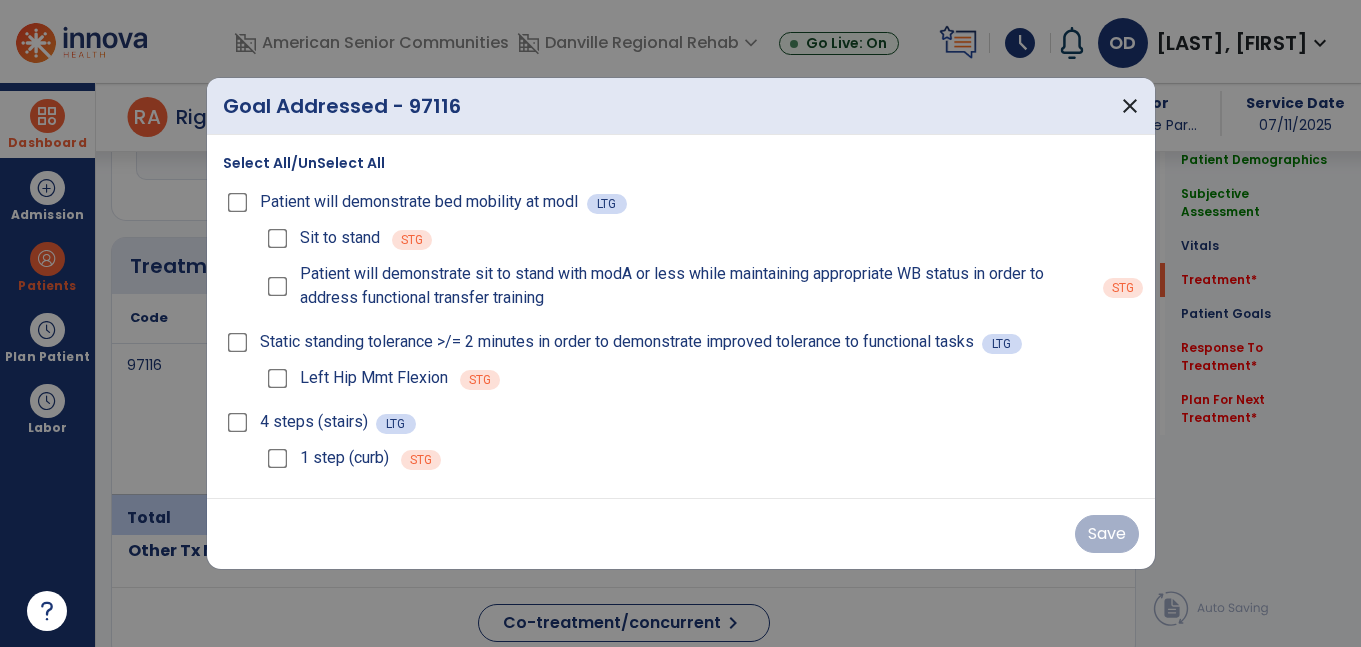 click on "Sit to stand" at bounding box center [321, 238] 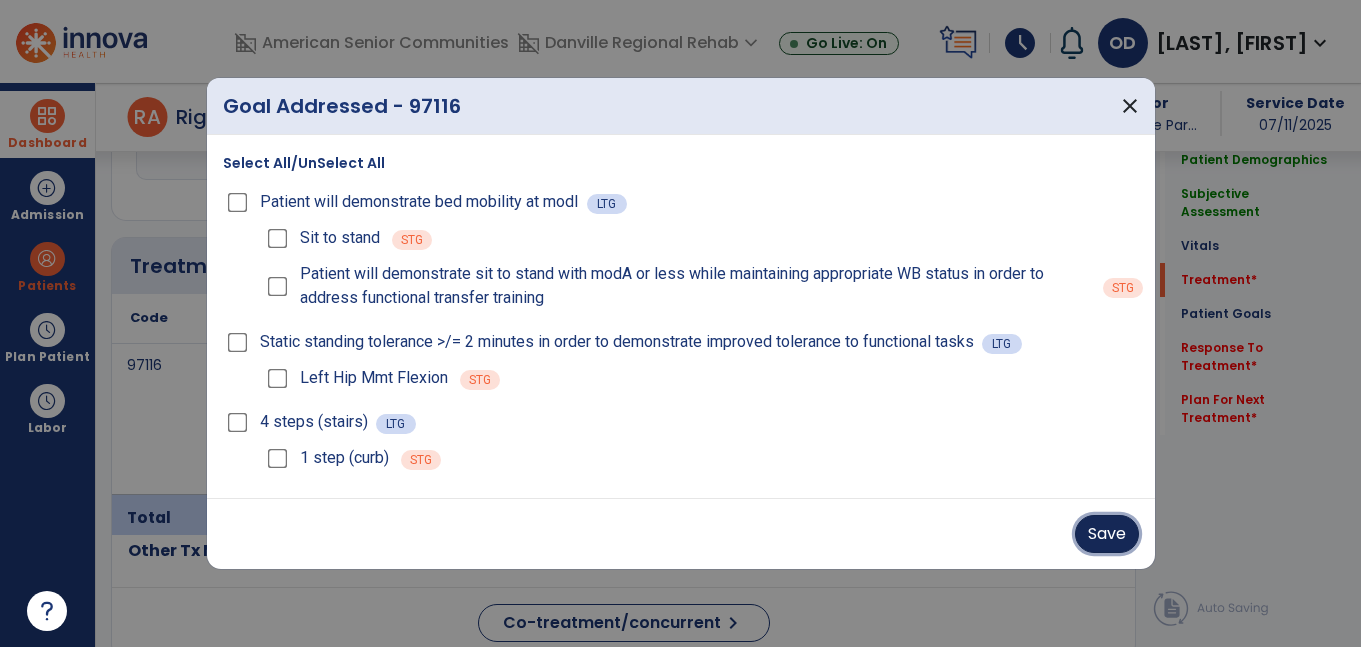 click on "Save" at bounding box center [1107, 534] 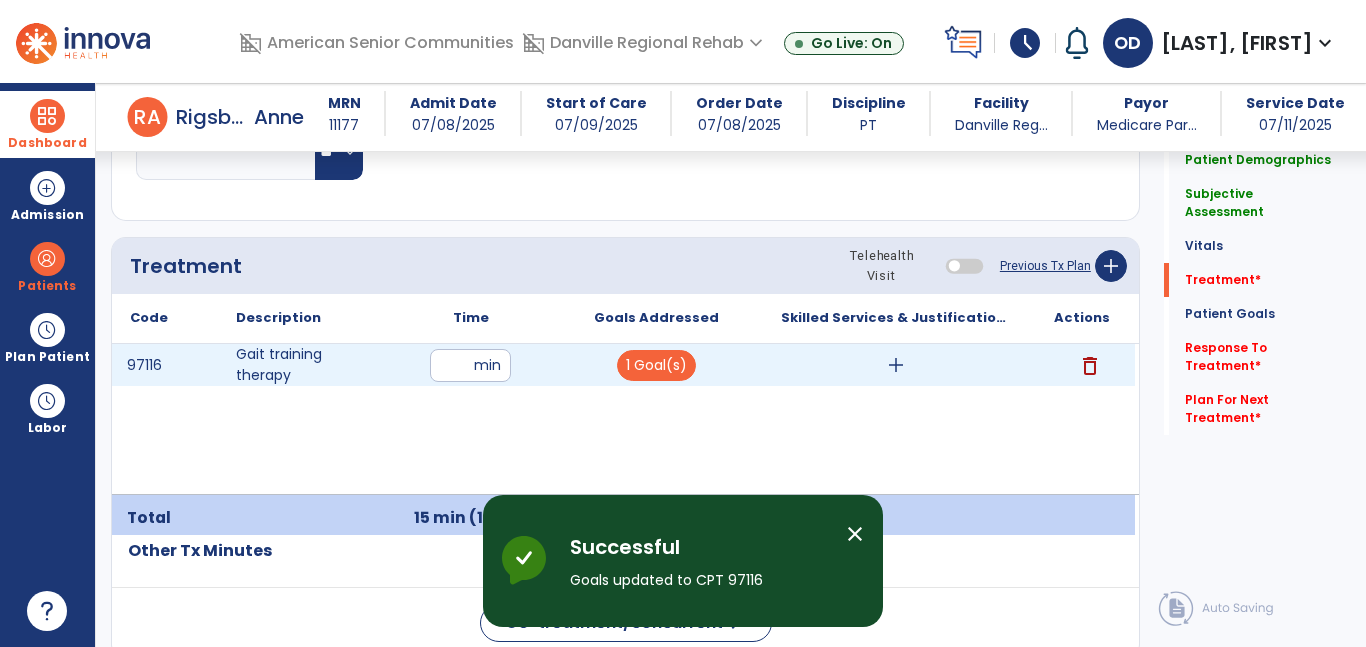 click on "add" at bounding box center (896, 365) 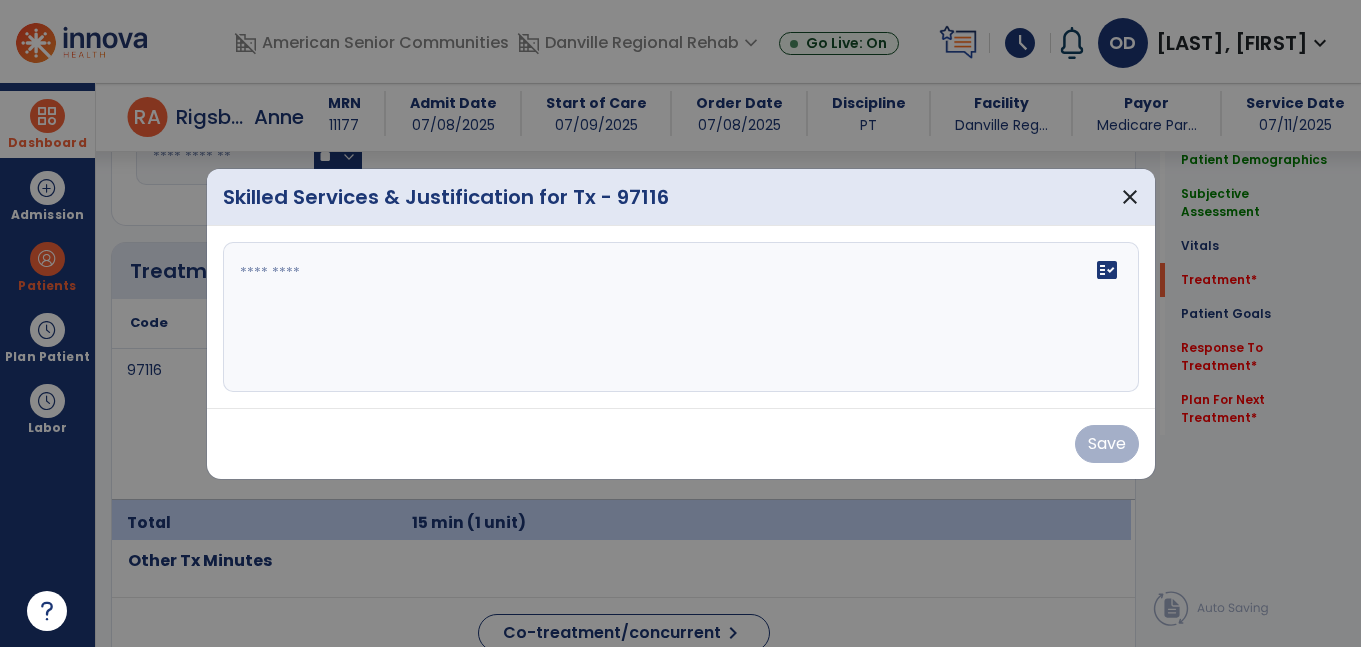 scroll, scrollTop: 1122, scrollLeft: 0, axis: vertical 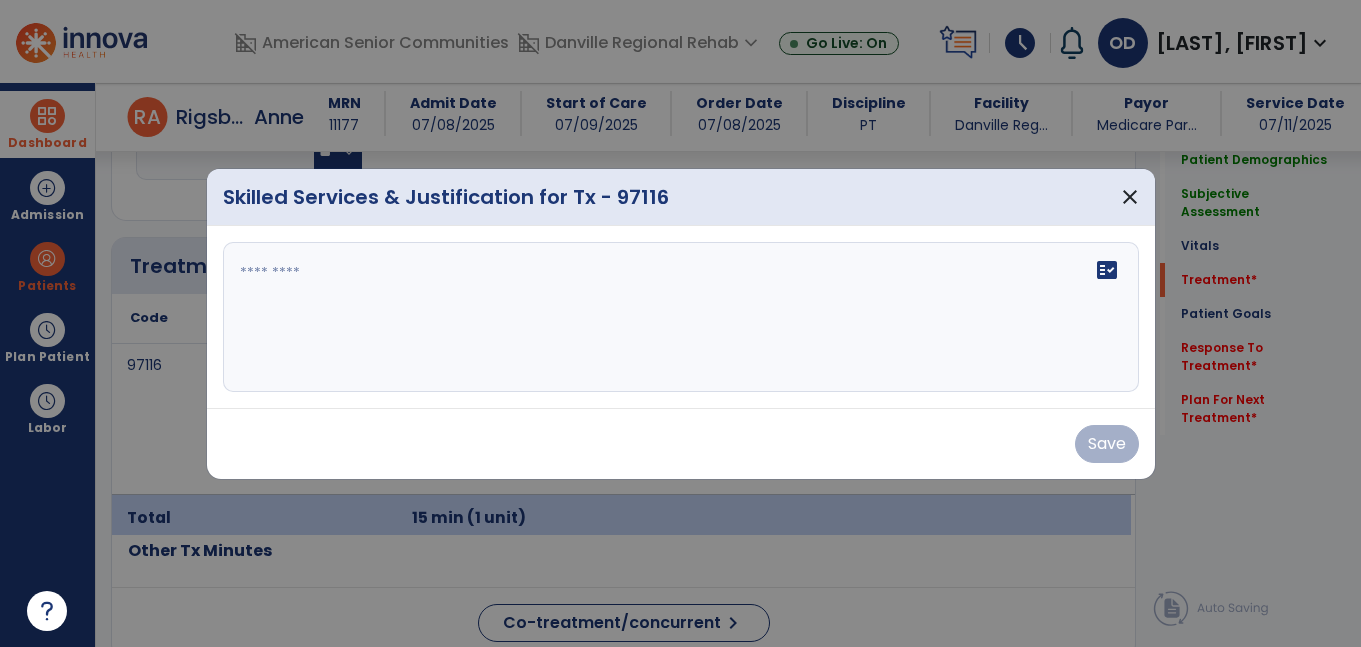 click on "fact_check" at bounding box center (681, 317) 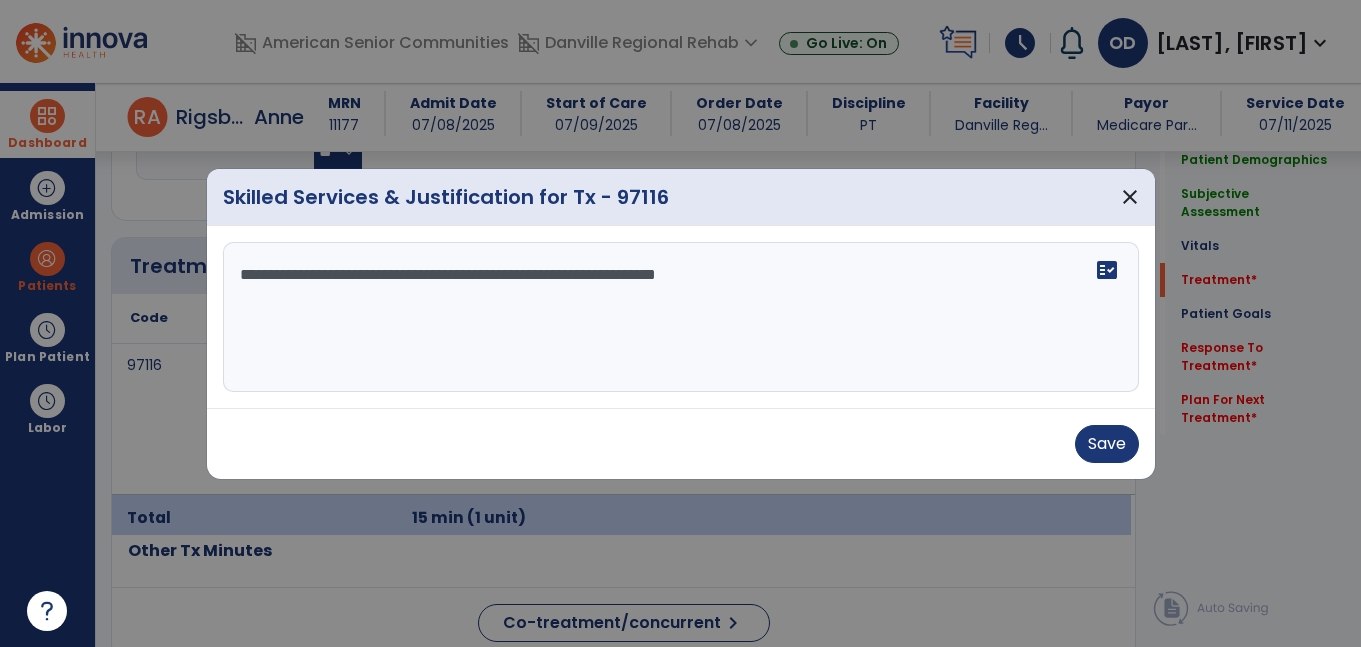 type on "**********" 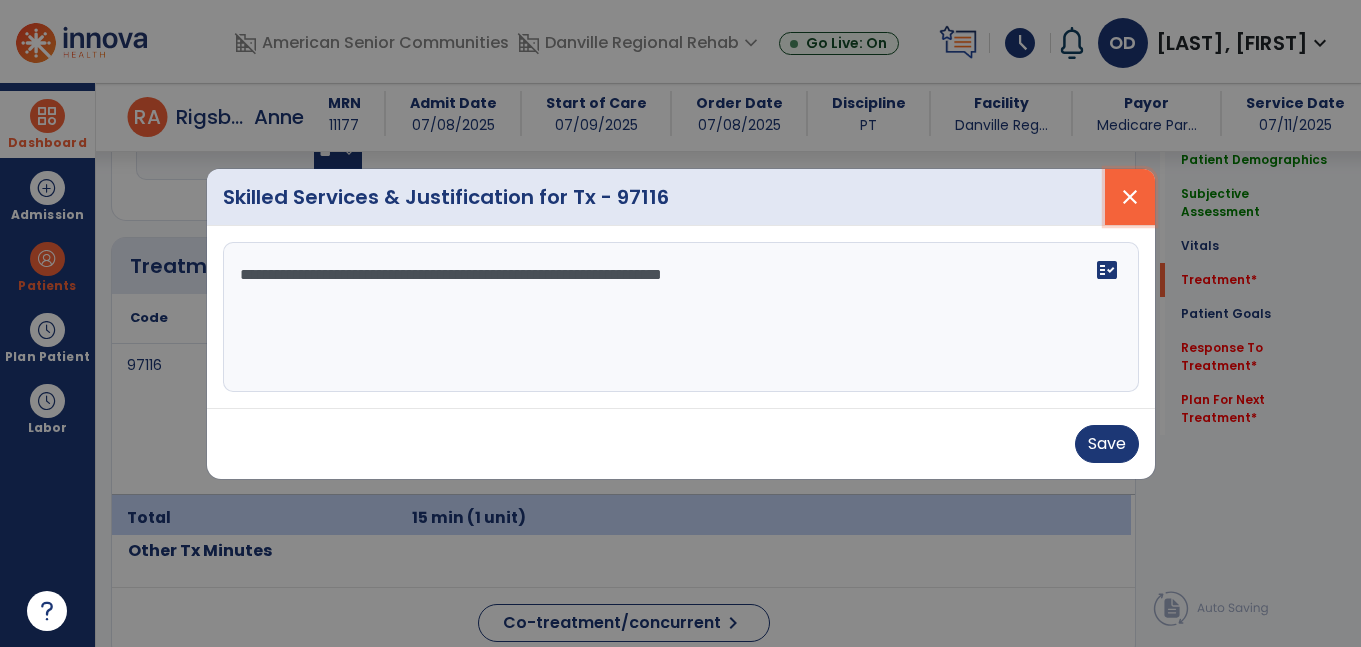 click on "close" at bounding box center [1130, 197] 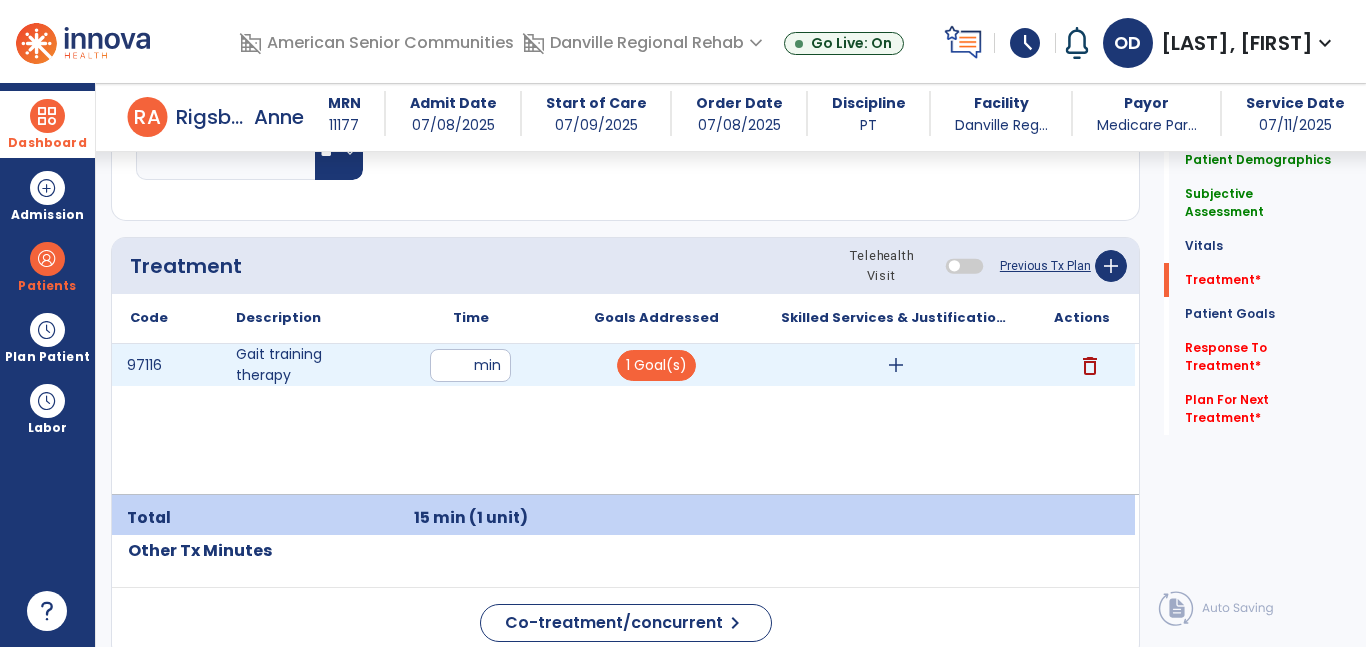 click on "delete" at bounding box center (1090, 366) 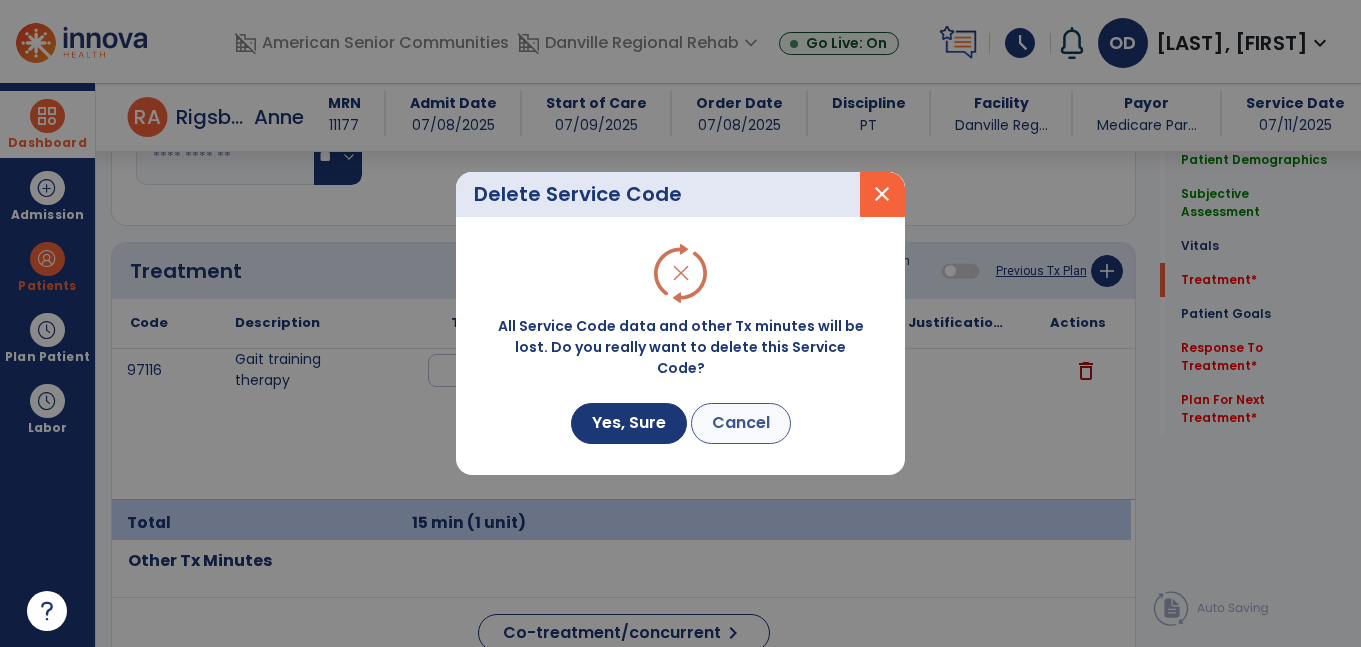 scroll, scrollTop: 1122, scrollLeft: 0, axis: vertical 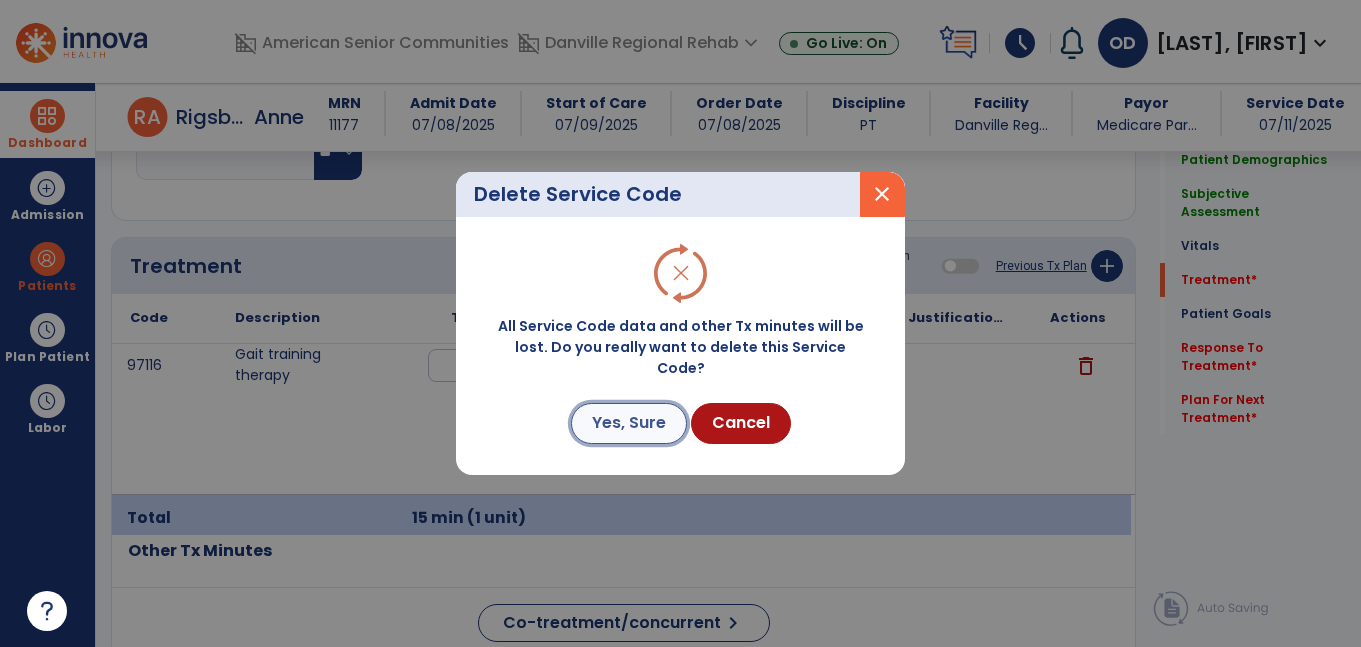 click on "Yes, Sure" at bounding box center (629, 423) 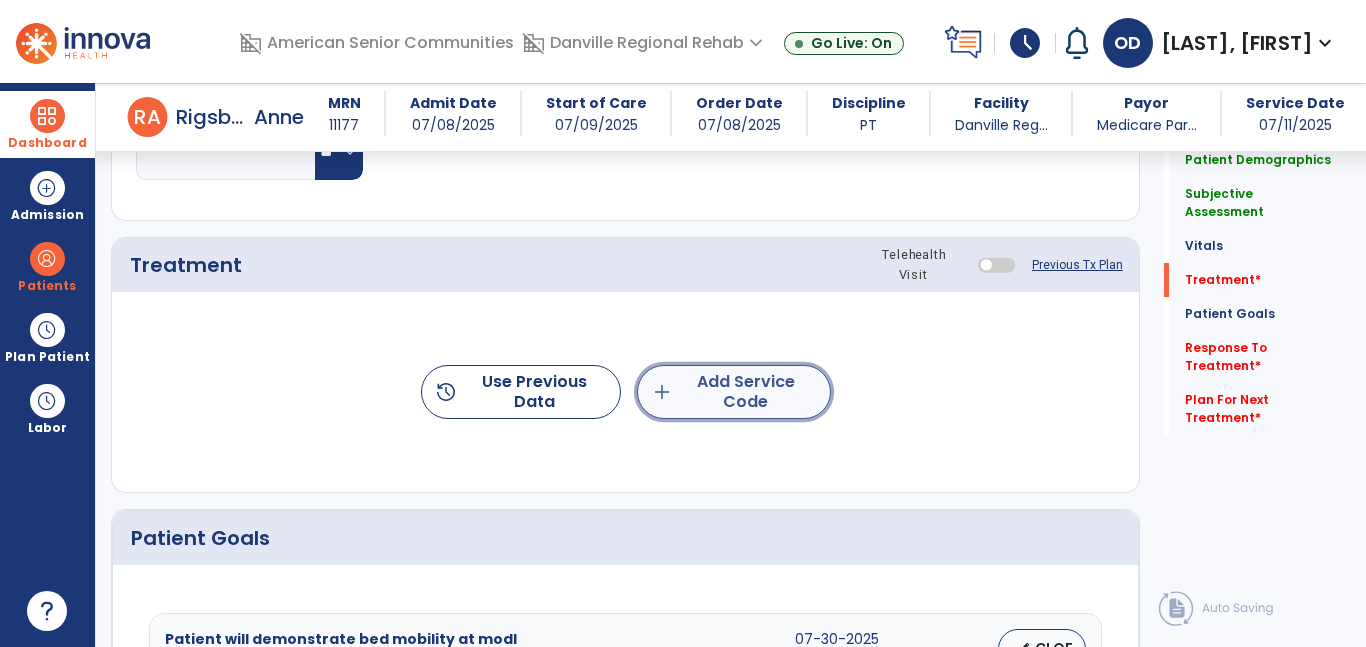 click on "add  Add Service Code" 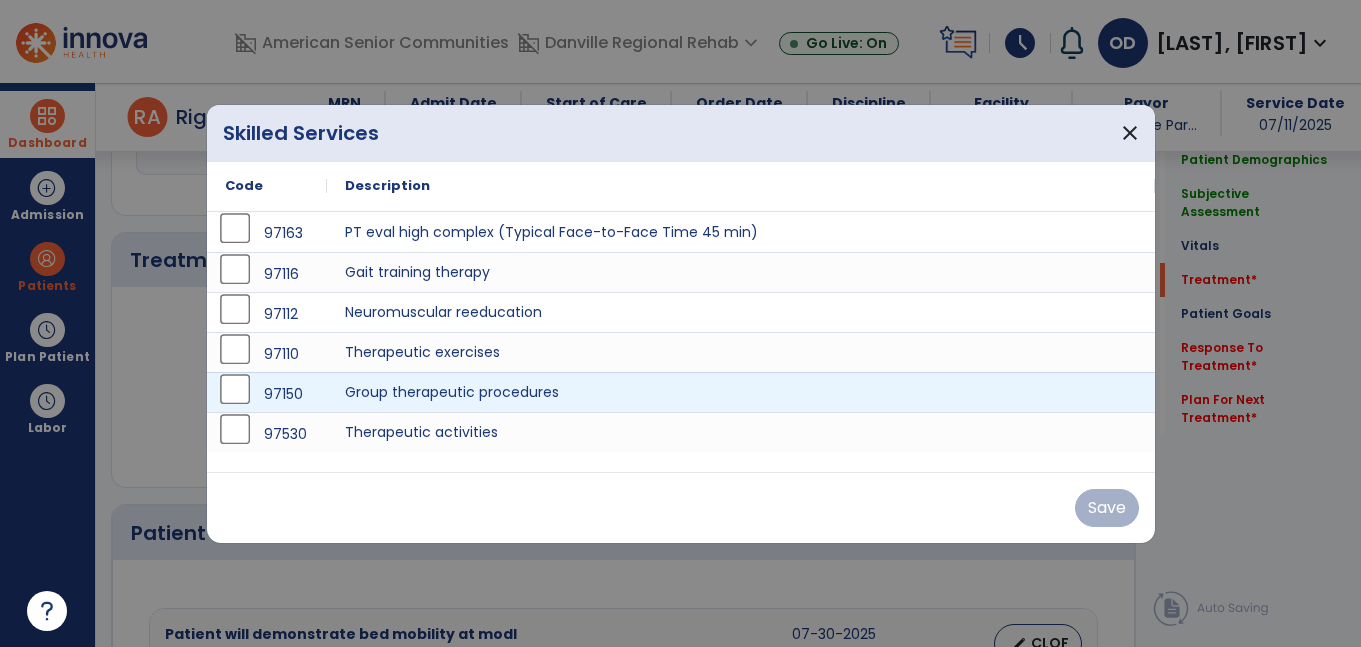 scroll, scrollTop: 1122, scrollLeft: 0, axis: vertical 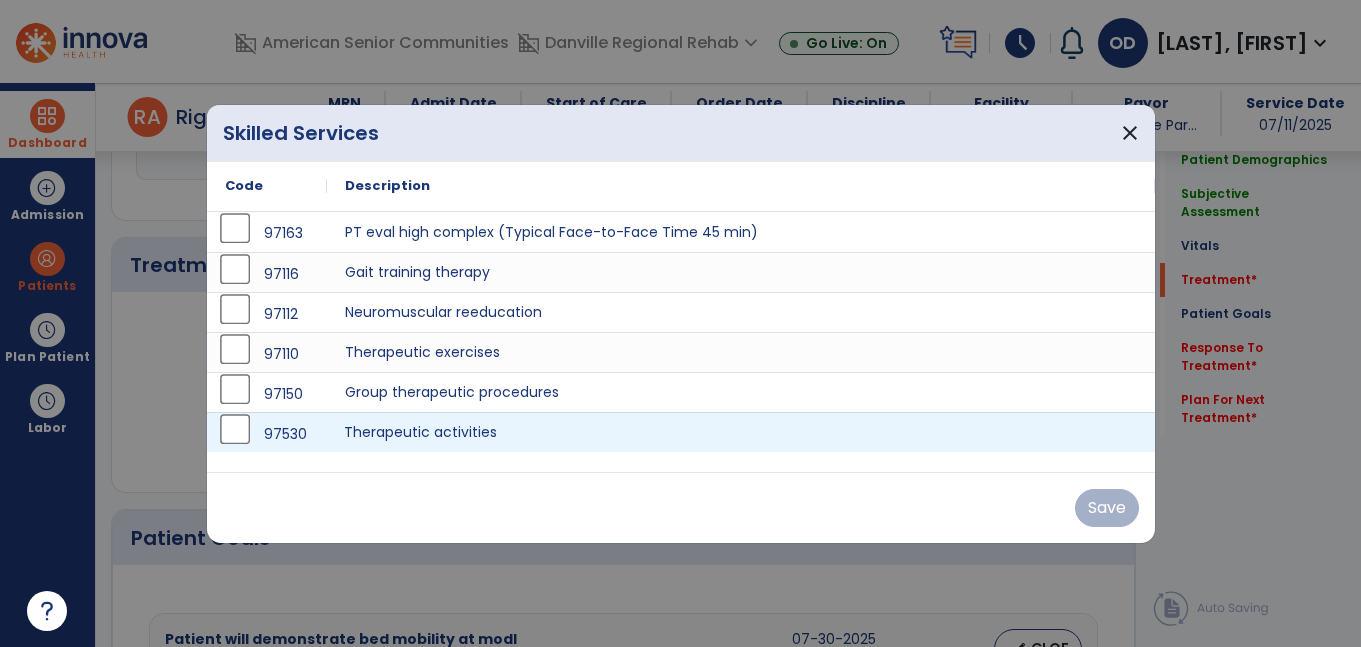 click on "Therapeutic activities" at bounding box center [741, 432] 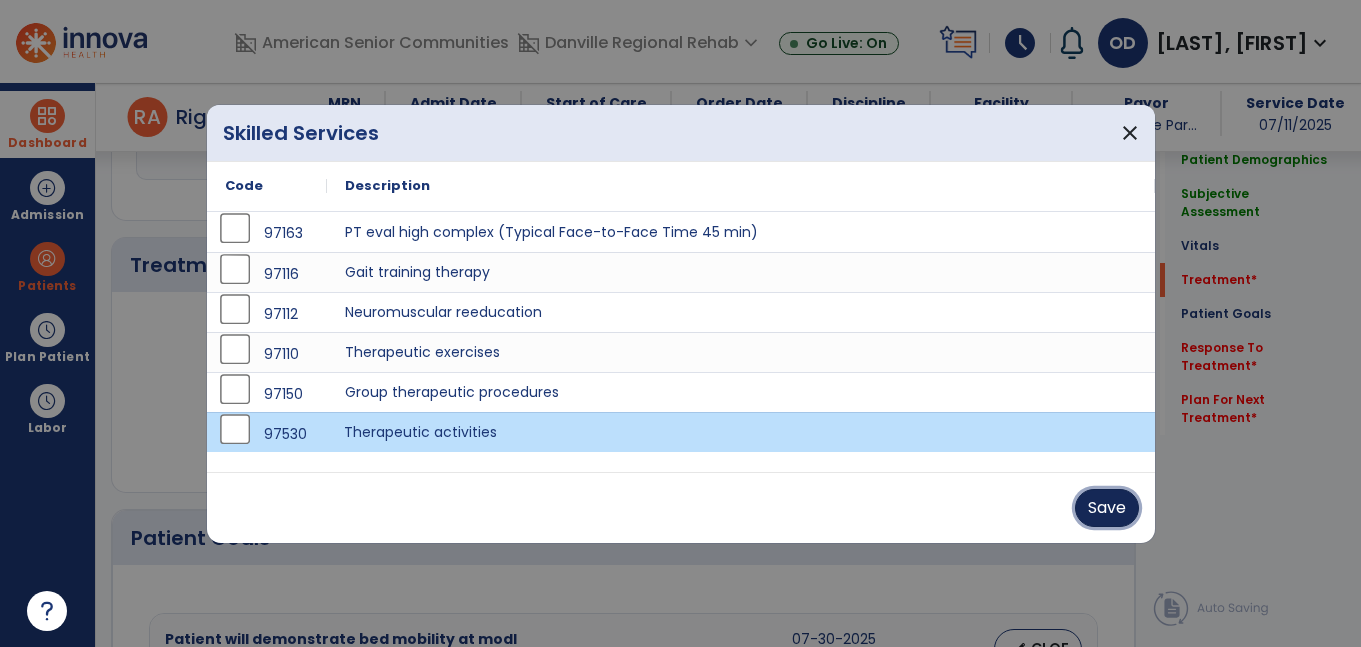 click on "Save" at bounding box center (1107, 508) 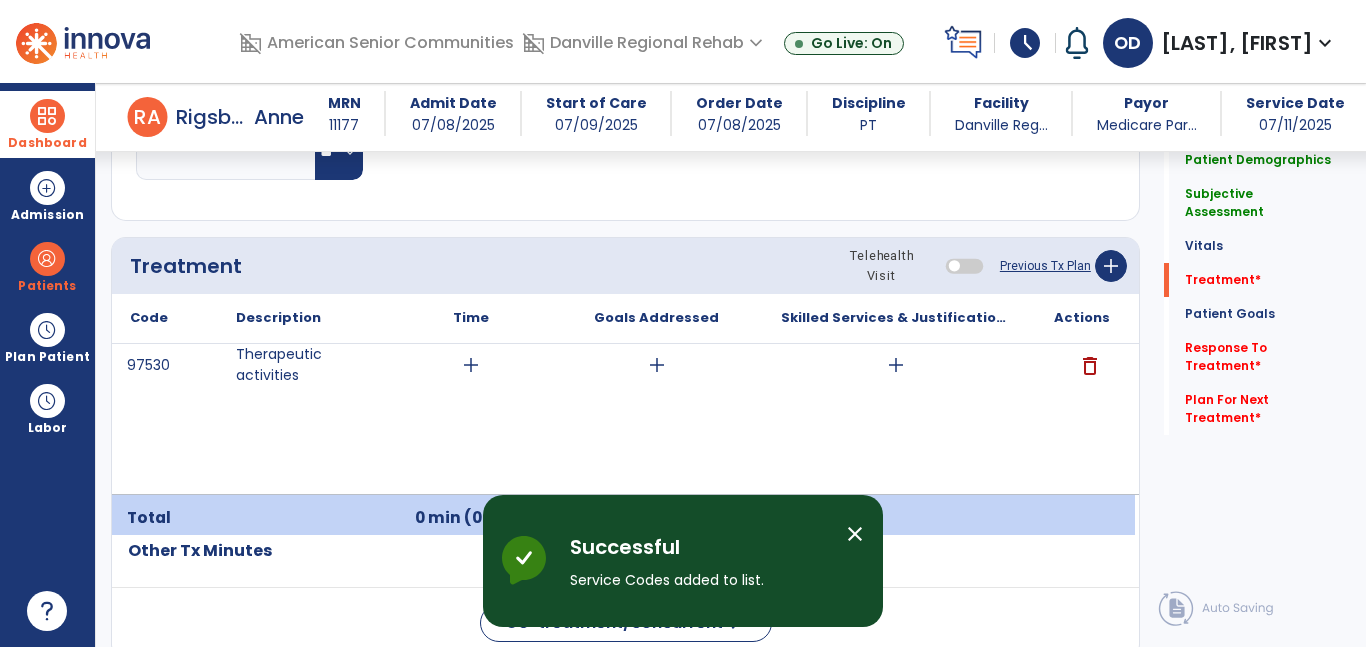 click on "add" at bounding box center [471, 365] 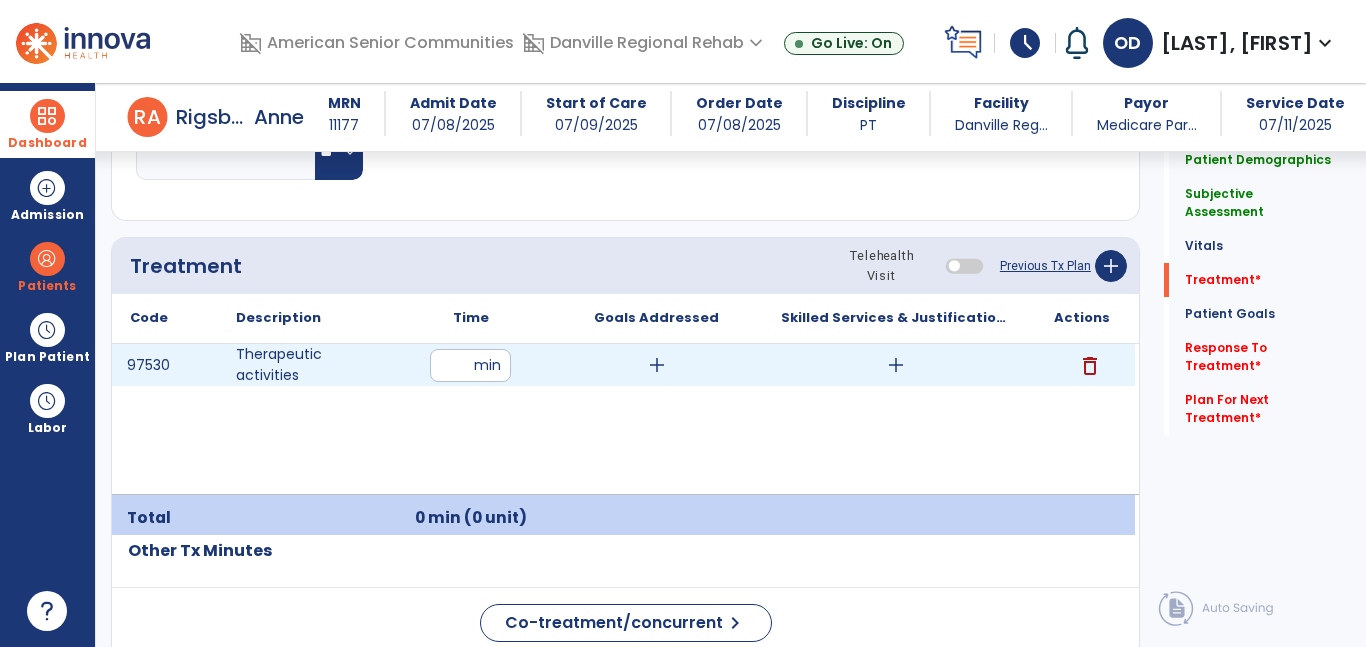 type on "**" 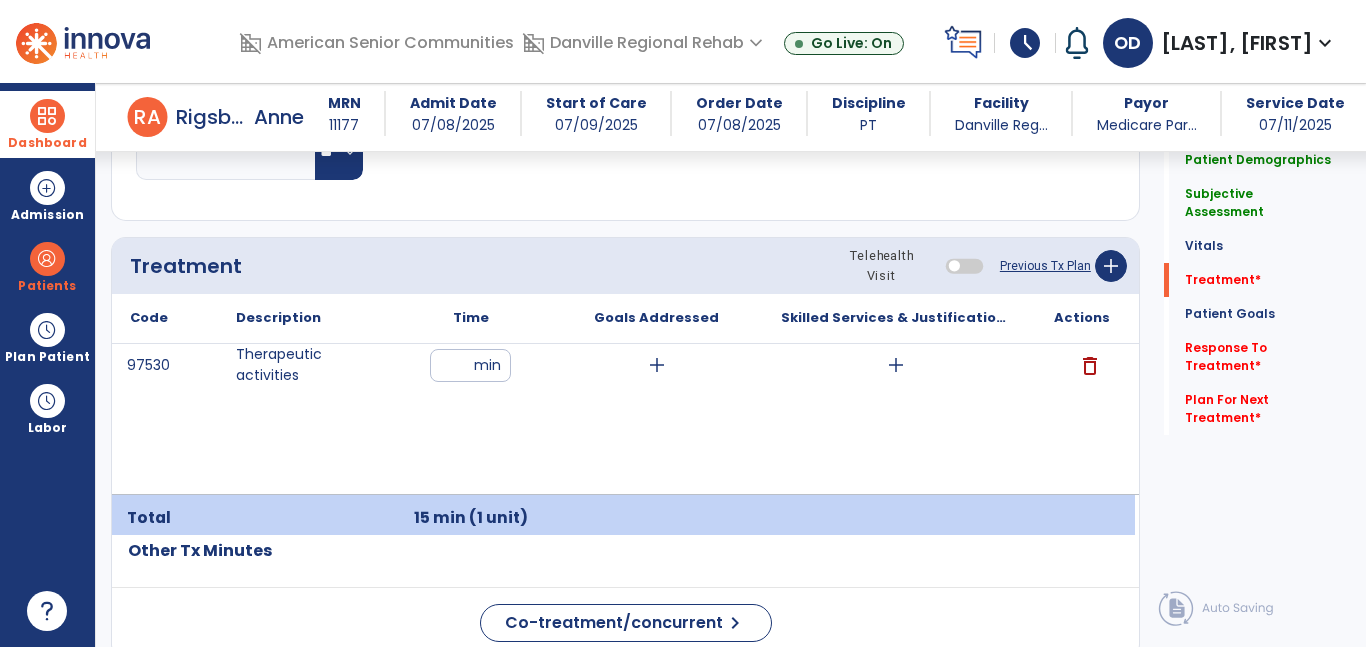 click on "add" at bounding box center (657, 365) 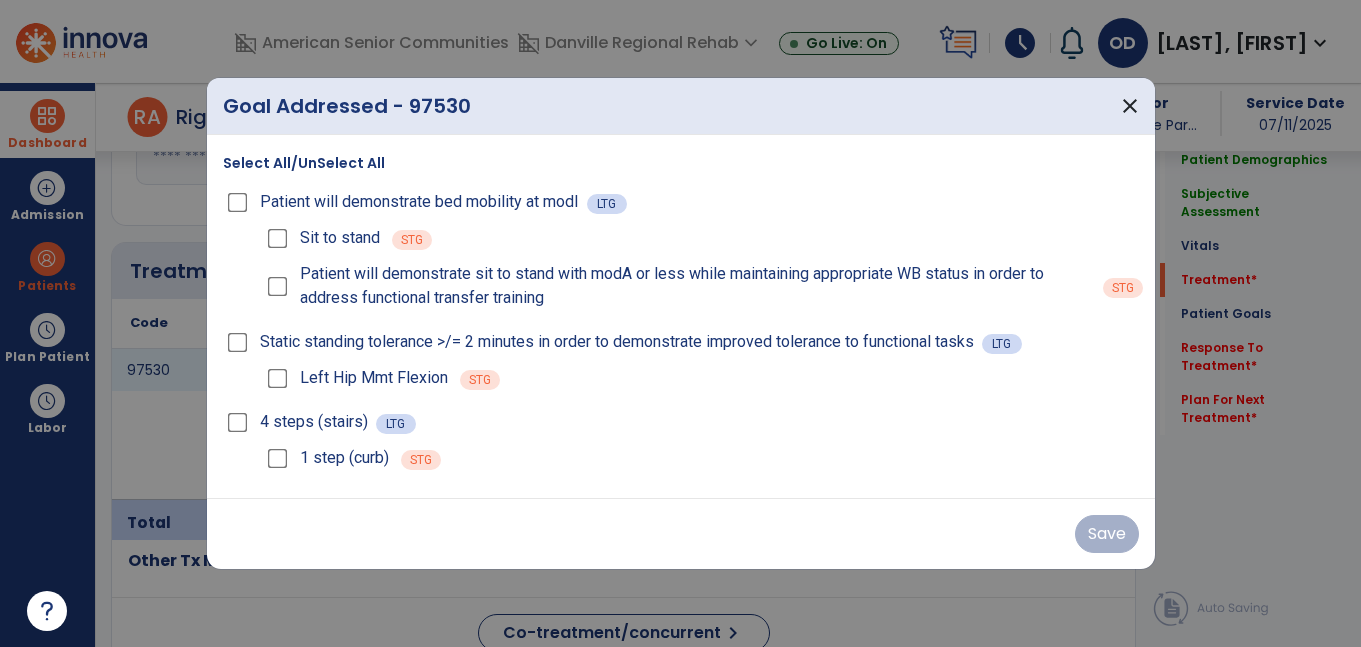 scroll, scrollTop: 1122, scrollLeft: 0, axis: vertical 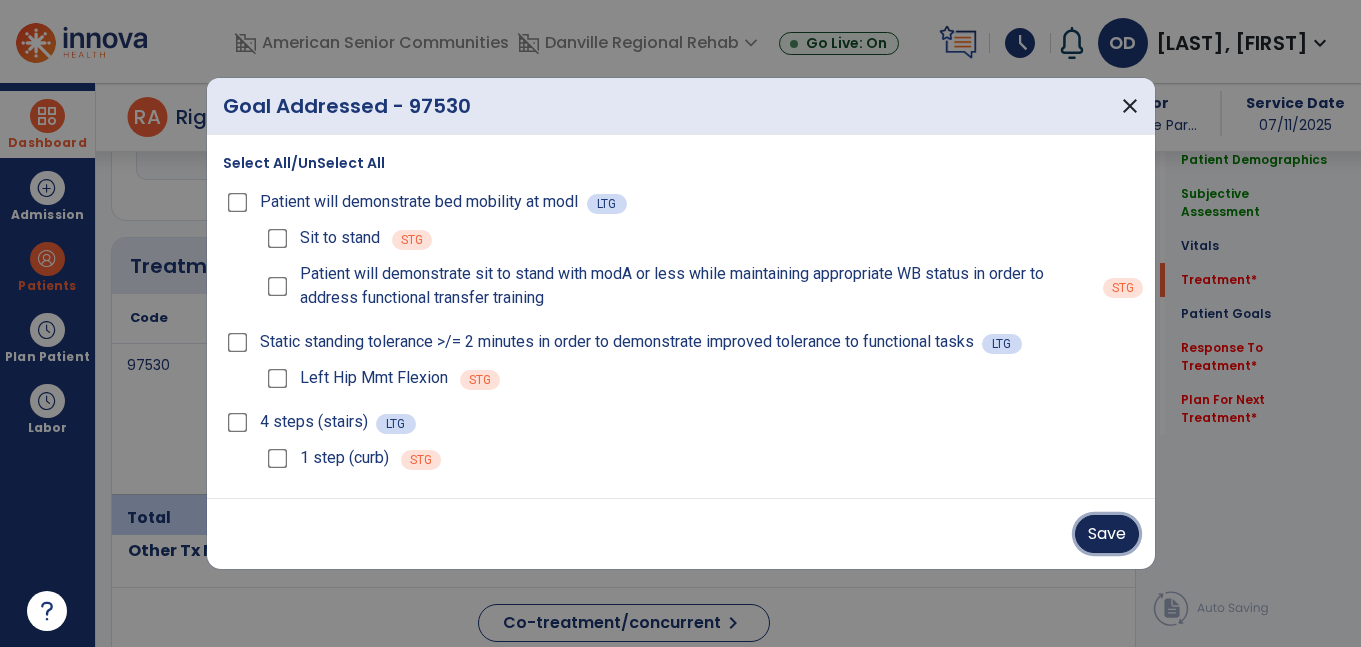 click on "Save" at bounding box center (1107, 534) 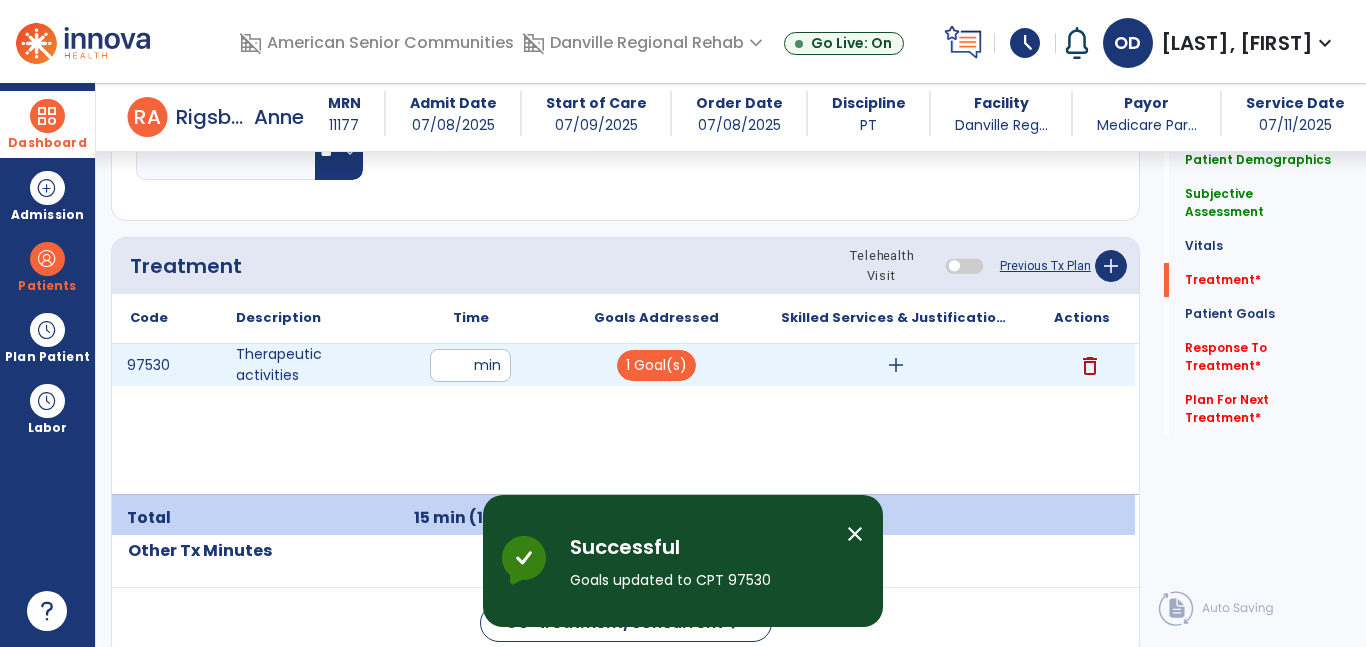click on "add" at bounding box center (896, 365) 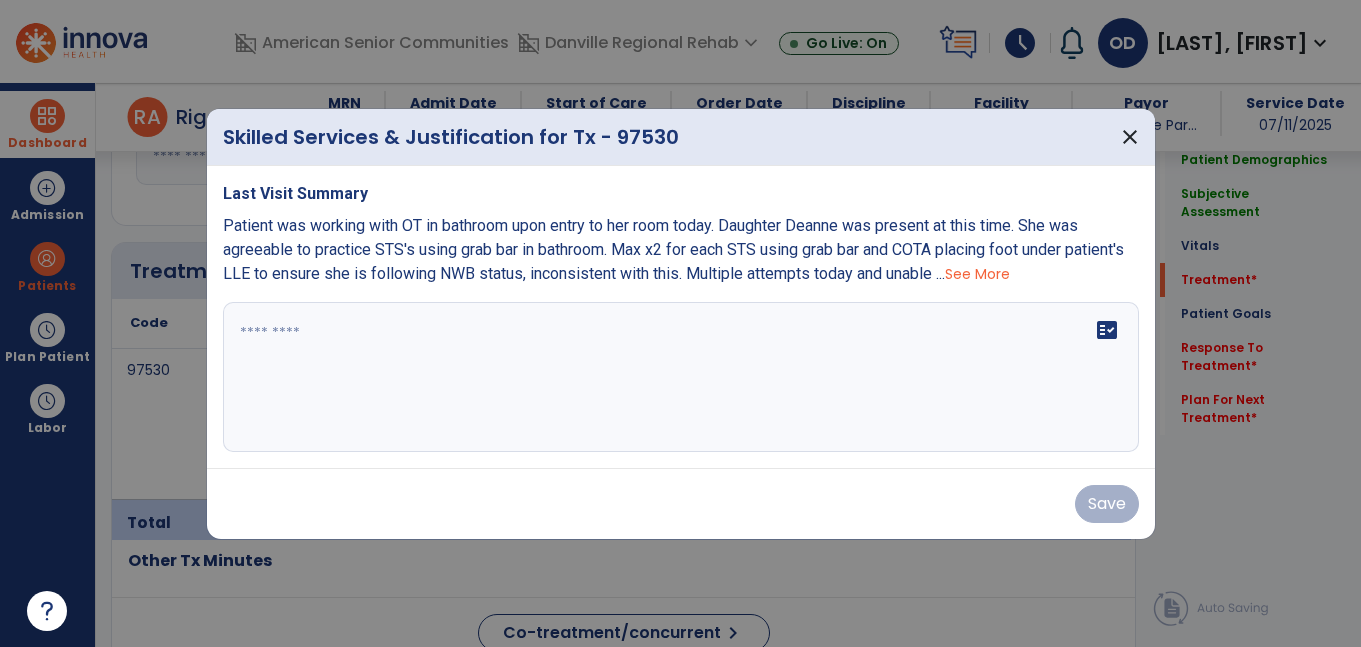 scroll, scrollTop: 1122, scrollLeft: 0, axis: vertical 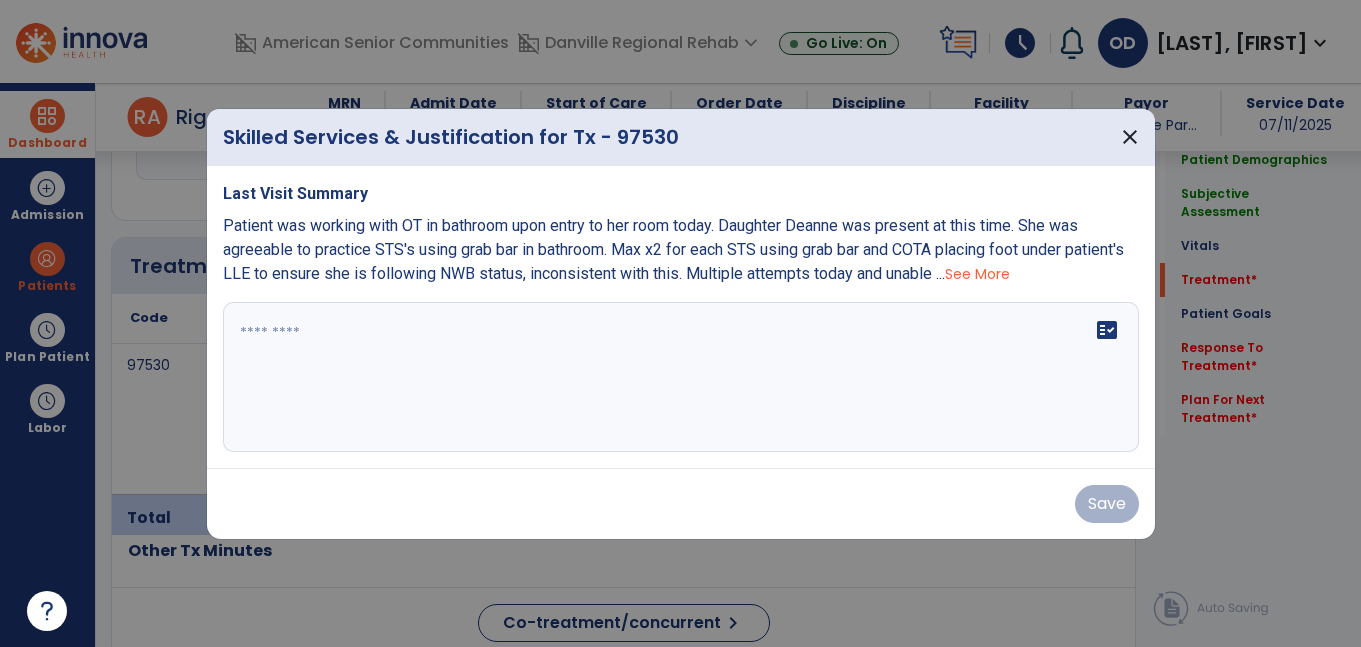 click on "fact_check" at bounding box center (681, 377) 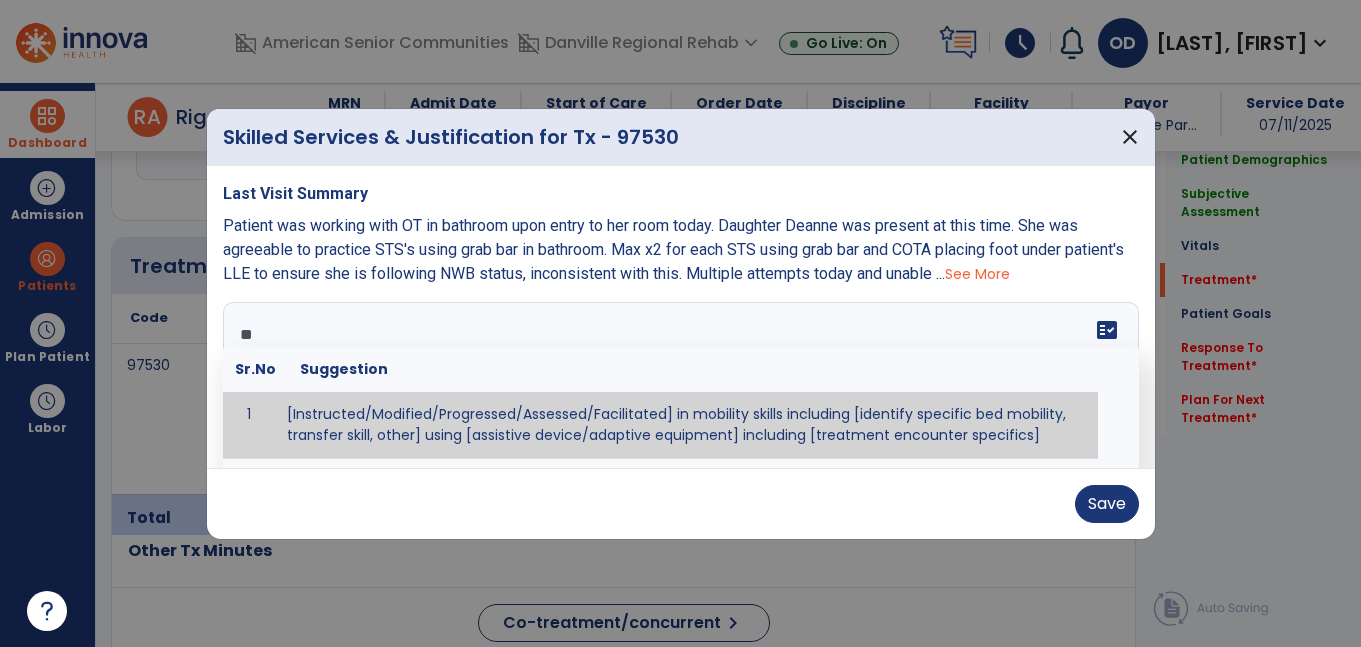 type on "*" 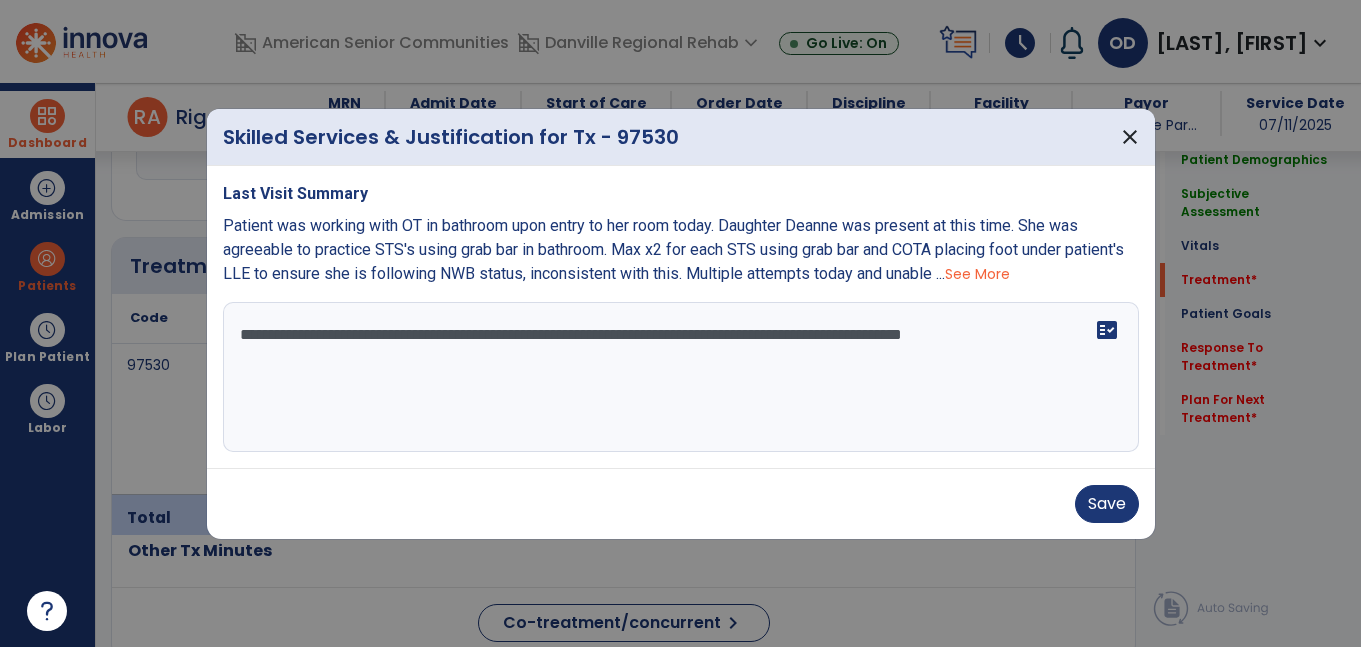 click on "See More" at bounding box center [977, 274] 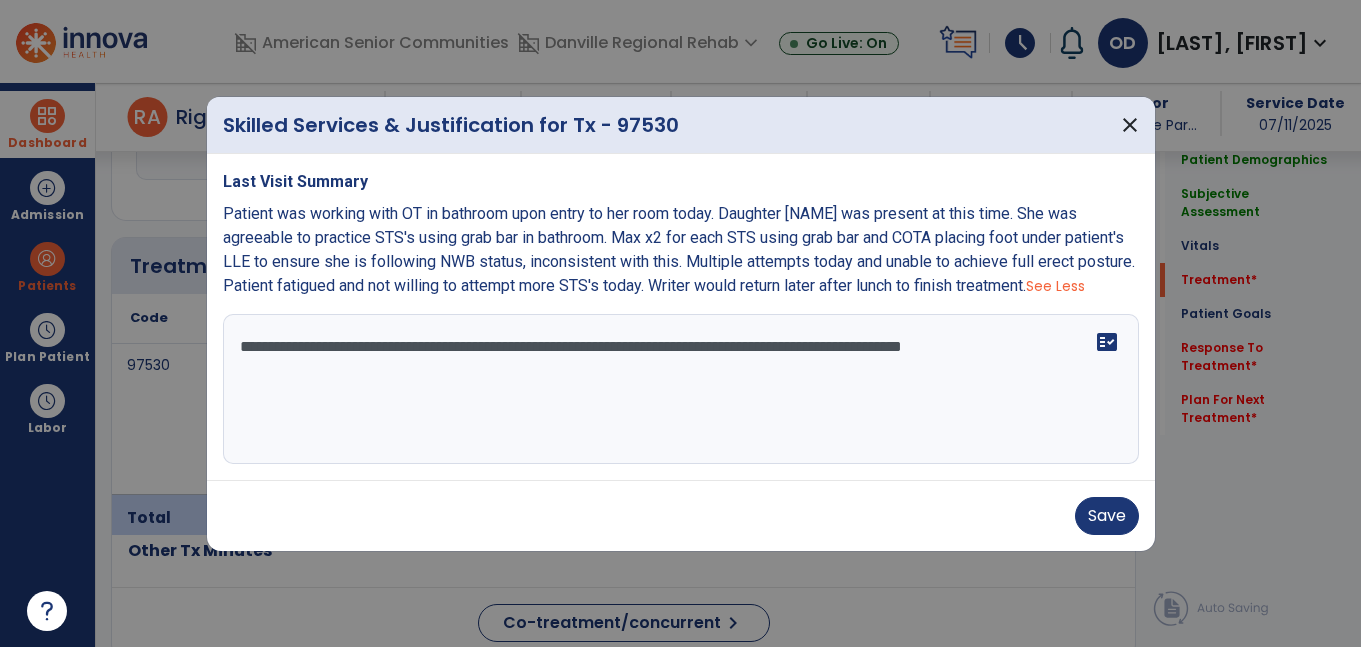click on "Patient was working with OT in bathroom upon entry to her room today. Daughter Deanne was present at this time. She was agreeable to practice STS's using grab bar in bathroom. Max x2 for each STS using grab bar and COTA placing foot under patient's LLE to ensure she is following NWB status, inconsistent with this. Multiple attempts today and unable to achieve full erect posture. Patient fatigued and not willing to attempt more STS's today. Writer would return later after lunch to finish treatment." at bounding box center (679, 249) 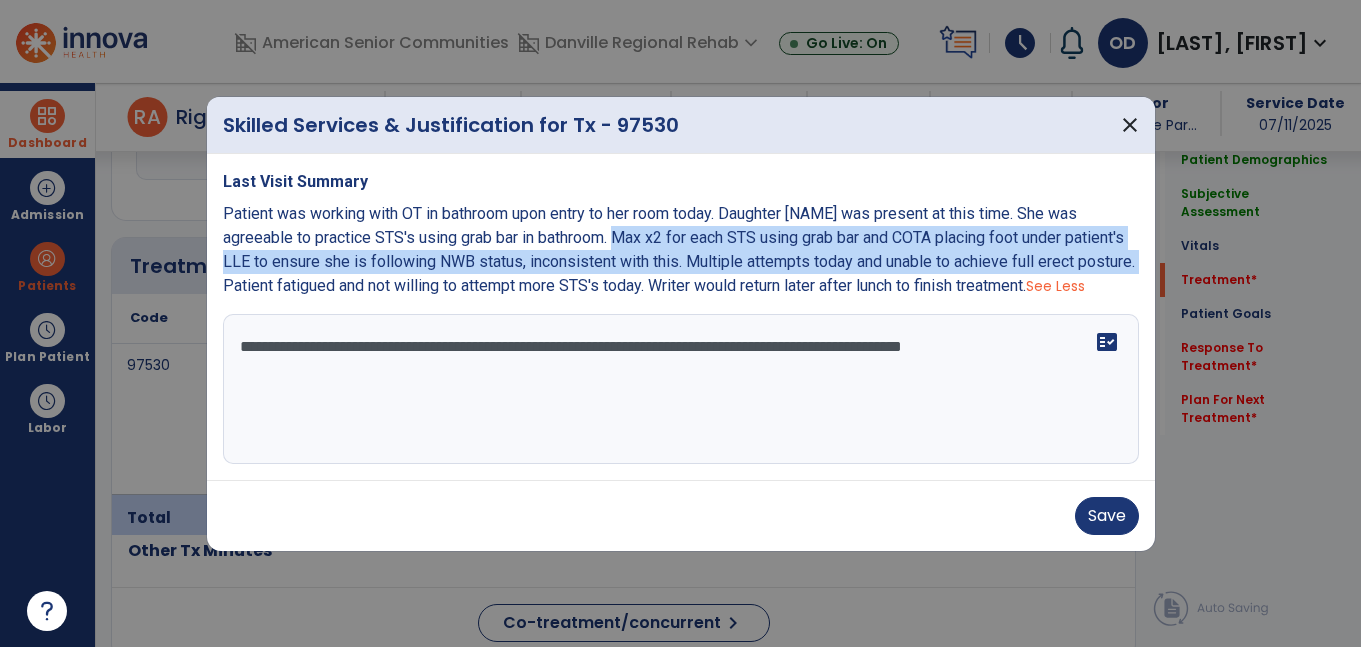 drag, startPoint x: 326, startPoint y: 276, endPoint x: 618, endPoint y: 226, distance: 296.2499 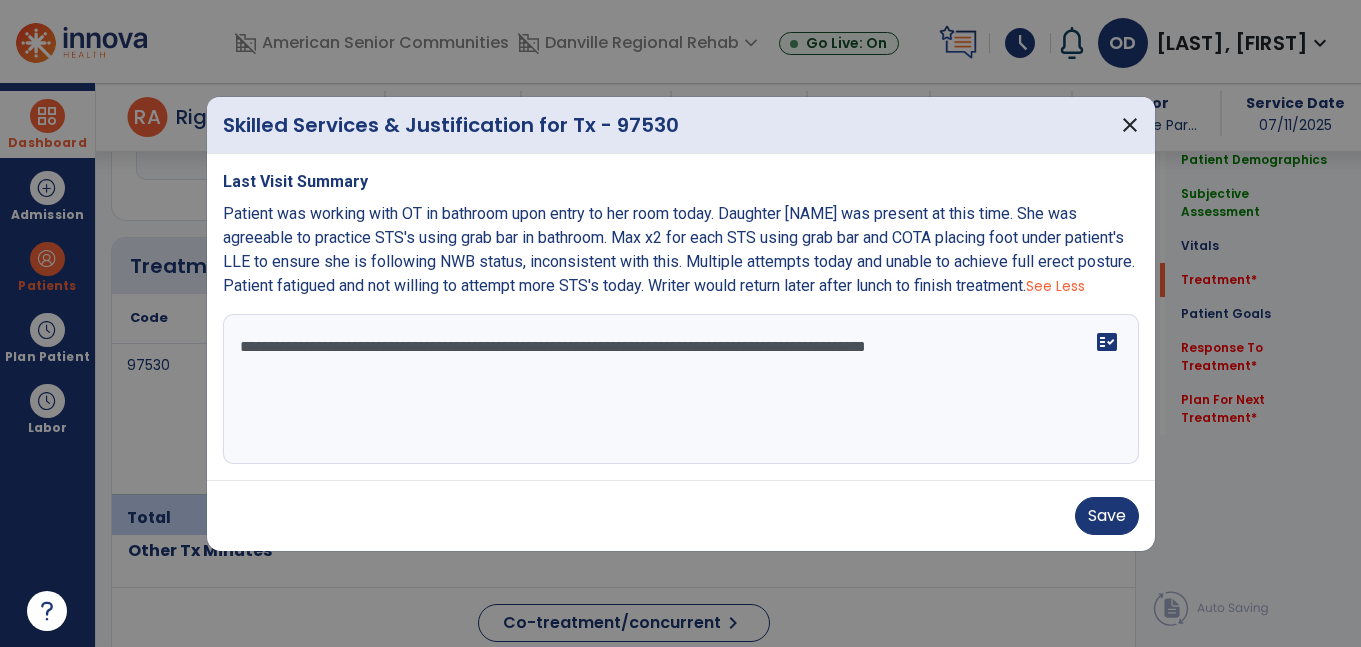 paste on "**********" 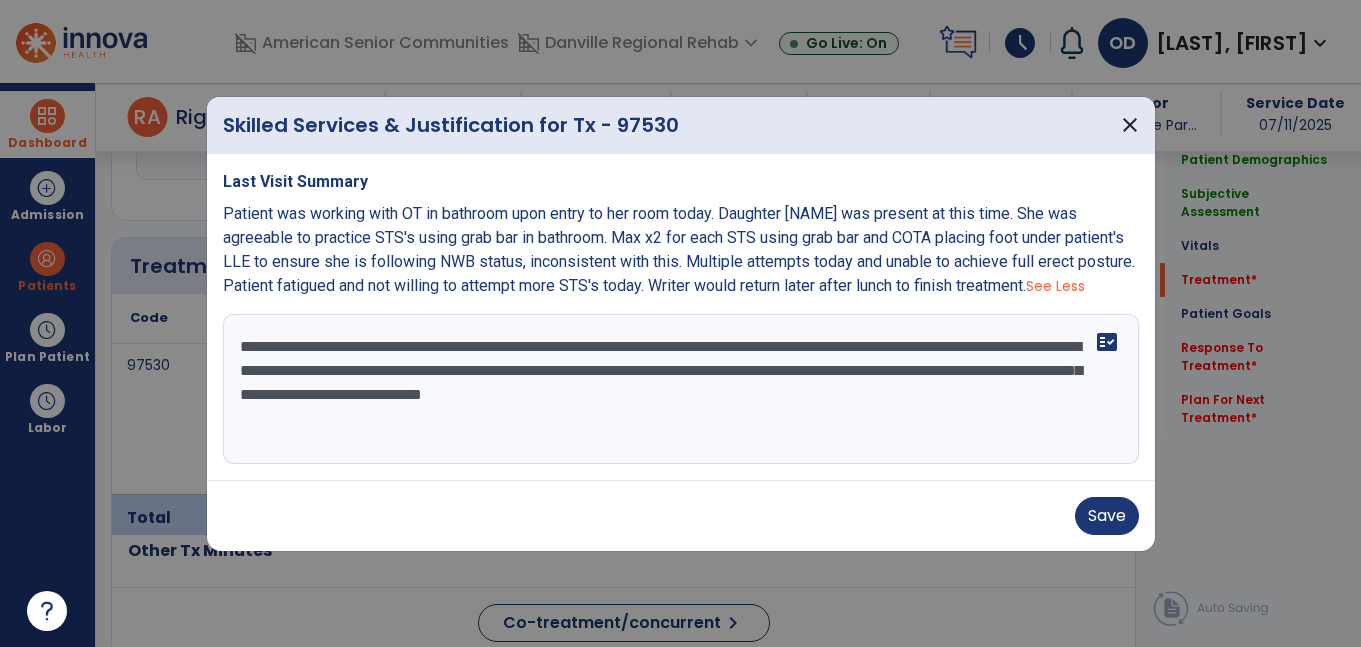 drag, startPoint x: 464, startPoint y: 413, endPoint x: 289, endPoint y: 412, distance: 175.00285 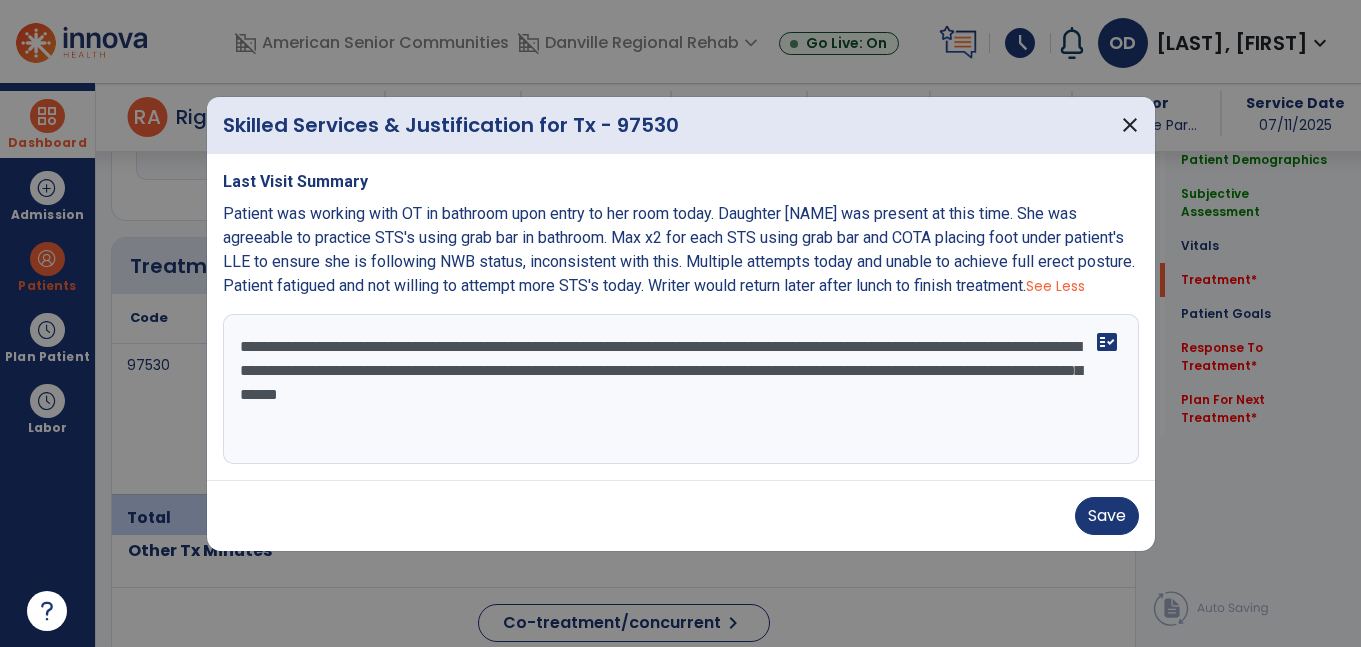 click on "**********" at bounding box center [681, 389] 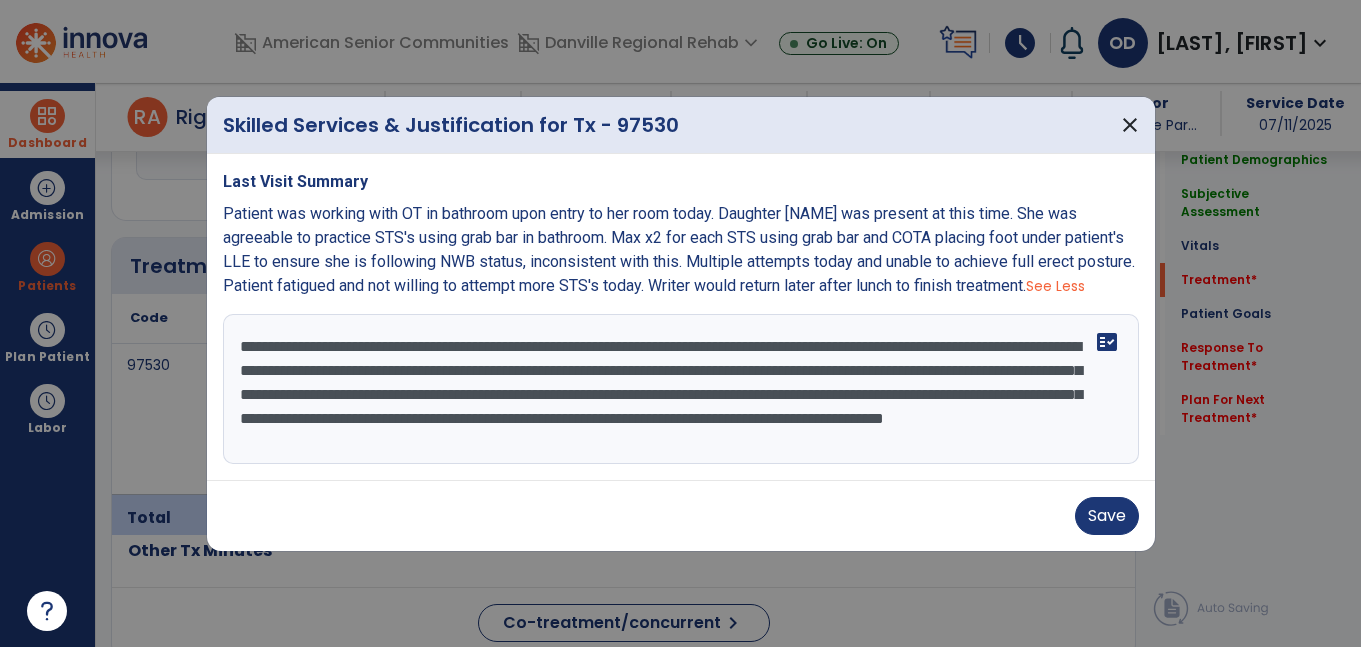 scroll, scrollTop: 16, scrollLeft: 0, axis: vertical 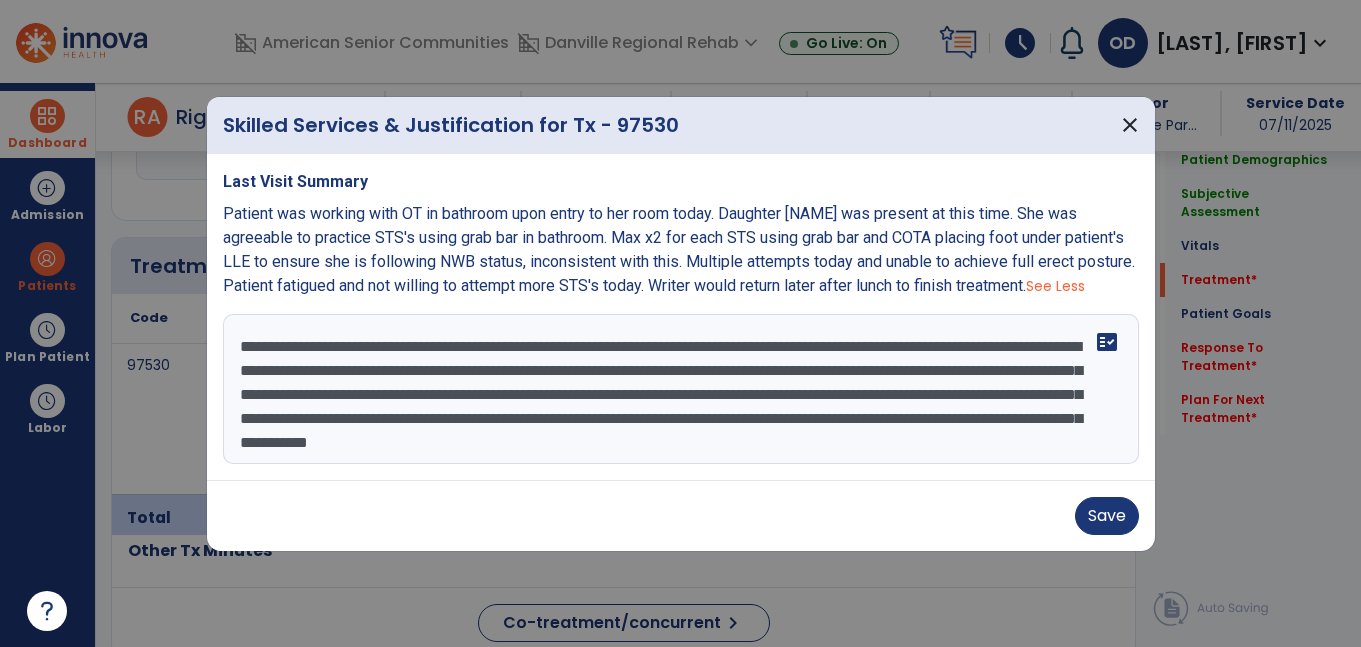 click on "**********" at bounding box center [681, 389] 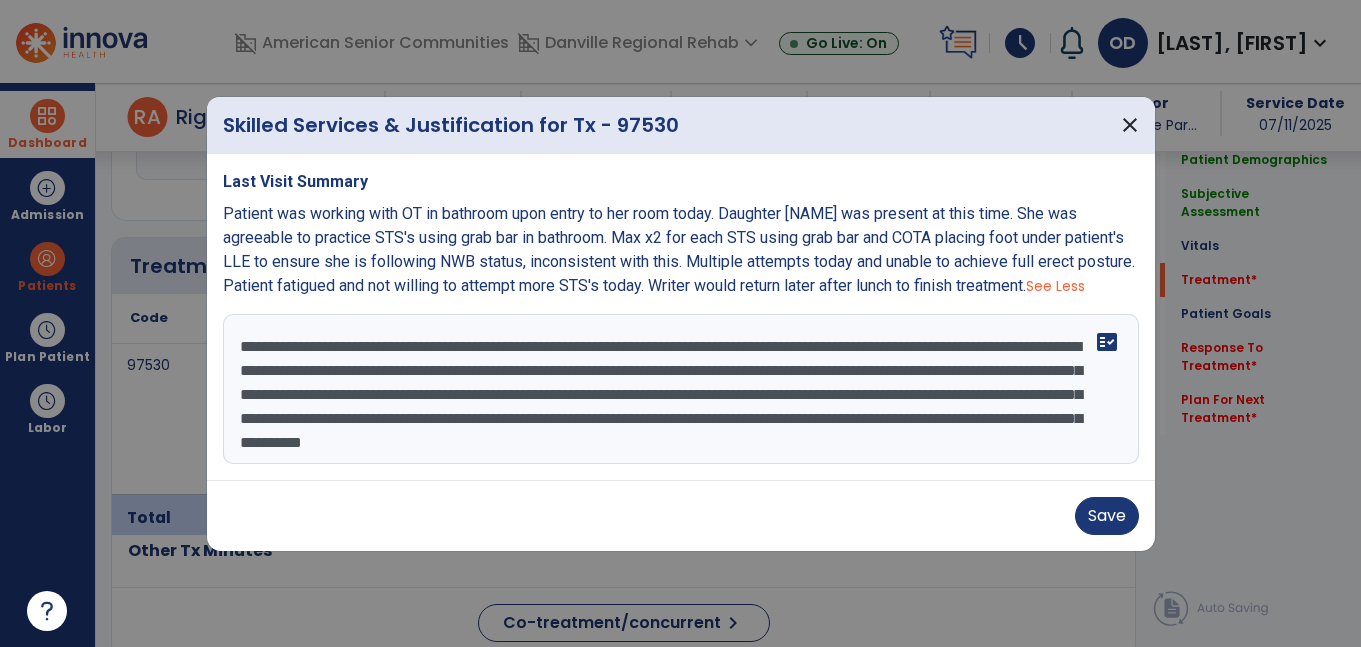 type on "**********" 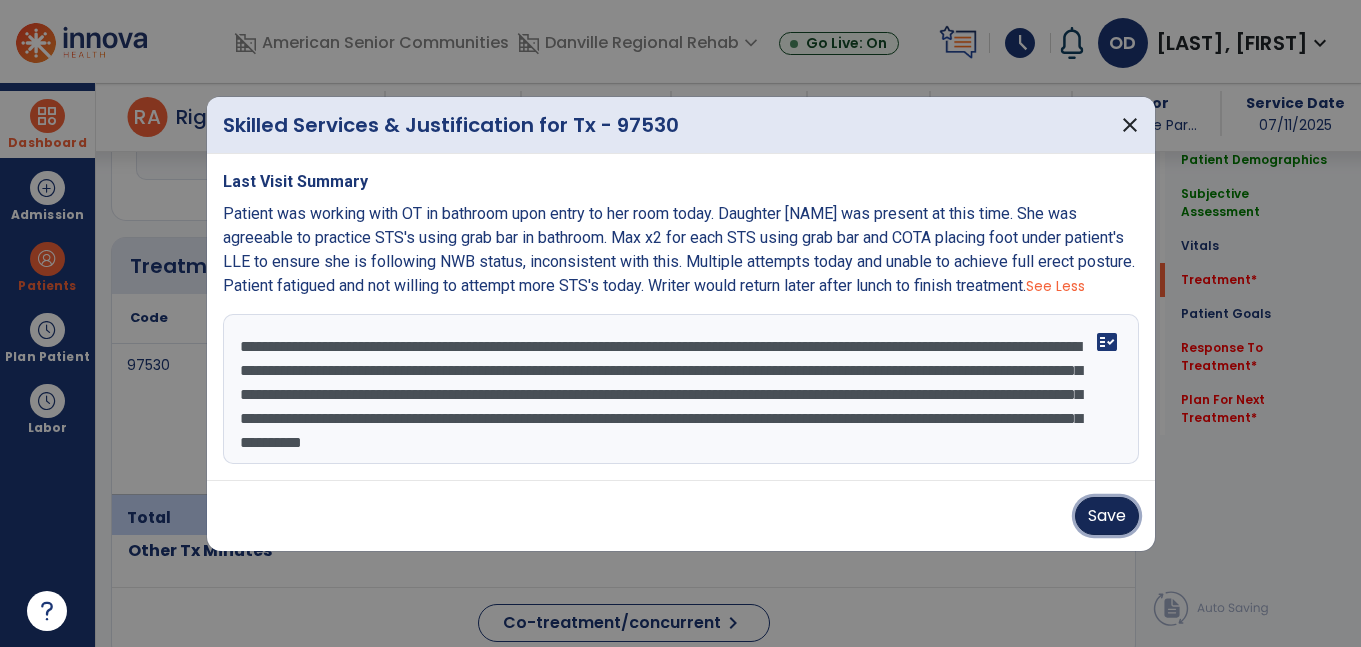 click on "Save" at bounding box center (1107, 516) 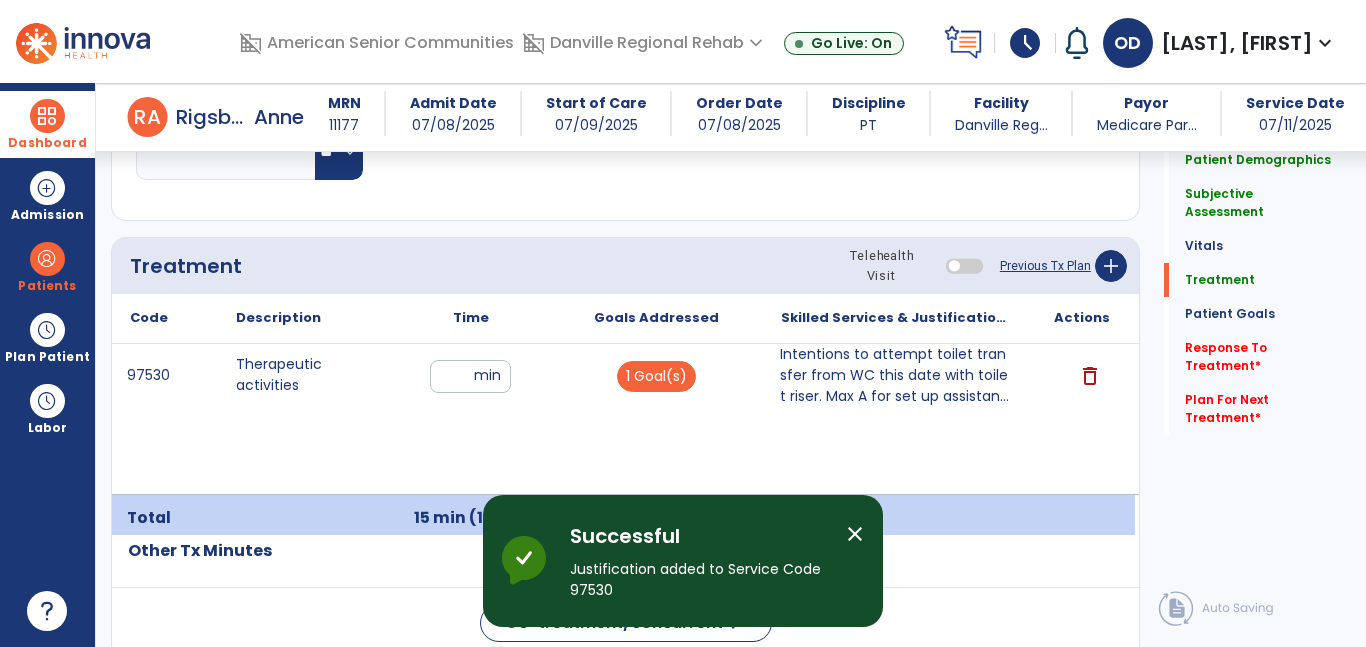 click on "close" at bounding box center (855, 534) 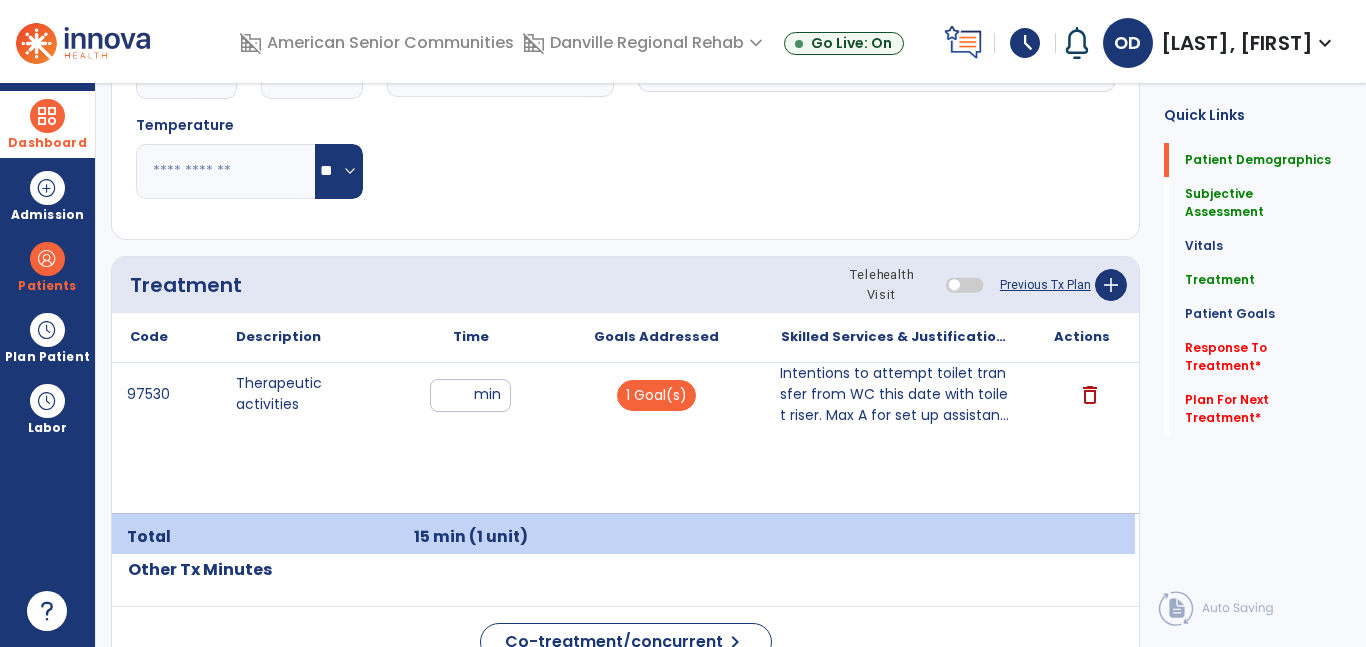 scroll, scrollTop: 0, scrollLeft: 0, axis: both 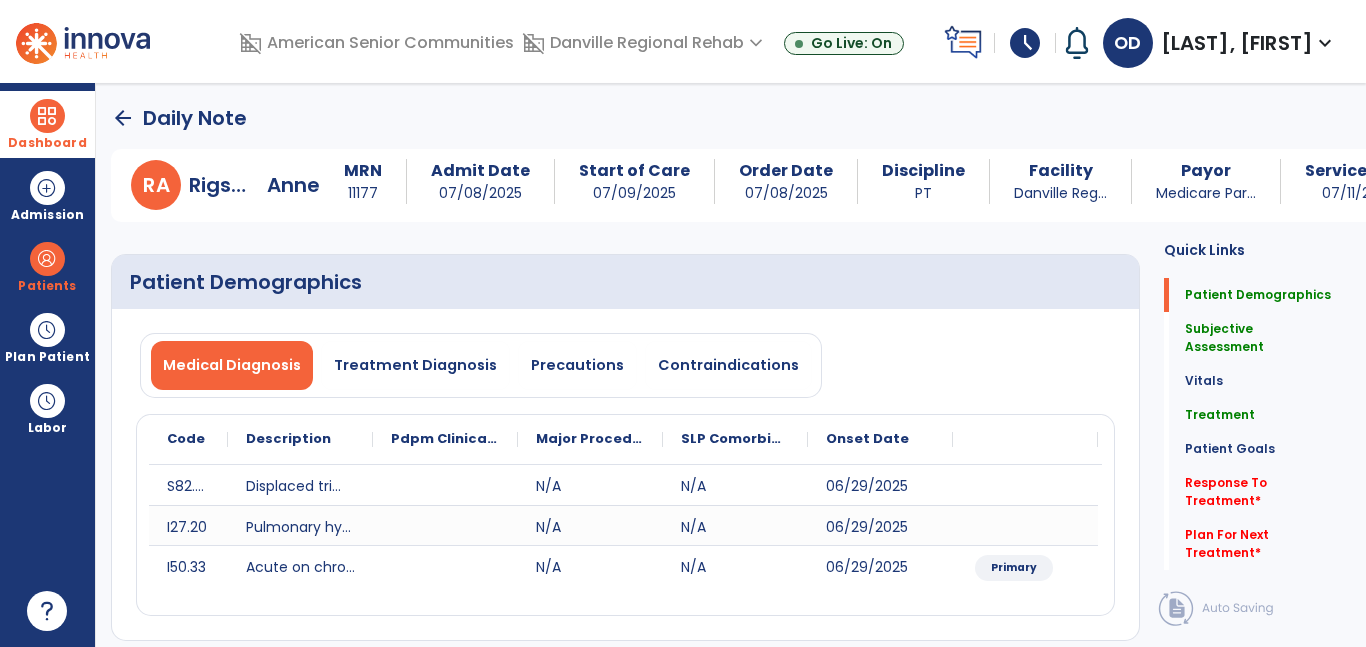 click on "arrow_back   Daily Note   R  A  Rigsby,   Anne  MRN 11177 Admit Date 07/08/2025 Start of Care 07/09/2025 Order Date 07/08/2025 Discipline PT Facility Danville Reg... Payor Medicare Par... Service Date 07/11/2025 Patient Demographics  Medical Diagnosis   Treatment Diagnosis   Precautions   Contraindications
Code
Description" at bounding box center (731, 365) 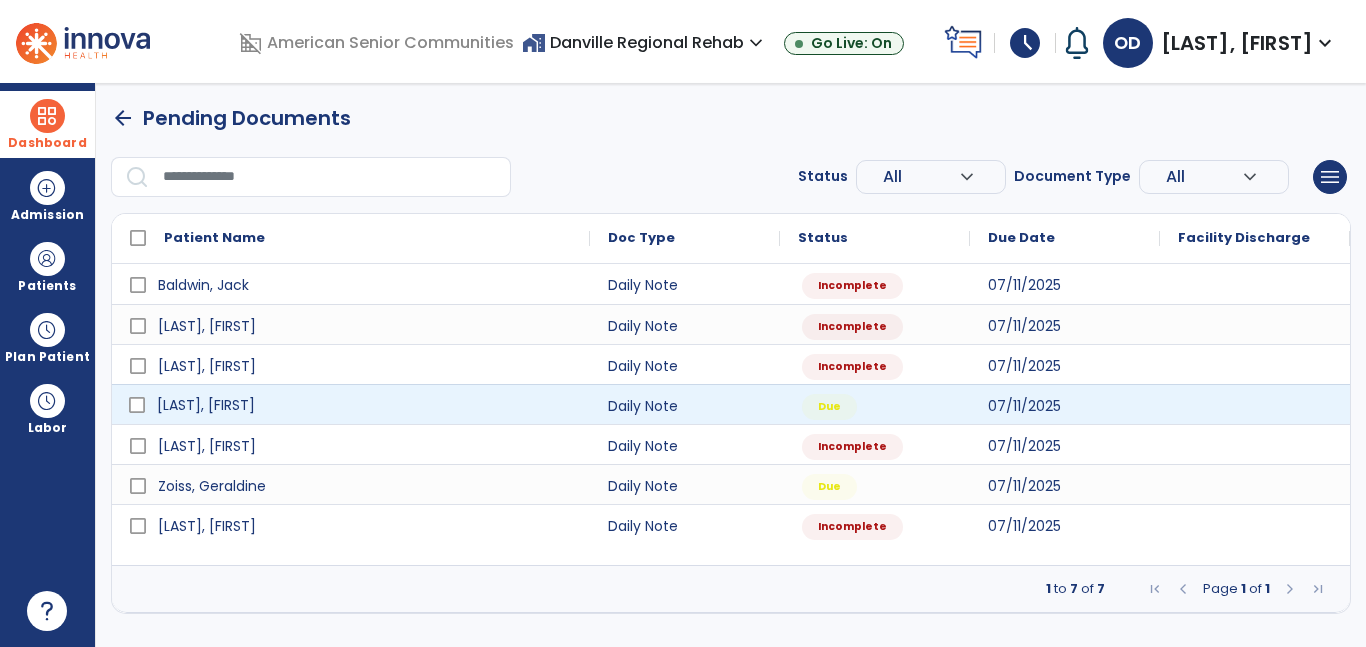 click on "[FIRST], [LAST]" at bounding box center (351, 404) 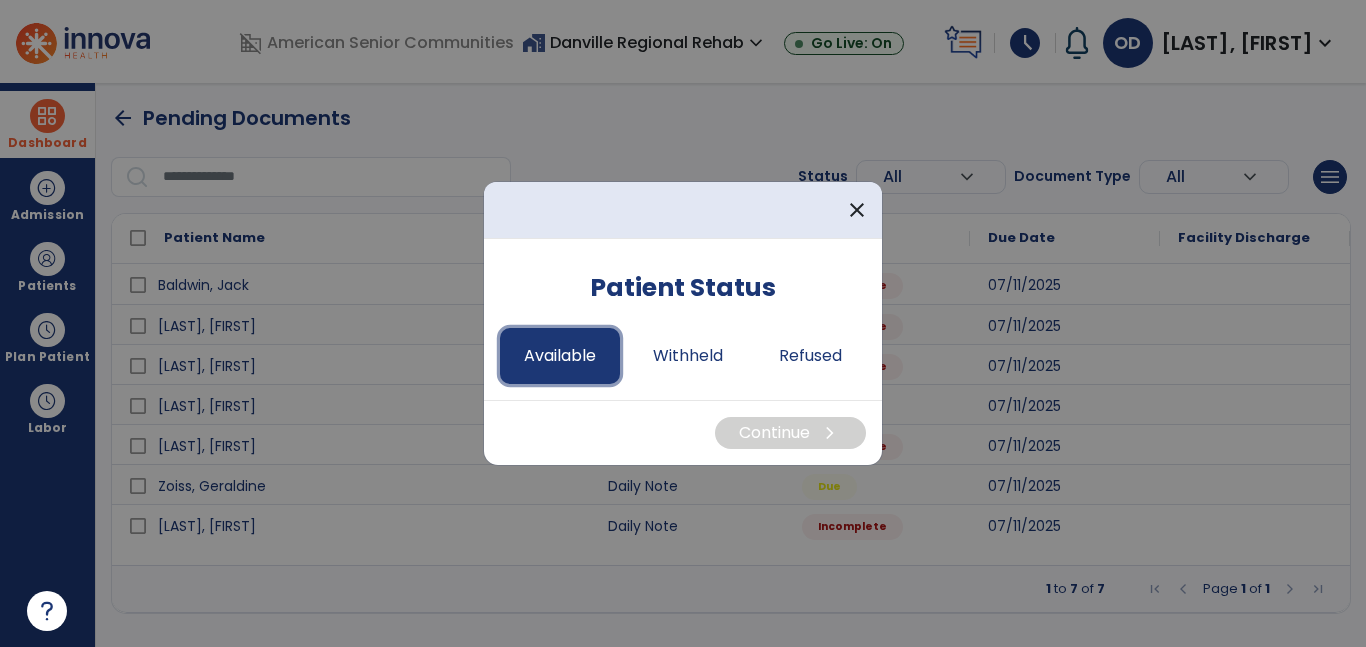 click on "Available" at bounding box center (560, 356) 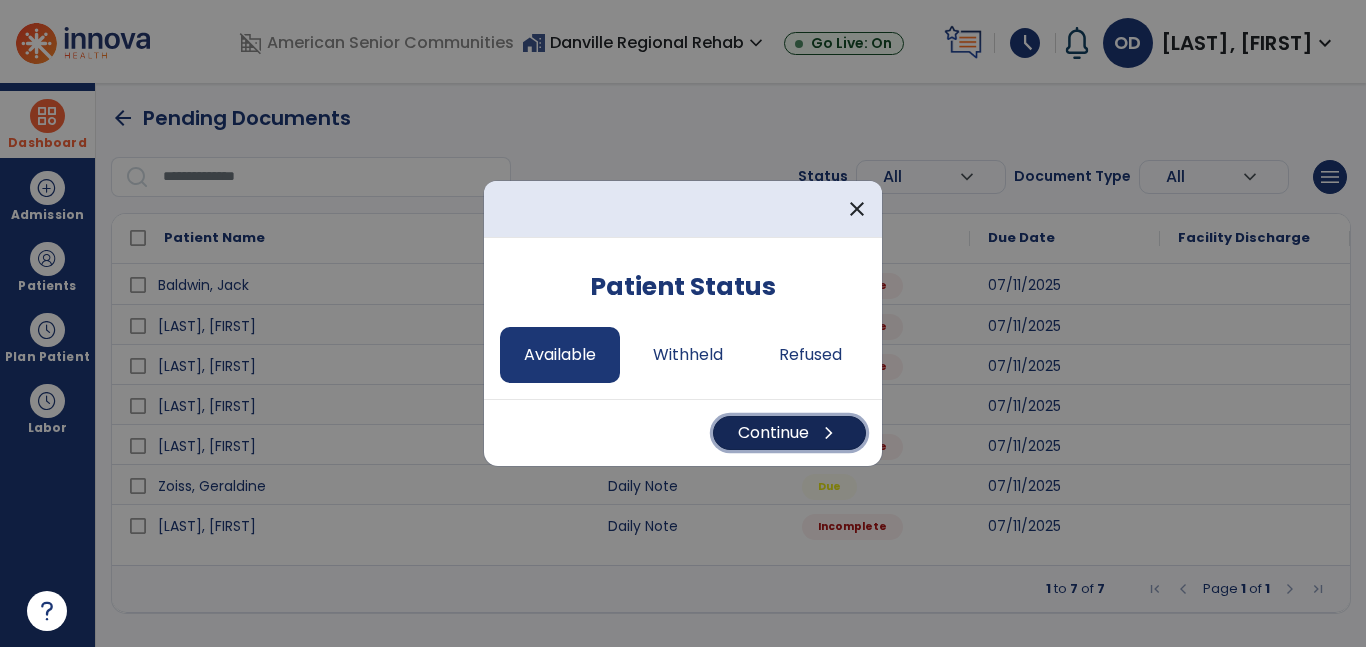 click on "Continue   chevron_right" at bounding box center [789, 433] 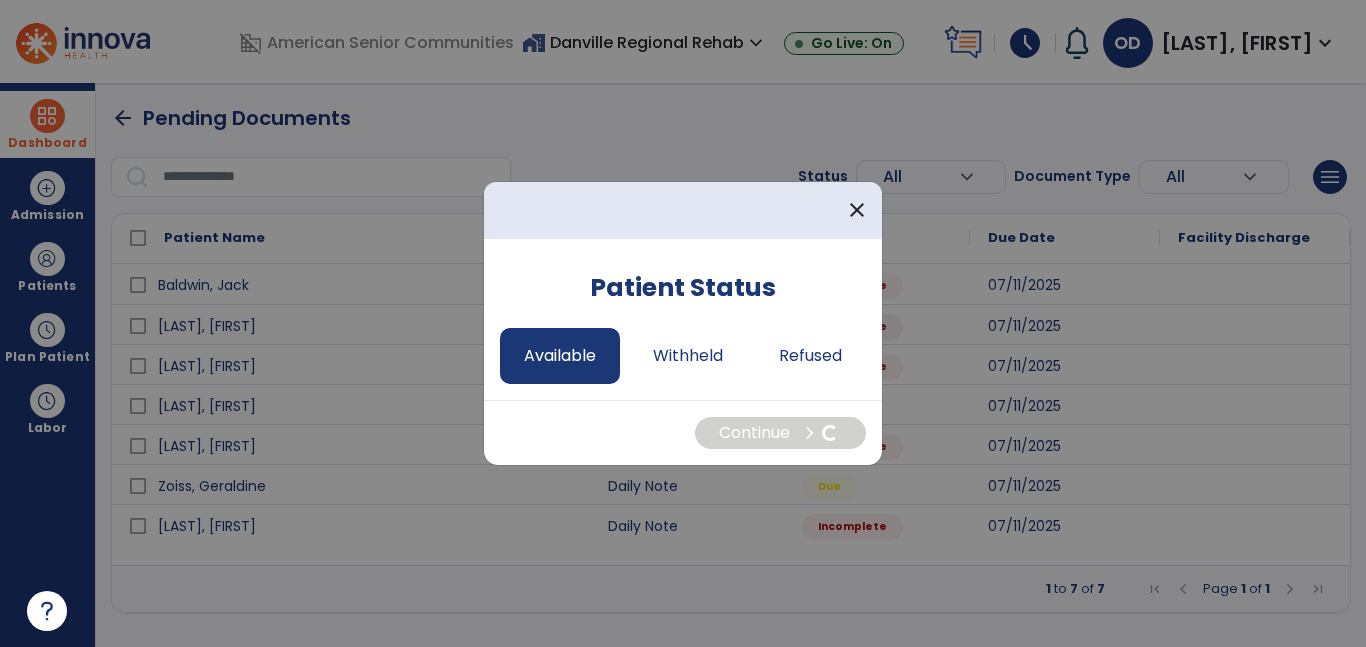 select on "*" 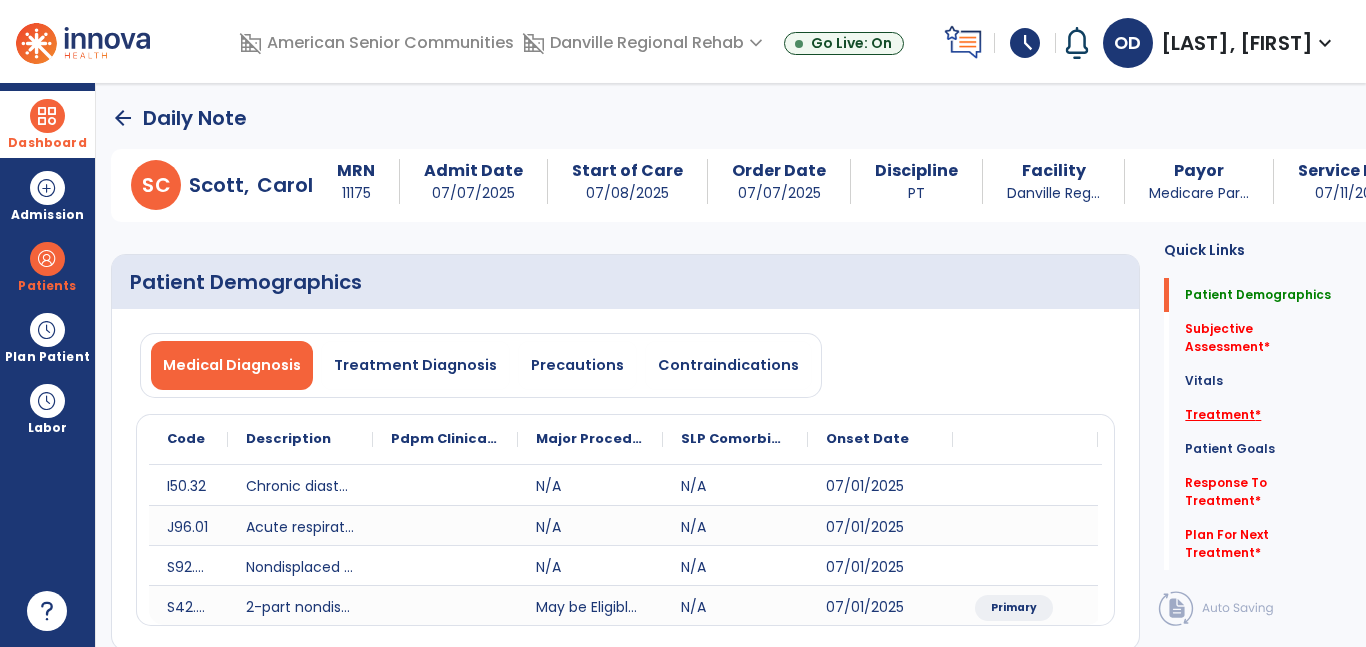 click on "Treatment   *" 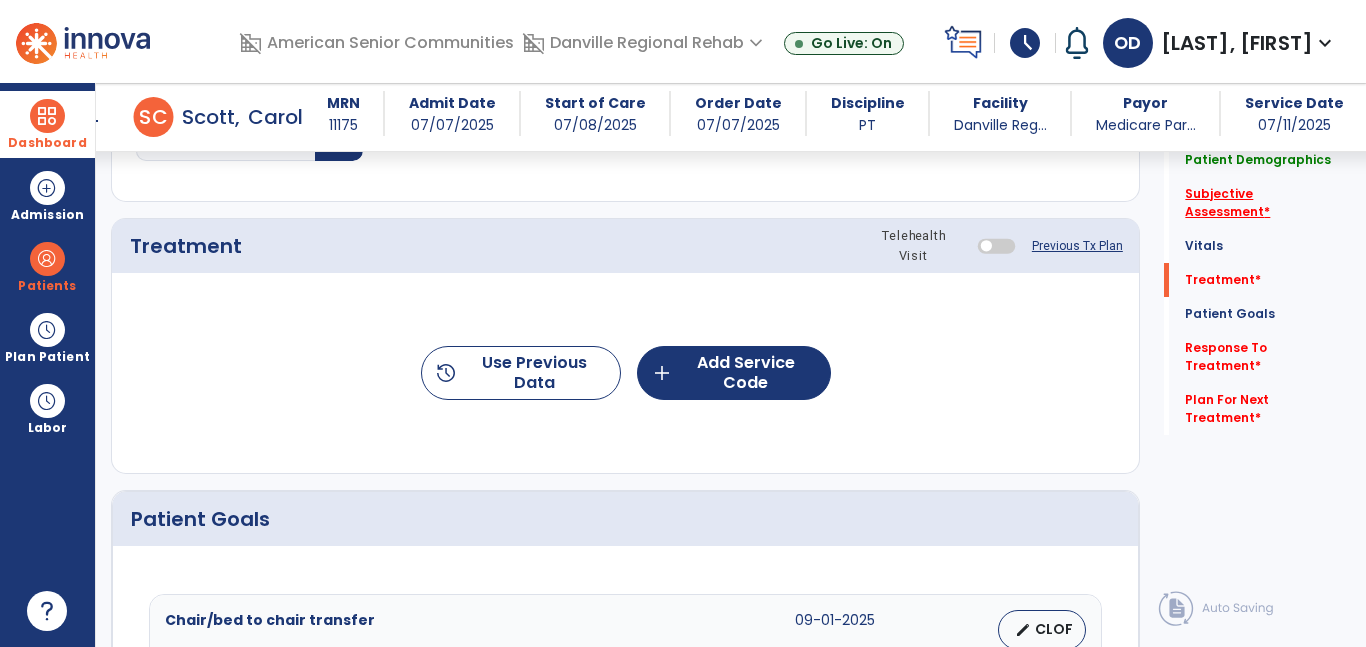 click on "Subjective Assessment   *" 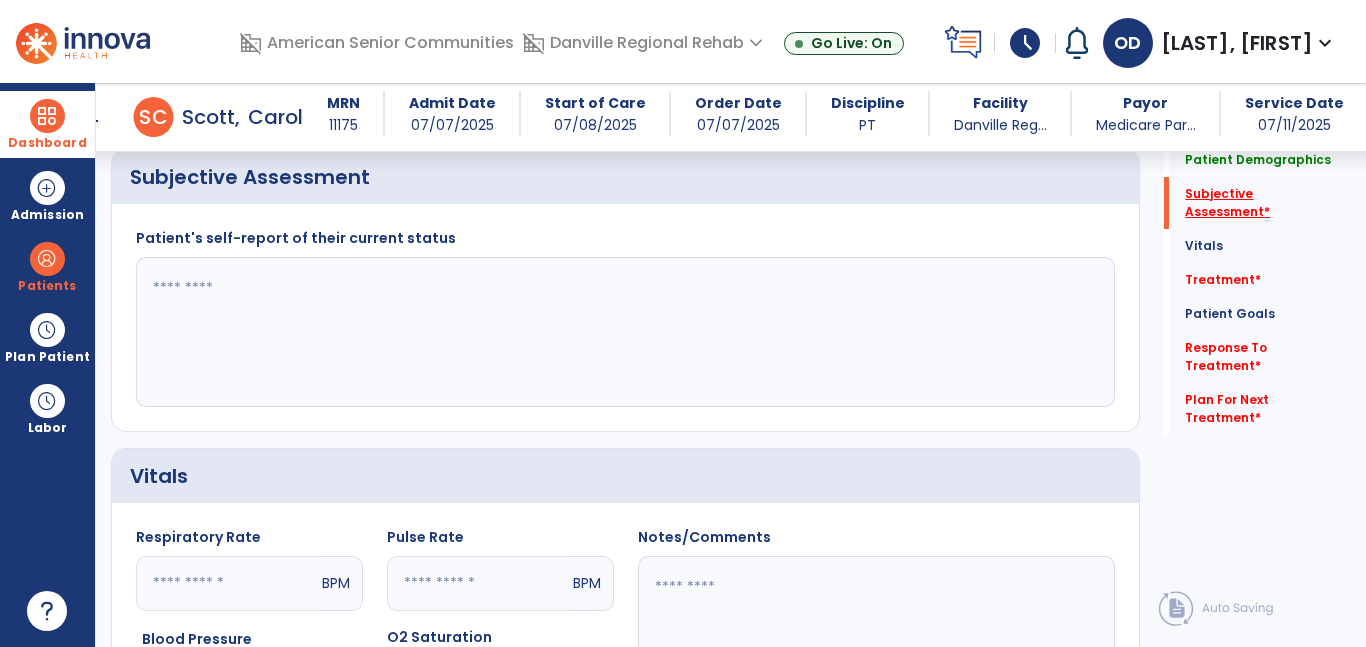 scroll, scrollTop: 424, scrollLeft: 0, axis: vertical 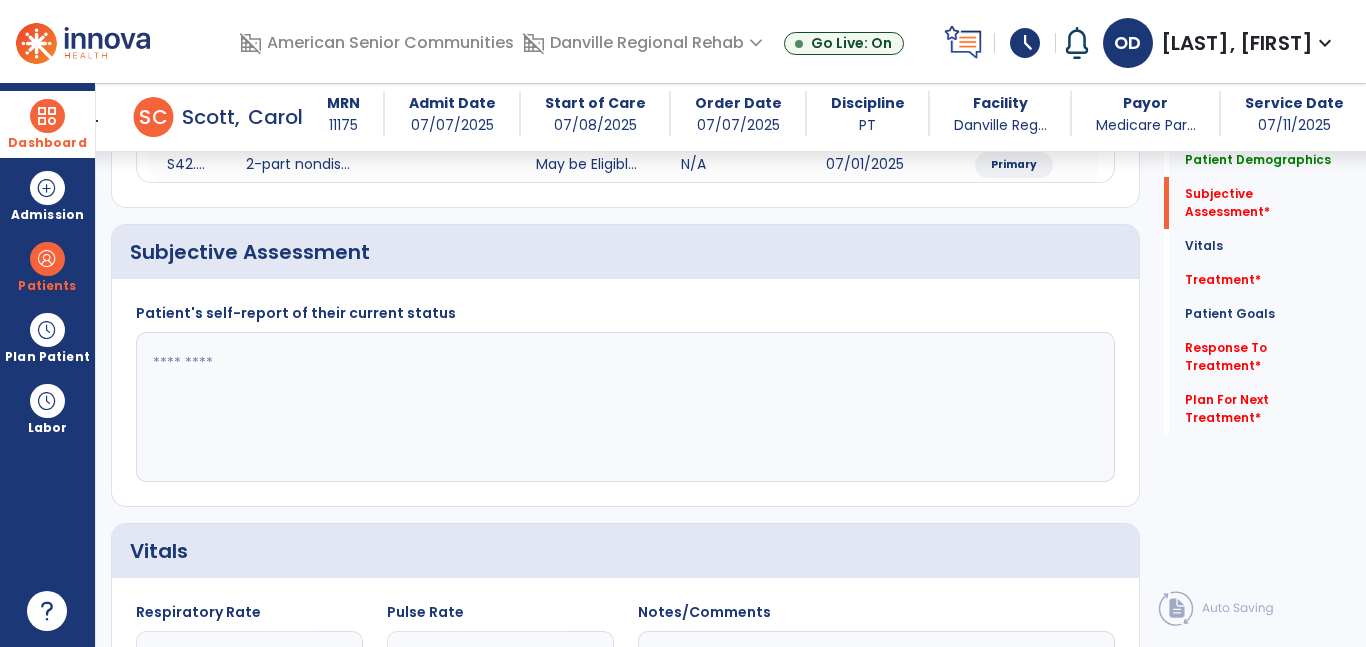 click 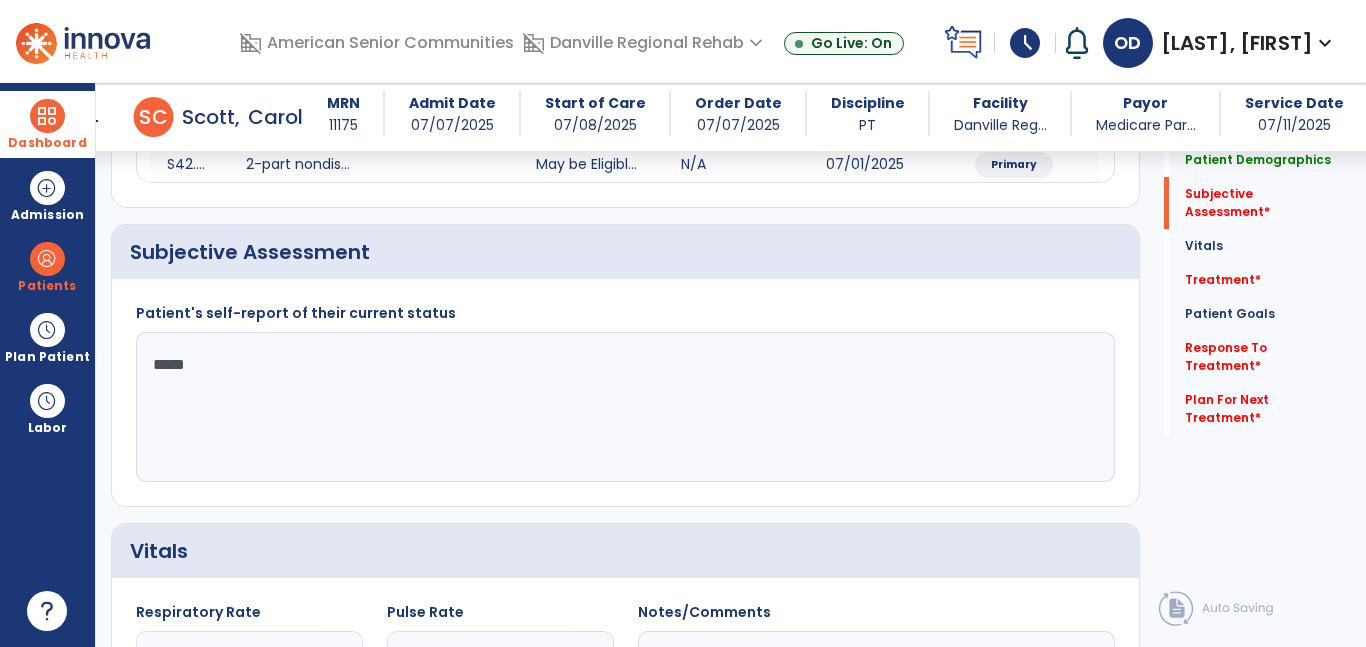 type on "******" 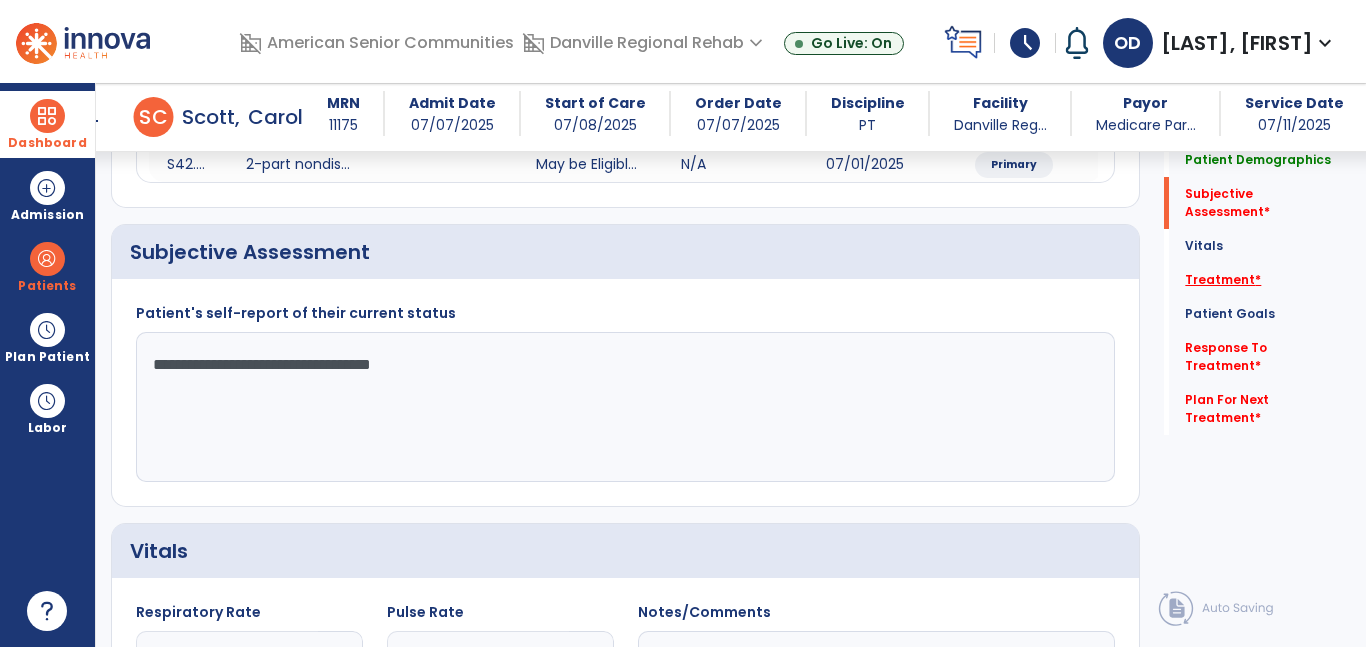 type on "**********" 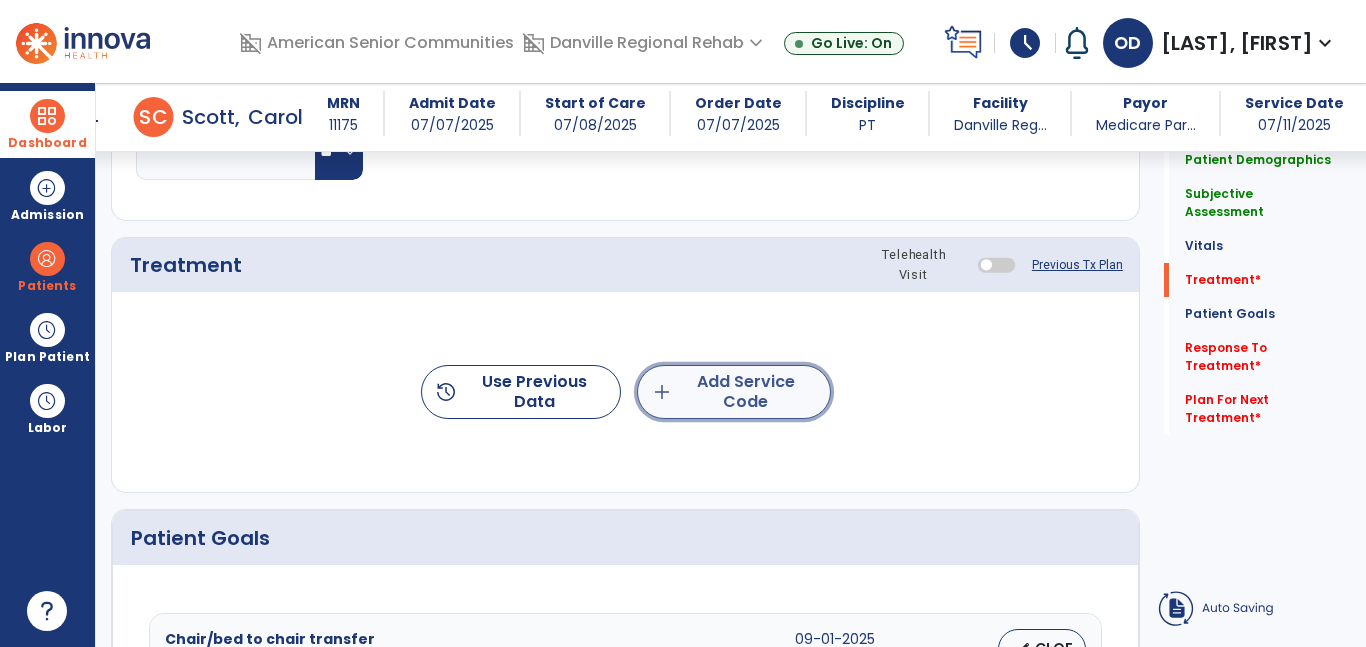 click on "add  Add Service Code" 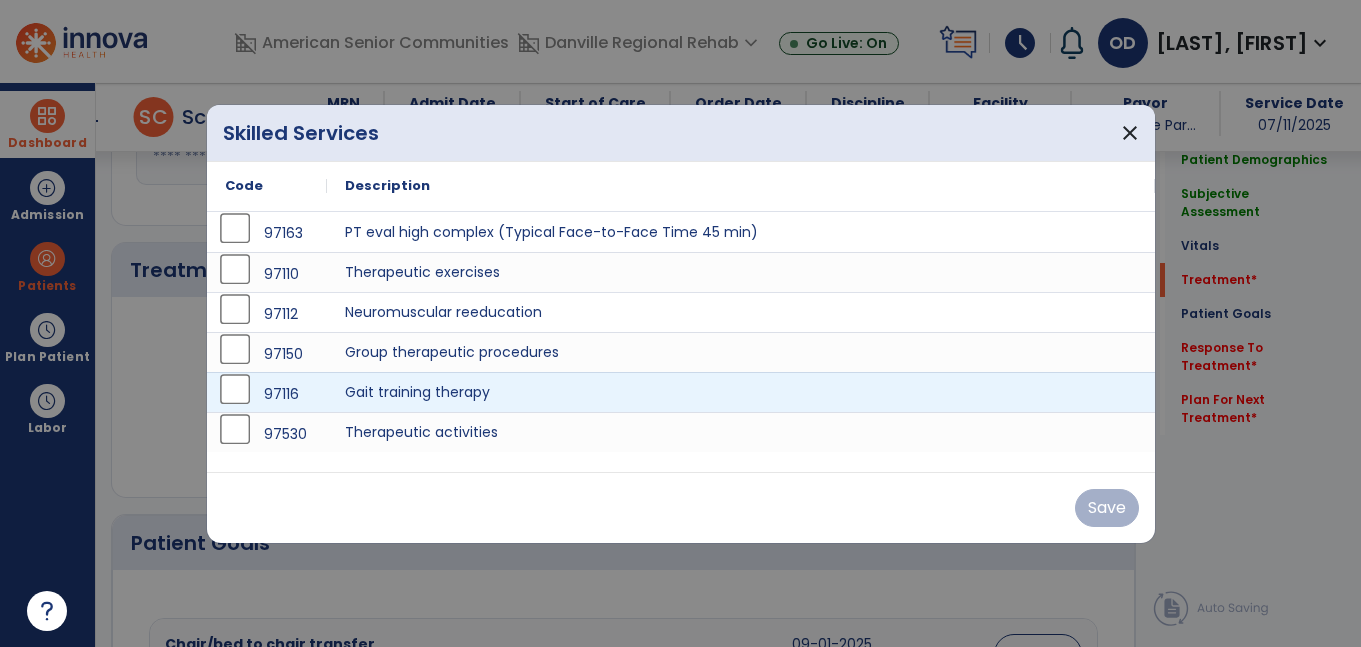 scroll, scrollTop: 1132, scrollLeft: 0, axis: vertical 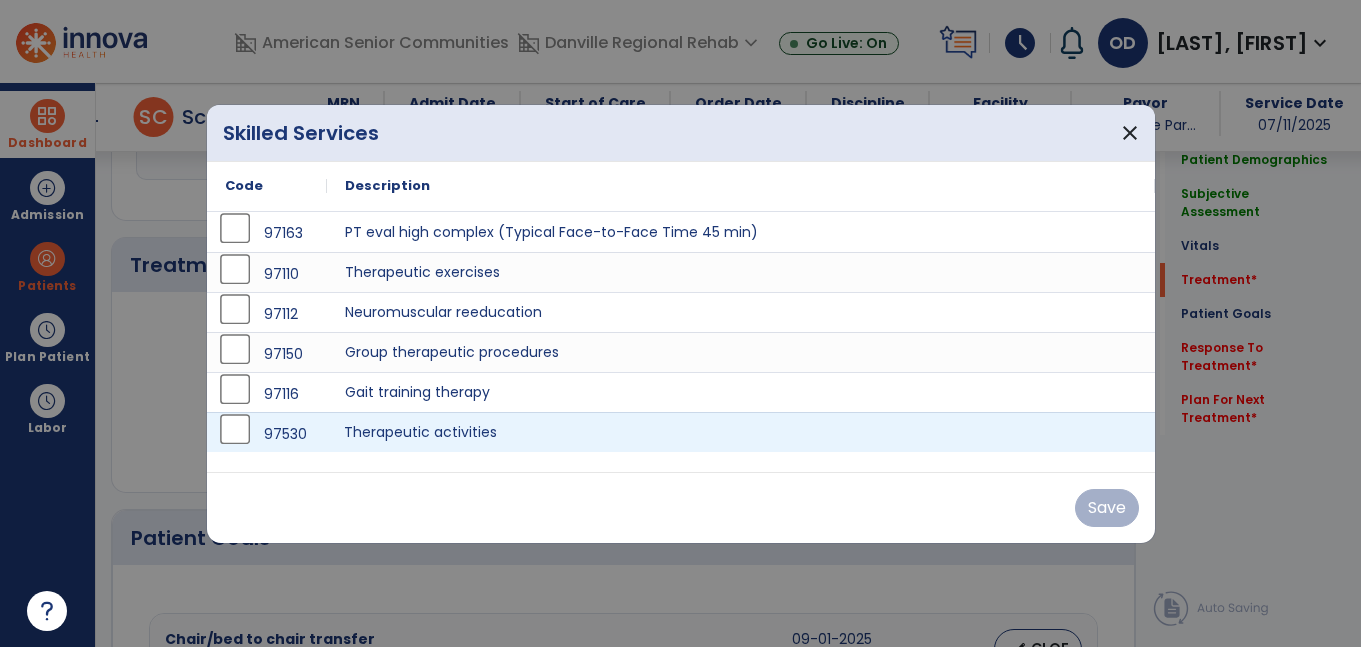 click on "Therapeutic activities" at bounding box center [741, 432] 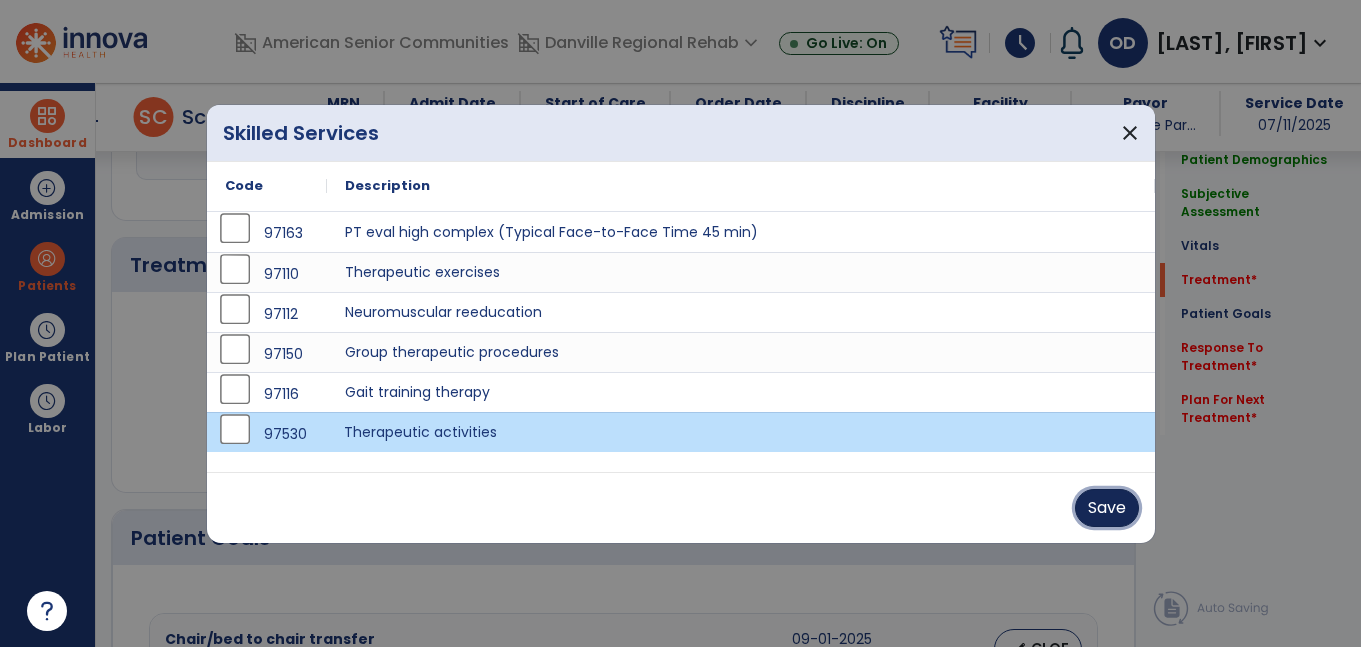 click on "Save" at bounding box center [1107, 508] 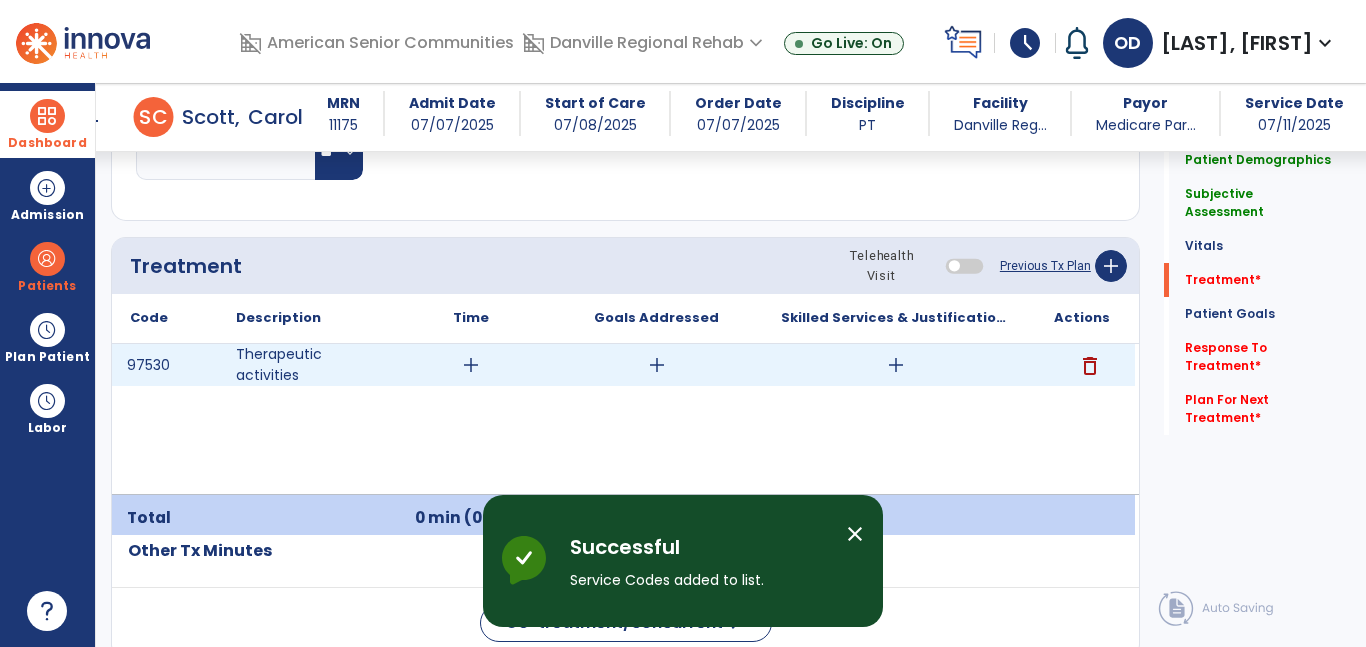 click on "add" at bounding box center [896, 365] 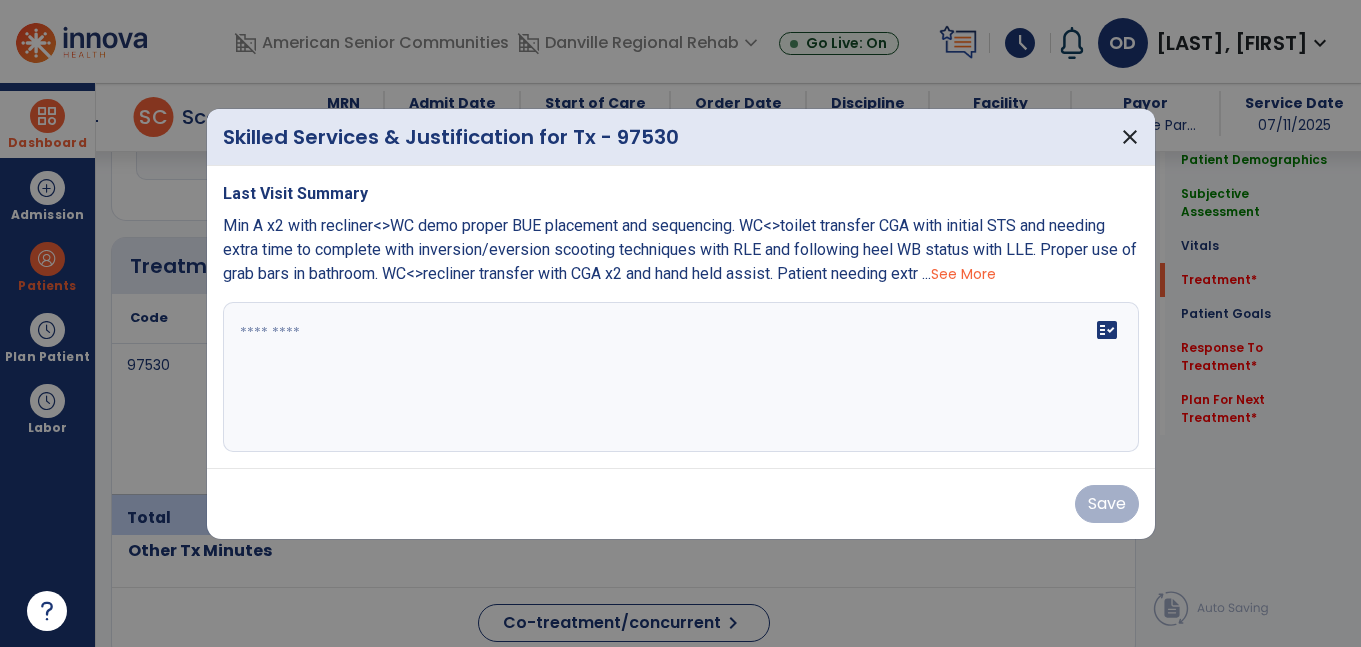 scroll, scrollTop: 1132, scrollLeft: 0, axis: vertical 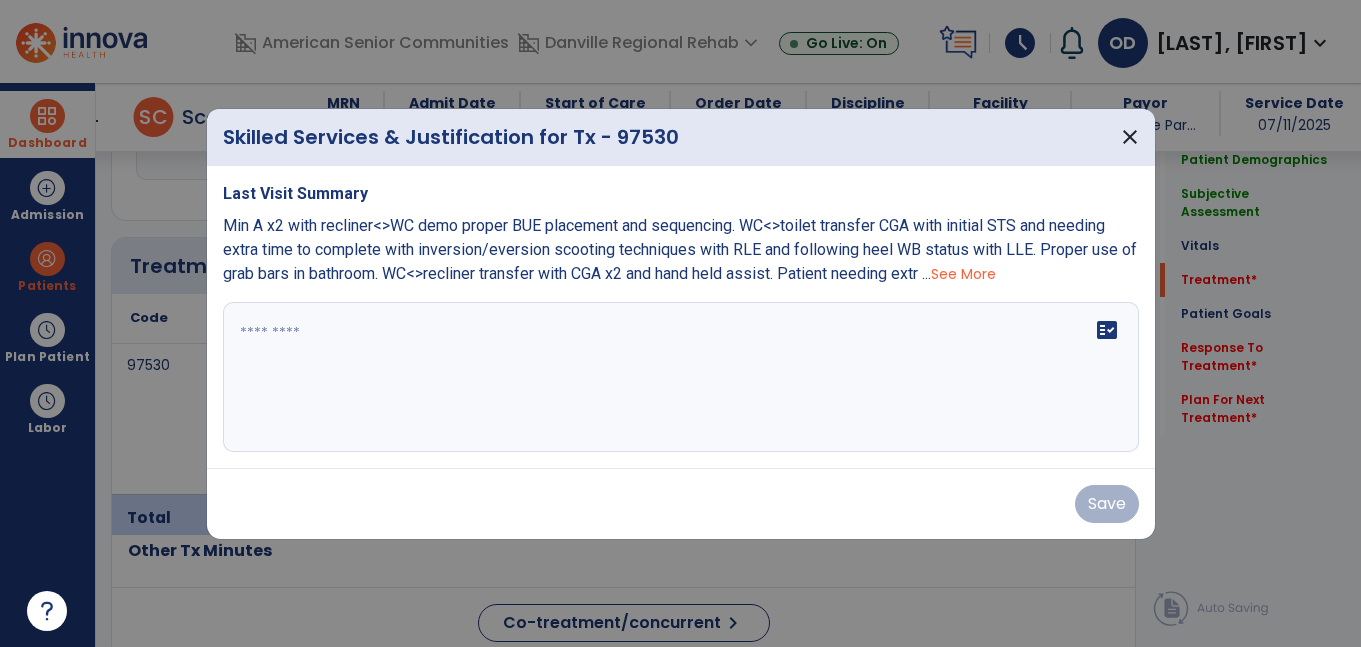 click on "fact_check" at bounding box center (681, 377) 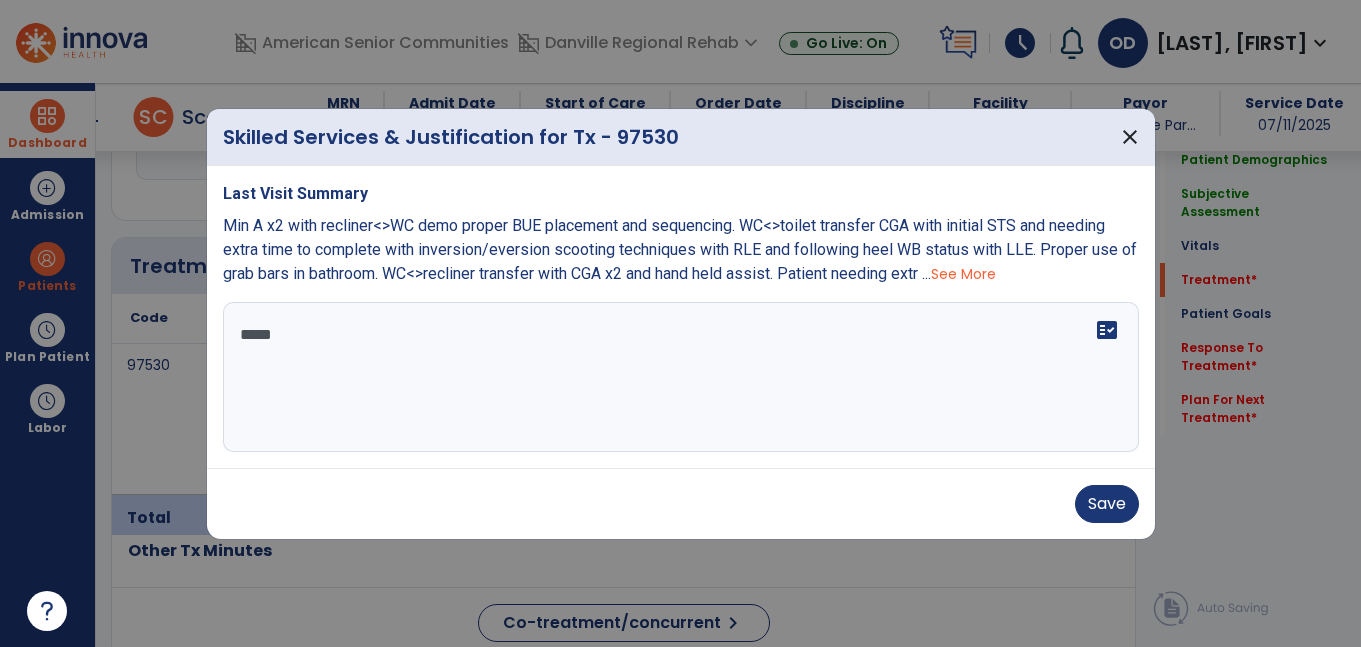 type on "******" 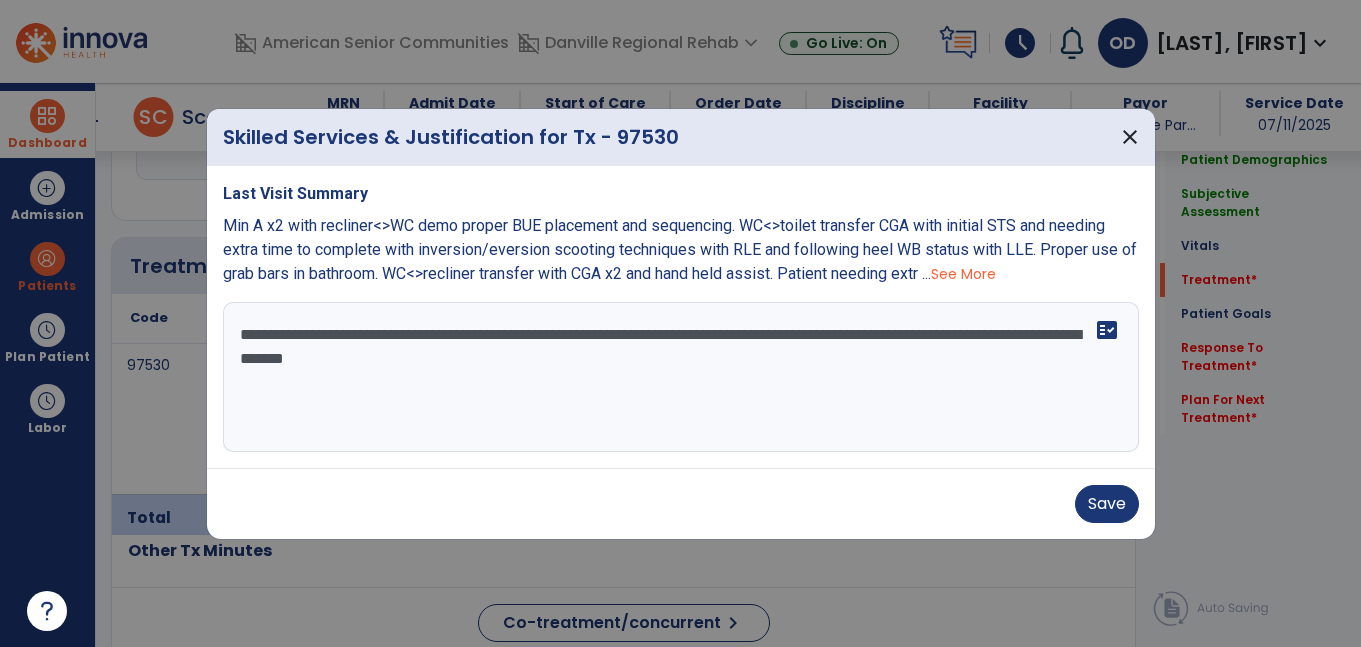 click on "See More" at bounding box center (963, 274) 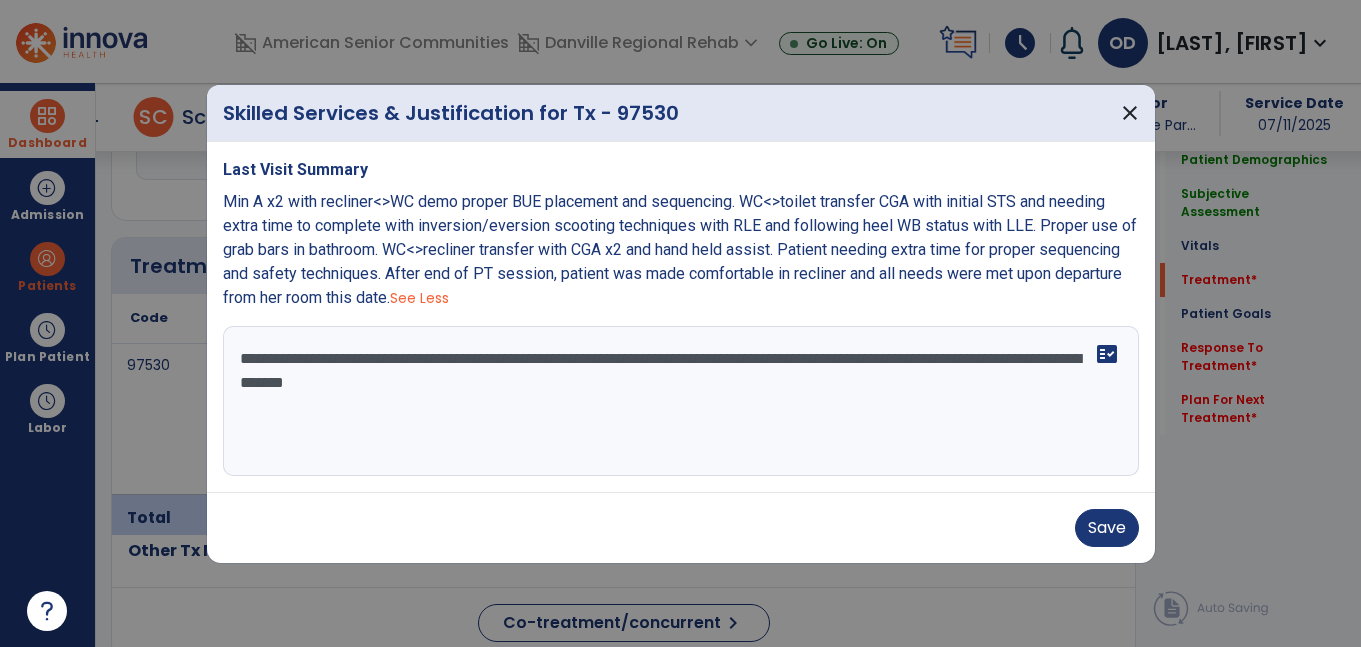 click on "**********" at bounding box center (681, 401) 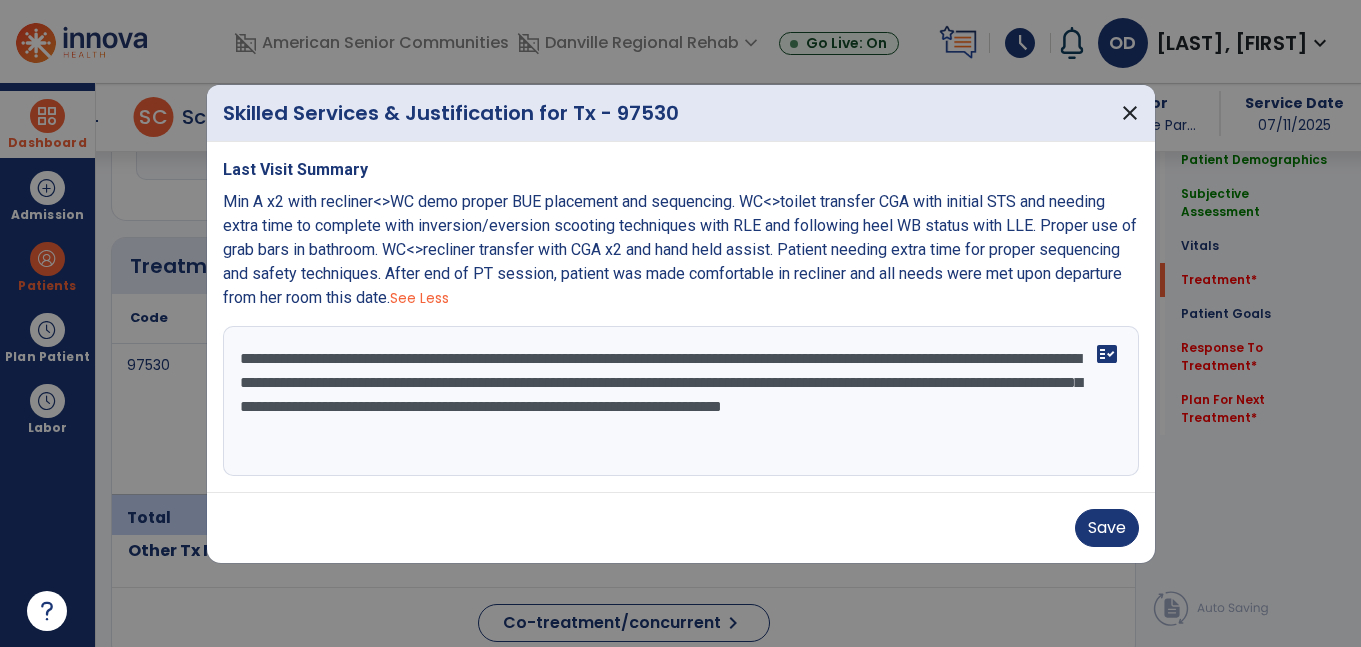 click on "**********" at bounding box center (681, 401) 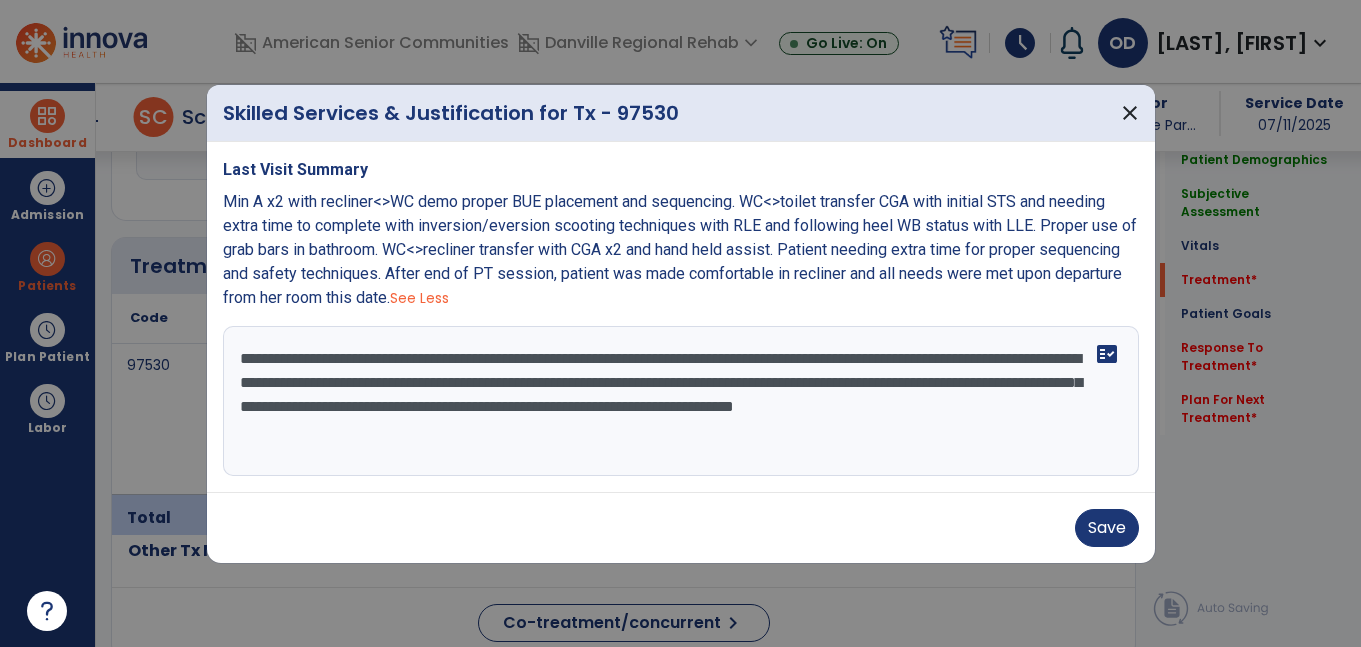 click on "**********" at bounding box center [681, 401] 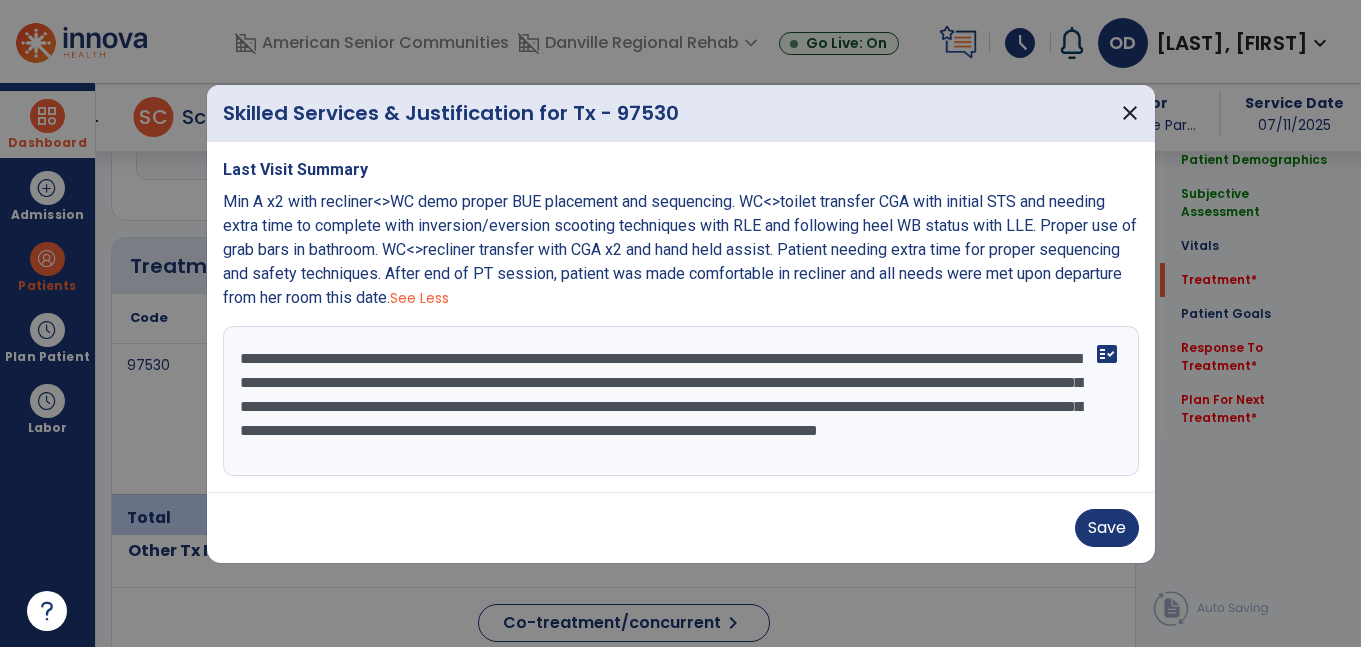 scroll, scrollTop: 16, scrollLeft: 0, axis: vertical 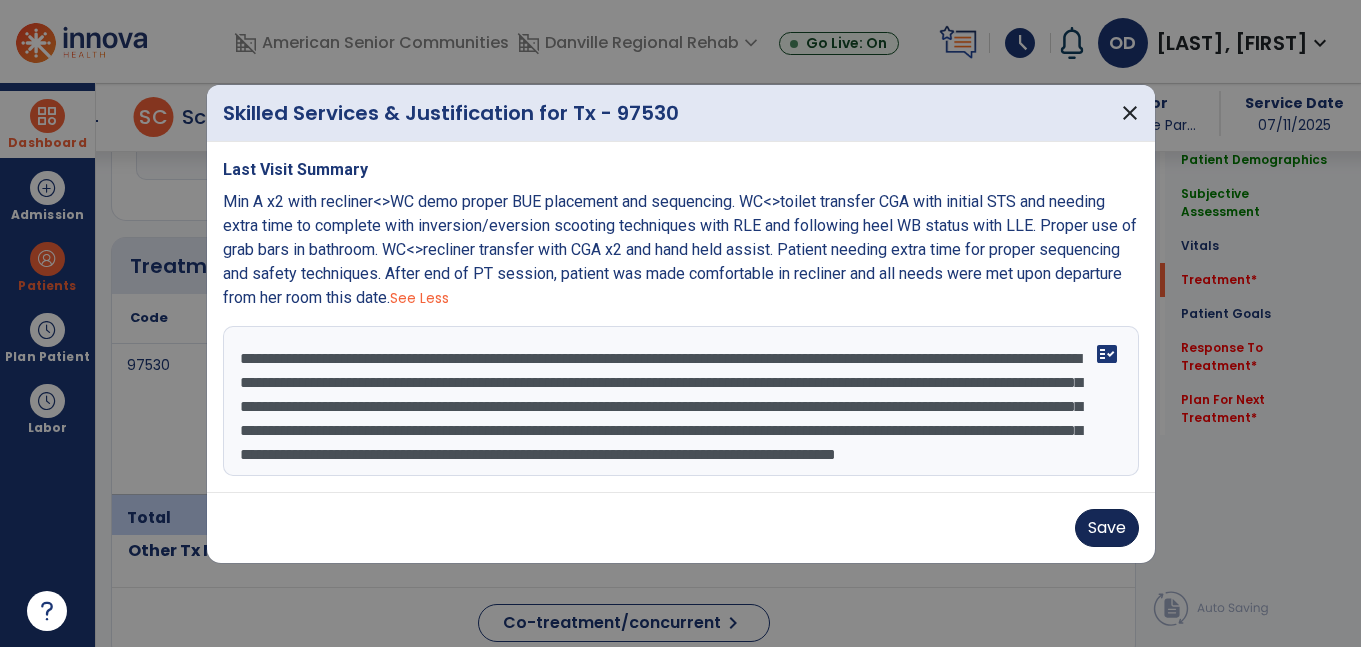 type on "**********" 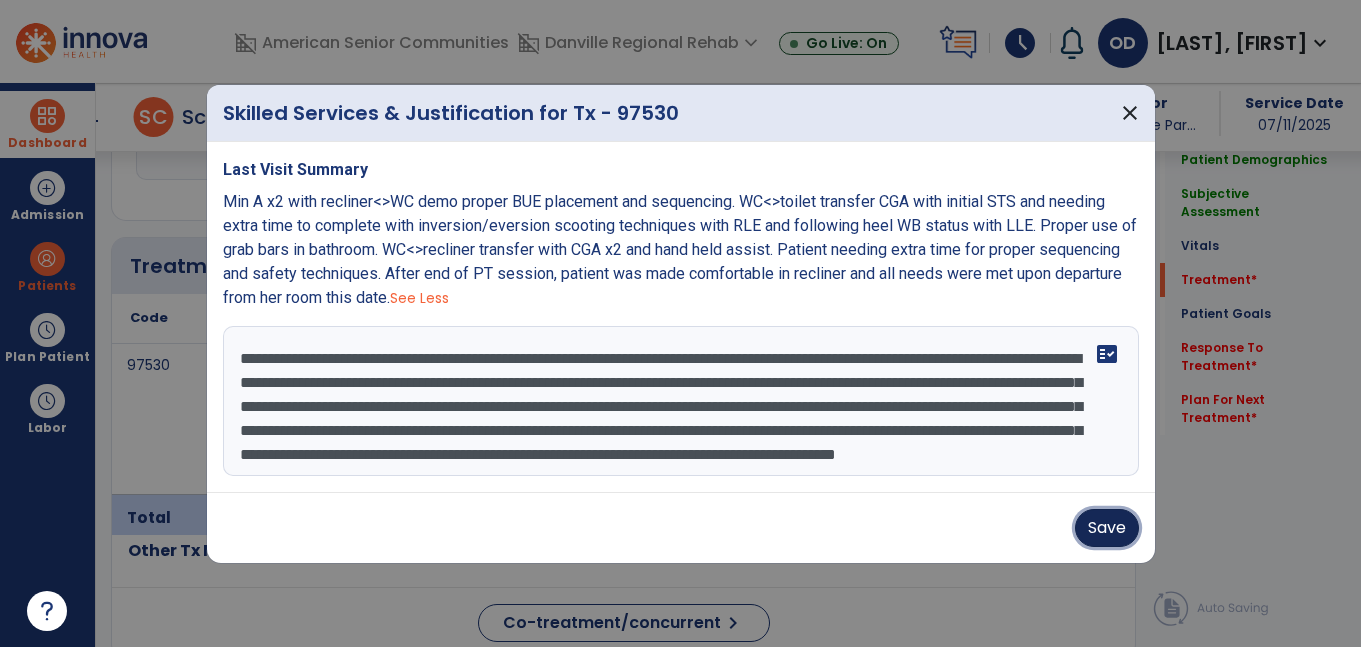 click on "Save" at bounding box center [1107, 528] 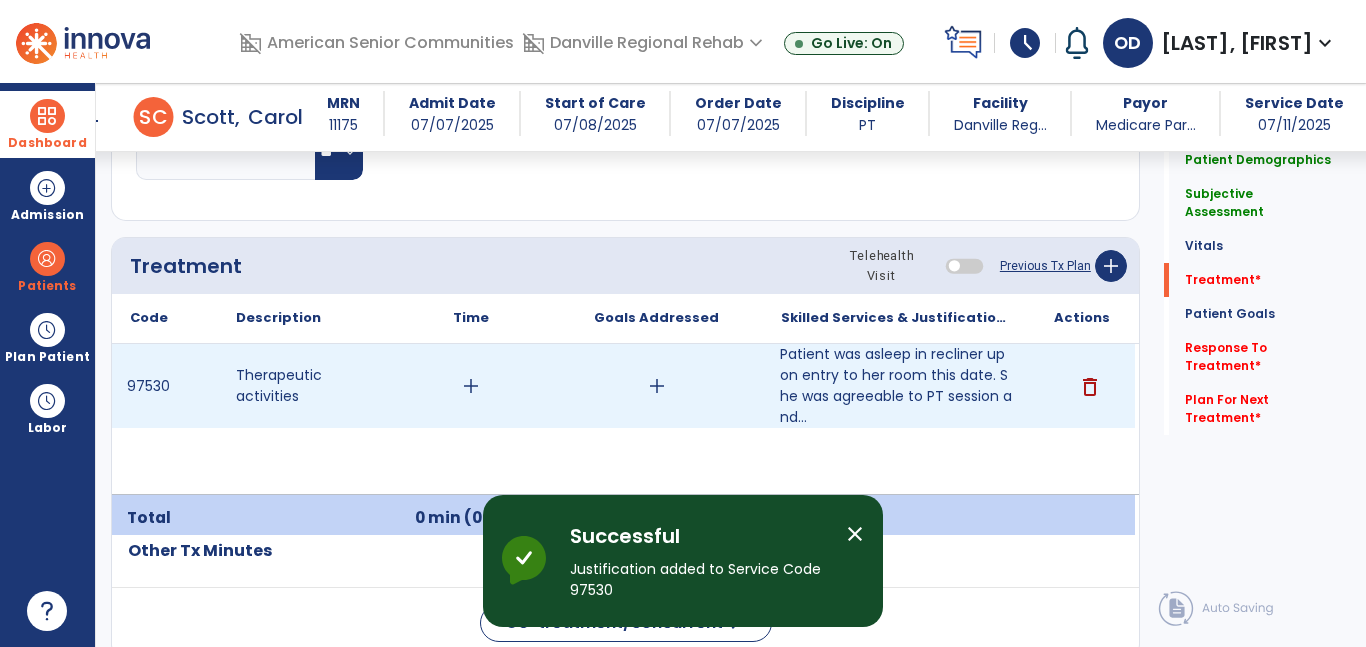 click on "add" at bounding box center [657, 386] 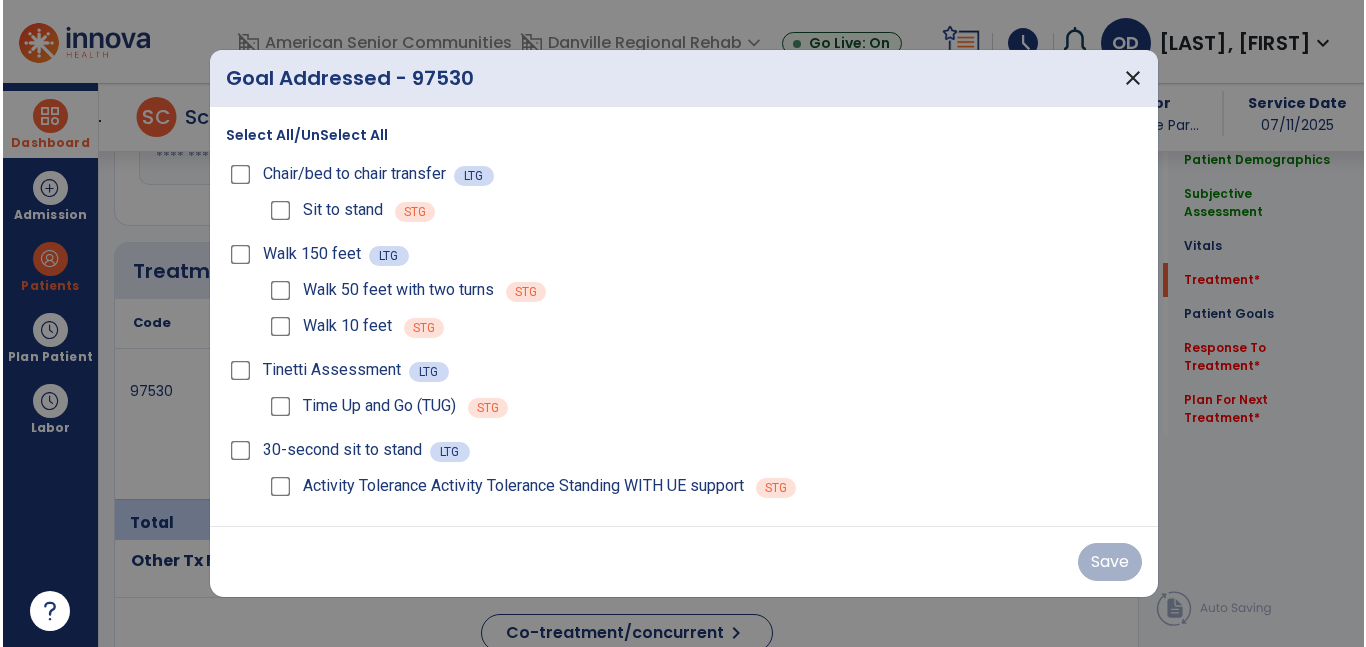 scroll, scrollTop: 1132, scrollLeft: 0, axis: vertical 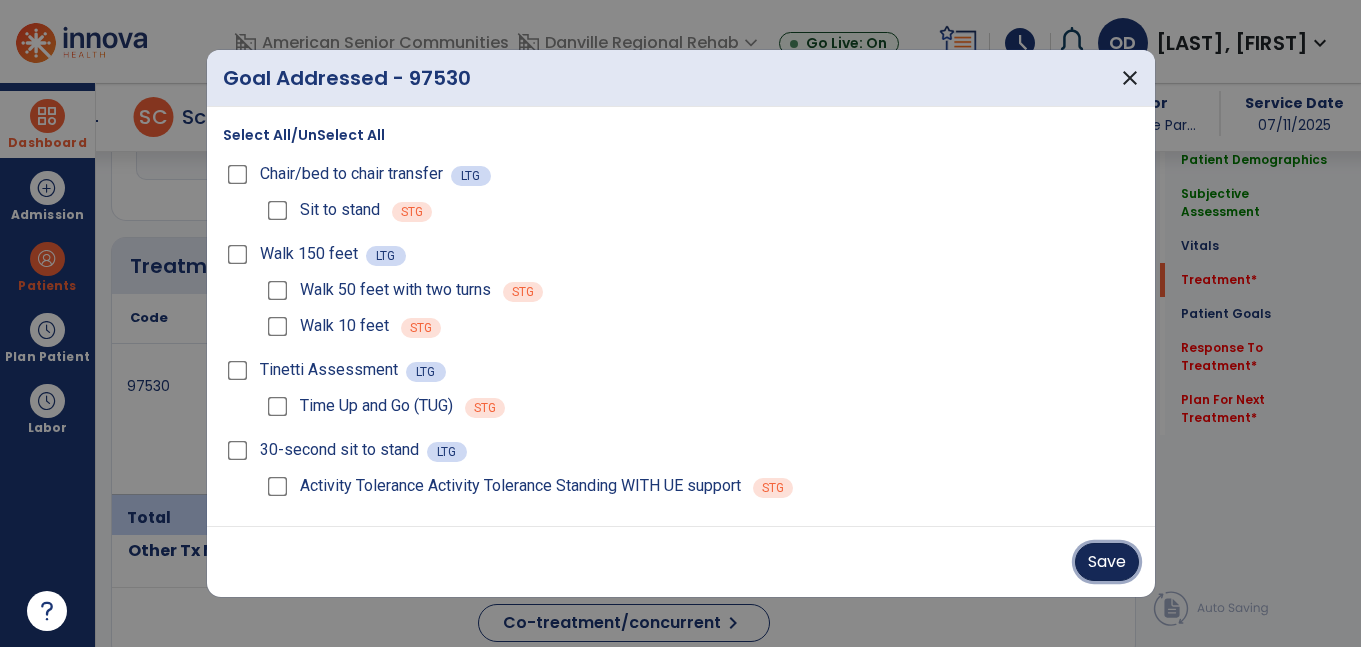 click on "Save" at bounding box center (1107, 562) 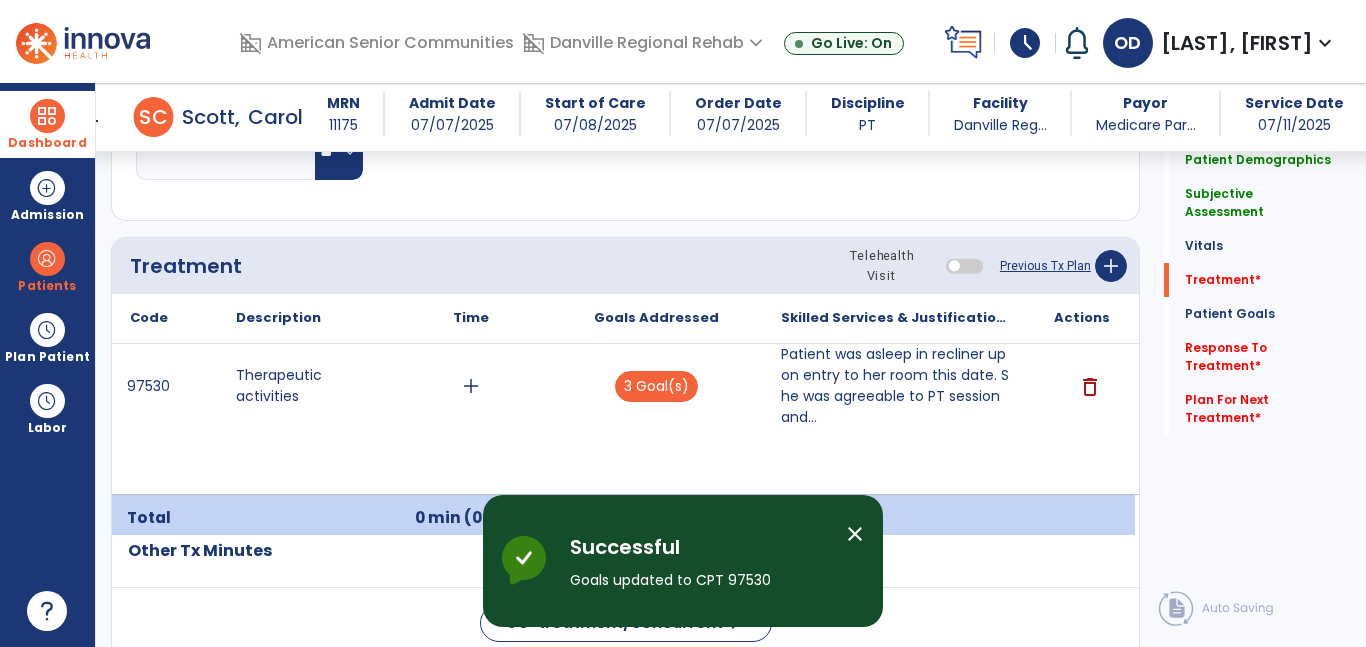 click on "close" at bounding box center (855, 534) 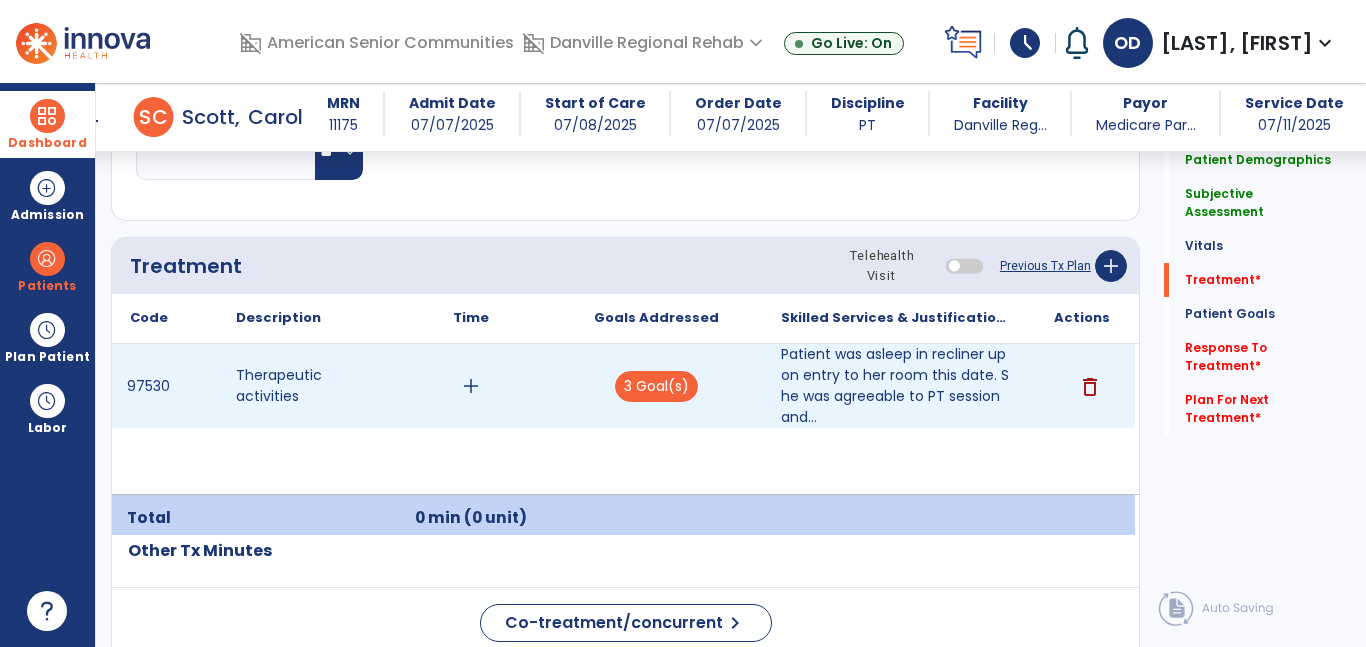 click on "add" at bounding box center [471, 386] 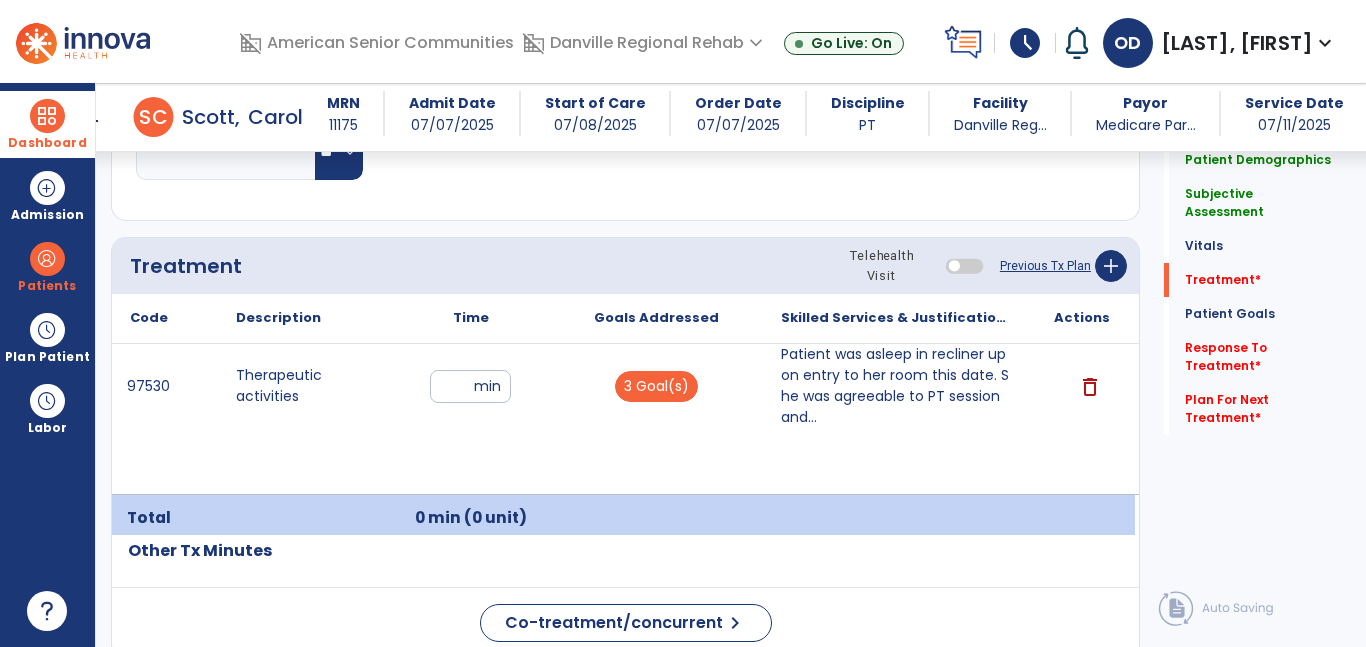 type on "*" 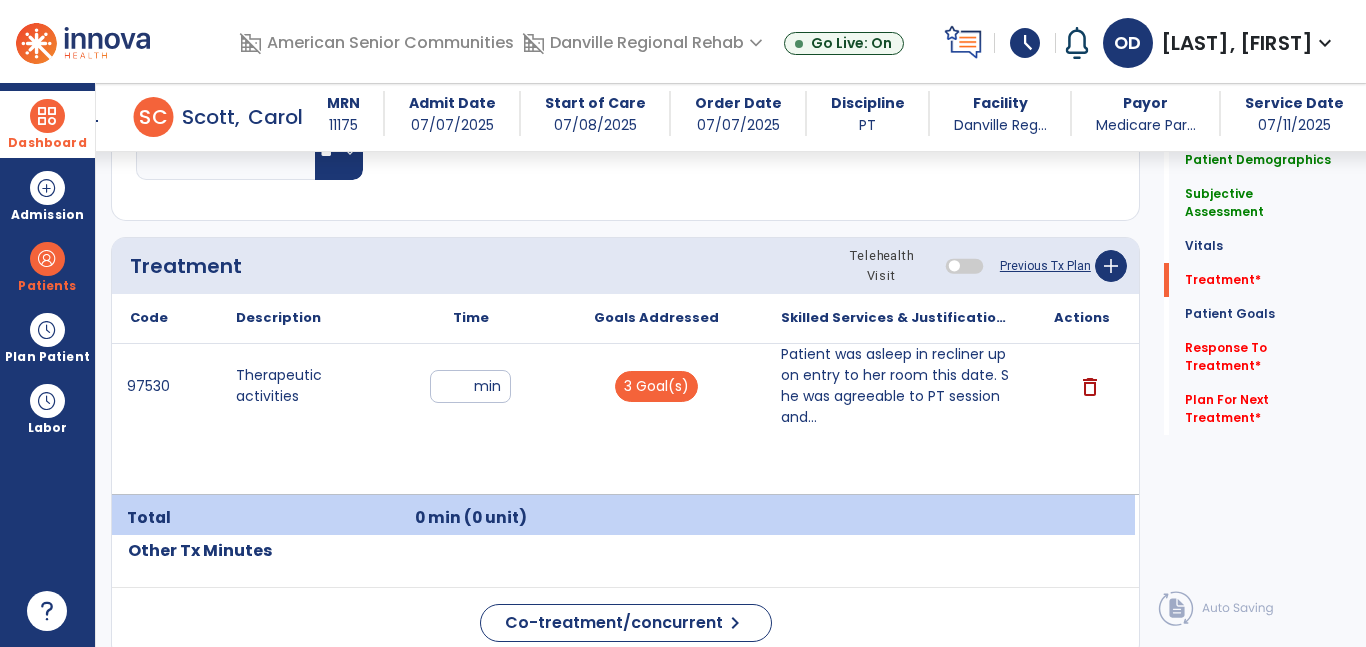 type on "**" 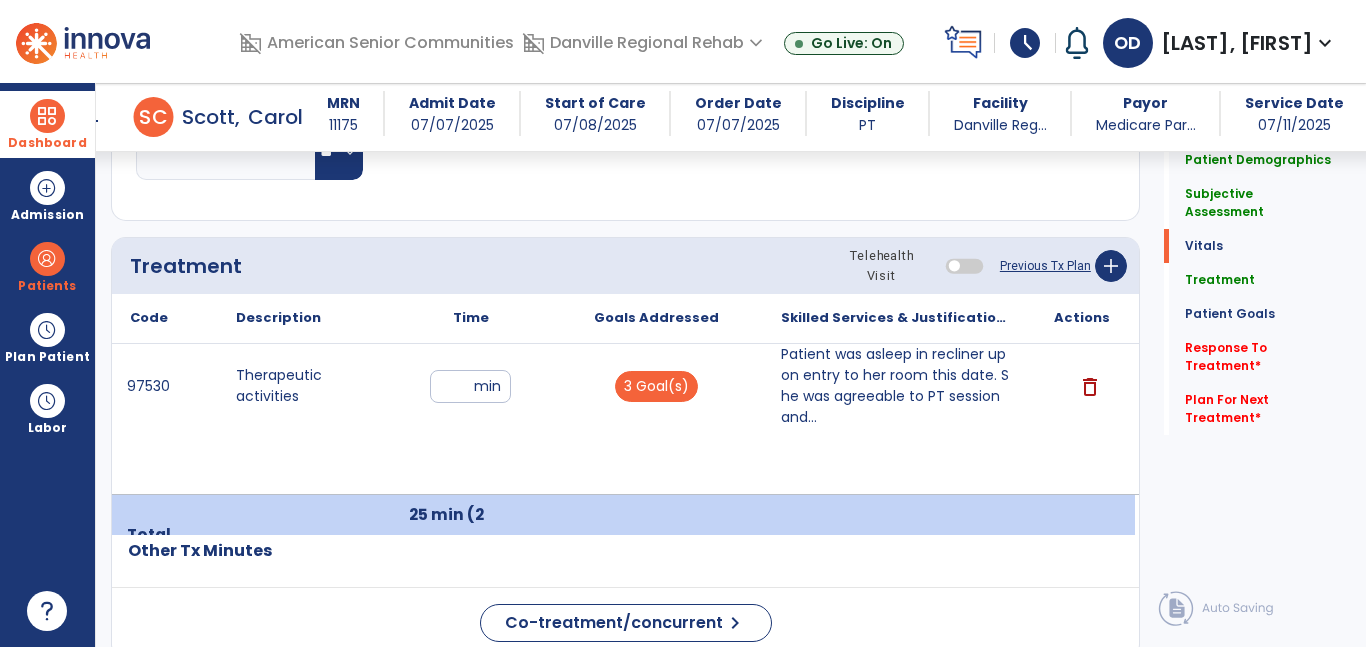 scroll, scrollTop: 0, scrollLeft: 0, axis: both 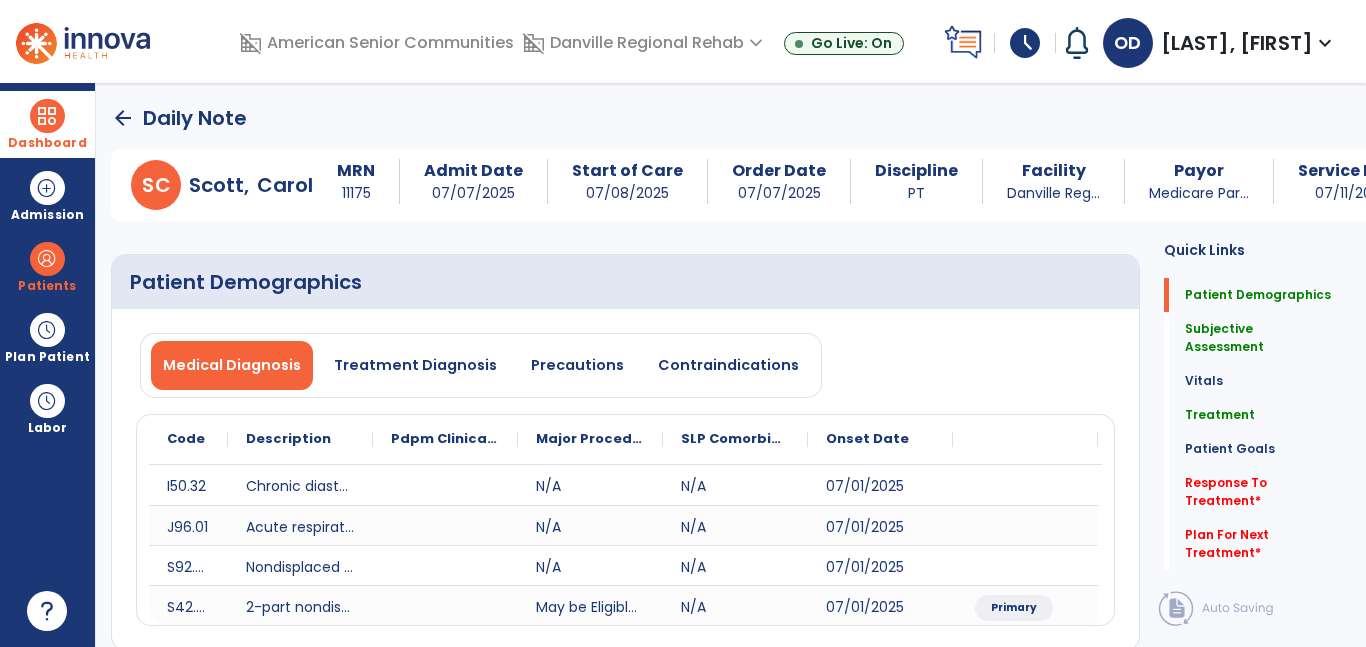 click on "arrow_back" 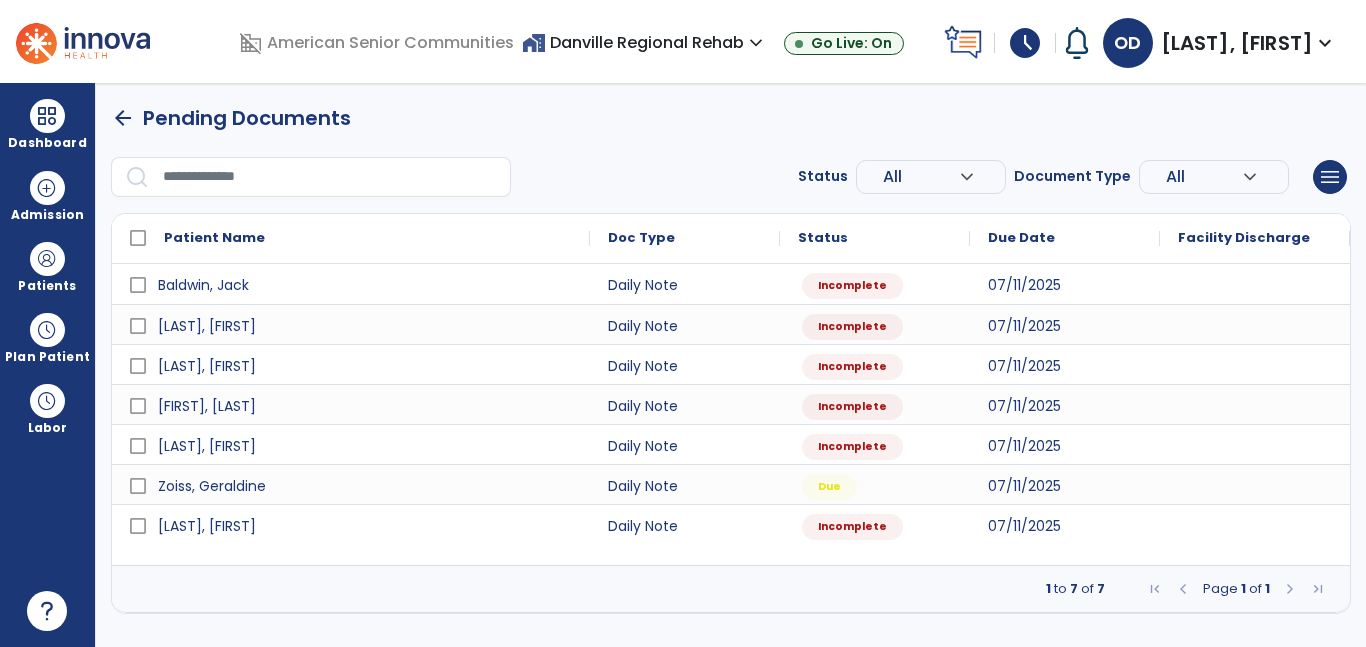 scroll, scrollTop: 0, scrollLeft: 0, axis: both 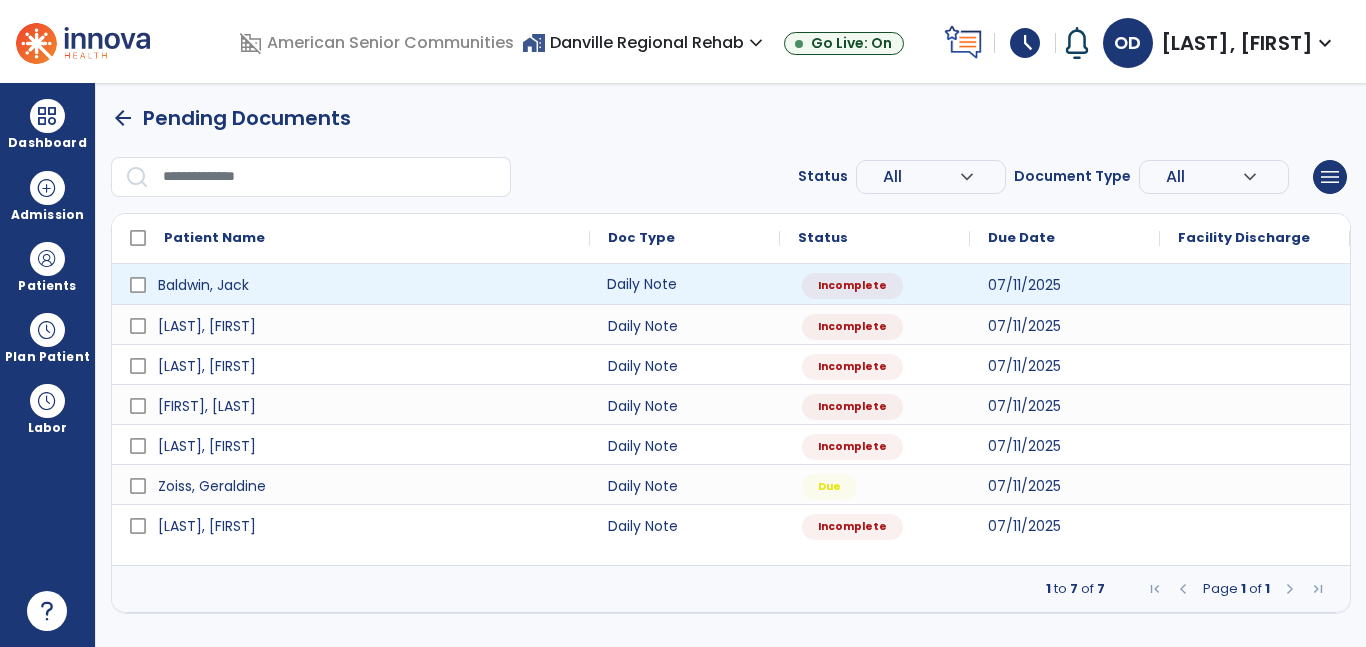 click on "Daily Note" at bounding box center [685, 284] 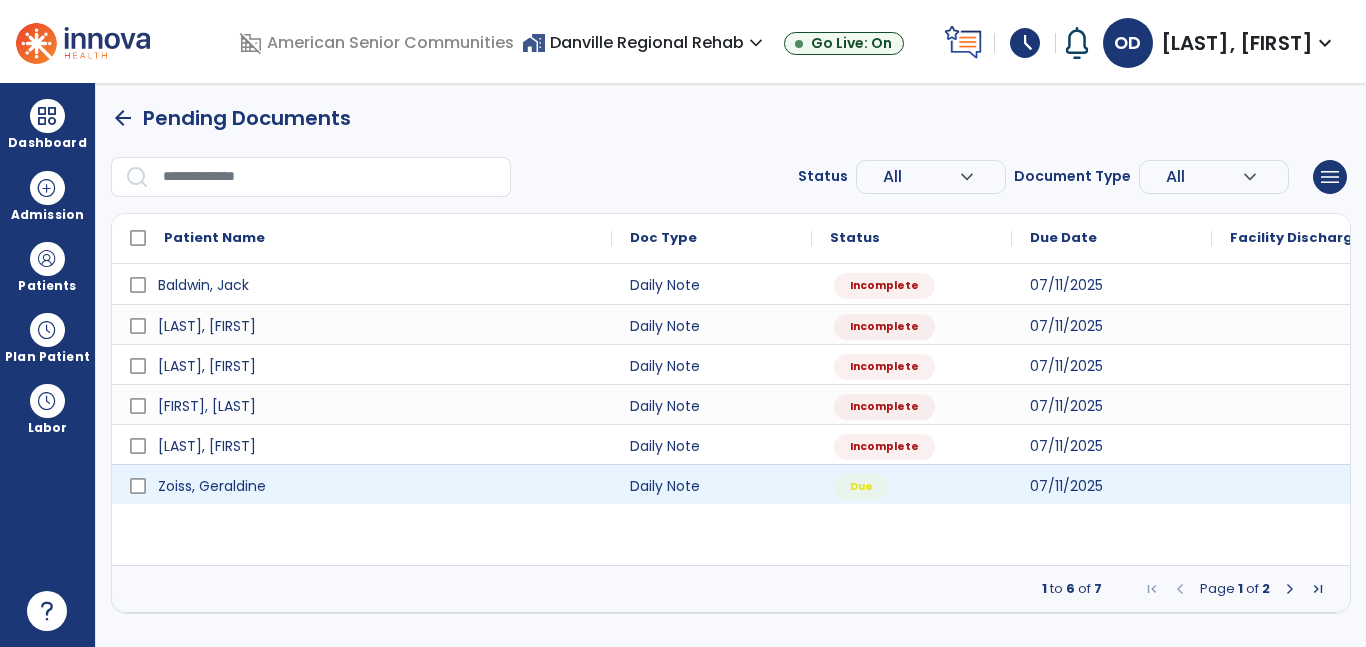 select on "*" 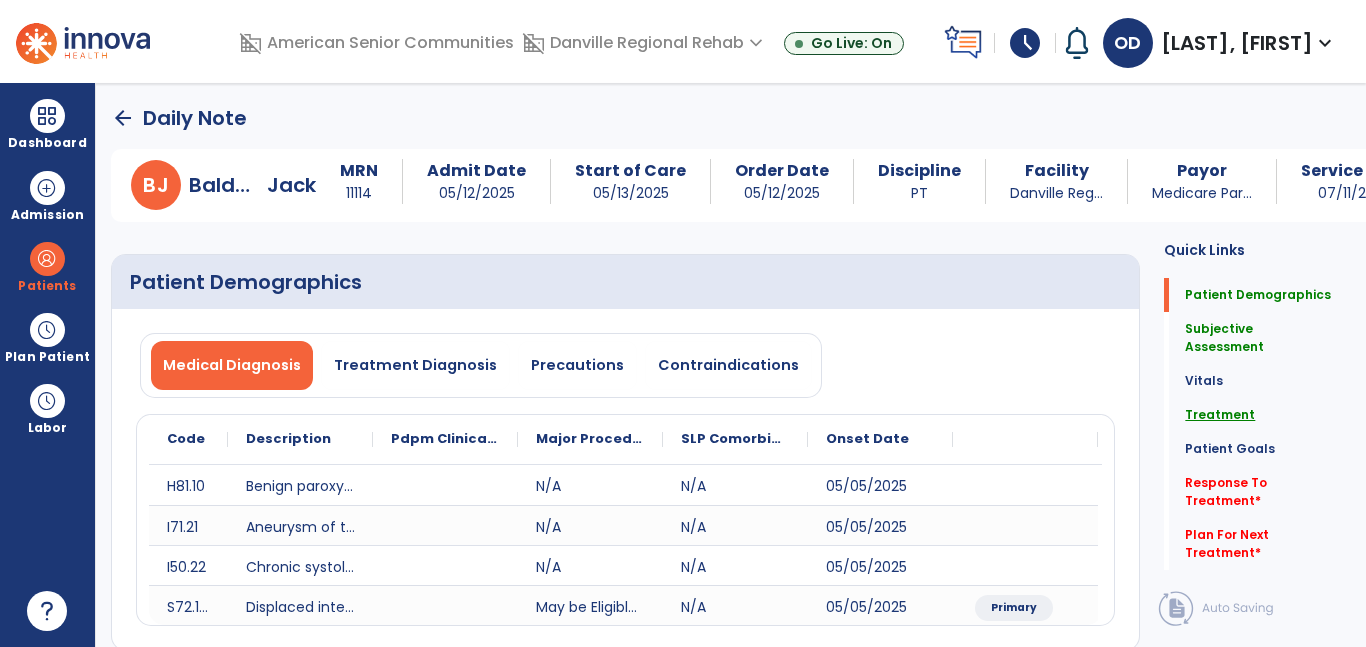 click on "Treatment" 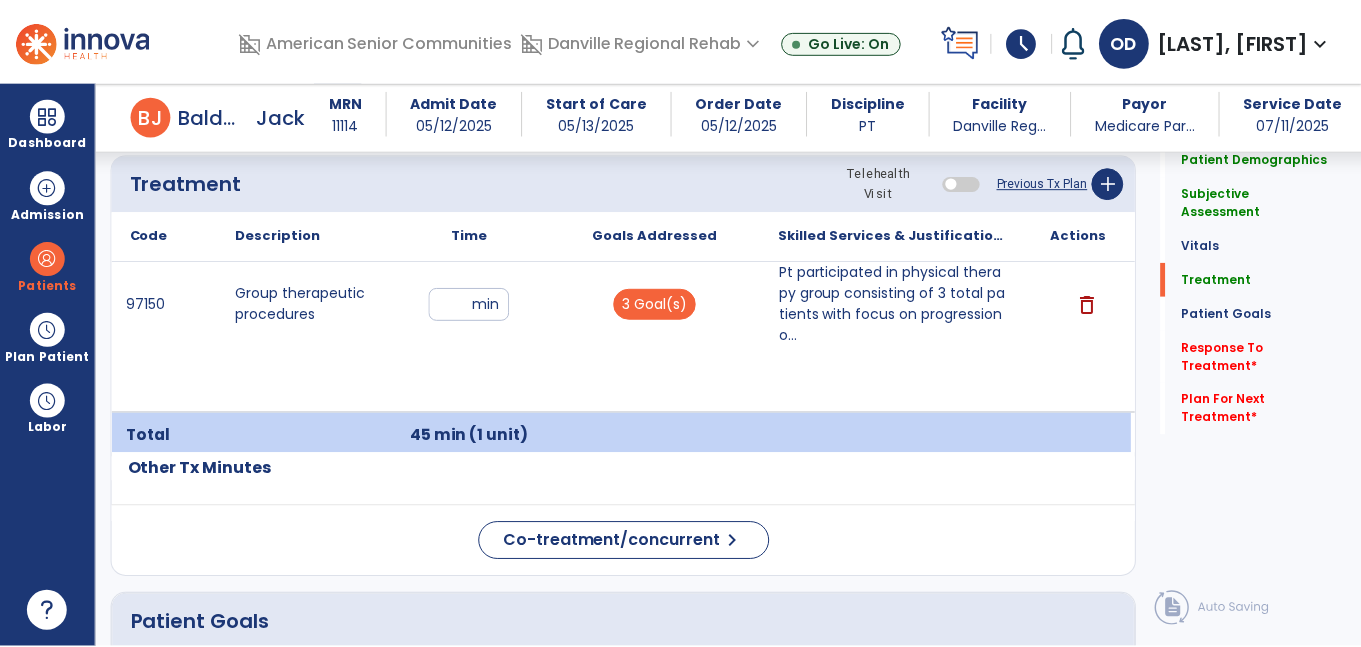 scroll, scrollTop: 1234, scrollLeft: 0, axis: vertical 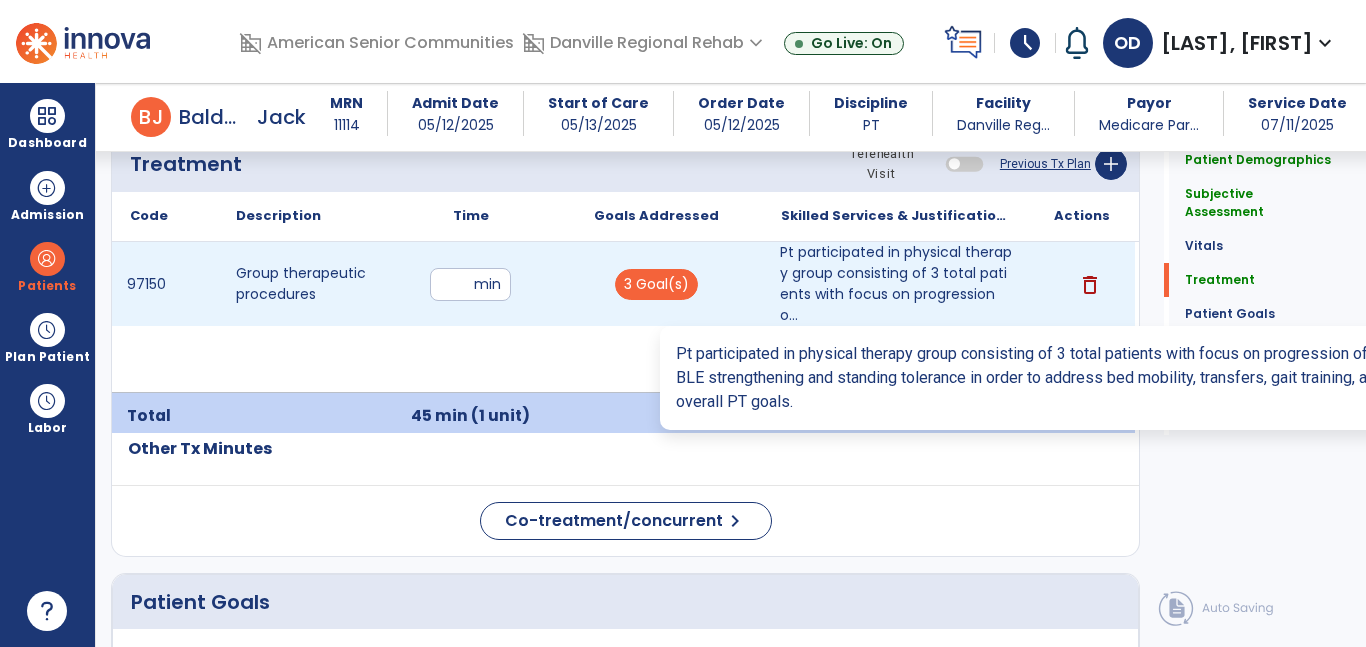 click on "Pt participated in physical therapy group consisting of 3 total patients with focus on progression o..." at bounding box center [896, 284] 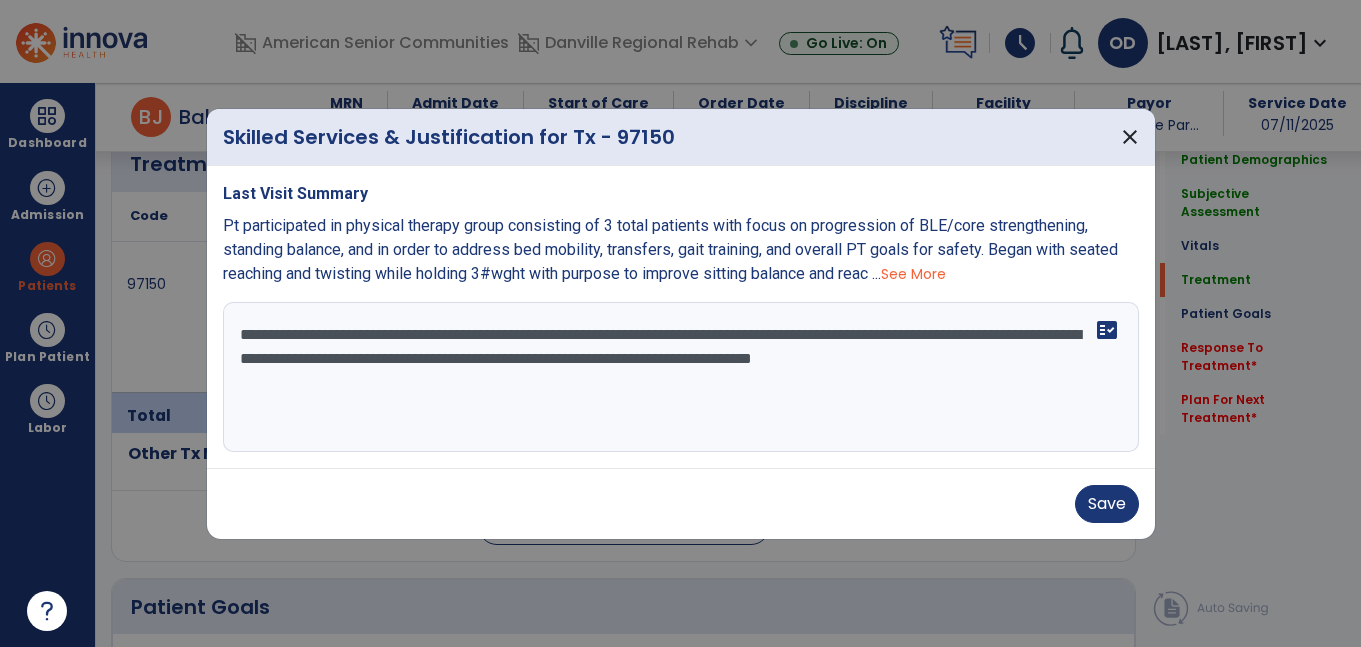scroll, scrollTop: 1234, scrollLeft: 0, axis: vertical 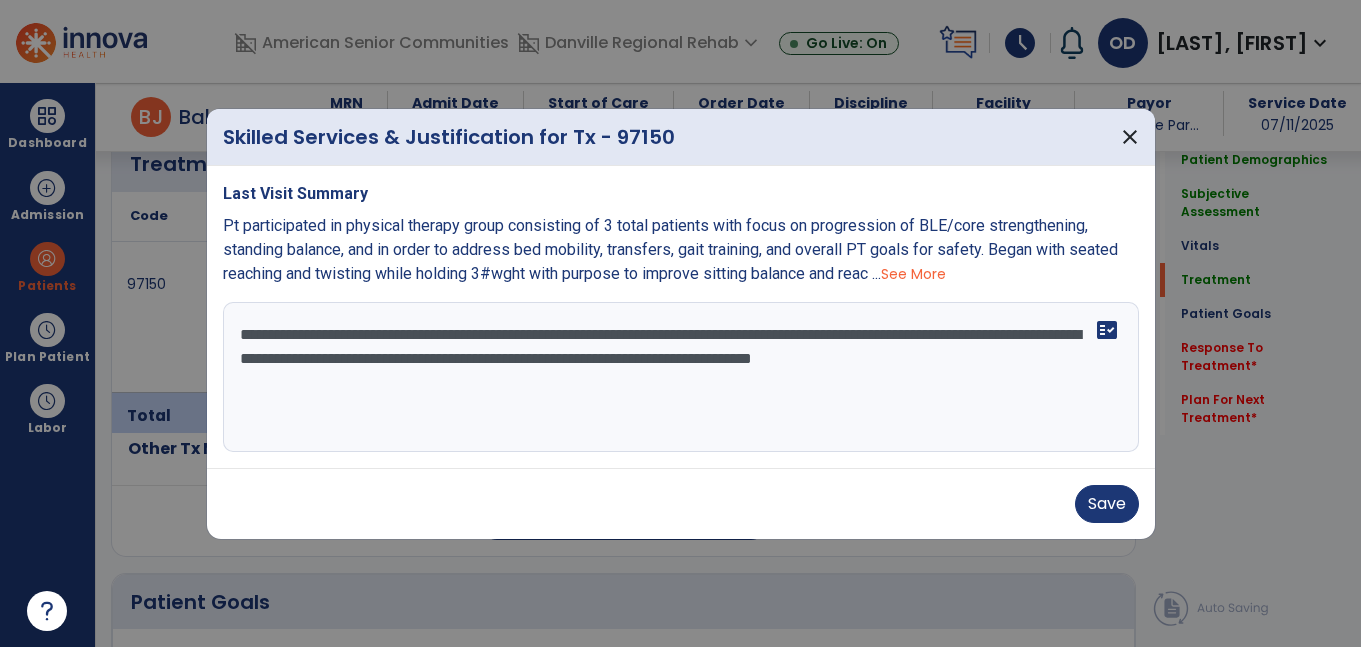 click on "**********" at bounding box center [681, 377] 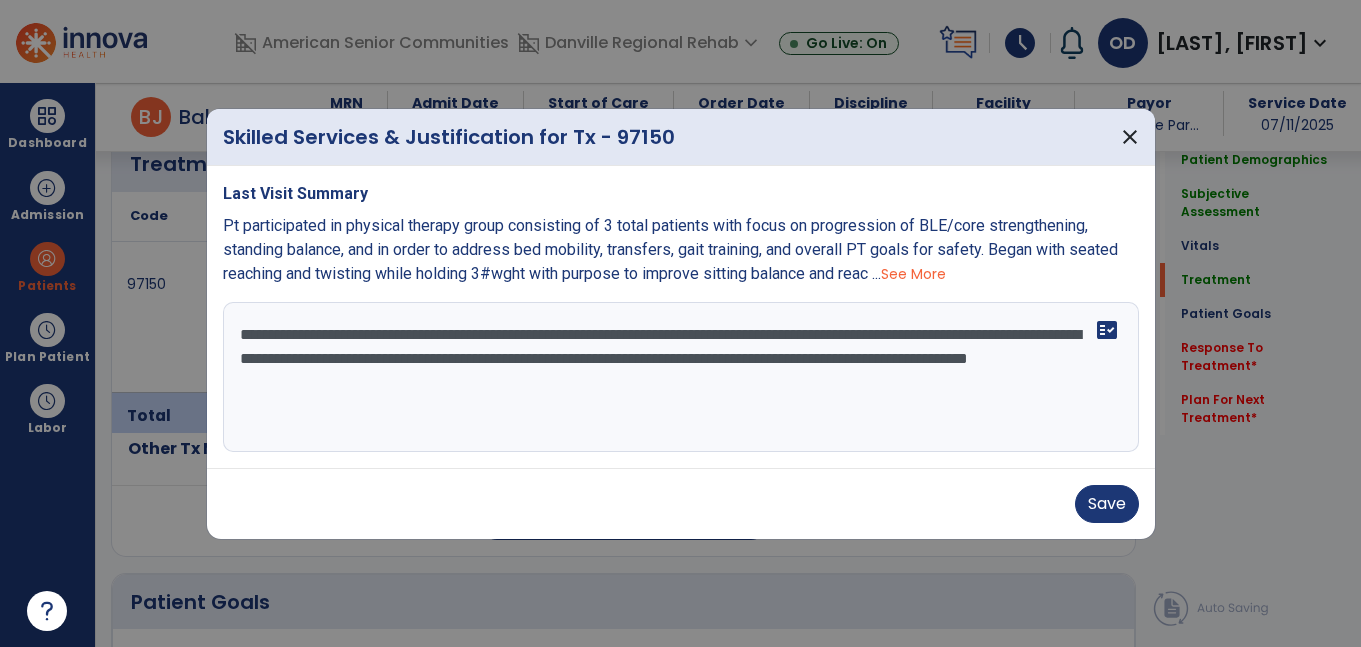 click on "**********" at bounding box center (681, 377) 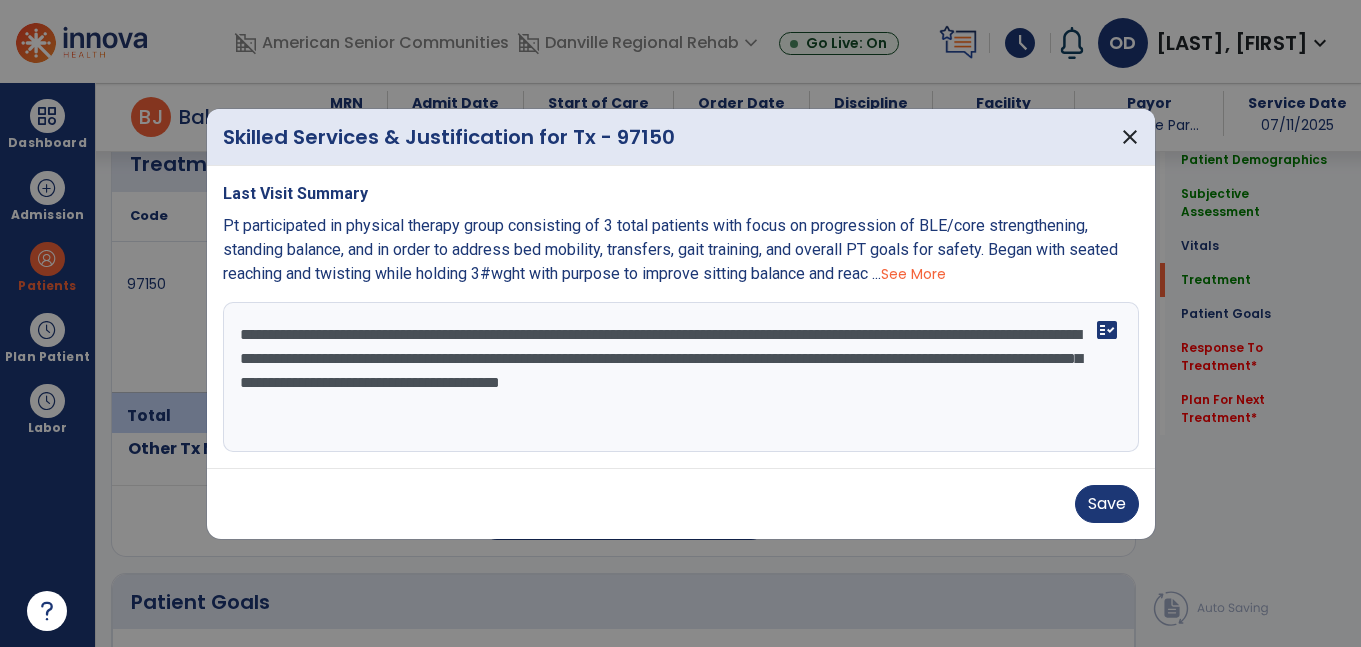 click on "**********" at bounding box center [681, 377] 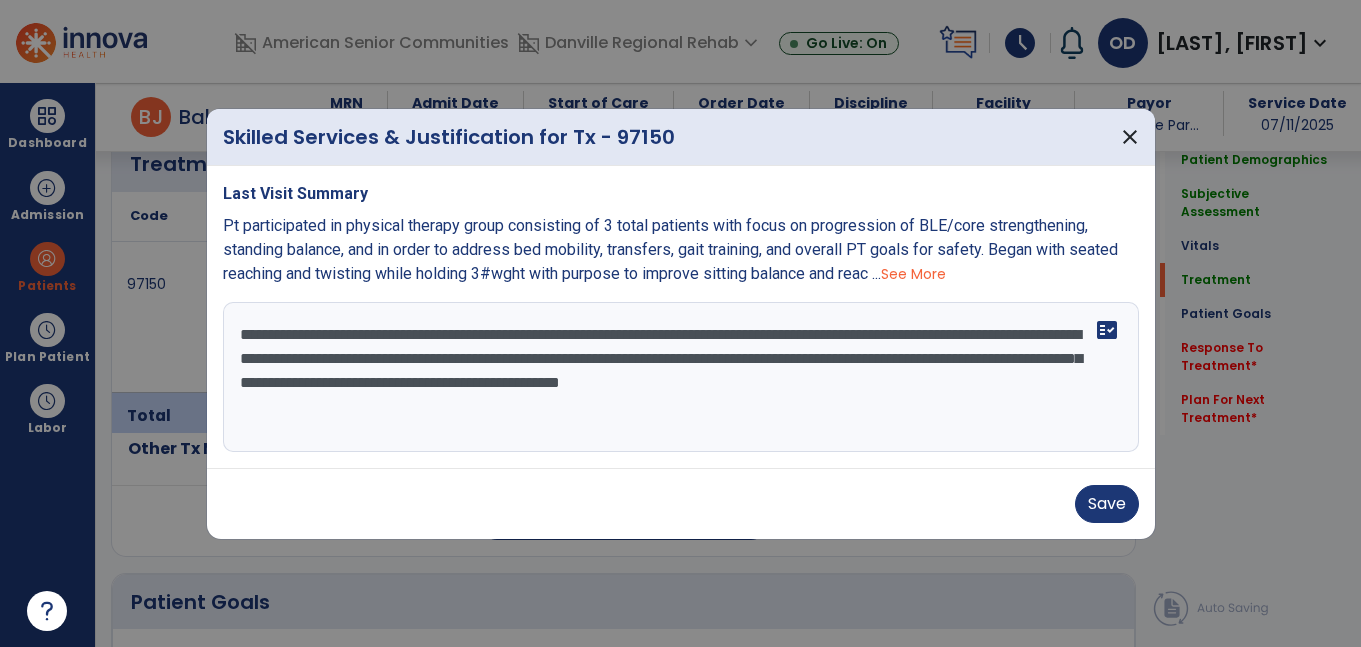 click on "**********" at bounding box center [681, 377] 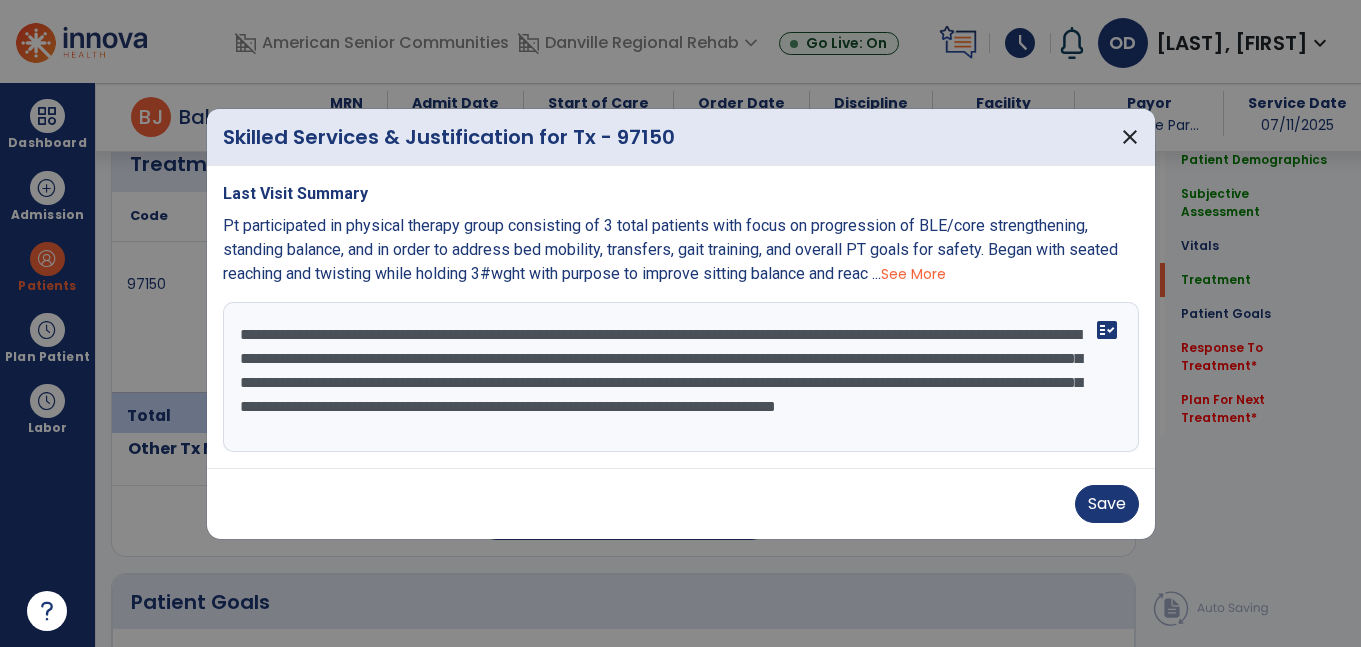 scroll, scrollTop: 16, scrollLeft: 0, axis: vertical 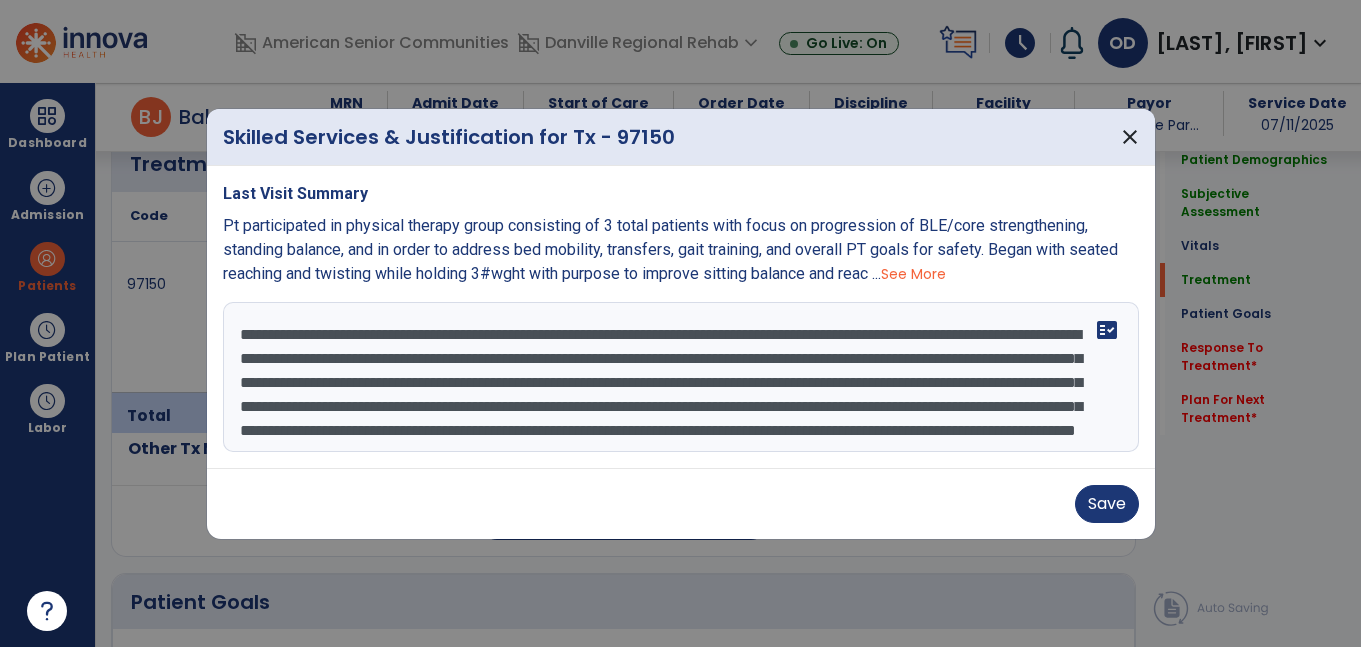 click on "See More" at bounding box center (913, 274) 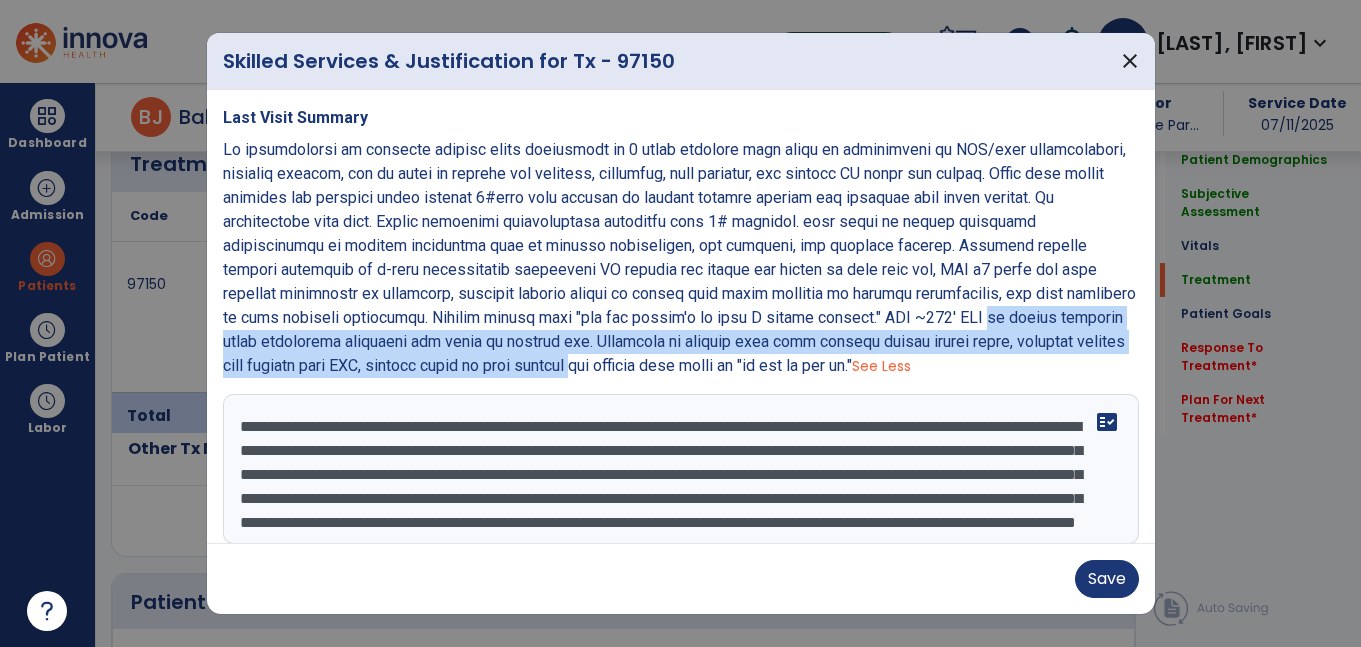 drag, startPoint x: 636, startPoint y: 371, endPoint x: 1001, endPoint y: 319, distance: 368.68552 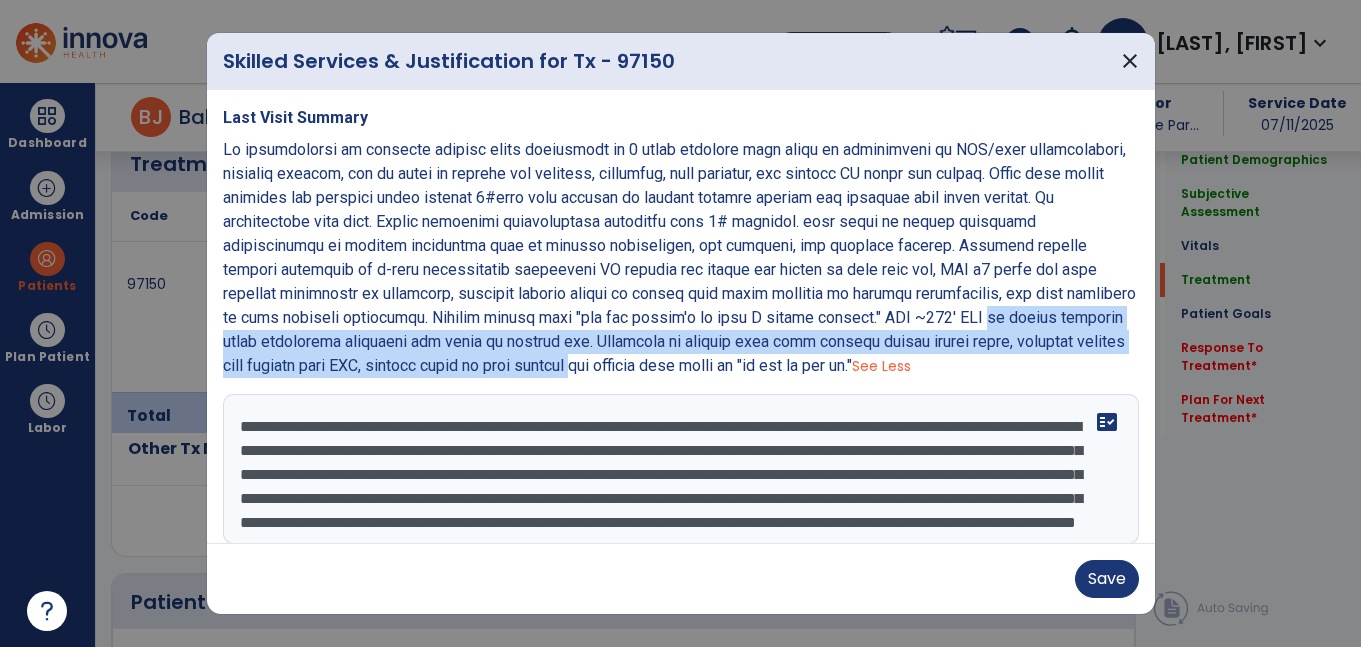scroll, scrollTop: 48, scrollLeft: 0, axis: vertical 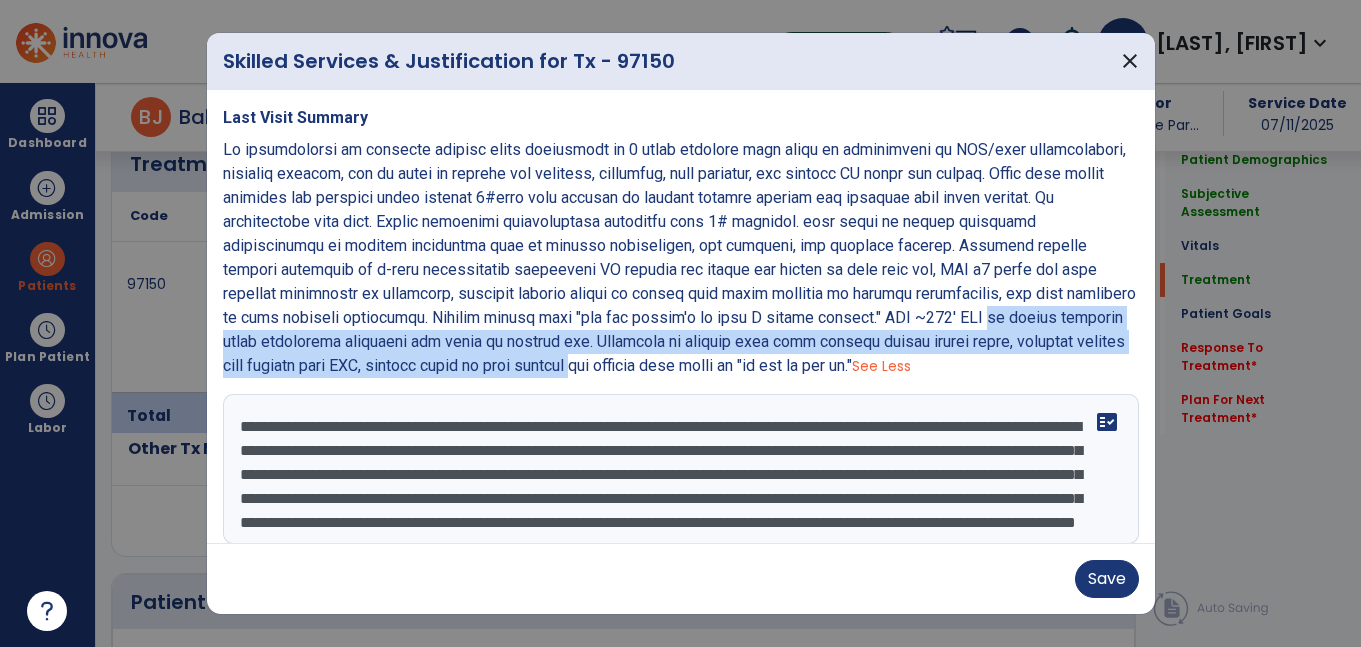 click on "**********" at bounding box center (678, 469) 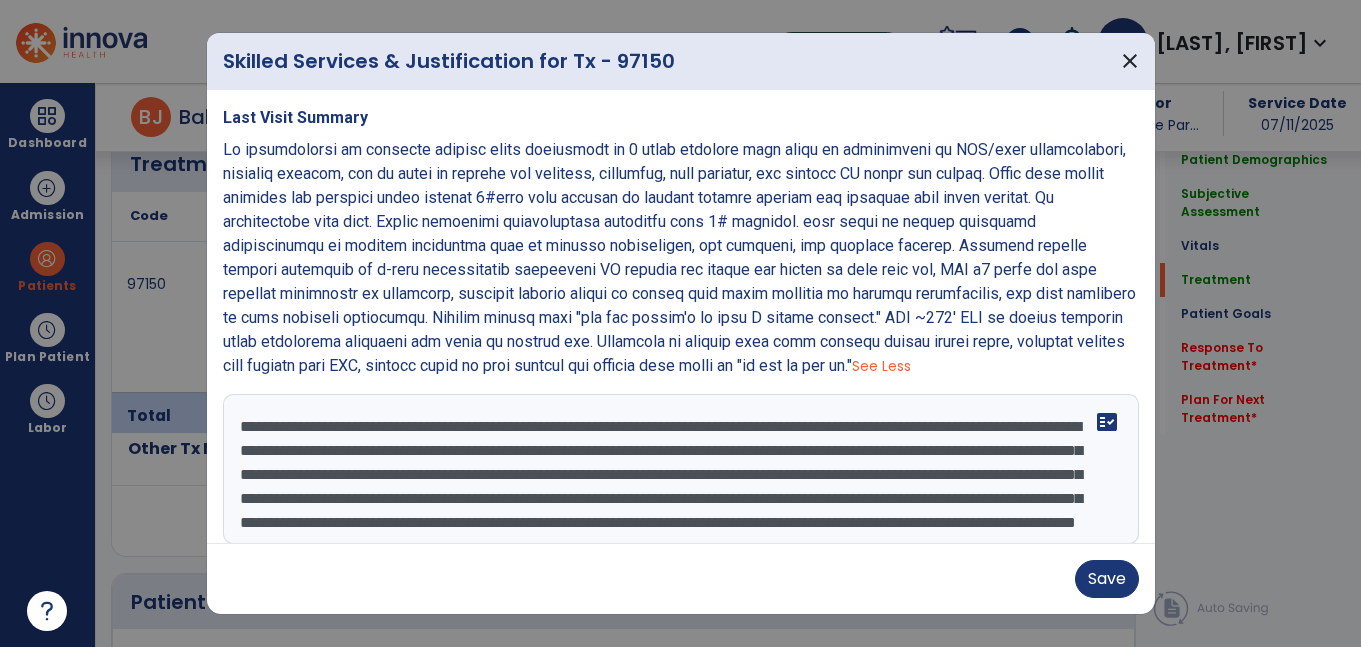 paste on "**********" 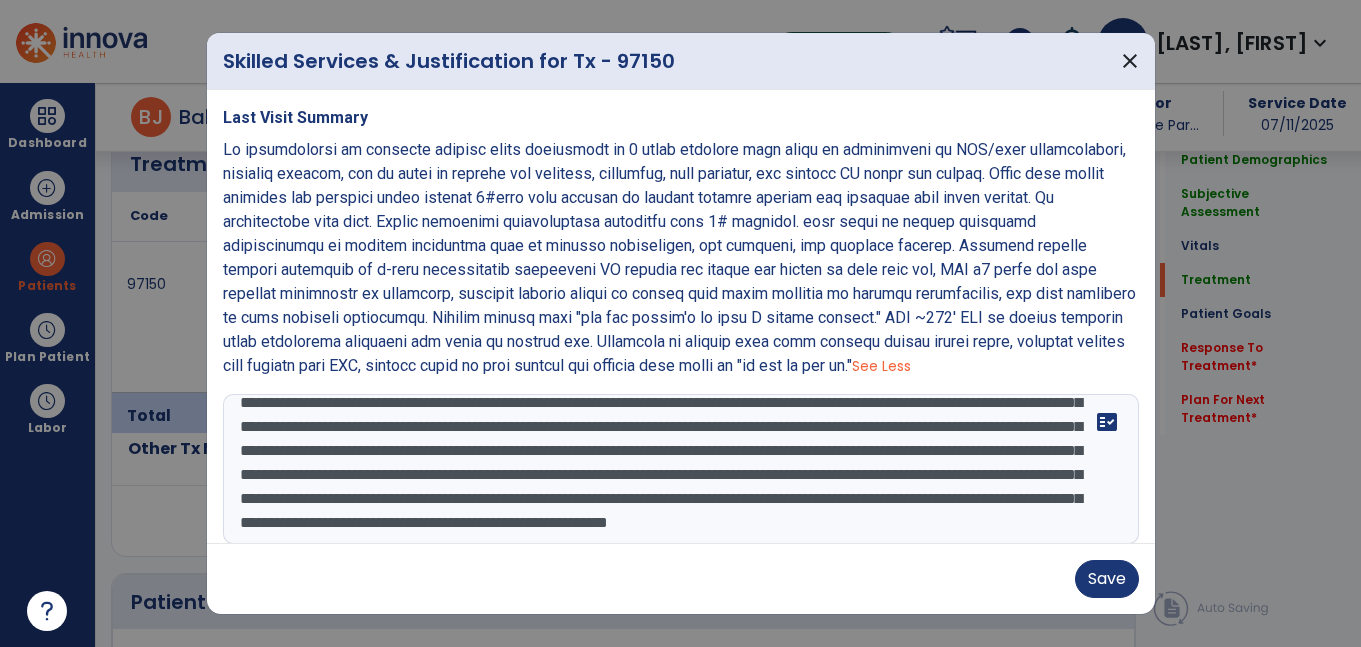 scroll, scrollTop: 88, scrollLeft: 0, axis: vertical 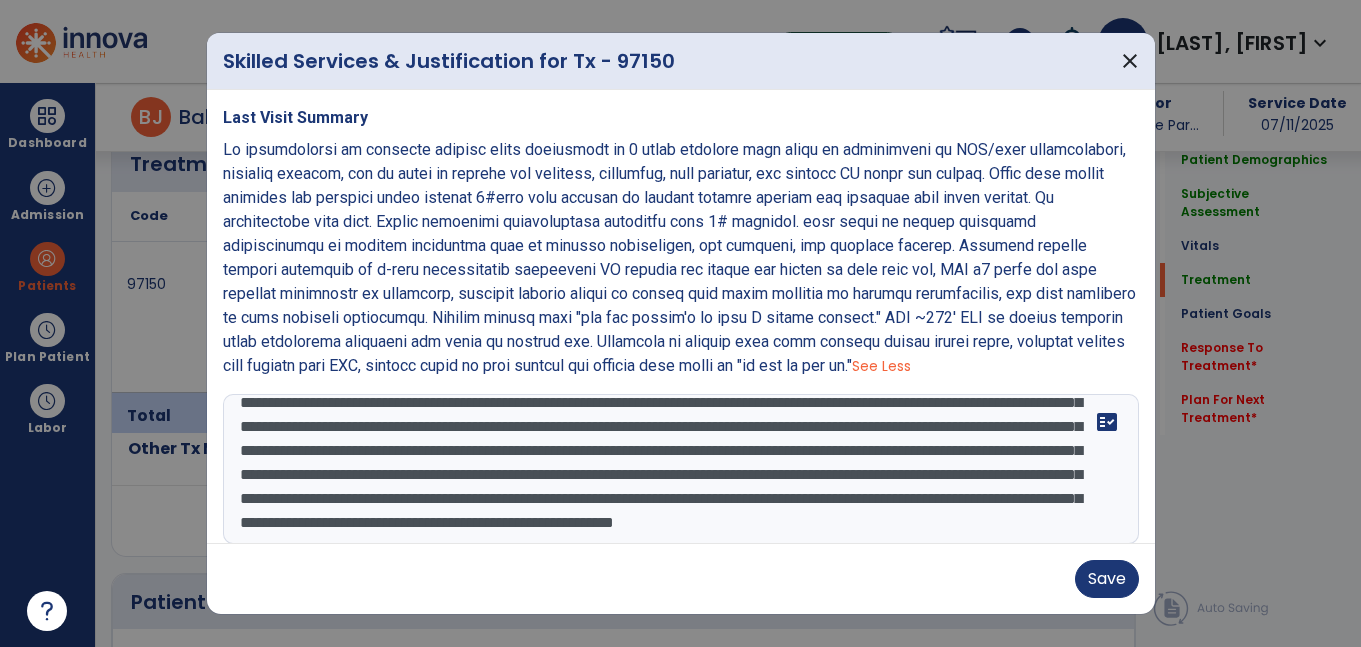 click on "**********" at bounding box center [678, 469] 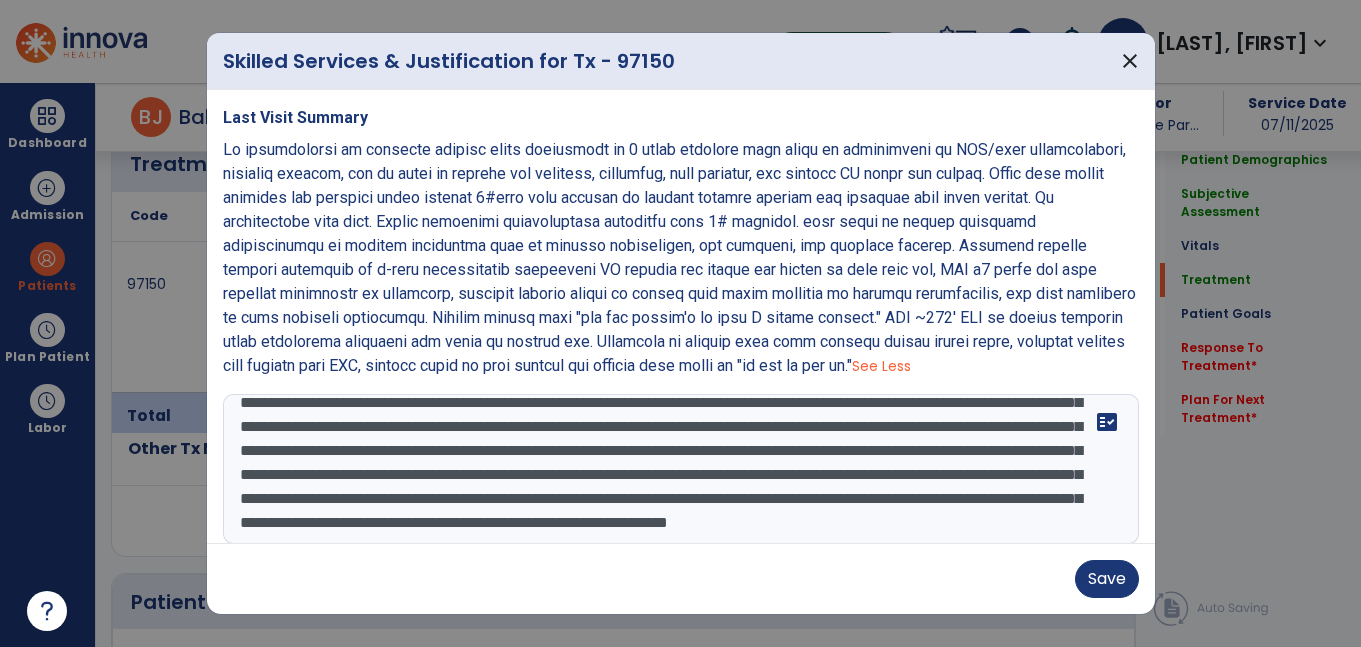 click on "**********" at bounding box center [678, 469] 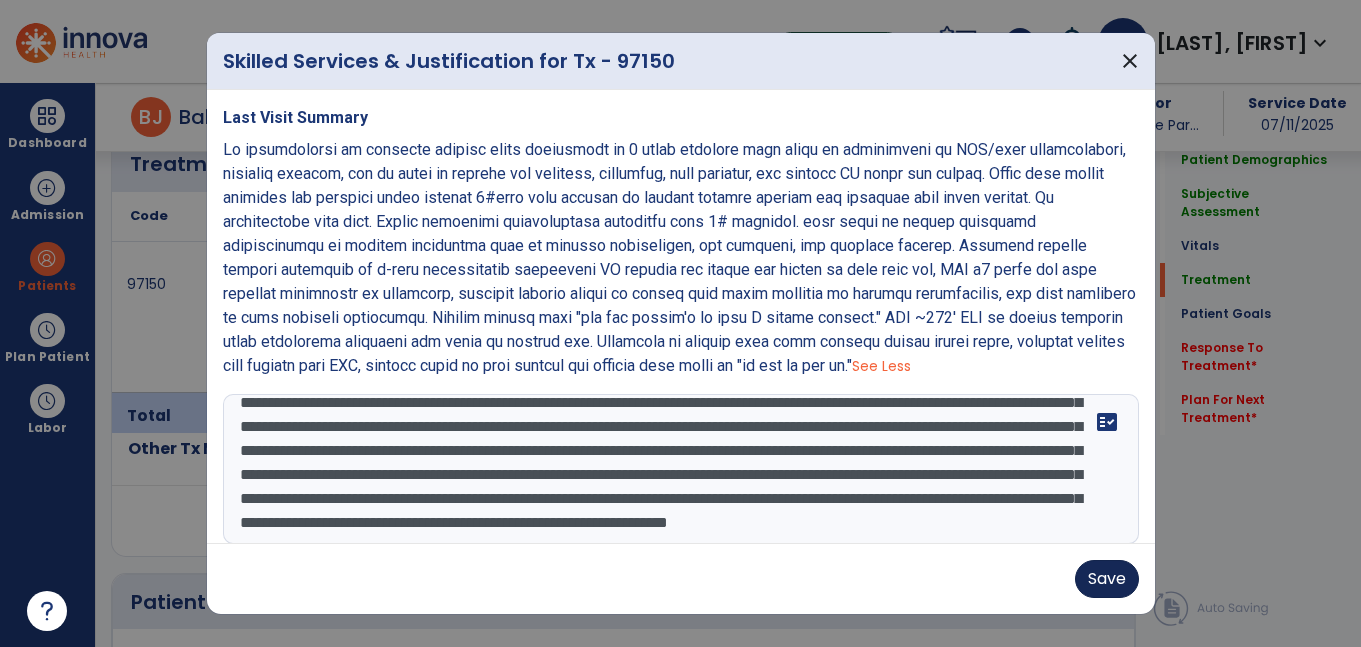 type on "**********" 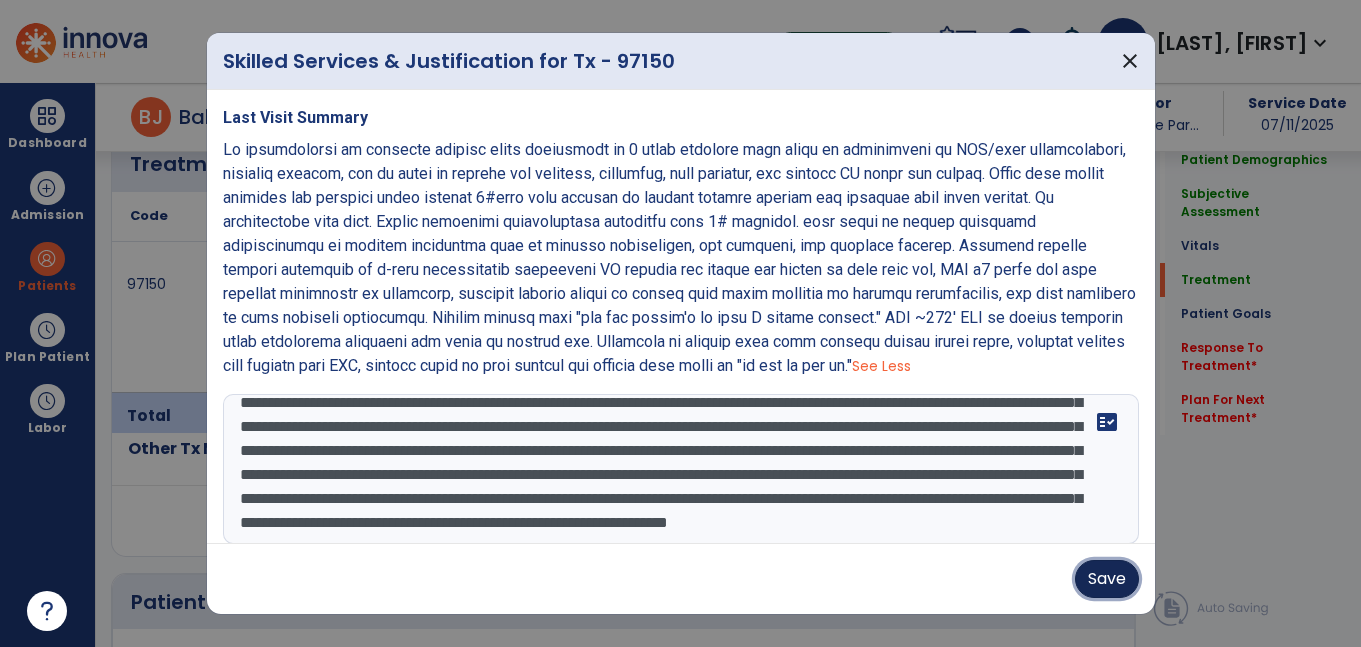 click on "Save" at bounding box center (1107, 579) 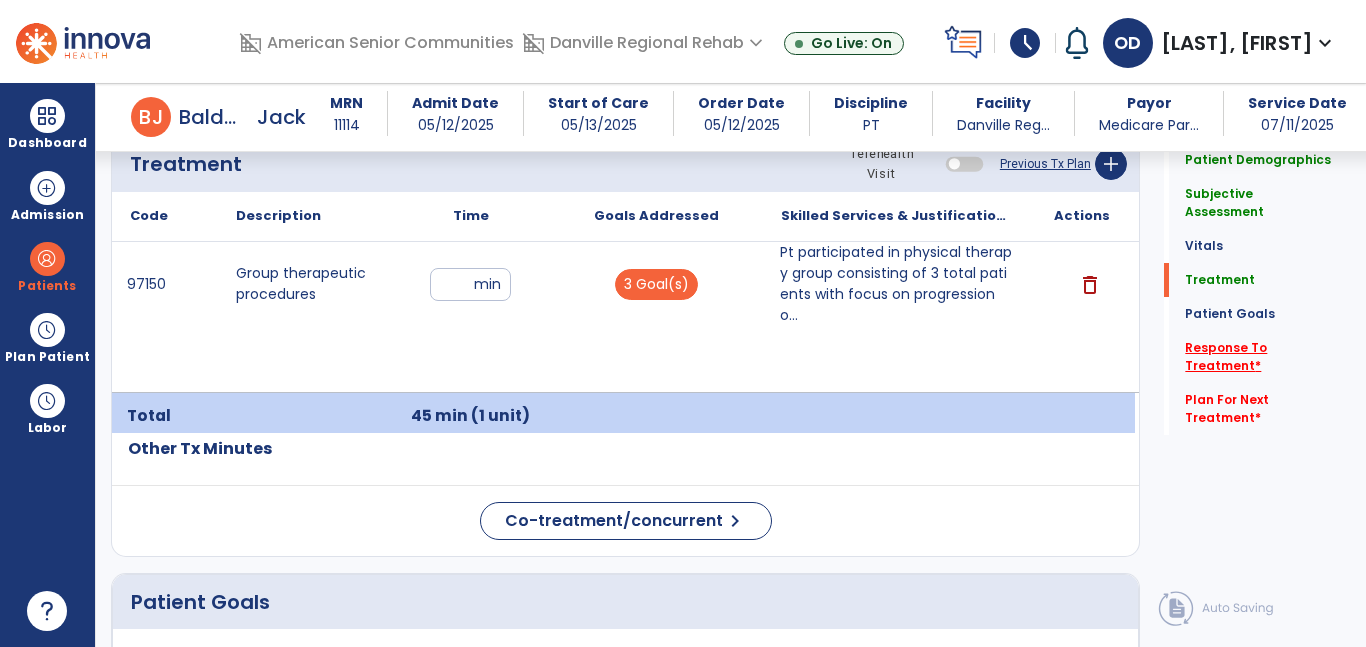 click on "Response To Treatment   *" 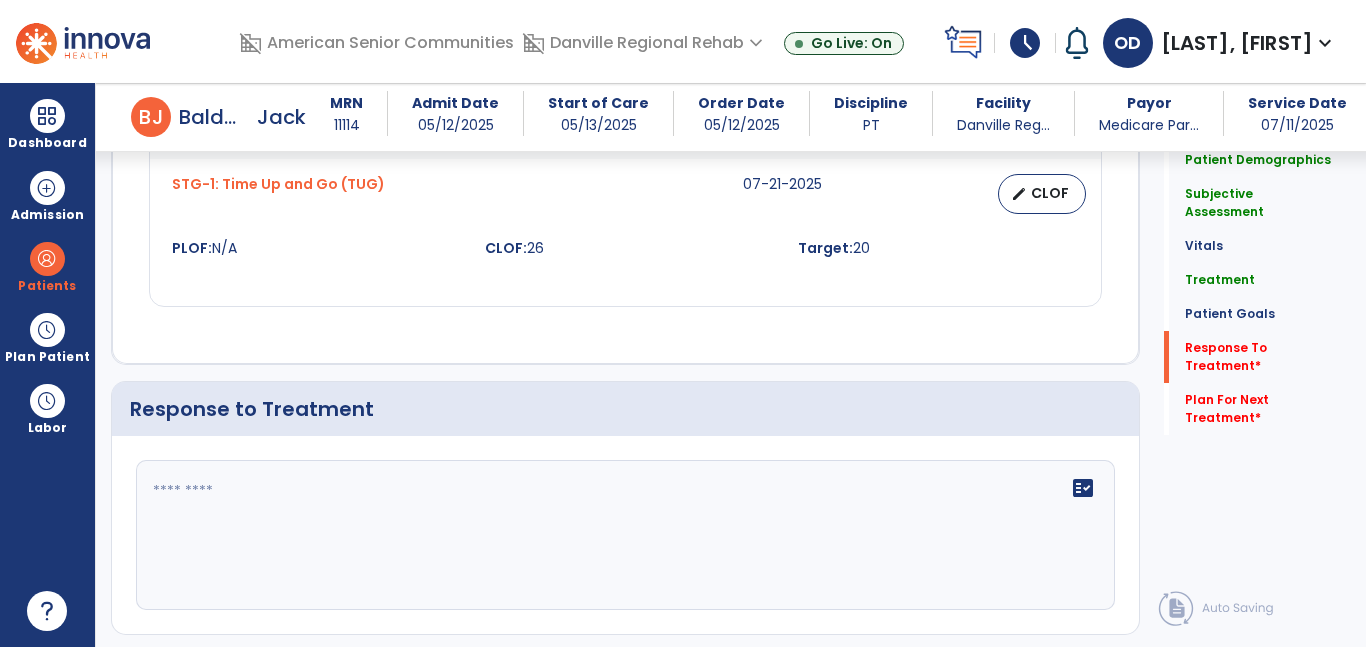 scroll, scrollTop: 2972, scrollLeft: 0, axis: vertical 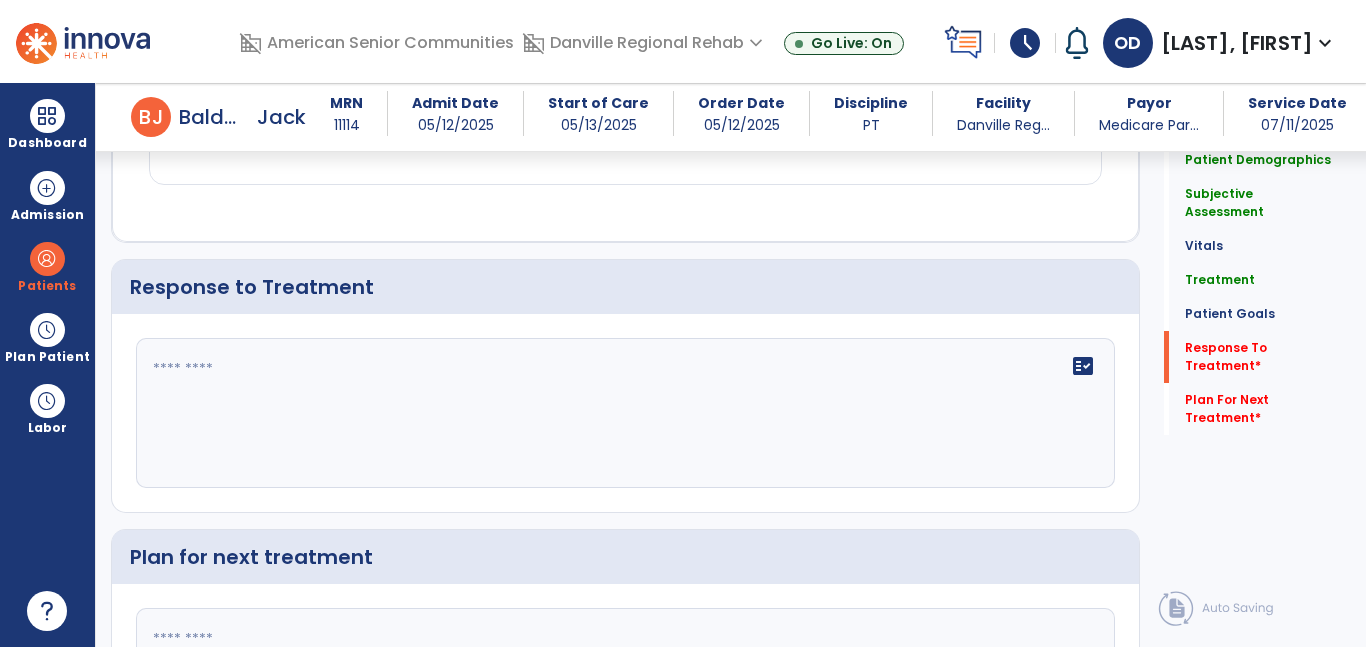 click on "fact_check" 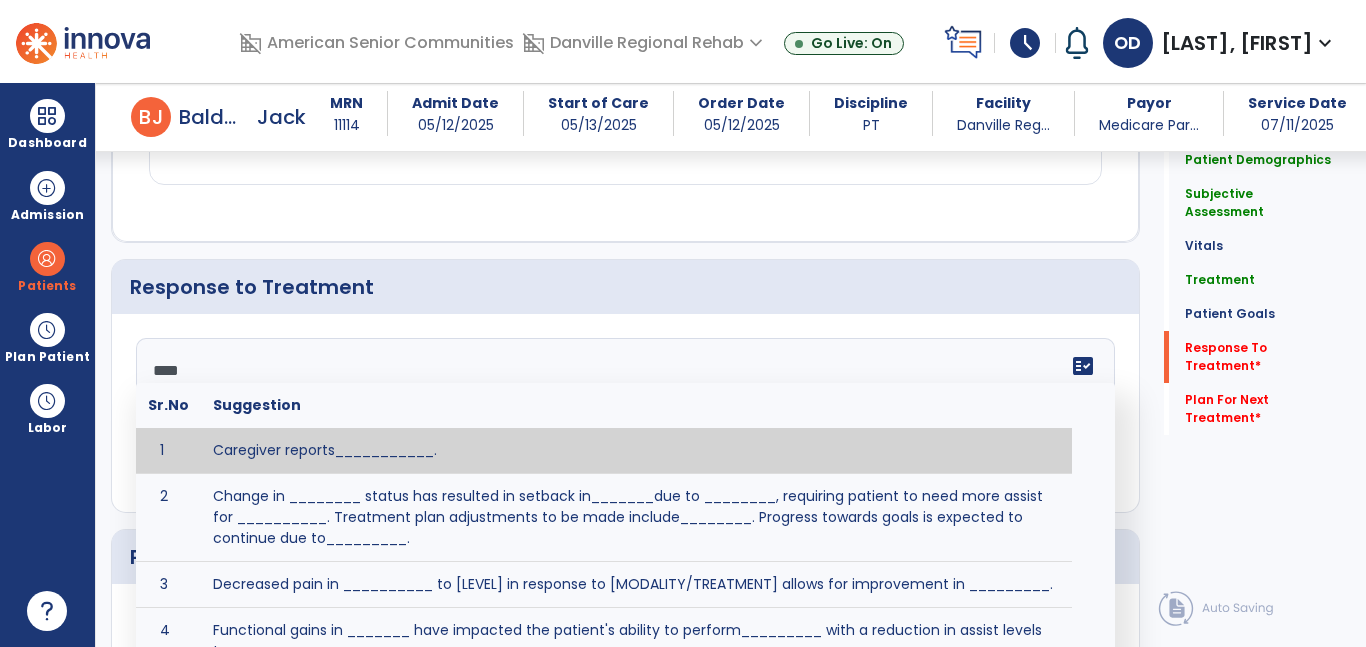 type on "*****" 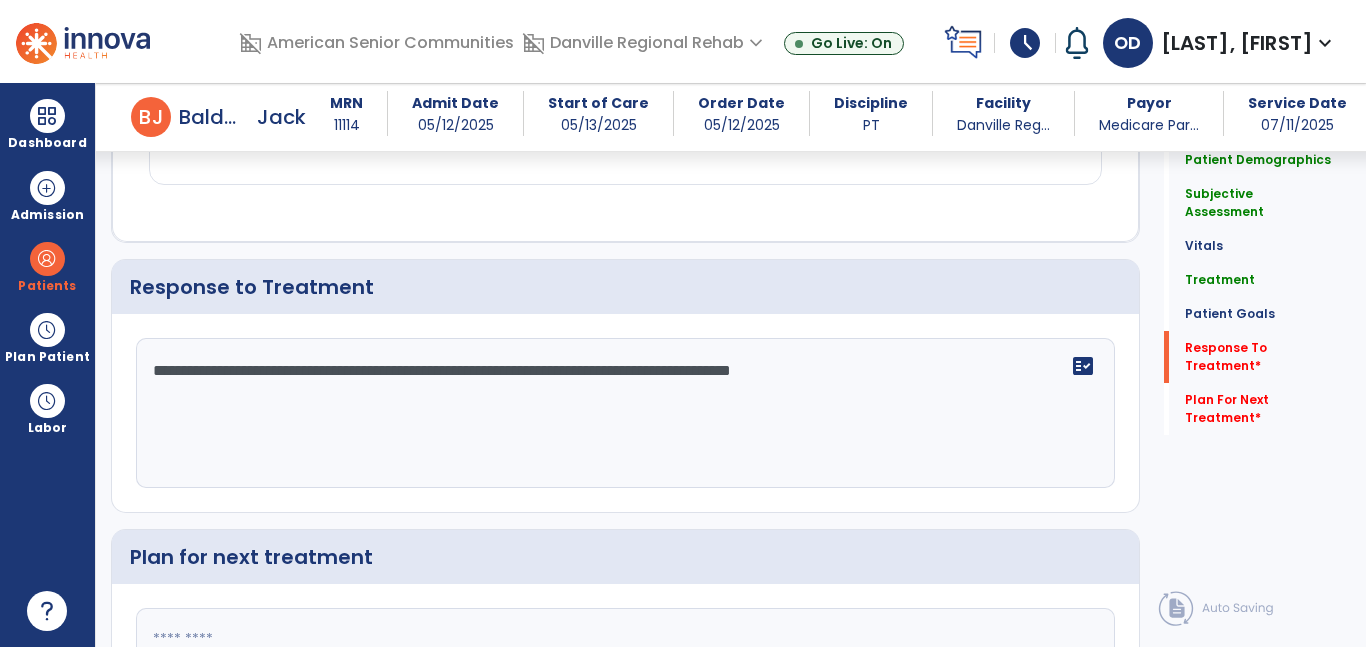 scroll, scrollTop: 3065, scrollLeft: 0, axis: vertical 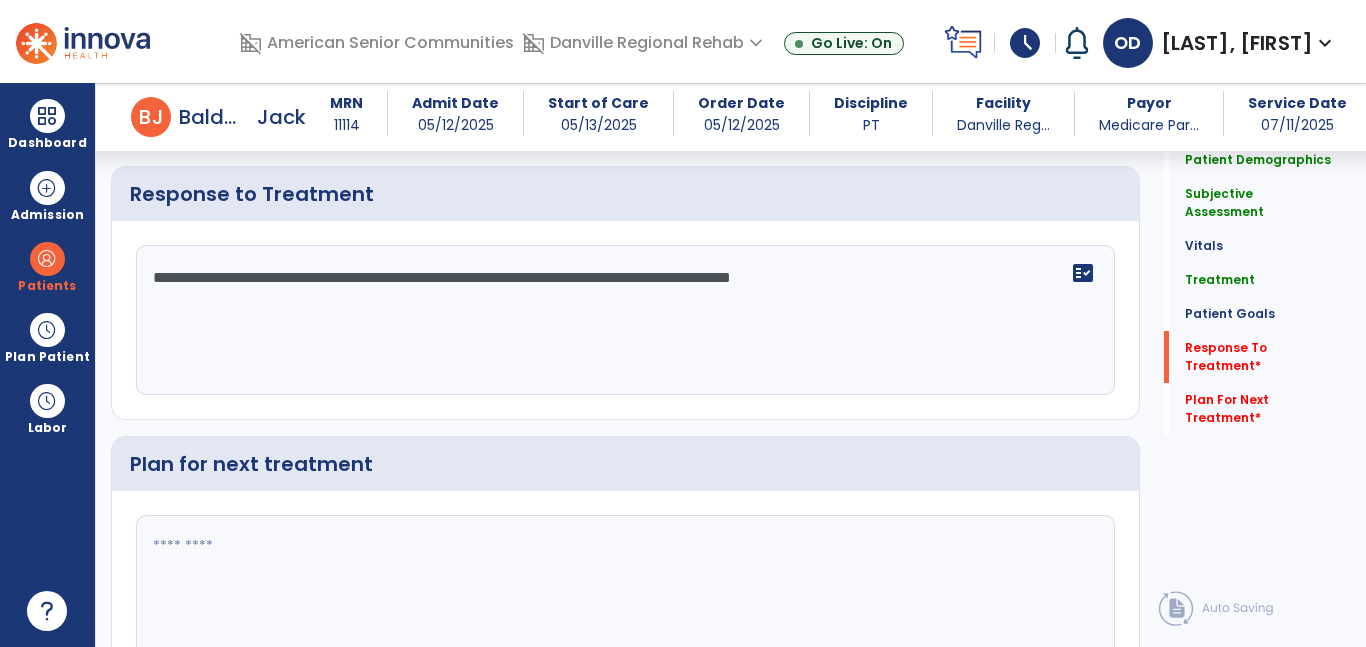 type on "**********" 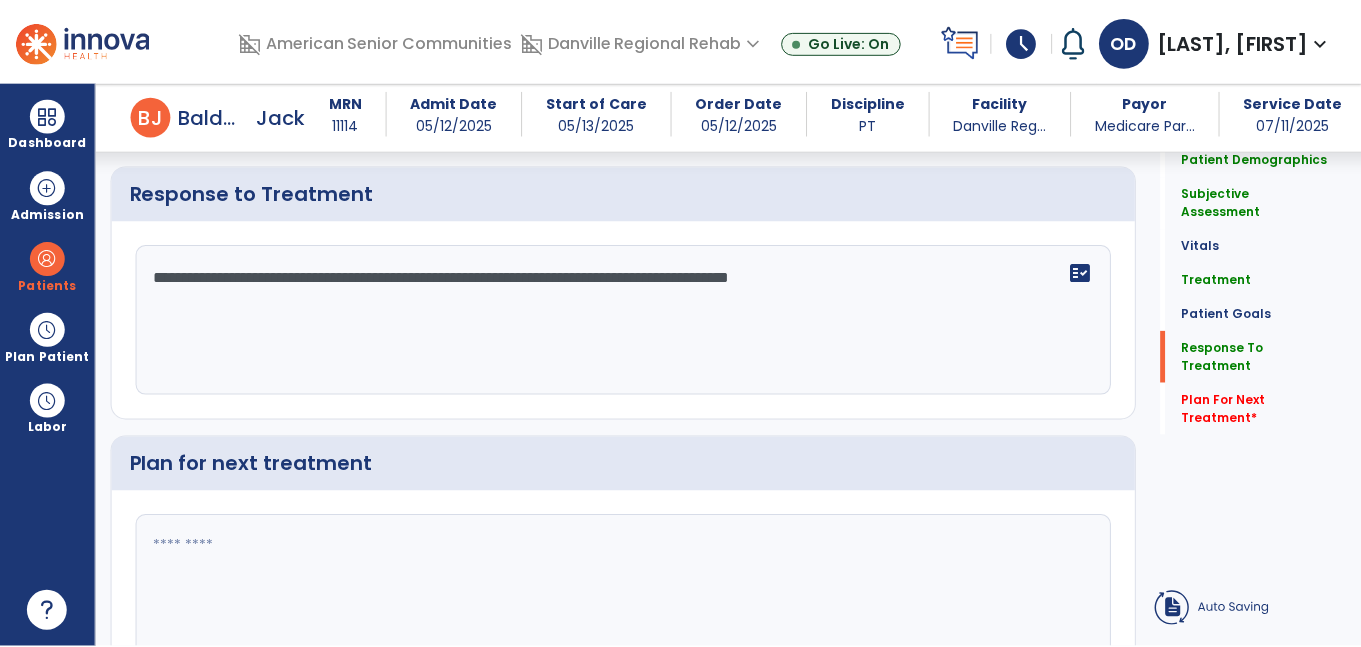 scroll, scrollTop: 3146, scrollLeft: 0, axis: vertical 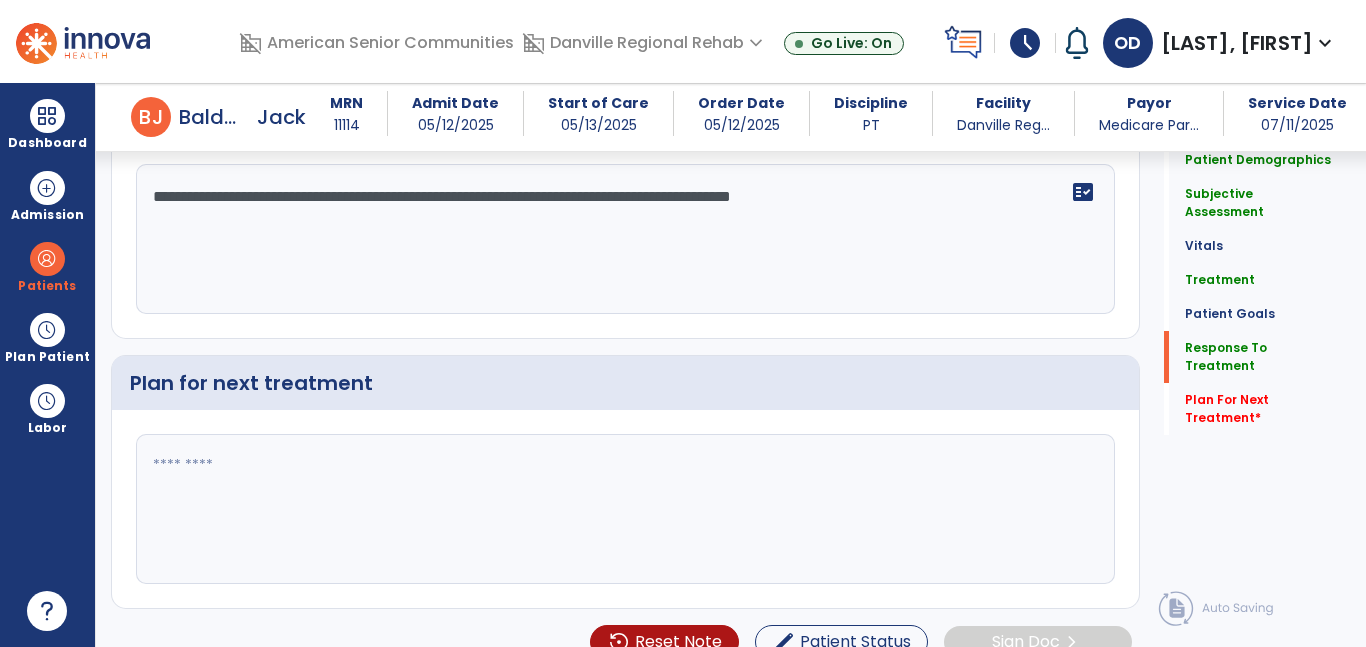click 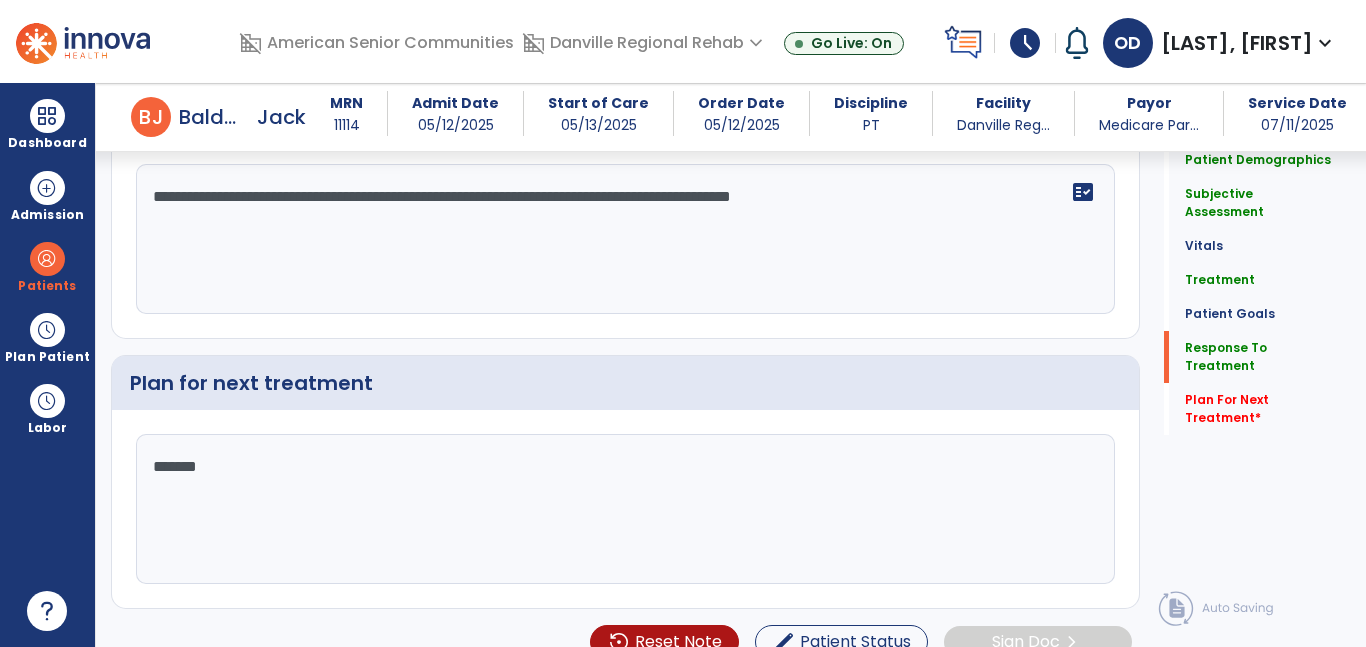 type on "********" 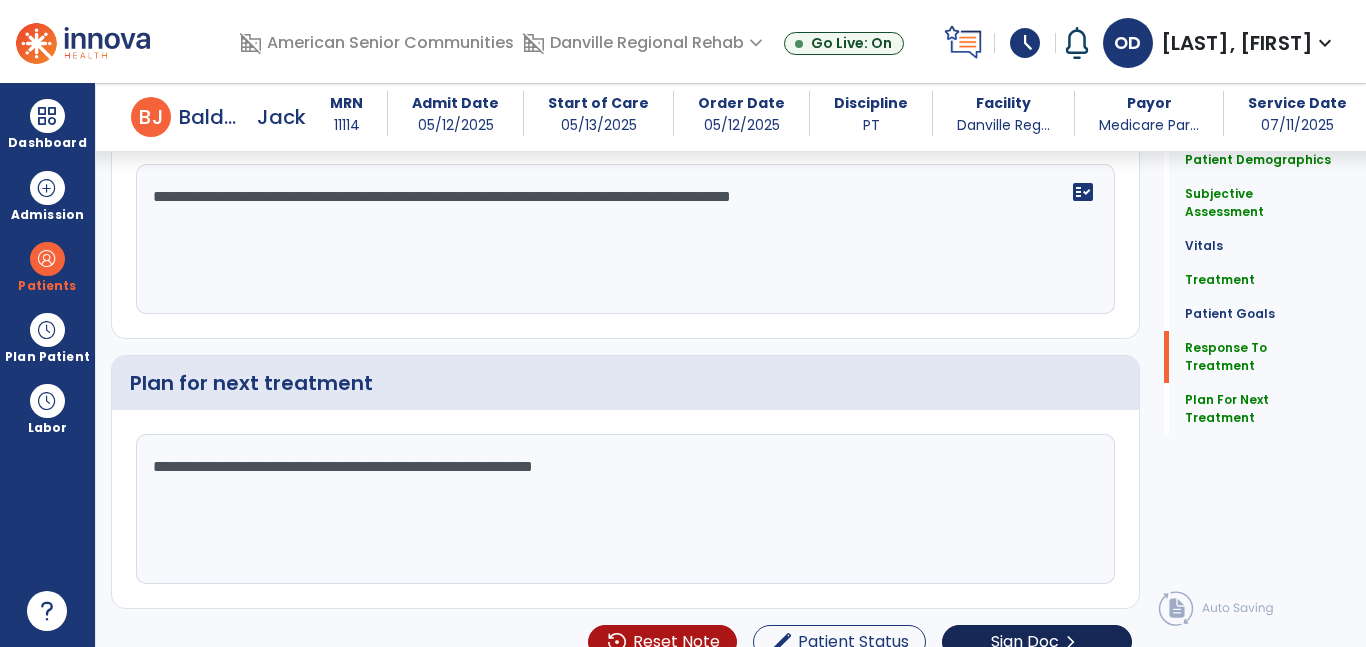 type on "**********" 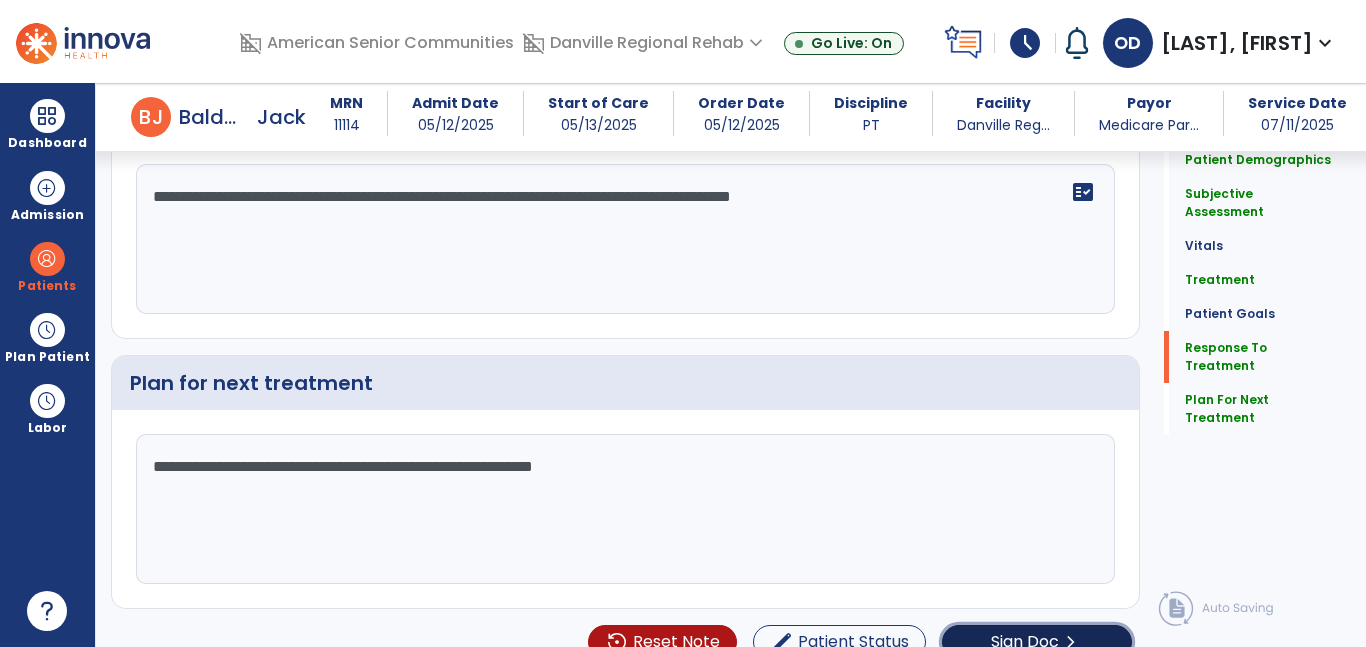 click on "chevron_right" 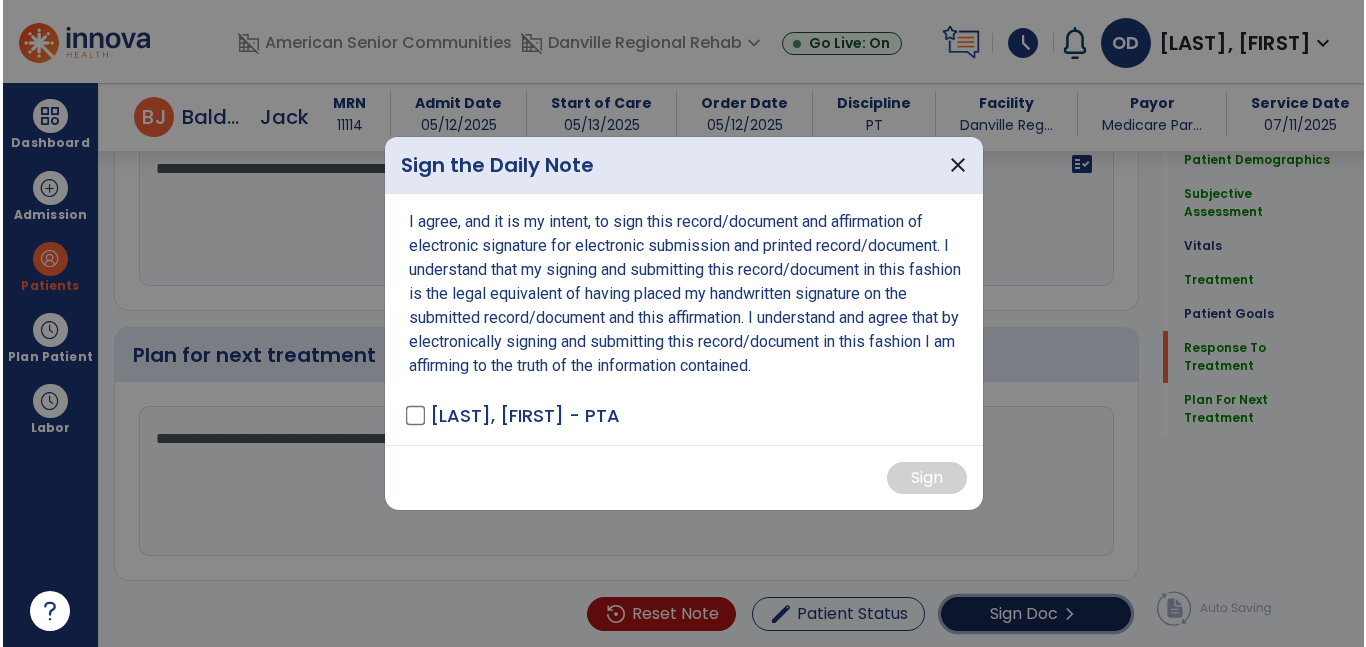 scroll, scrollTop: 3167, scrollLeft: 0, axis: vertical 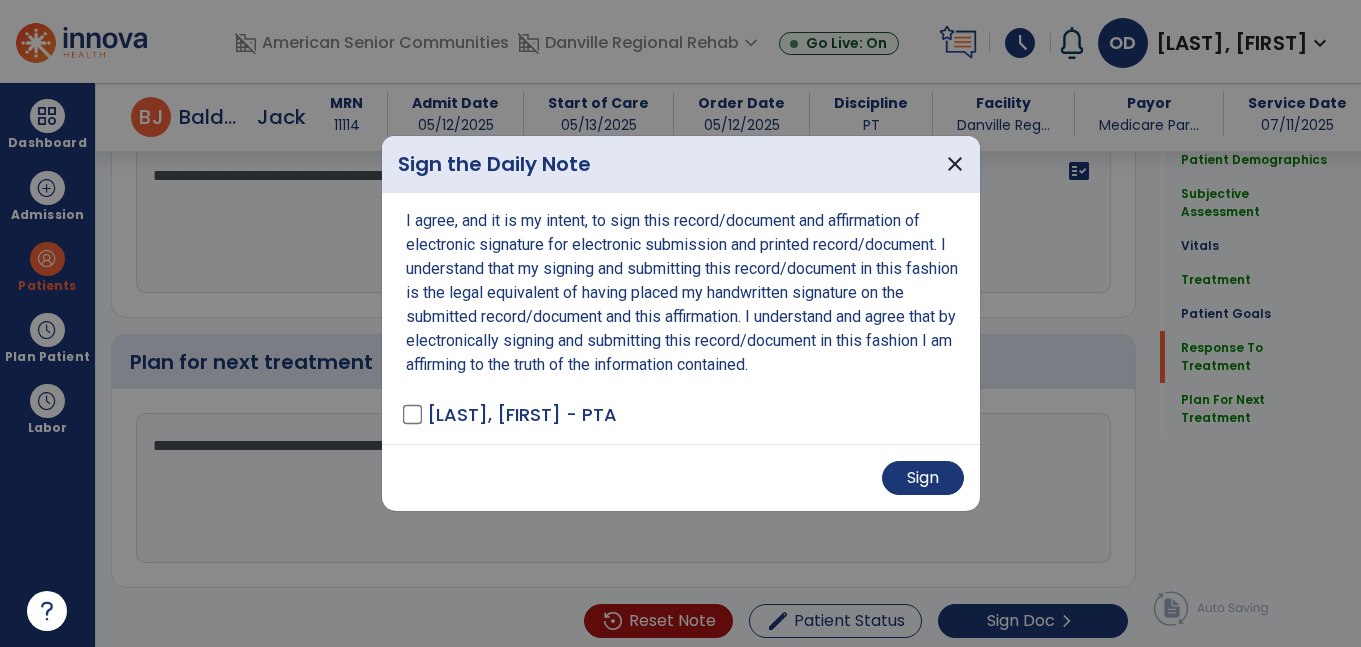 click at bounding box center (680, 323) 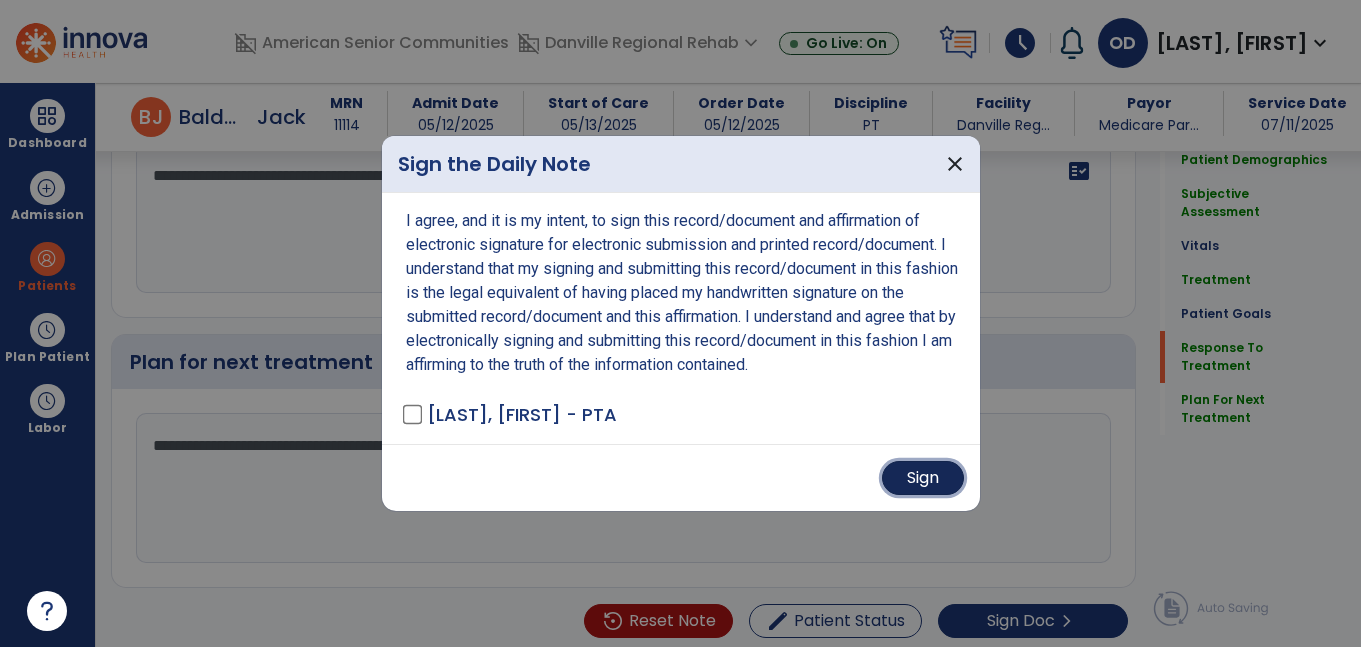 click on "Sign" at bounding box center [923, 478] 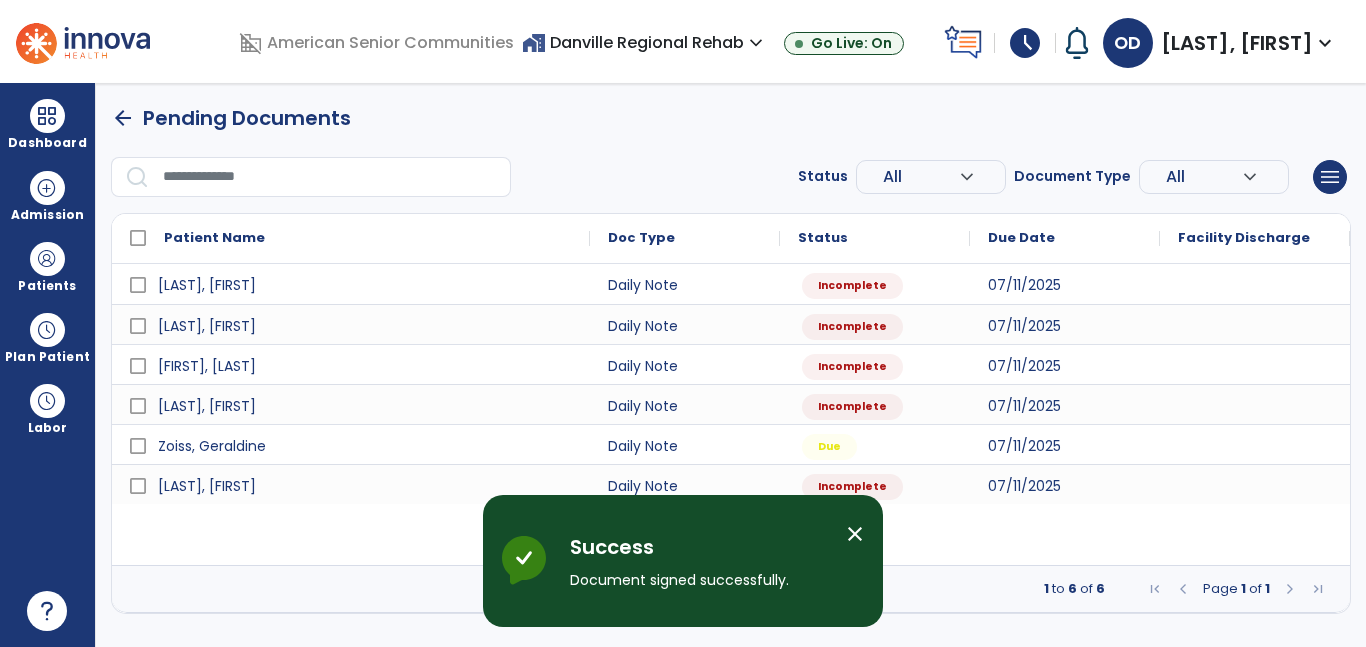 scroll, scrollTop: 0, scrollLeft: 0, axis: both 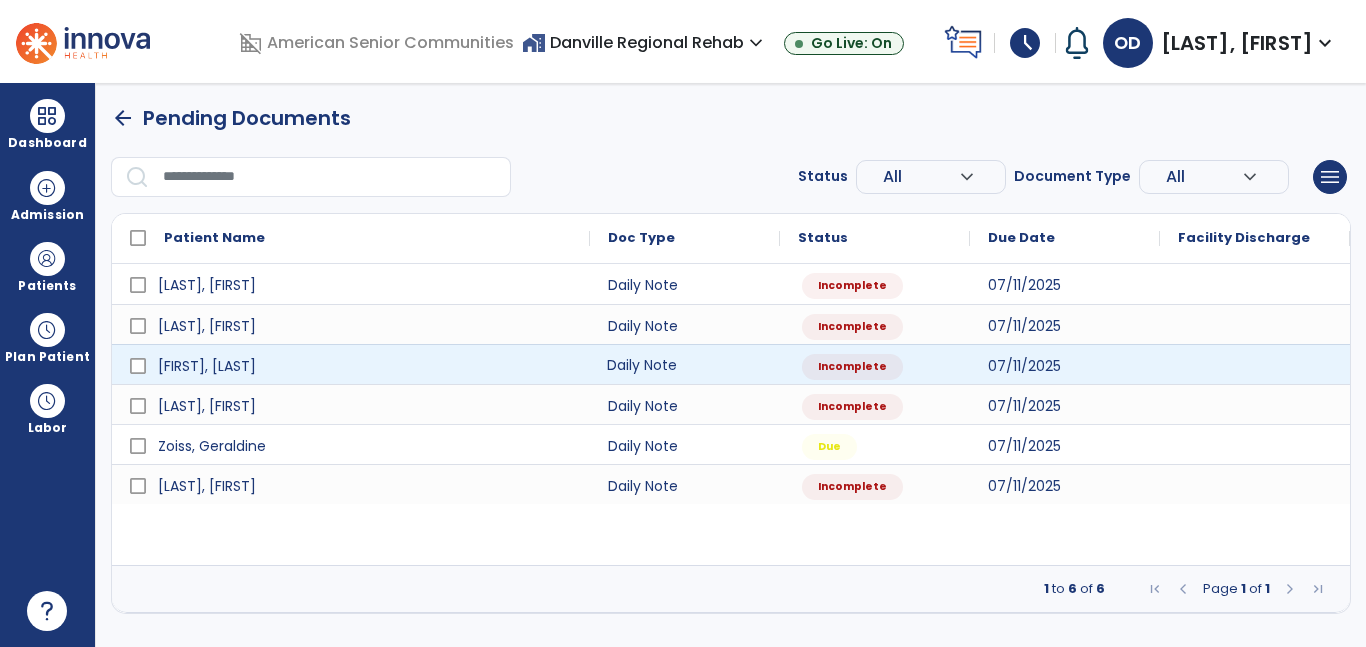 click on "Daily Note" at bounding box center [685, 364] 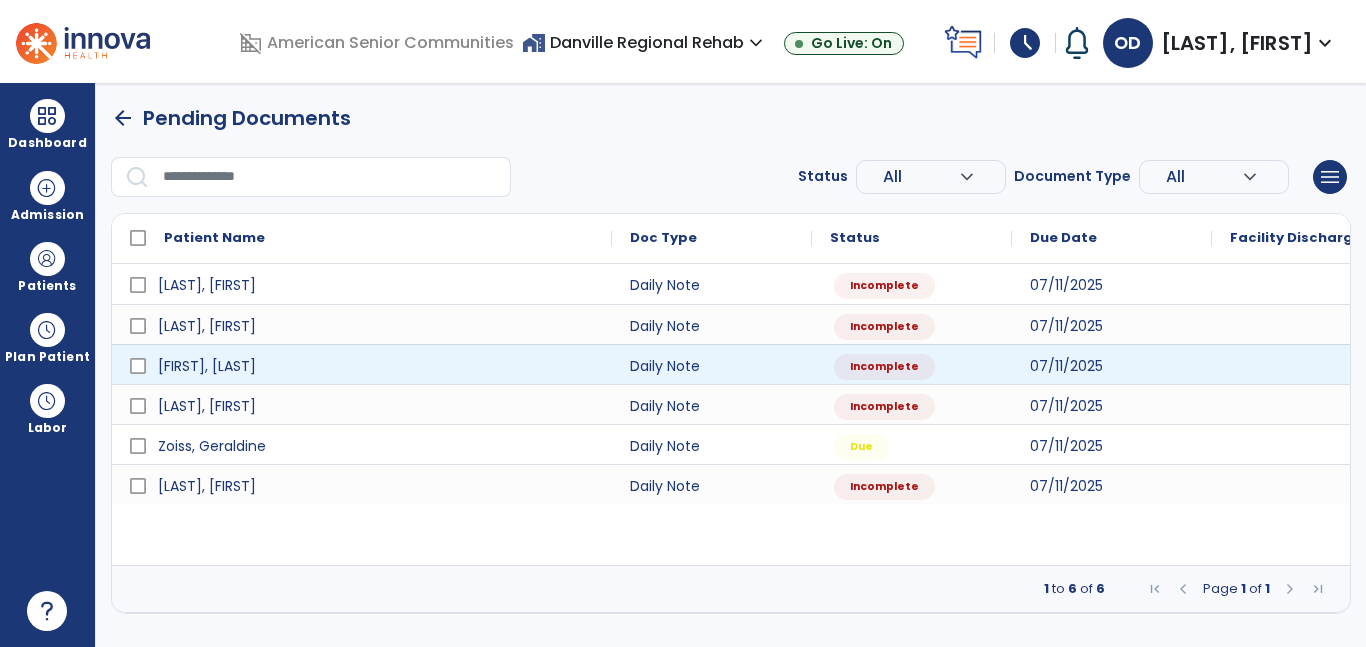 select on "*" 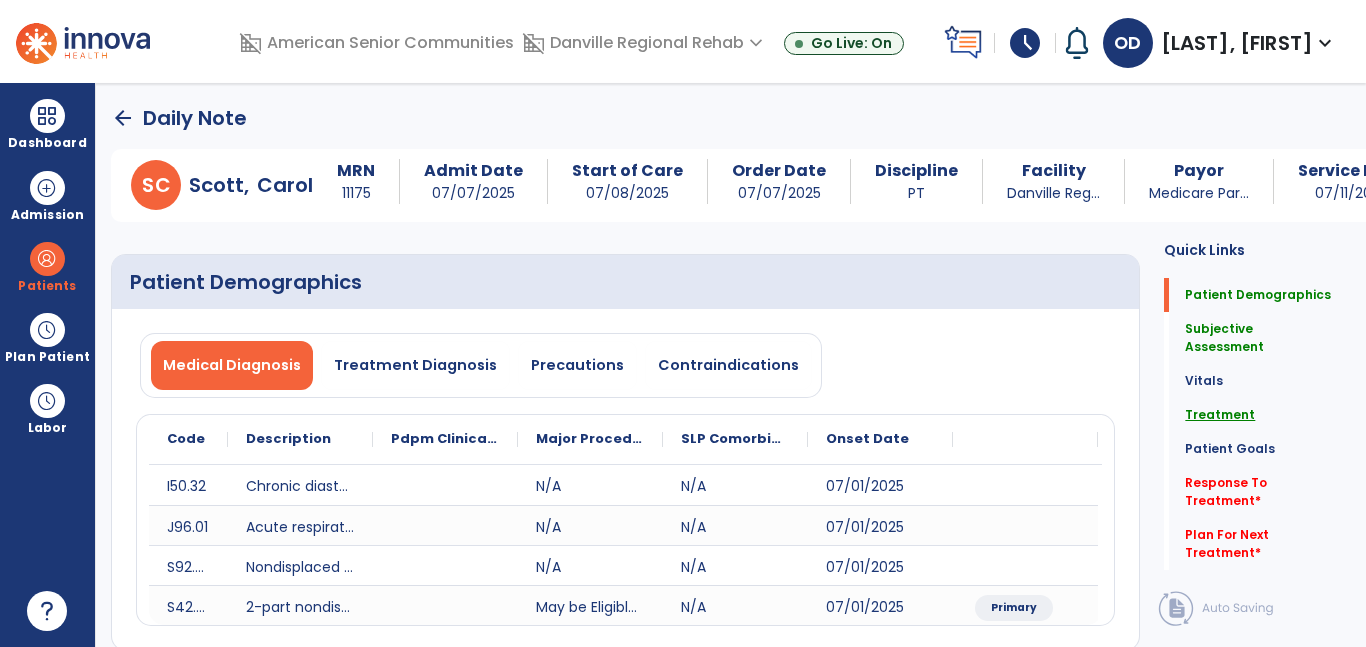 click on "Treatment" 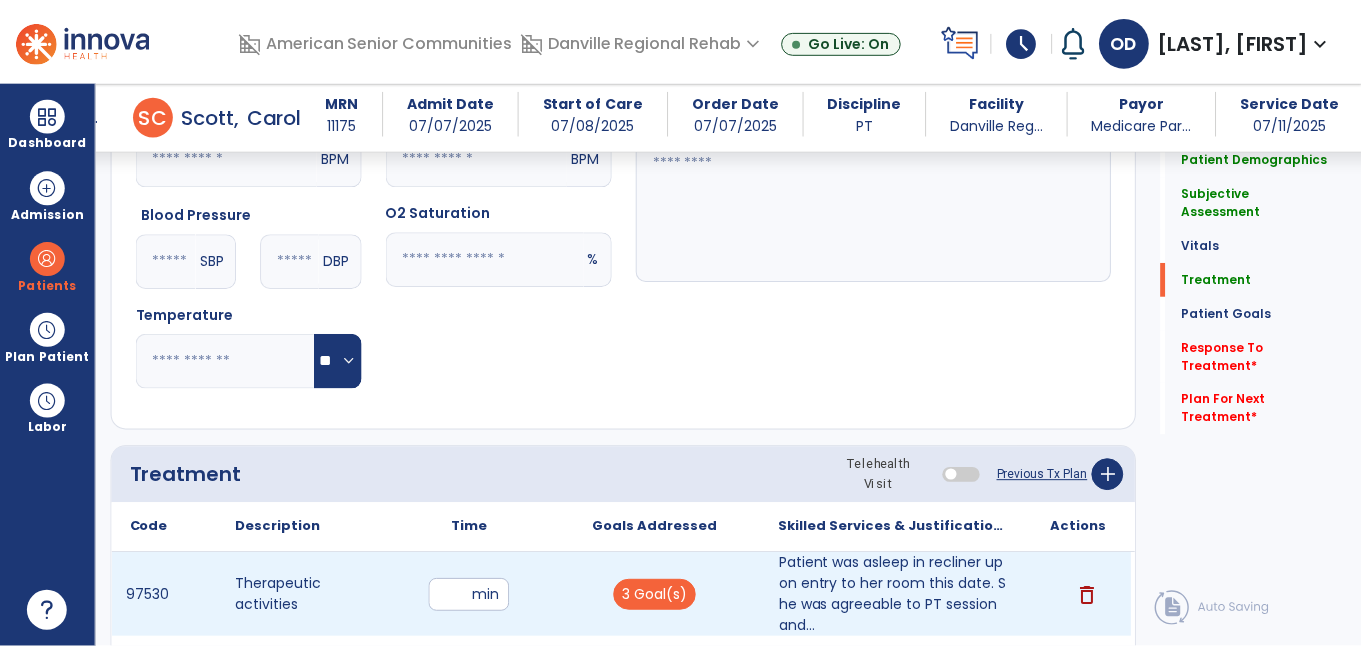 scroll, scrollTop: 1234, scrollLeft: 0, axis: vertical 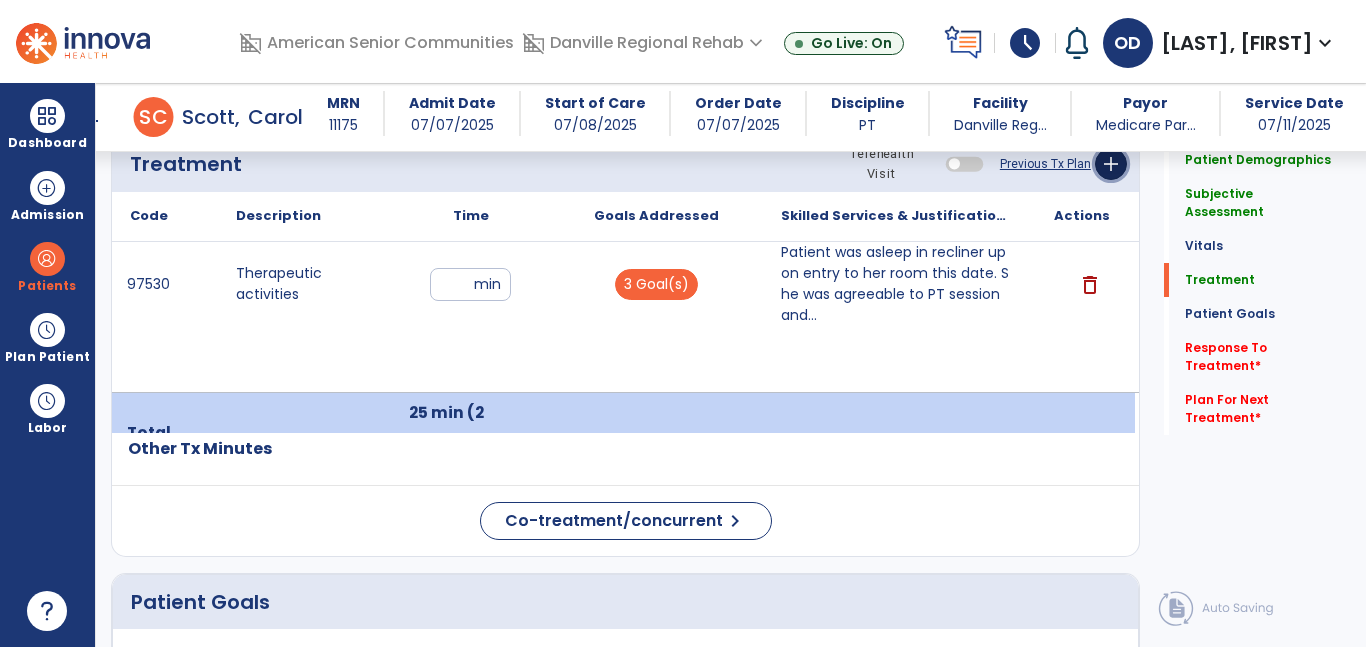 click on "add" 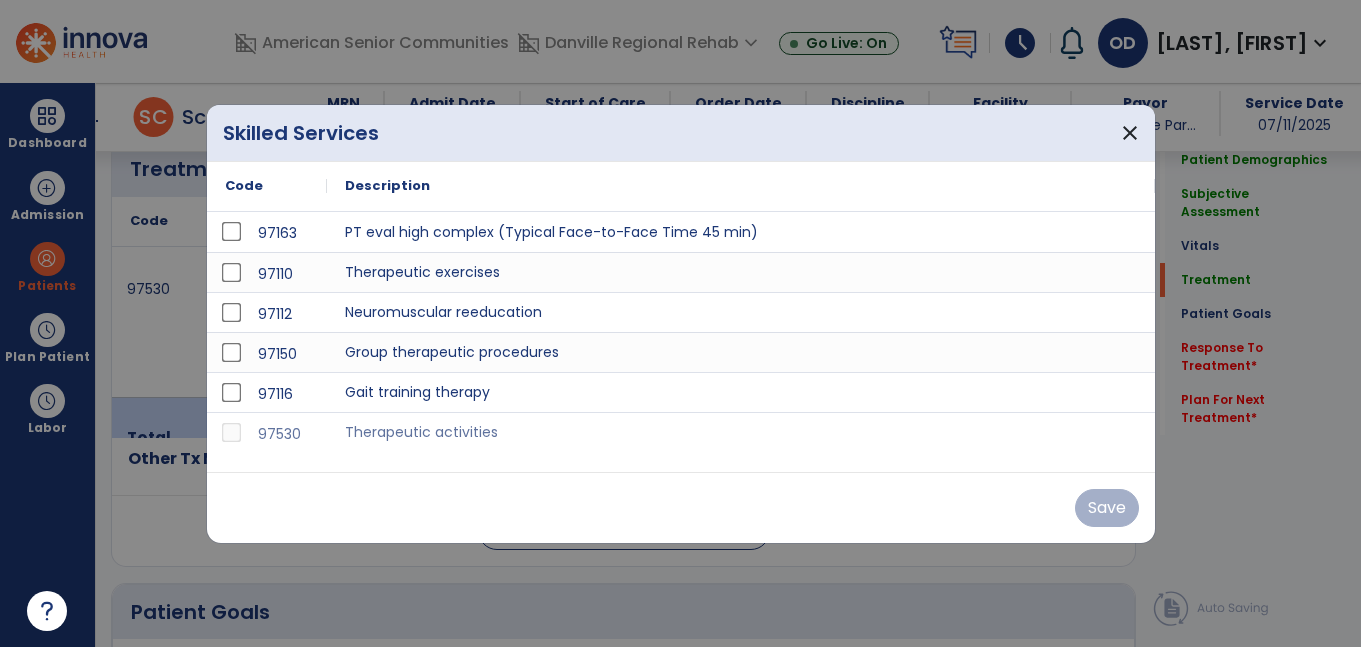 scroll, scrollTop: 1234, scrollLeft: 0, axis: vertical 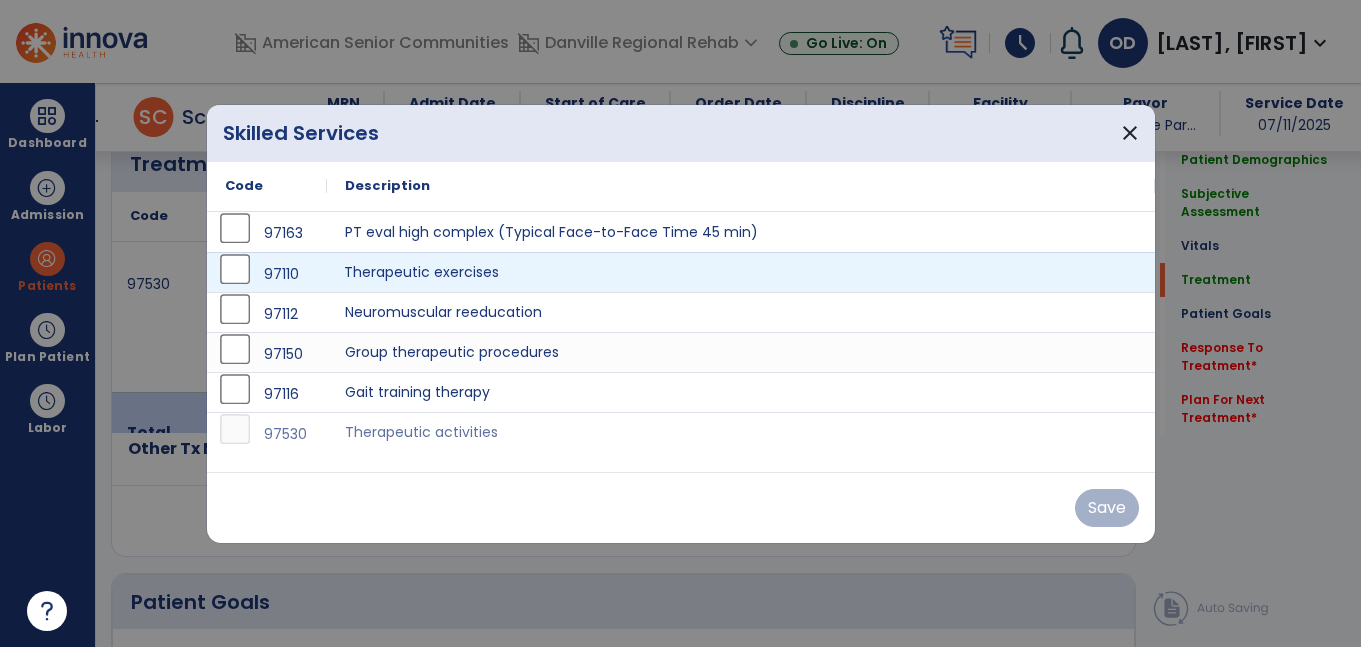 click on "Therapeutic exercises" at bounding box center [741, 272] 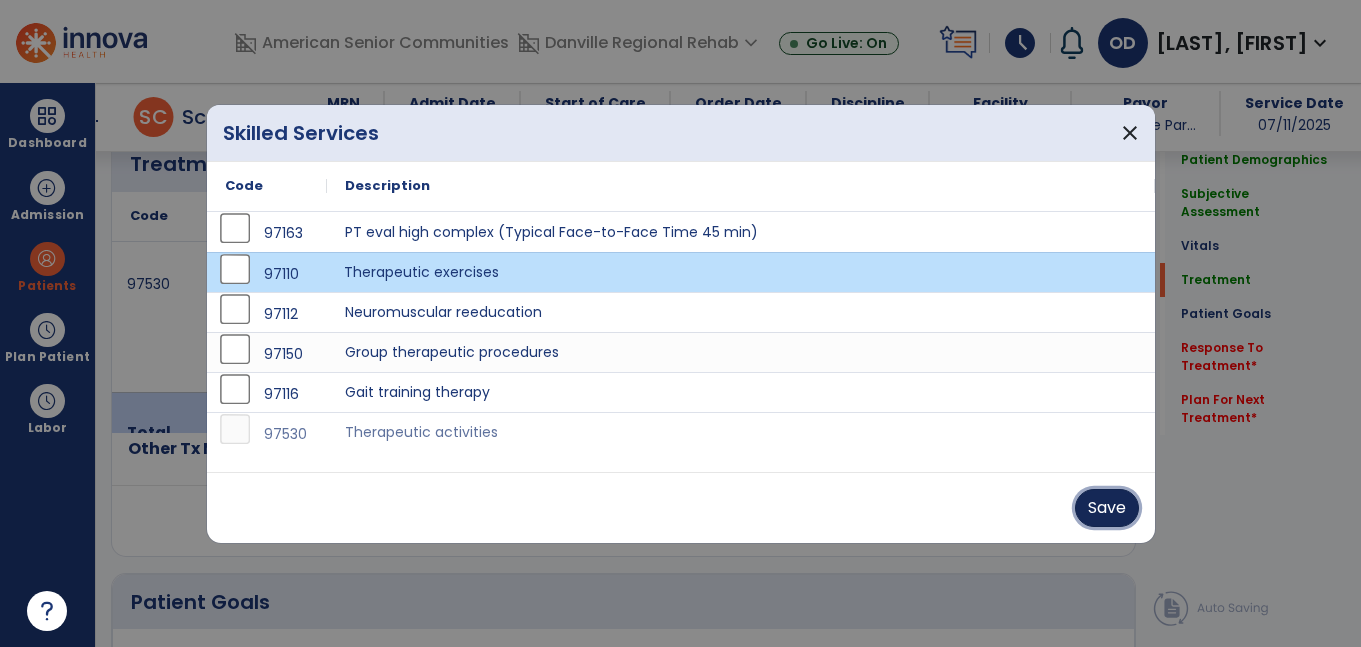 click on "Save" at bounding box center (1107, 508) 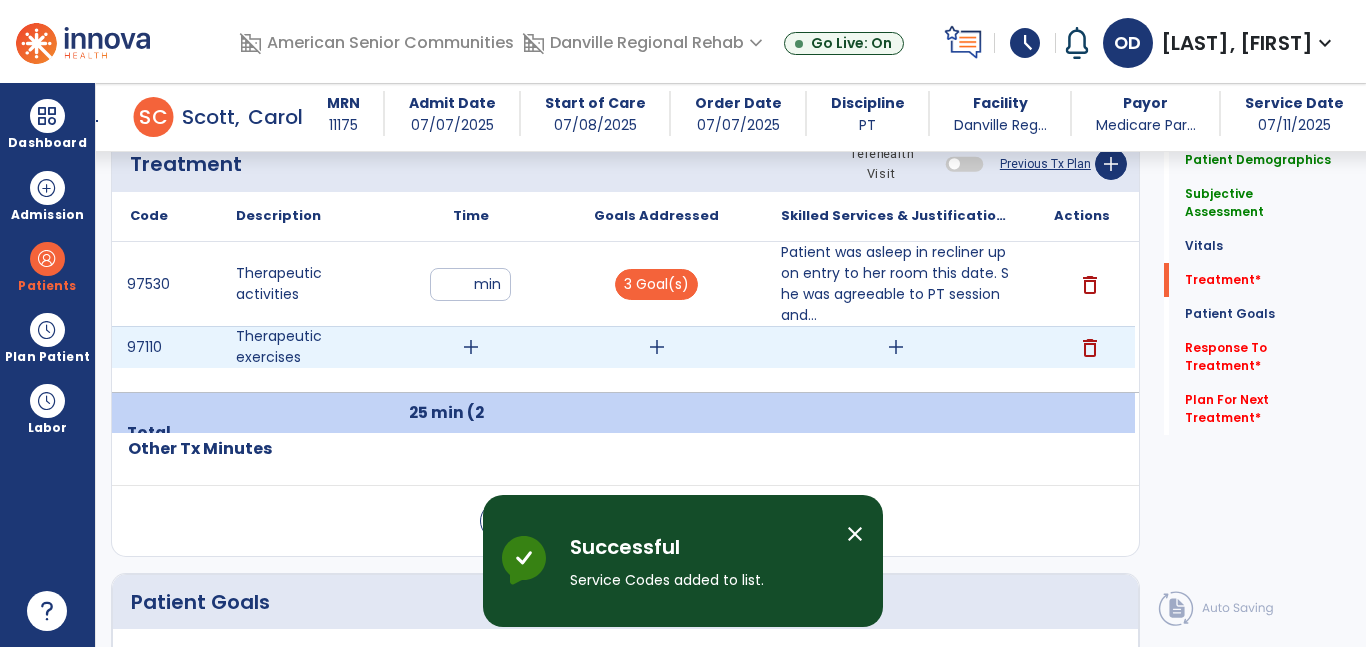 click on "add" at bounding box center (470, 347) 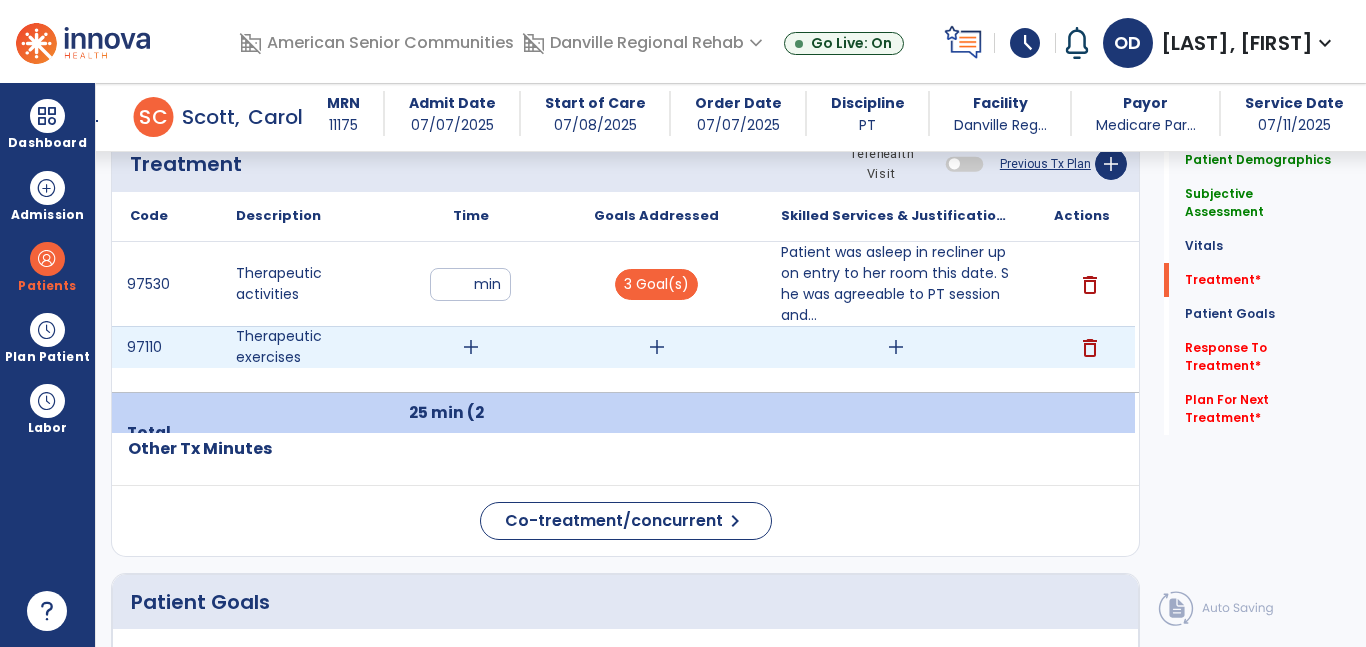 click on "add" at bounding box center [471, 347] 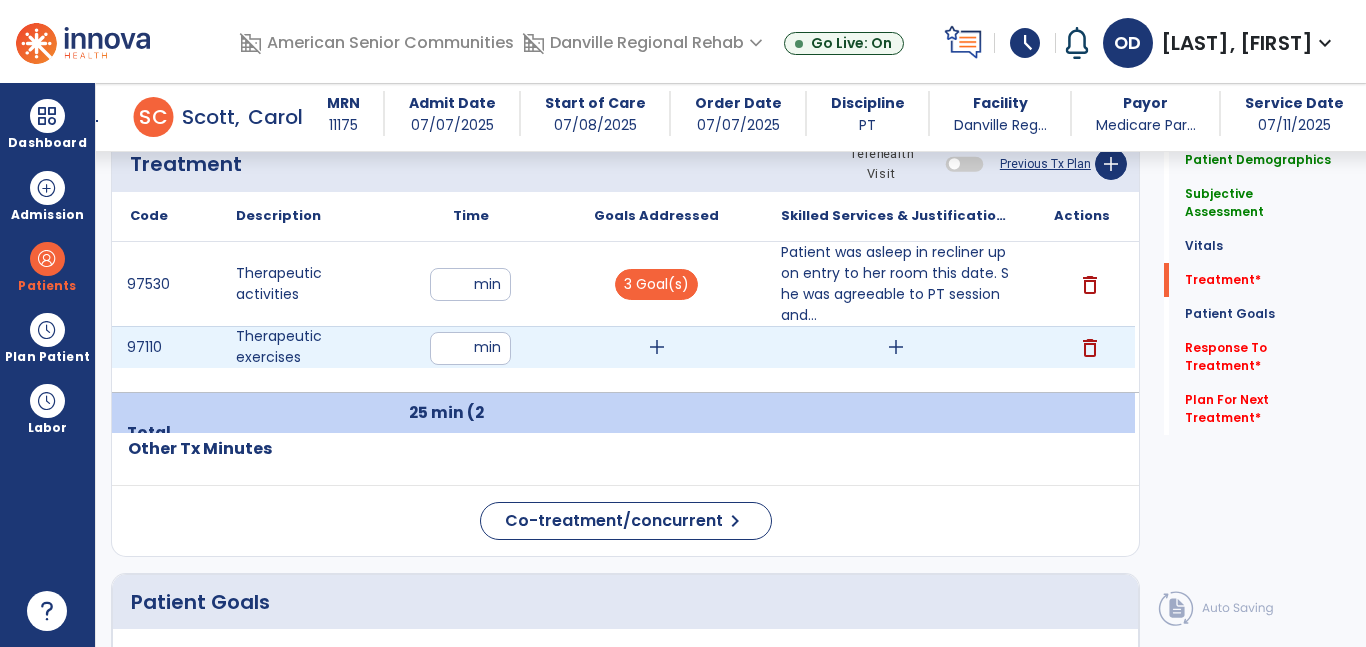 type on "*" 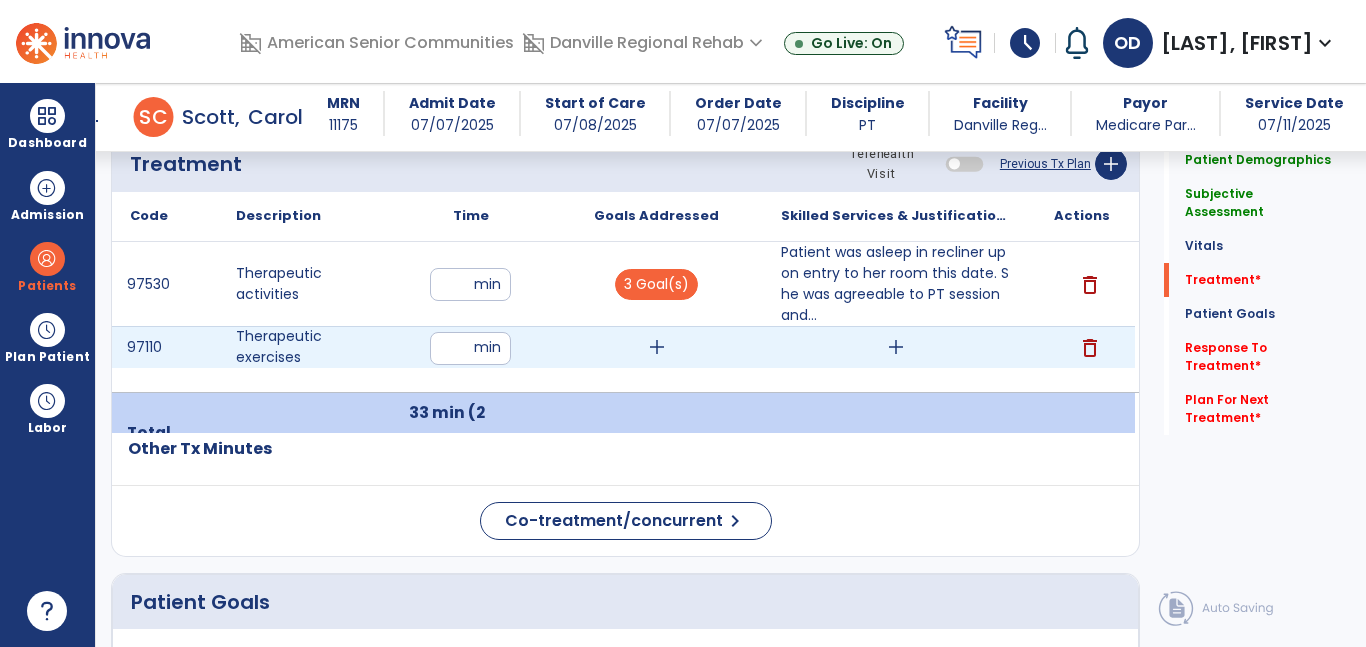 click on "add" at bounding box center [657, 347] 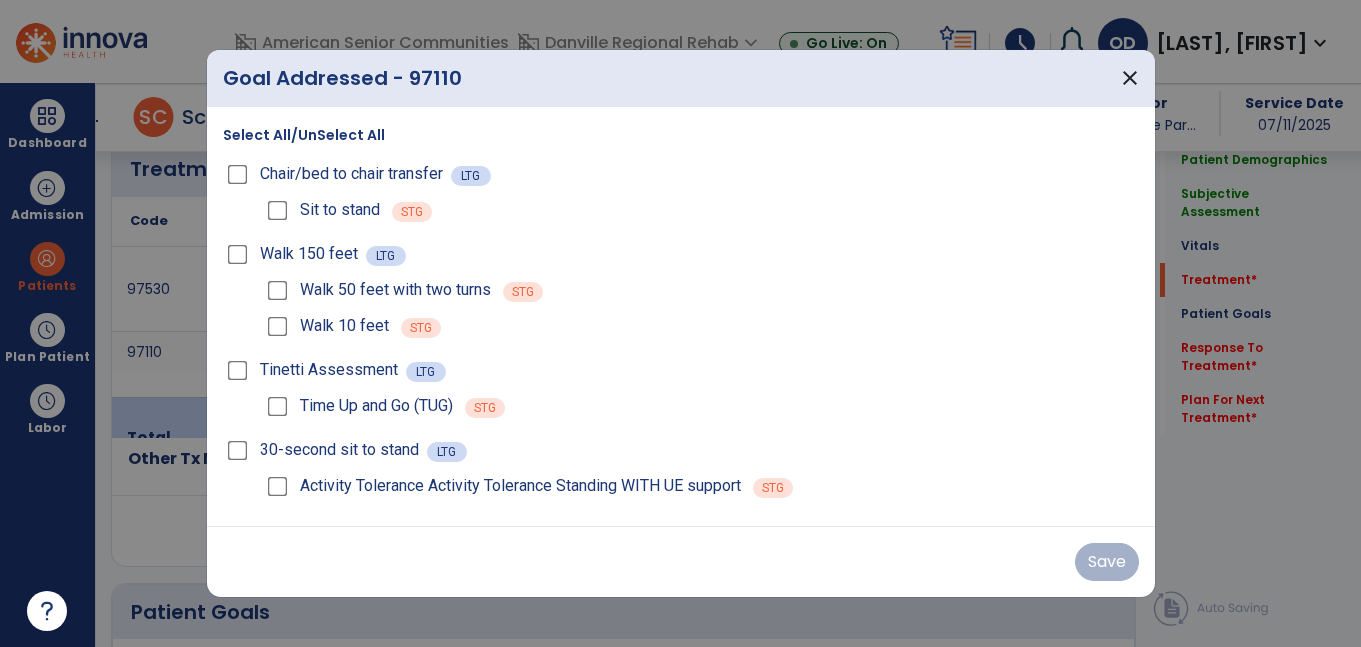 scroll, scrollTop: 1234, scrollLeft: 0, axis: vertical 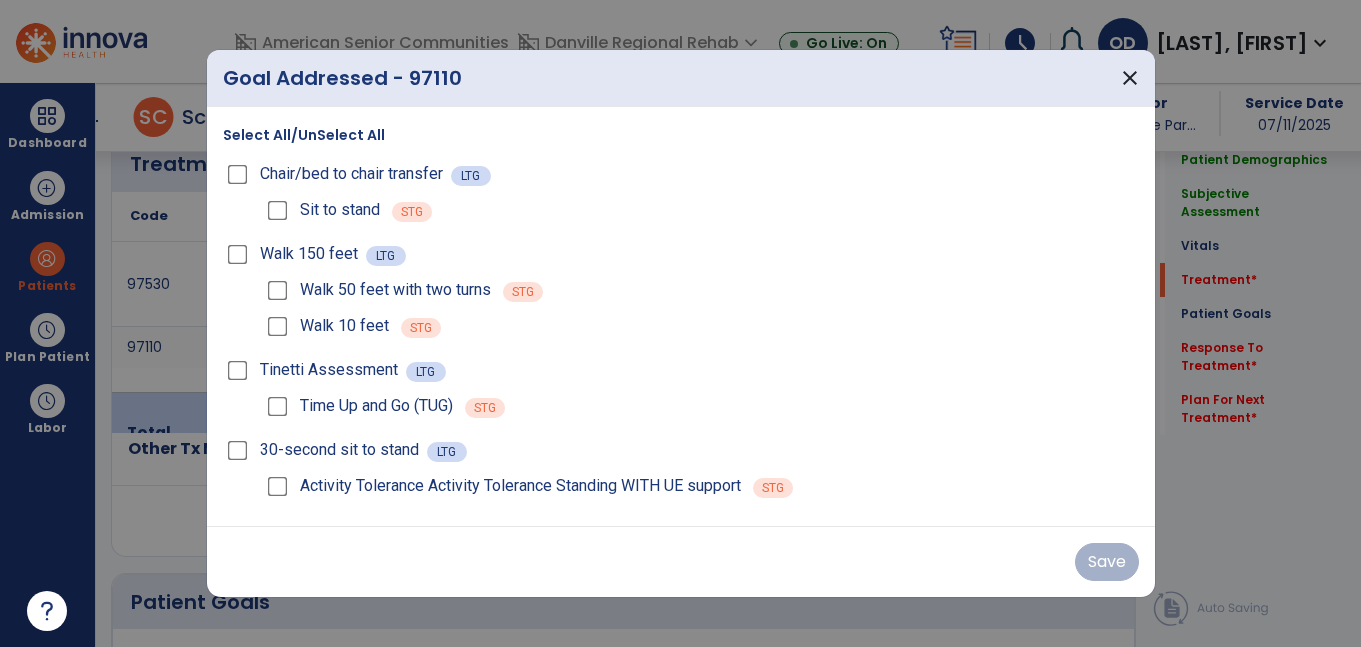 click on "Sit to stand  STG" at bounding box center [701, 210] 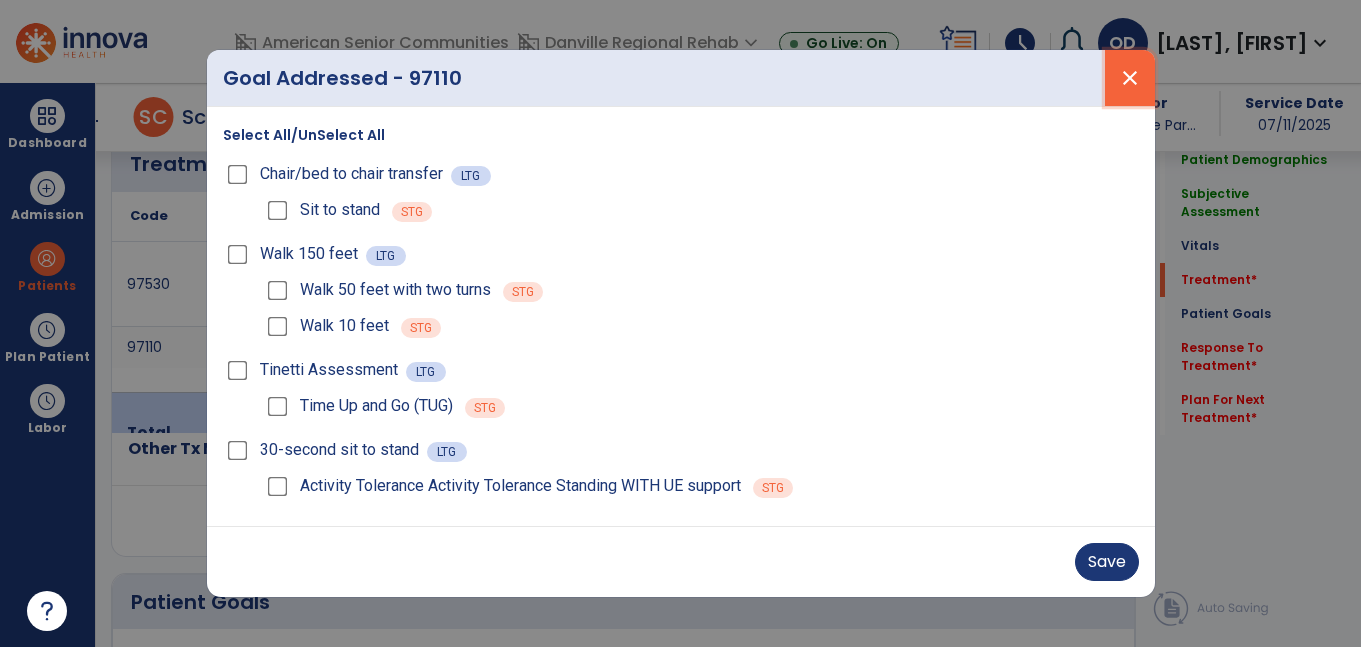 click on "close" at bounding box center [1130, 78] 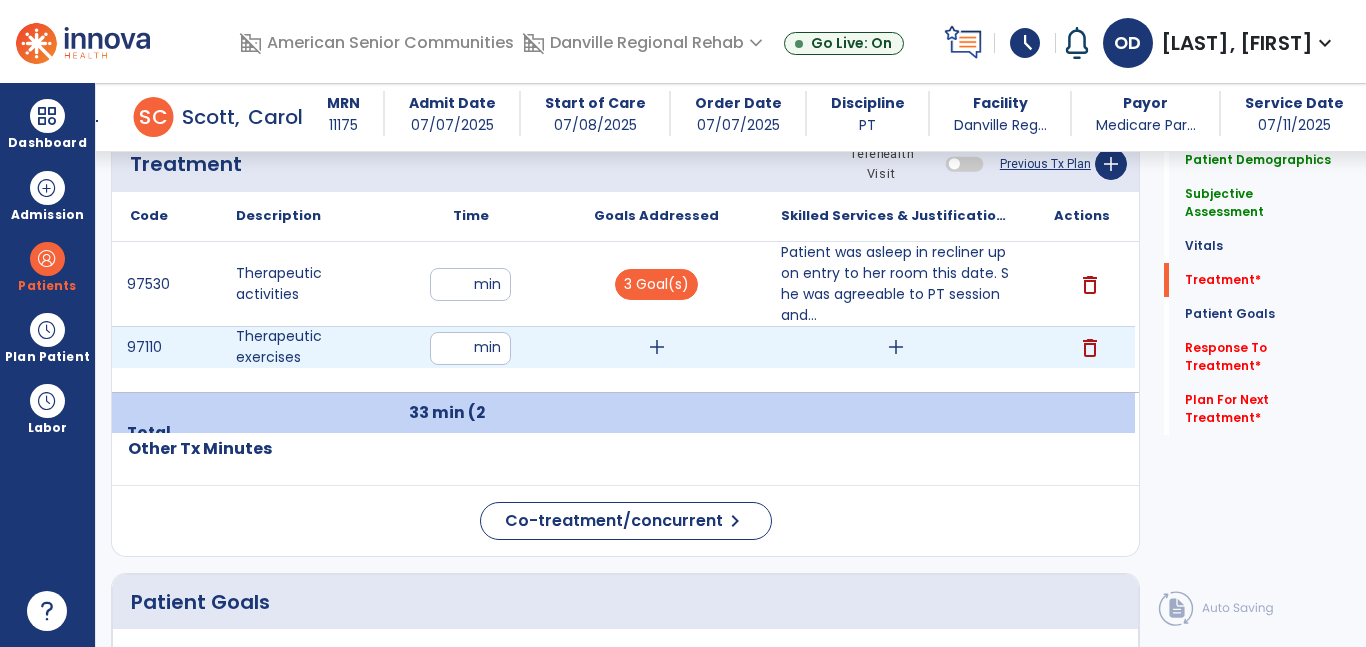 click on "add" at bounding box center (657, 347) 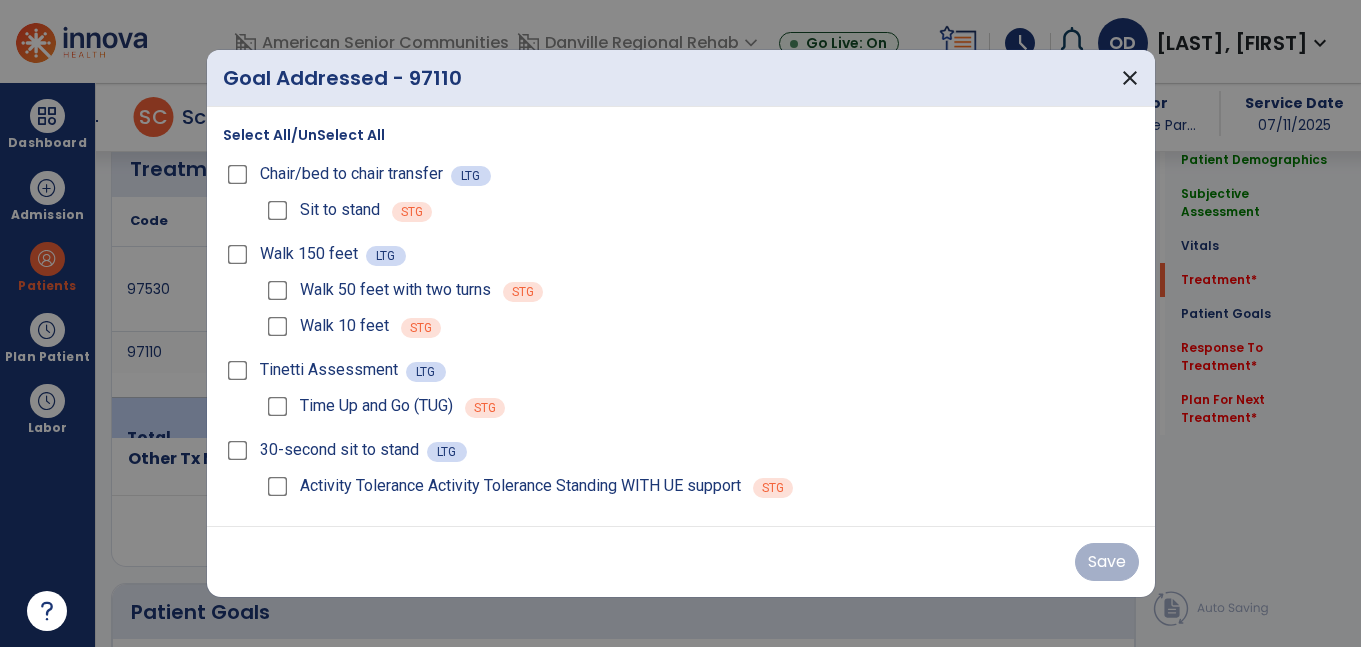 scroll, scrollTop: 1234, scrollLeft: 0, axis: vertical 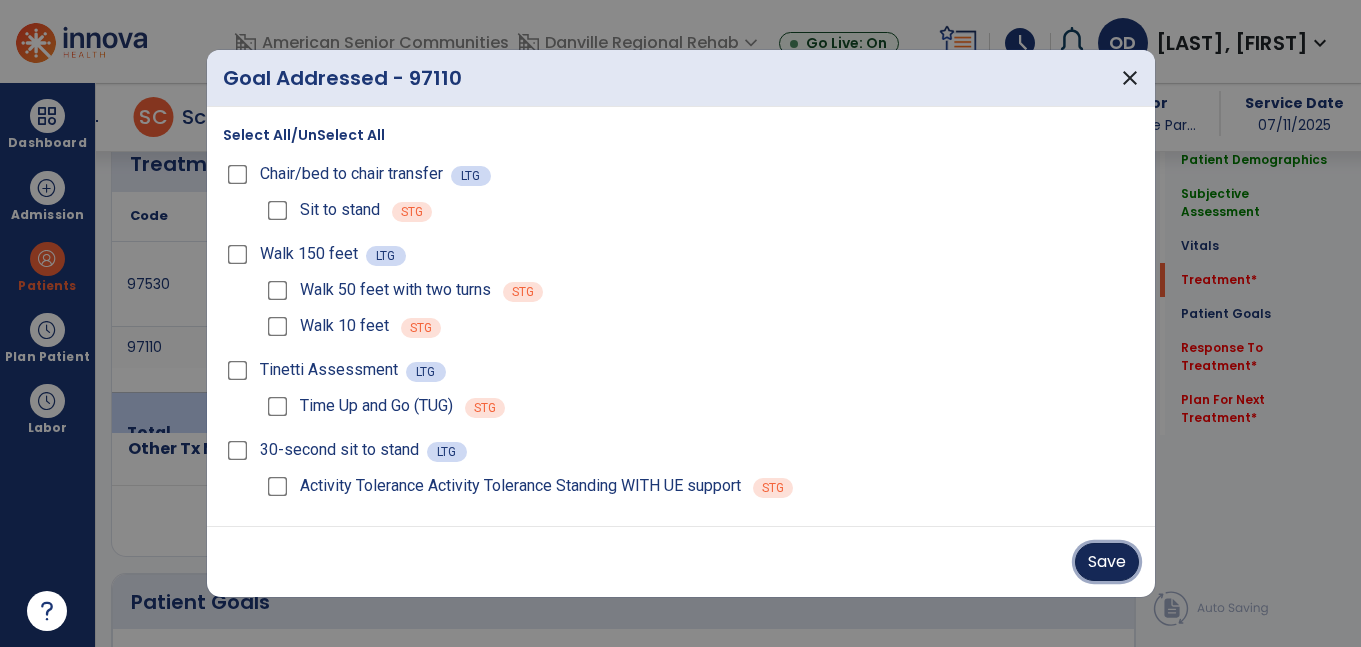 click on "Save" at bounding box center [1107, 562] 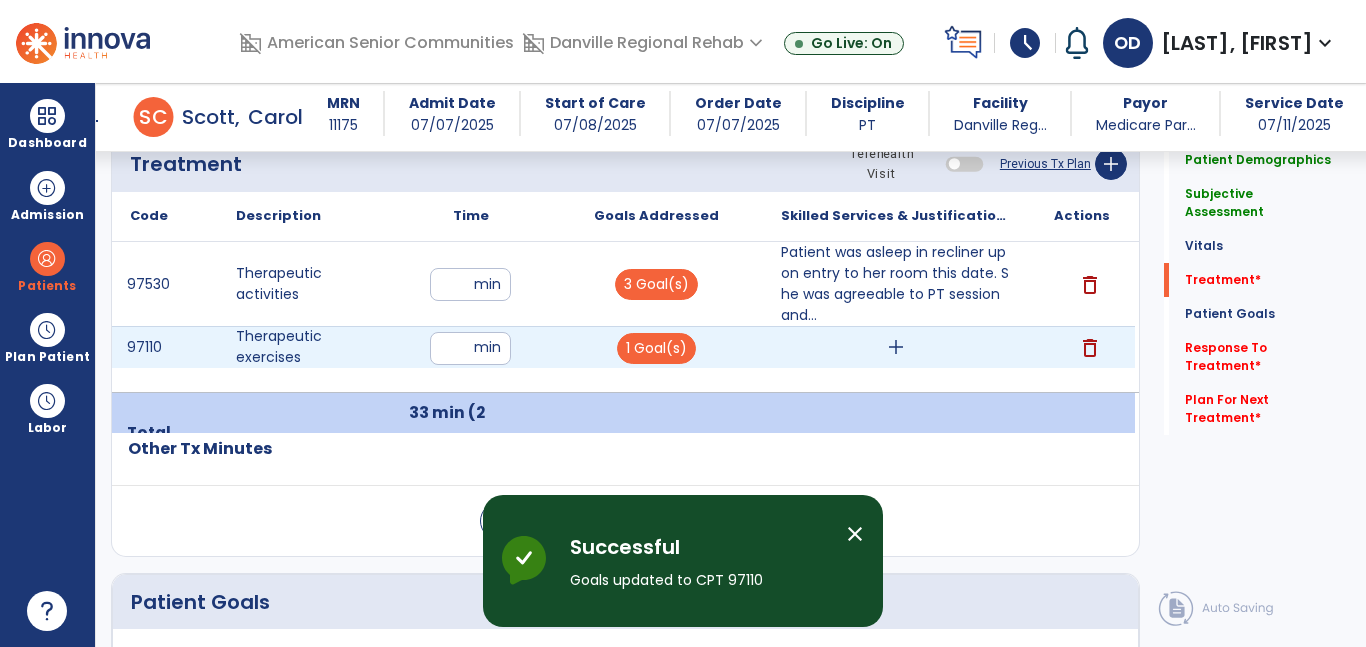 click on "add" at bounding box center (896, 347) 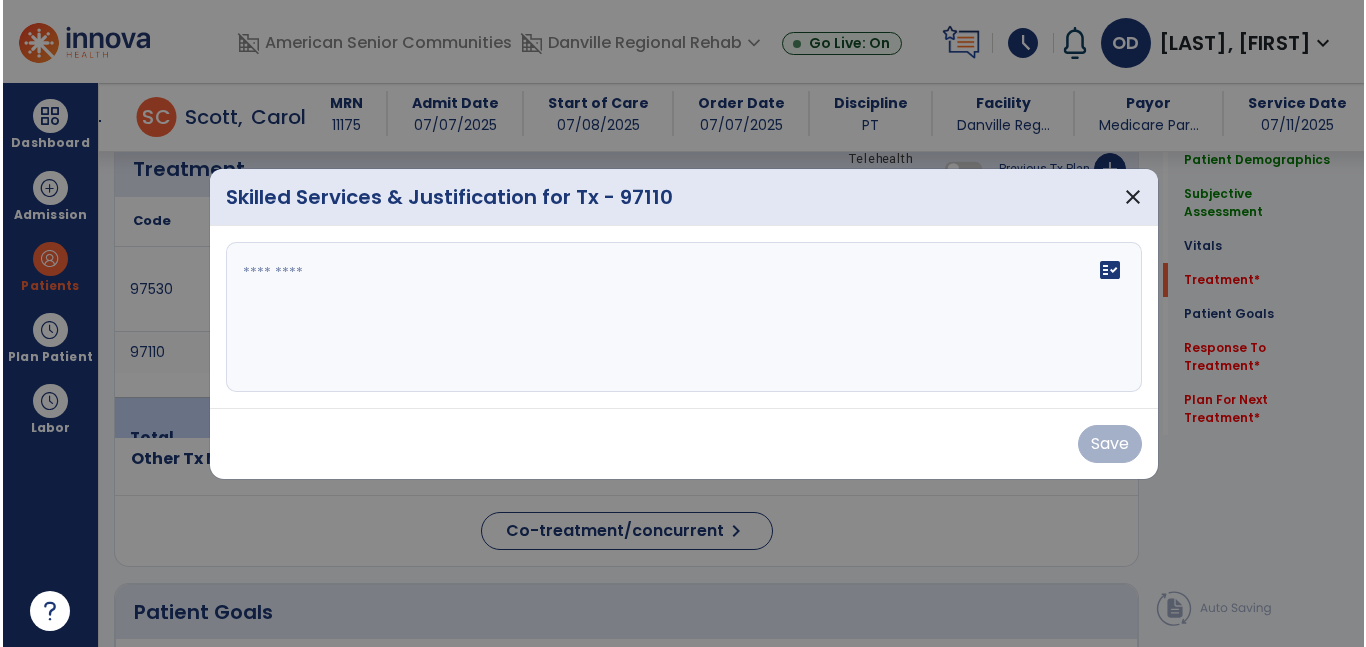 scroll, scrollTop: 1234, scrollLeft: 0, axis: vertical 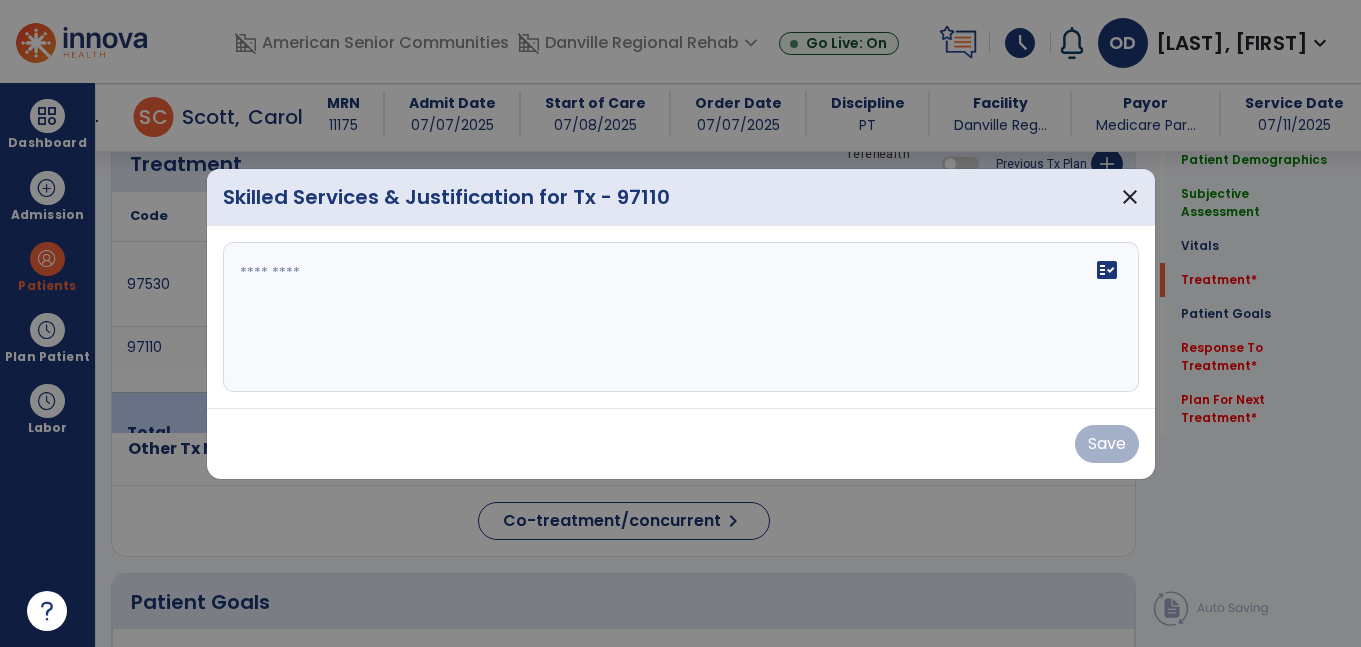 click on "fact_check" at bounding box center [681, 317] 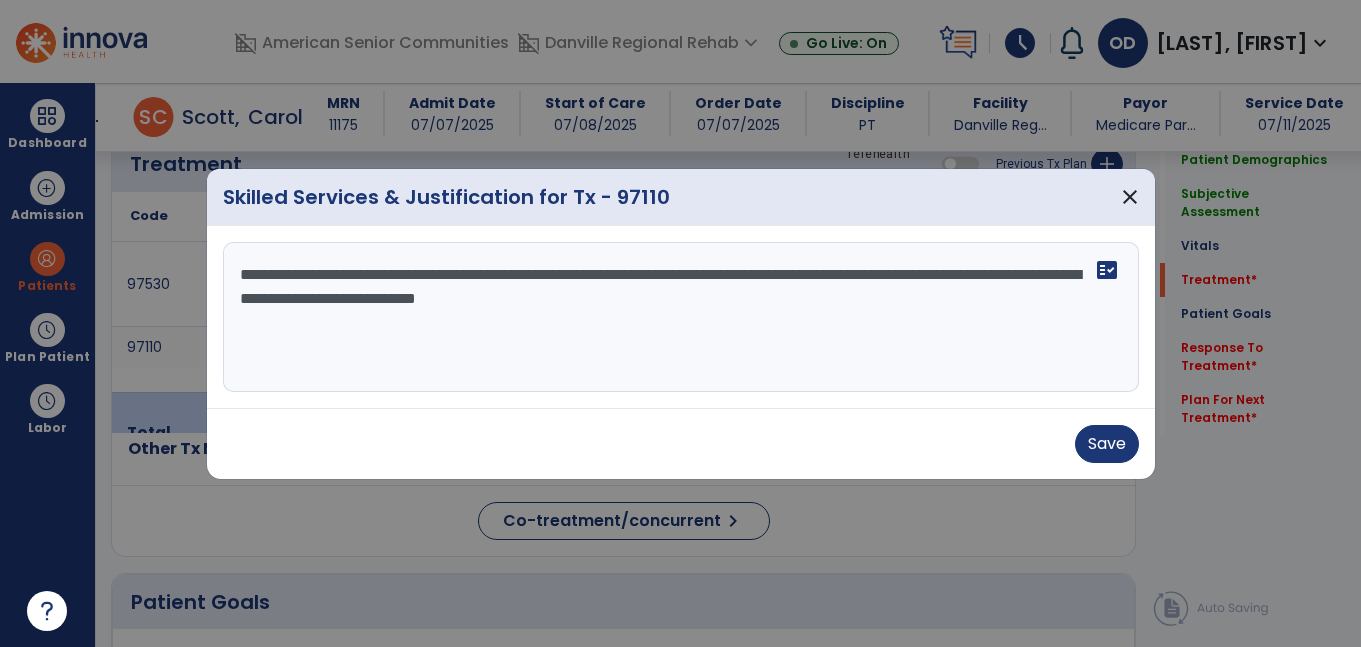 type on "**********" 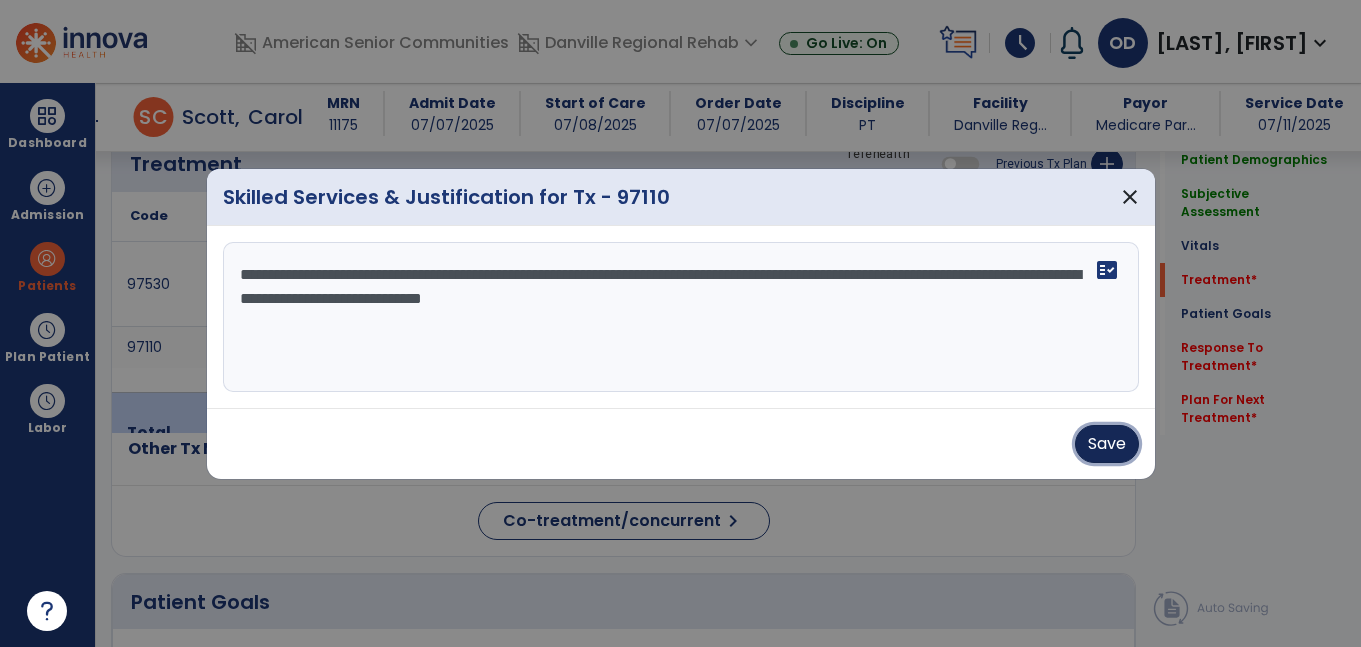 click on "Save" at bounding box center [1107, 444] 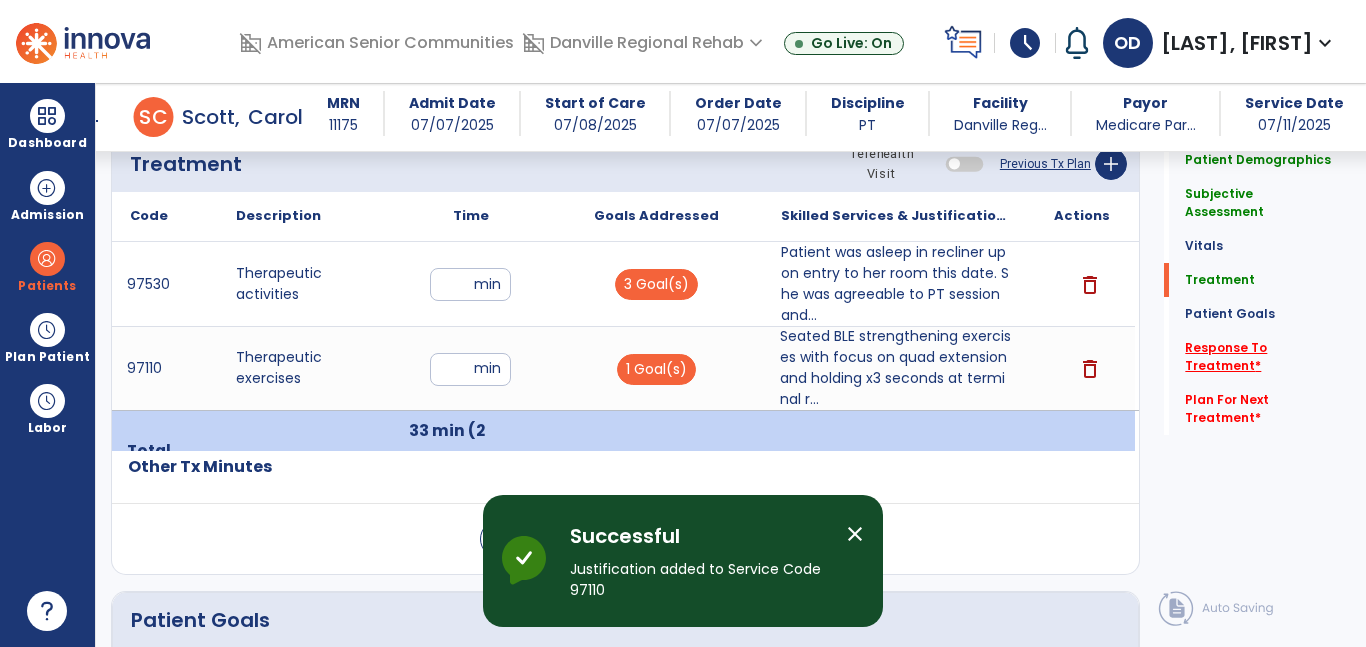 click on "Response To Treatment   *" 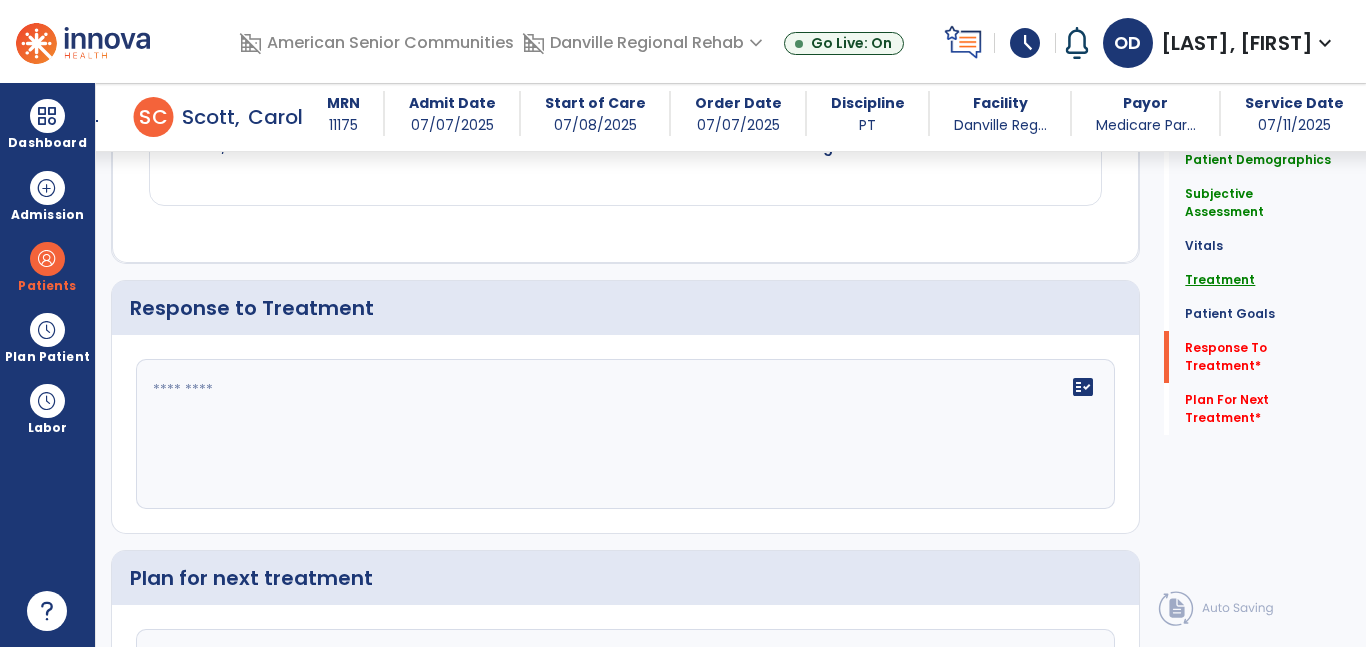 click on "Treatment" 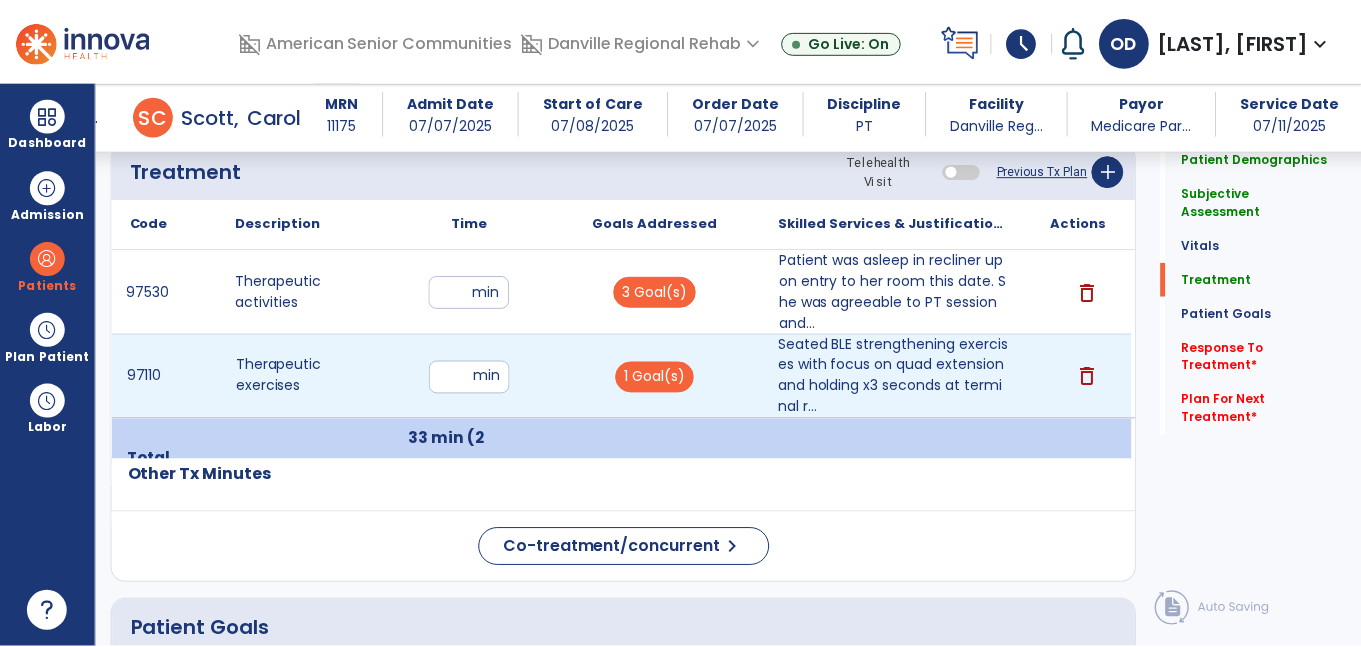 scroll, scrollTop: 1224, scrollLeft: 0, axis: vertical 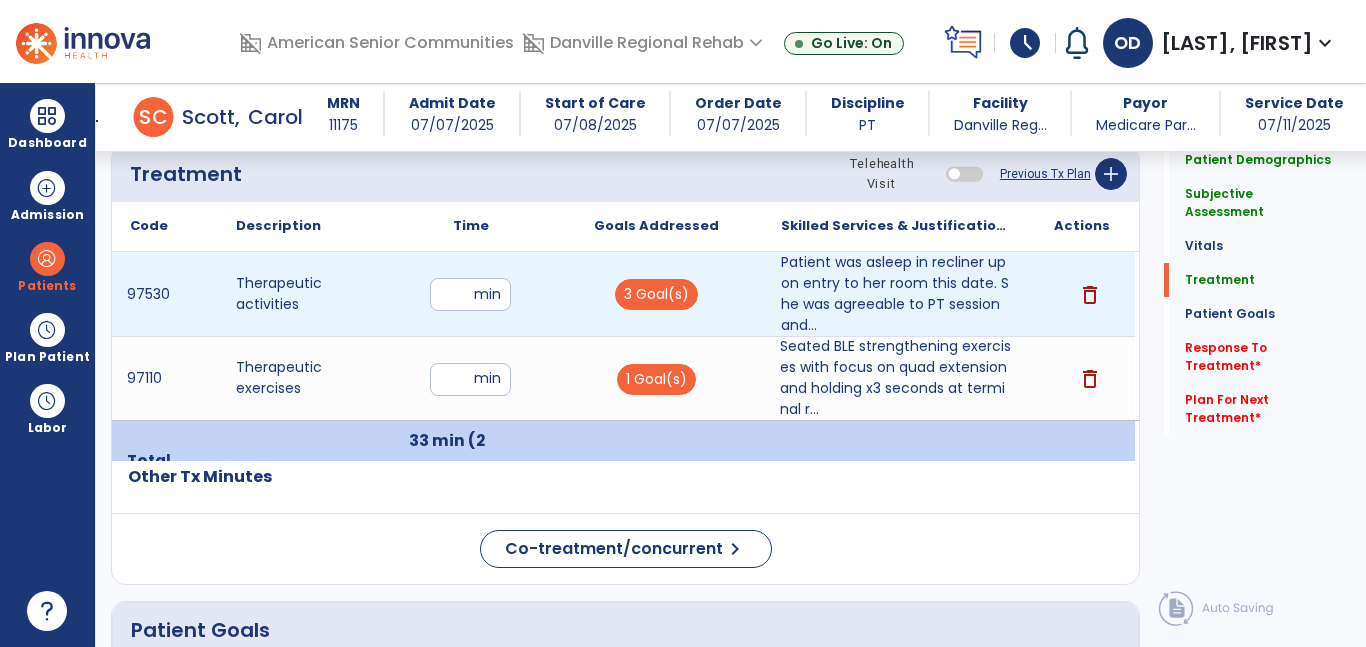 click on "**" at bounding box center [470, 294] 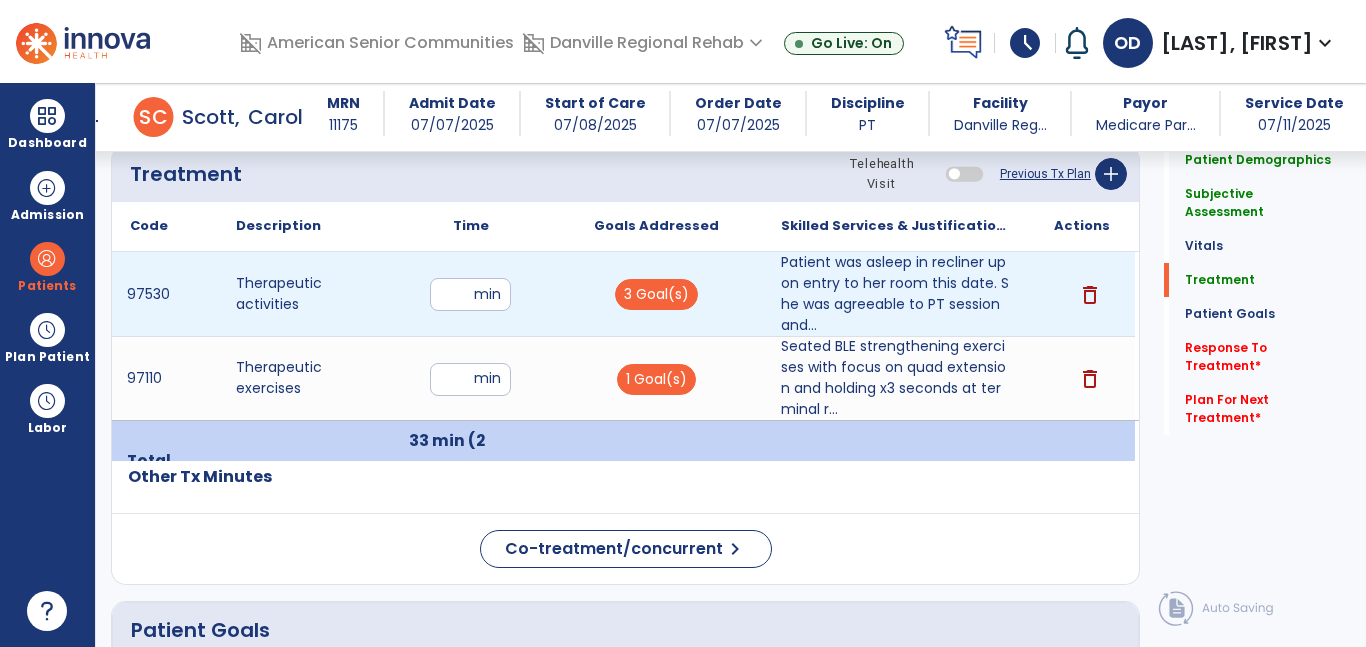 type on "*" 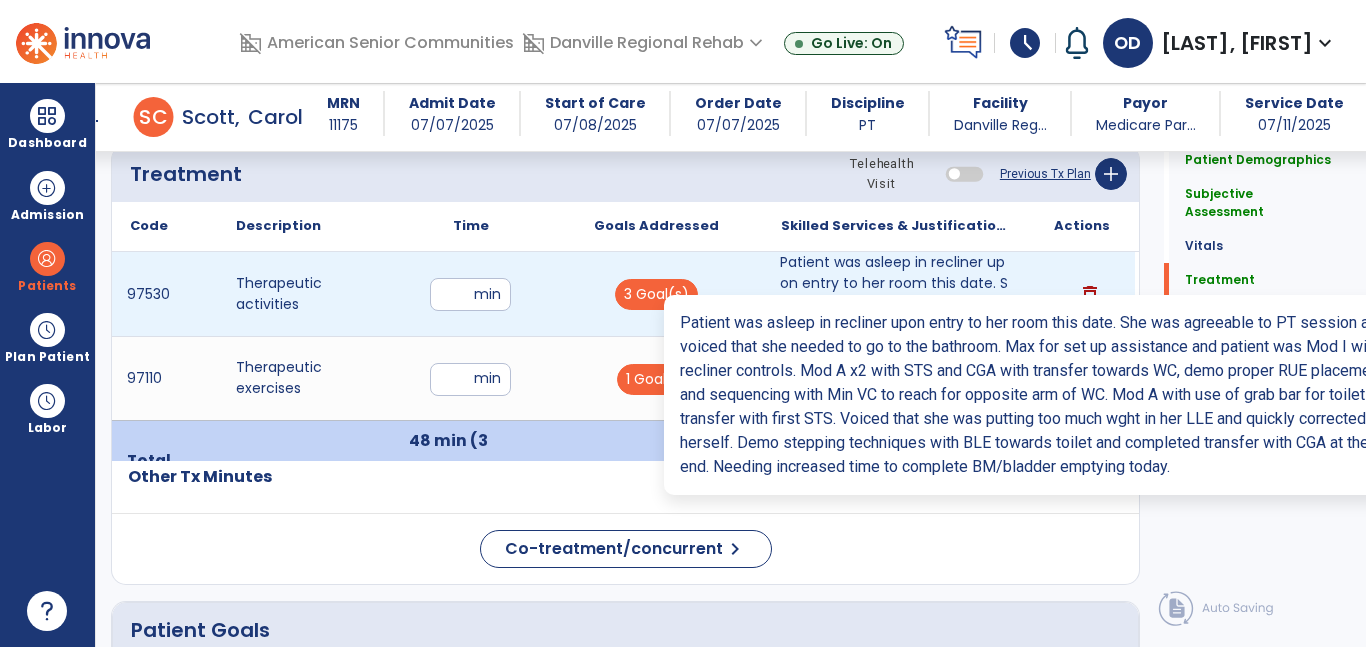 click on "Patient was asleep in recliner upon entry to her room this date. She was agreeable to PT session and..." at bounding box center [896, 294] 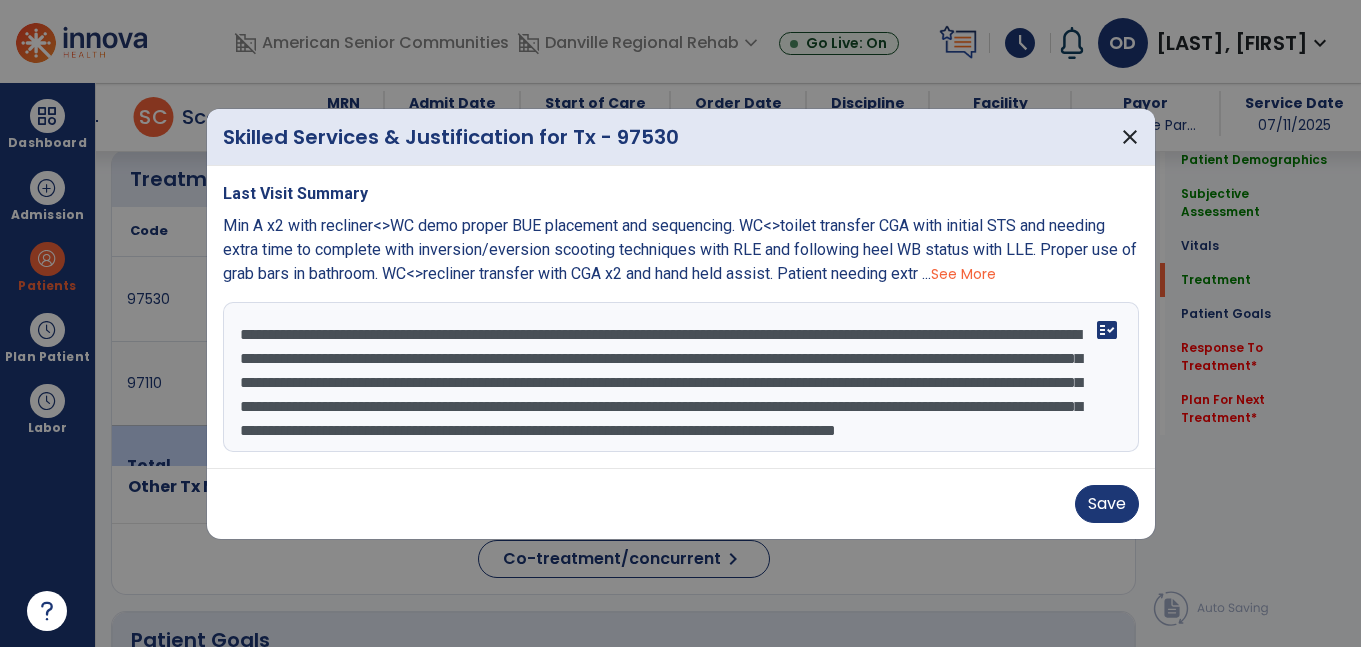 scroll, scrollTop: 1224, scrollLeft: 0, axis: vertical 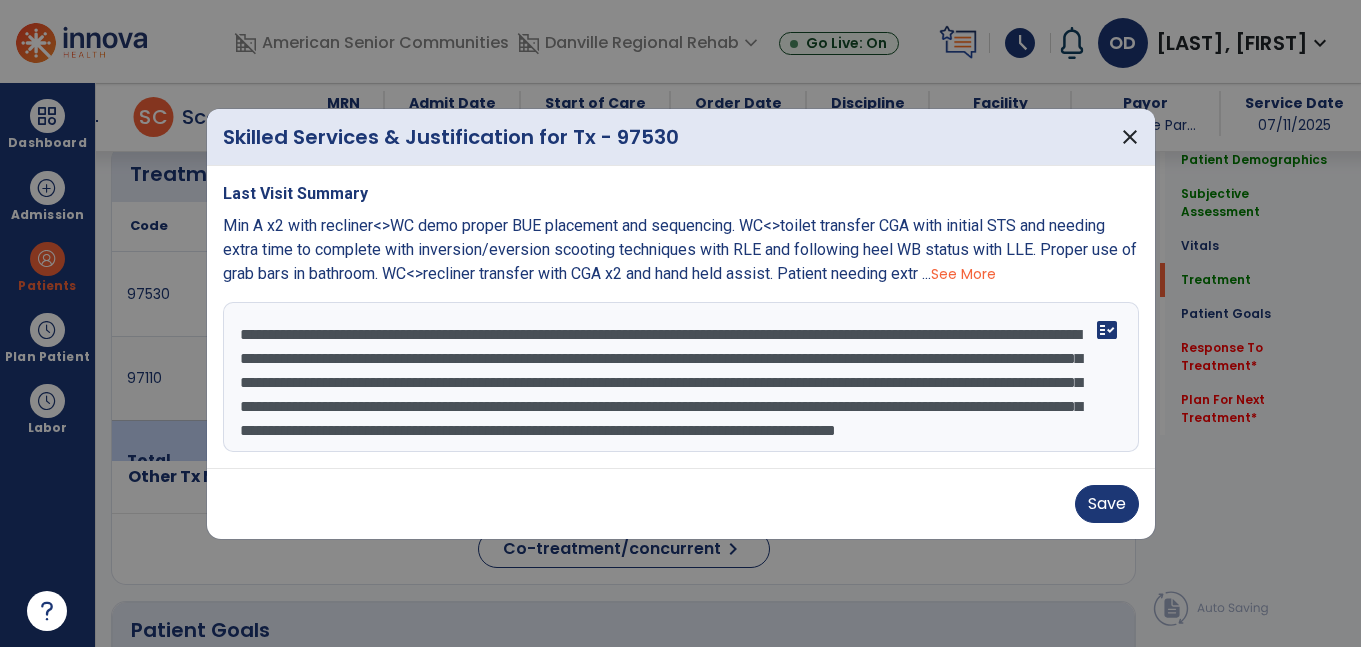 click on "**********" at bounding box center (681, 377) 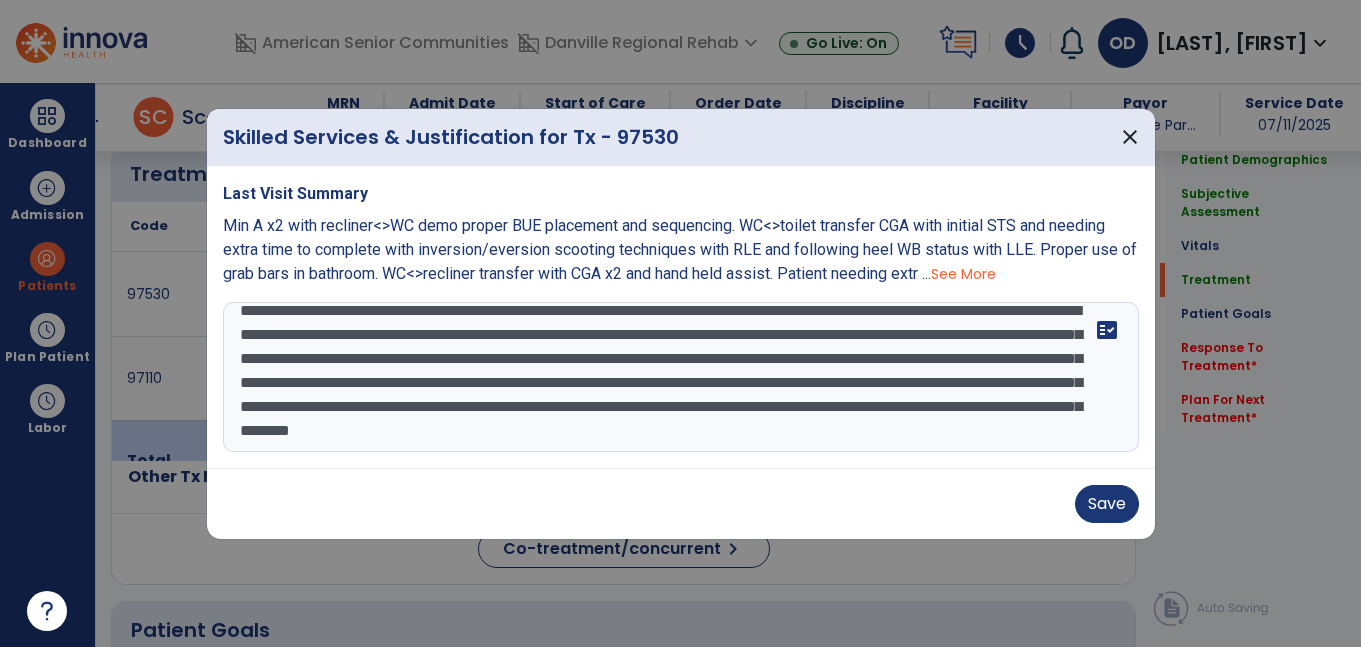 scroll, scrollTop: 64, scrollLeft: 0, axis: vertical 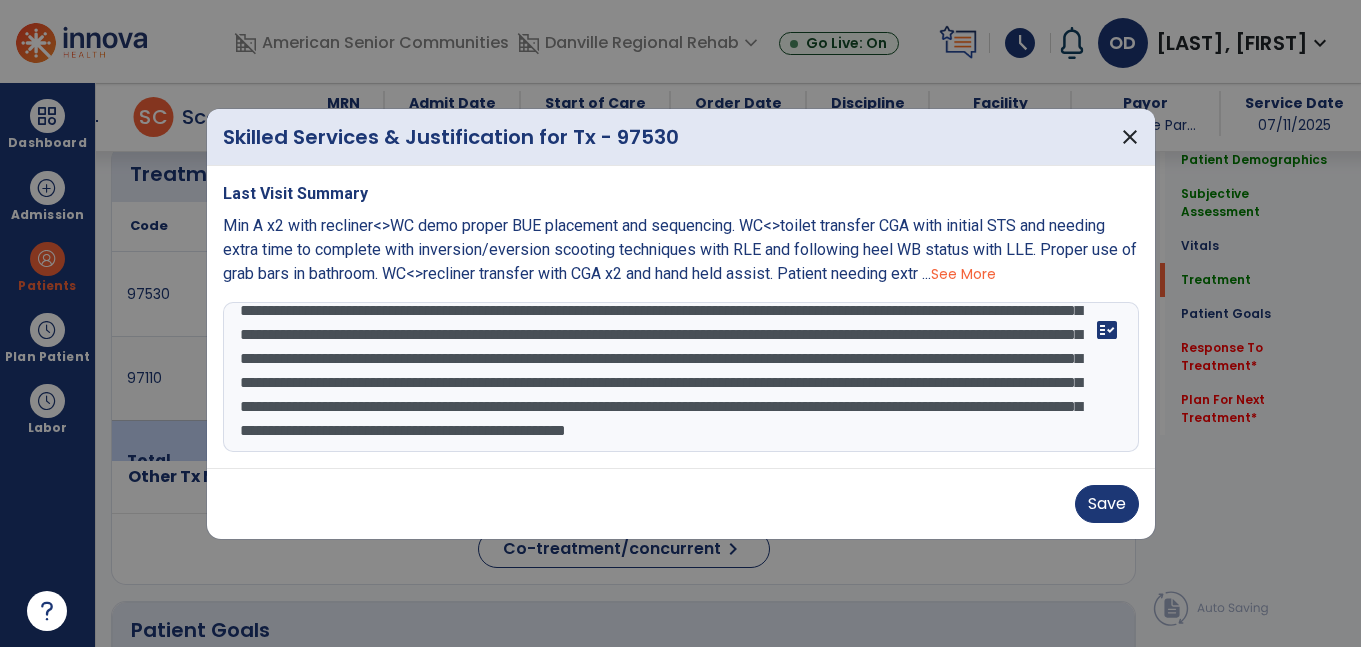 click on "See More" at bounding box center (963, 274) 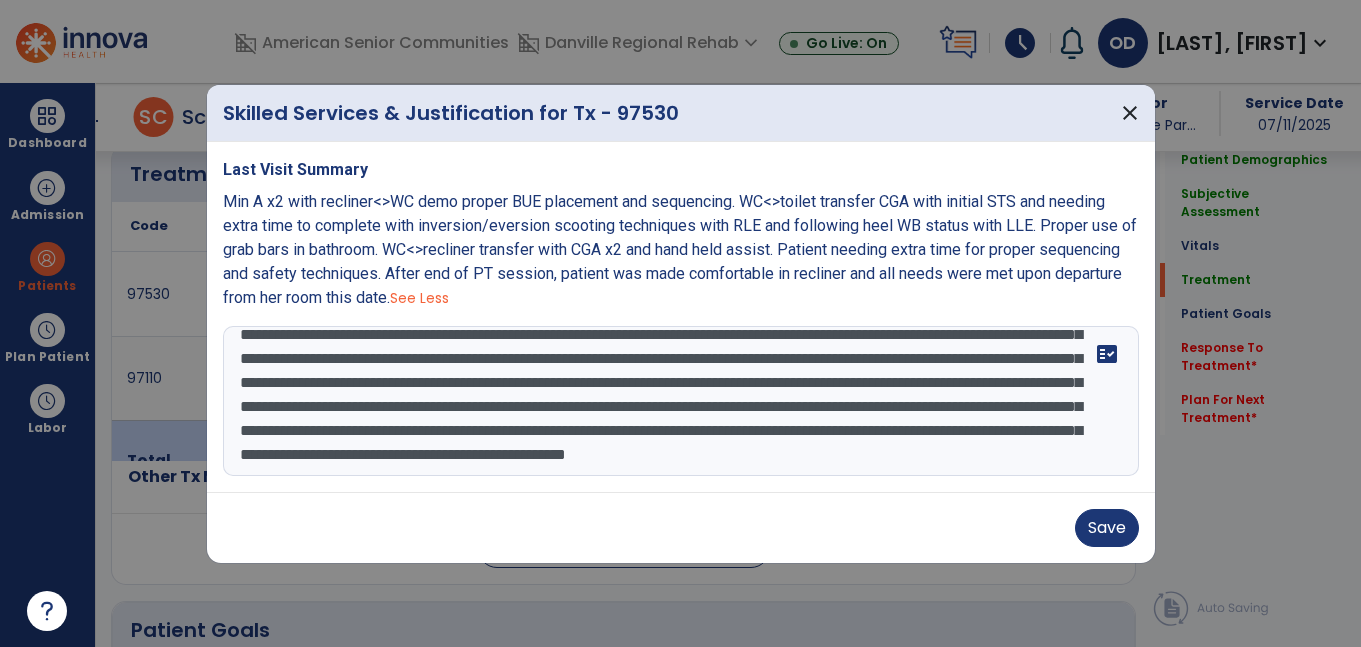 click on "**********" at bounding box center [681, 401] 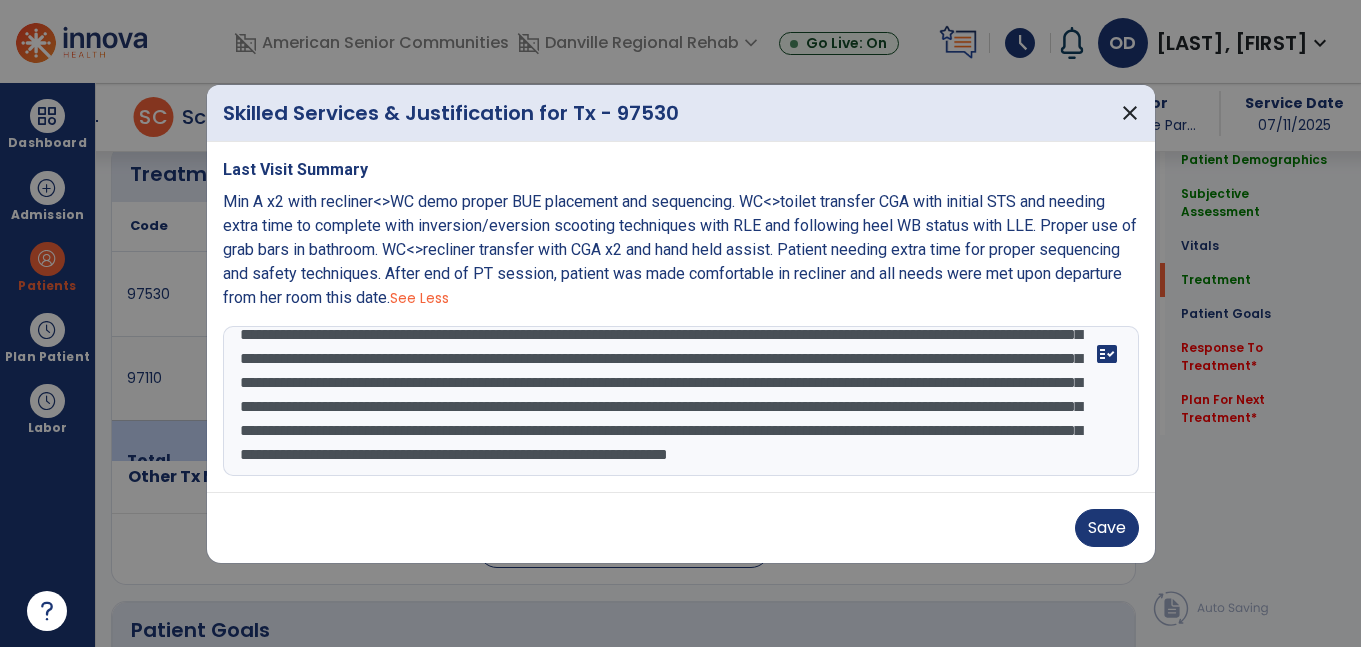 scroll, scrollTop: 112, scrollLeft: 0, axis: vertical 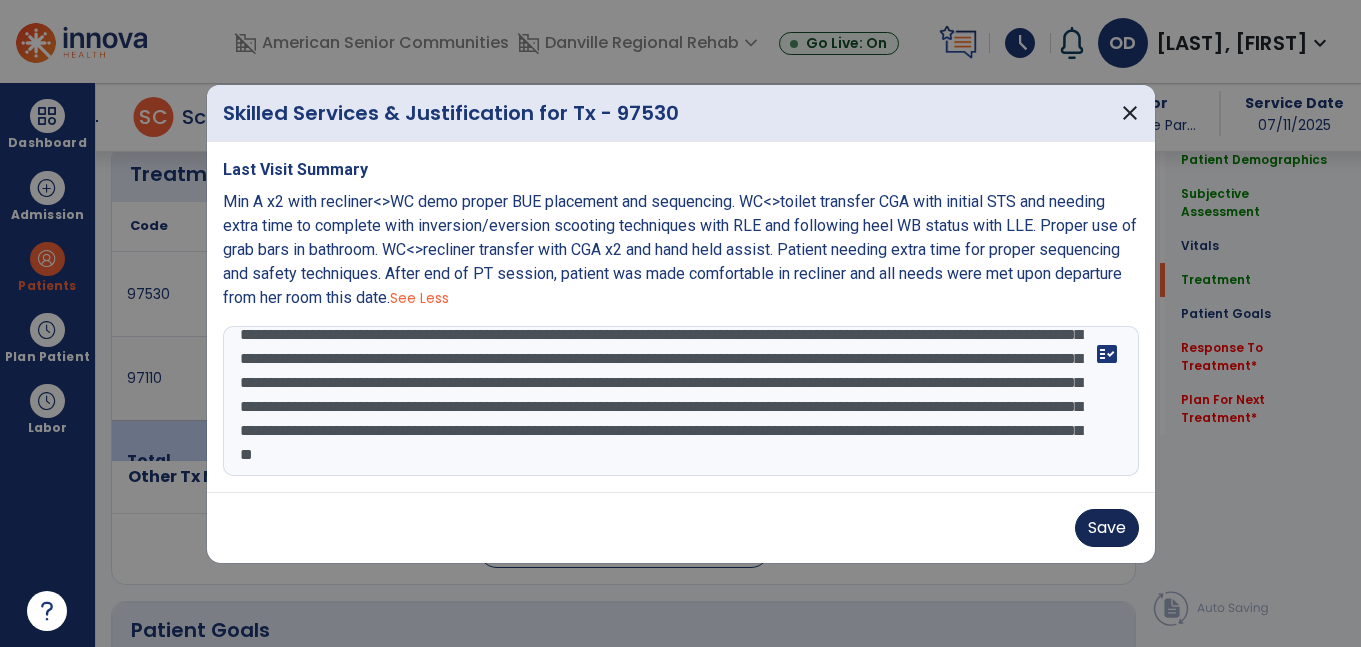 type on "**********" 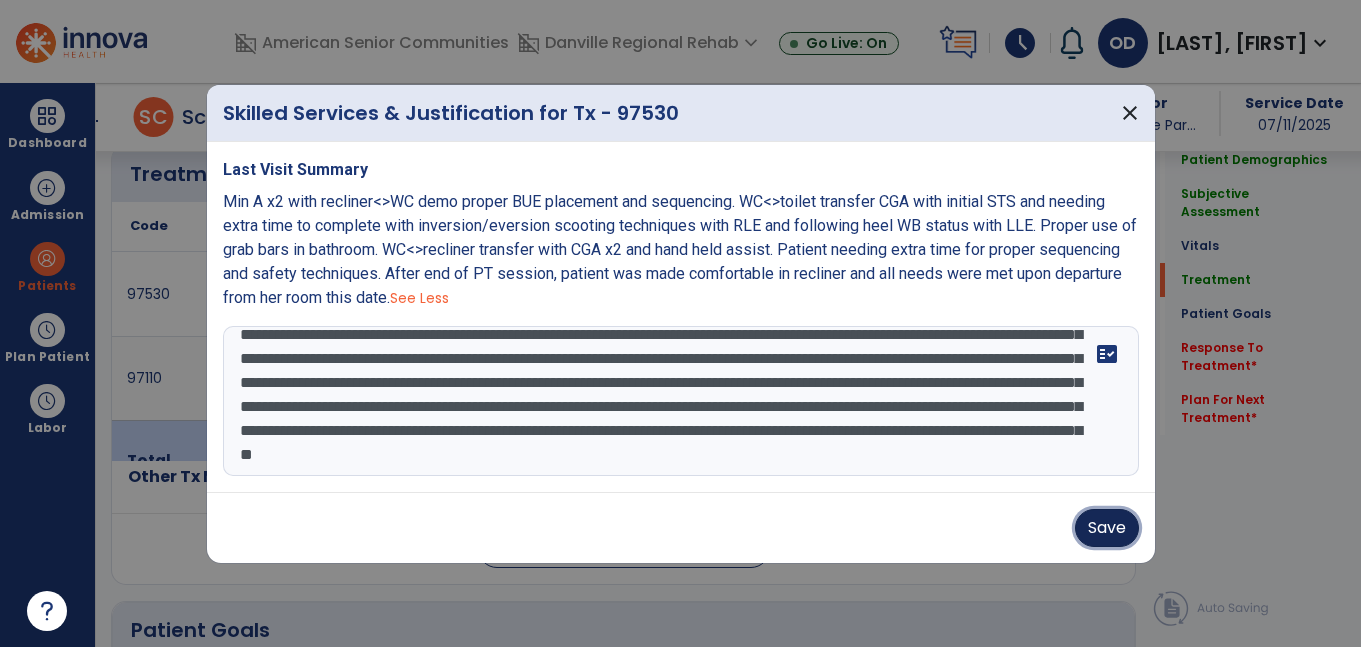 click on "Save" at bounding box center (1107, 528) 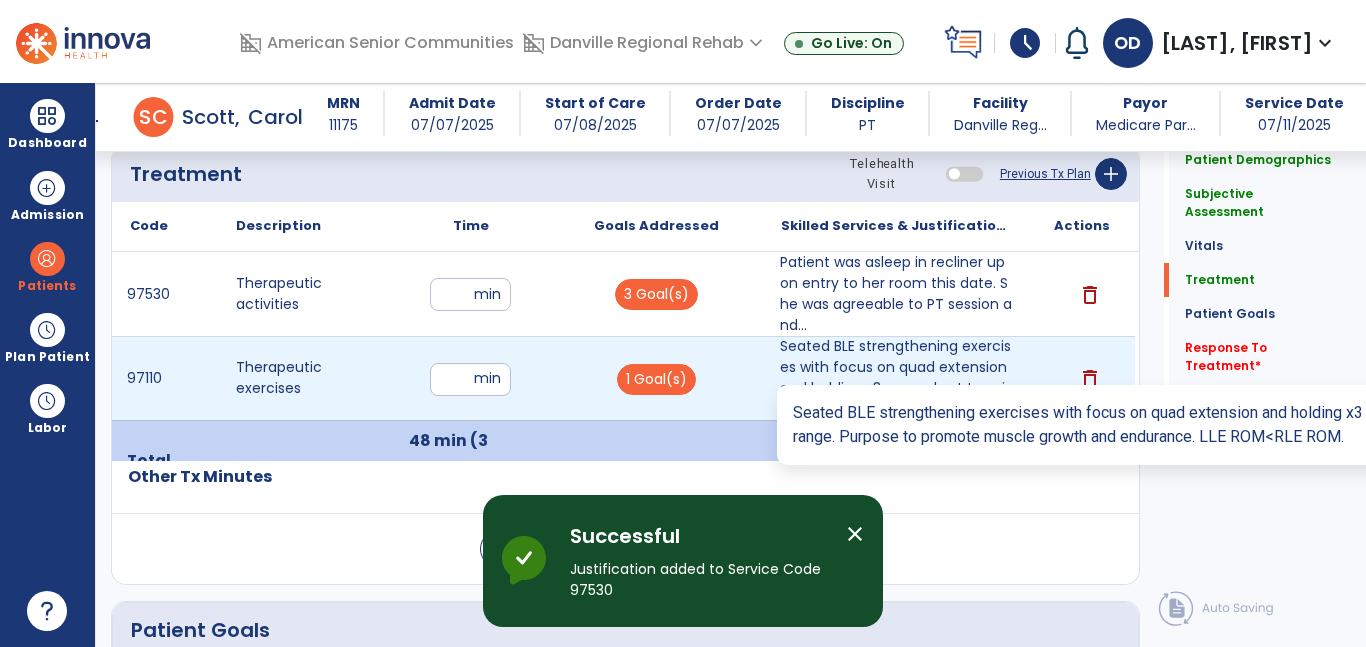 click on "Seated BLE strengthening exercises with focus on quad extension and holding x3 seconds at terminal r..." at bounding box center [896, 378] 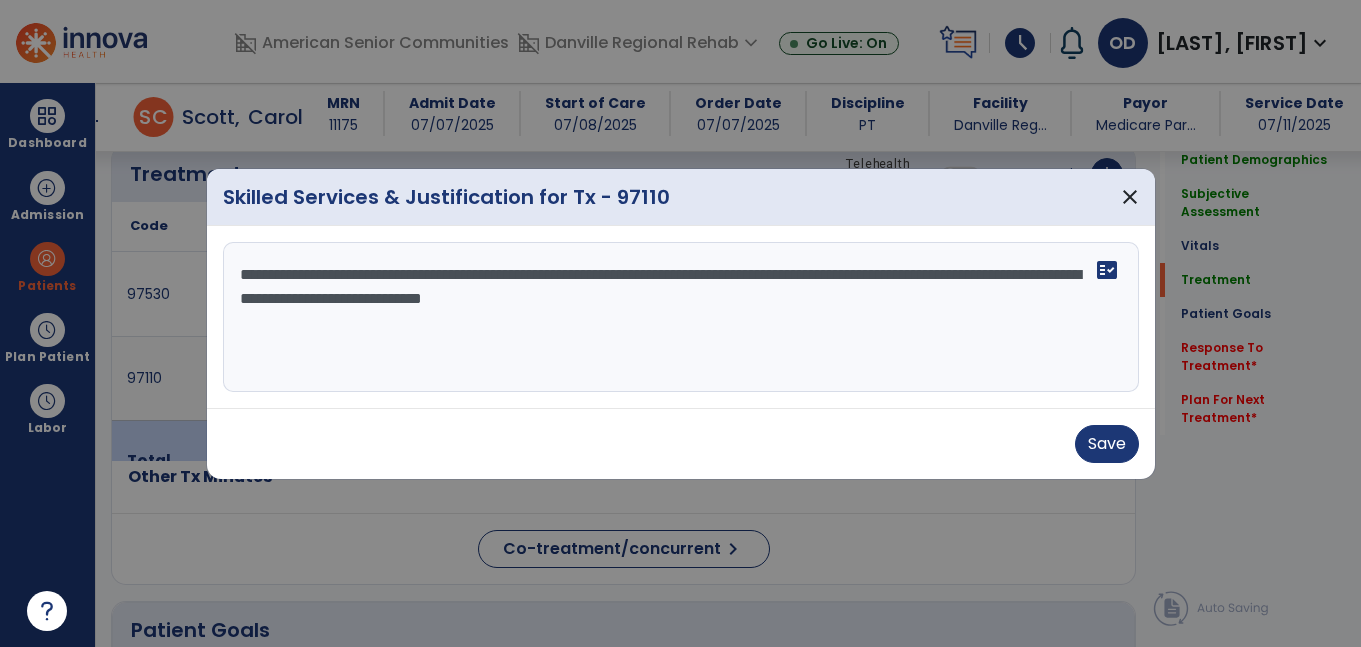 scroll, scrollTop: 1224, scrollLeft: 0, axis: vertical 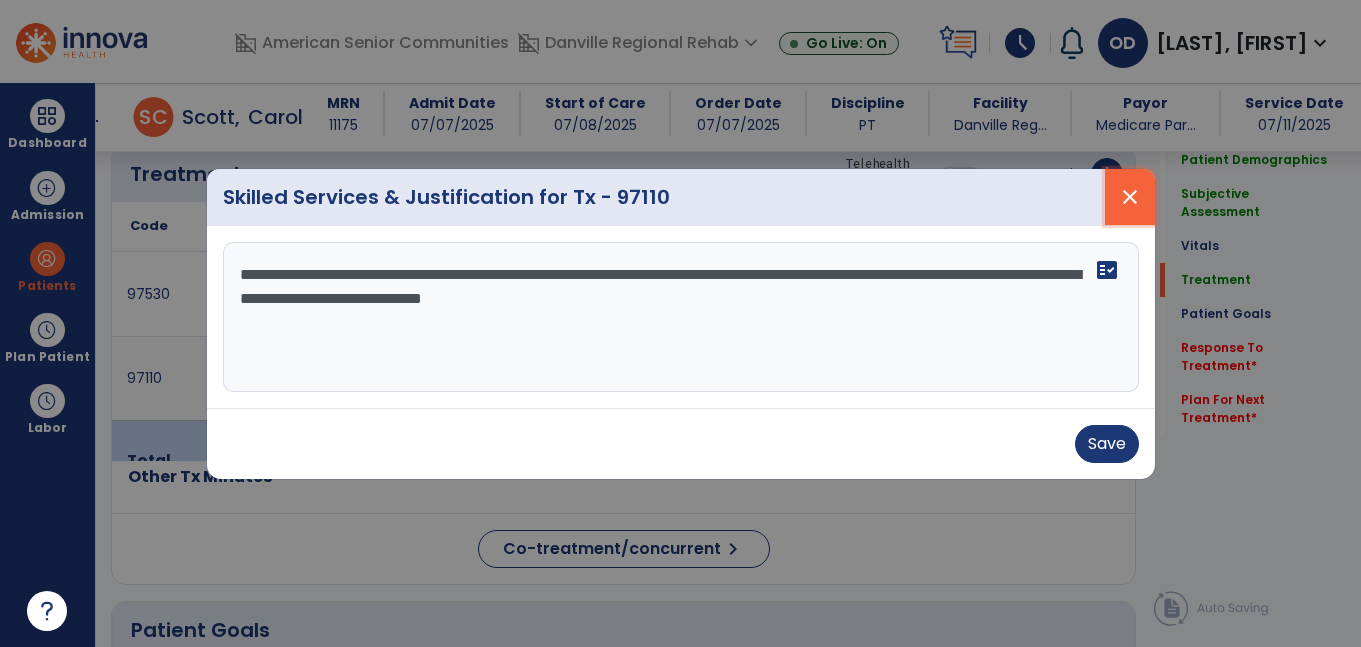 click on "close" at bounding box center [1130, 197] 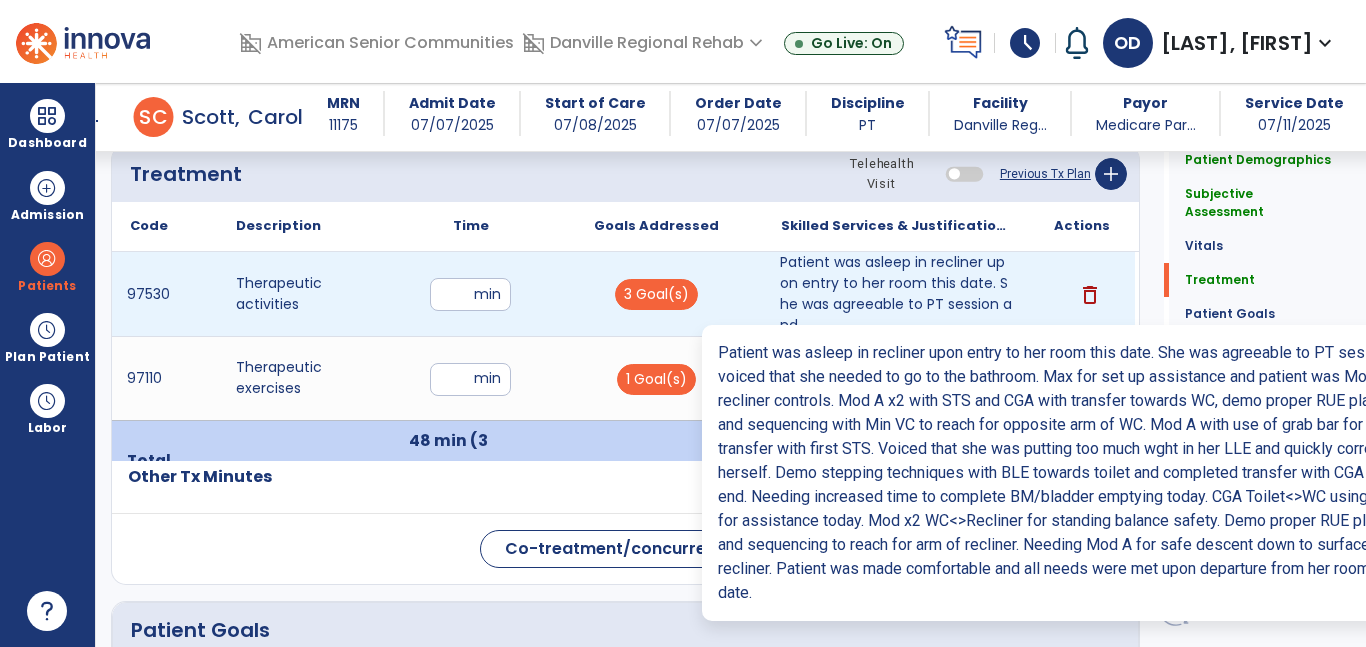click on "Patient was asleep in recliner upon entry to her room this date. She was agreeable to PT session and..." at bounding box center [896, 294] 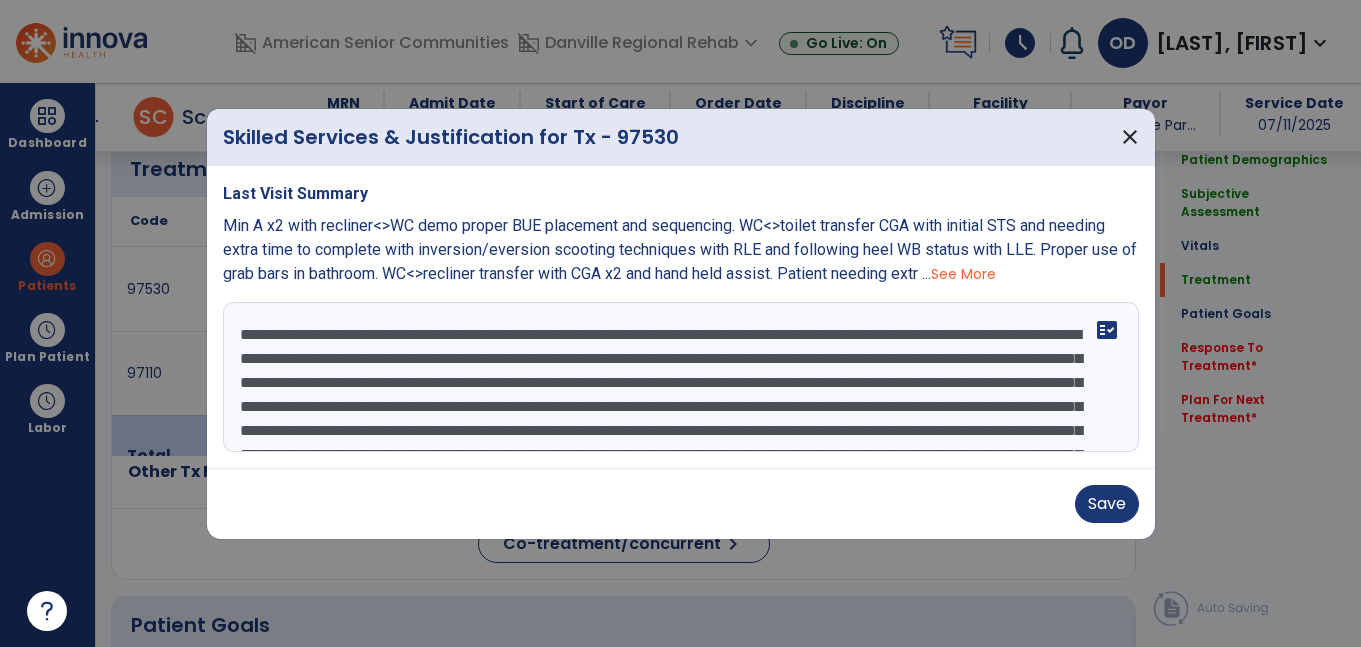 scroll, scrollTop: 1224, scrollLeft: 0, axis: vertical 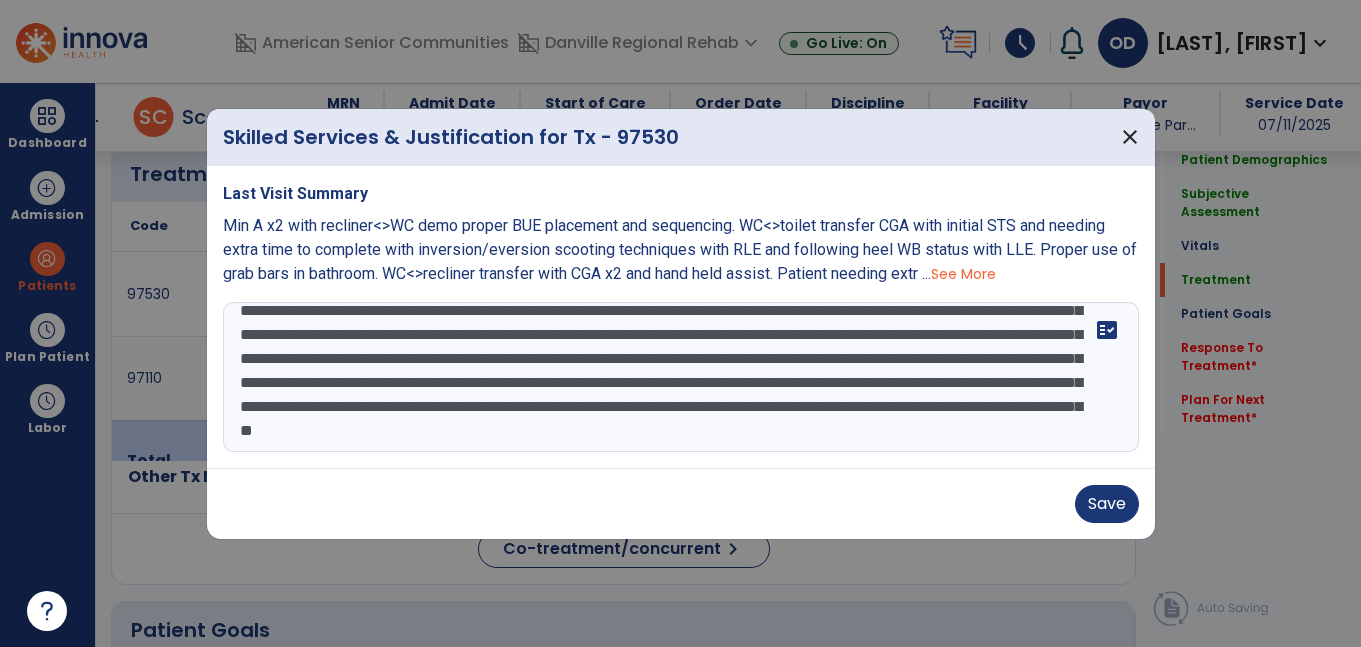 click on "**********" at bounding box center [681, 377] 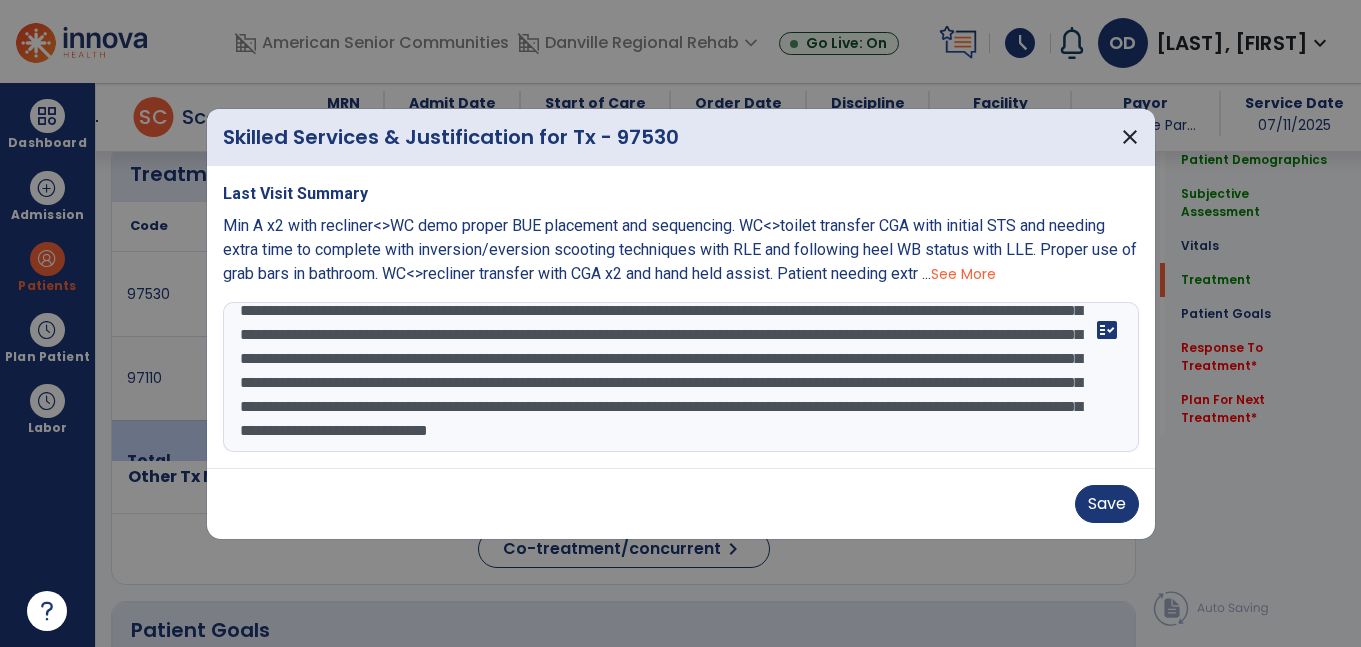 scroll, scrollTop: 136, scrollLeft: 0, axis: vertical 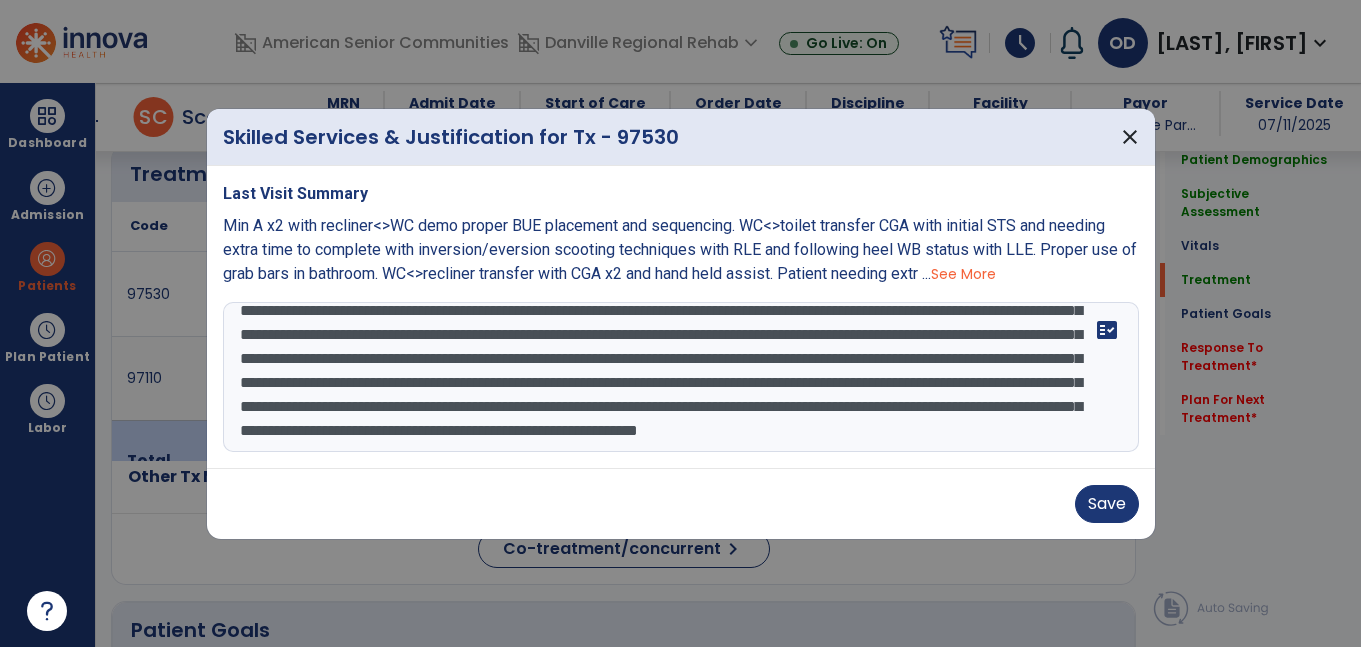 type on "**********" 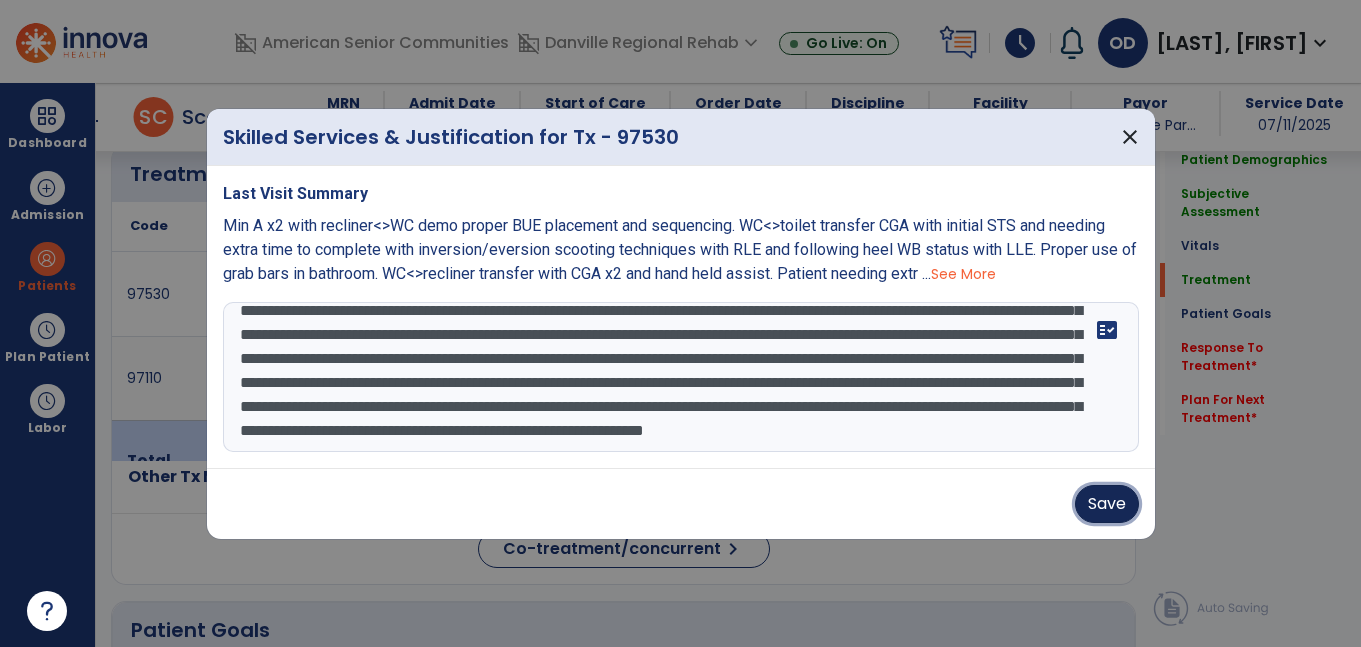 click on "Save" at bounding box center [1107, 504] 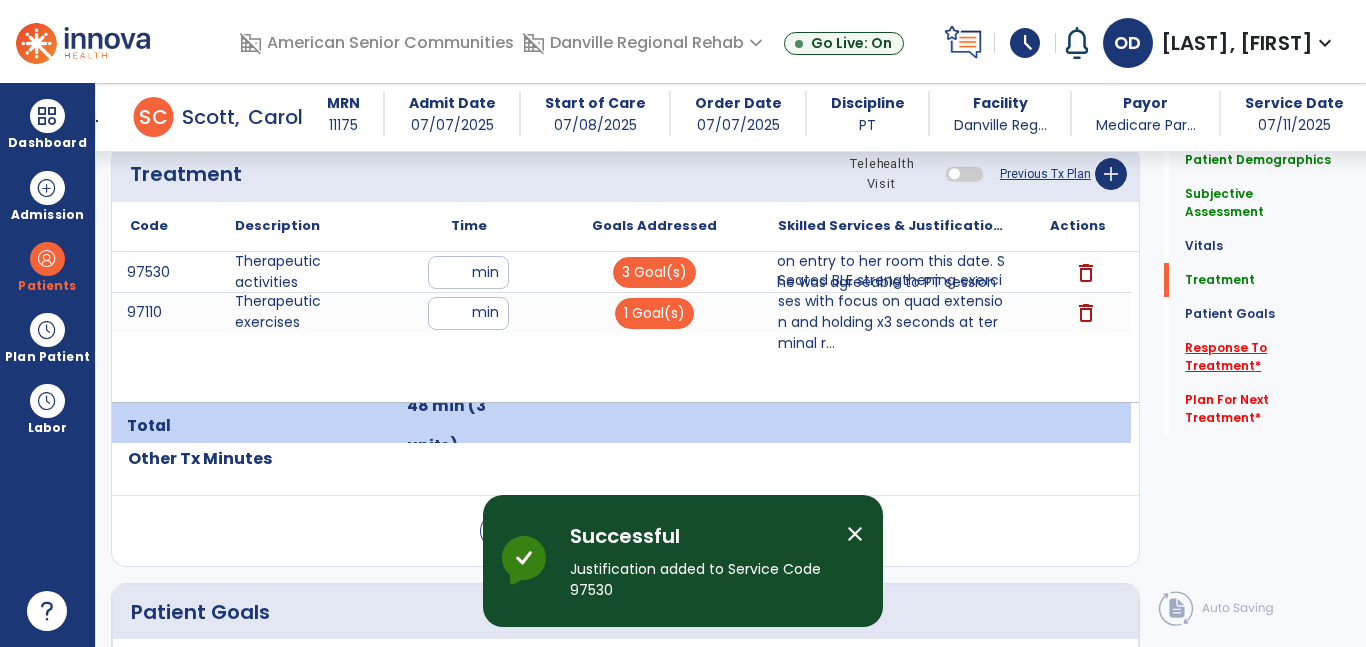 click on "Response To Treatment   *" 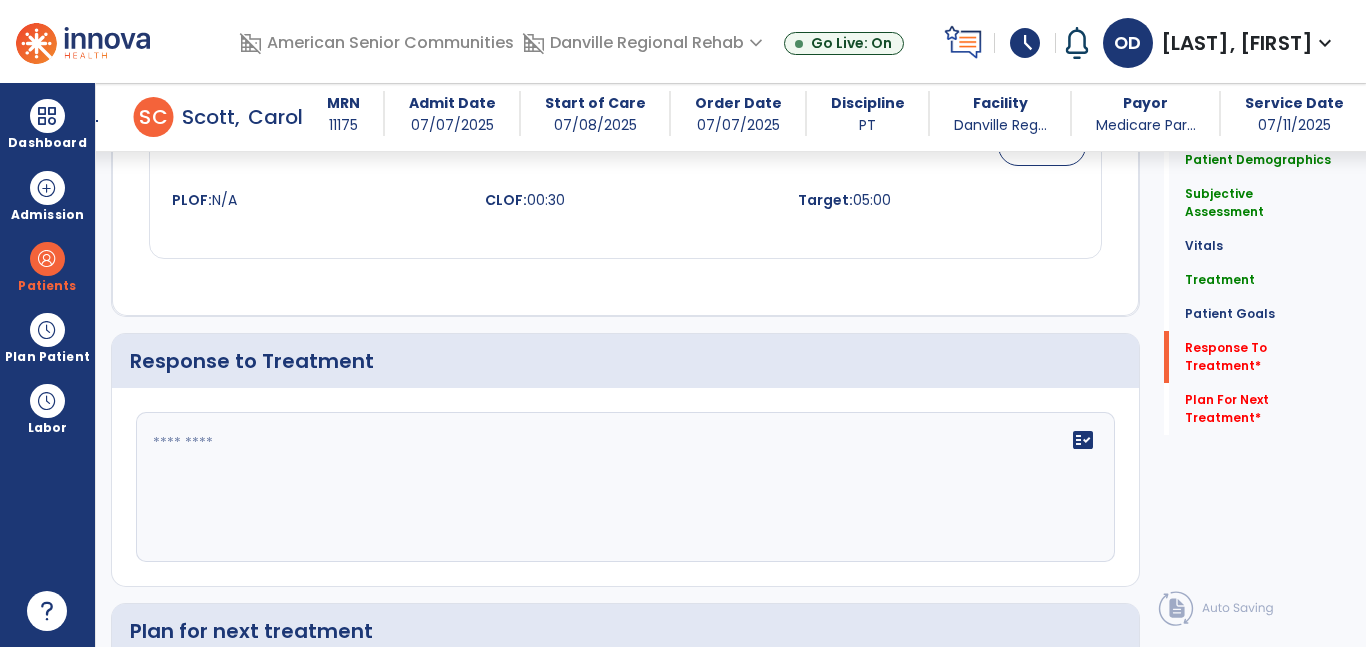 scroll, scrollTop: 3032, scrollLeft: 0, axis: vertical 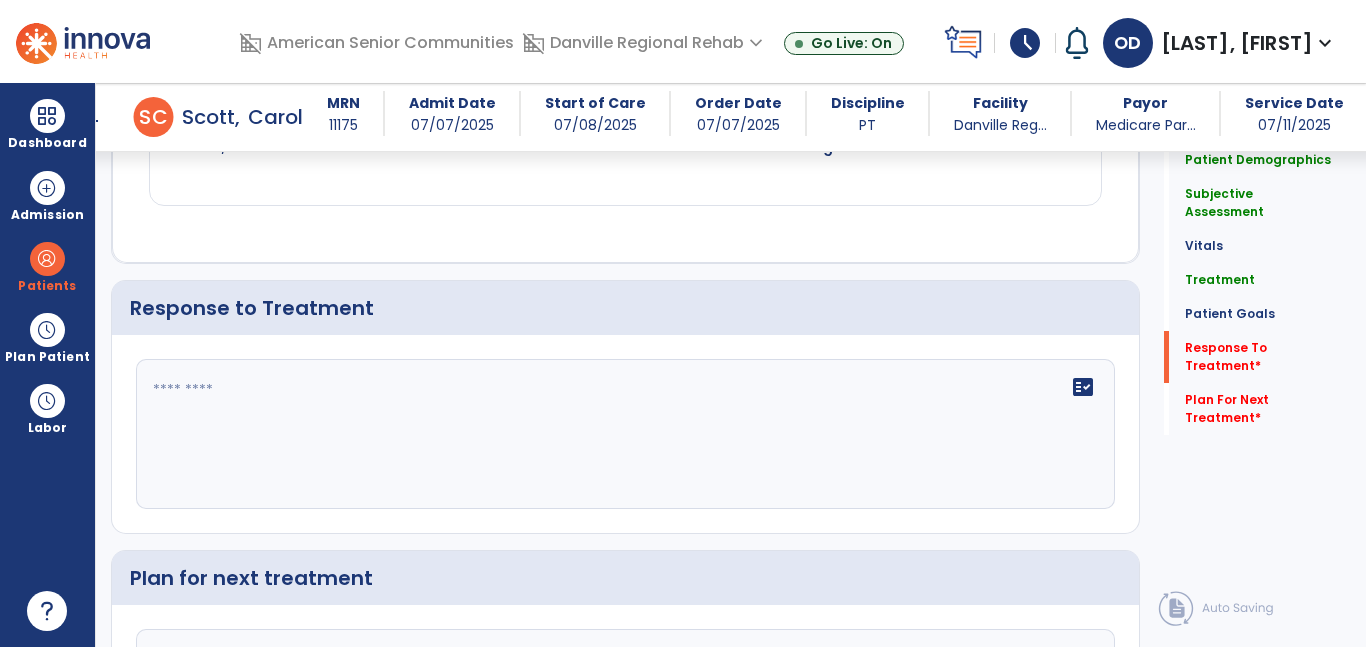 click on "fact_check" 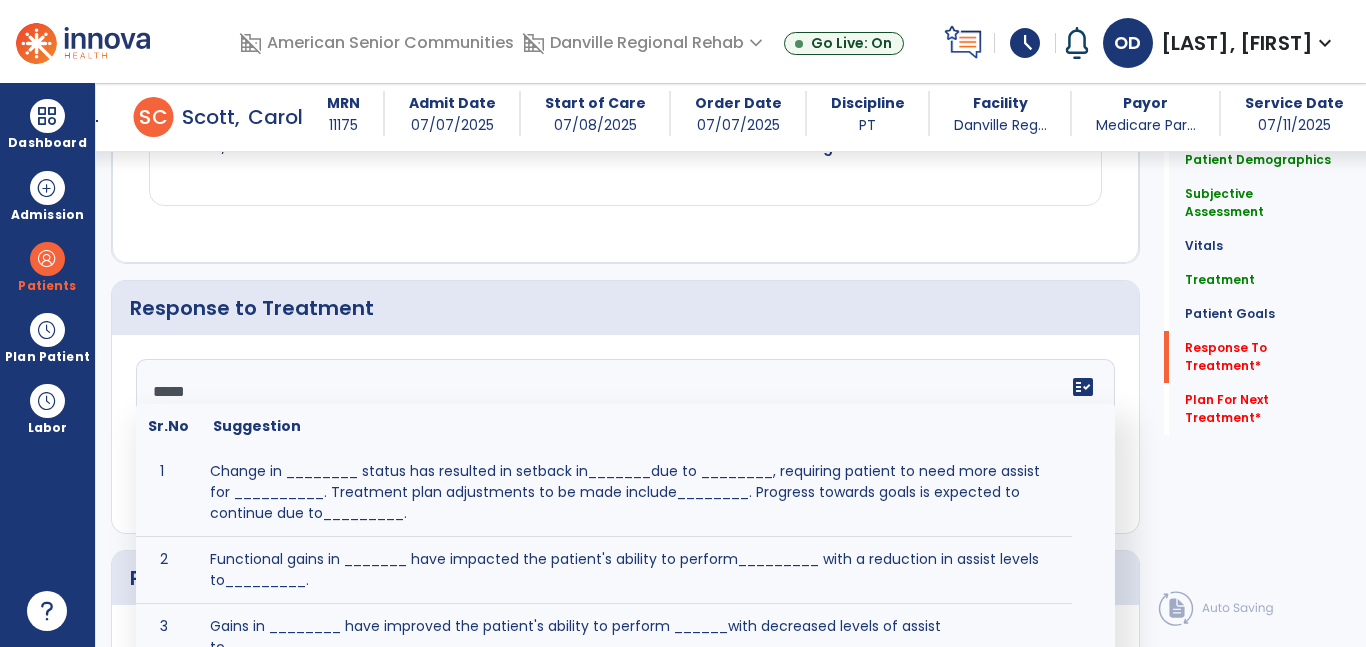type on "******" 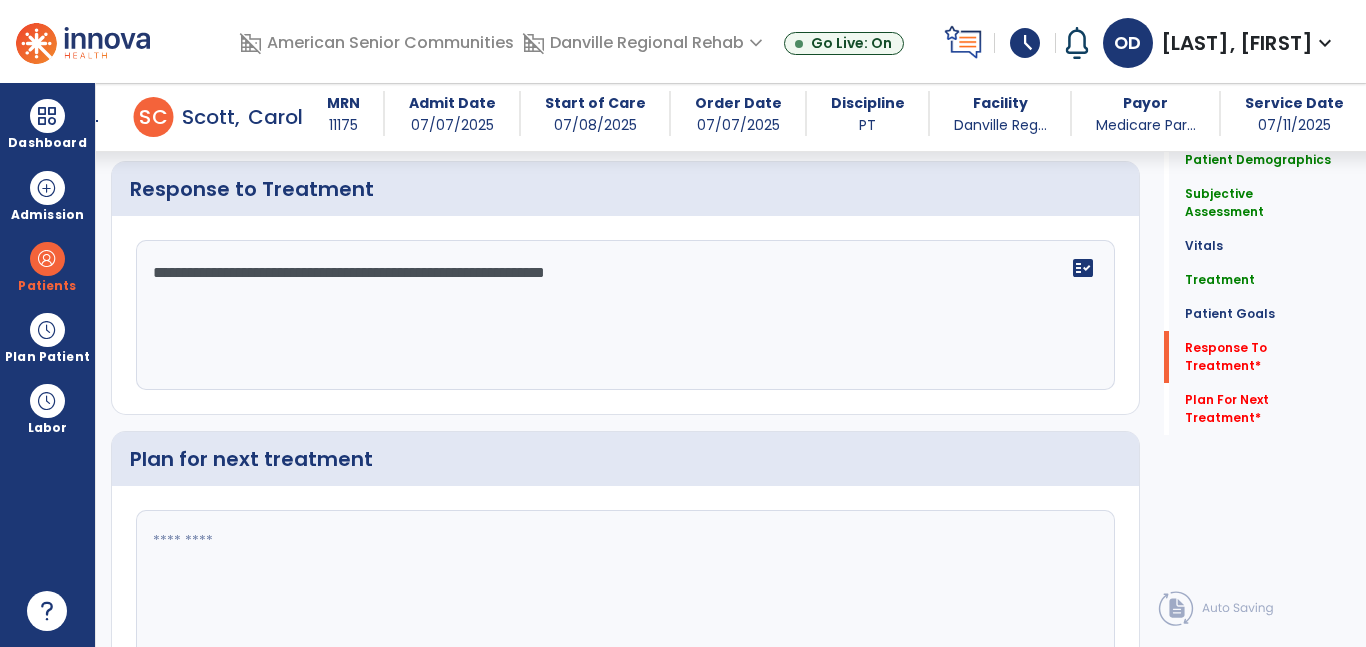 scroll, scrollTop: 3213, scrollLeft: 0, axis: vertical 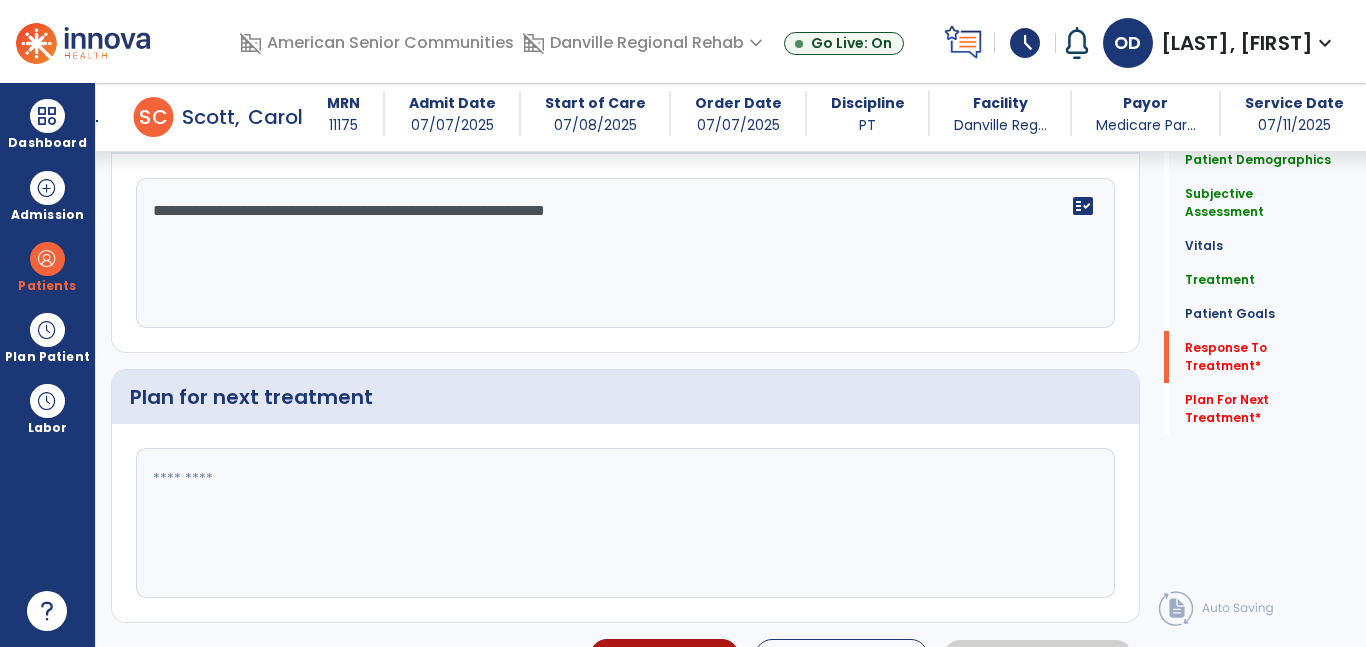 type on "**********" 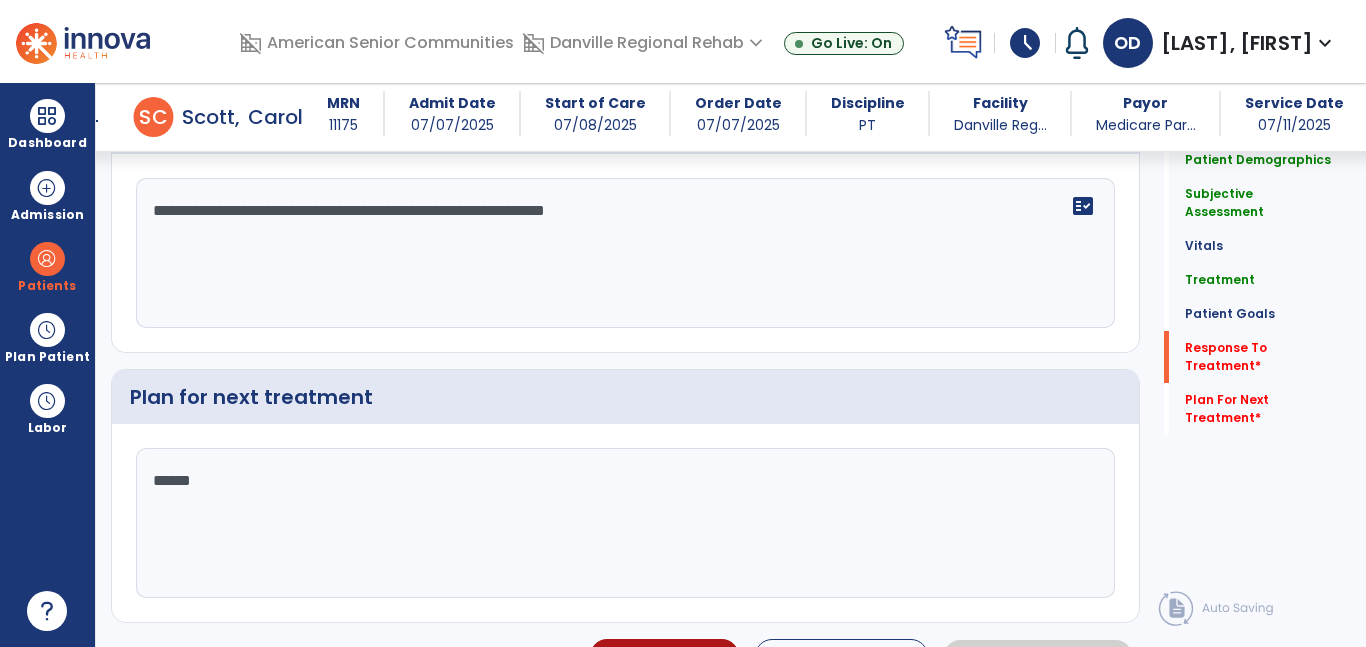 type on "*******" 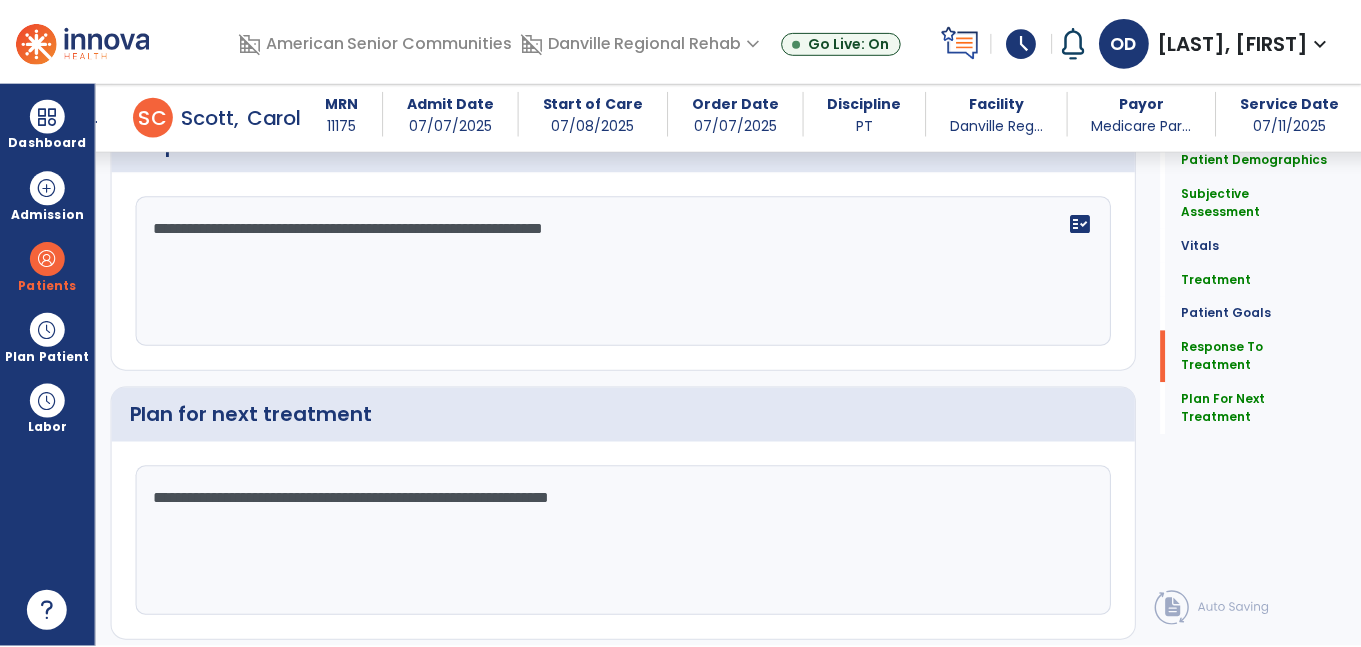 scroll, scrollTop: 3213, scrollLeft: 0, axis: vertical 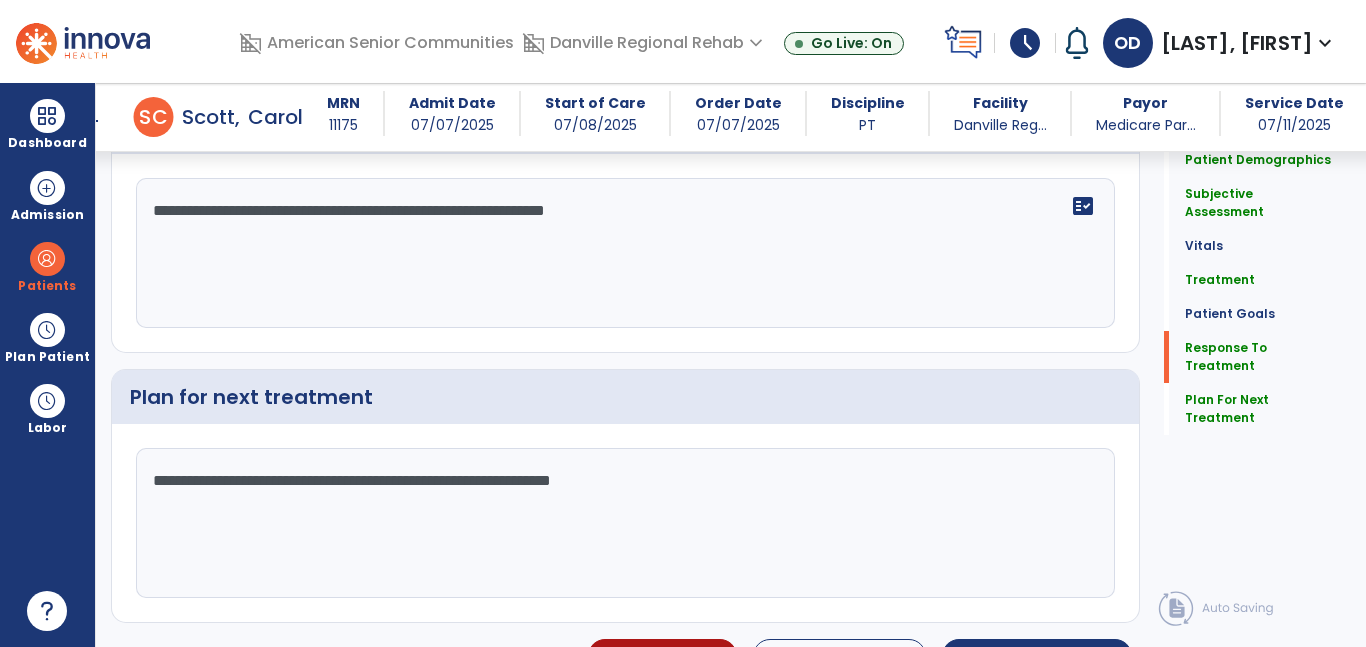 type on "**********" 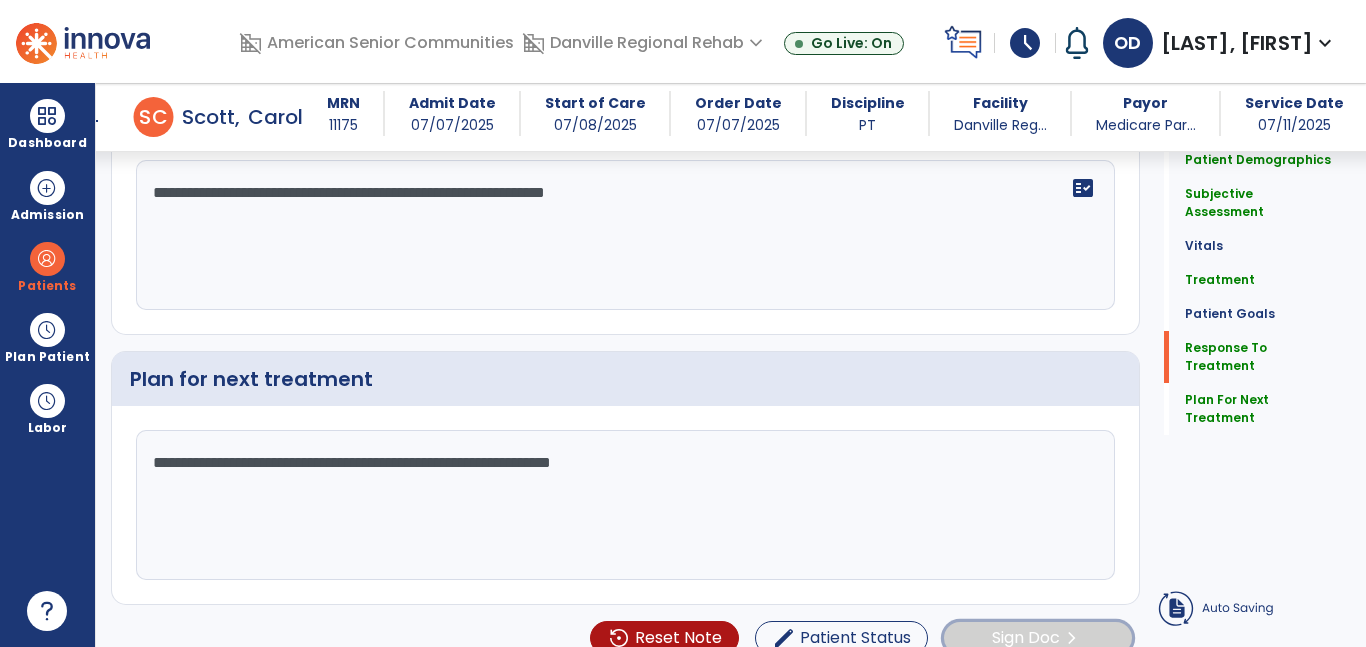 click on "Sign Doc  chevron_right" 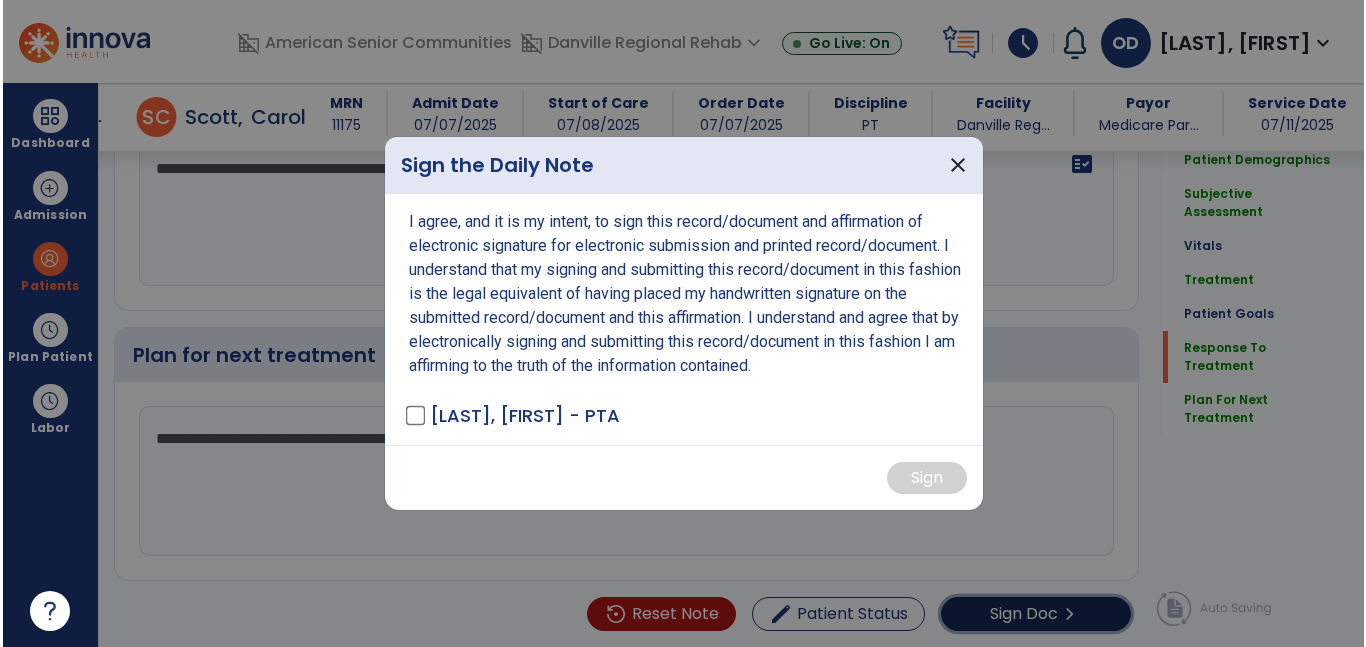 scroll, scrollTop: 3255, scrollLeft: 0, axis: vertical 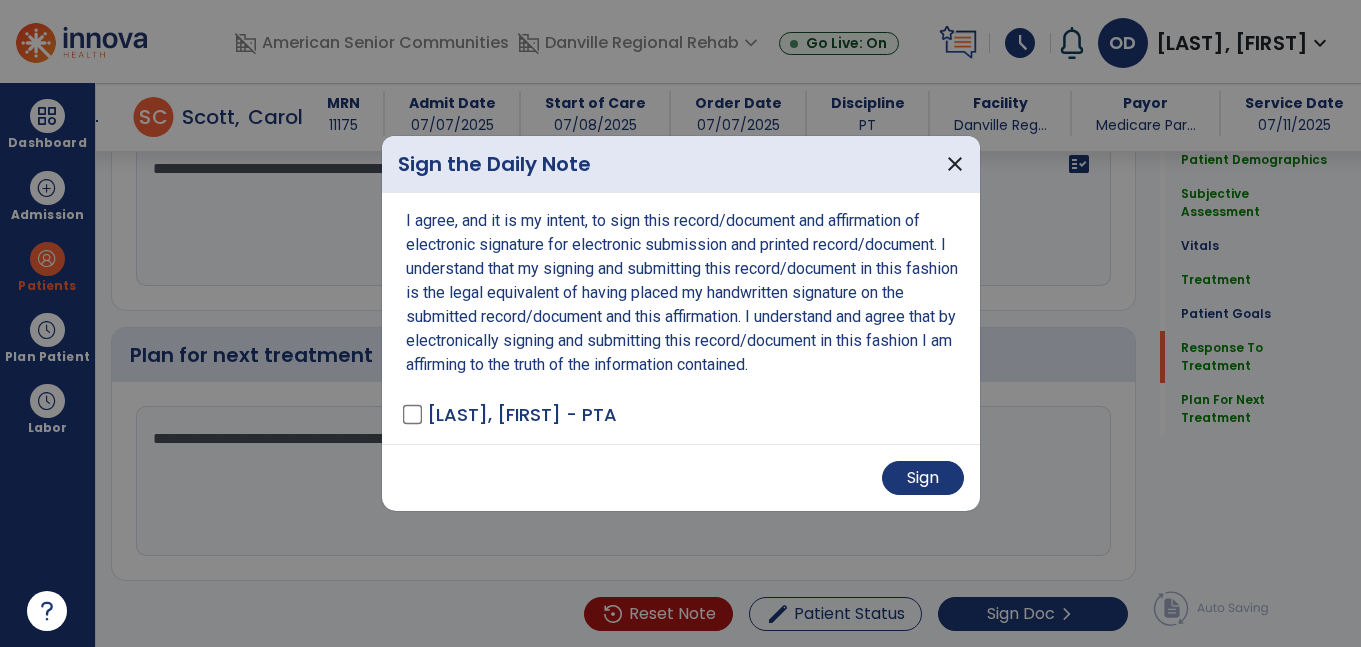 click on "Sign" at bounding box center (681, 477) 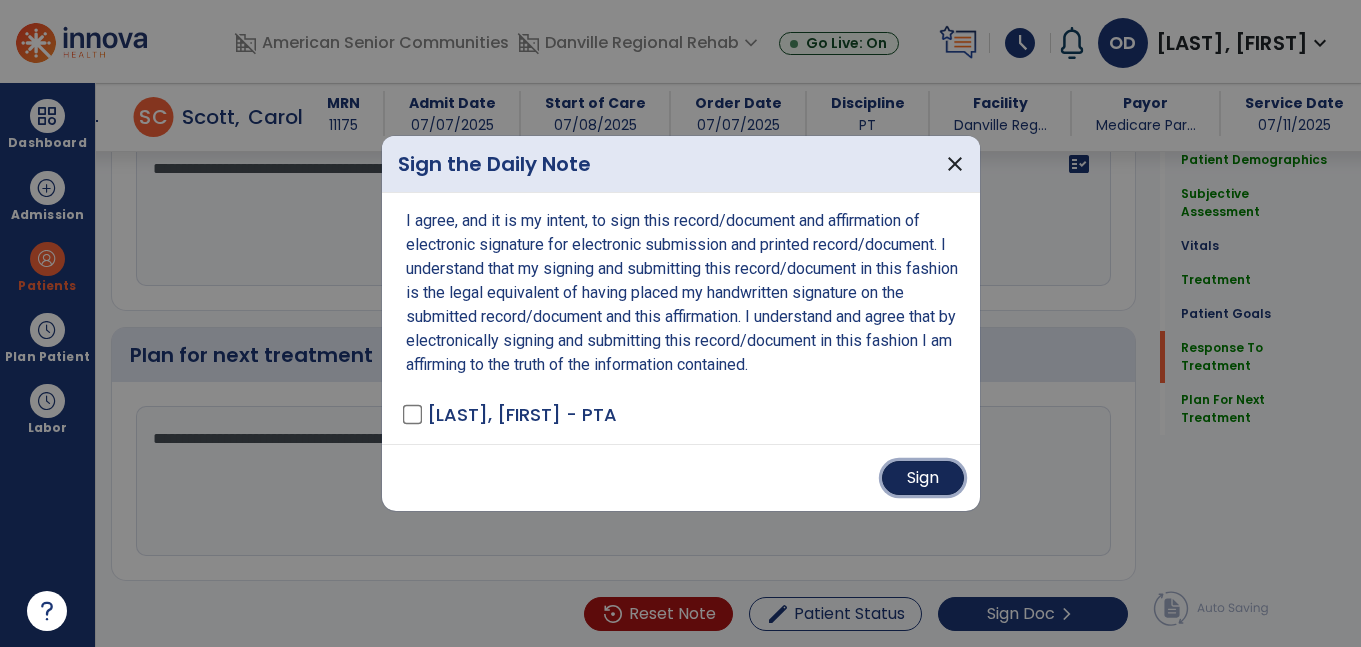 click on "Sign" at bounding box center [923, 478] 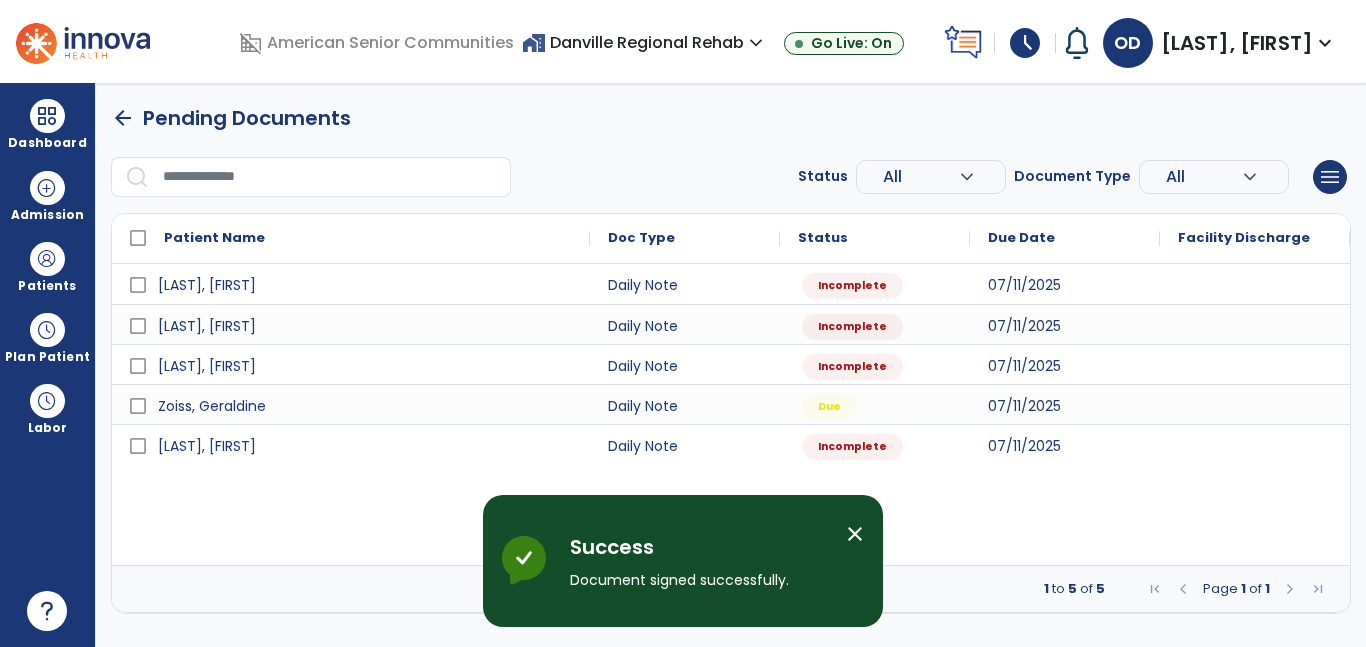 scroll, scrollTop: 0, scrollLeft: 0, axis: both 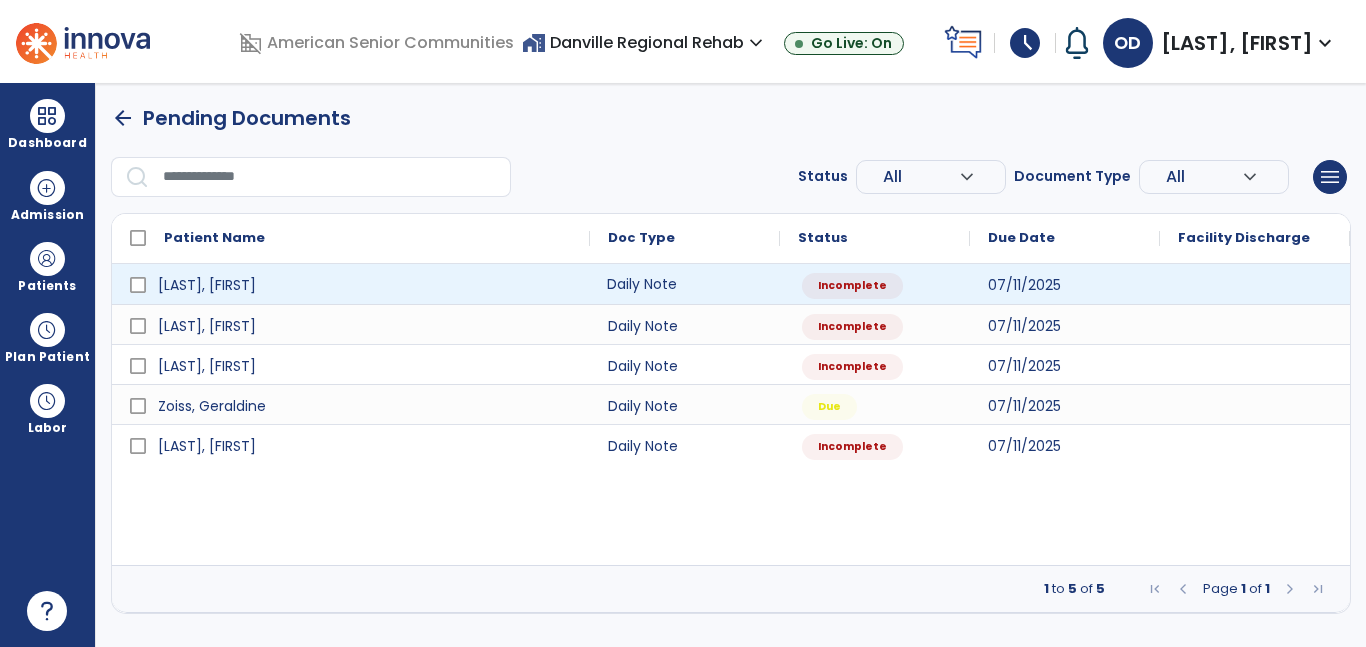 click on "Daily Note" at bounding box center (685, 284) 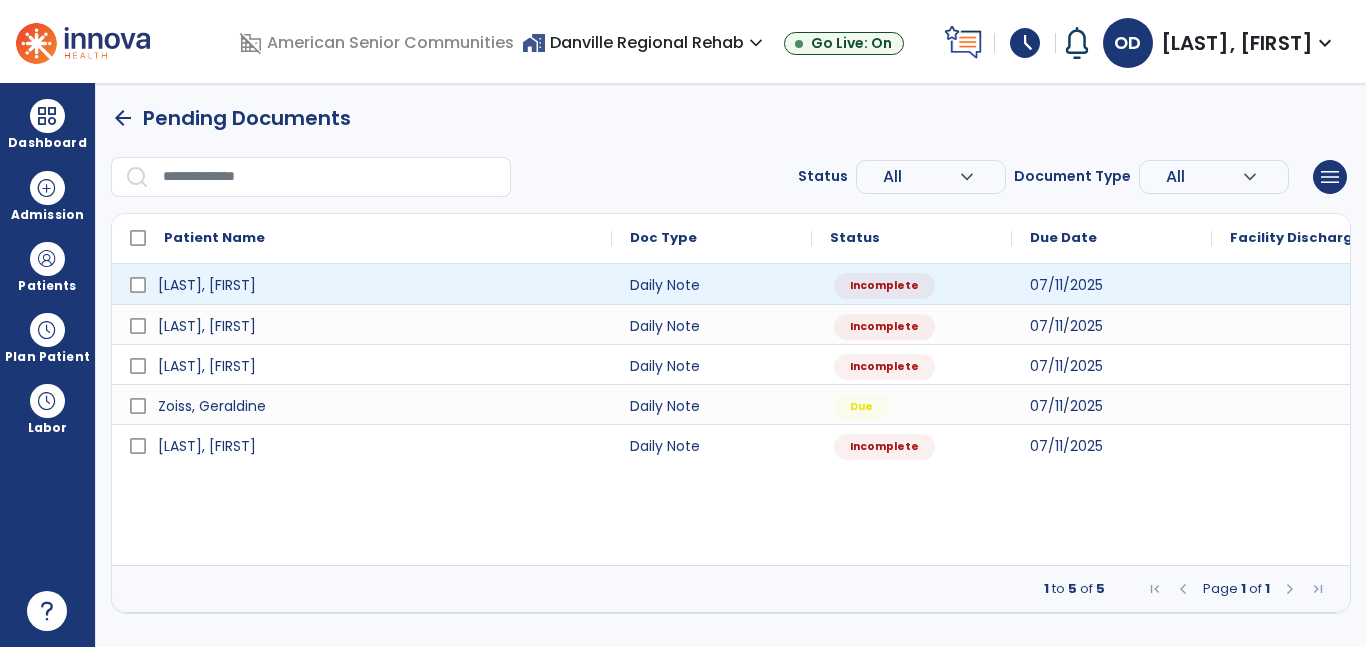select on "*" 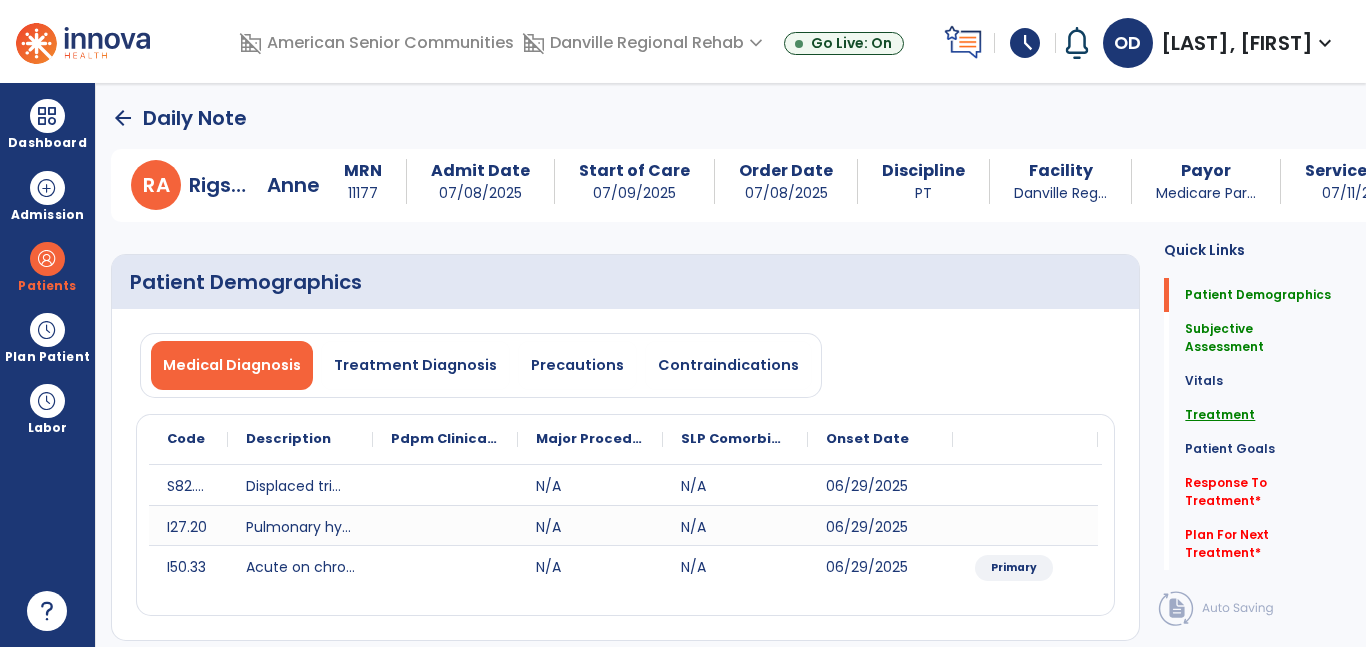 click on "Treatment" 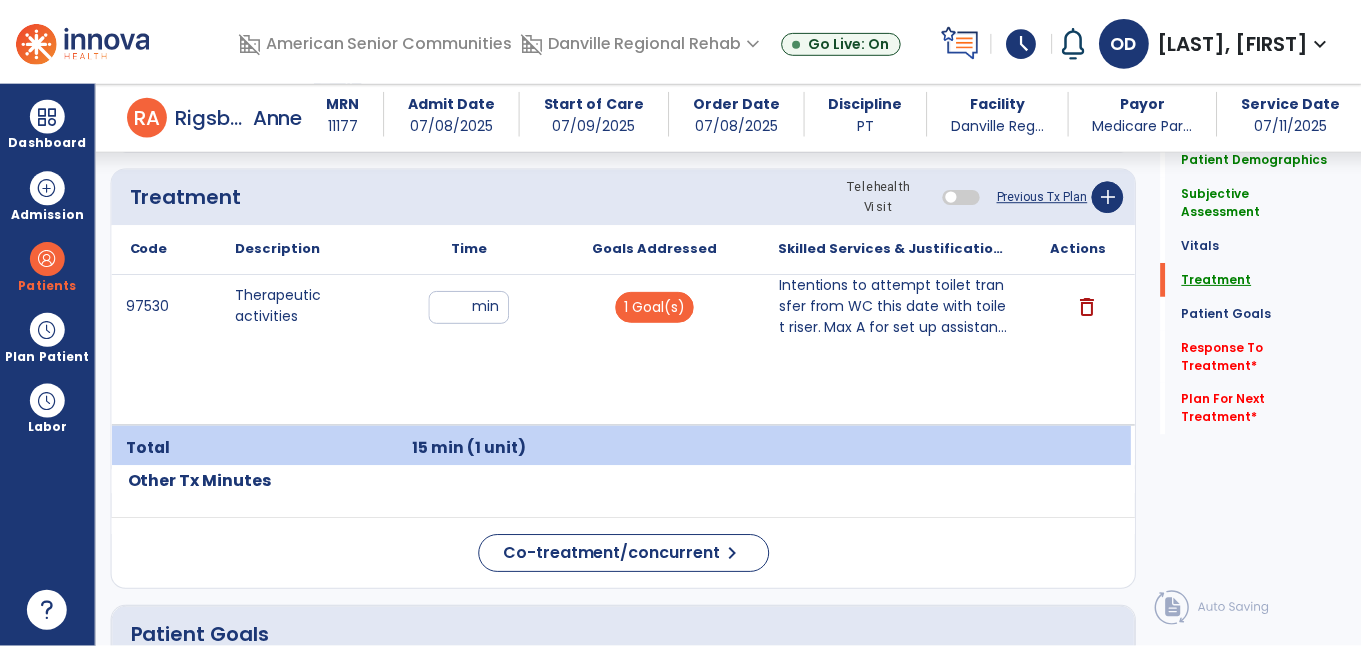 scroll, scrollTop: 1224, scrollLeft: 0, axis: vertical 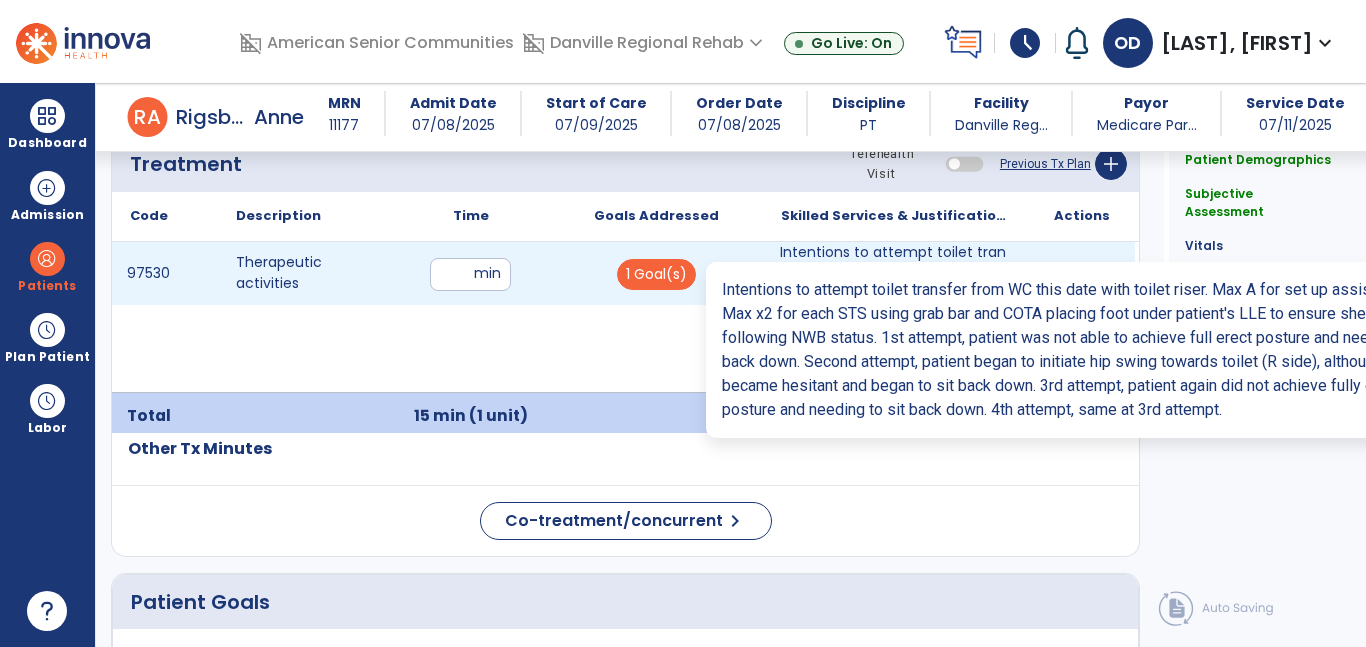 click on "Intentions to attempt toilet transfer from WC this date with toilet riser. Max A for set up assistan..." at bounding box center [896, 273] 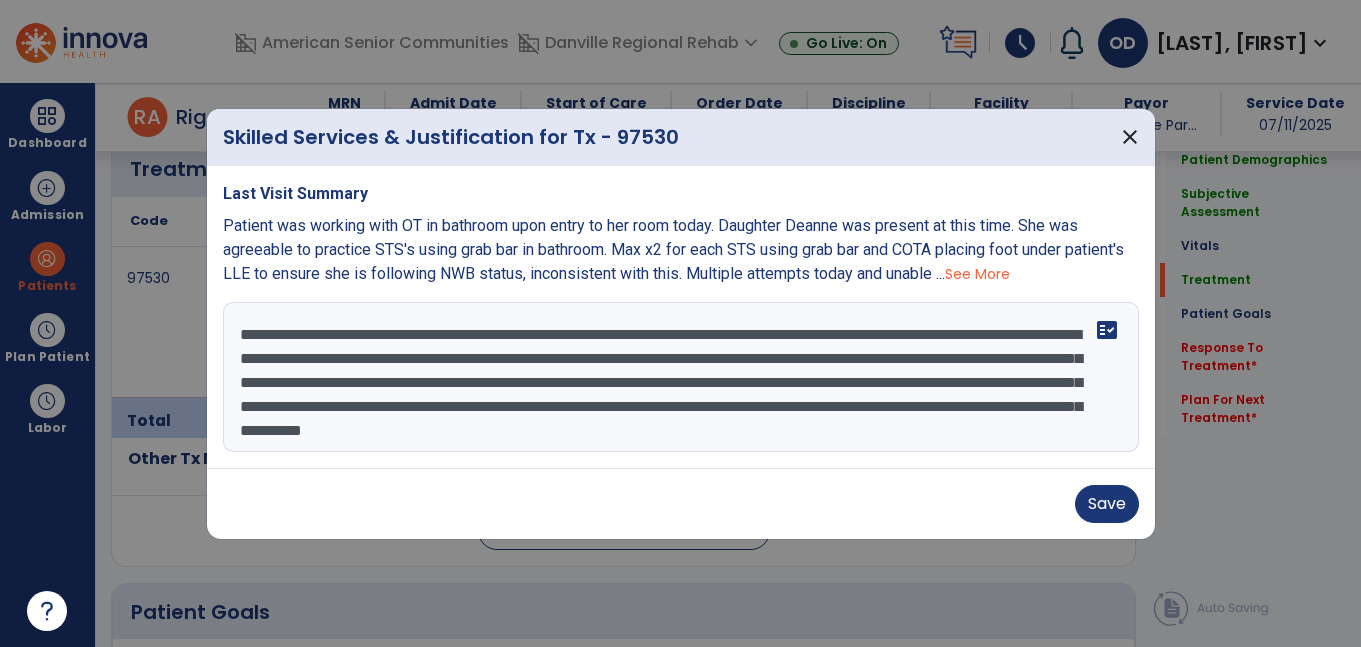 scroll, scrollTop: 1224, scrollLeft: 0, axis: vertical 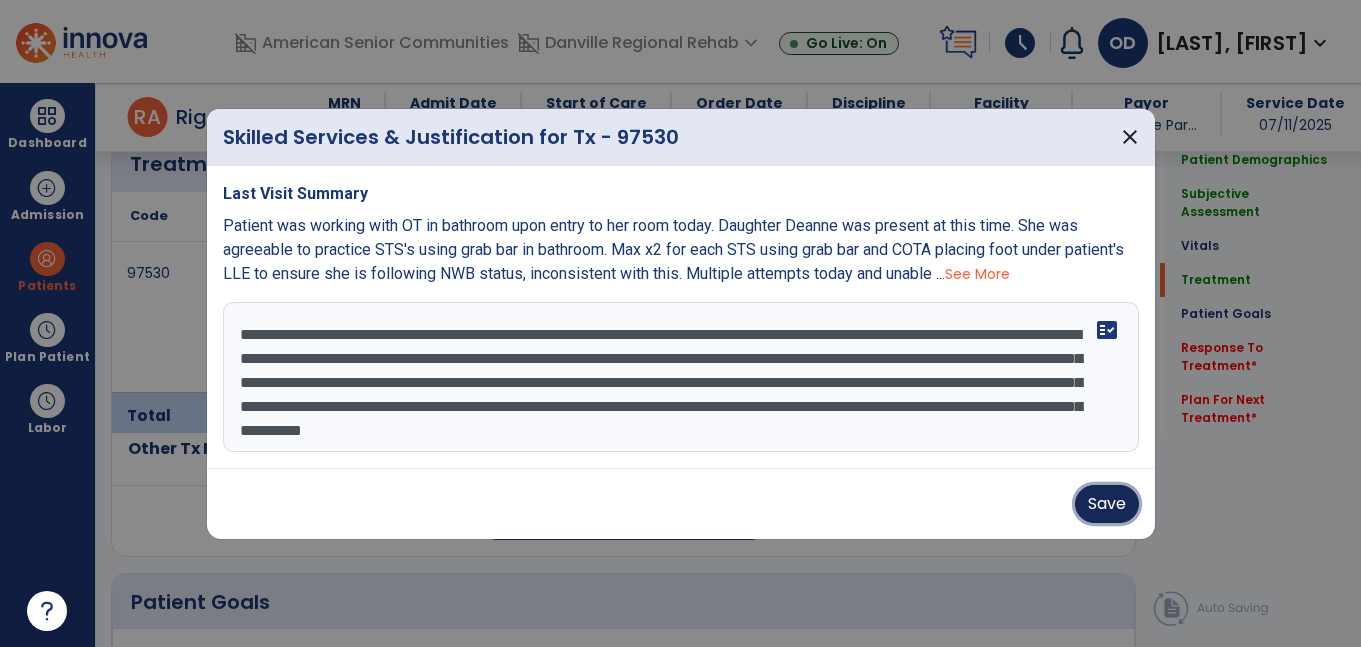 click on "Save" at bounding box center (1107, 504) 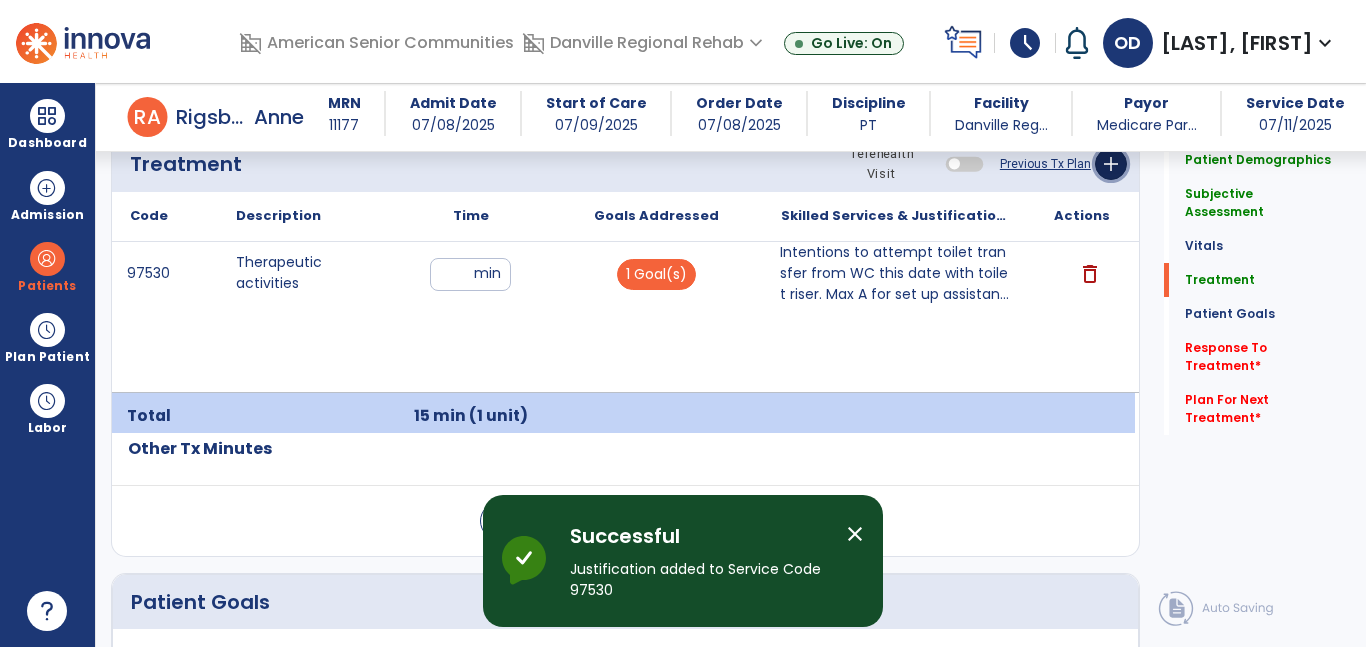 click on "add" 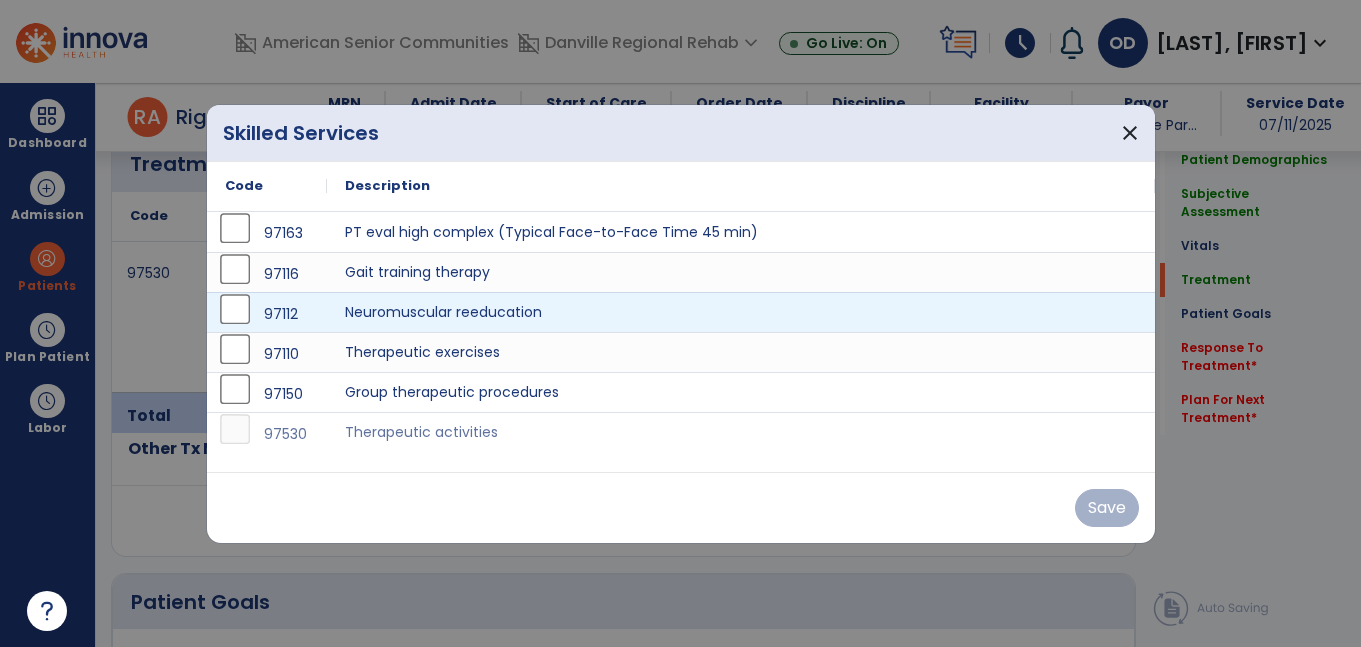 scroll, scrollTop: 1224, scrollLeft: 0, axis: vertical 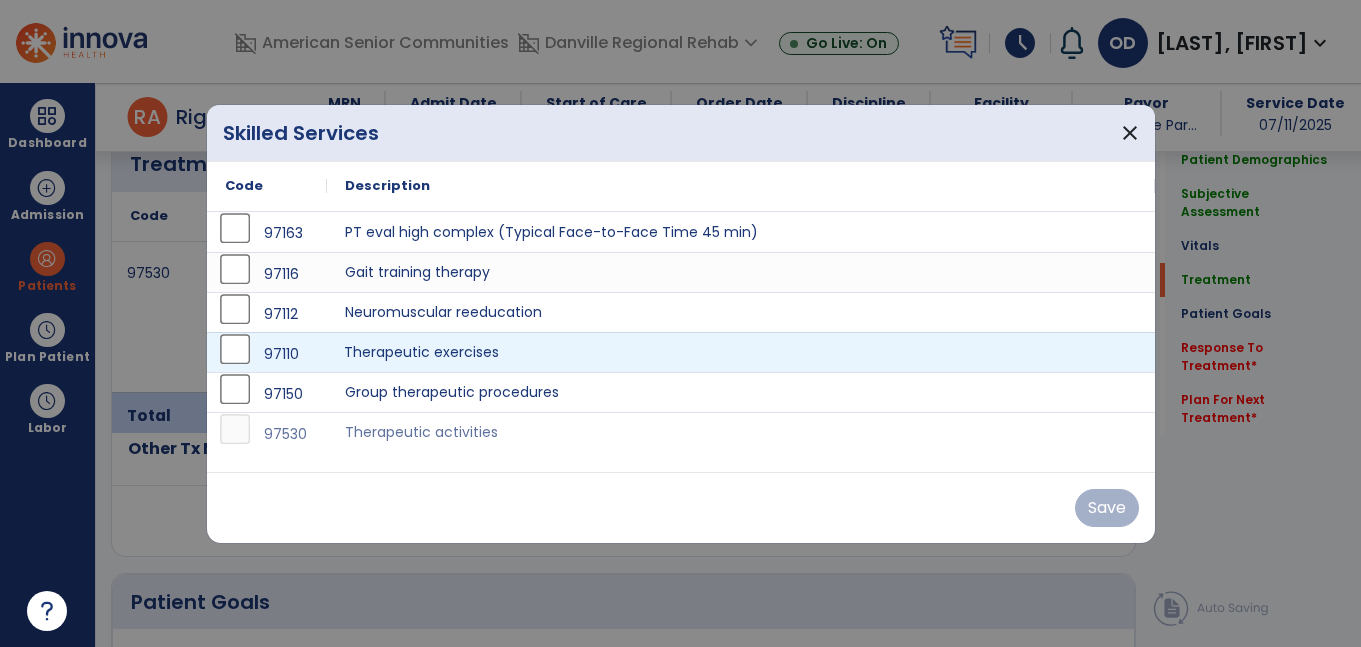 click on "Therapeutic exercises" at bounding box center (741, 352) 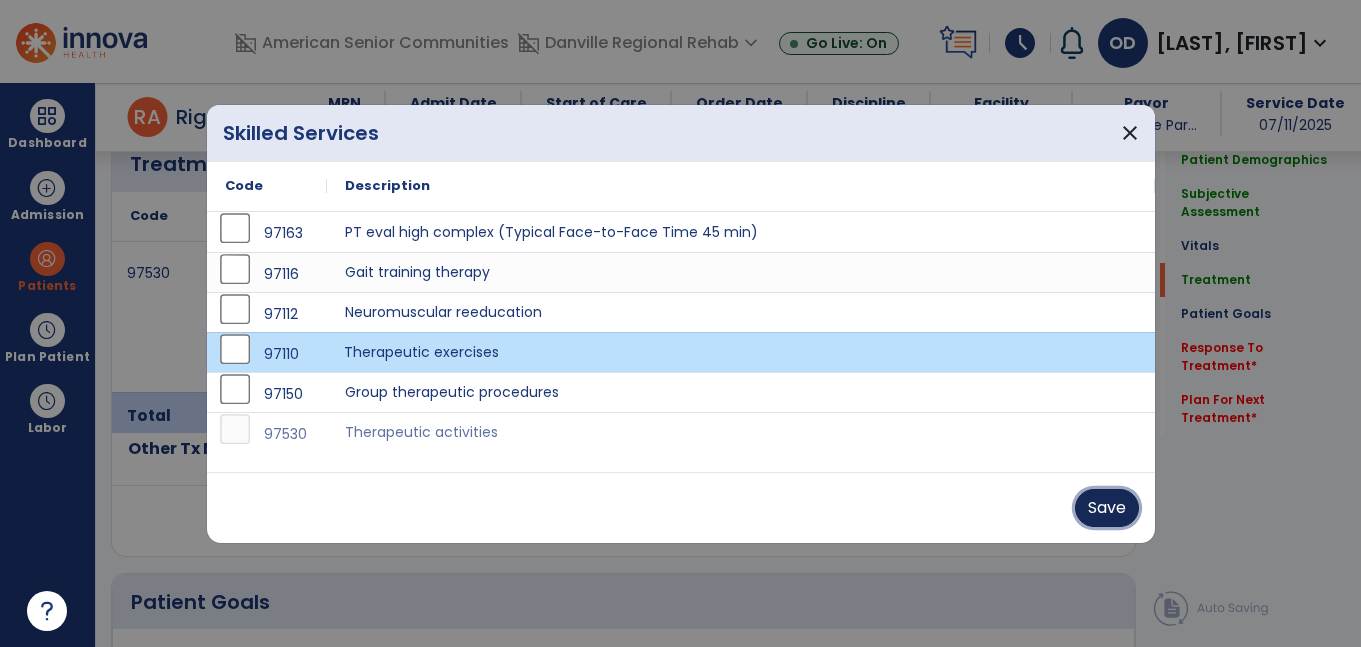 click on "Save" at bounding box center [1107, 508] 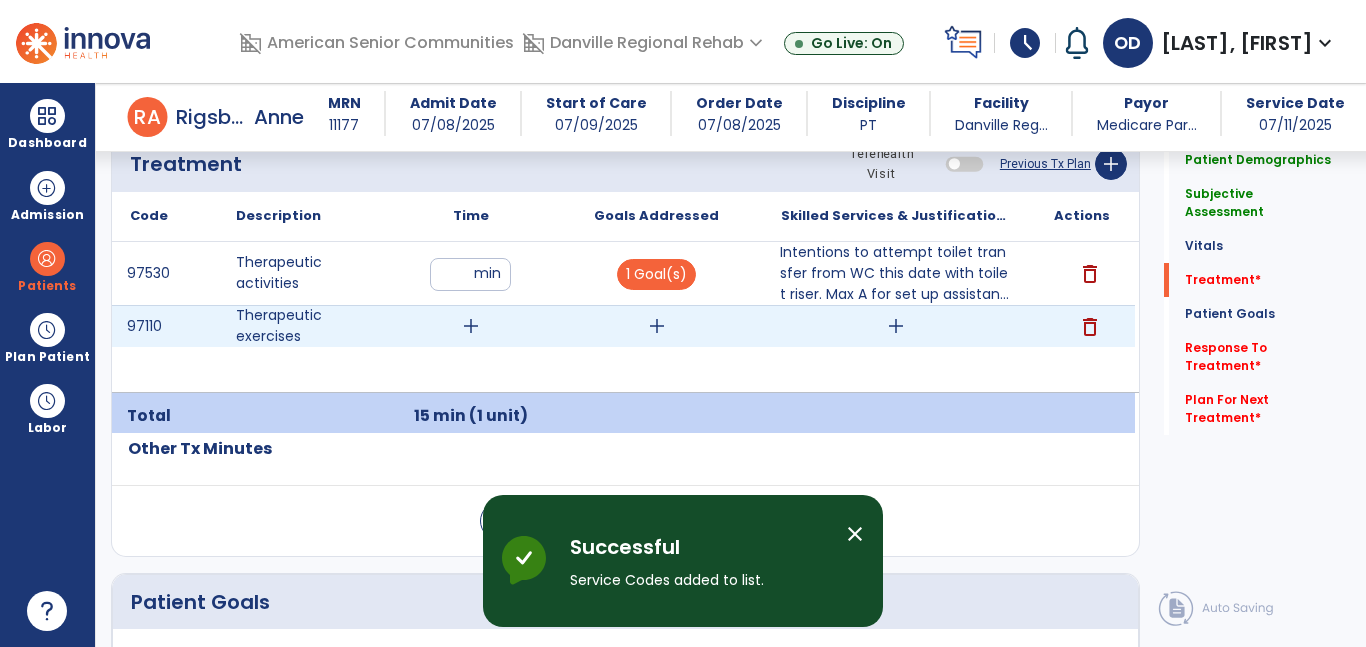 click on "add" at bounding box center (471, 326) 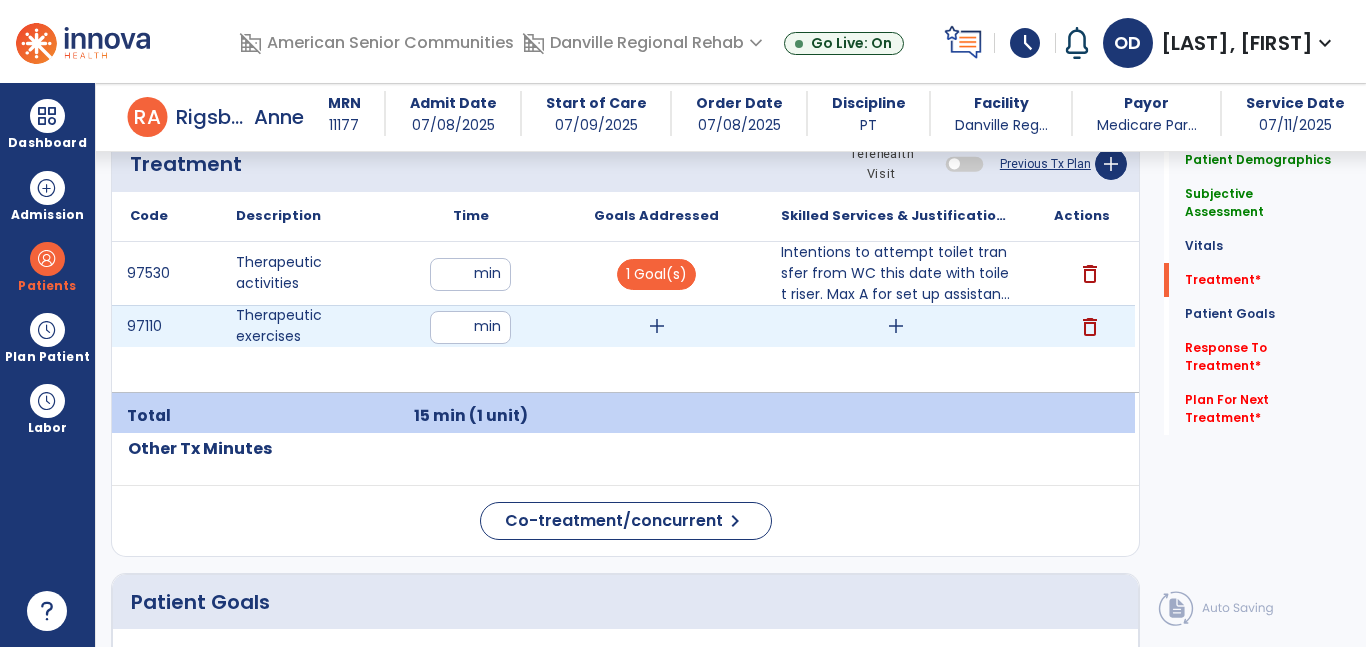 type on "**" 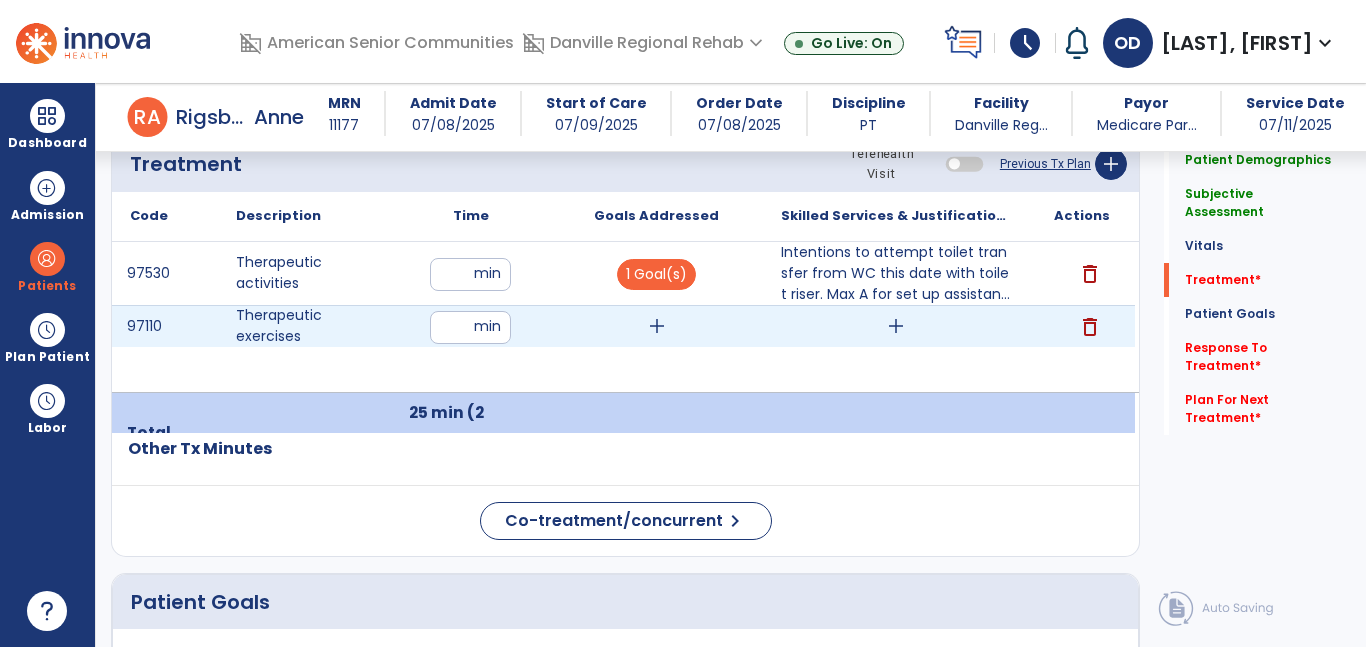 click on "add" at bounding box center (656, 326) 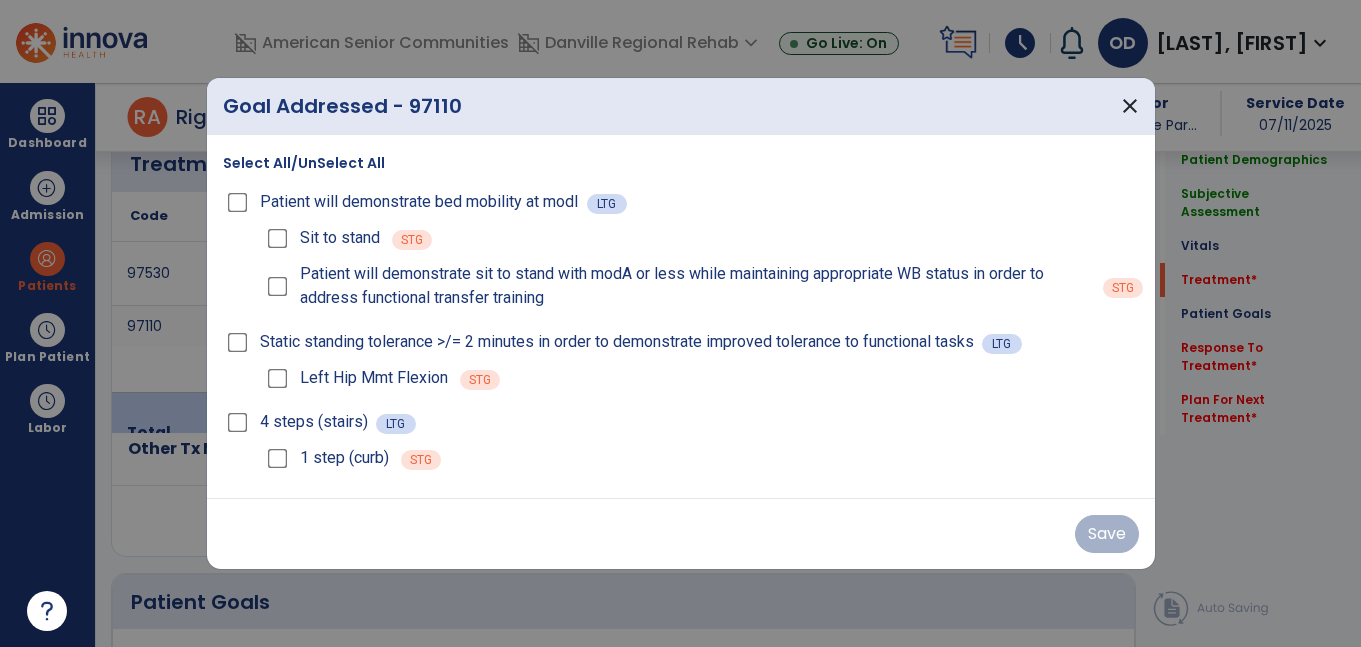 scroll, scrollTop: 1224, scrollLeft: 0, axis: vertical 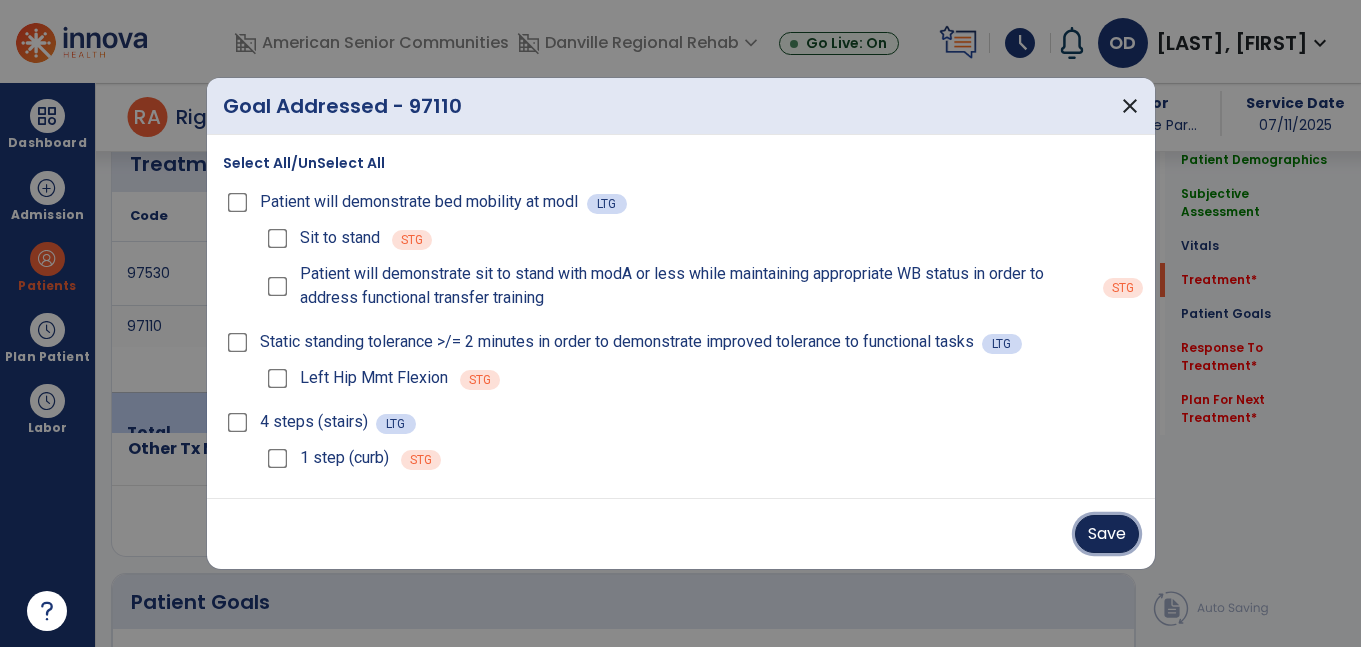 click on "Save" at bounding box center [1107, 534] 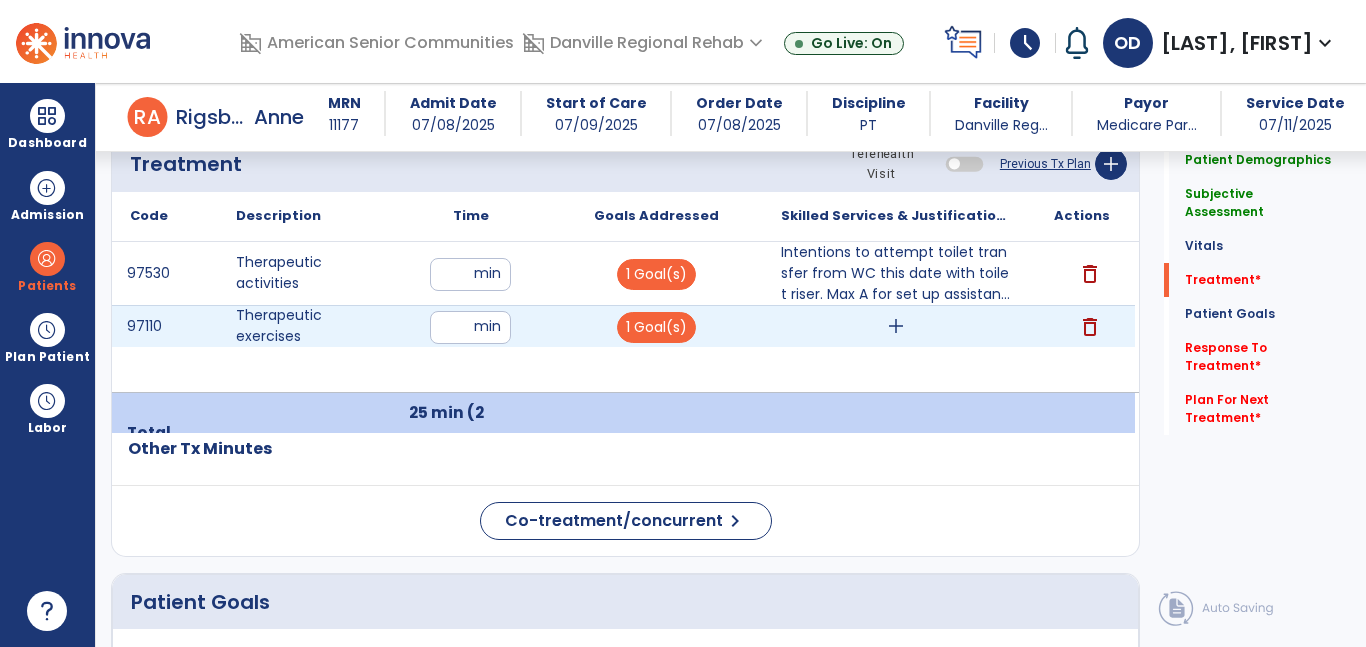 click on "add" at bounding box center (896, 326) 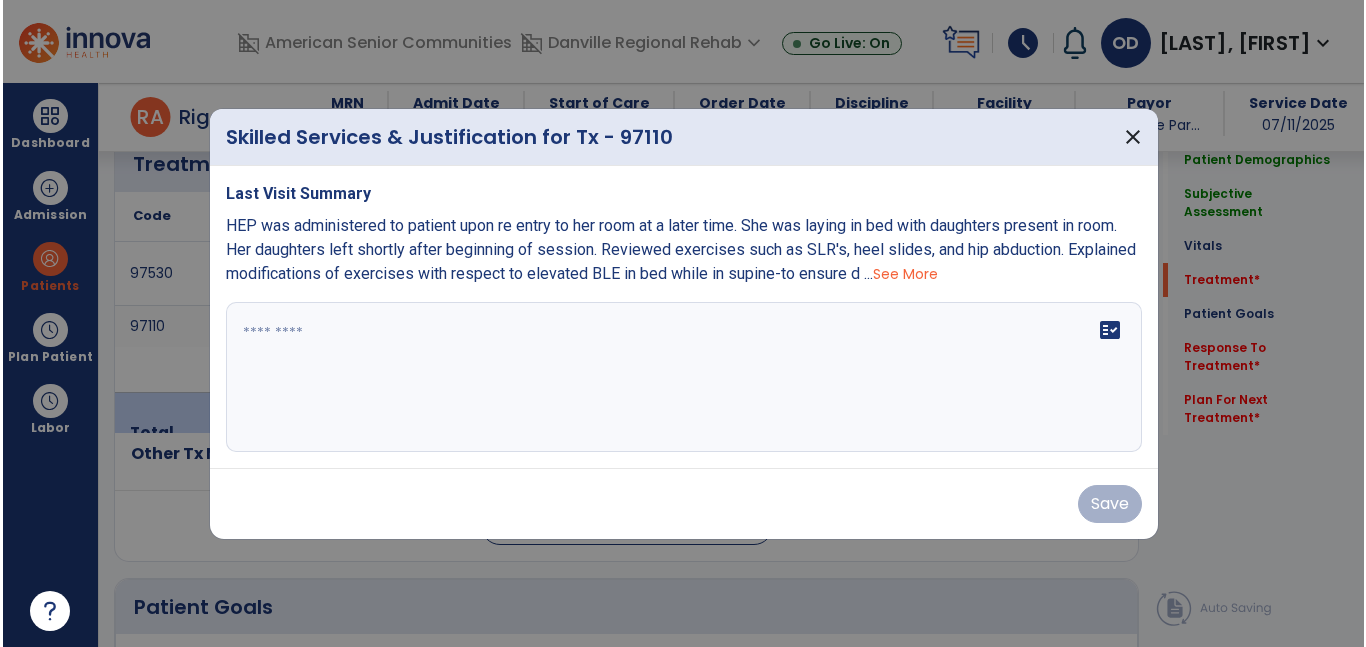 scroll, scrollTop: 1224, scrollLeft: 0, axis: vertical 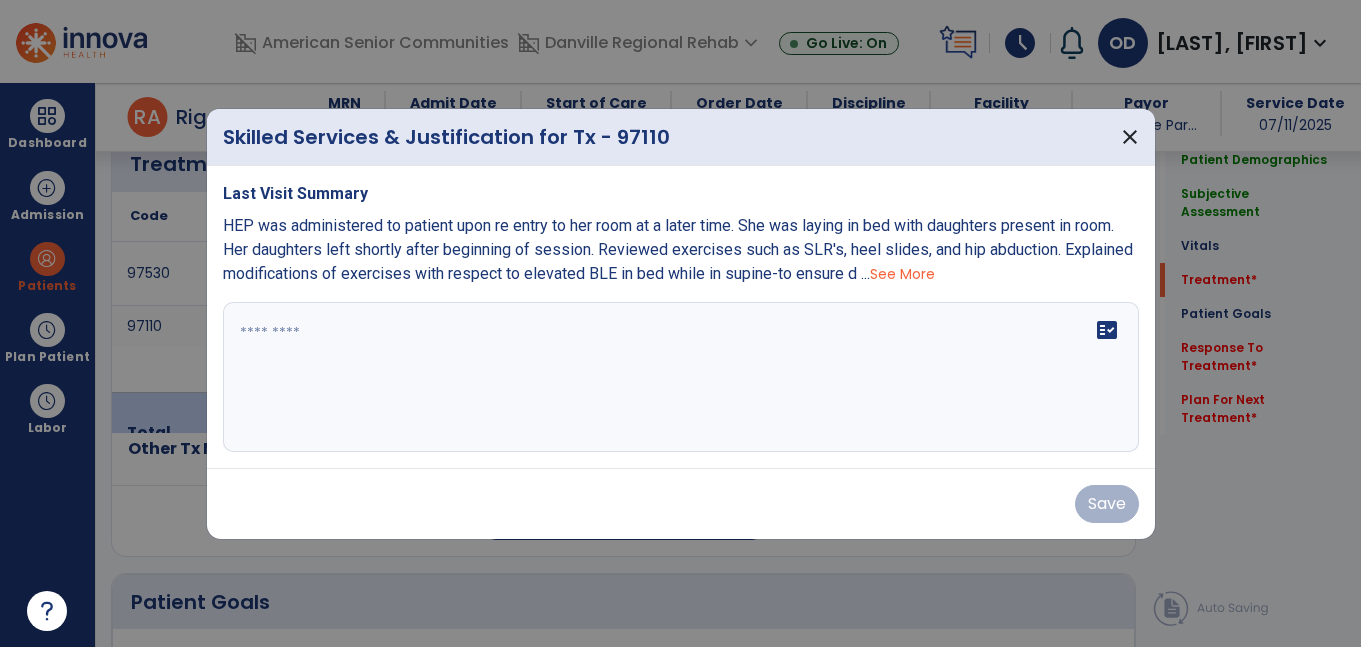 click on "fact_check" at bounding box center [681, 377] 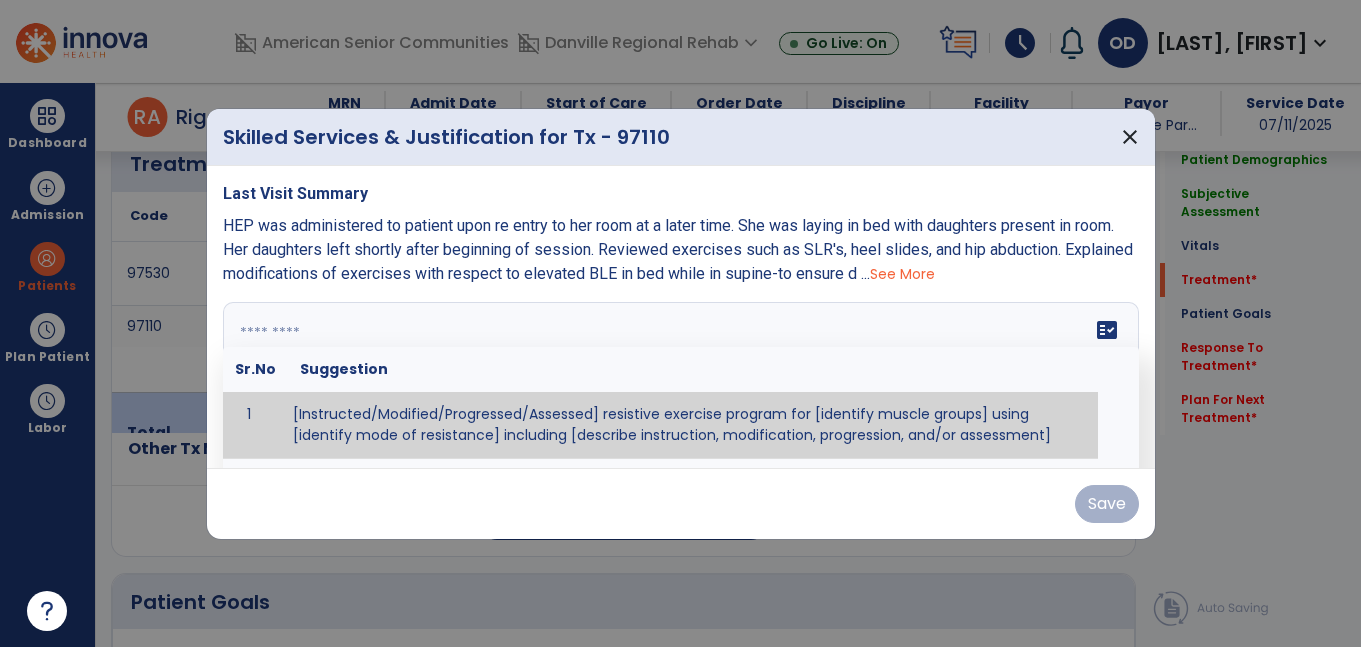 type on "*" 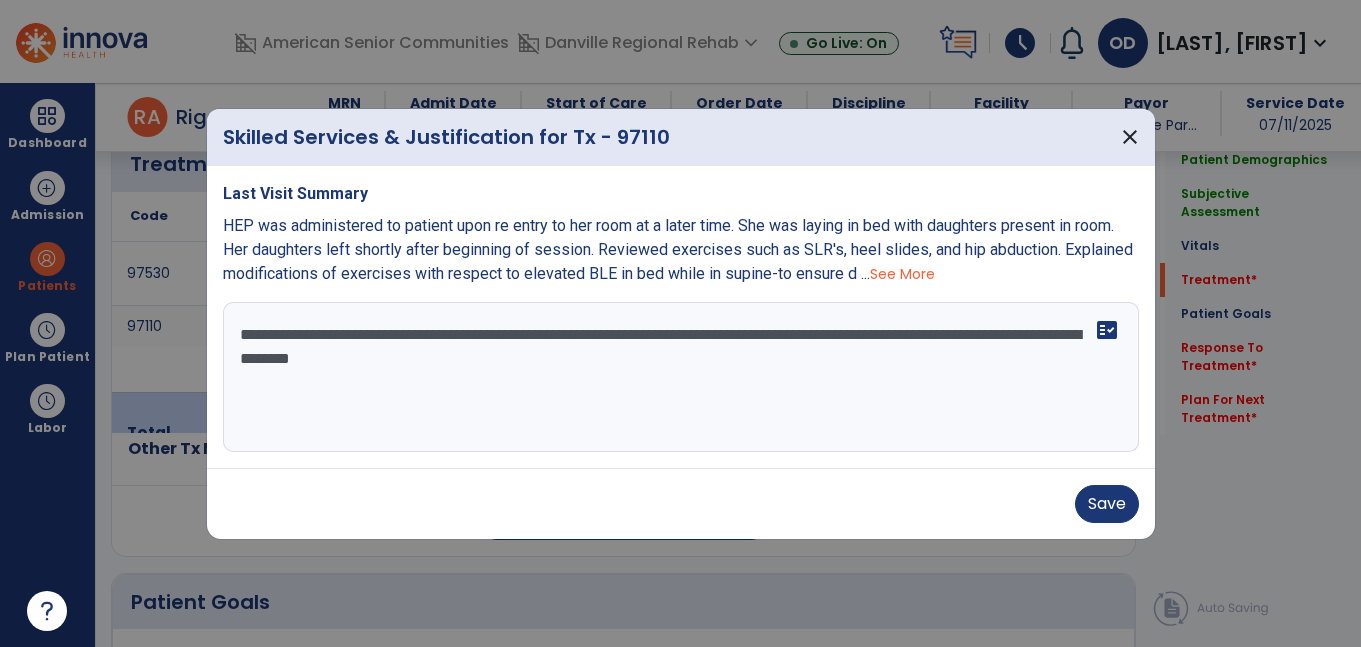 click on "**********" at bounding box center (681, 377) 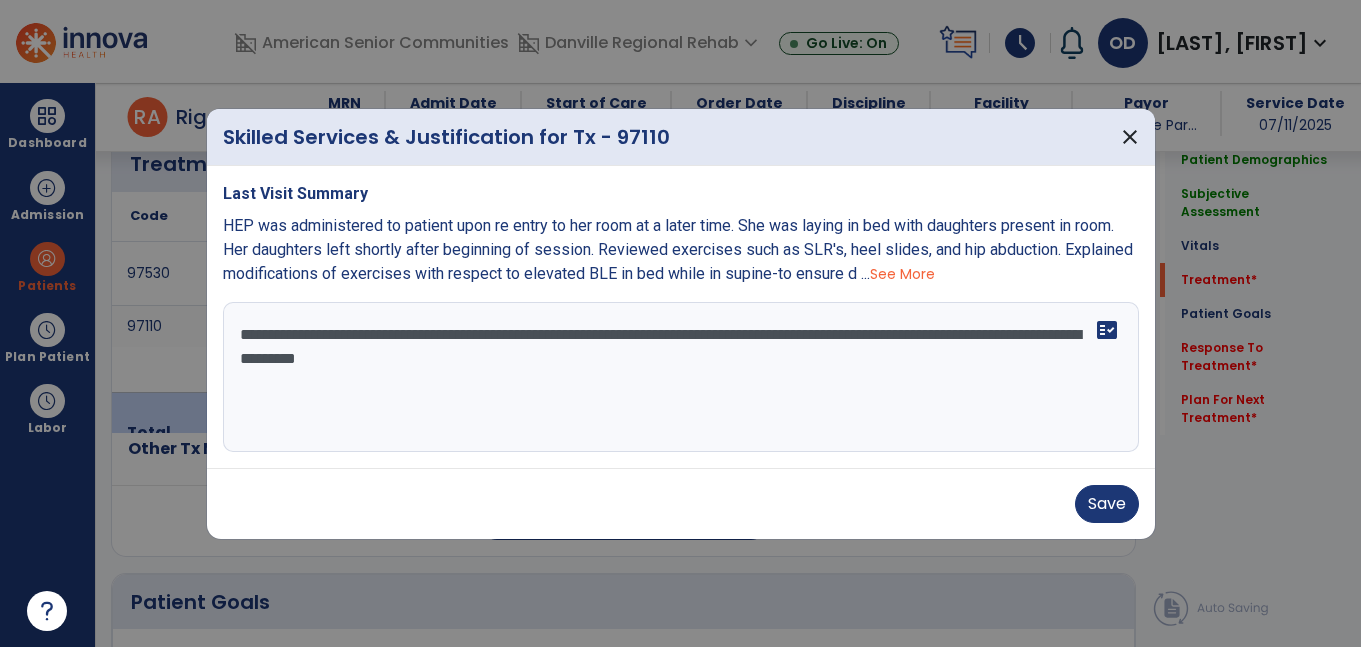 click on "**********" at bounding box center (681, 377) 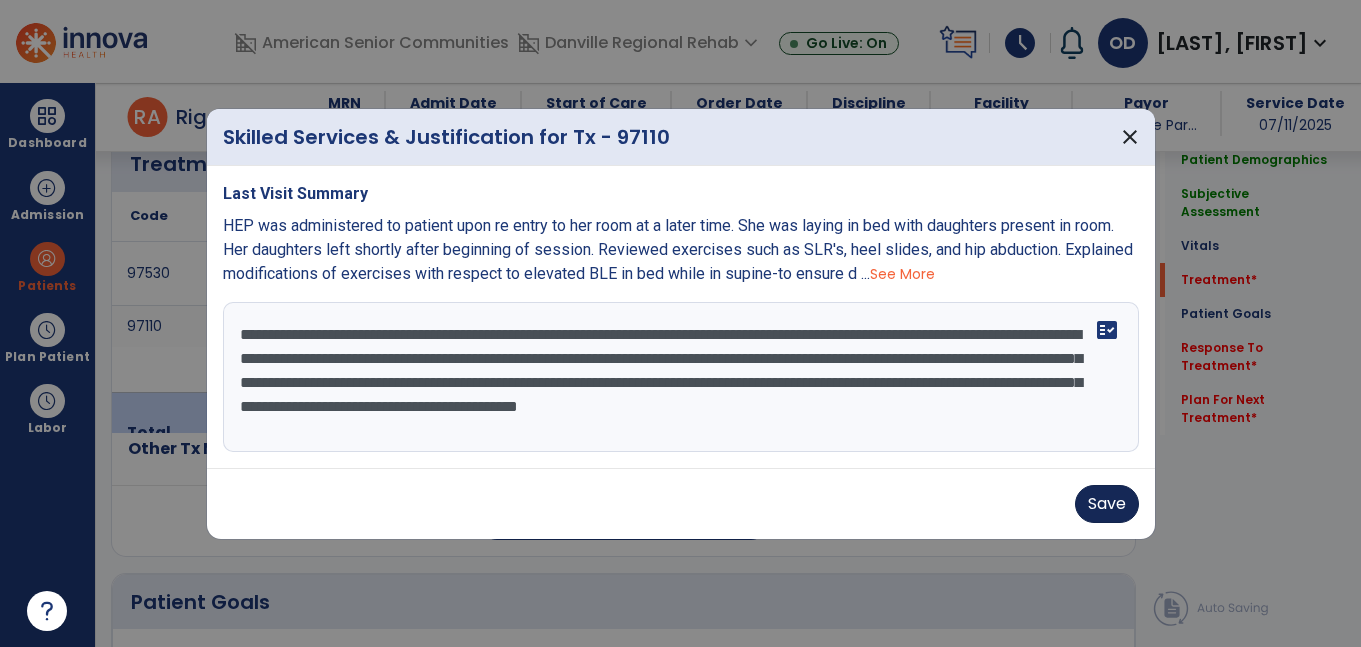 type on "**********" 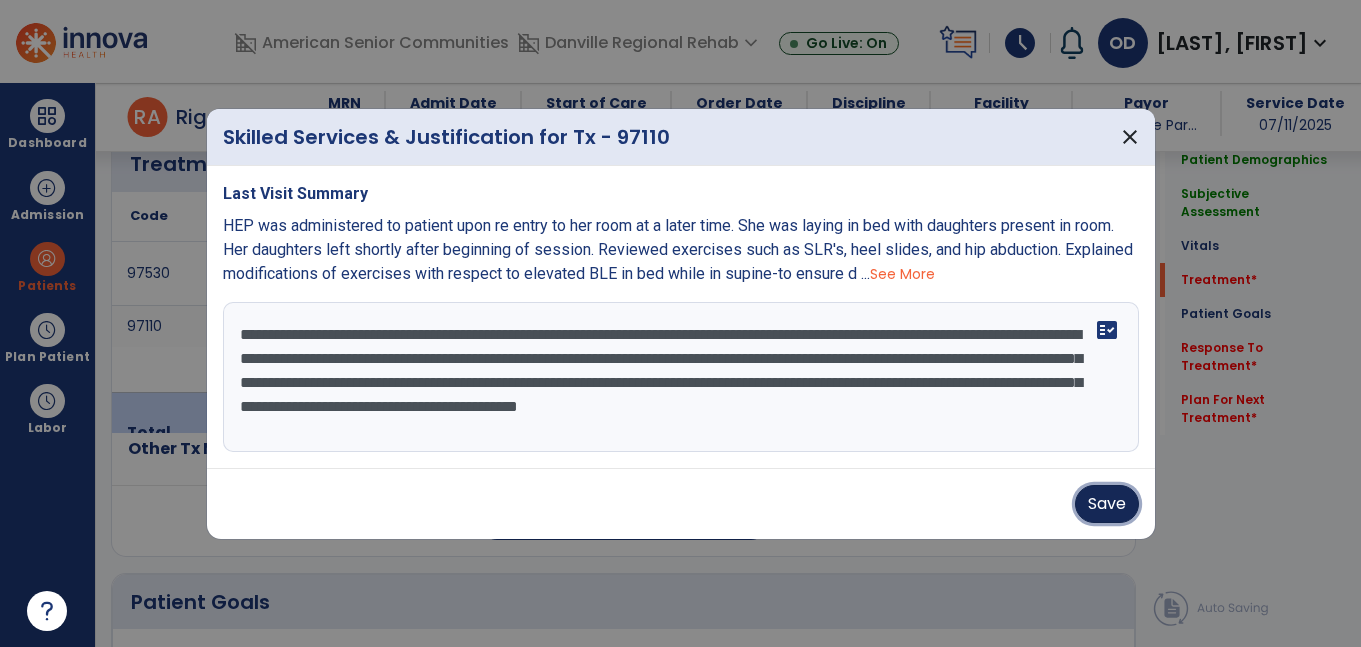 click on "Save" at bounding box center [1107, 504] 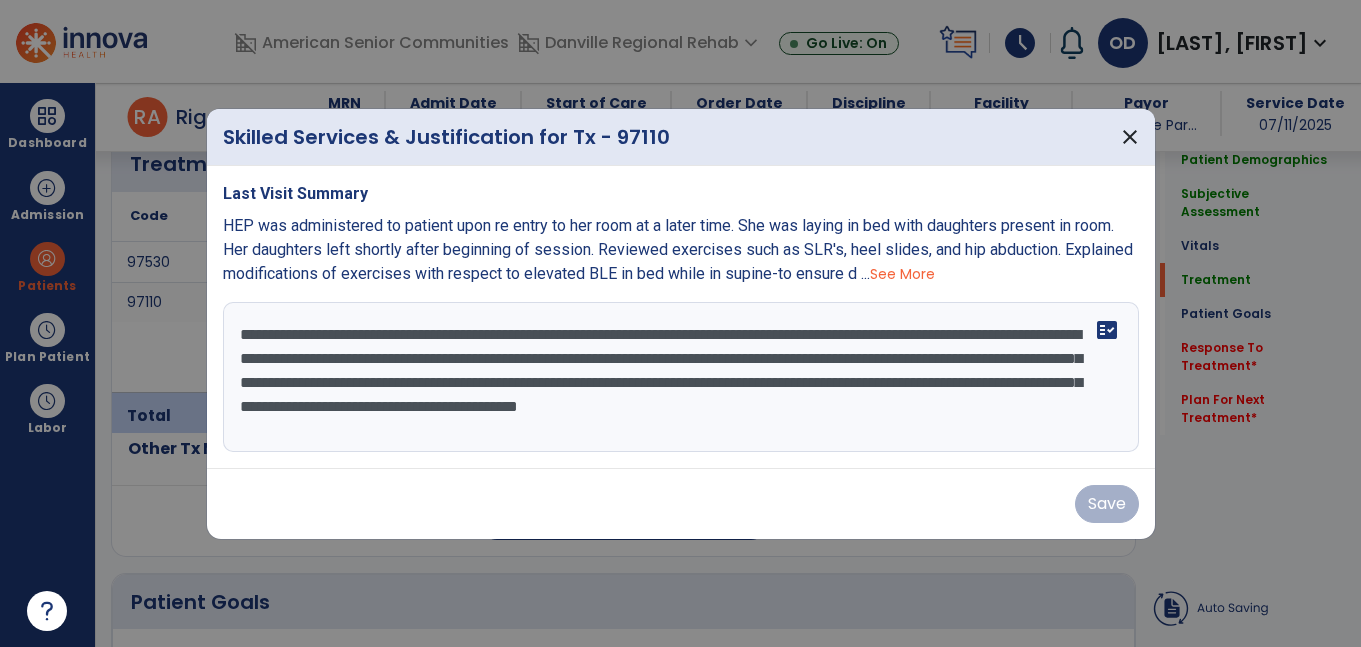 click at bounding box center [680, 323] 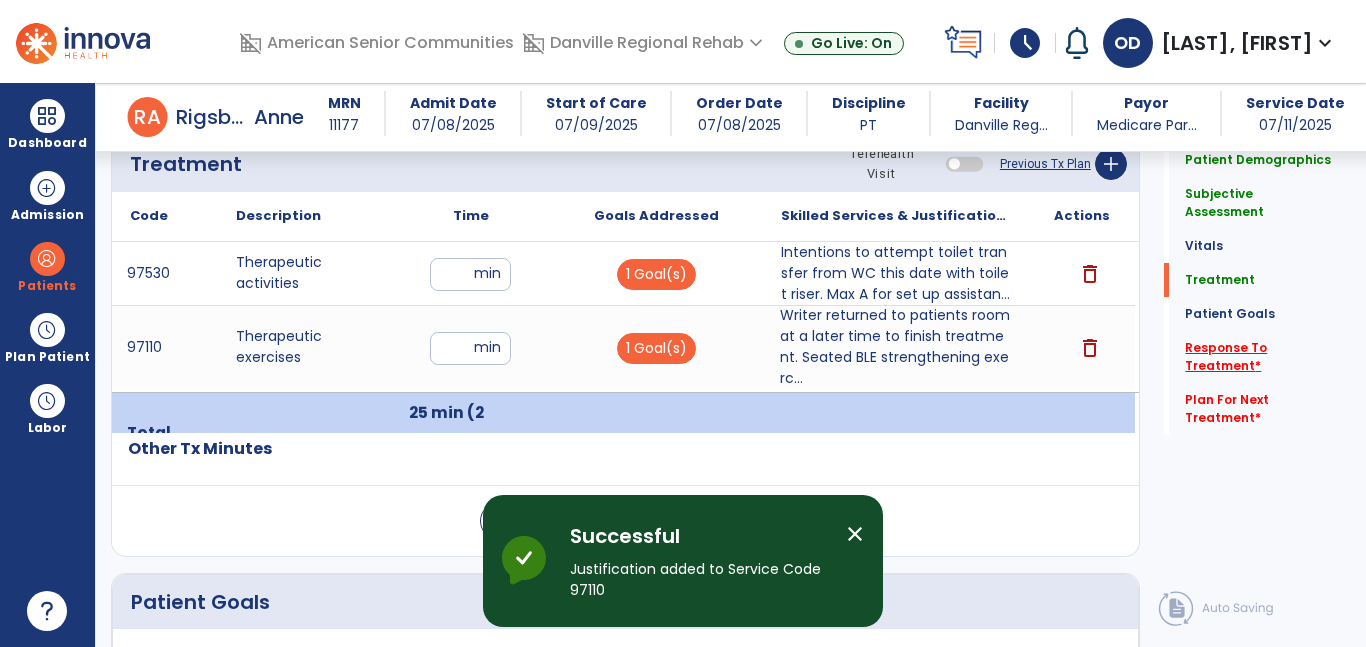 click on "Response To Treatment   *" 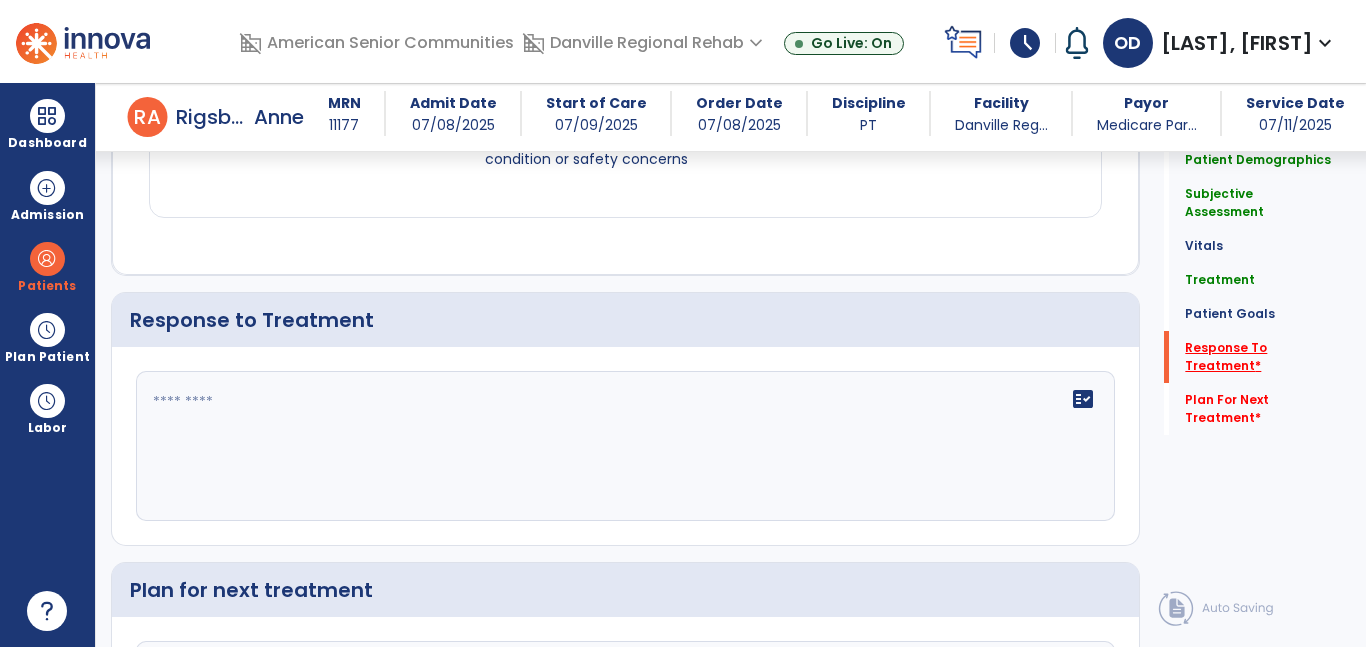 scroll, scrollTop: 2757, scrollLeft: 0, axis: vertical 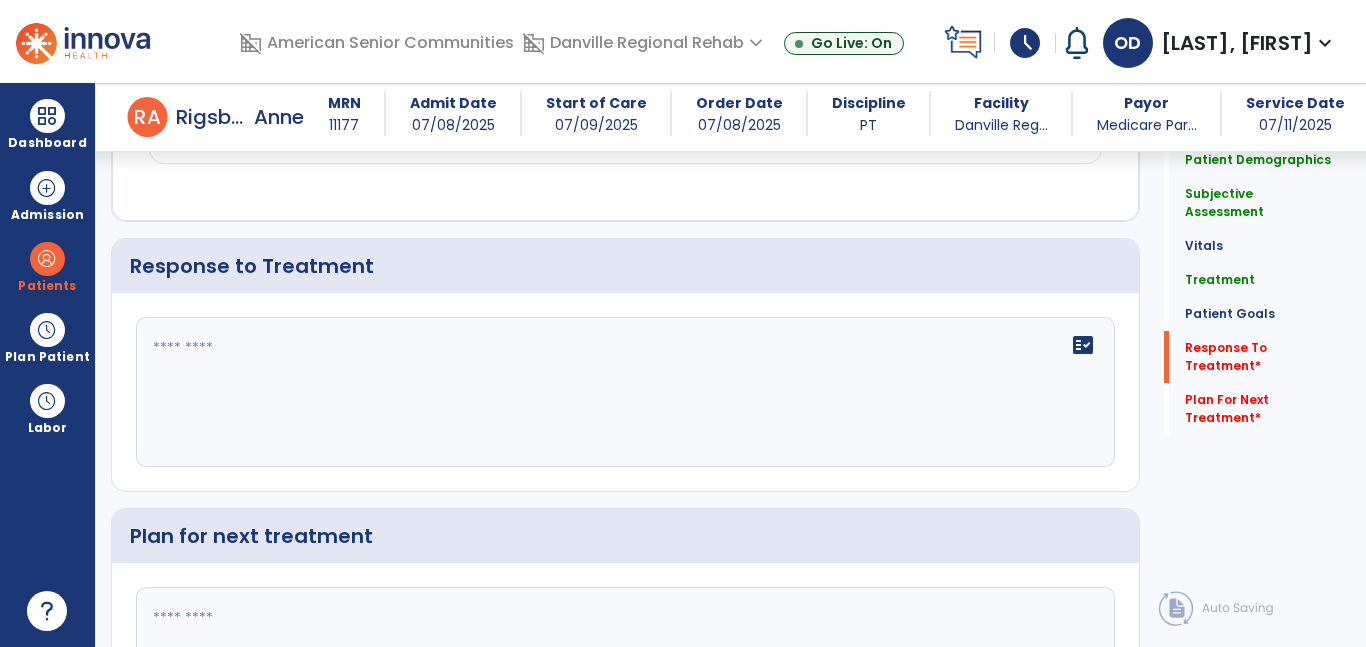 click 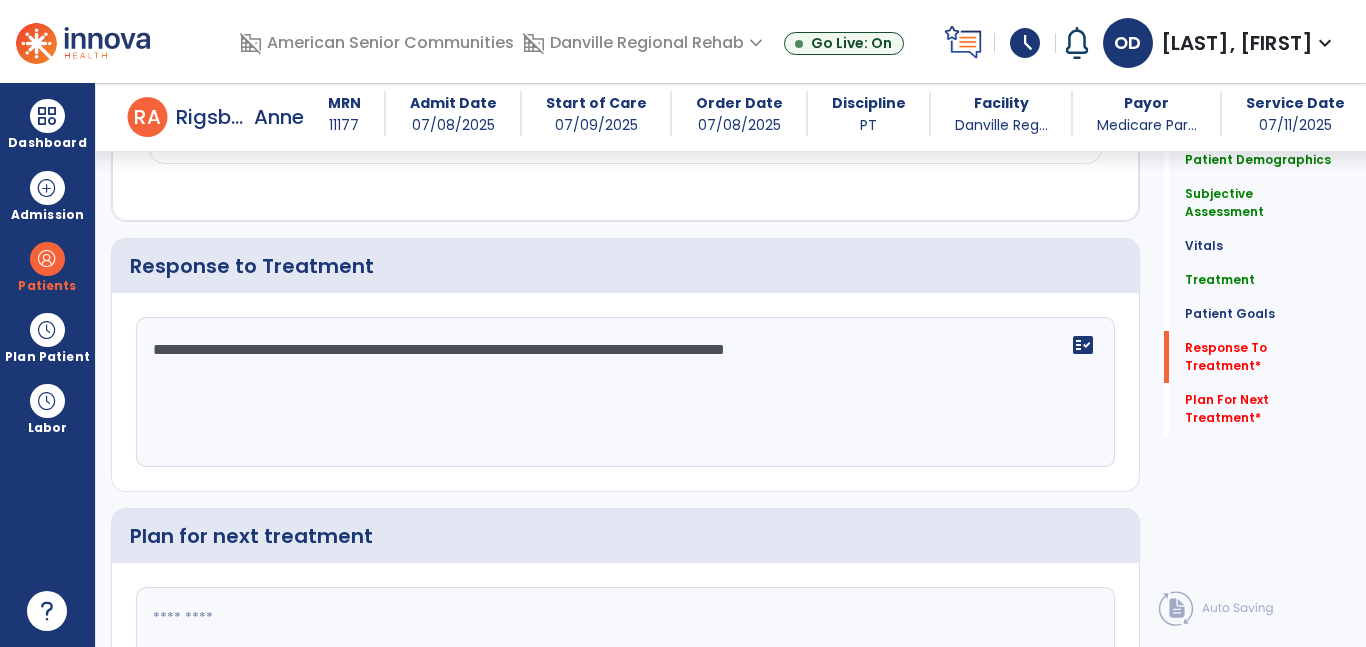 click on "**********" 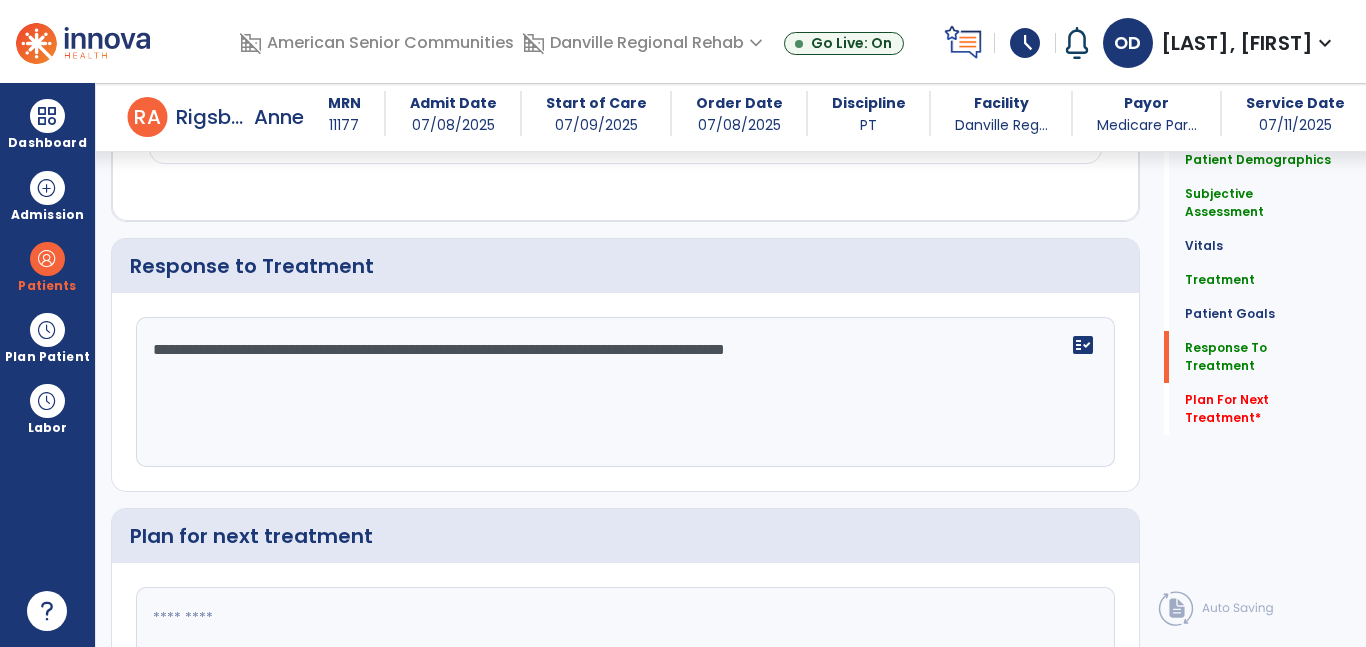 click on "**********" 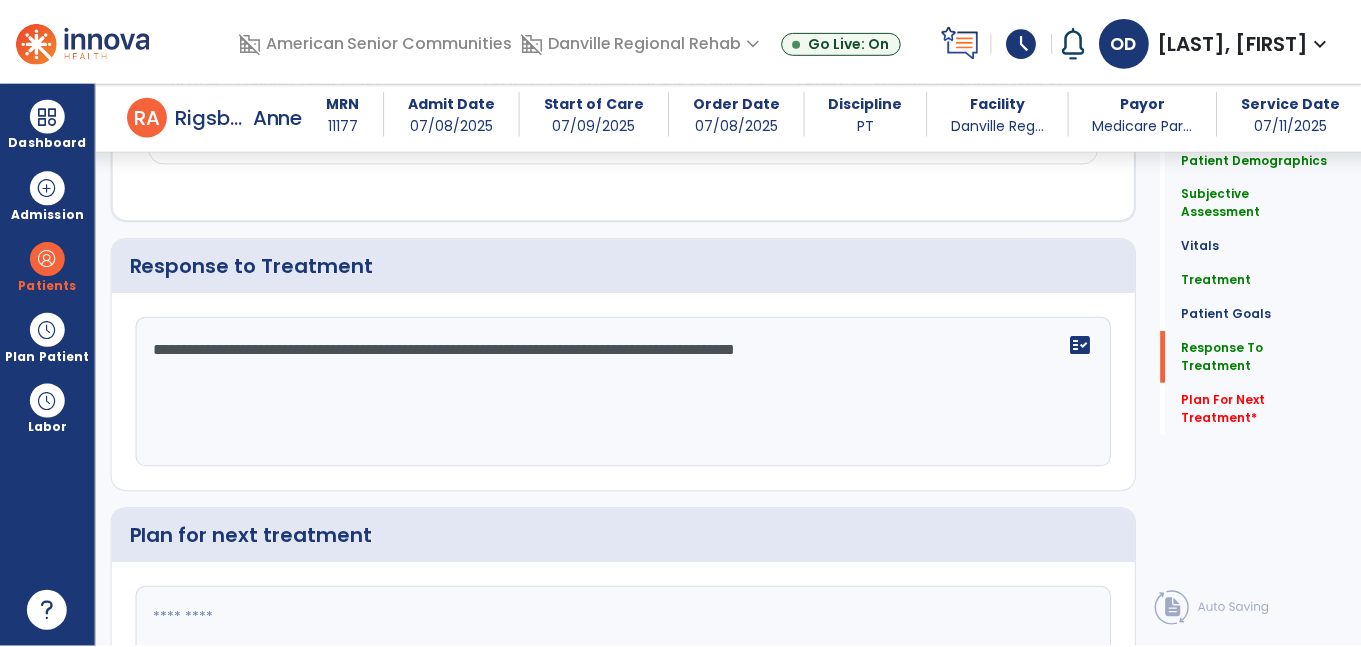 scroll, scrollTop: 2938, scrollLeft: 0, axis: vertical 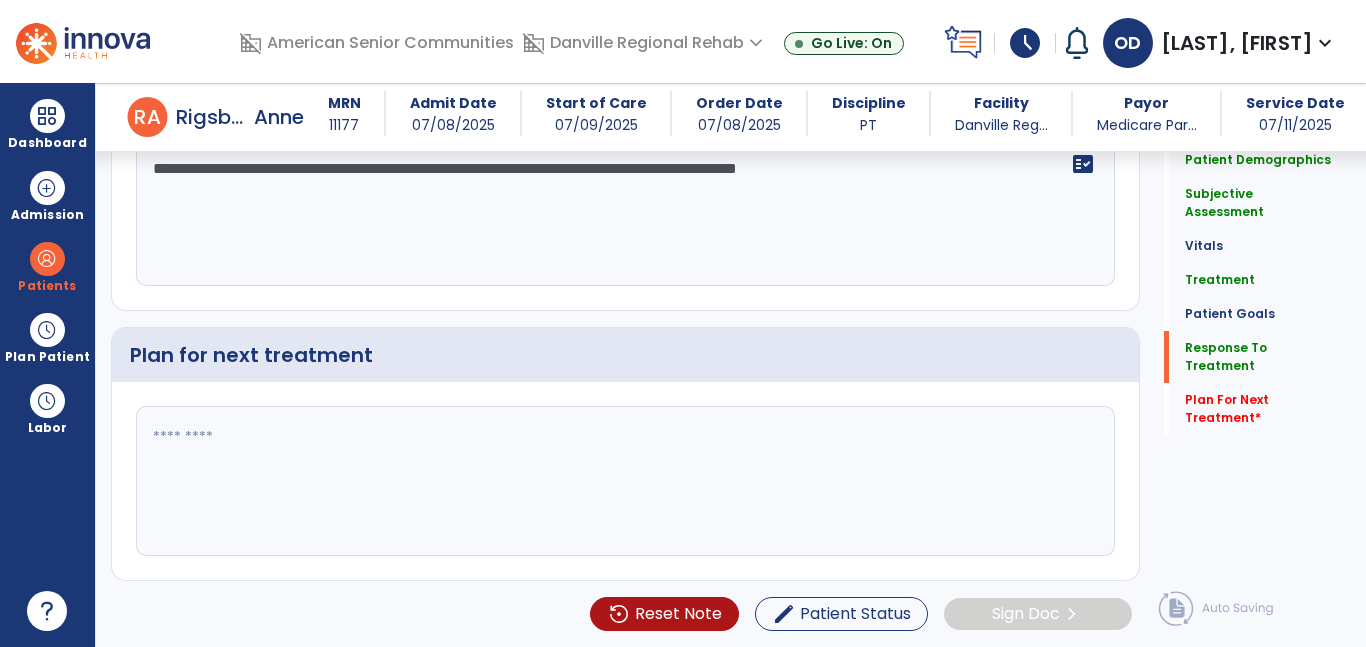 type on "**********" 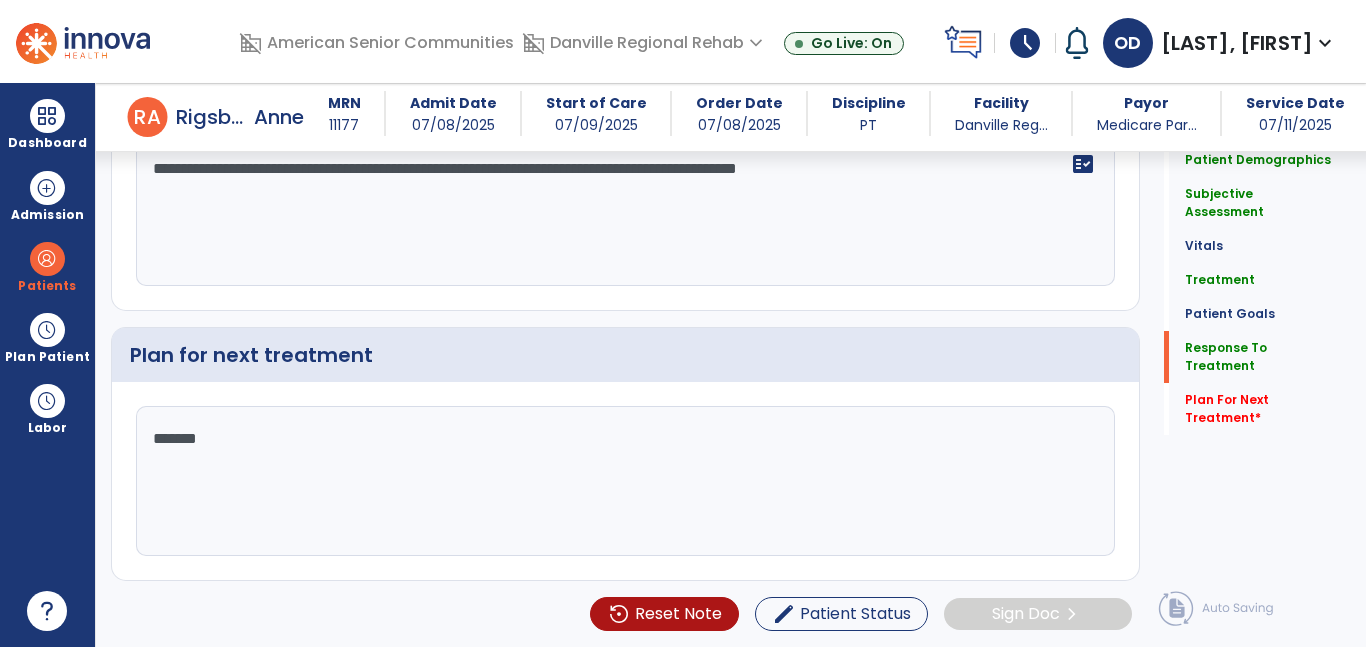 type on "********" 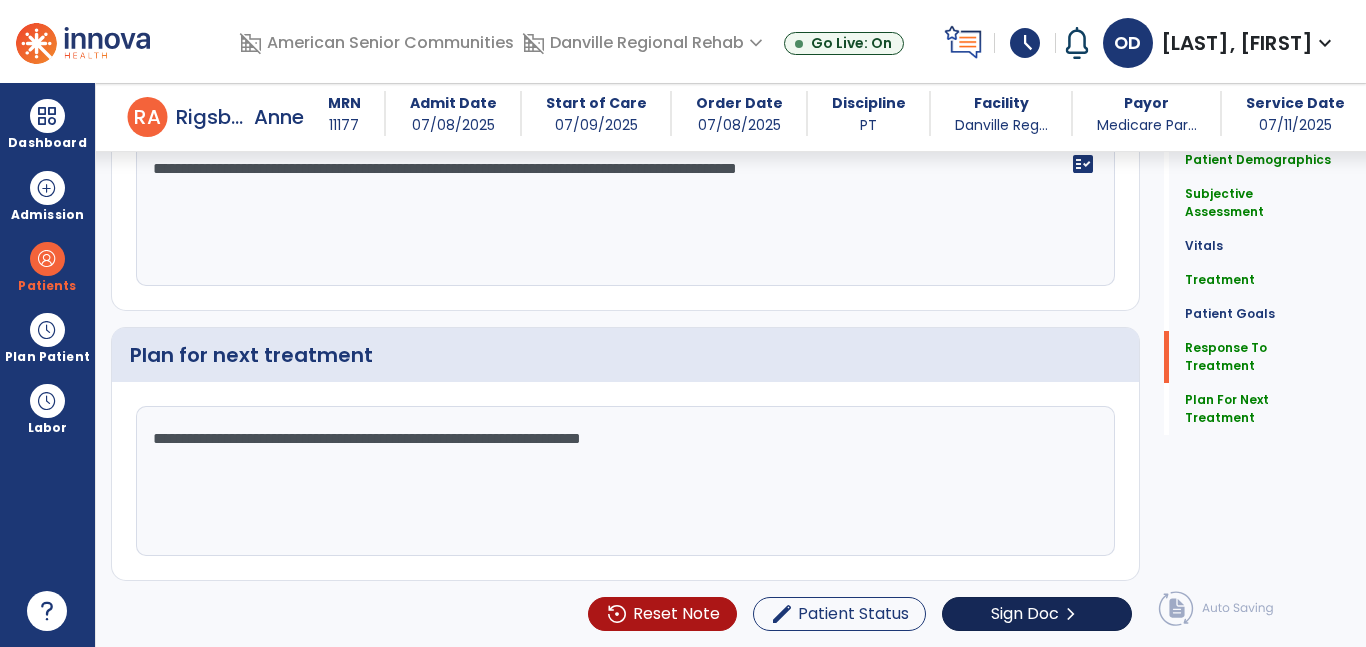 type on "**********" 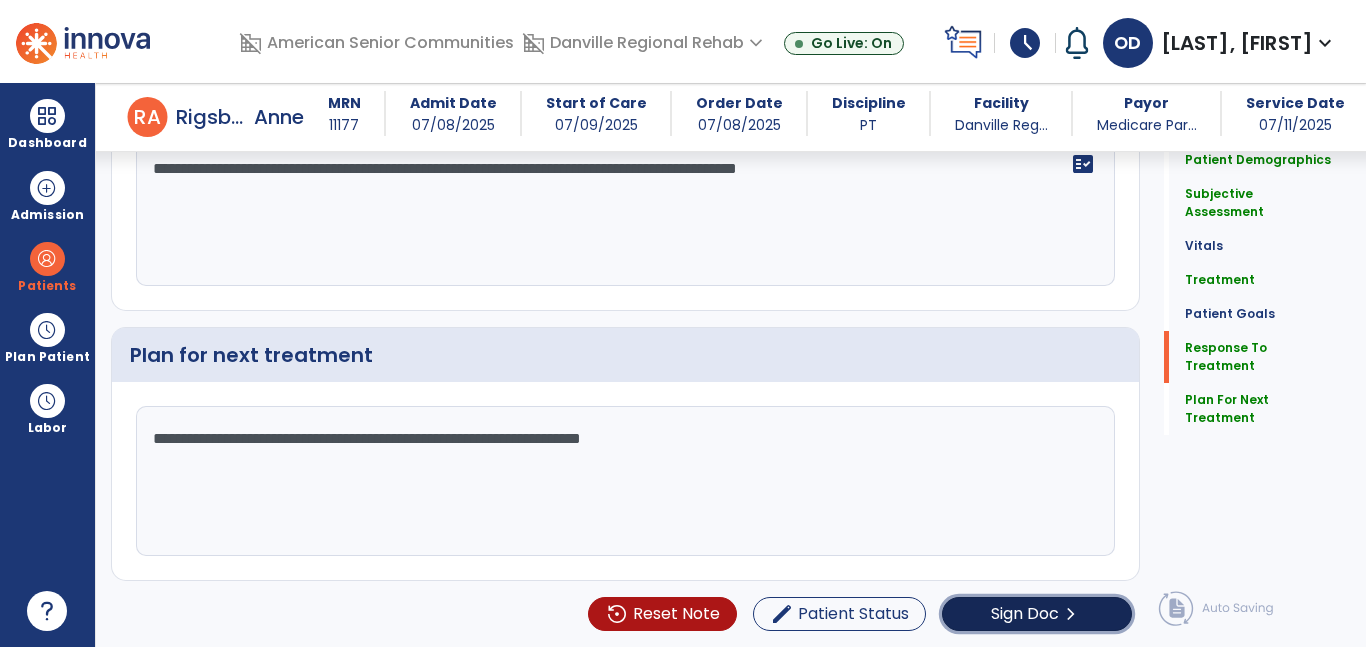 click on "Sign Doc" 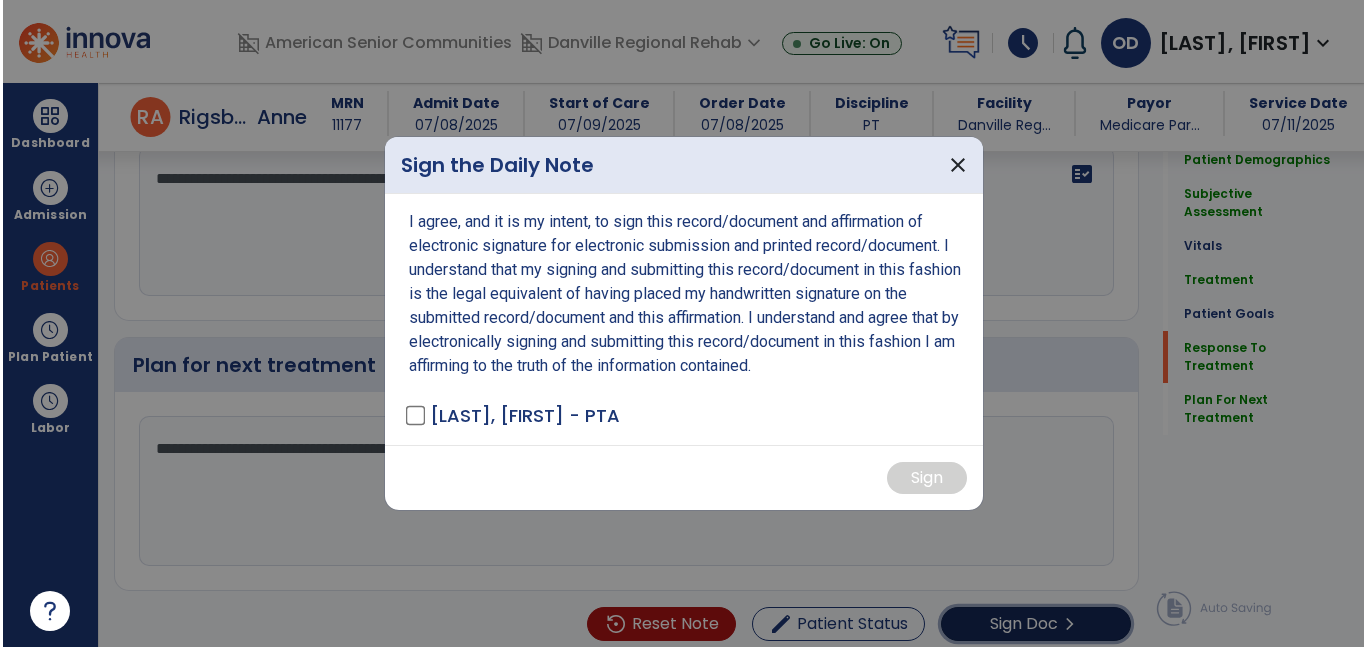 scroll, scrollTop: 2938, scrollLeft: 0, axis: vertical 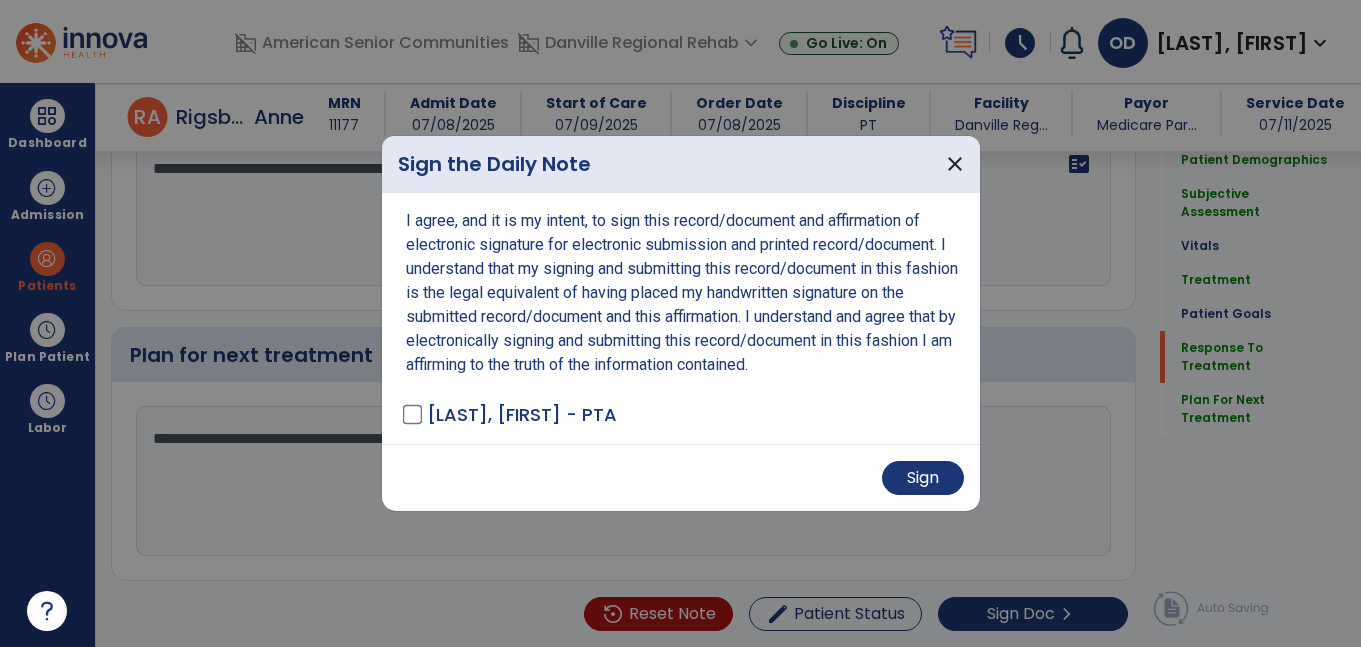 click on "Sign" at bounding box center (681, 477) 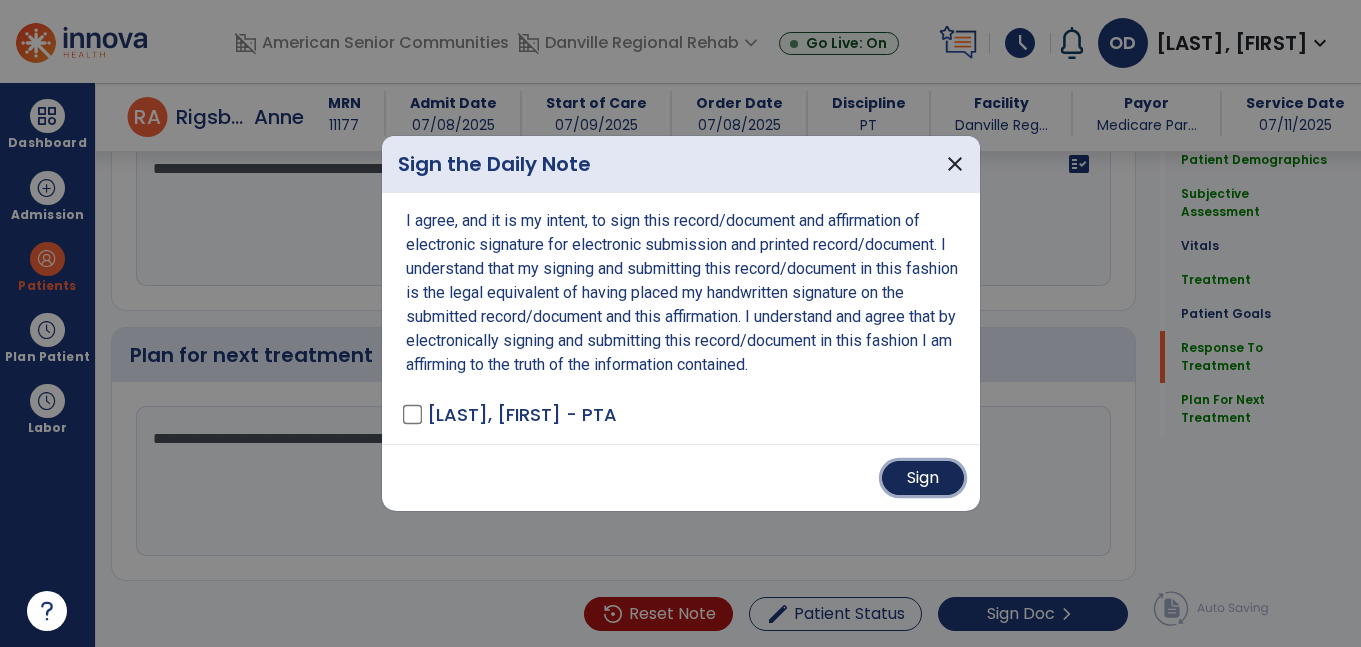 click on "Sign" at bounding box center (923, 478) 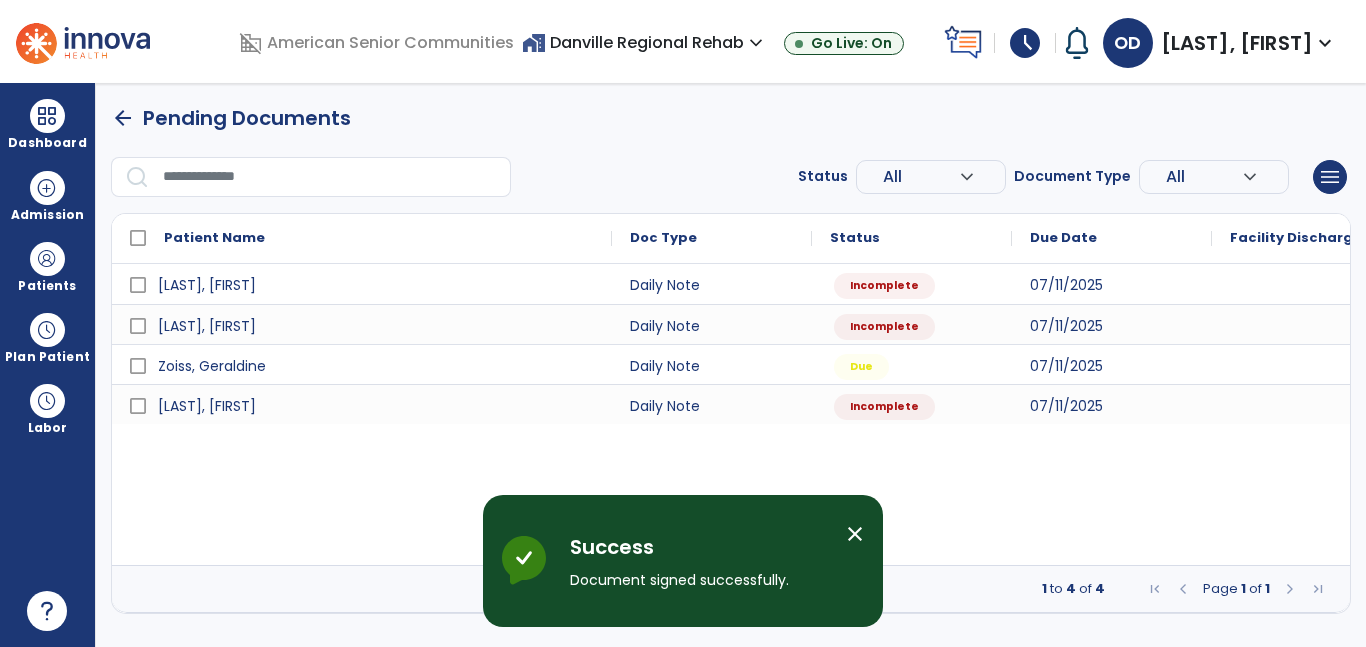scroll, scrollTop: 0, scrollLeft: 0, axis: both 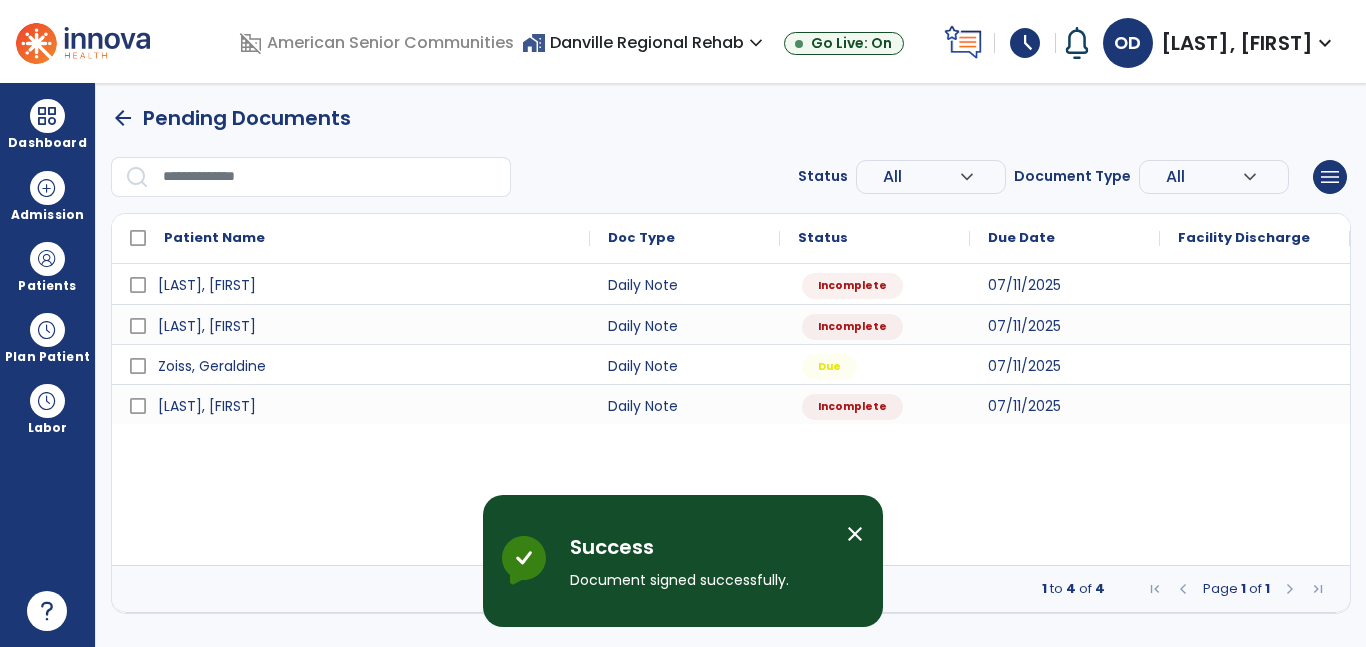 click on "close" at bounding box center (855, 534) 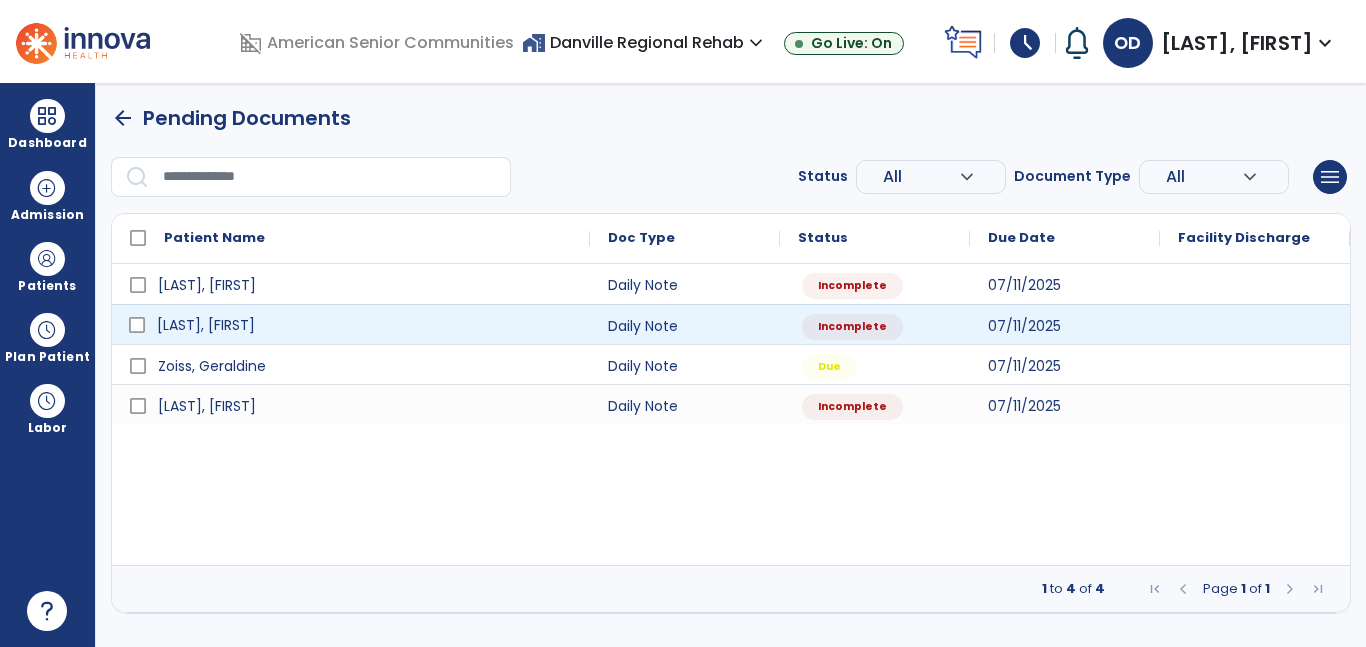 click on "[LAST], [FIRST]" at bounding box center [365, 325] 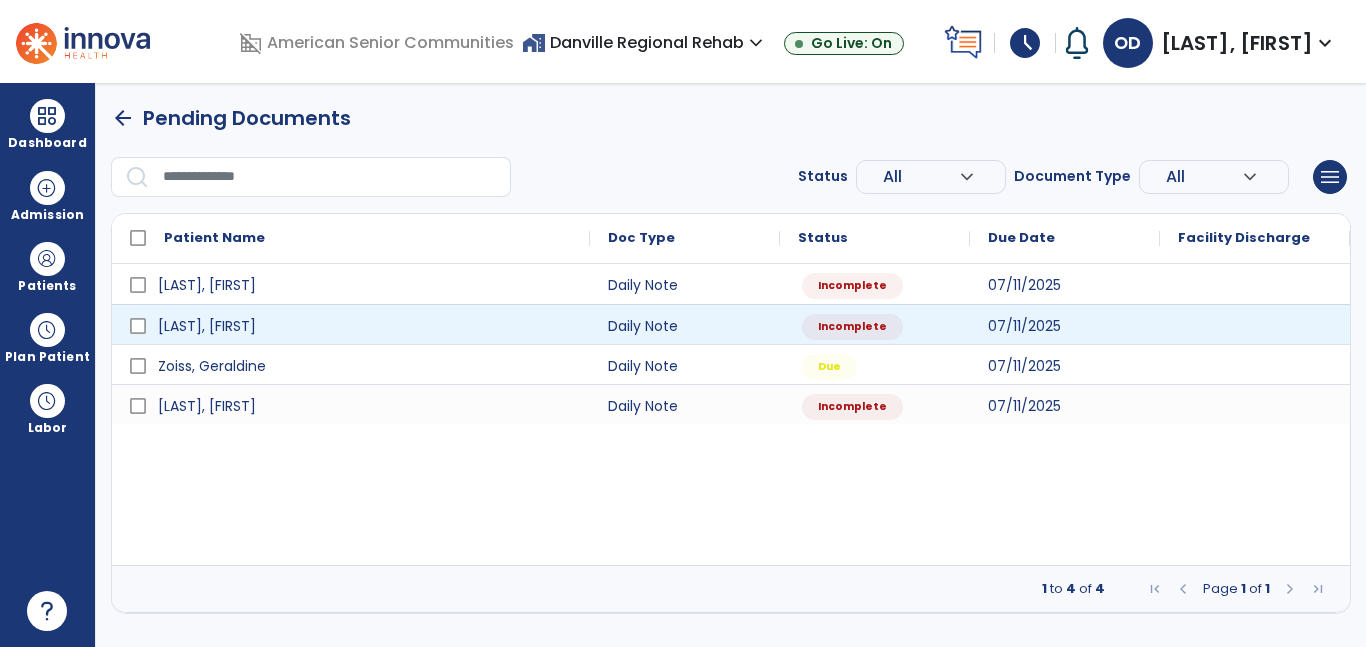 select on "*" 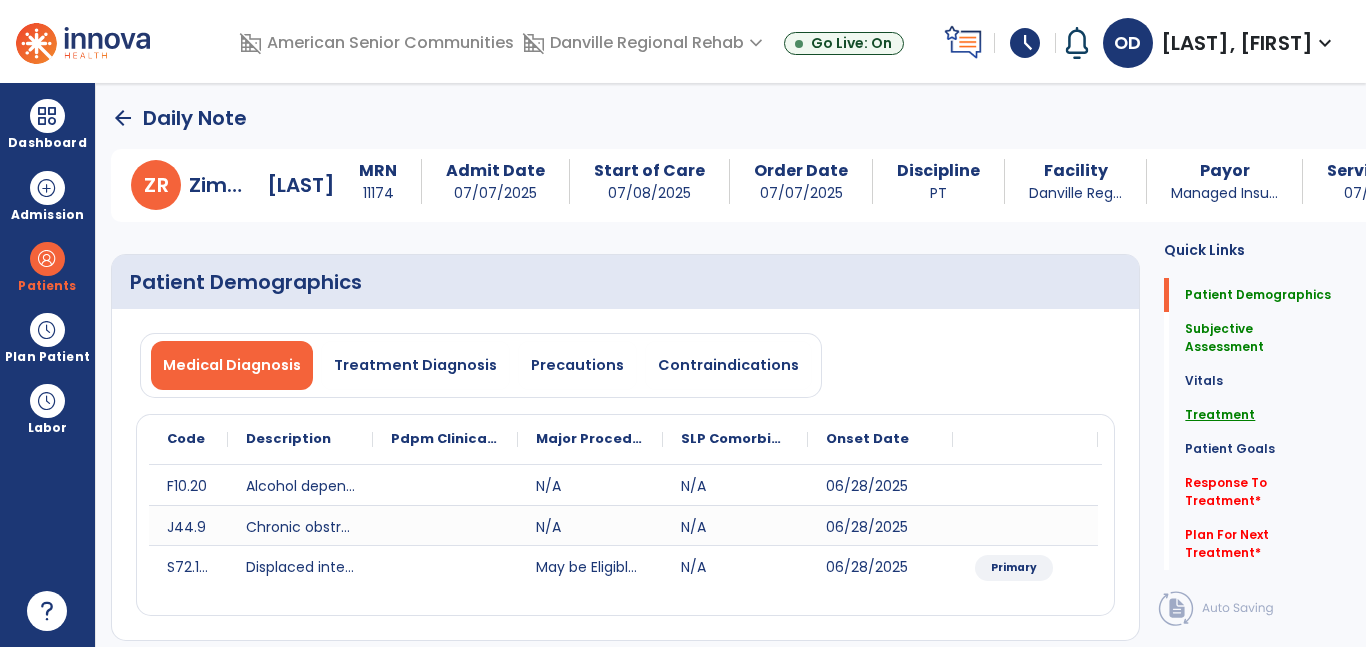 click on "Treatment" 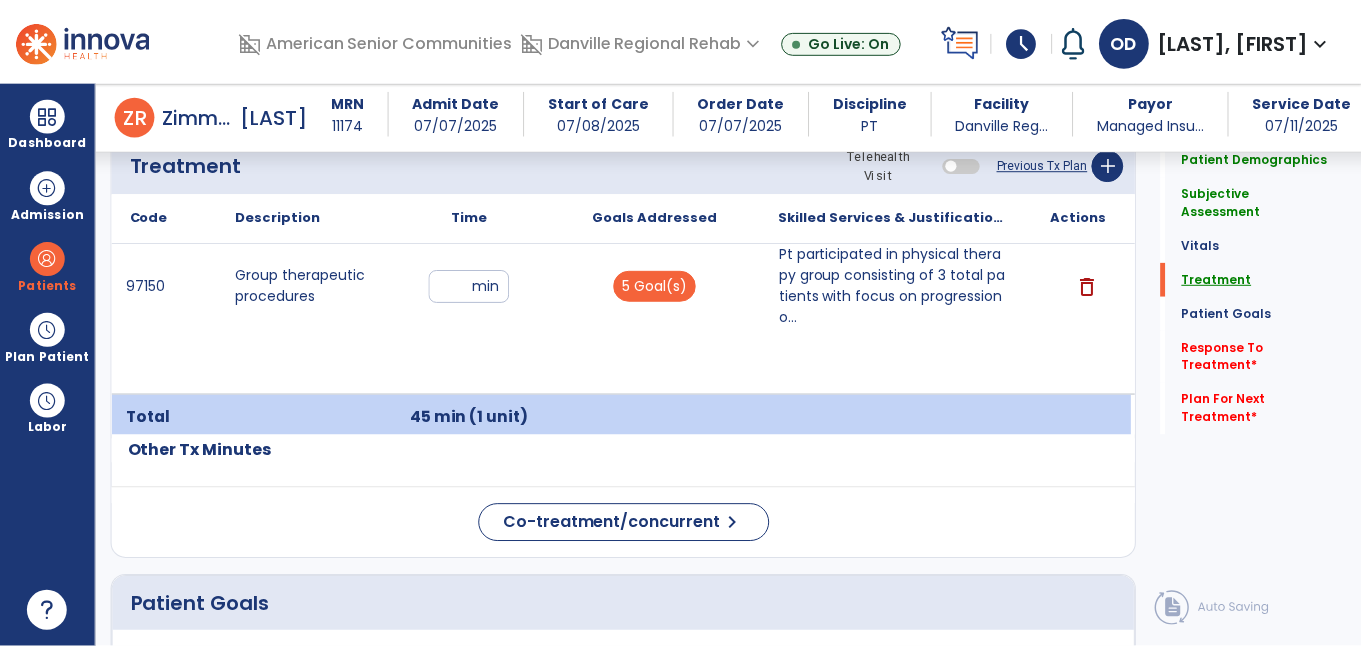 scroll, scrollTop: 1224, scrollLeft: 0, axis: vertical 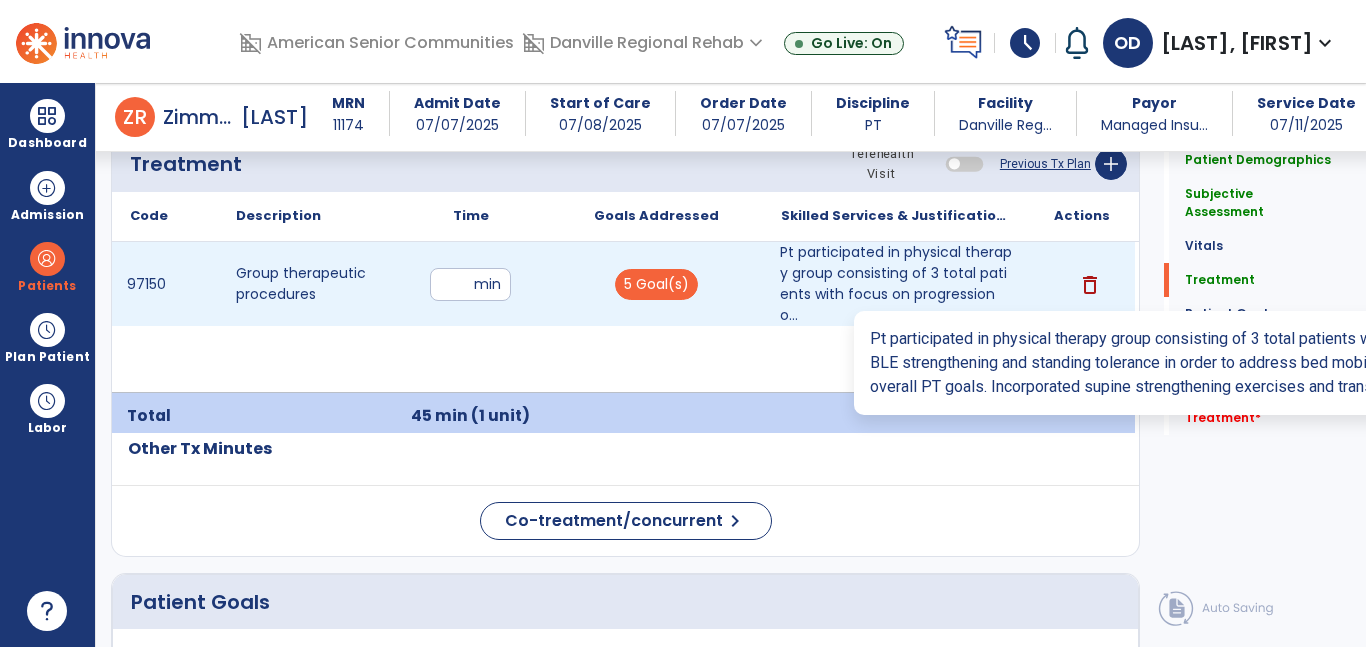 click on "Pt participated in physical therapy group consisting of 3 total patients with focus on progression o..." at bounding box center [896, 284] 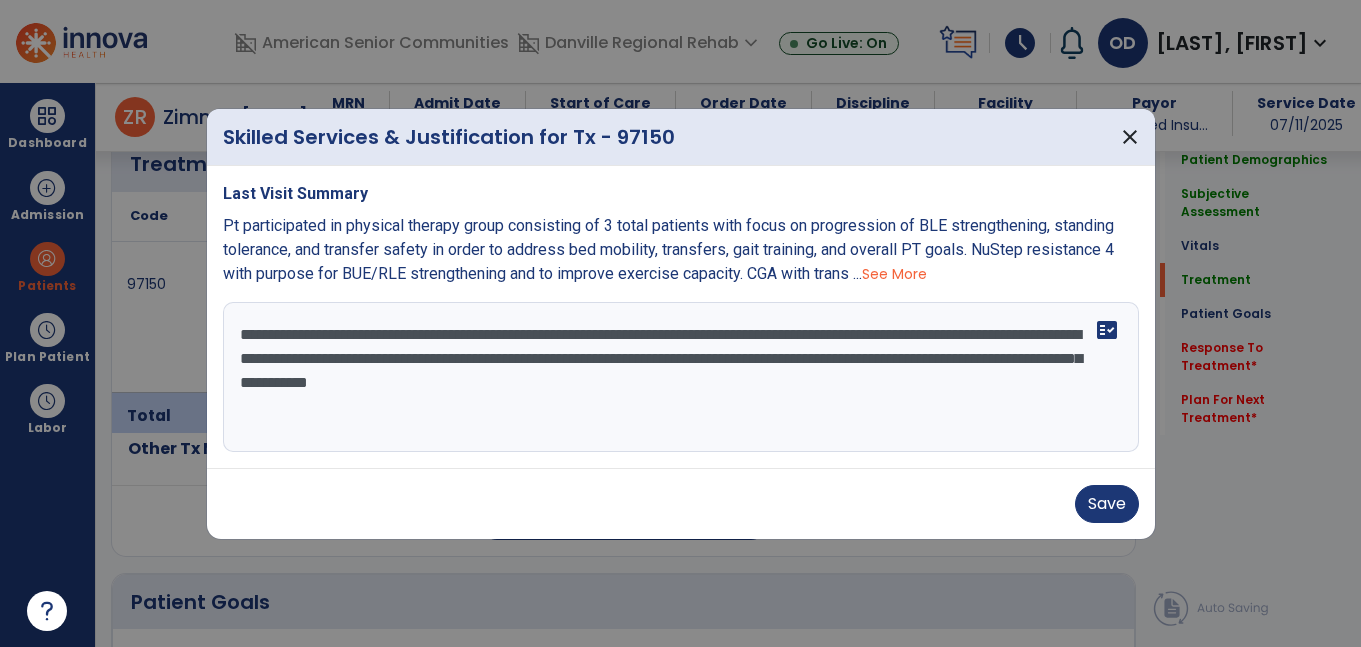 scroll, scrollTop: 1224, scrollLeft: 0, axis: vertical 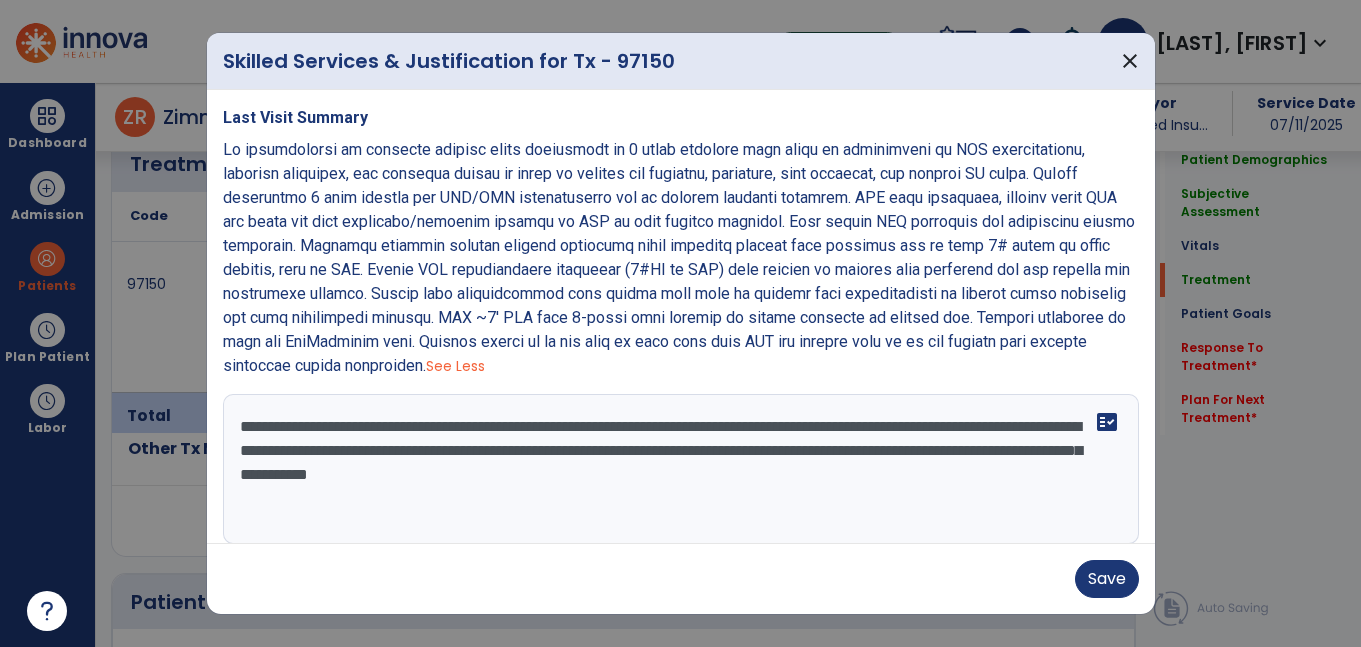 click on "**********" at bounding box center (678, 469) 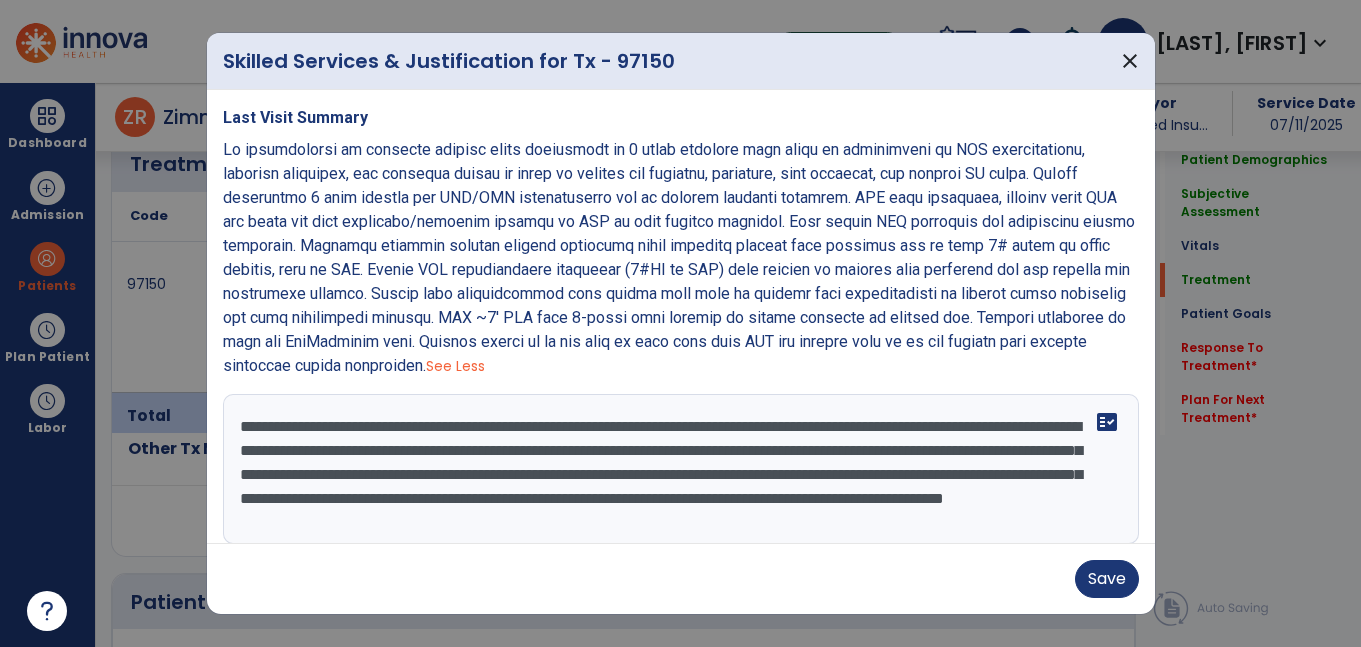 scroll, scrollTop: 24, scrollLeft: 0, axis: vertical 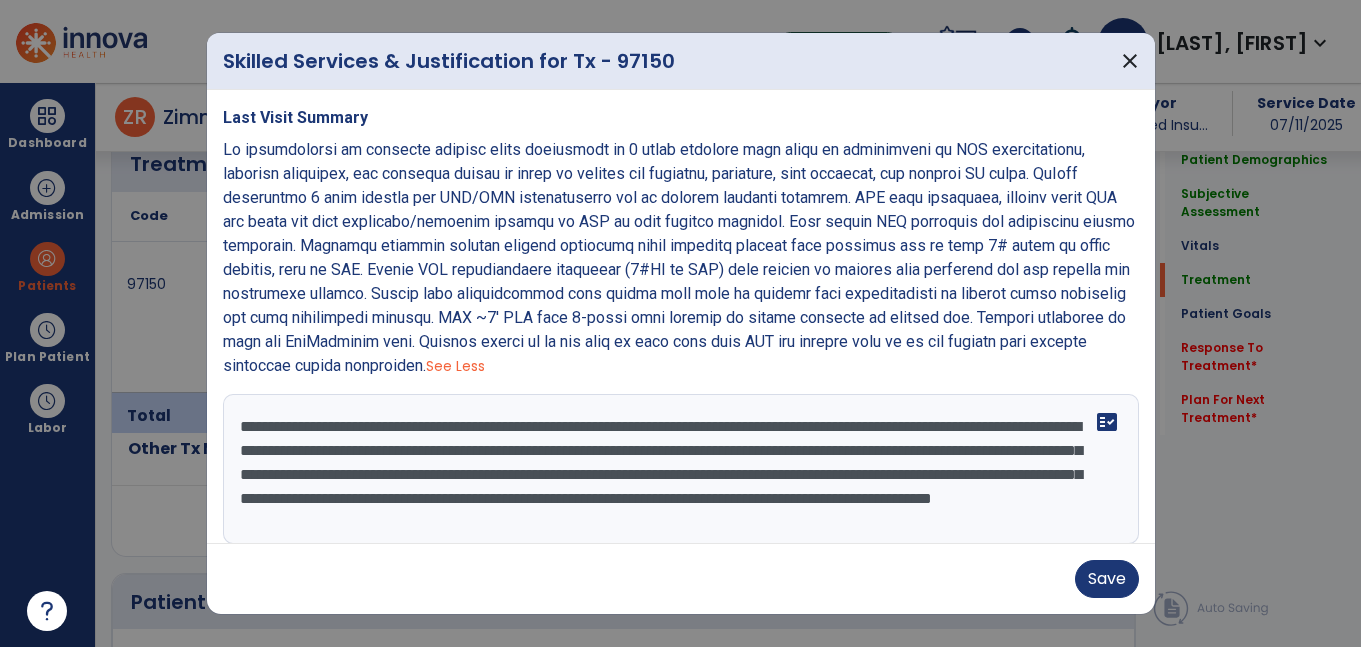 click on "**********" at bounding box center [678, 469] 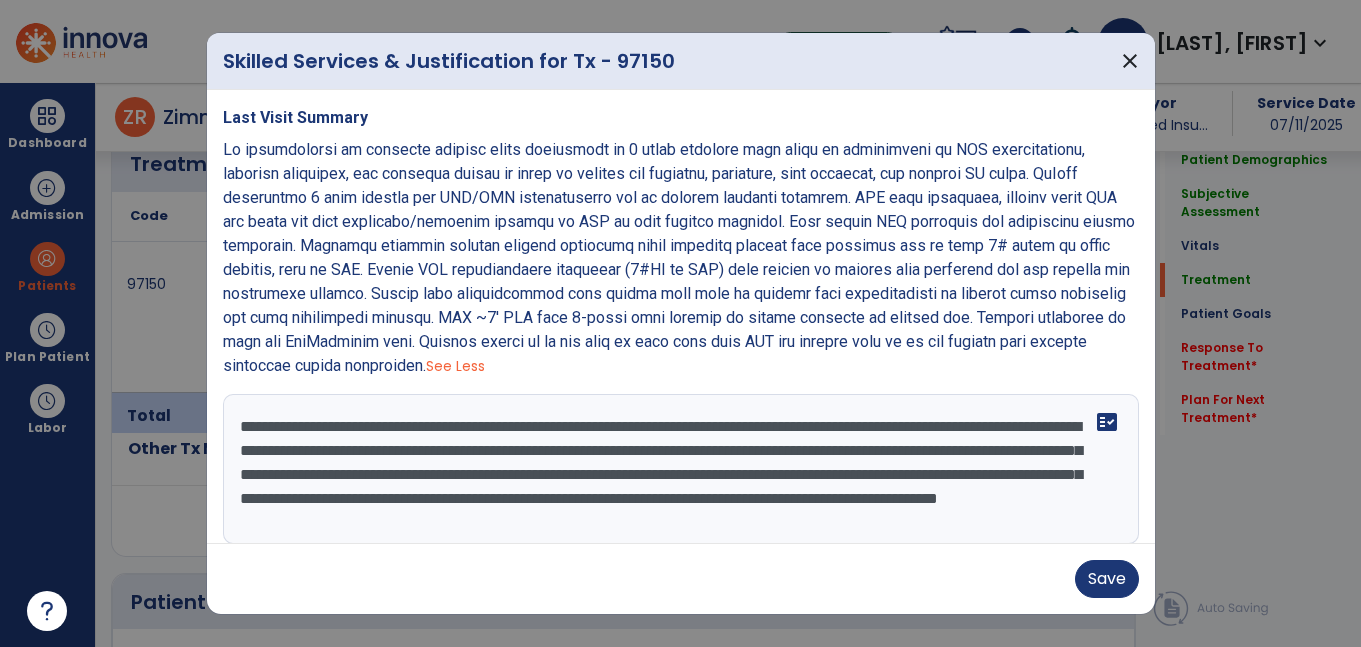 click on "**********" at bounding box center [678, 469] 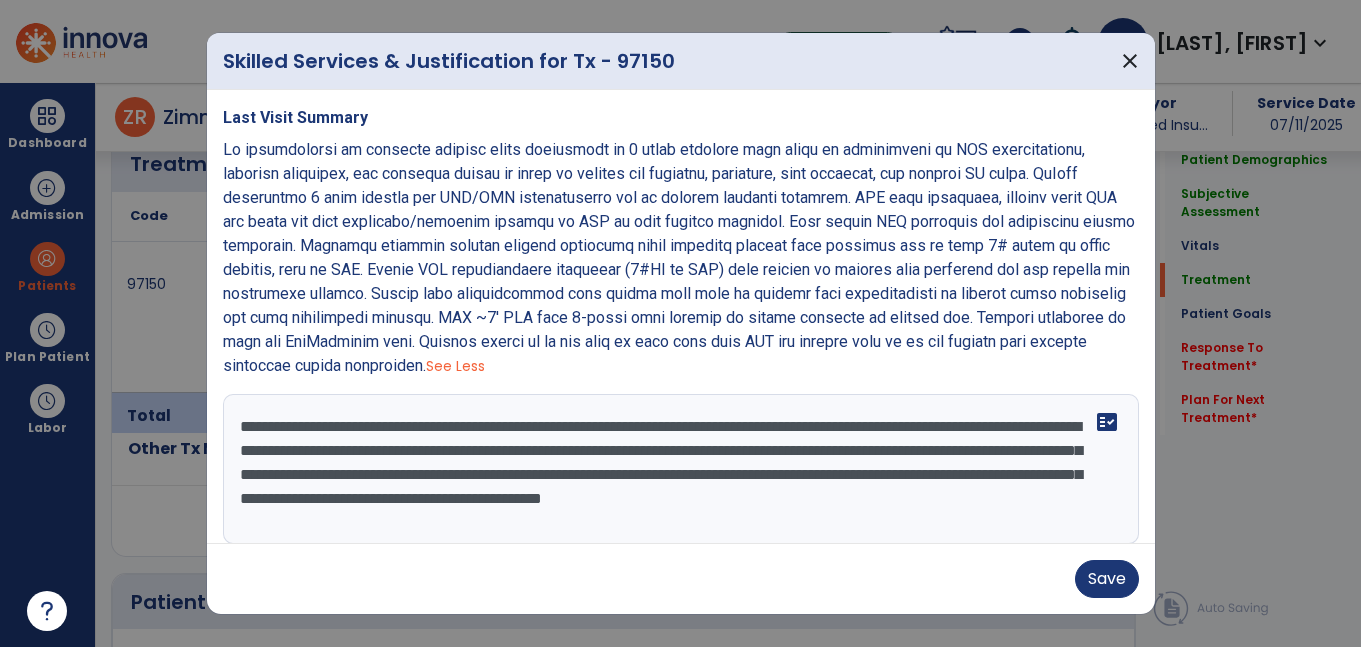 scroll, scrollTop: 0, scrollLeft: 0, axis: both 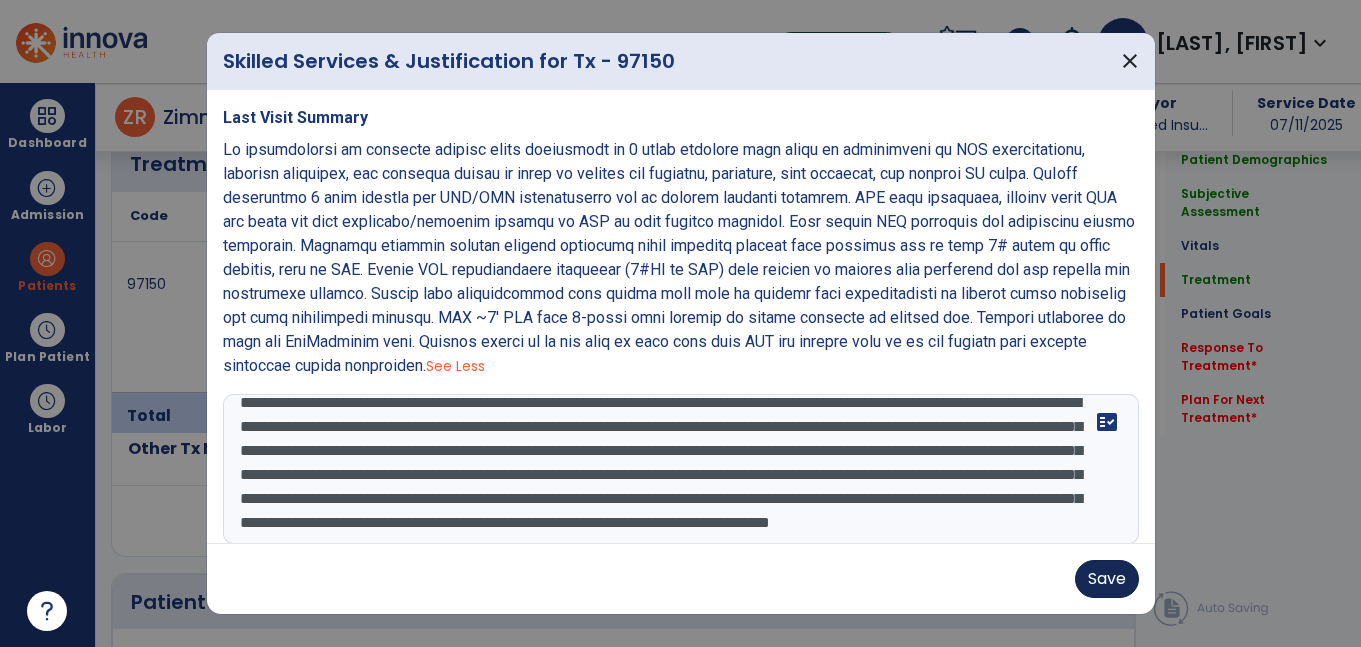 type on "**********" 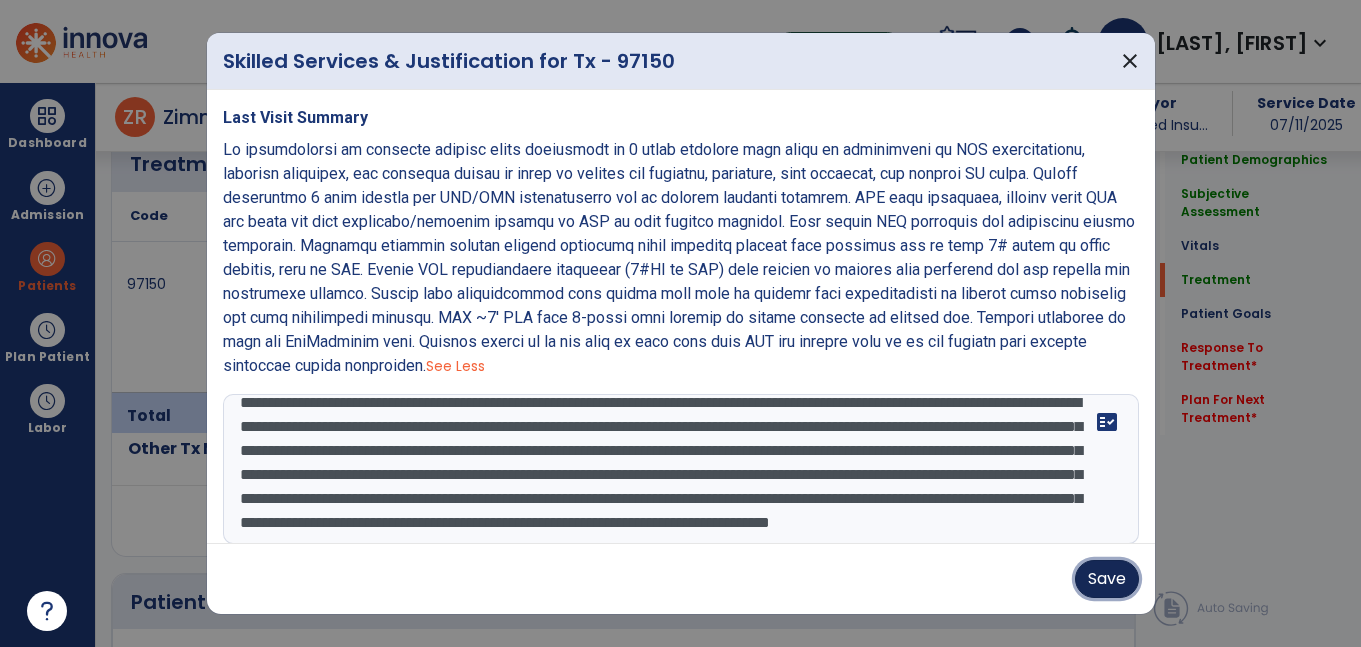 click on "Save" at bounding box center (1107, 579) 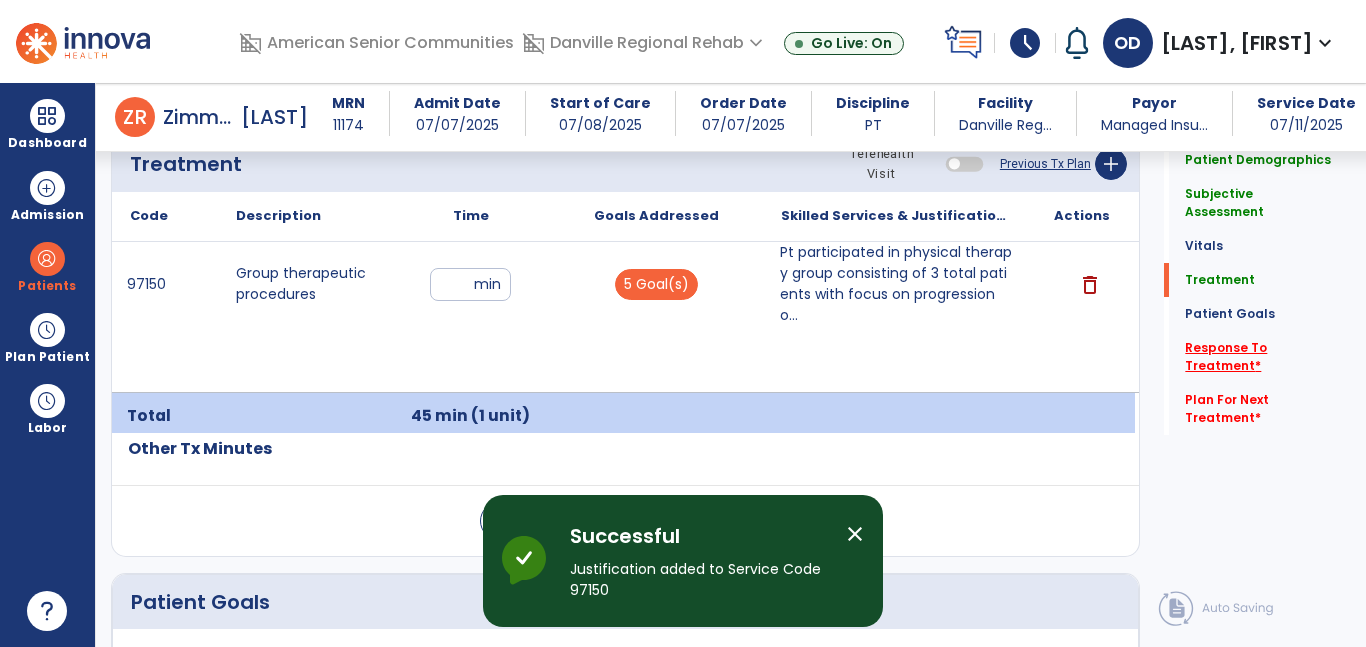 click on "Response To Treatment   *" 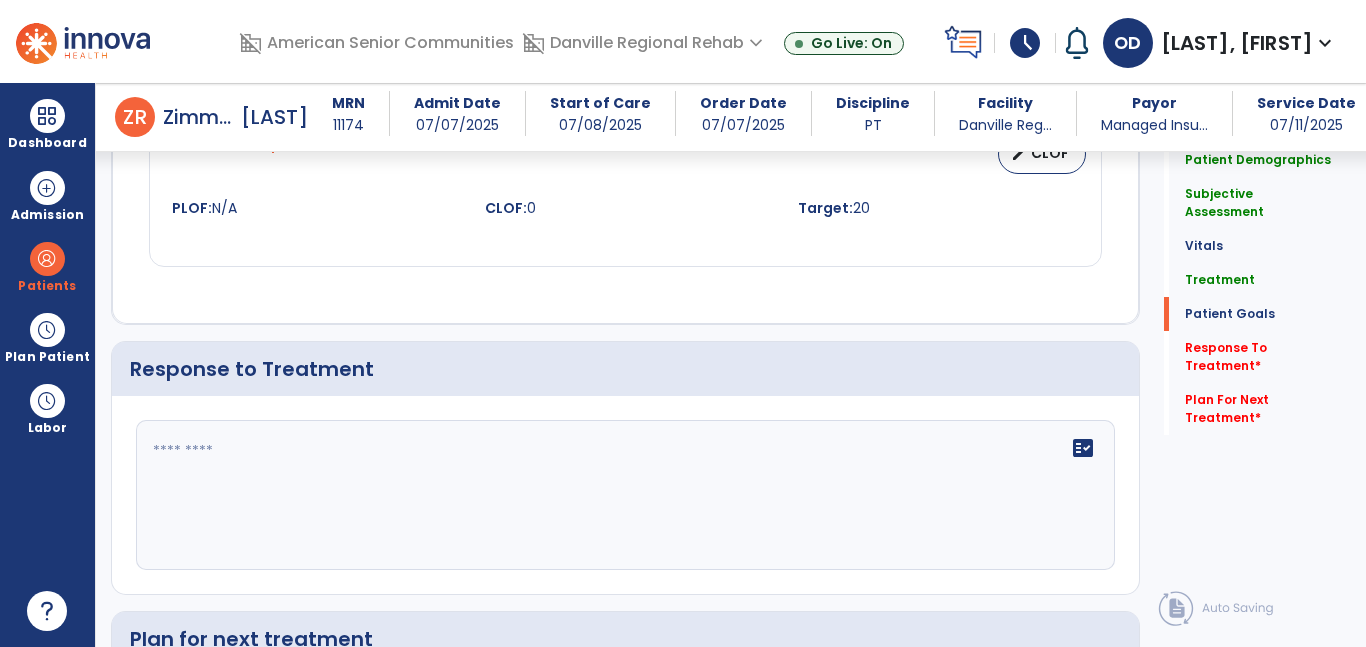 scroll, scrollTop: 3207, scrollLeft: 0, axis: vertical 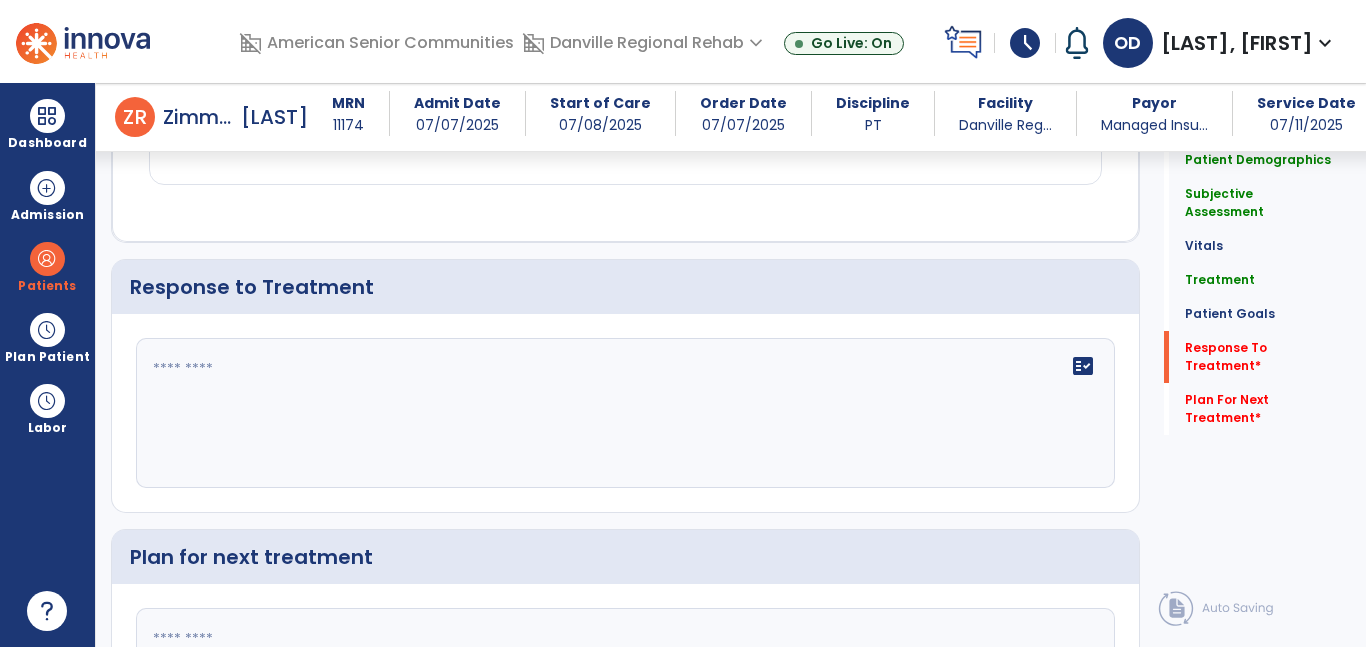 click on "fact_check" 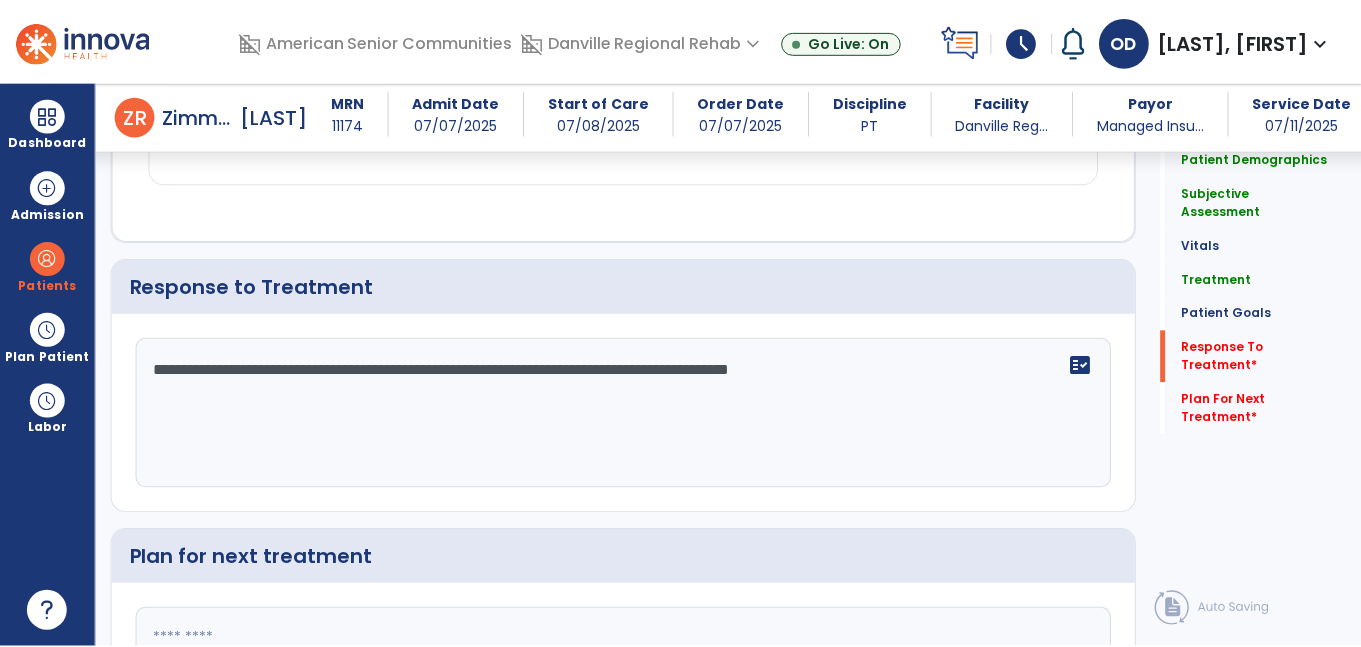 scroll, scrollTop: 3388, scrollLeft: 0, axis: vertical 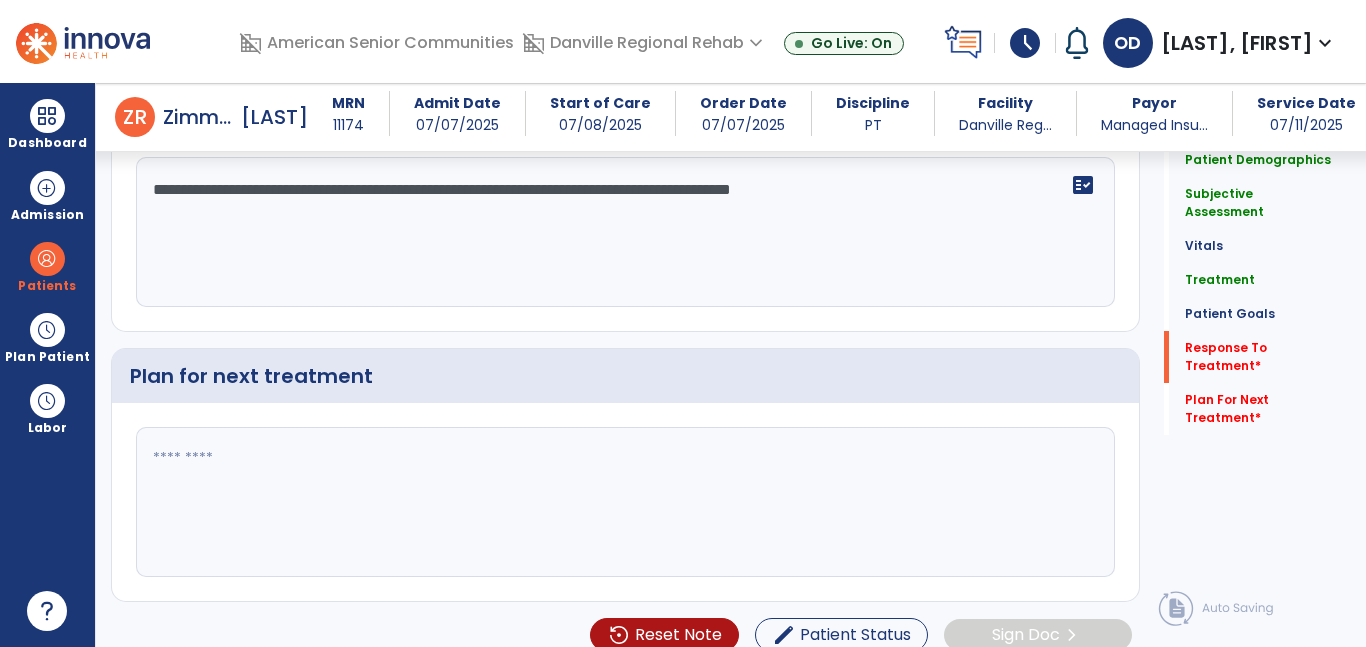 type on "**********" 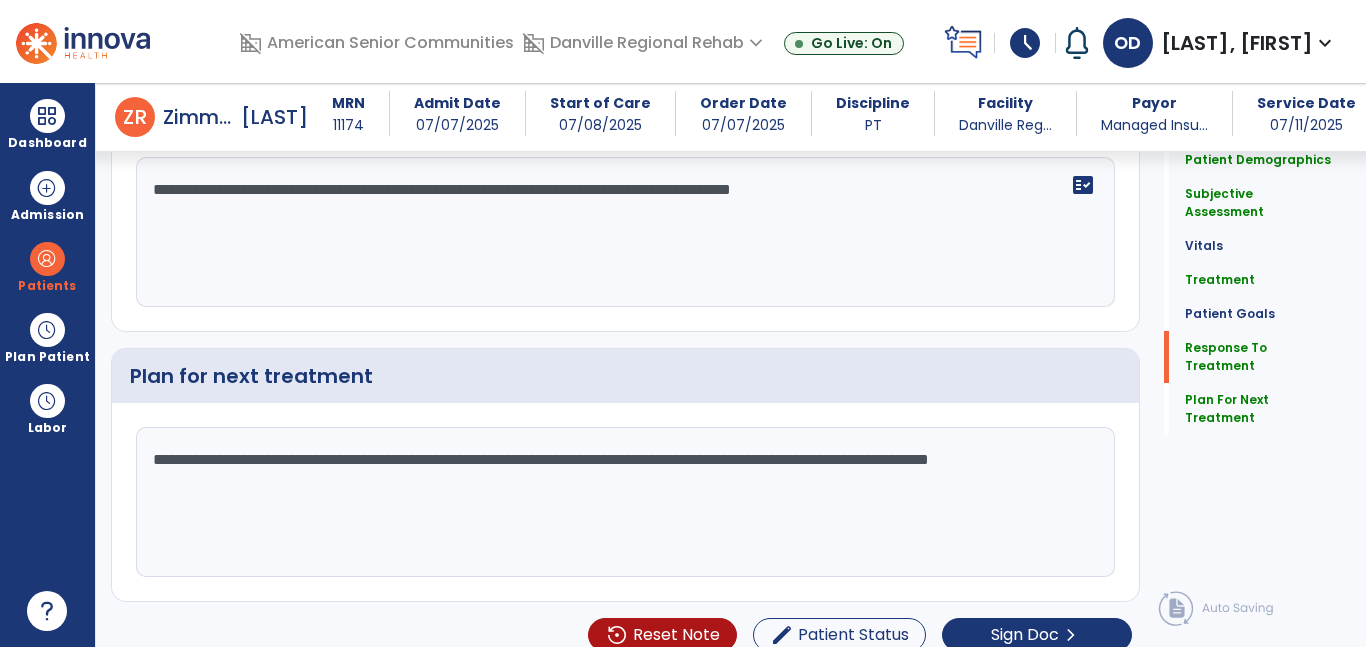 type on "**********" 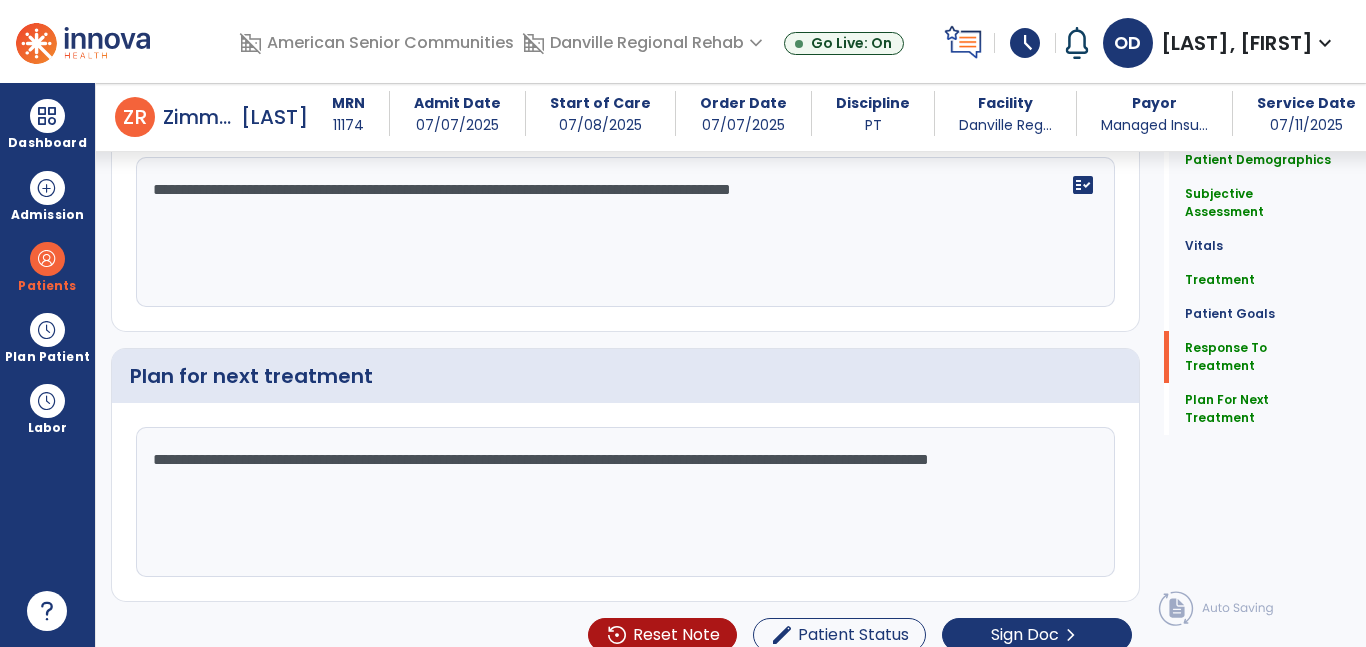click on "Patient Demographics  Medical Diagnosis   Treatment Diagnosis   Precautions   Contraindications
Code
Description
Pdpm Clinical Category
F10.20" 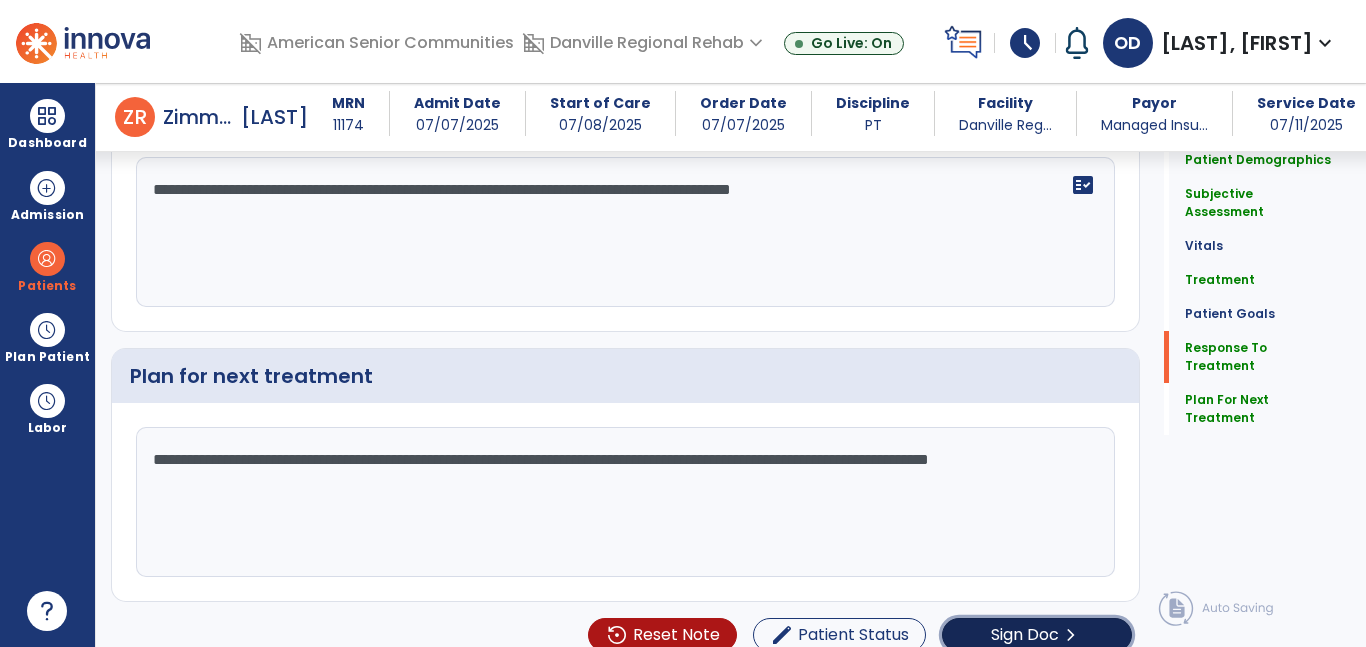 click on "Sign Doc  chevron_right" 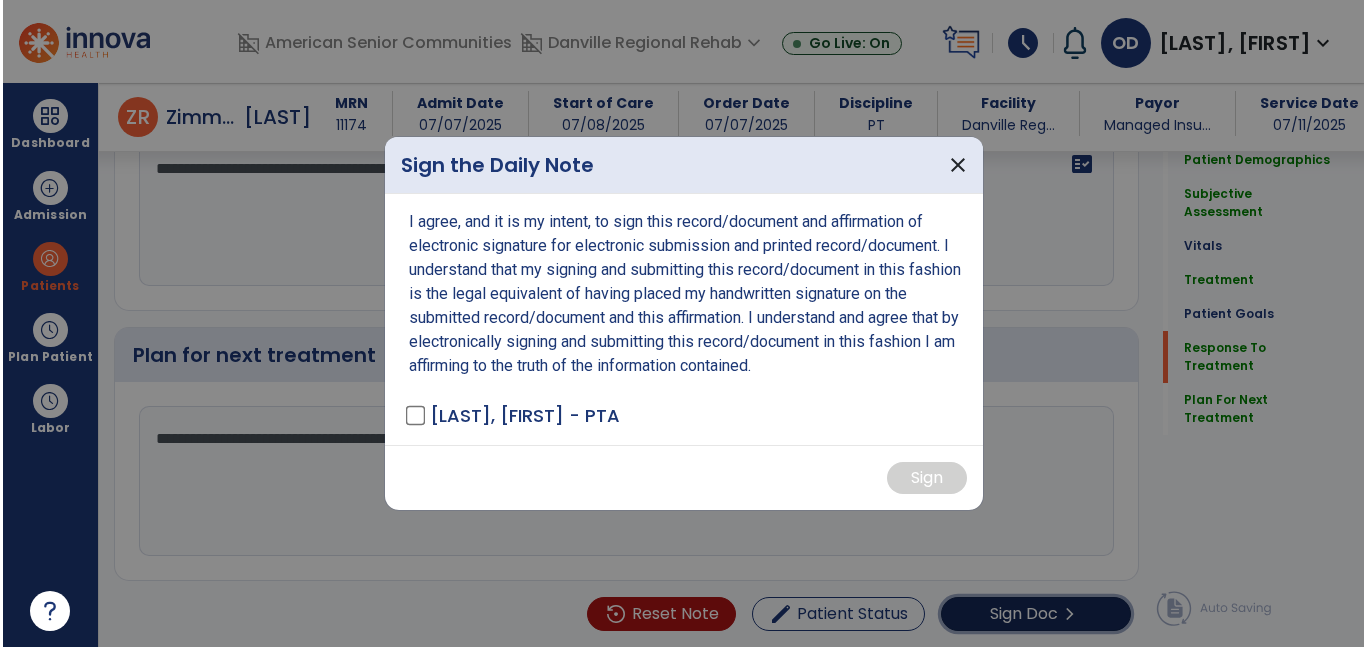 scroll, scrollTop: 3409, scrollLeft: 0, axis: vertical 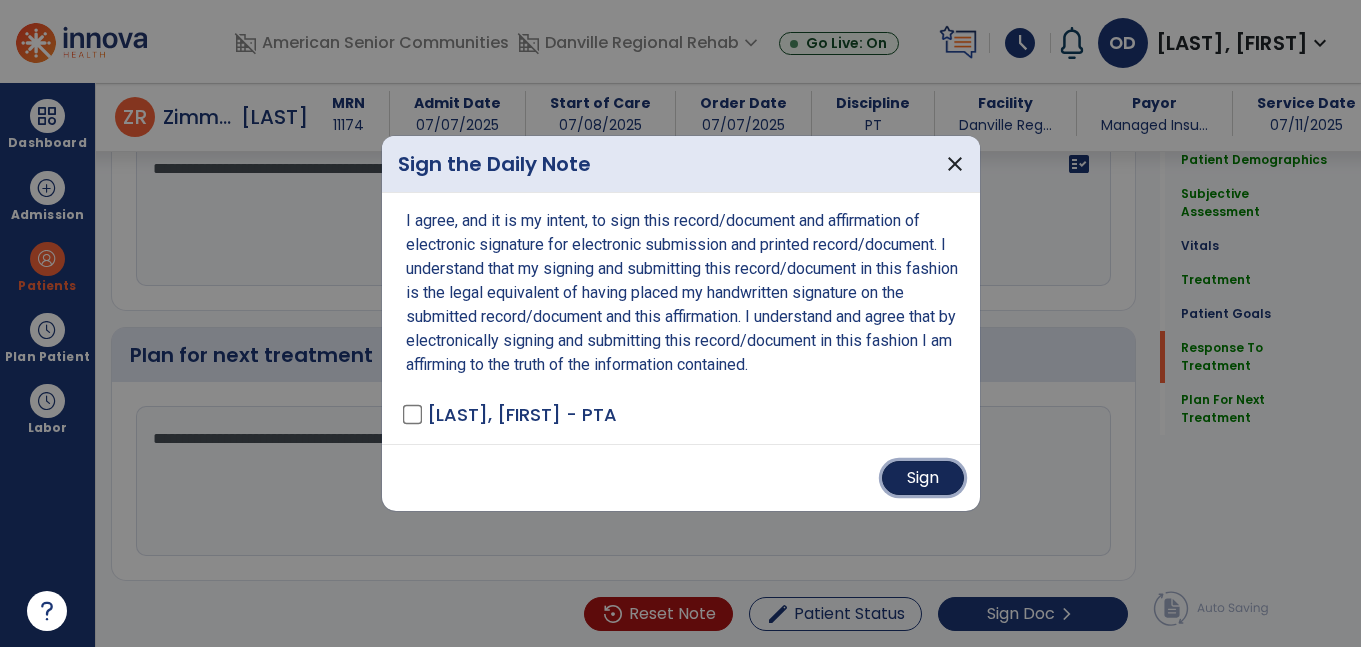 click on "Sign" at bounding box center [923, 478] 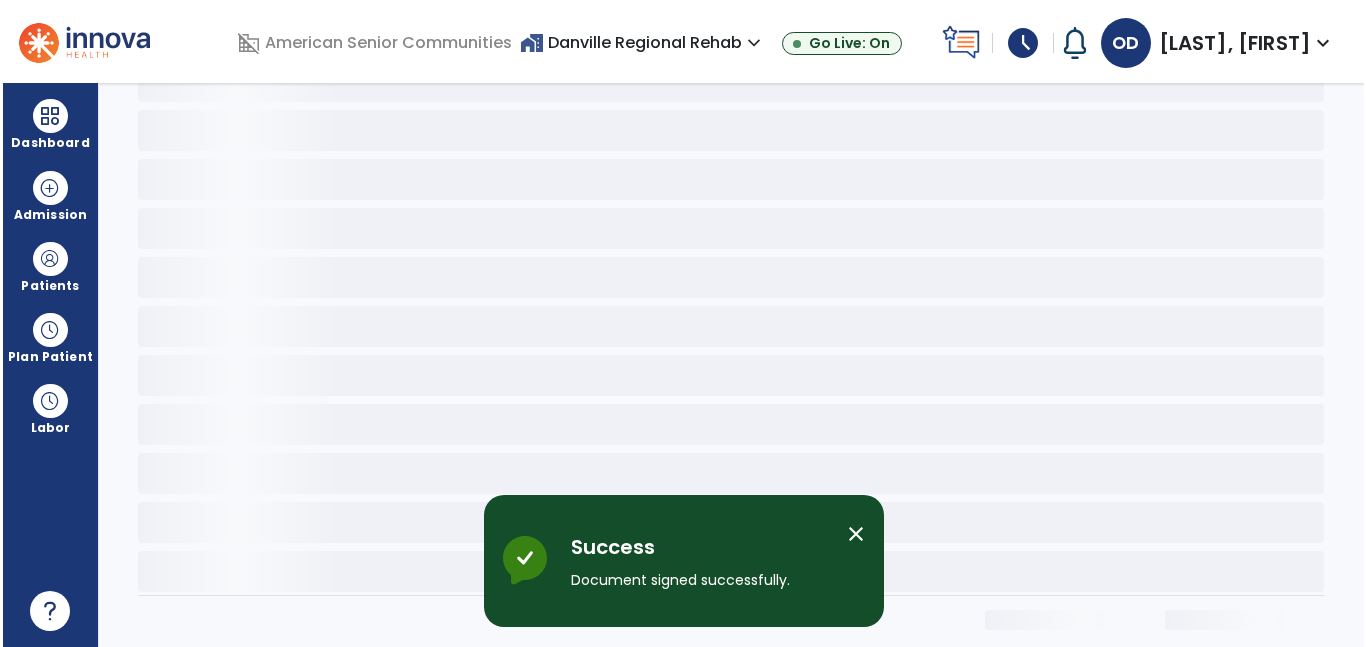 scroll, scrollTop: 66, scrollLeft: 0, axis: vertical 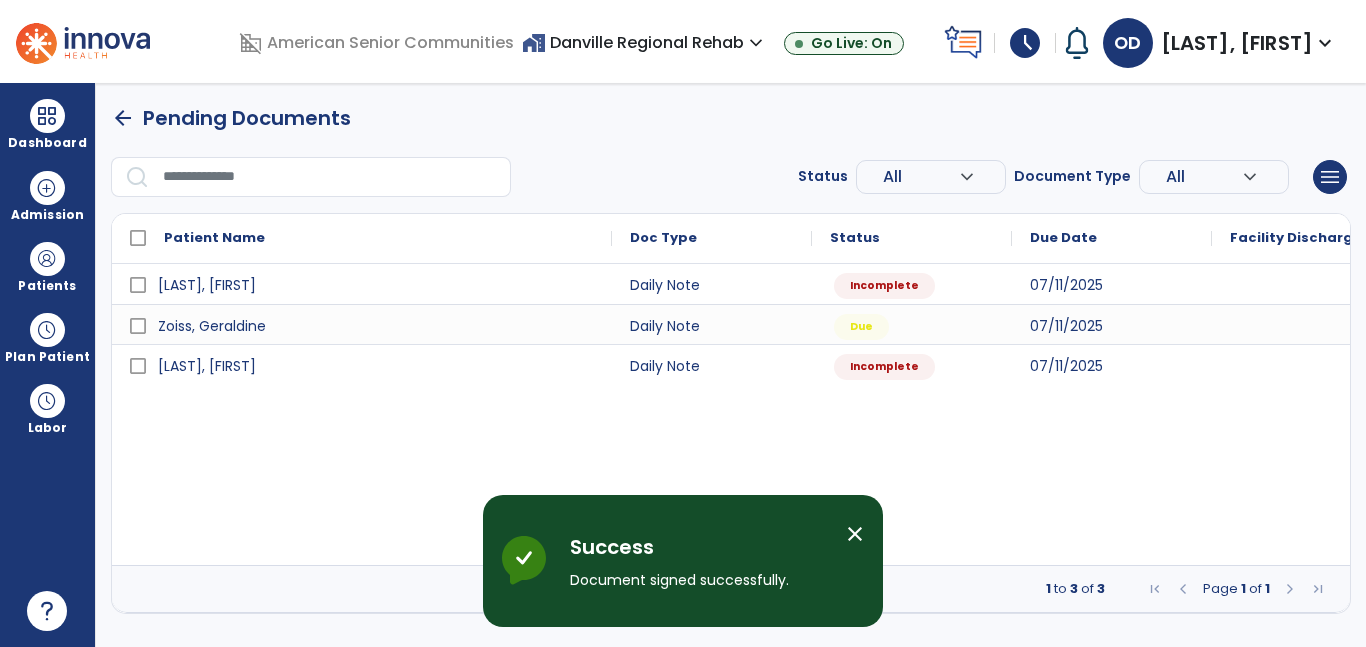 click on "close" at bounding box center [855, 534] 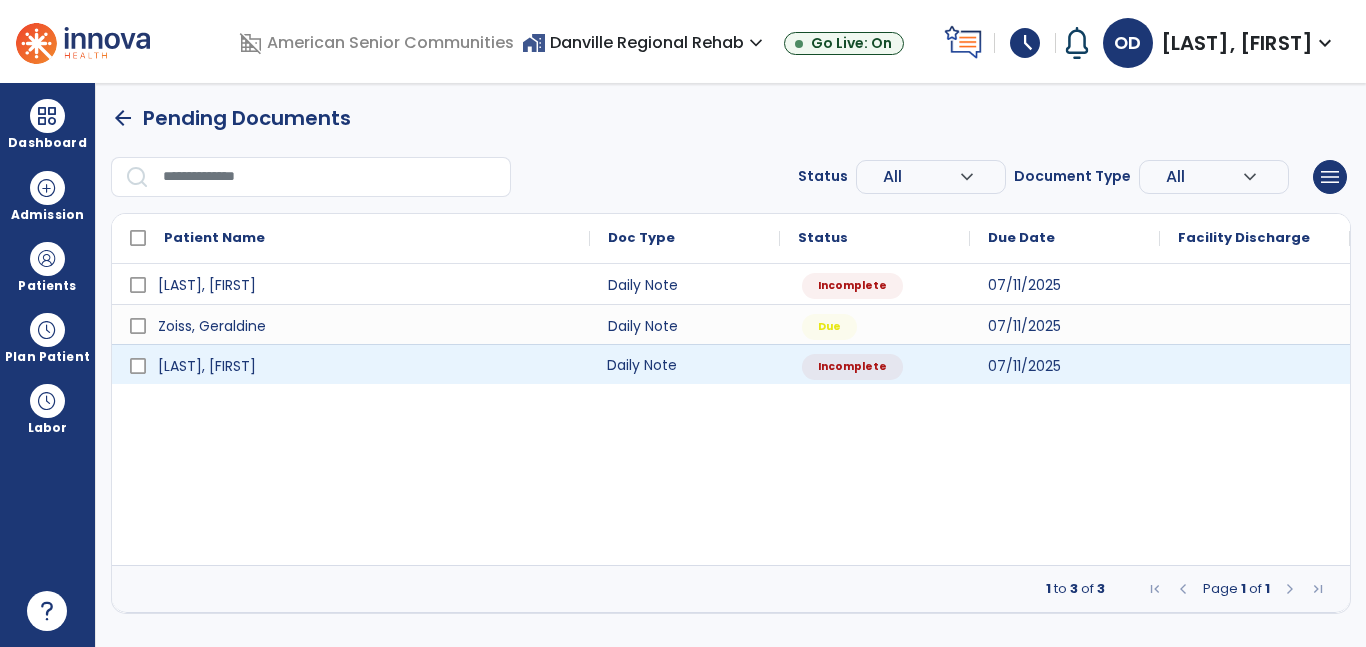 click on "Daily Note" at bounding box center [685, 364] 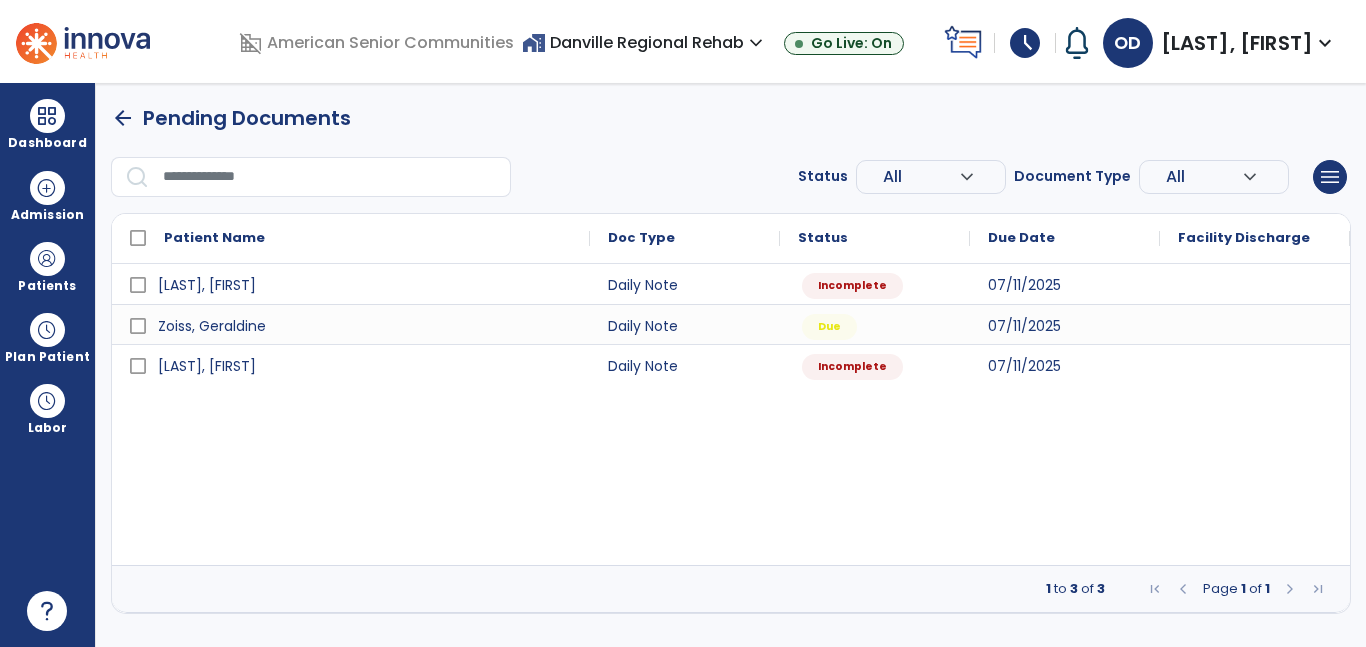 select on "*" 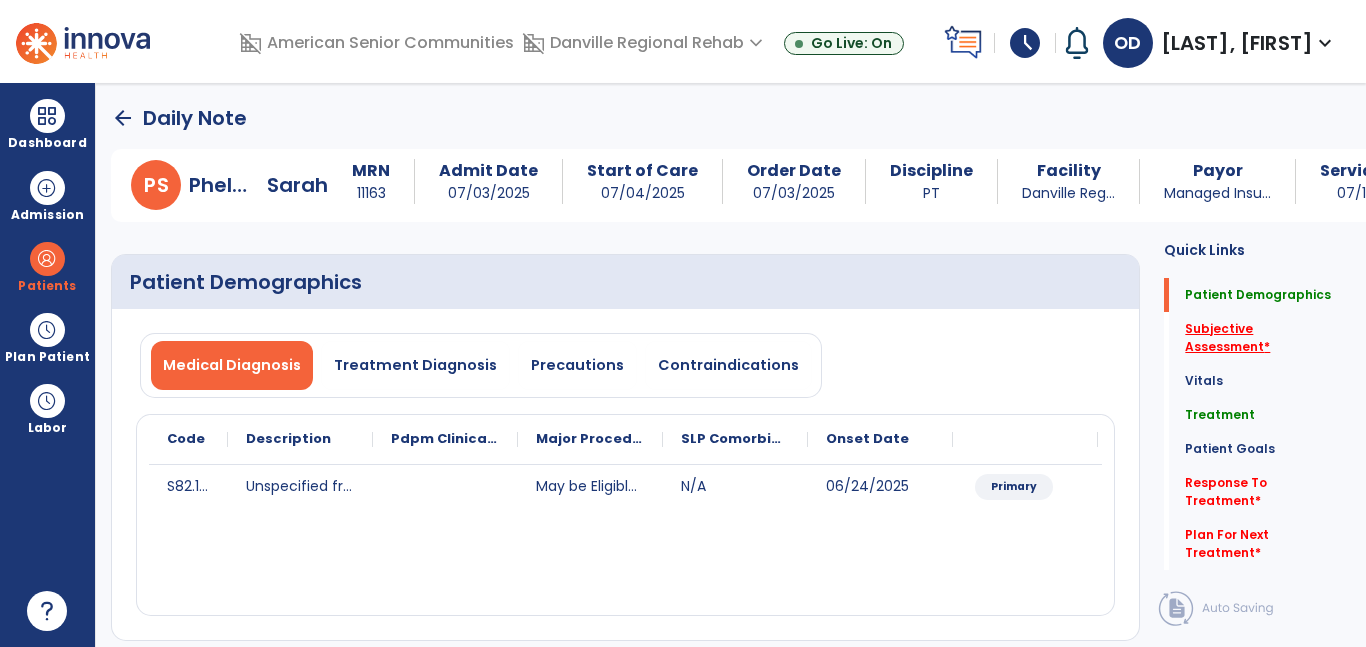 click on "Subjective Assessment   *" 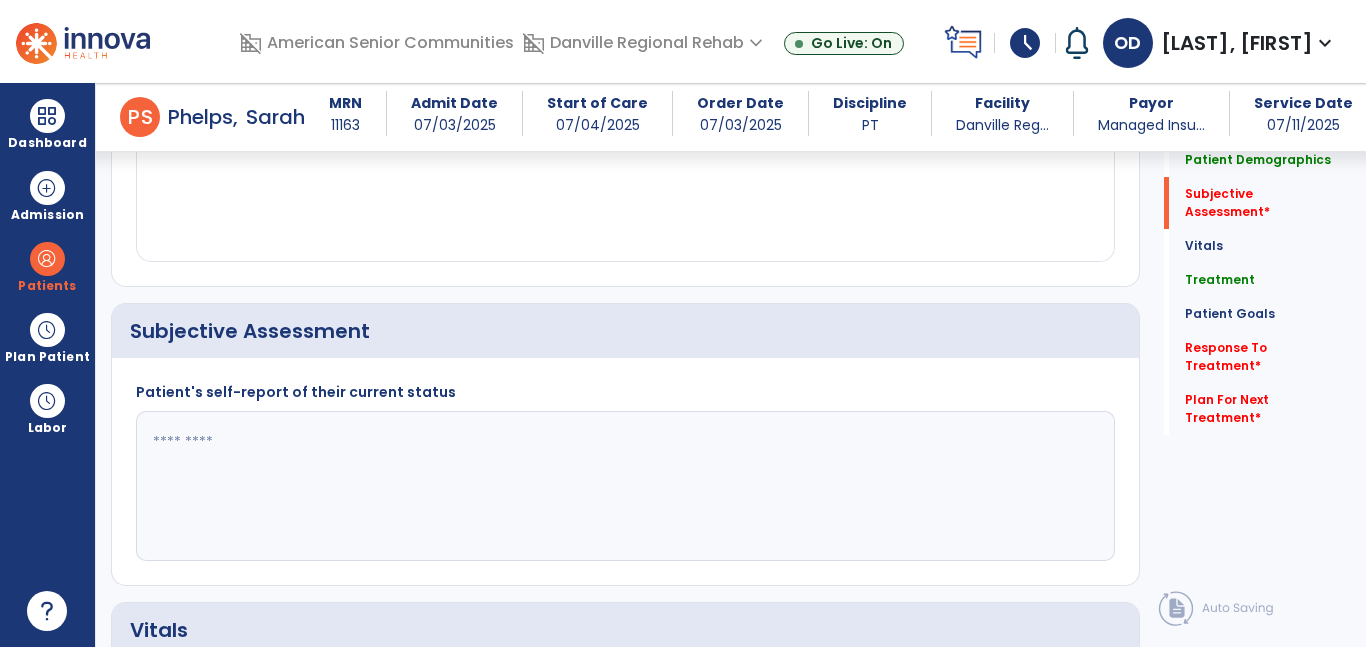 scroll, scrollTop: 433, scrollLeft: 0, axis: vertical 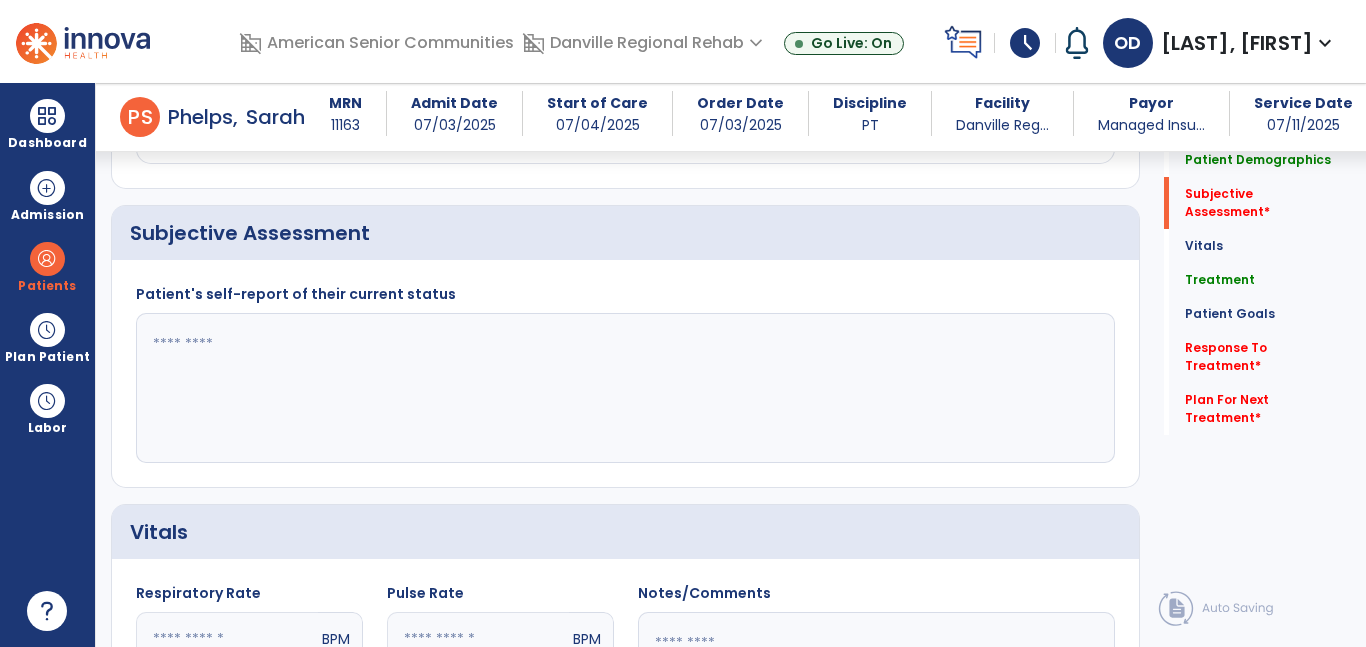 click 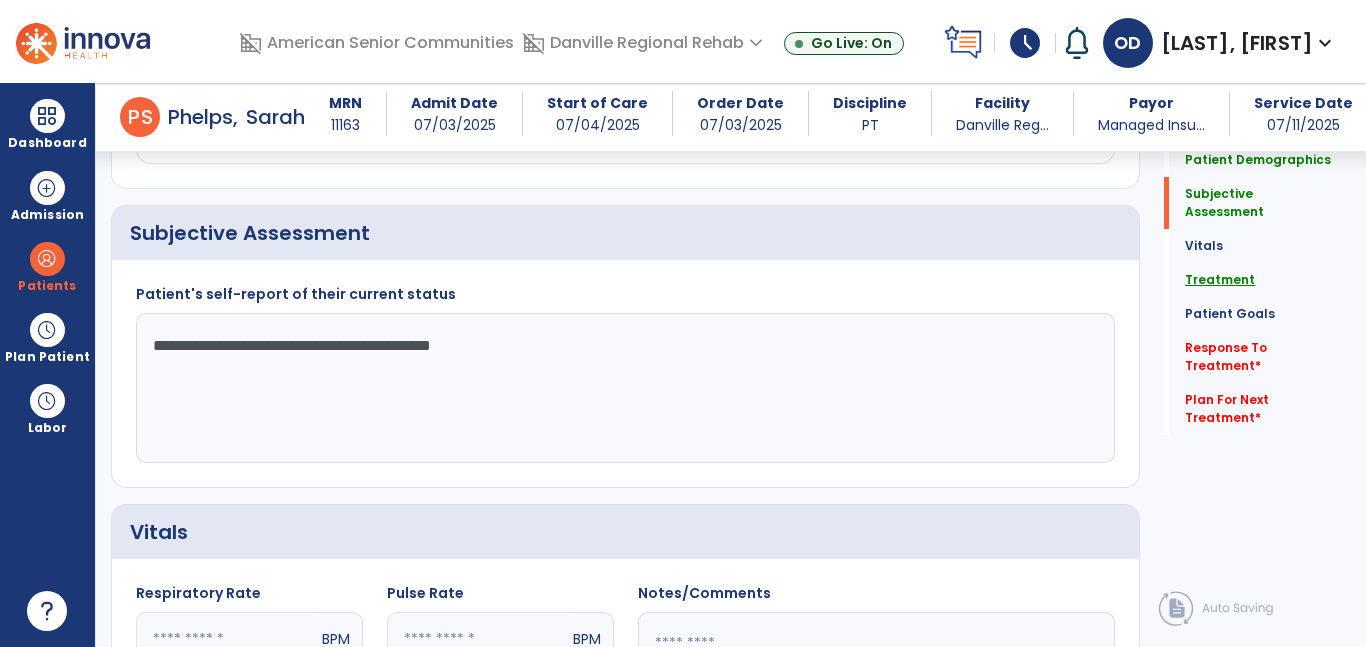 type on "**********" 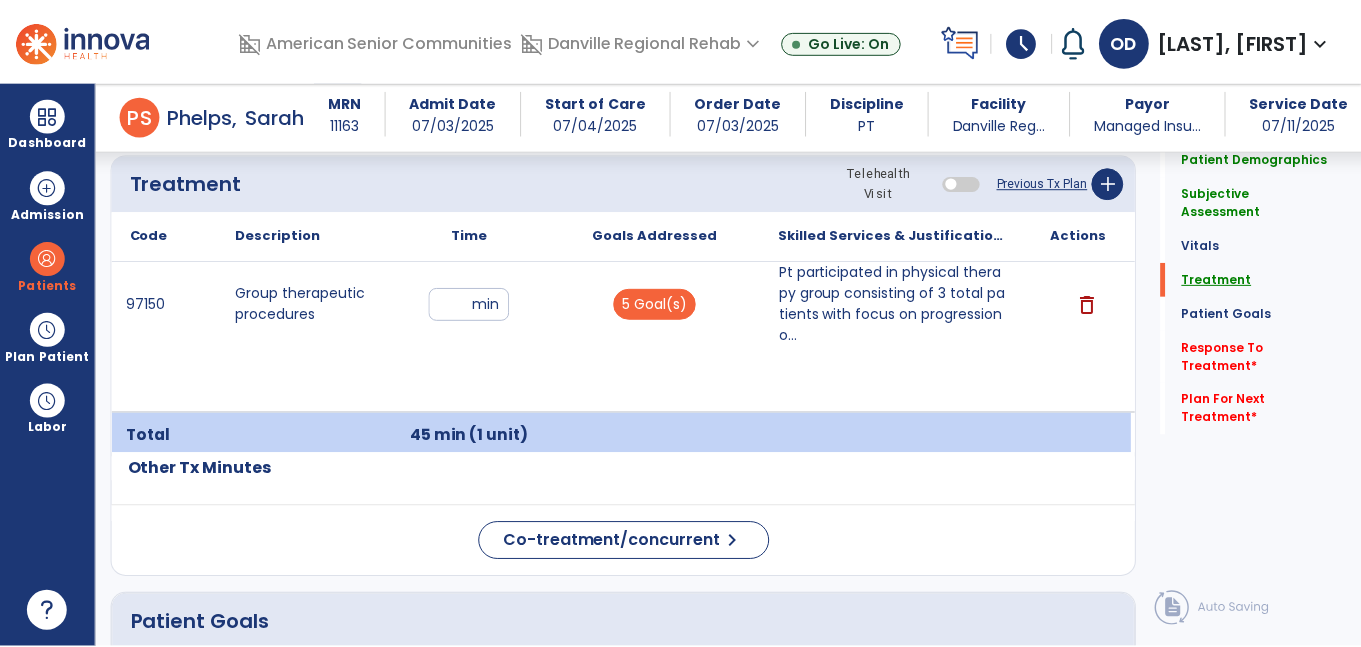 scroll, scrollTop: 1205, scrollLeft: 0, axis: vertical 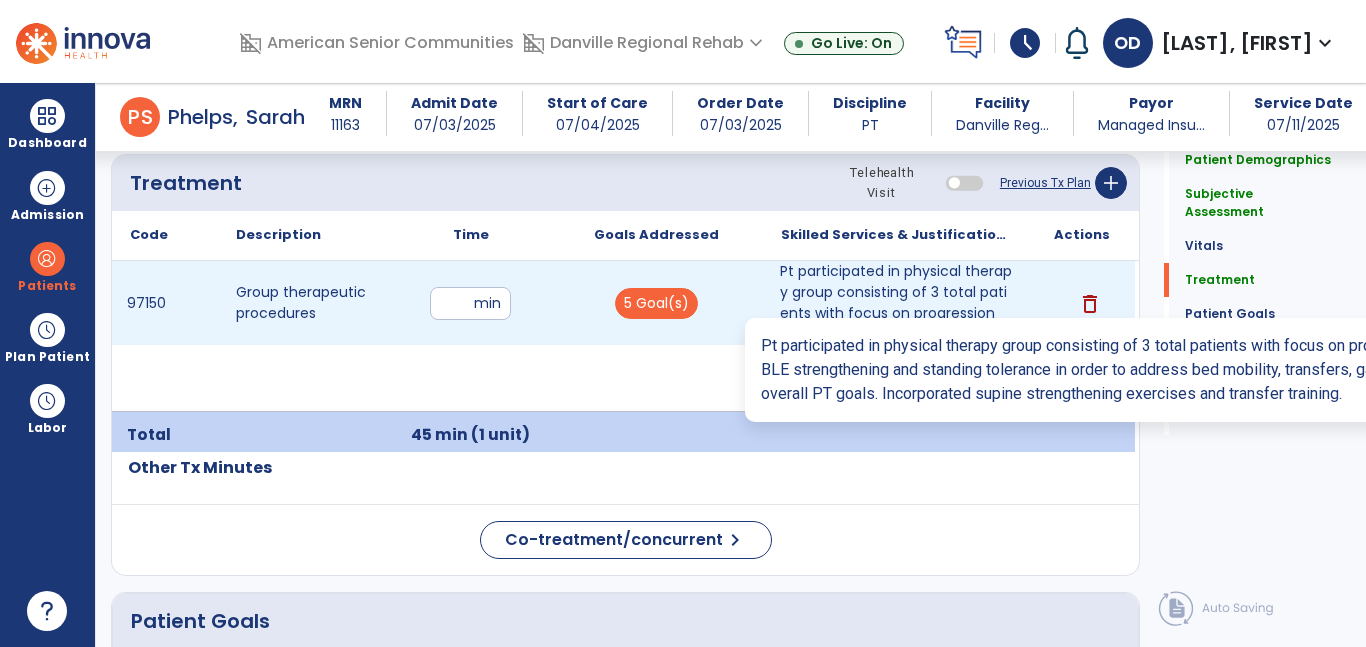 click on "Pt participated in physical therapy group consisting of 3 total patients with focus on progression o..." at bounding box center [896, 303] 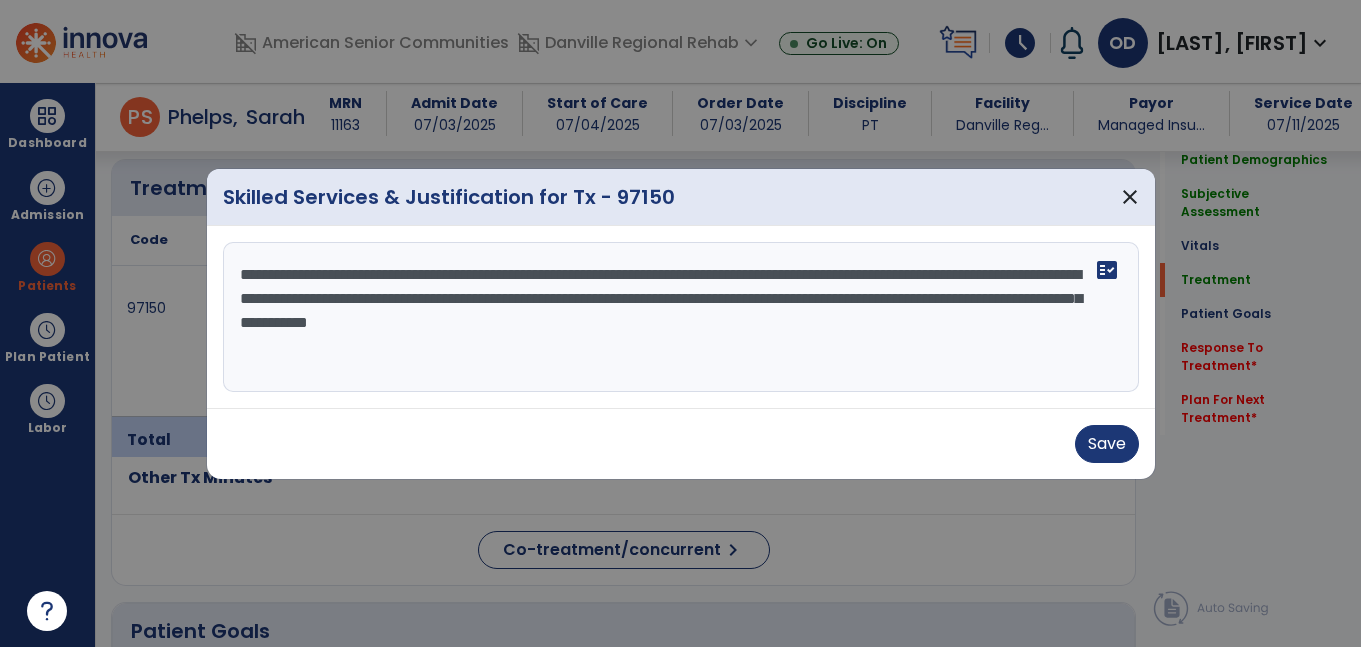 scroll, scrollTop: 1205, scrollLeft: 0, axis: vertical 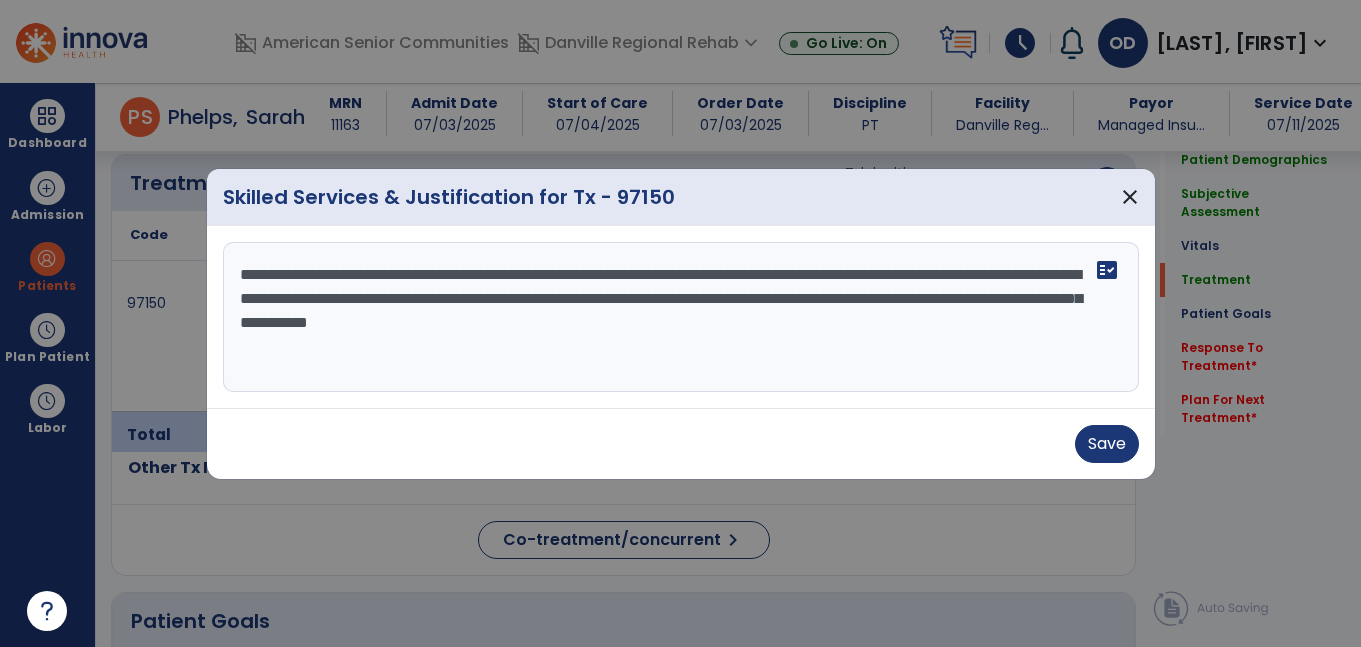 click on "**********" at bounding box center (681, 317) 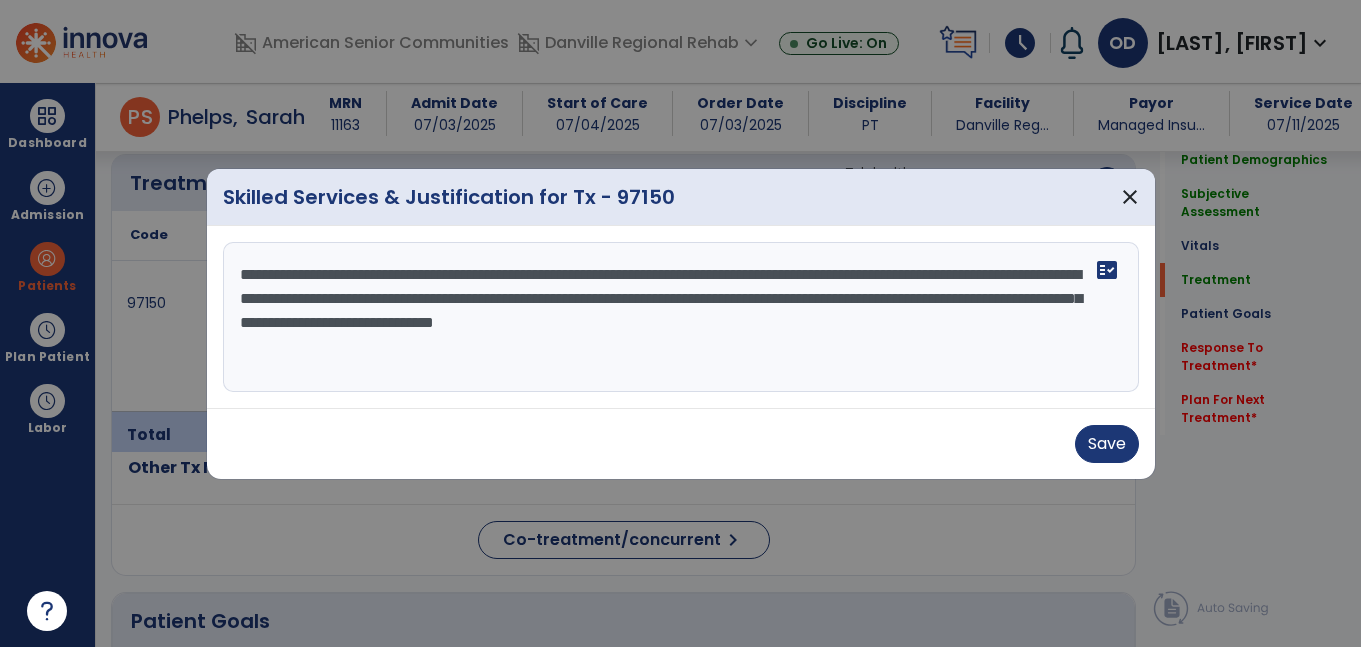 click on "**********" at bounding box center (681, 317) 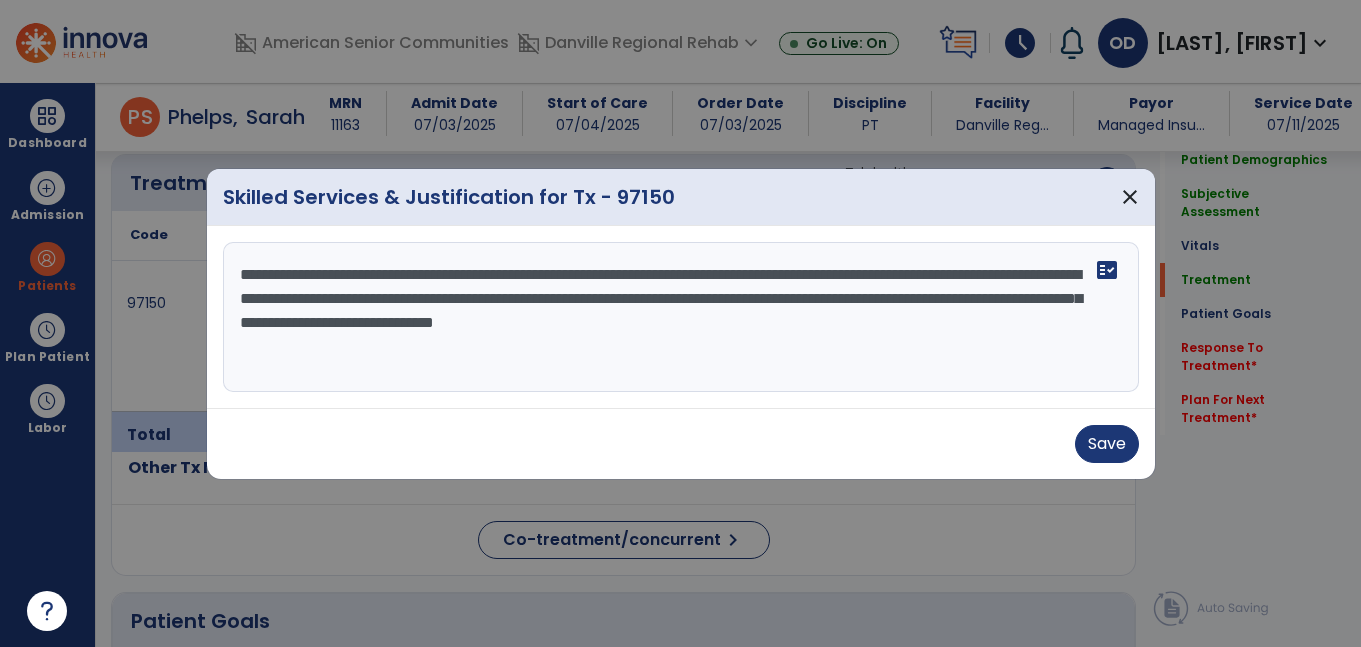 click on "**********" at bounding box center (681, 317) 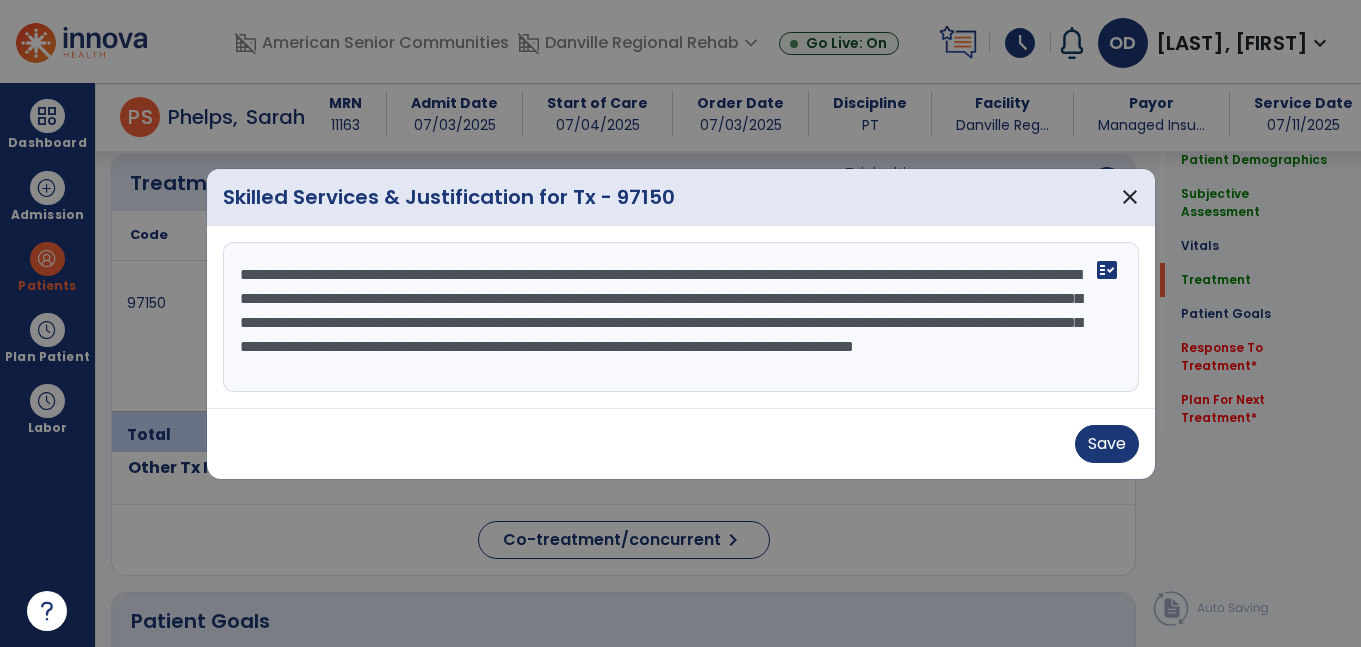 scroll, scrollTop: 24, scrollLeft: 0, axis: vertical 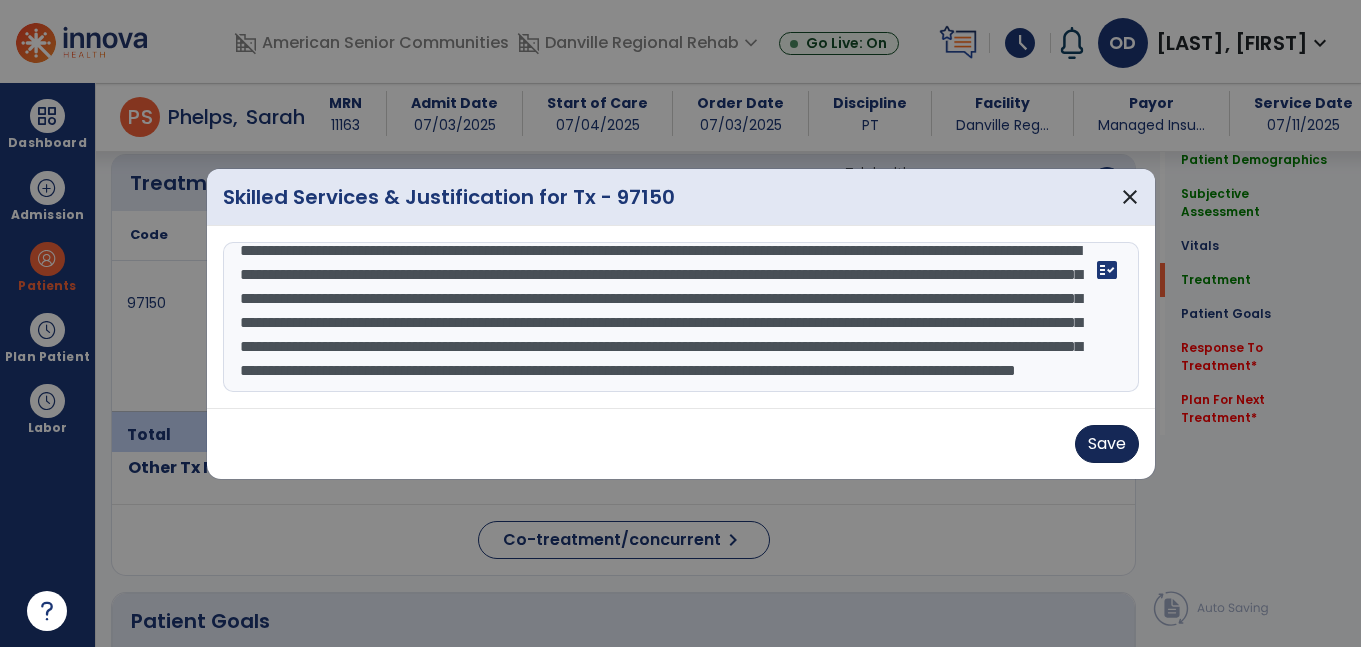 type on "**********" 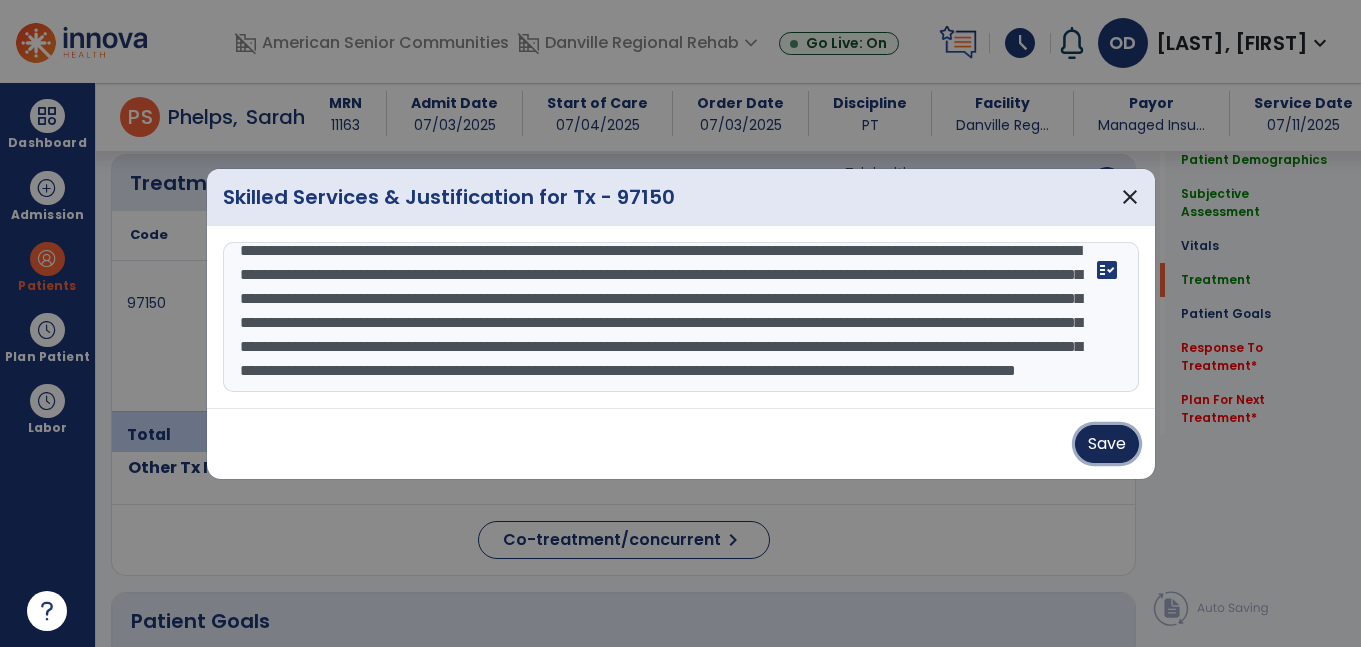 click on "Save" at bounding box center (1107, 444) 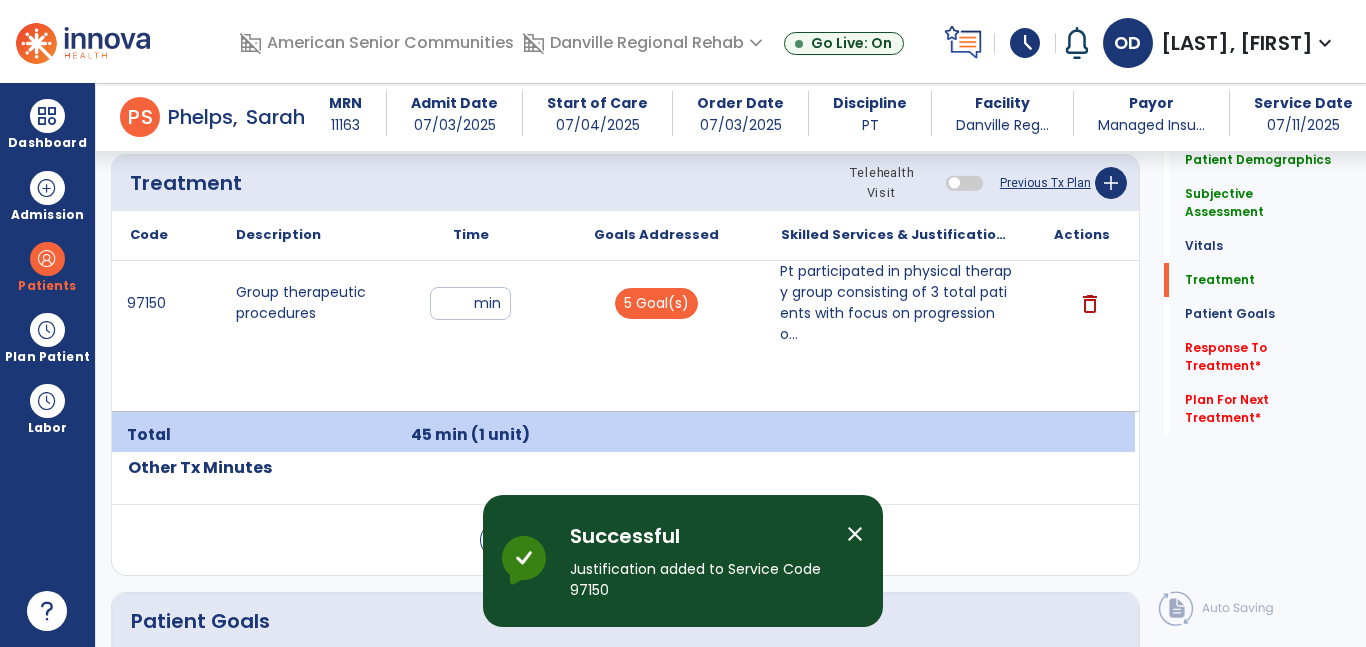 click on "close" at bounding box center (855, 534) 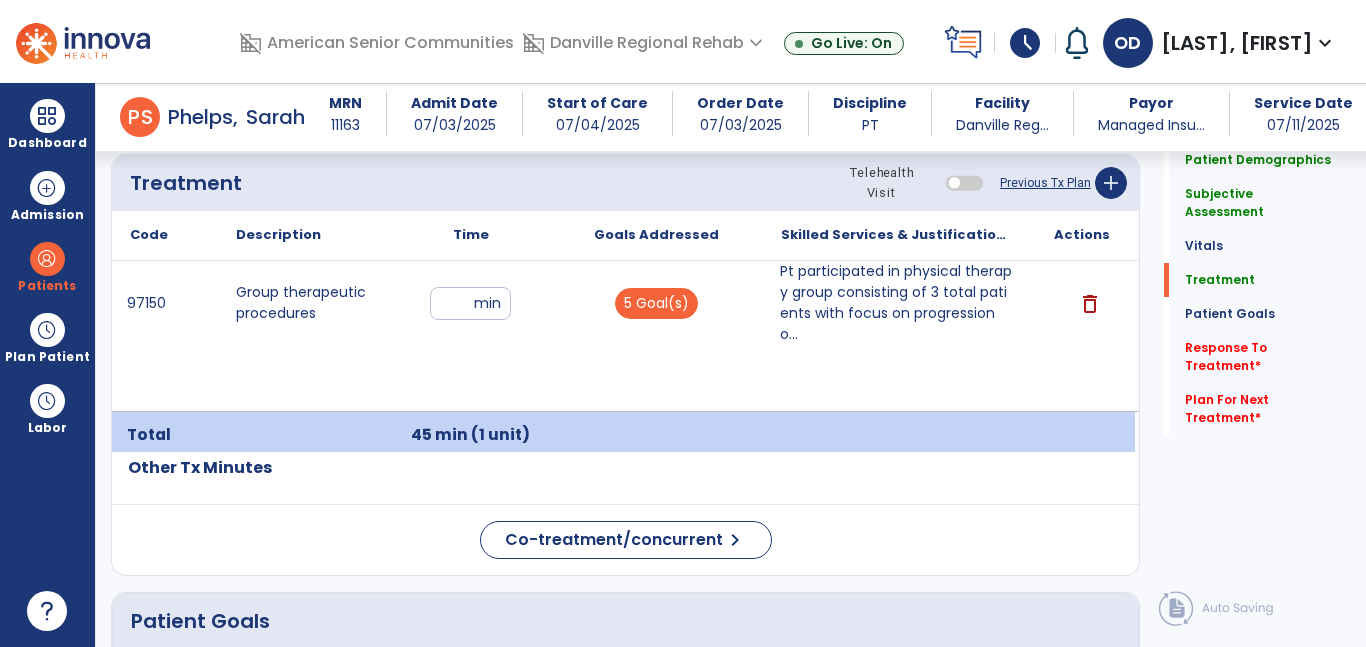 click on "Response To Treatment   *  Response To Treatment   *" 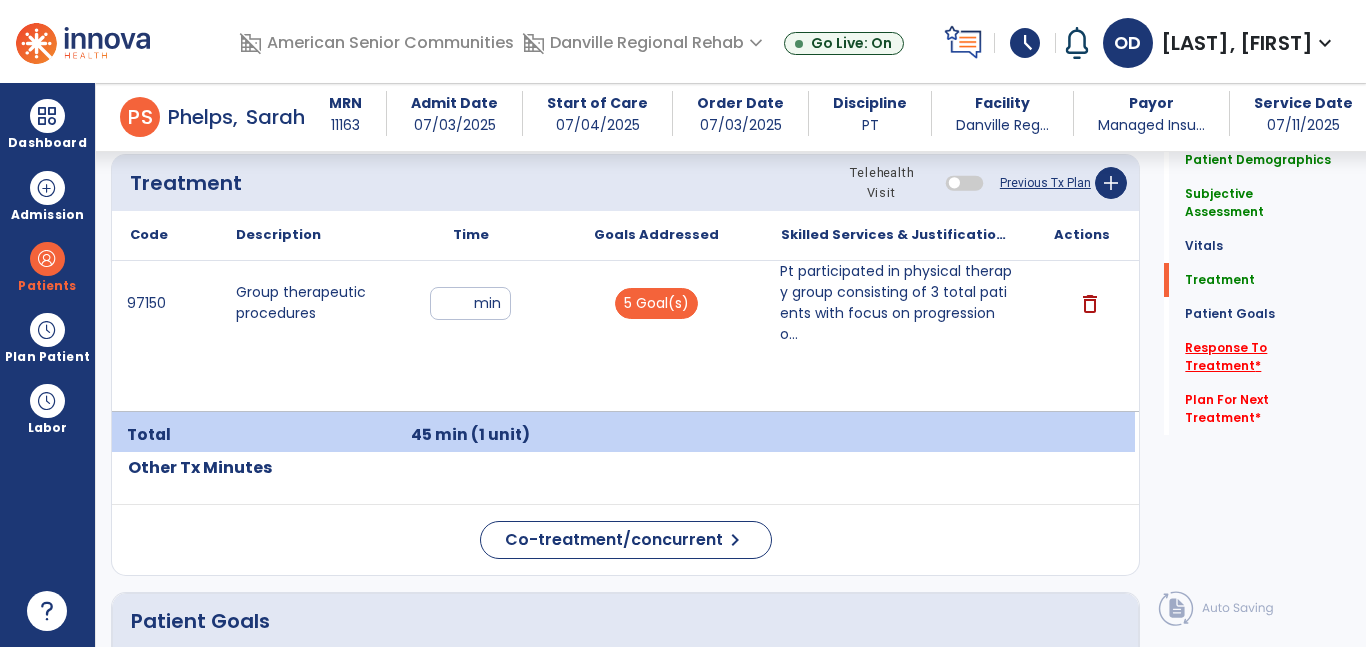 click on "Response To Treatment   *" 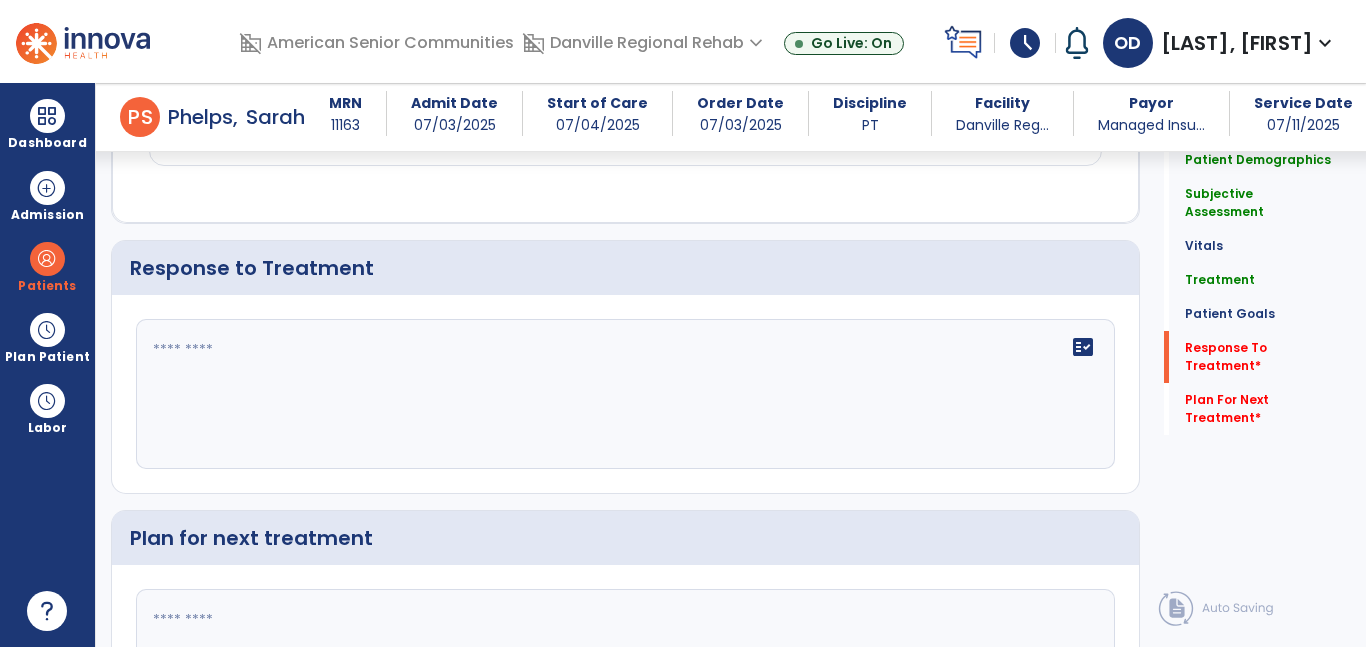 scroll, scrollTop: 3004, scrollLeft: 0, axis: vertical 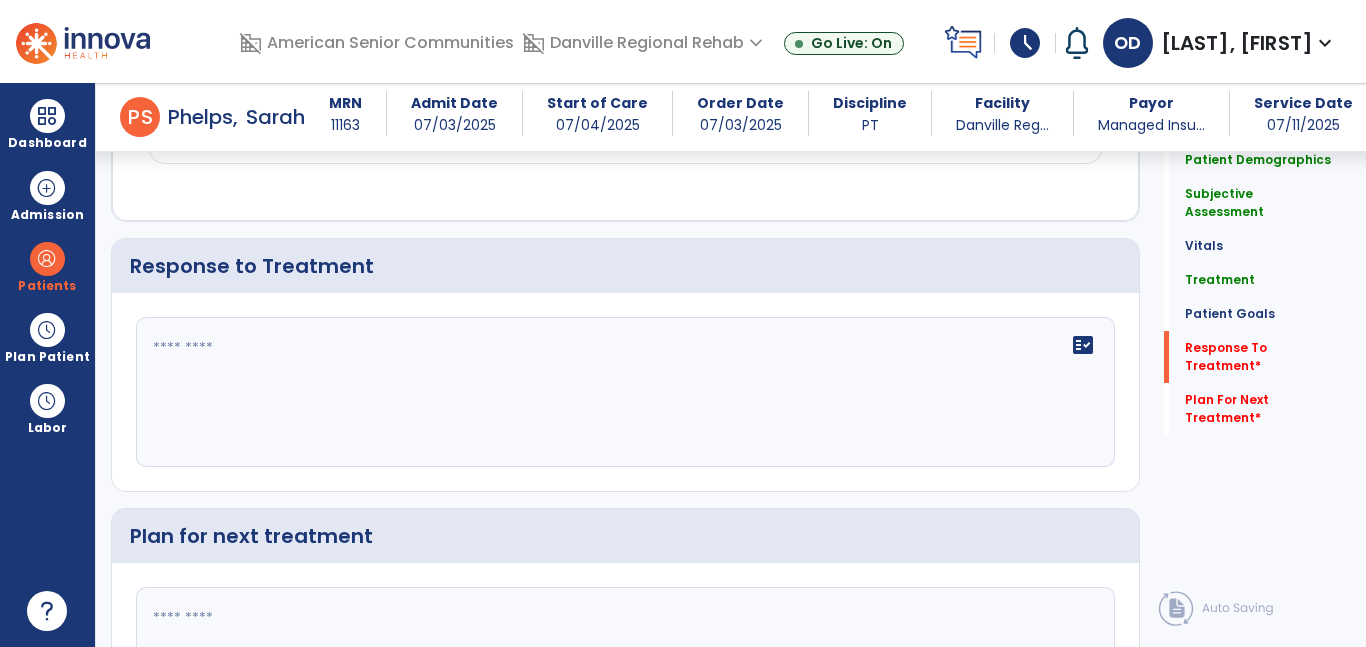 click on "fact_check" 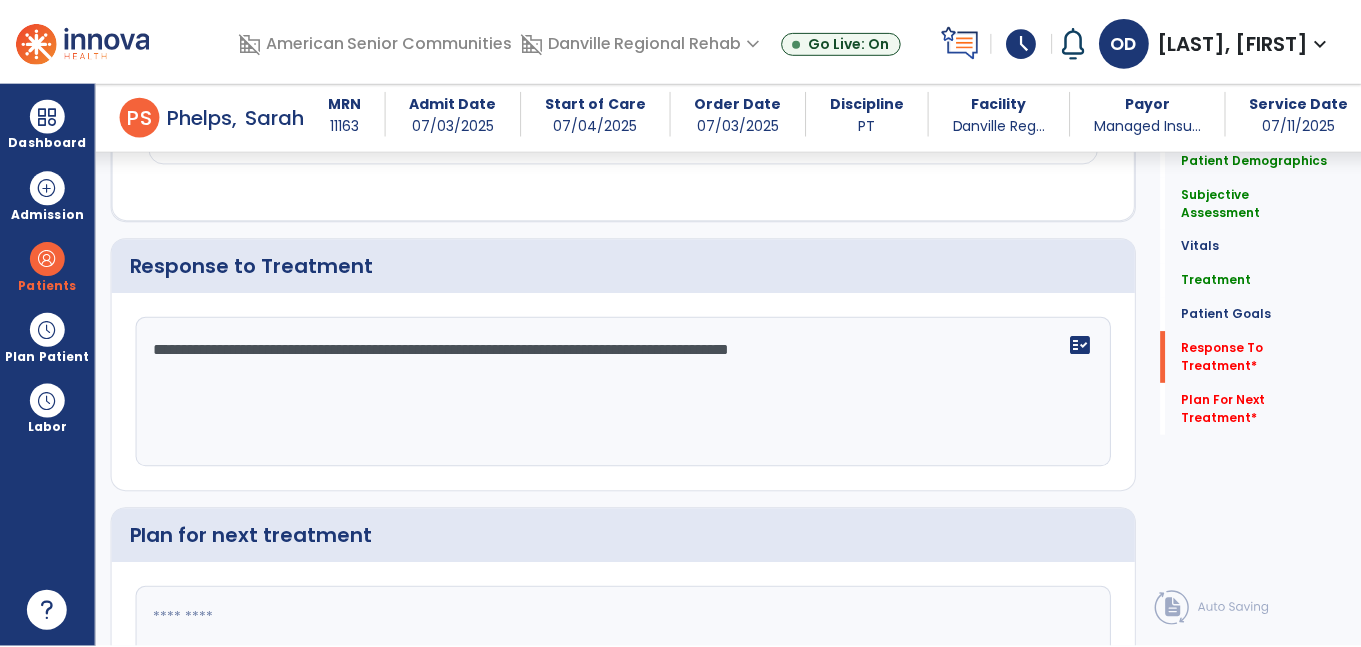 scroll, scrollTop: 3185, scrollLeft: 0, axis: vertical 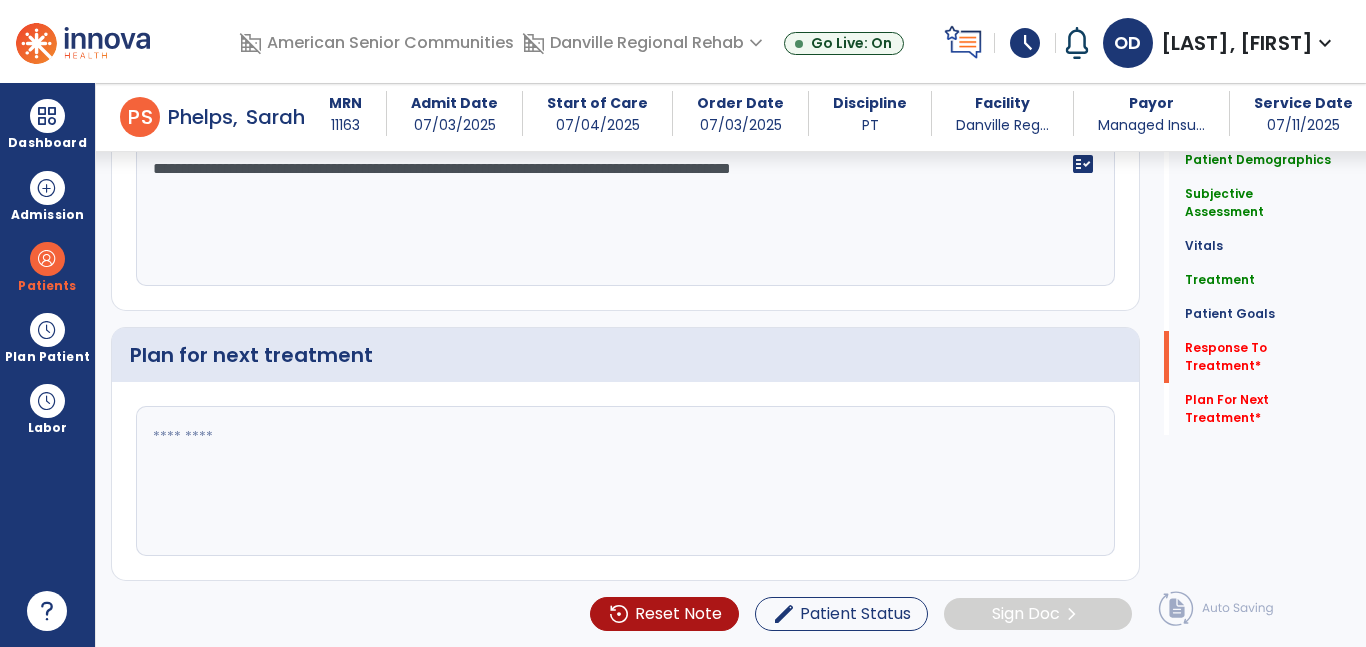 type on "**********" 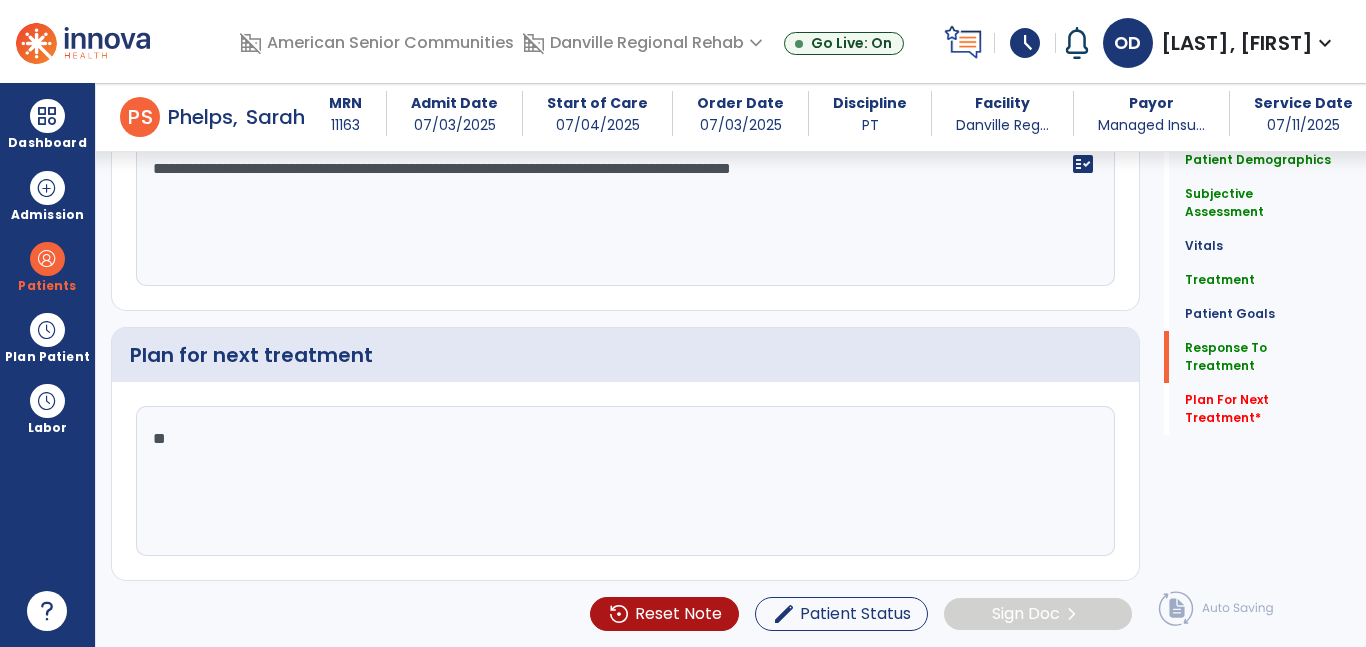type on "*" 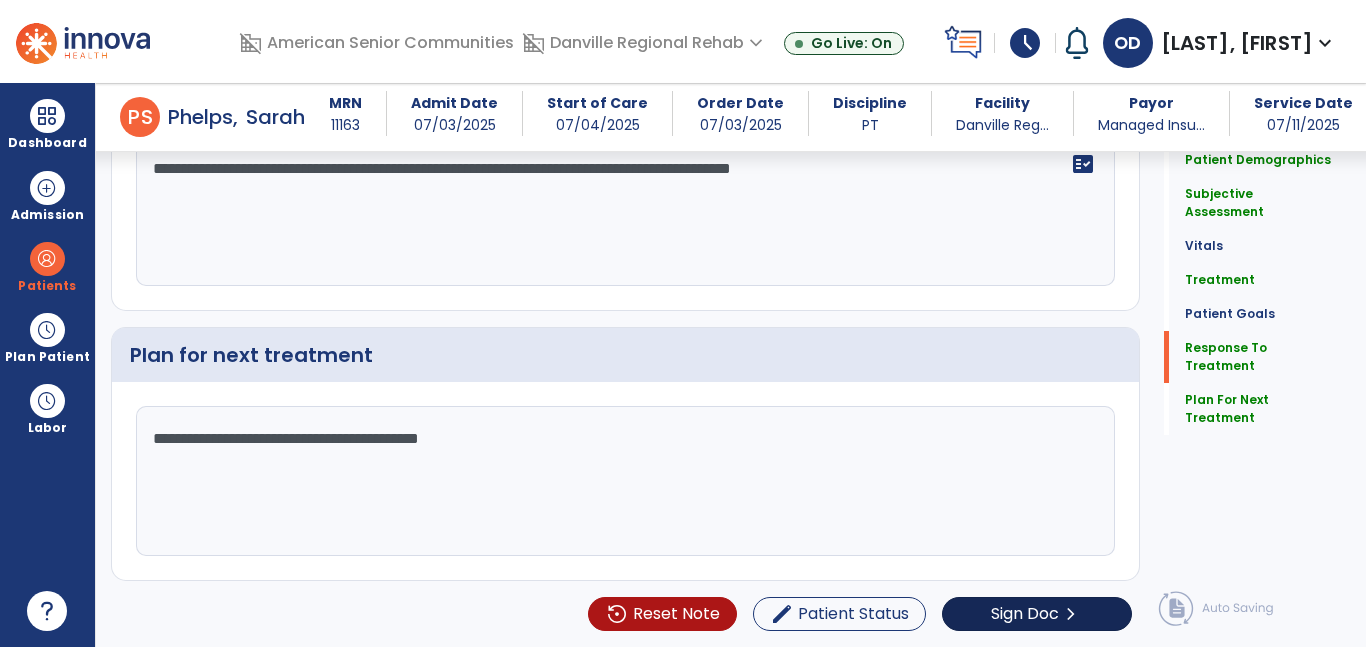 type on "**********" 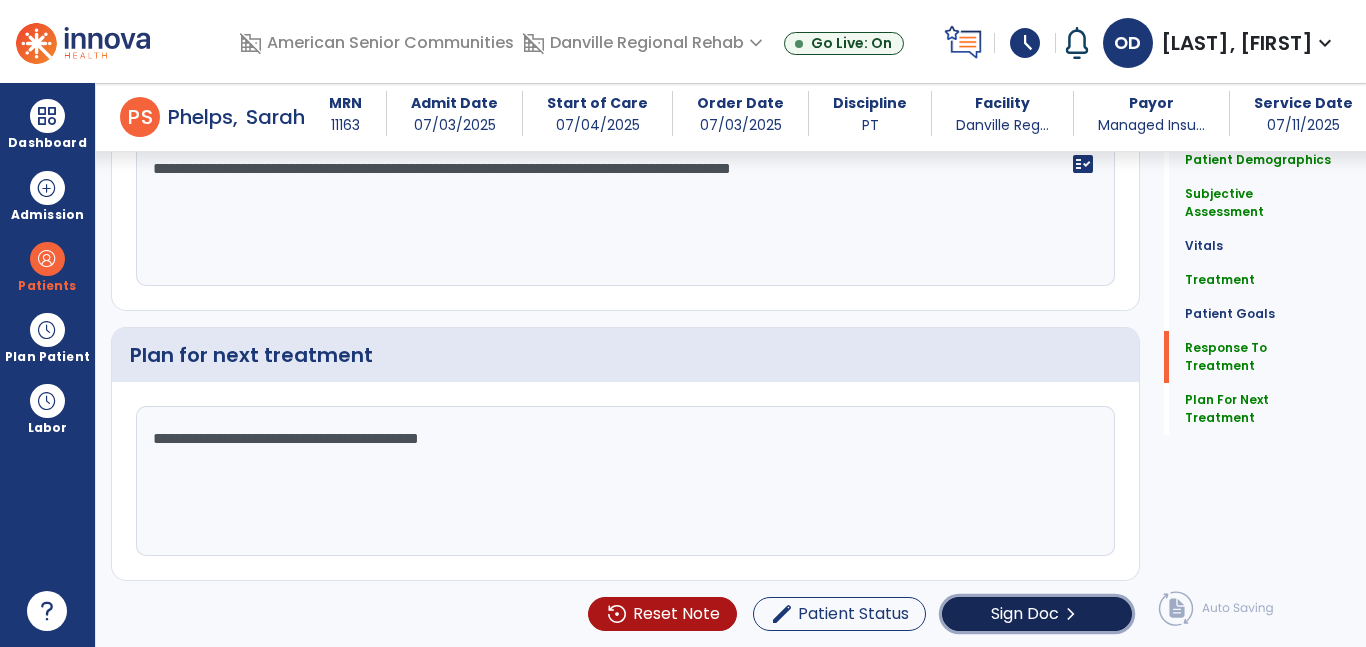 click on "Sign Doc" 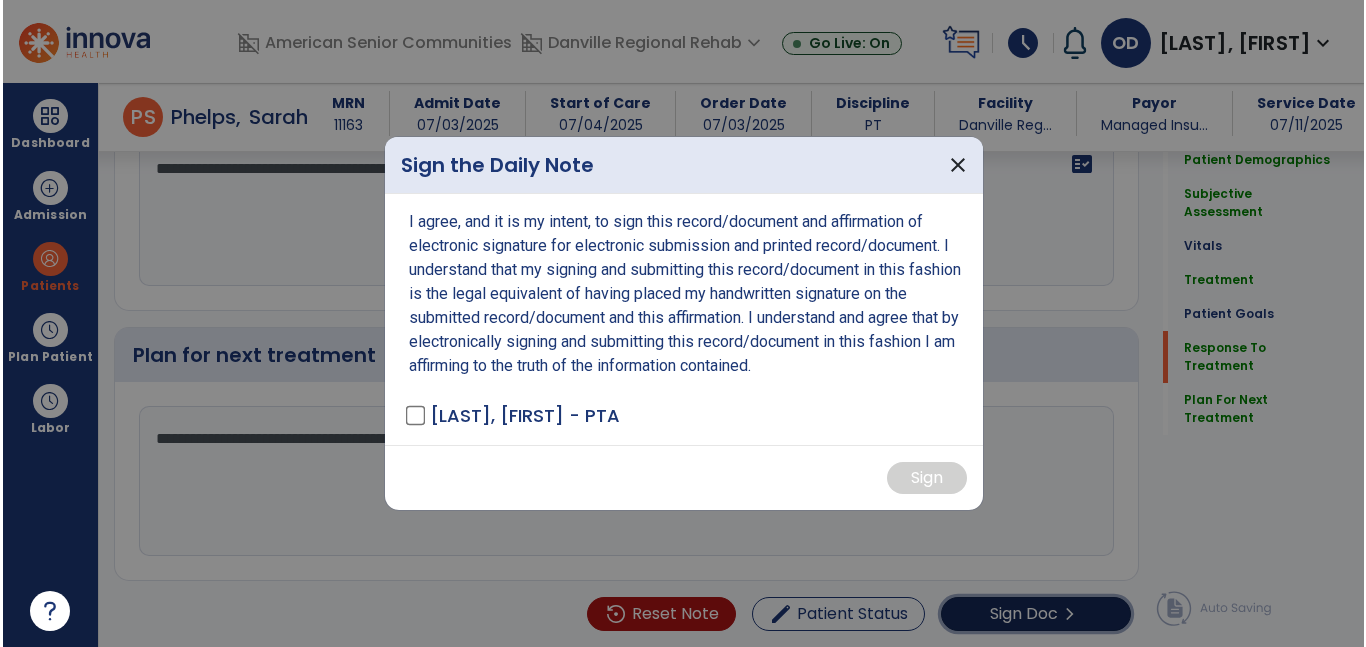 scroll, scrollTop: 3185, scrollLeft: 0, axis: vertical 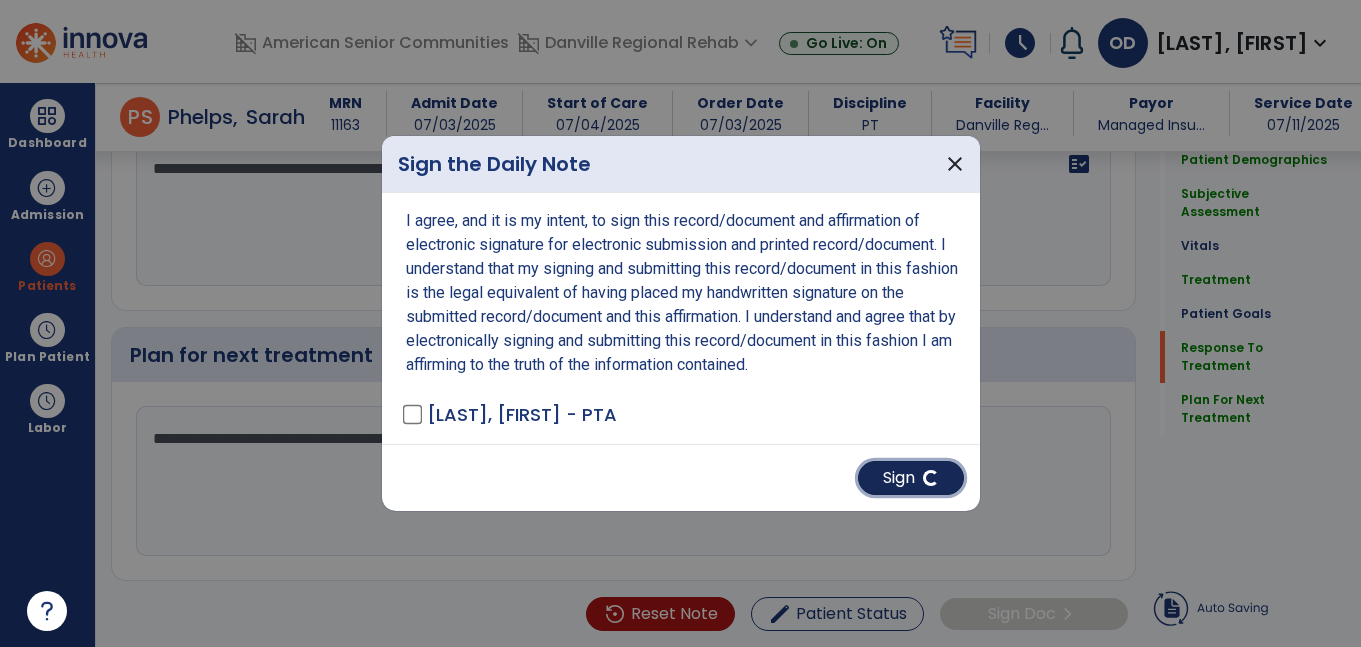 click on "Sign" at bounding box center [911, 478] 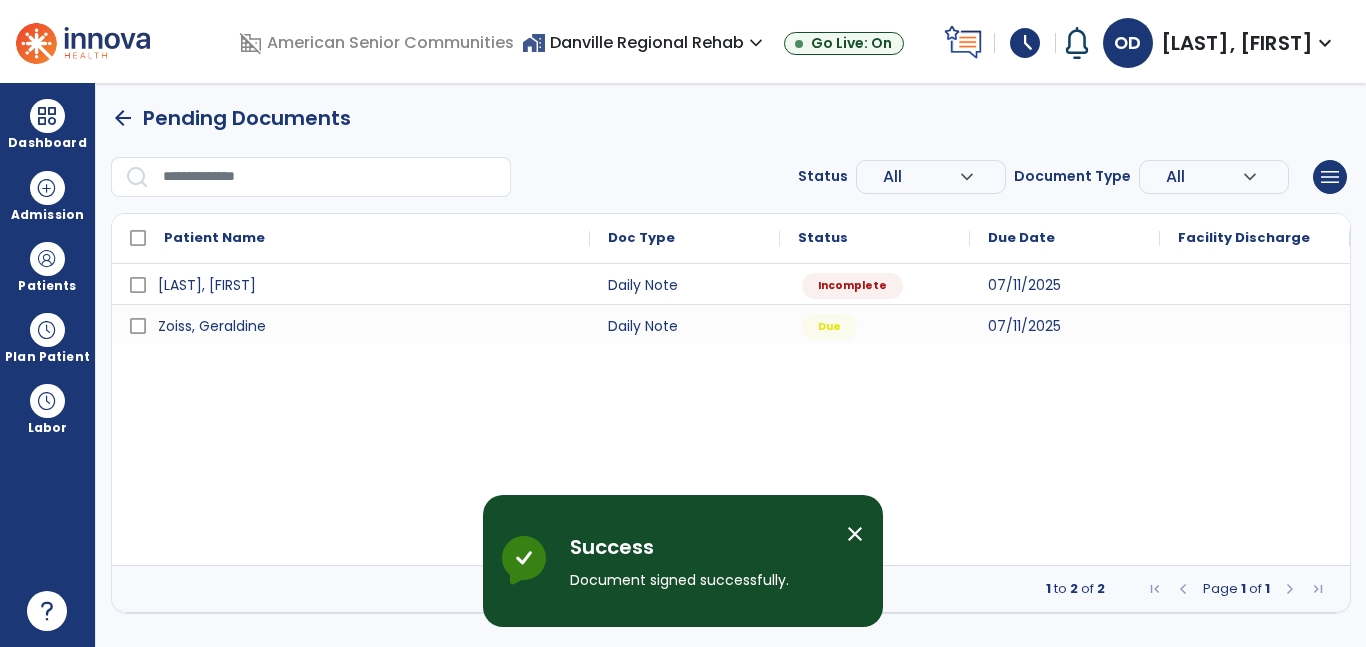 scroll, scrollTop: 0, scrollLeft: 0, axis: both 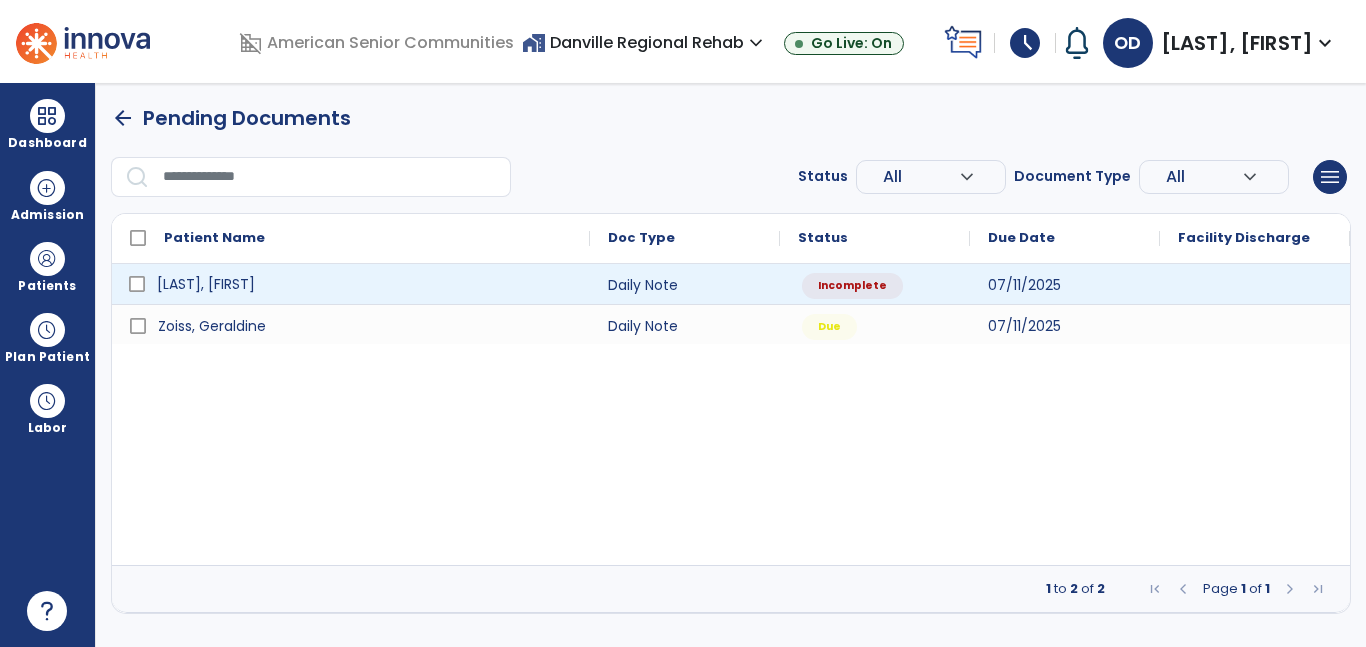 click on "[LAST], [FIRST]" at bounding box center (351, 284) 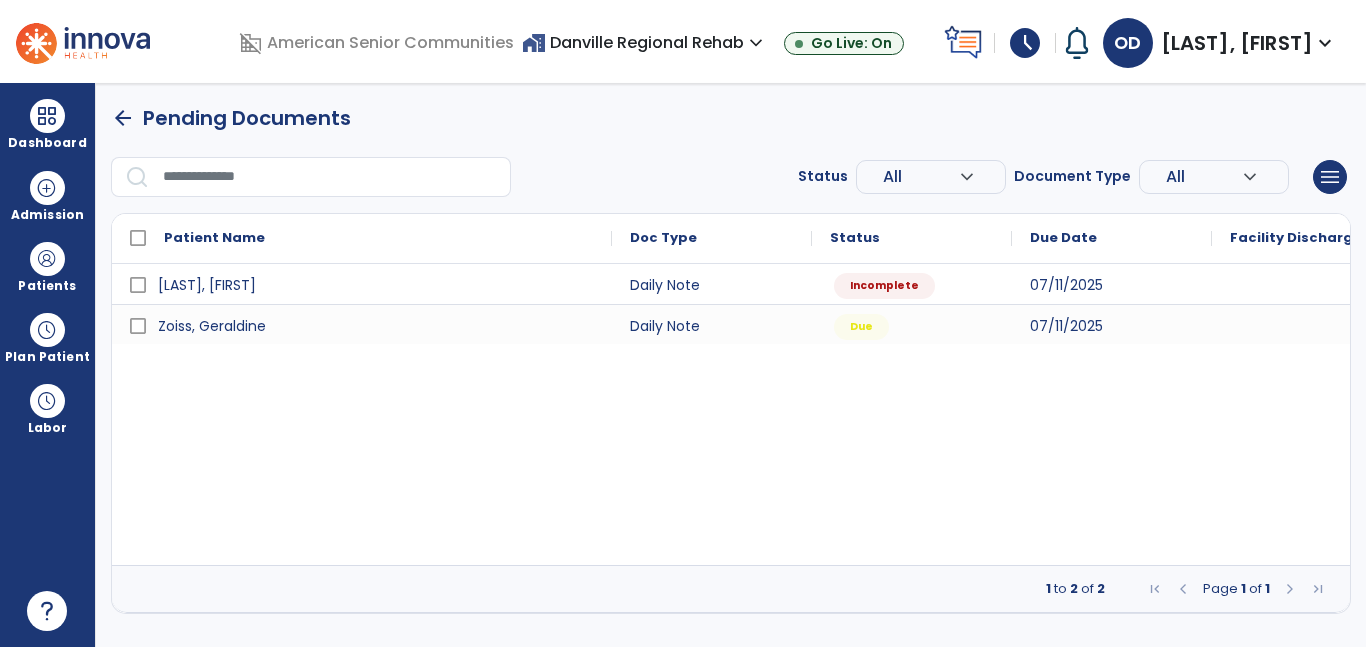 select on "*" 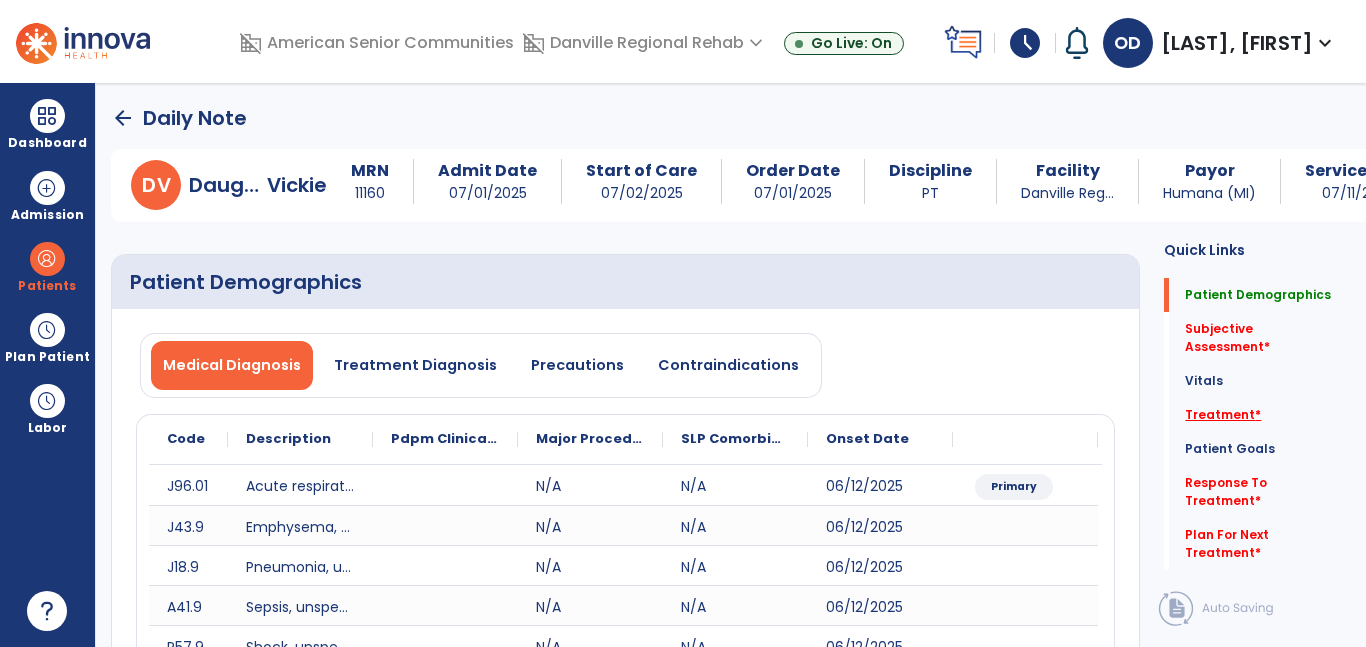 click on "Treatment   *" 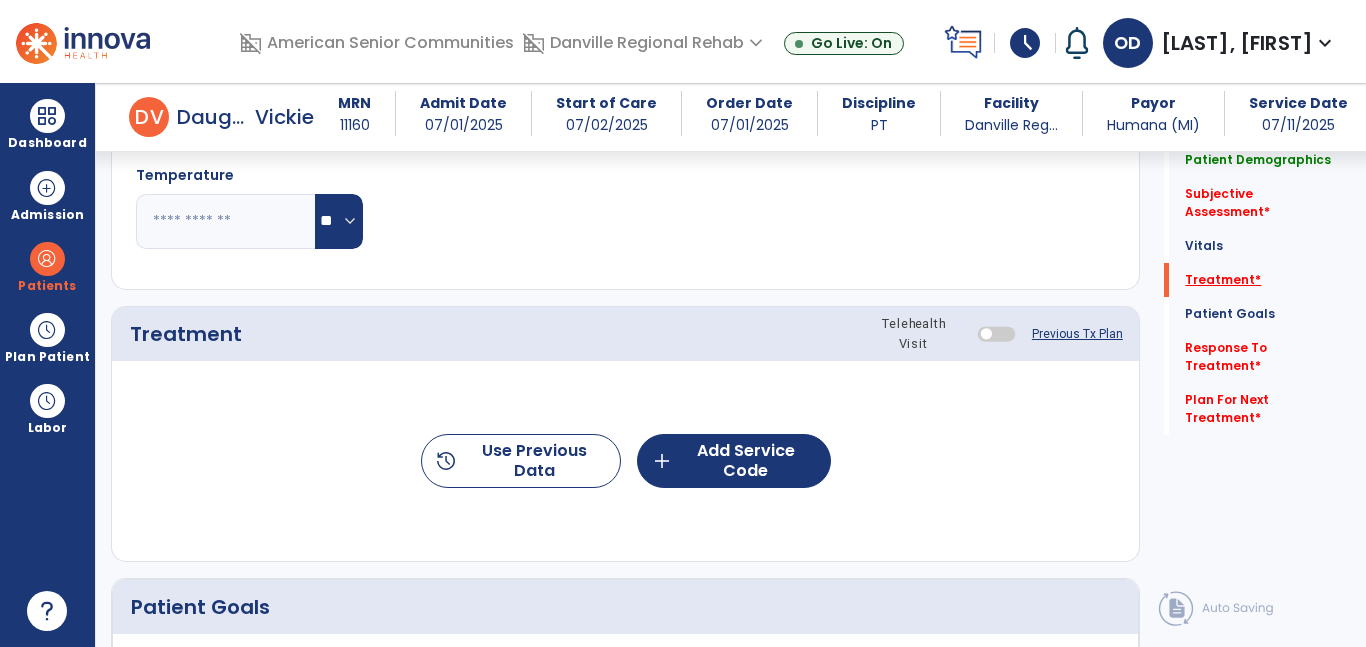 scroll, scrollTop: 1191, scrollLeft: 0, axis: vertical 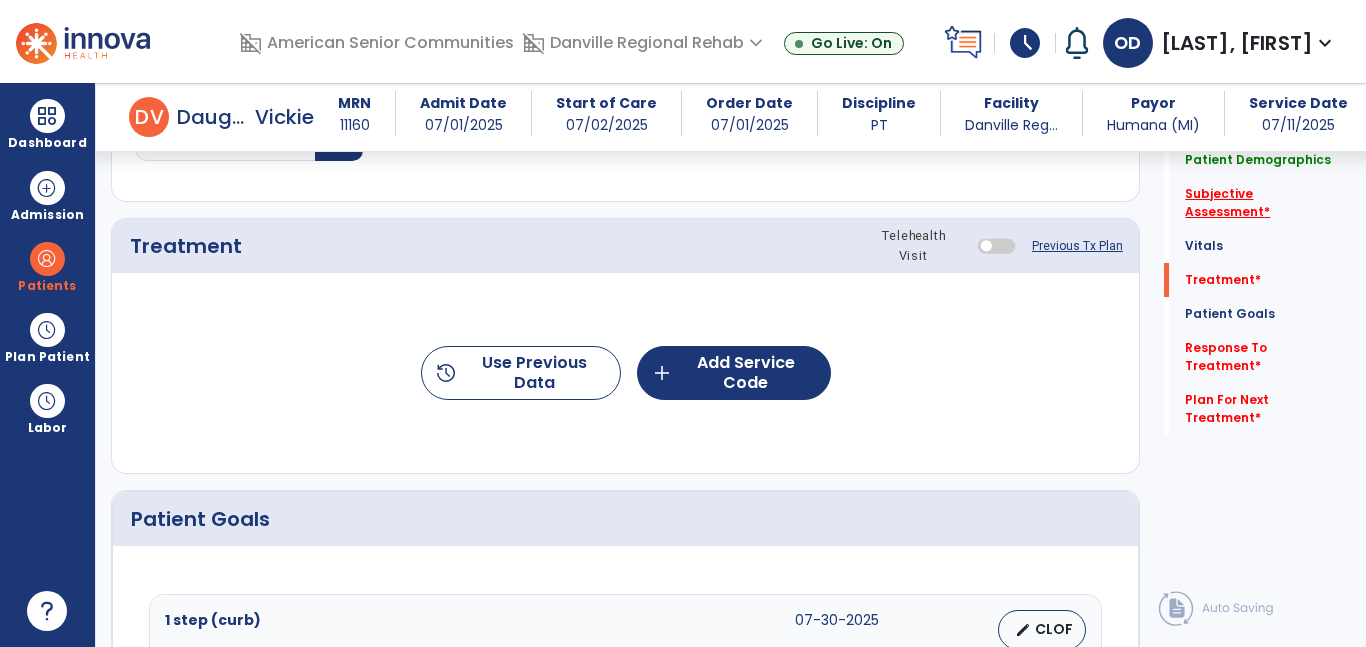 click on "Subjective Assessment   *" 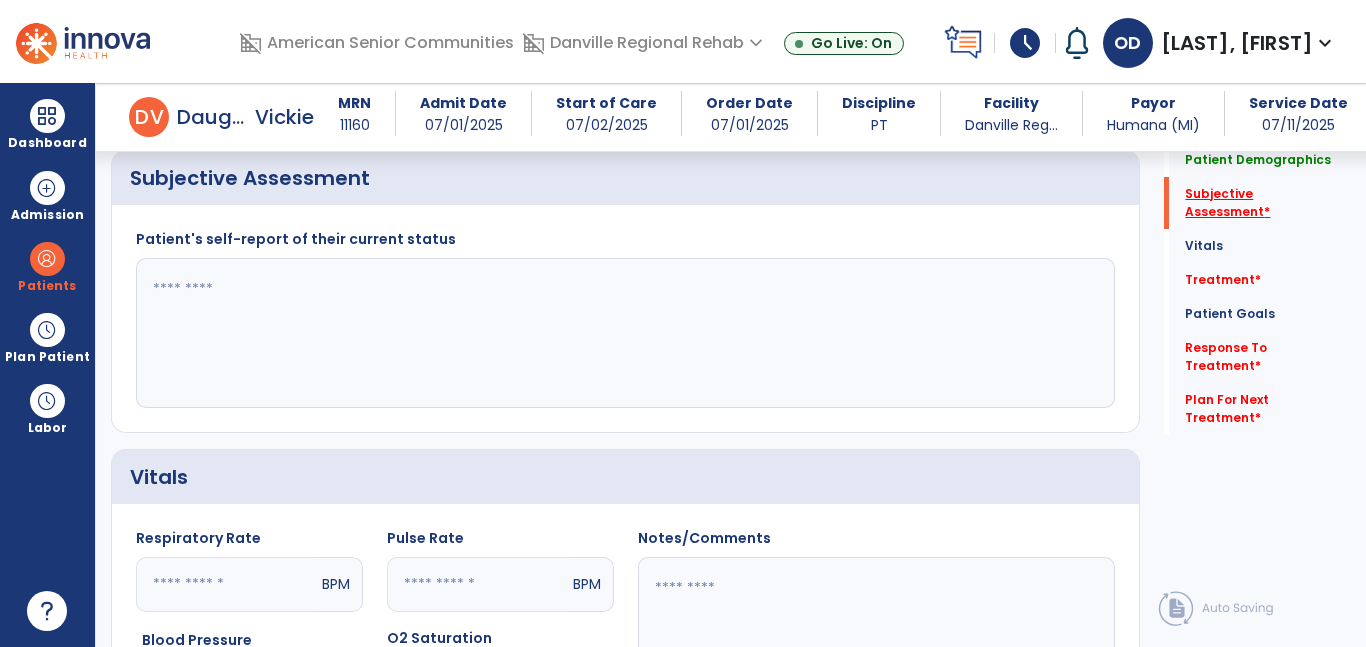 scroll, scrollTop: 464, scrollLeft: 0, axis: vertical 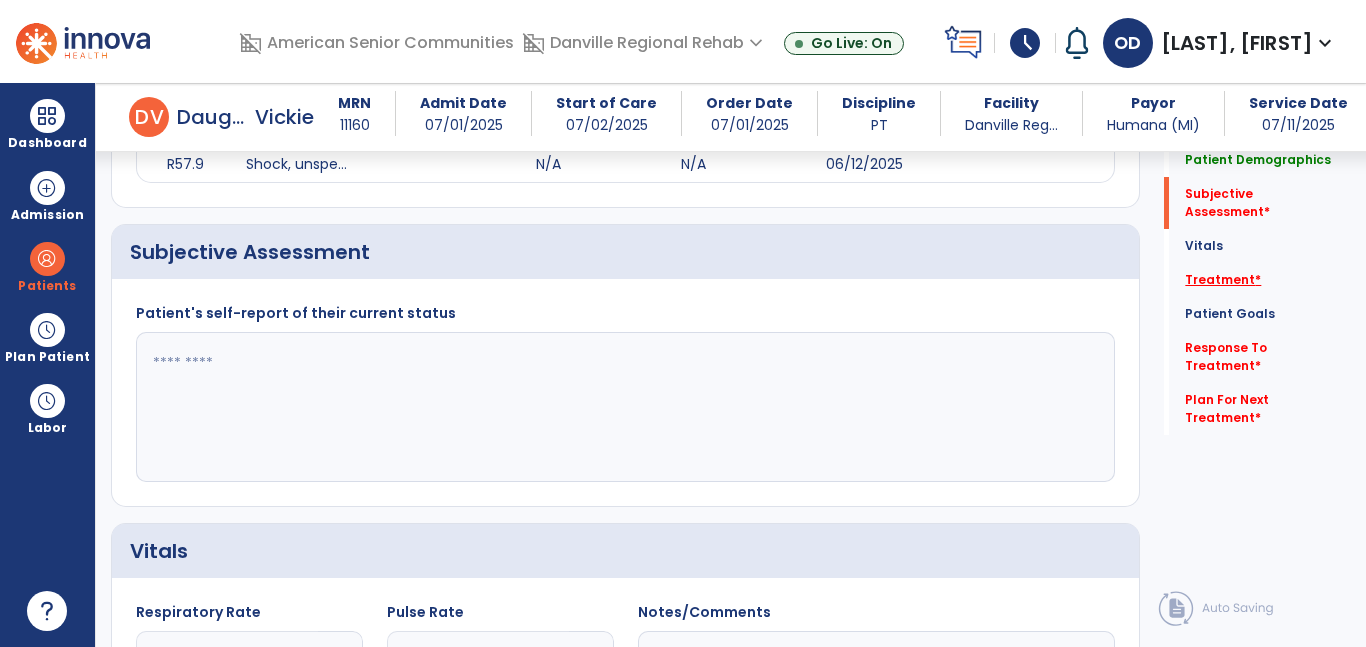 click on "Treatment   *" 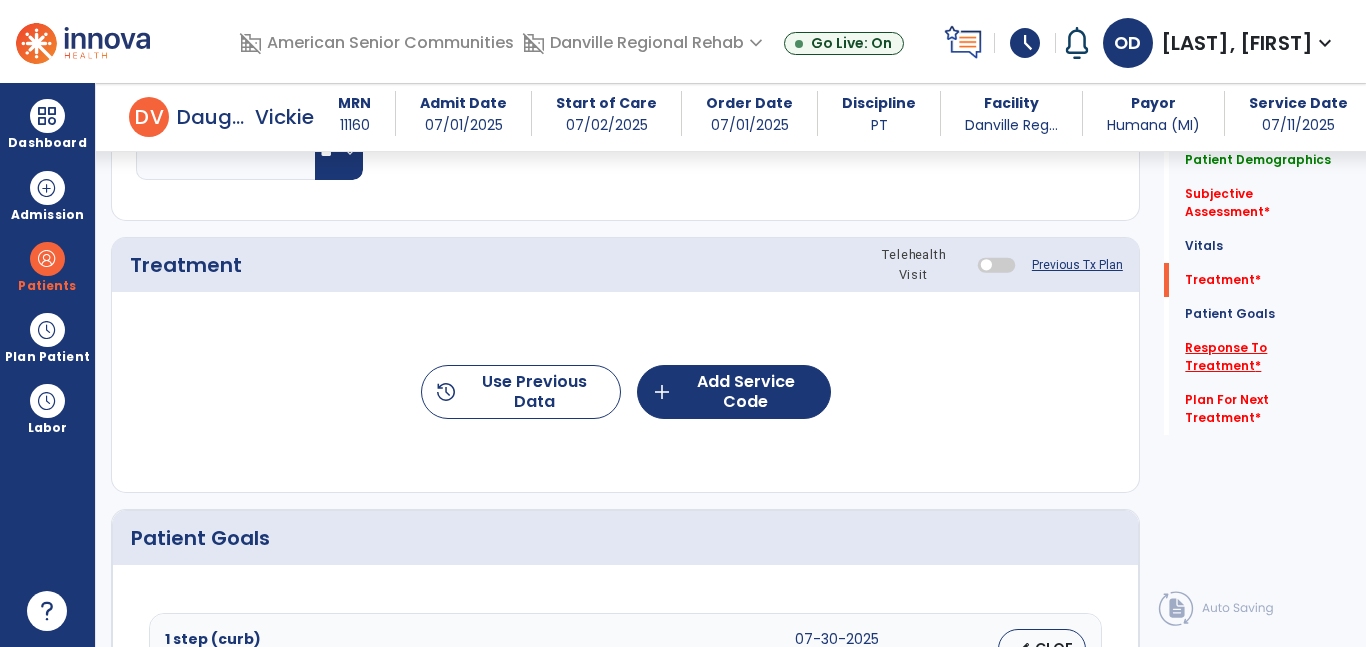 click on "Response To Treatment   *" 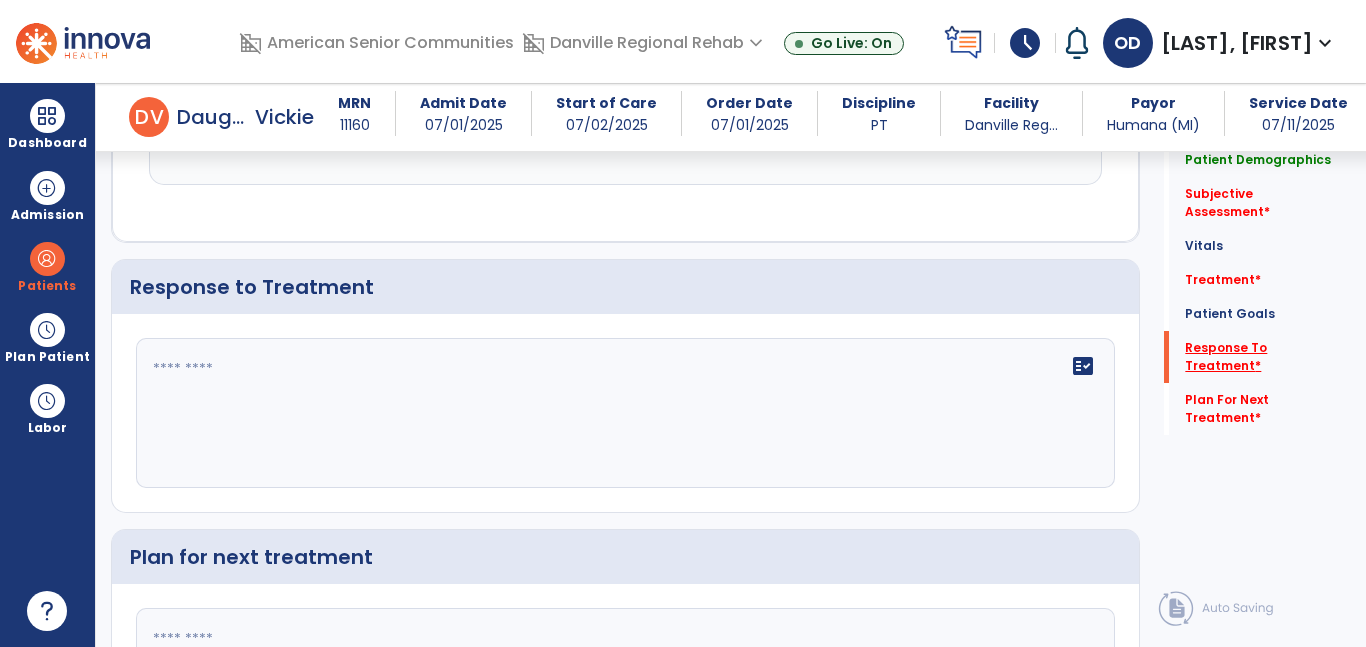 scroll, scrollTop: 3129, scrollLeft: 0, axis: vertical 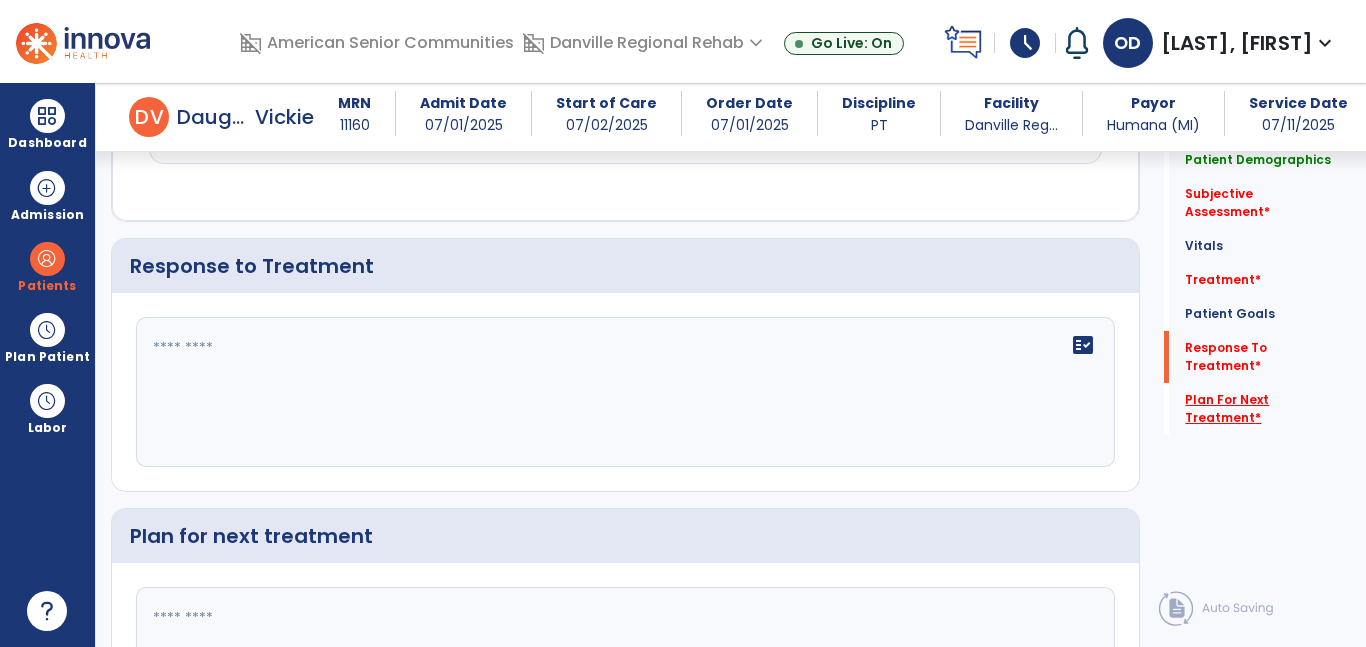 click on "Plan For Next Treatment   *" 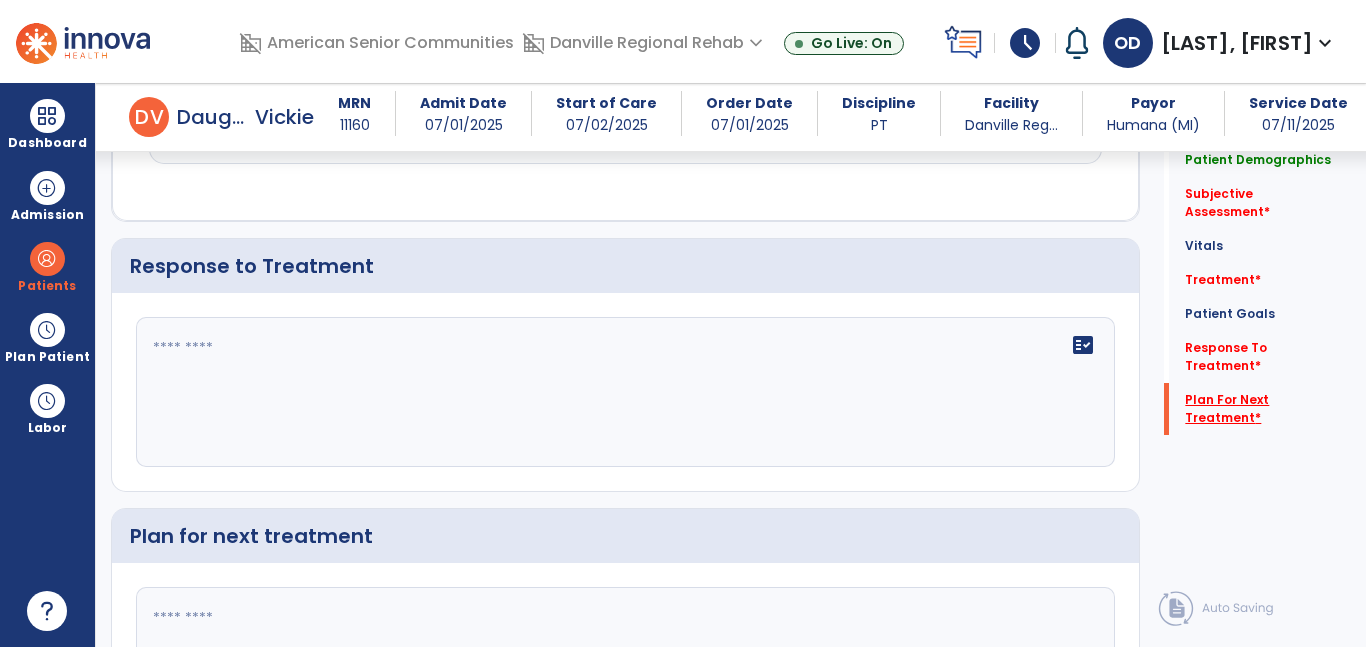 scroll, scrollTop: 3310, scrollLeft: 0, axis: vertical 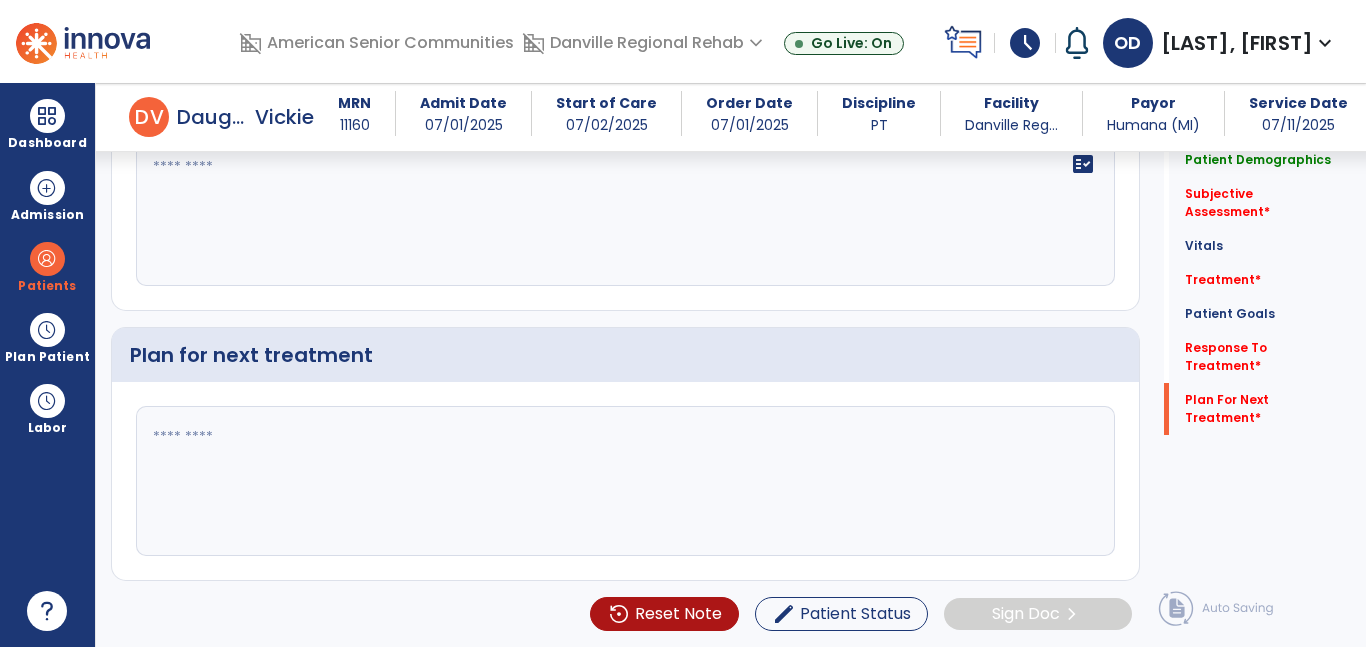 click on "Subjective Assessment   *  Subjective Assessment   *" 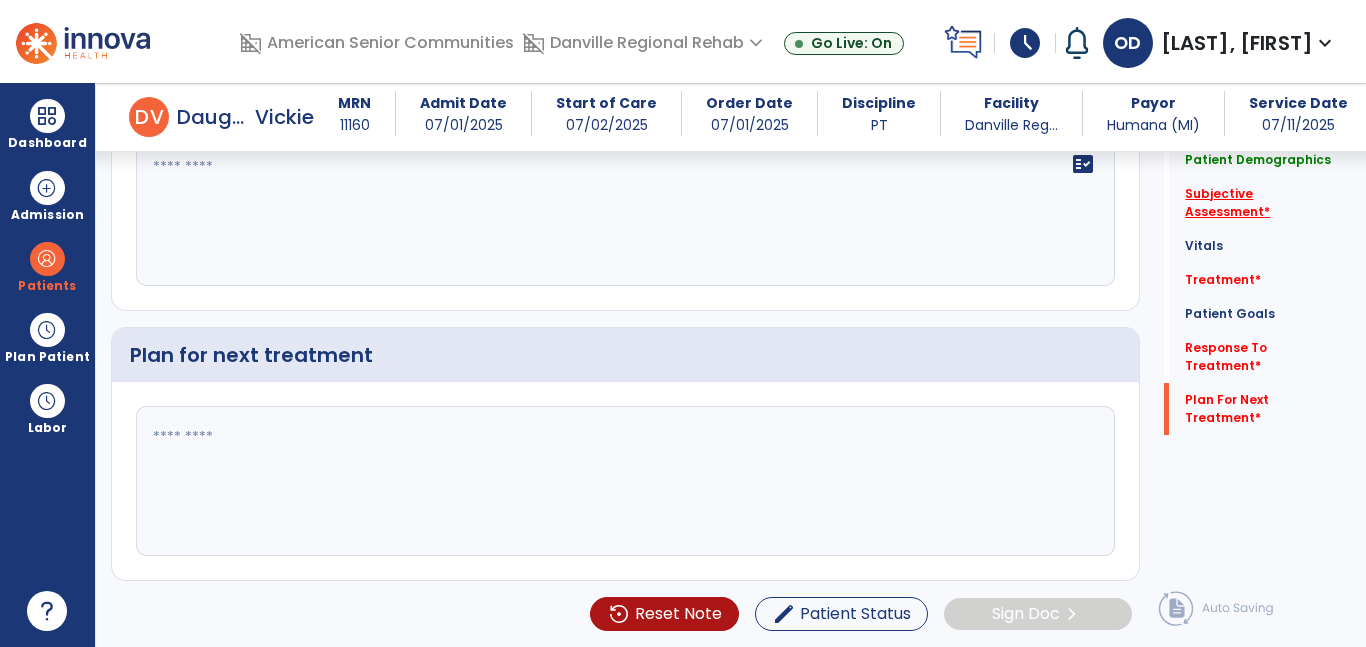 click on "Subjective Assessment   *" 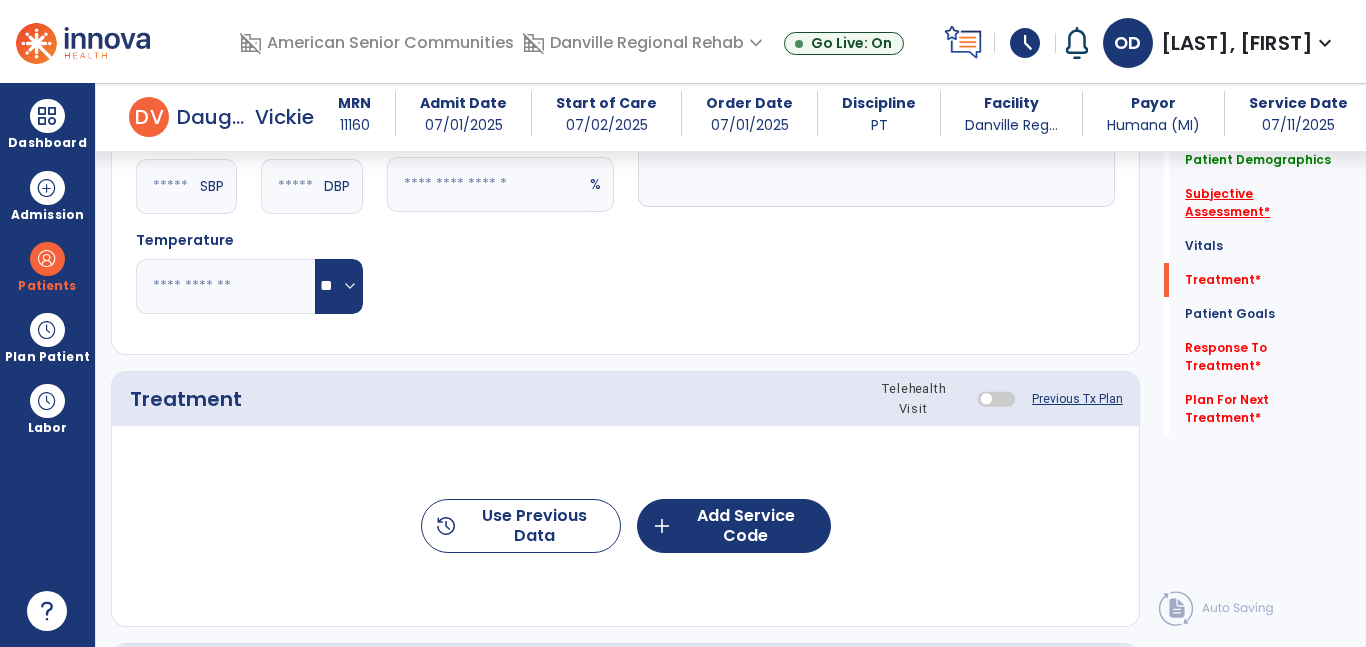 scroll, scrollTop: 464, scrollLeft: 0, axis: vertical 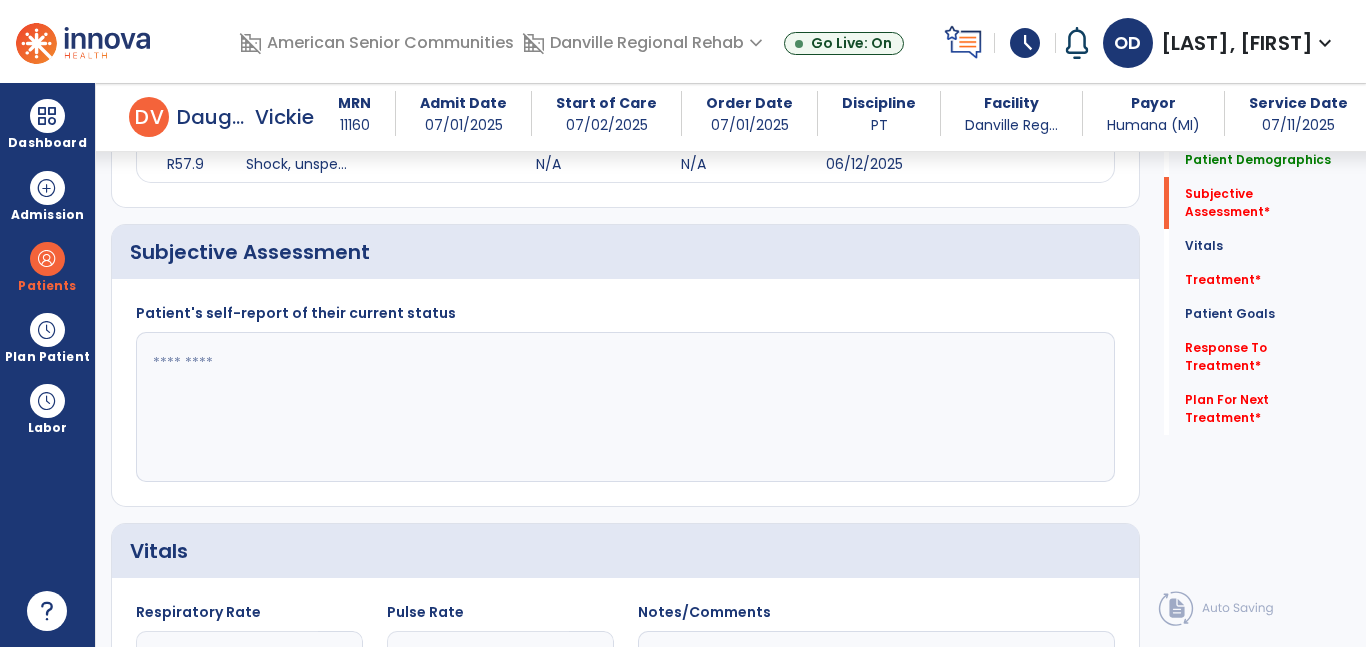 click 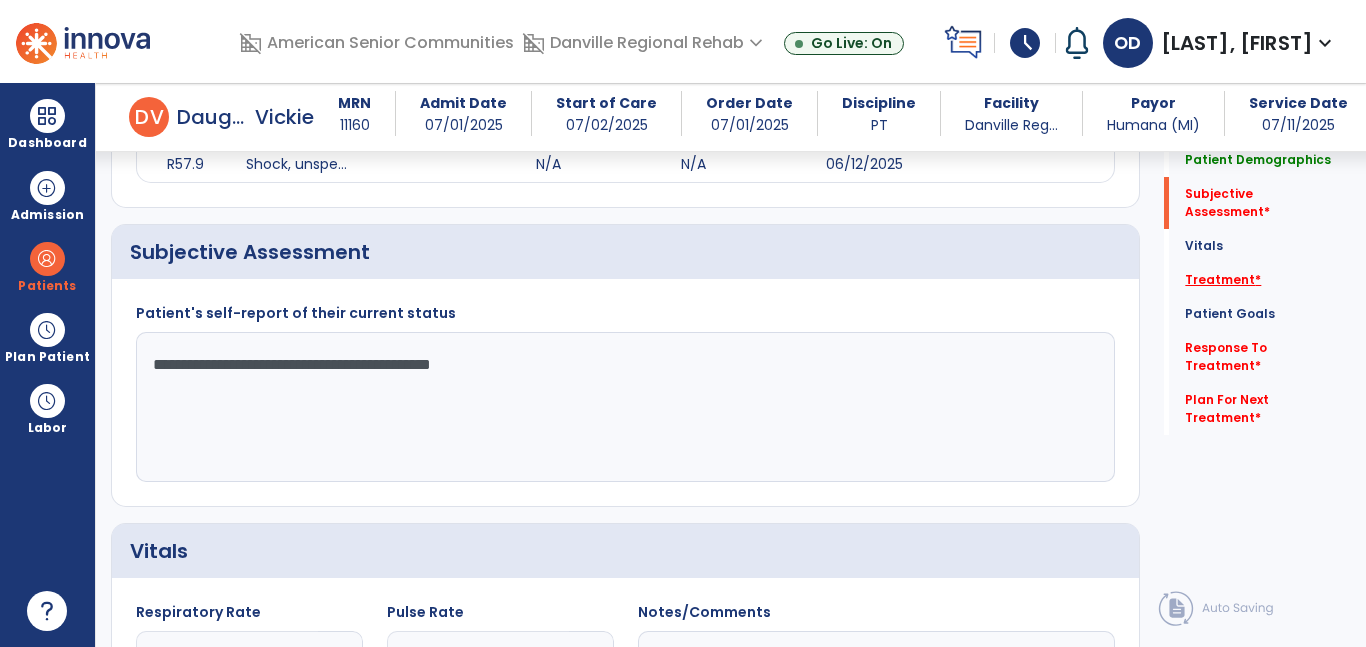 type on "**********" 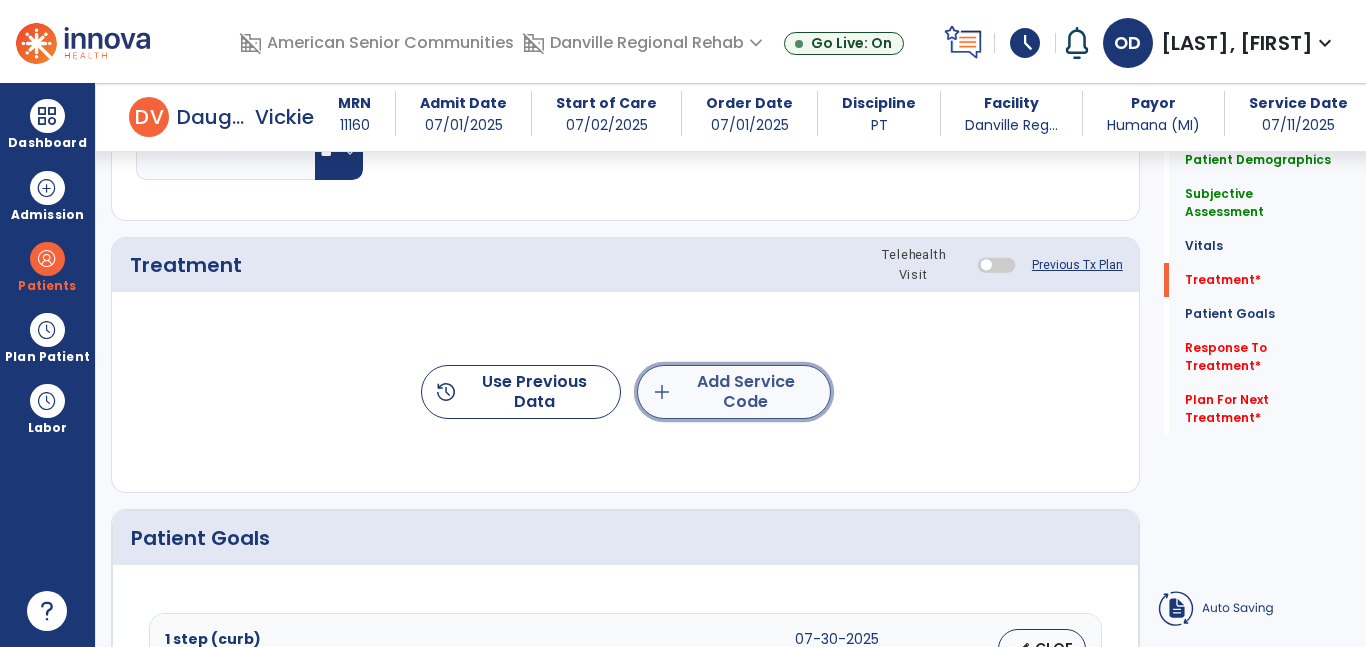 click on "add  Add Service Code" 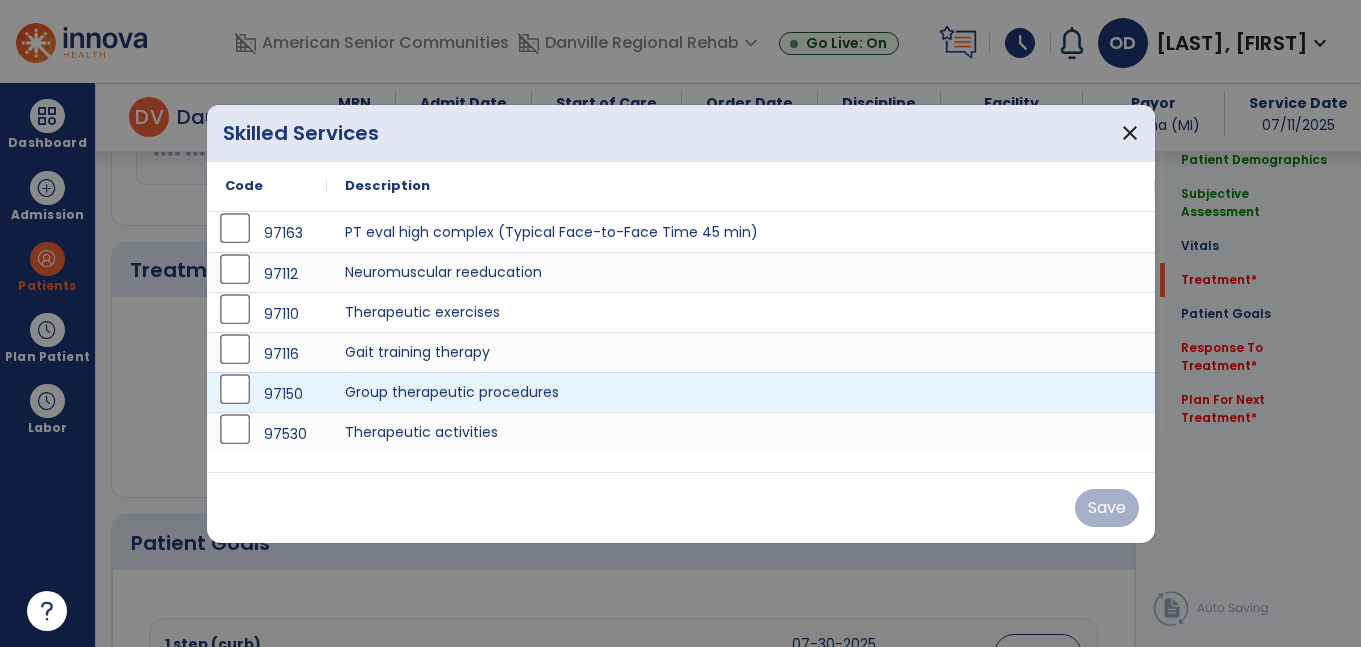 scroll, scrollTop: 1172, scrollLeft: 0, axis: vertical 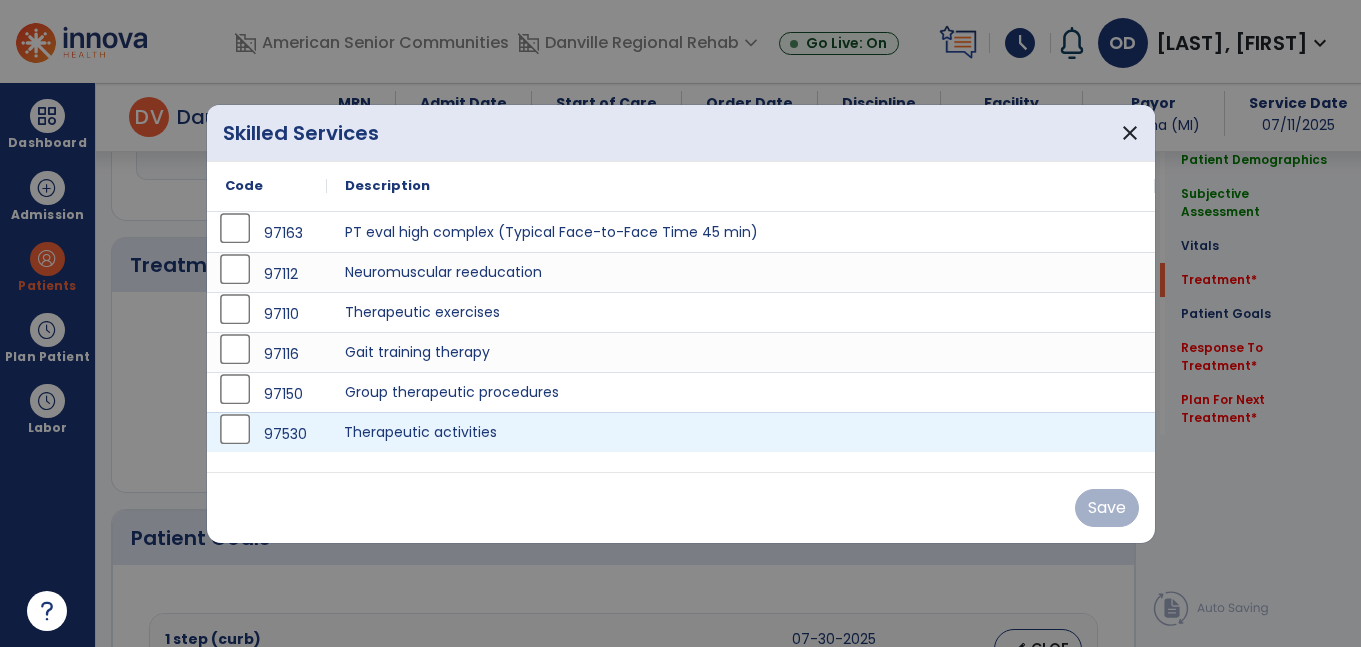 click on "Therapeutic activities" at bounding box center [741, 432] 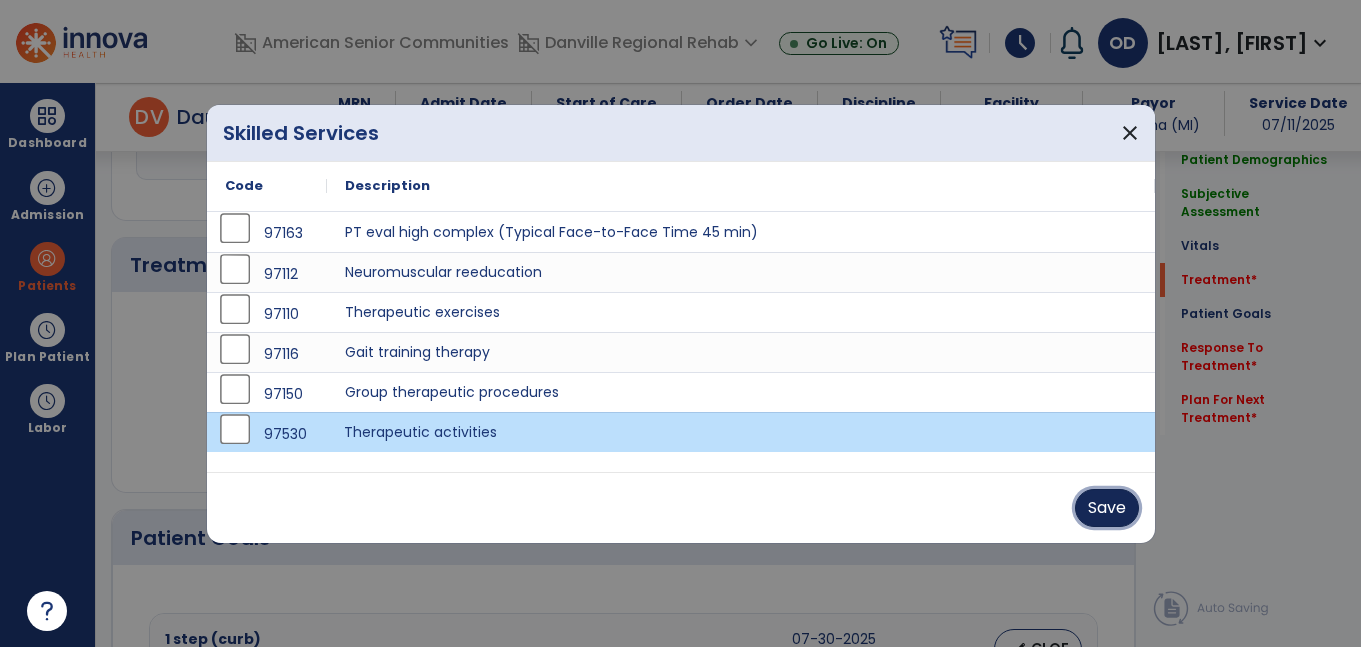 click on "Save" at bounding box center [1107, 508] 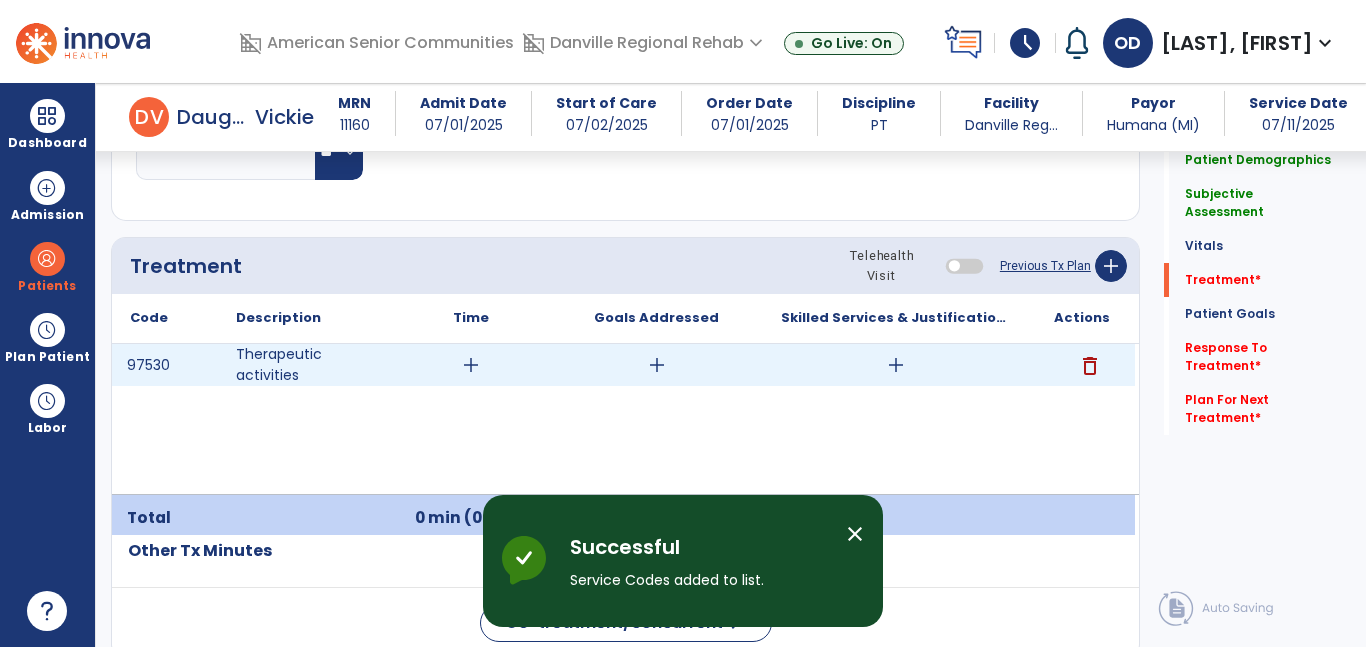 click on "add" at bounding box center (471, 365) 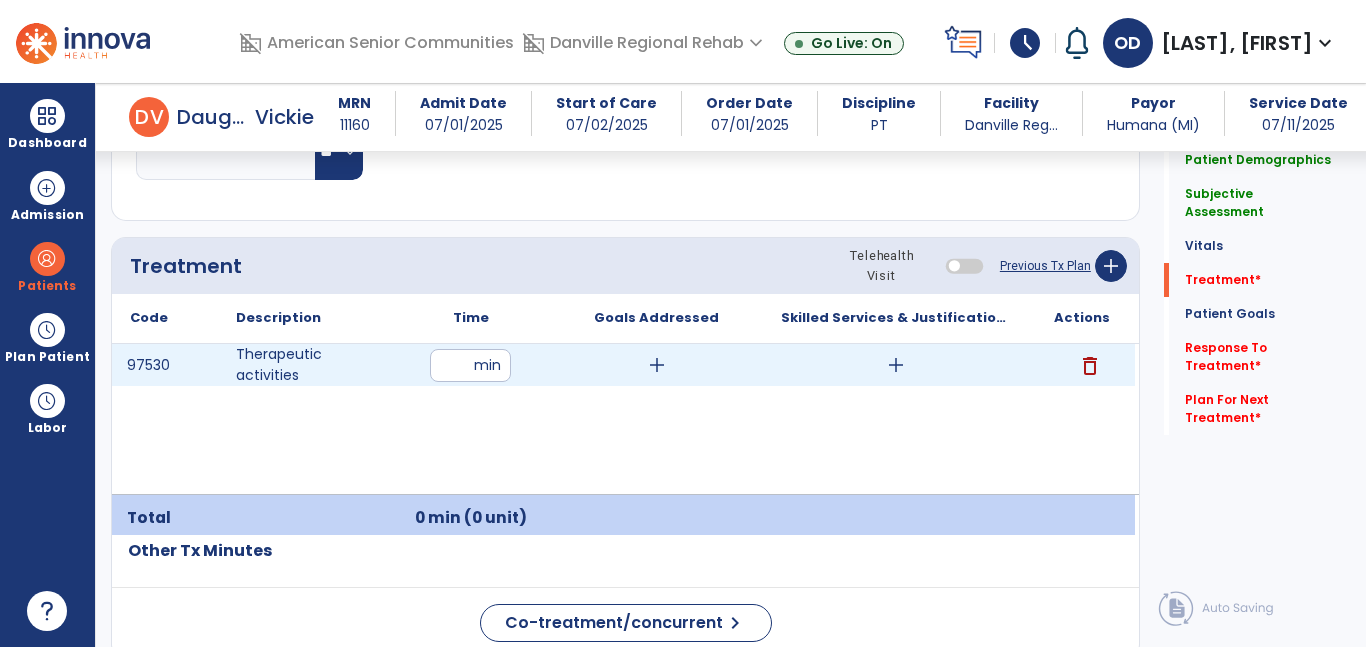 type on "**" 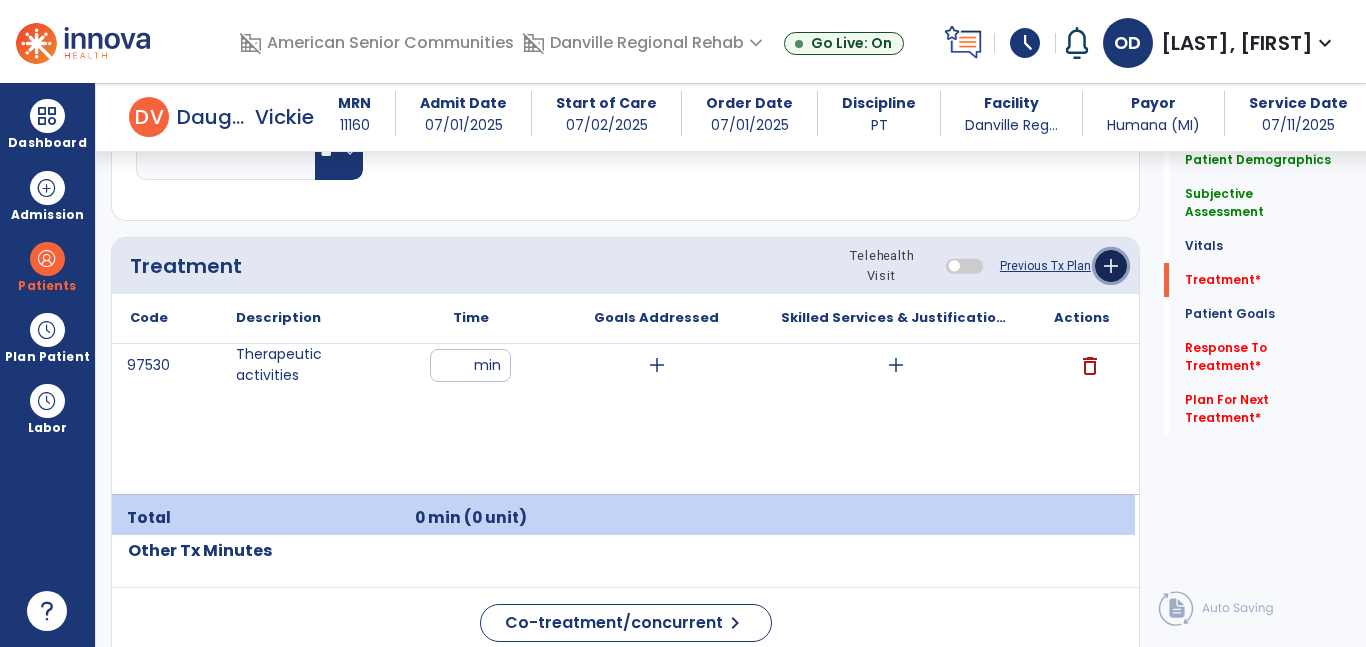 click on "add" 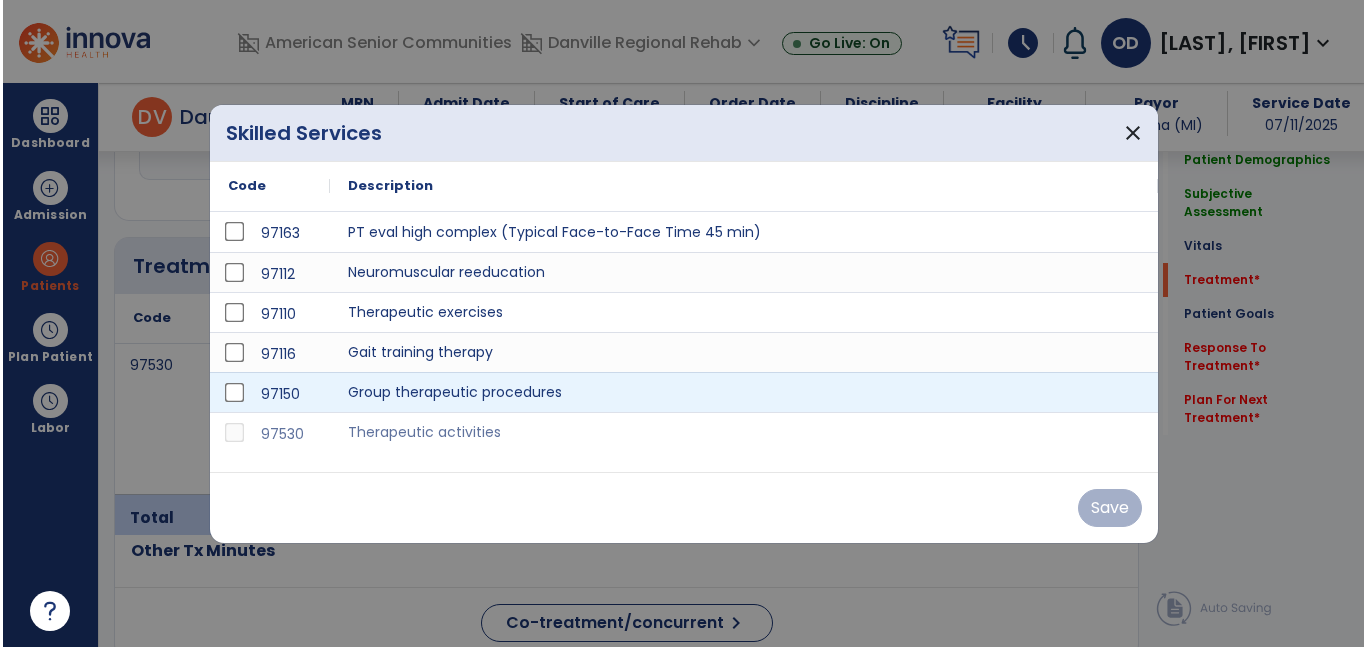 scroll, scrollTop: 1172, scrollLeft: 0, axis: vertical 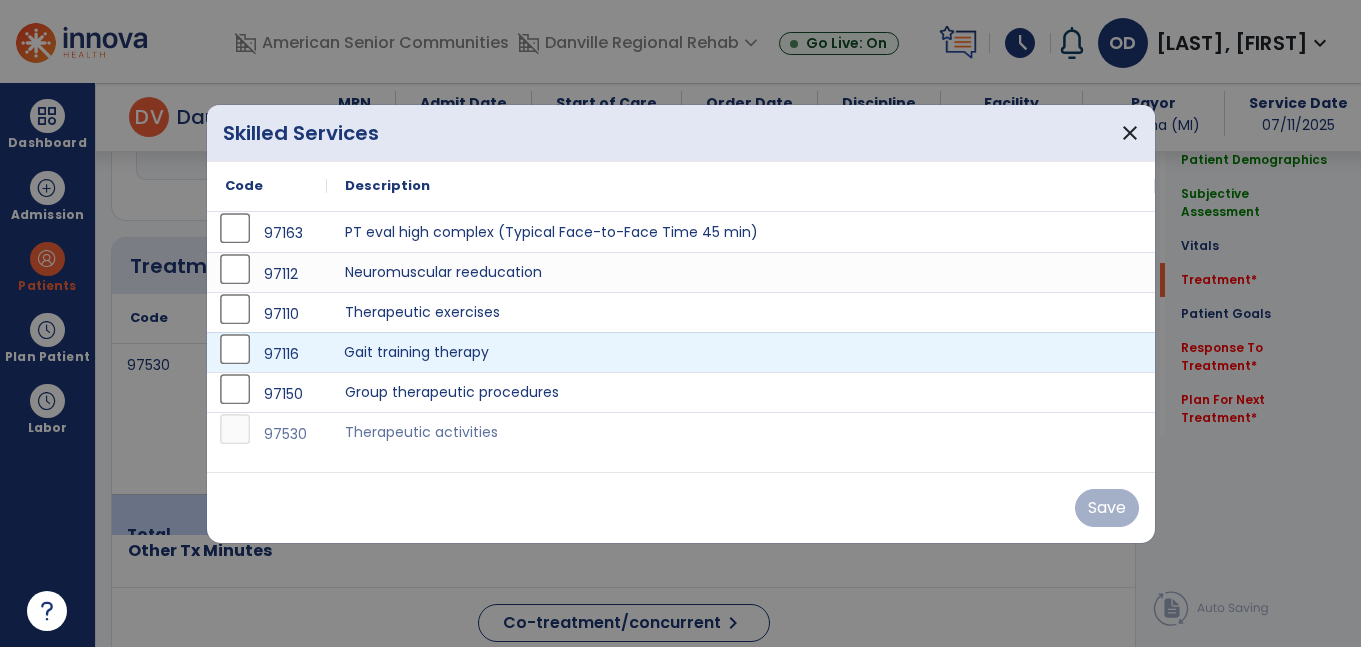 click on "Gait training therapy" at bounding box center [741, 352] 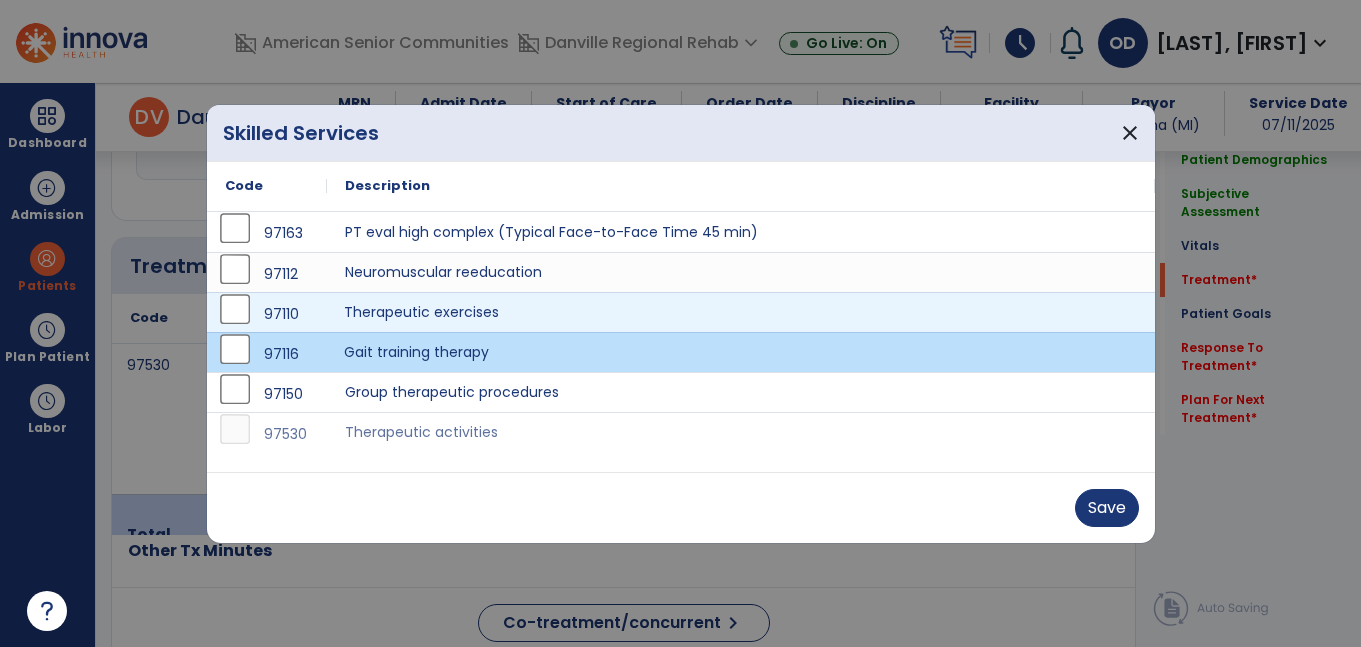 click on "Therapeutic exercises" at bounding box center (741, 312) 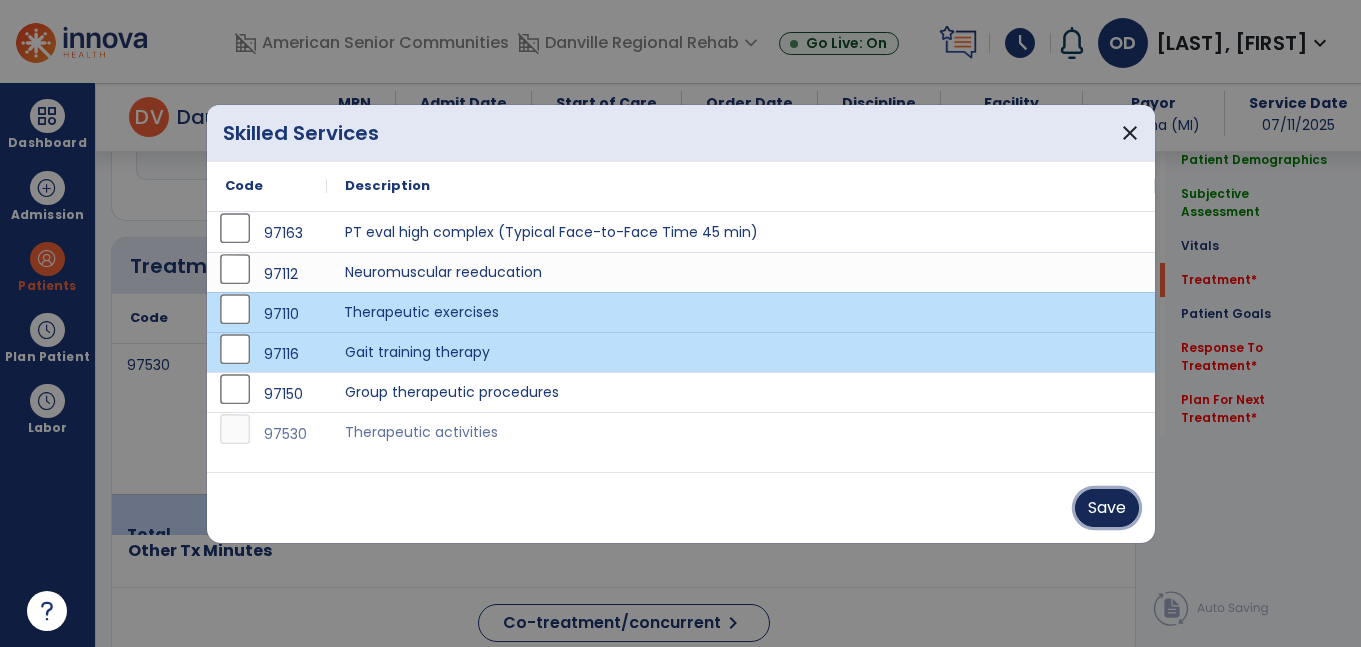 click on "Save" at bounding box center [1107, 508] 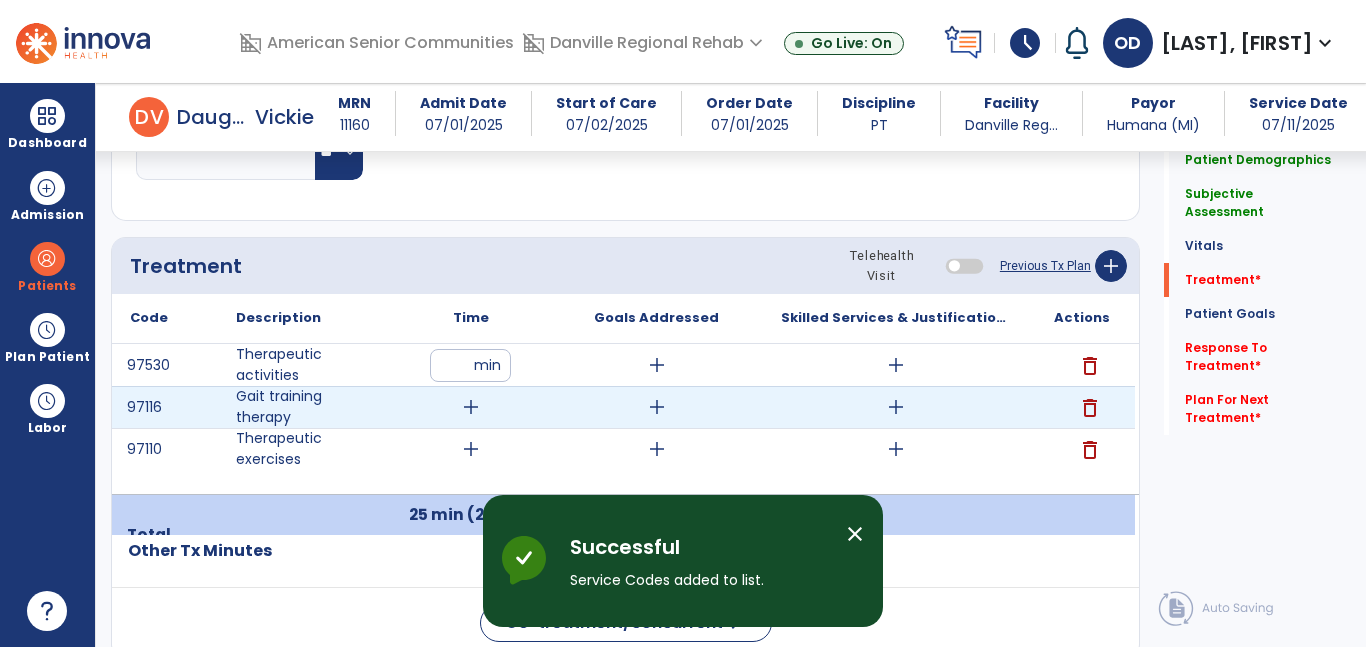 click on "add" at bounding box center (471, 407) 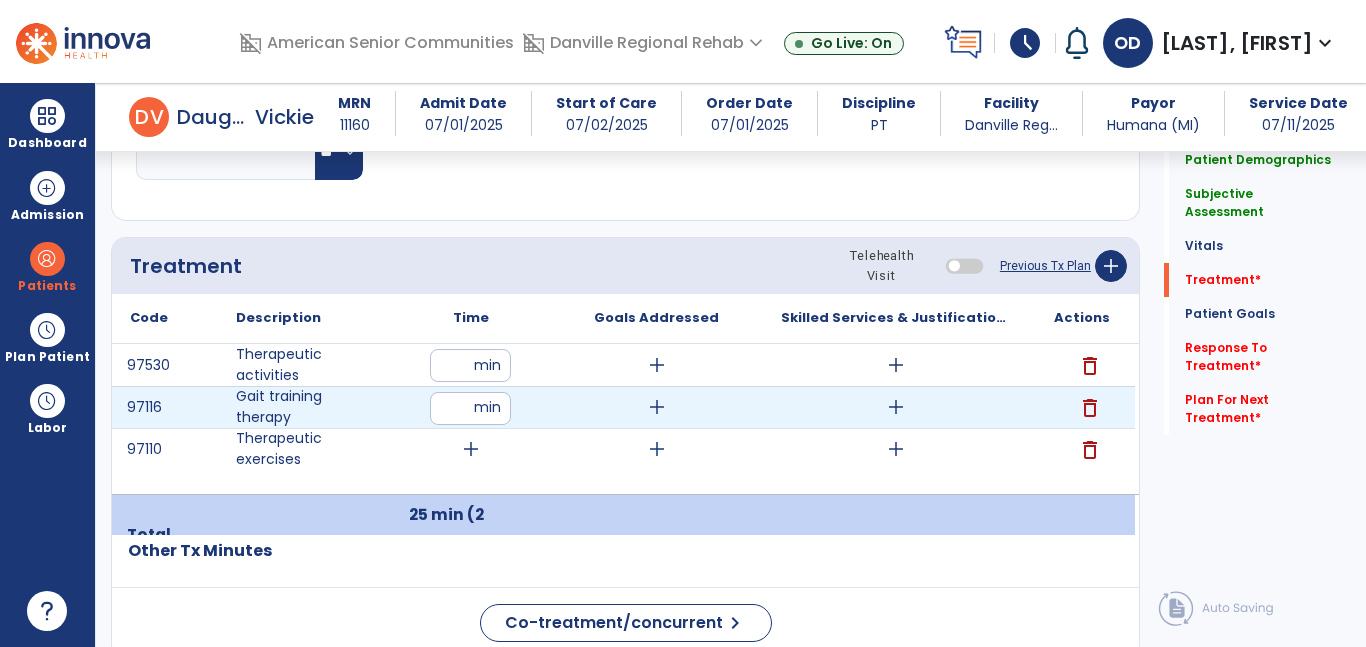 type on "**" 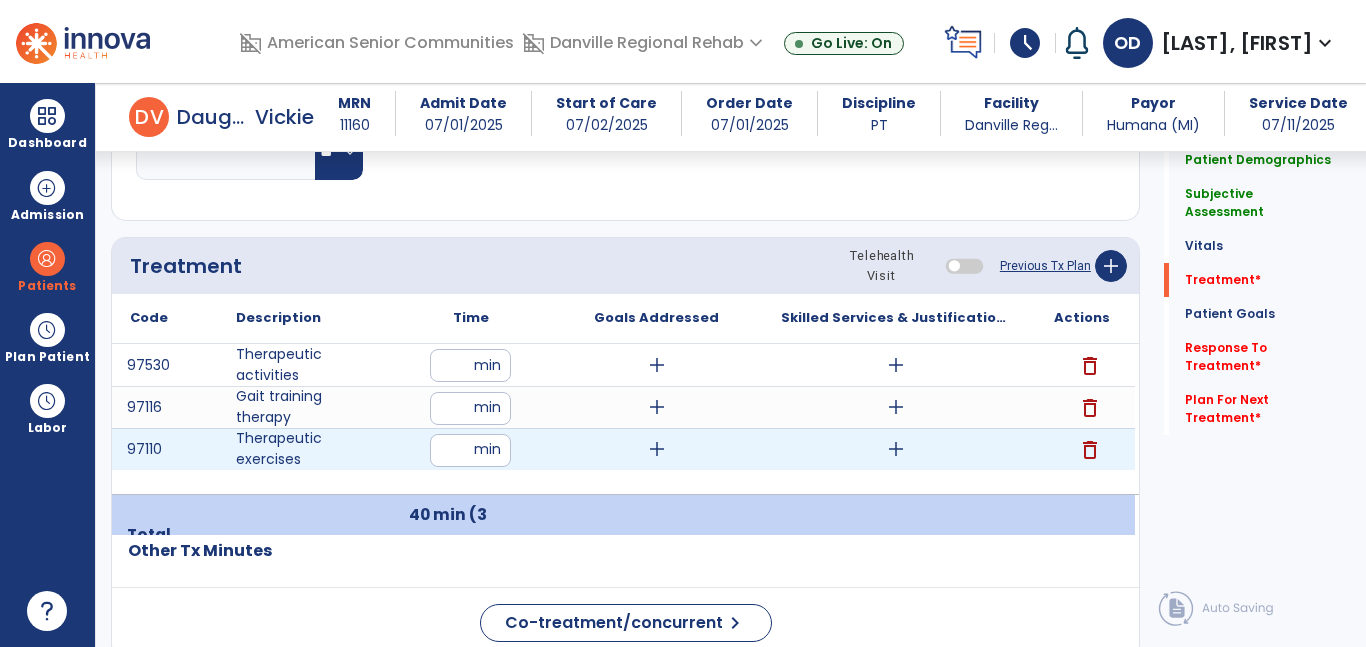 type on "**" 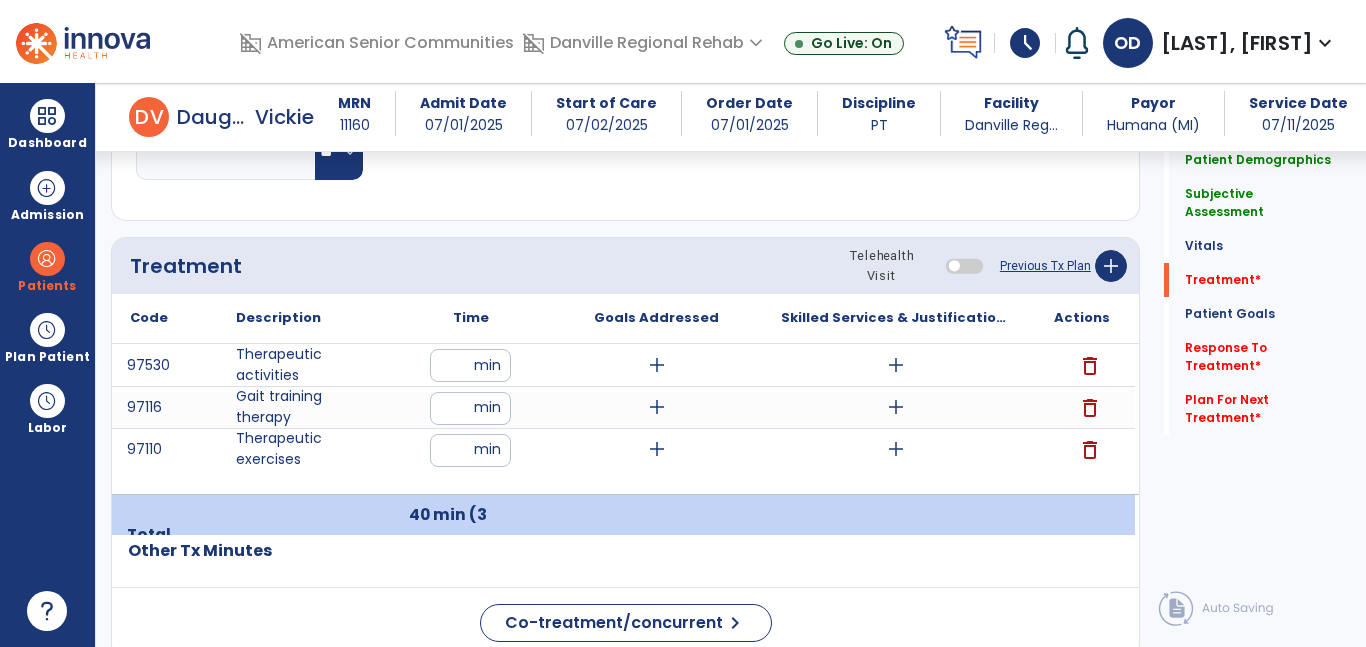 click on "Code
Description
Time" 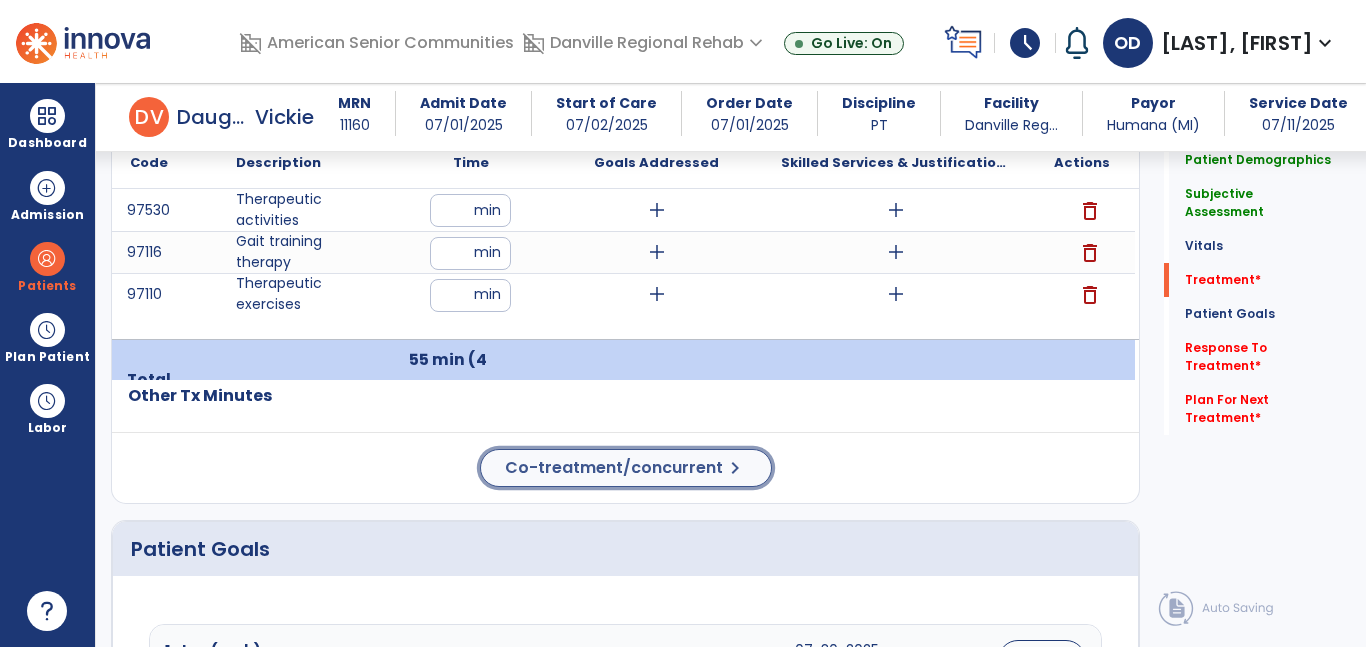 click on "Co-treatment/concurrent" 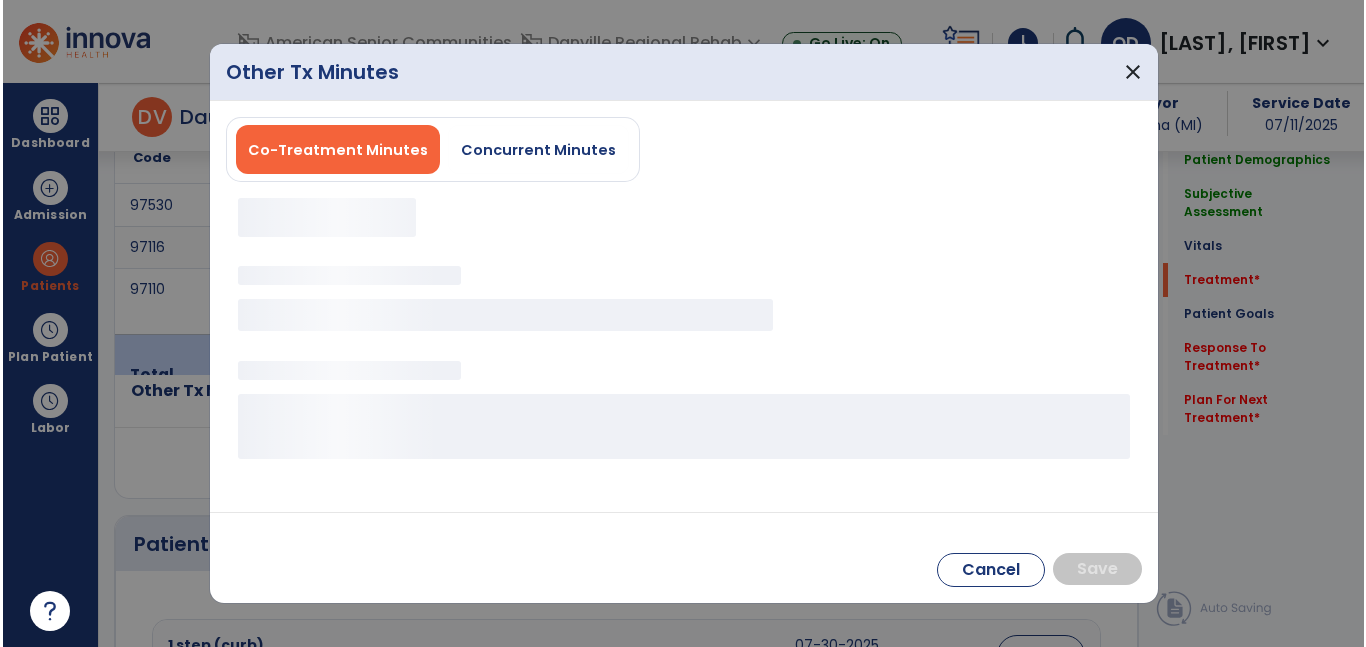 scroll, scrollTop: 1327, scrollLeft: 0, axis: vertical 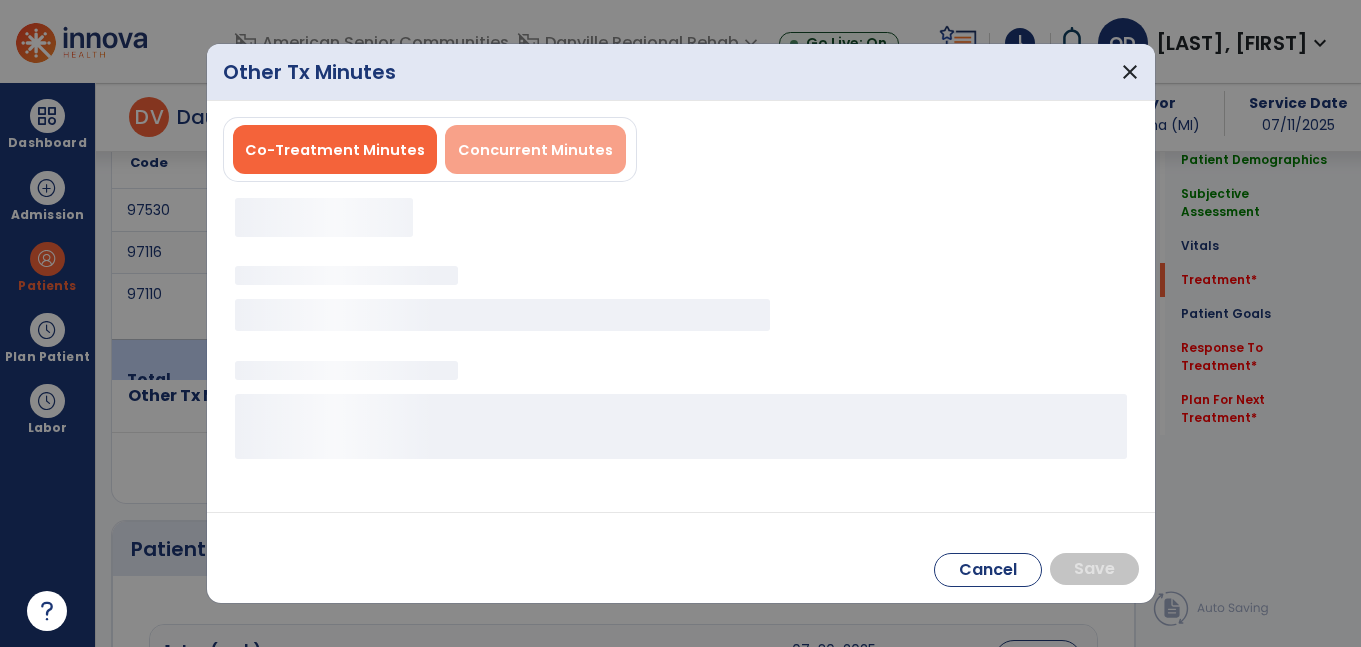 click on "Concurrent Minutes" at bounding box center [535, 150] 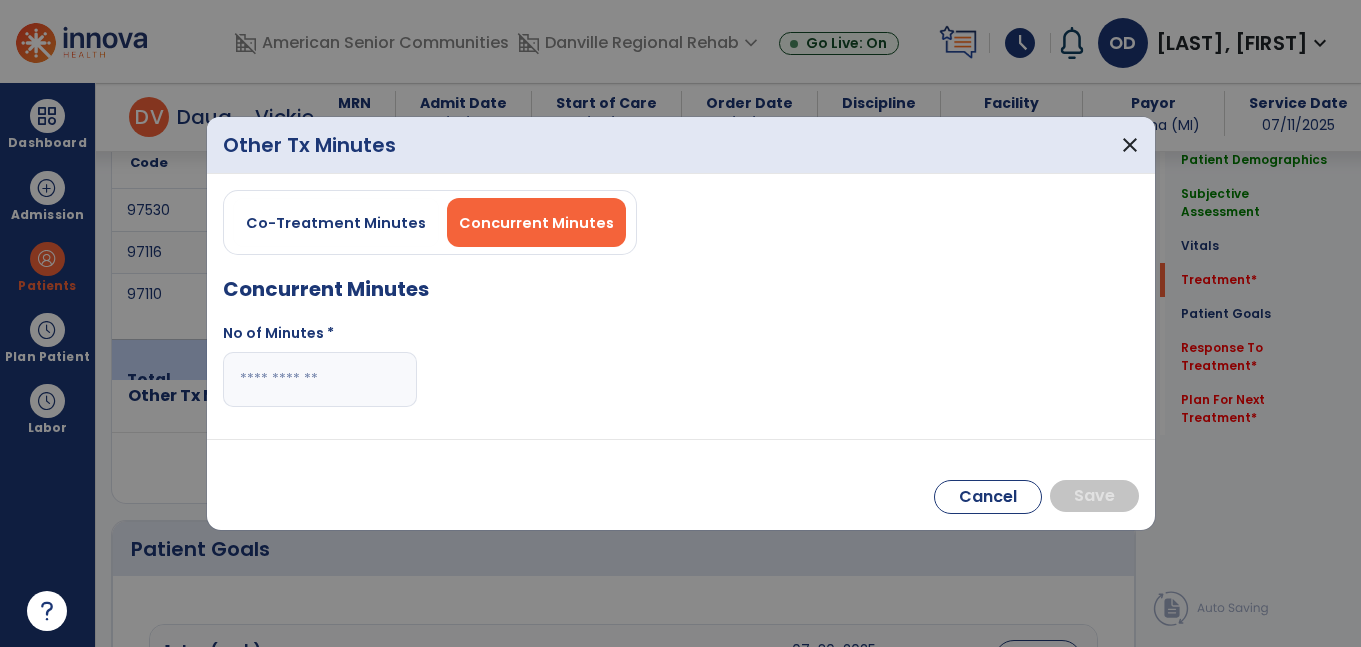 click at bounding box center [320, 379] 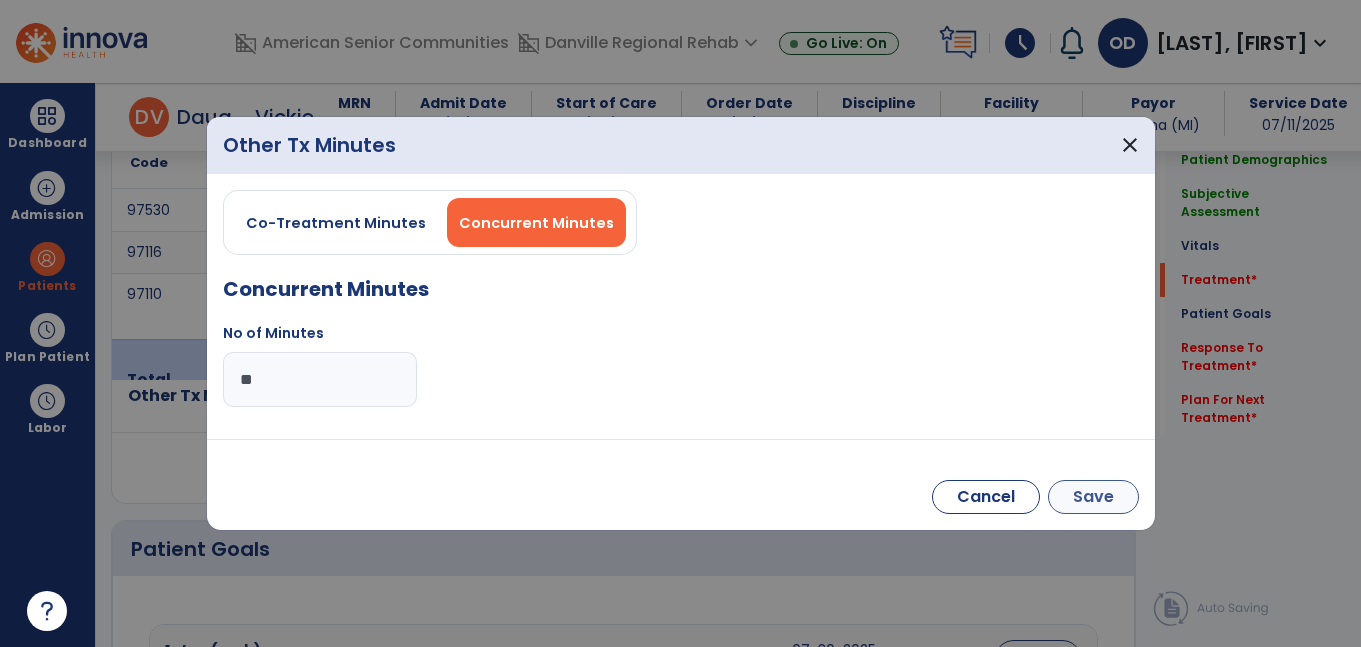 type on "**" 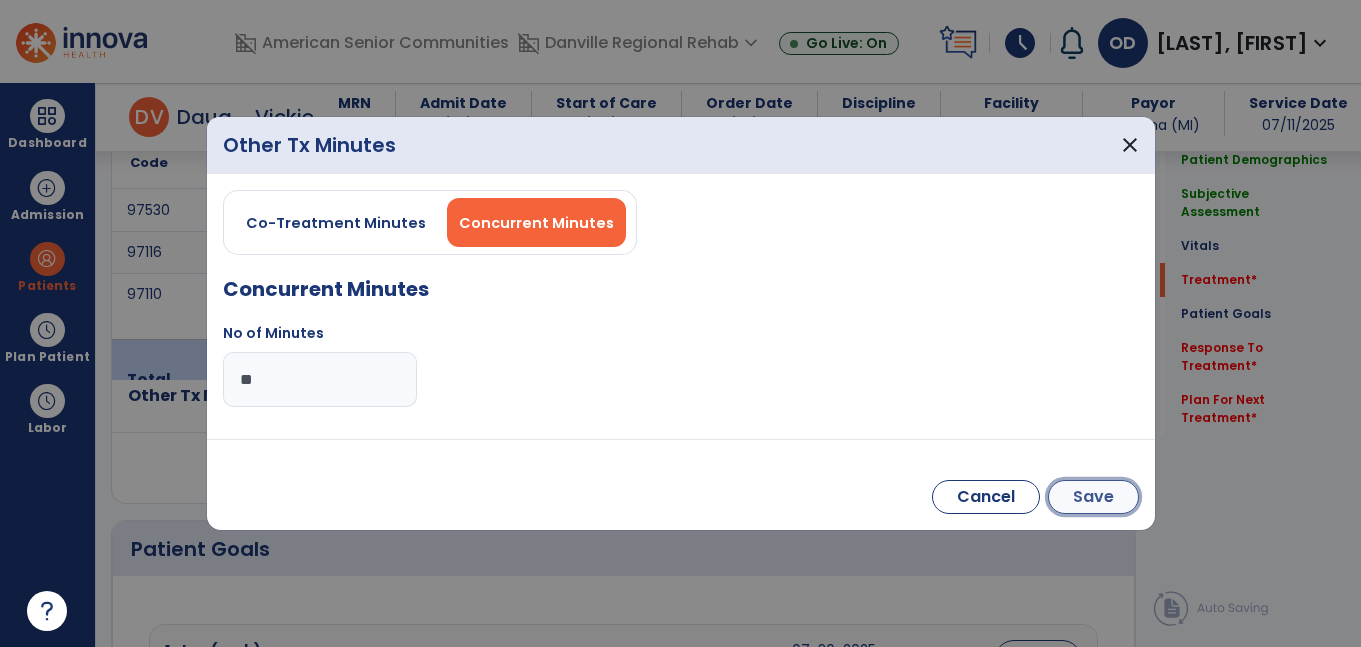 click on "Save" at bounding box center [1093, 497] 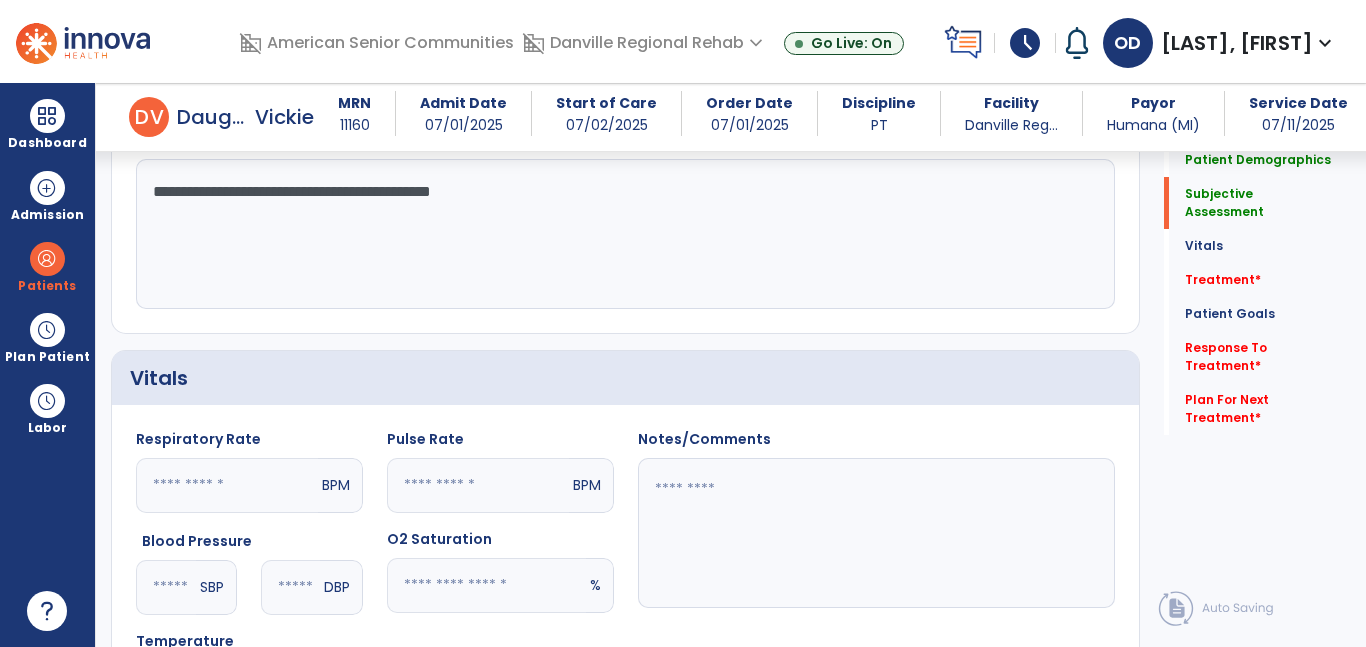 scroll, scrollTop: 0, scrollLeft: 0, axis: both 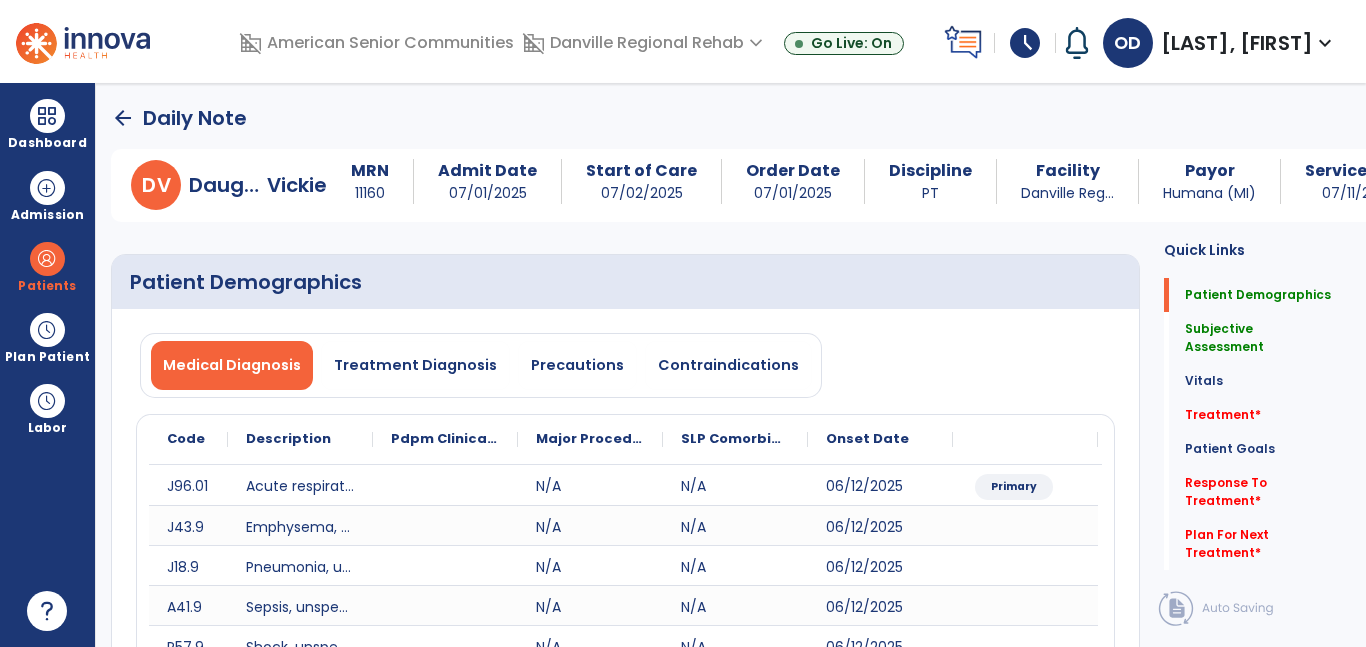 click on "[FIRST], [LAST]" at bounding box center [731, 365] 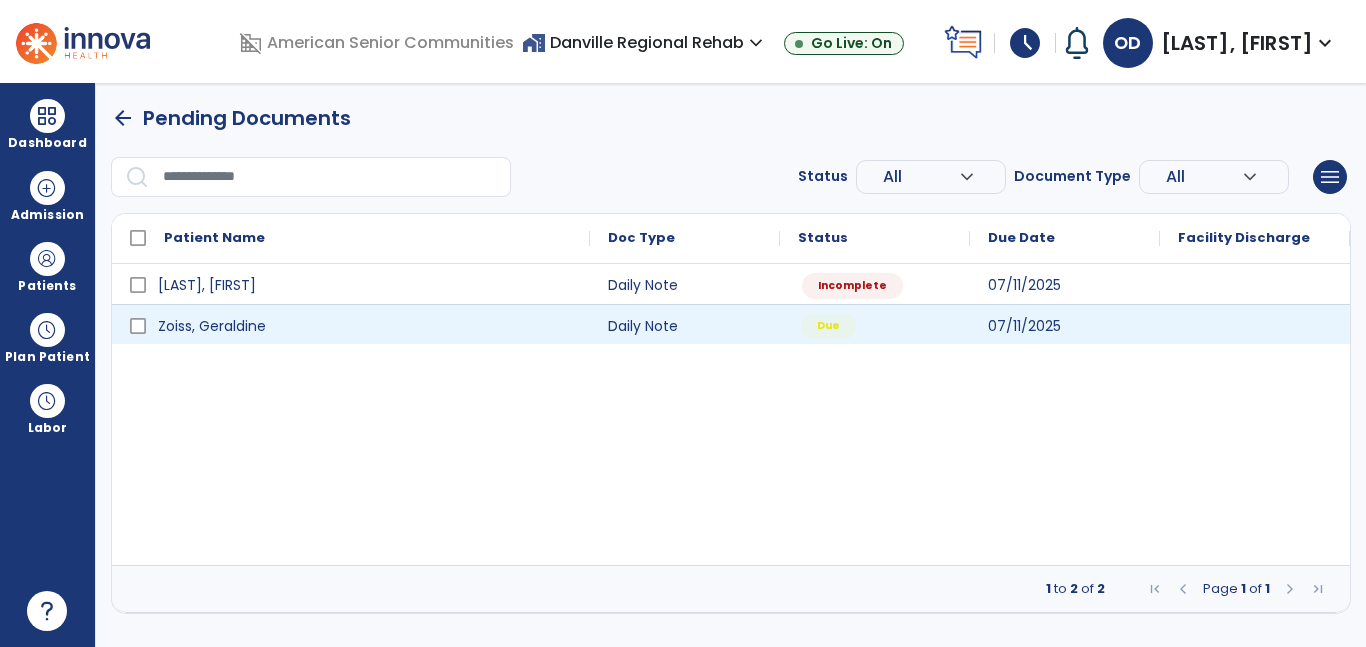 click on "Due" at bounding box center (875, 324) 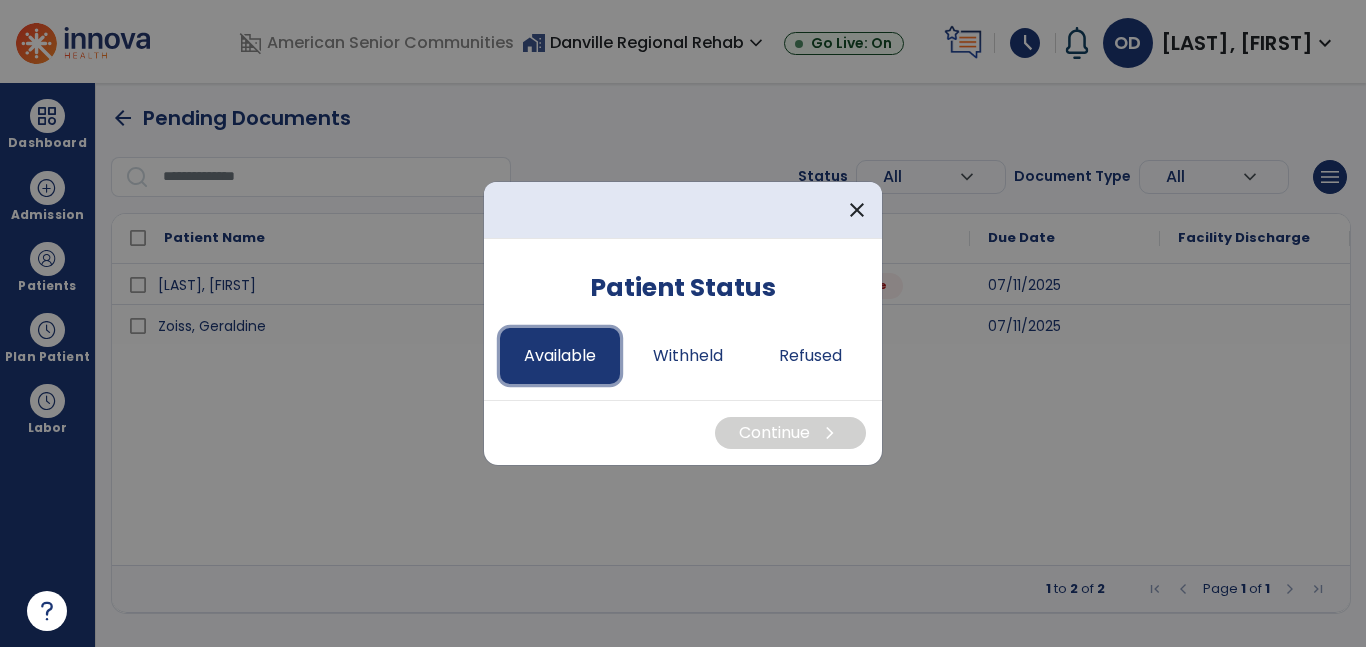 click on "Available" at bounding box center (560, 356) 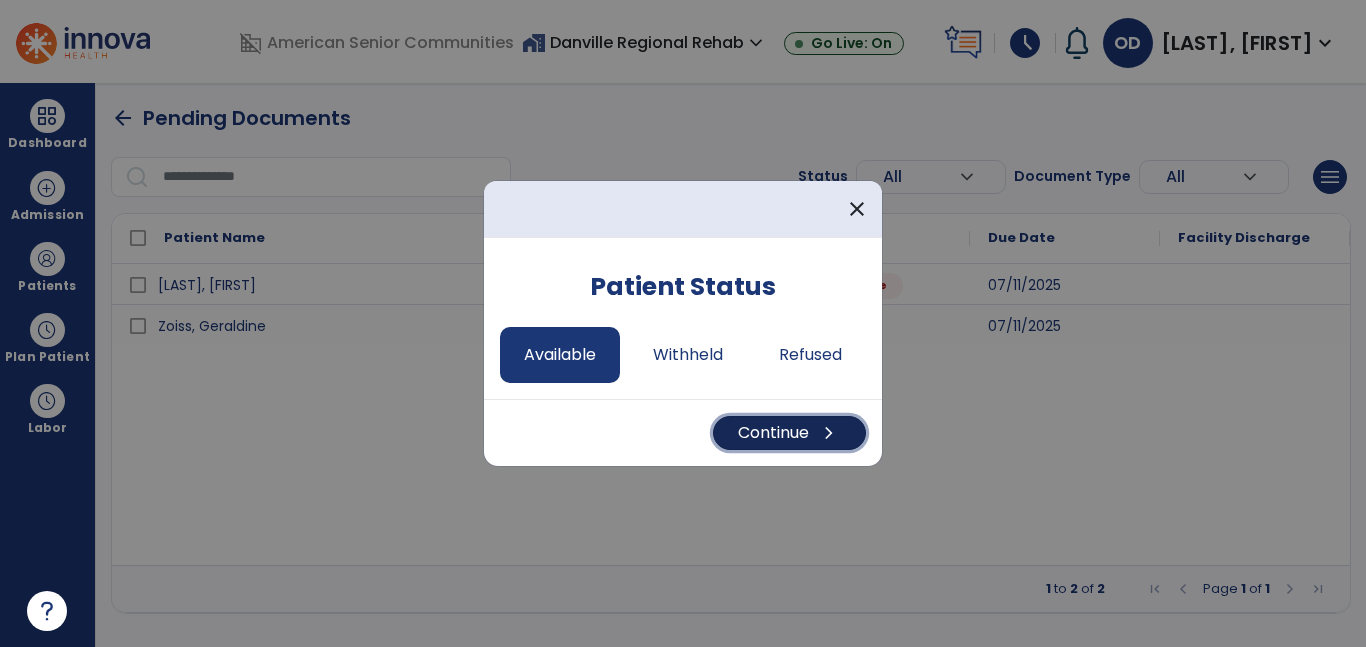 click on "Continue   chevron_right" at bounding box center [789, 433] 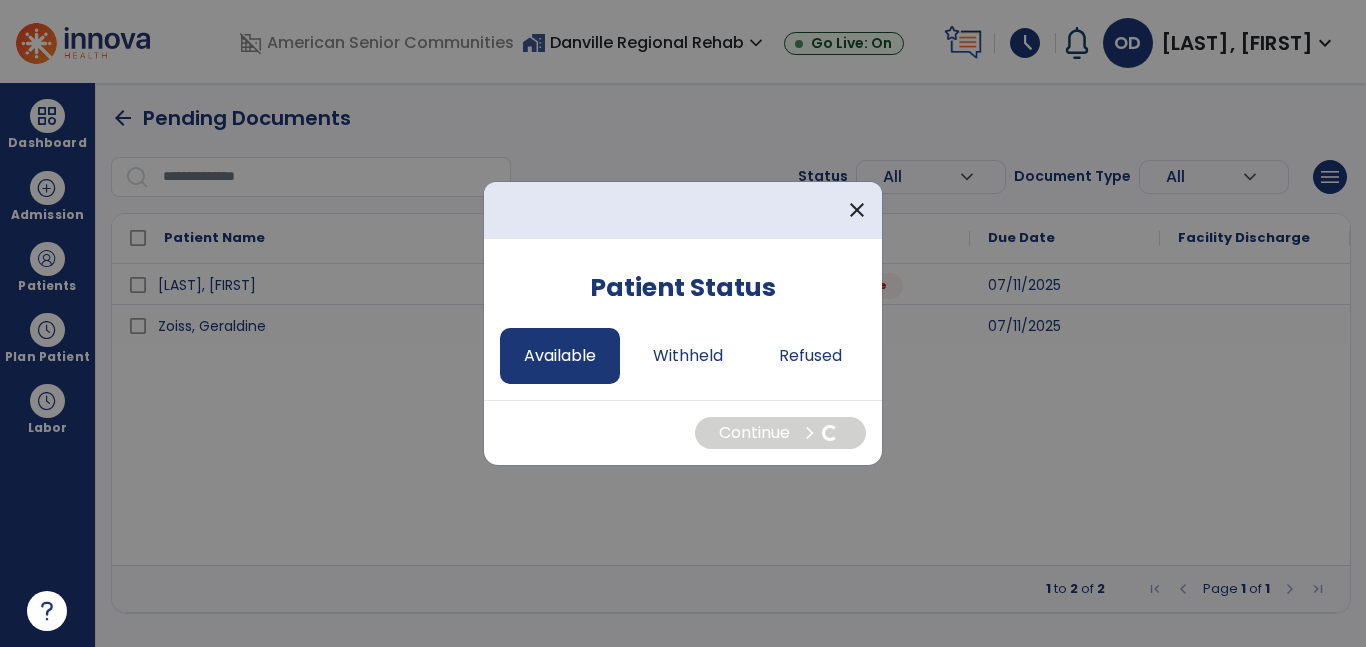select on "*" 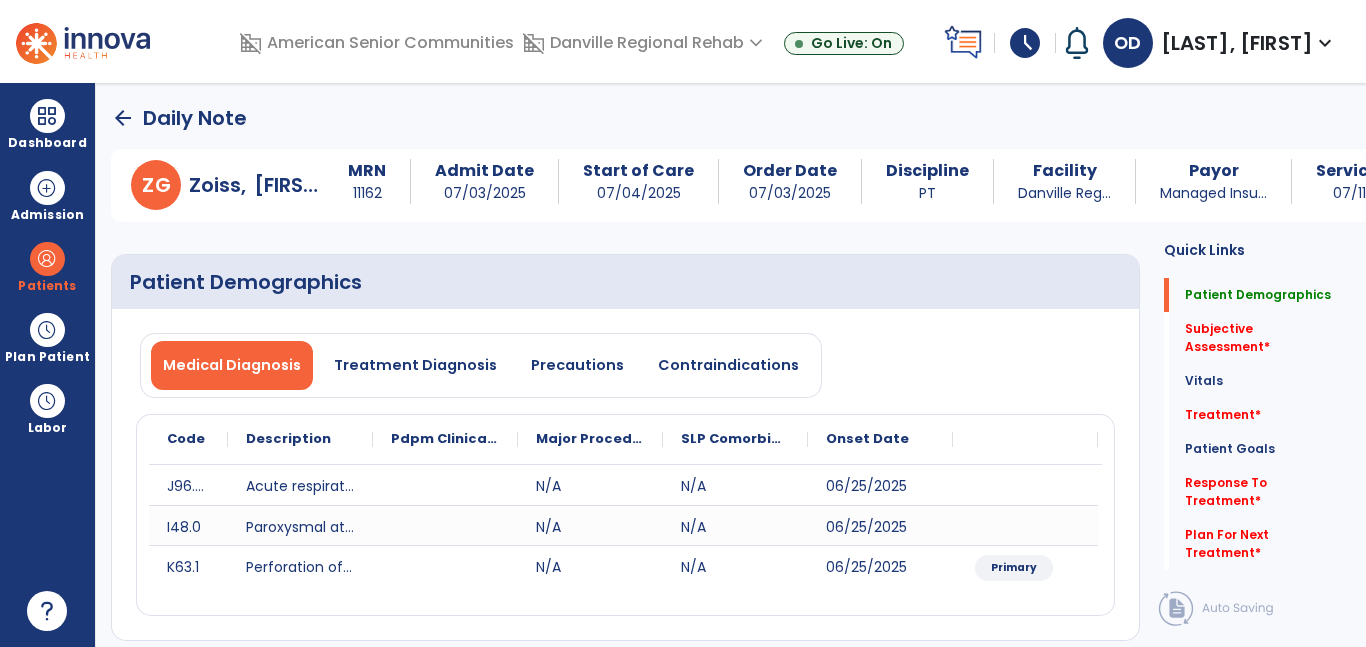 click on "Treatment   *  Treatment   *" 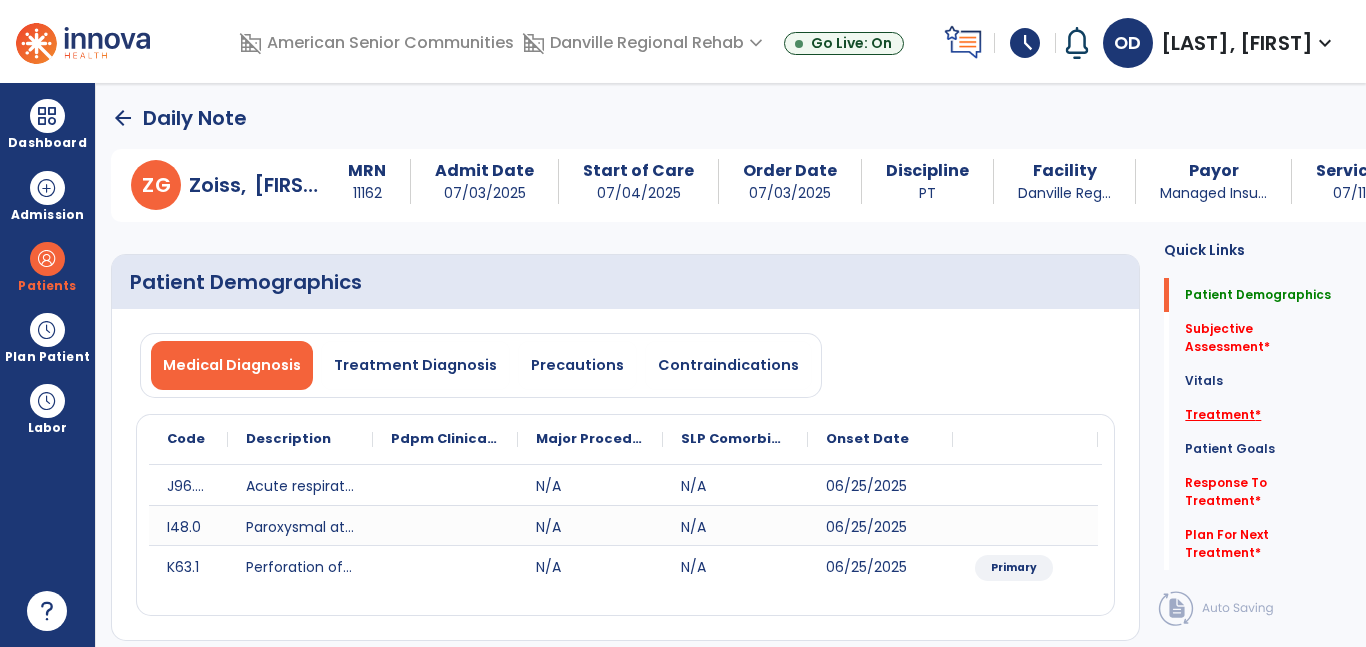 click on "Treatment   *" 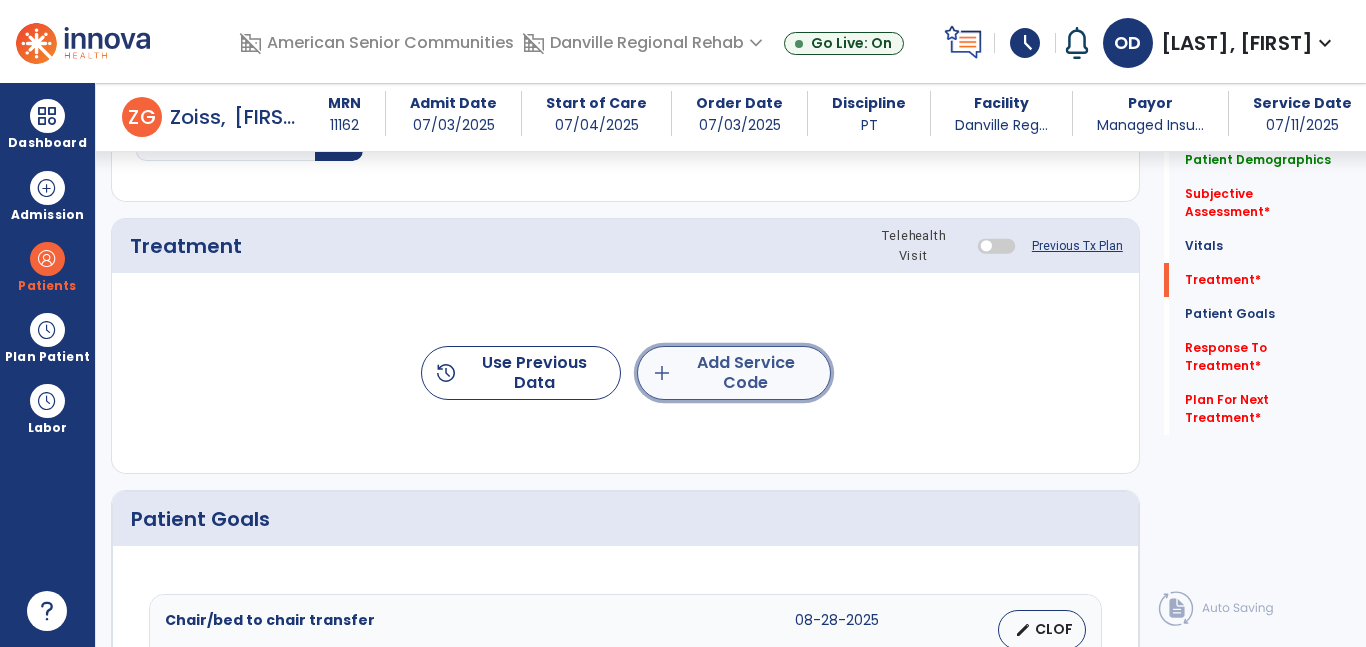 click on "add  Add Service Code" 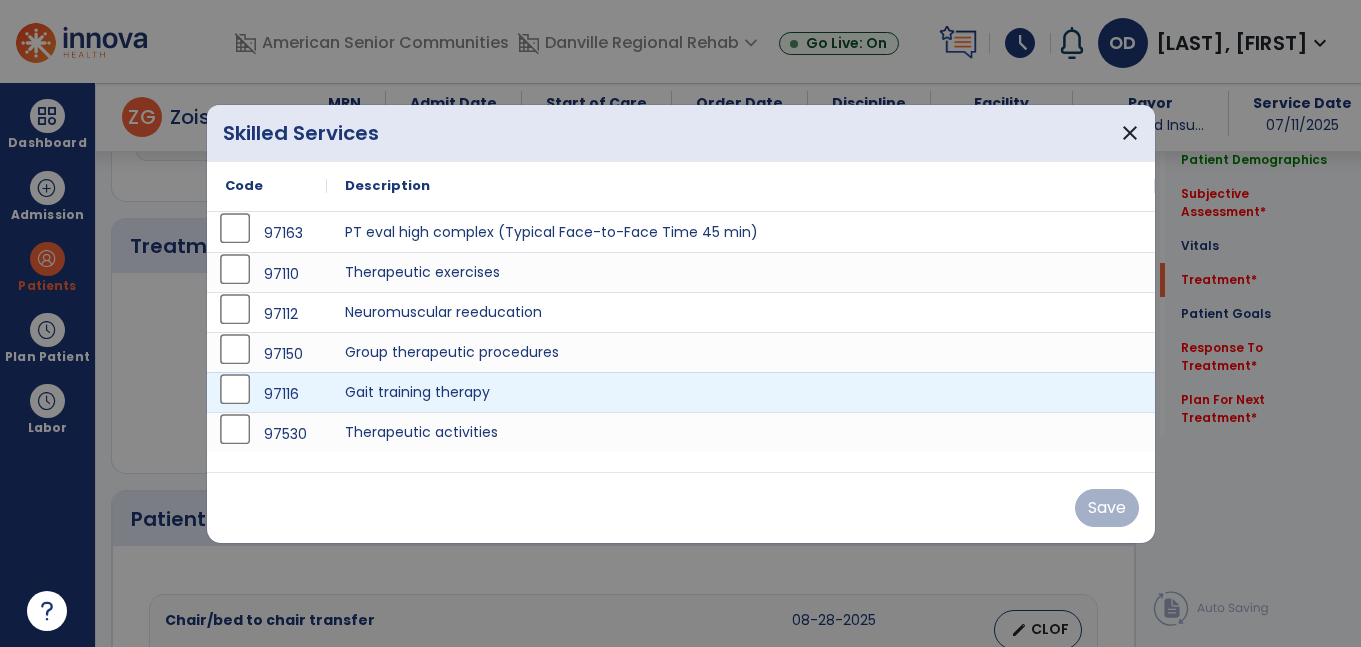 scroll, scrollTop: 1141, scrollLeft: 0, axis: vertical 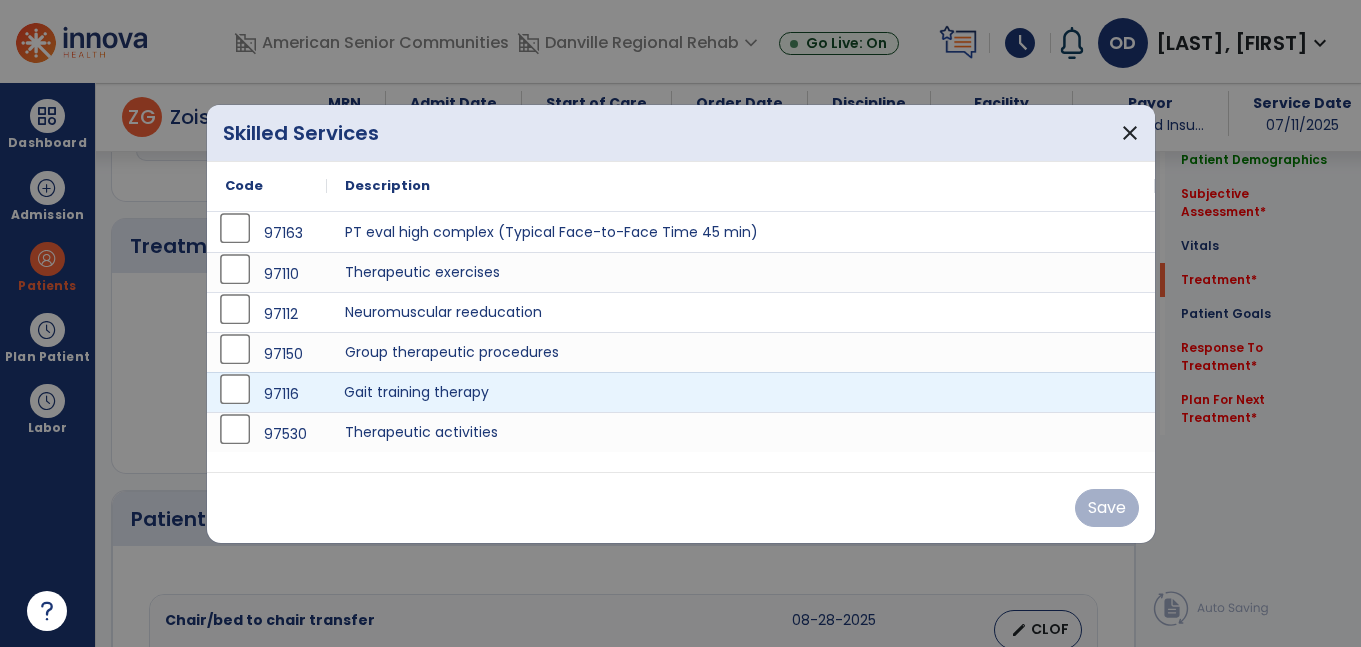 click on "Gait training therapy" at bounding box center (741, 392) 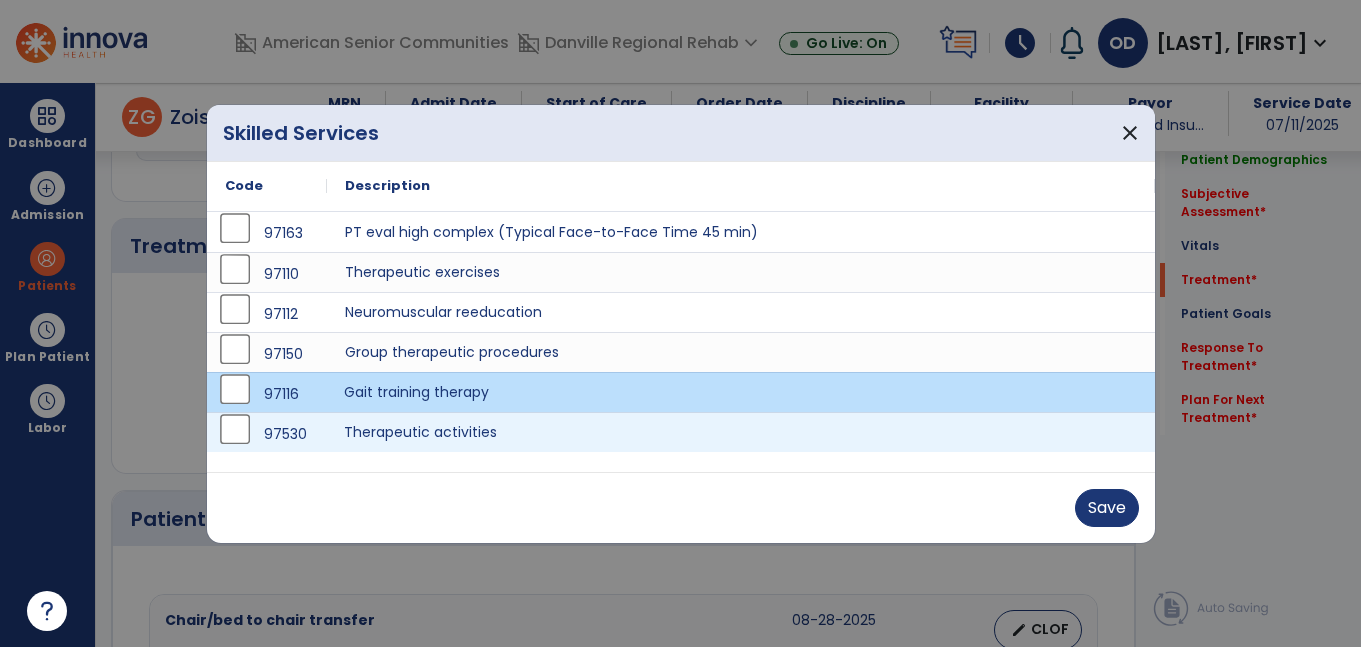 click on "Therapeutic activities" at bounding box center (741, 432) 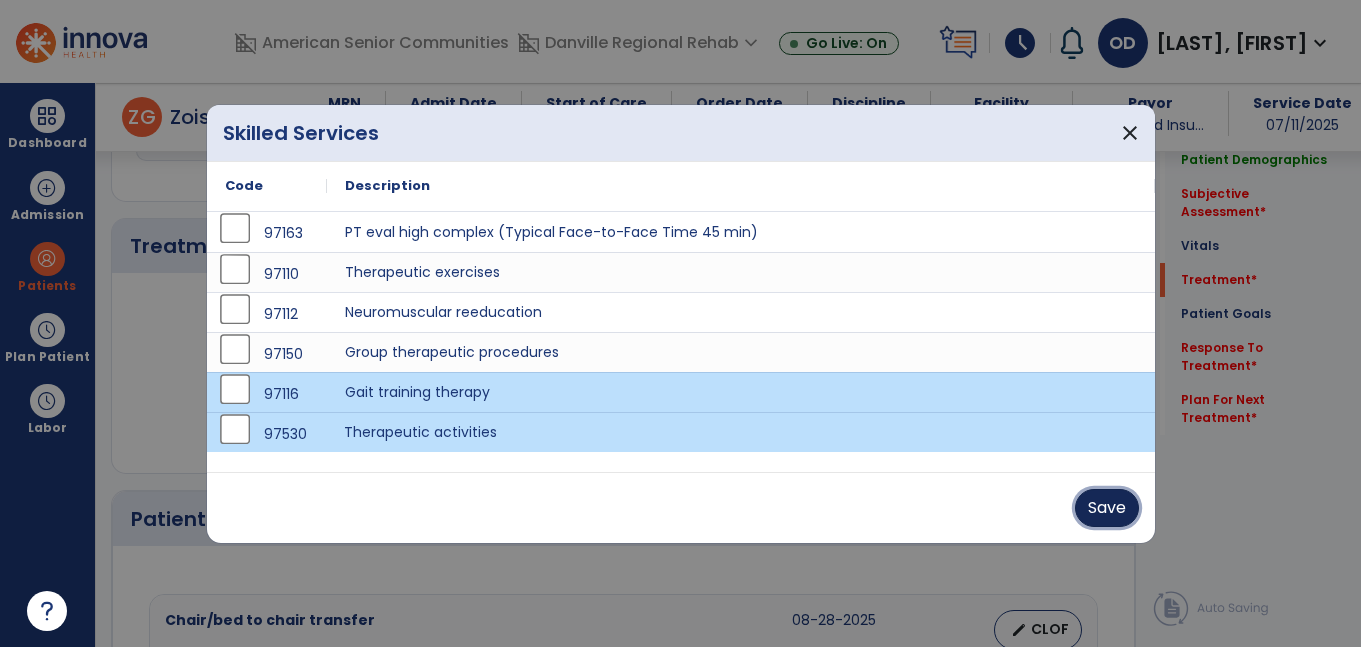 click on "Save" at bounding box center [1107, 508] 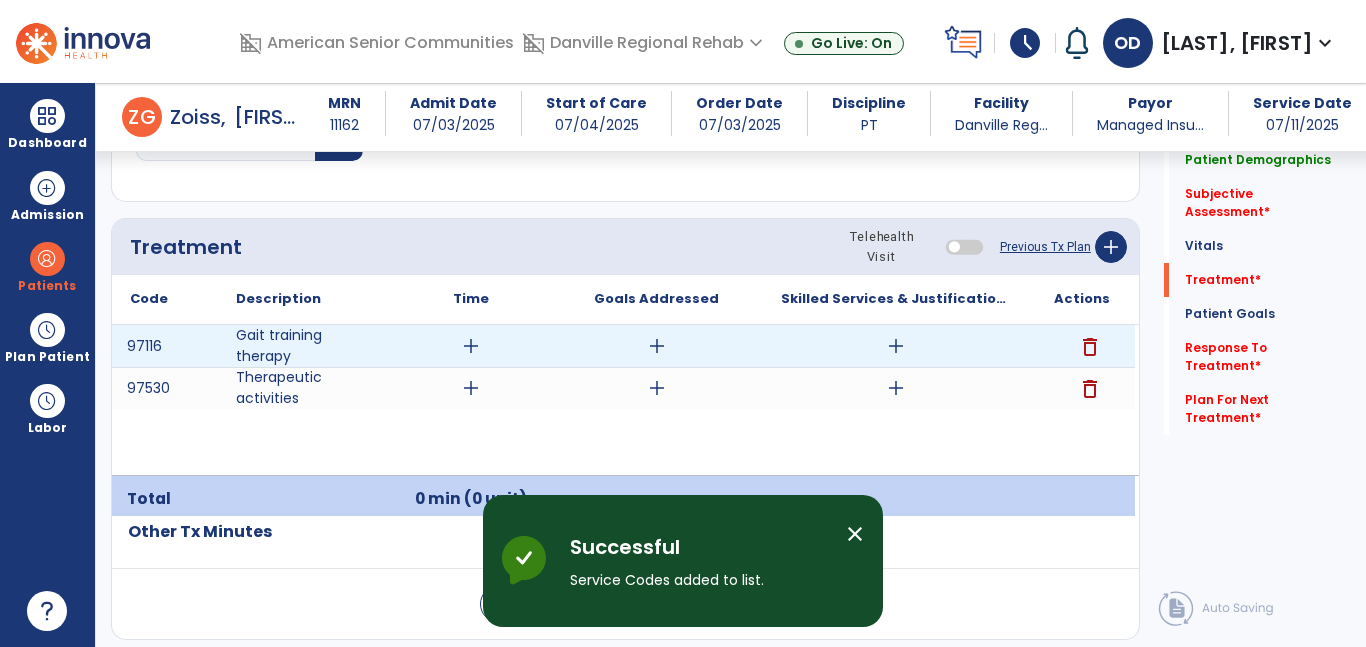 click on "add" at bounding box center (471, 346) 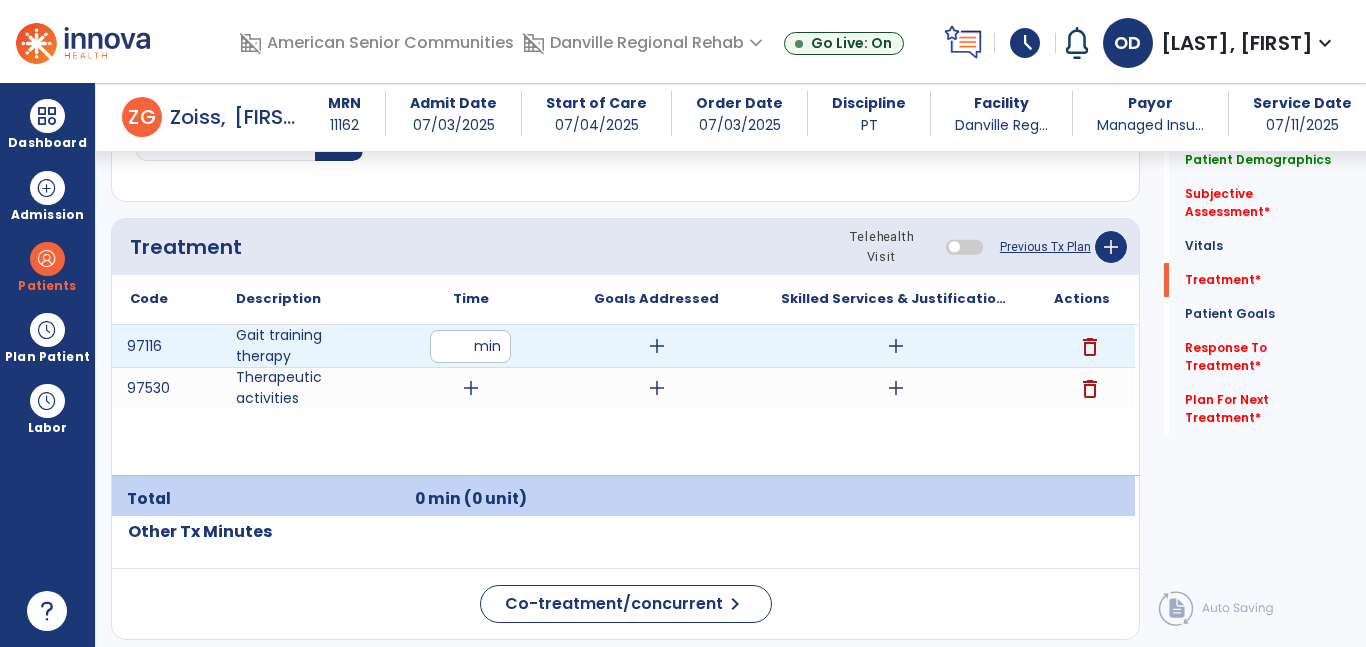 type on "**" 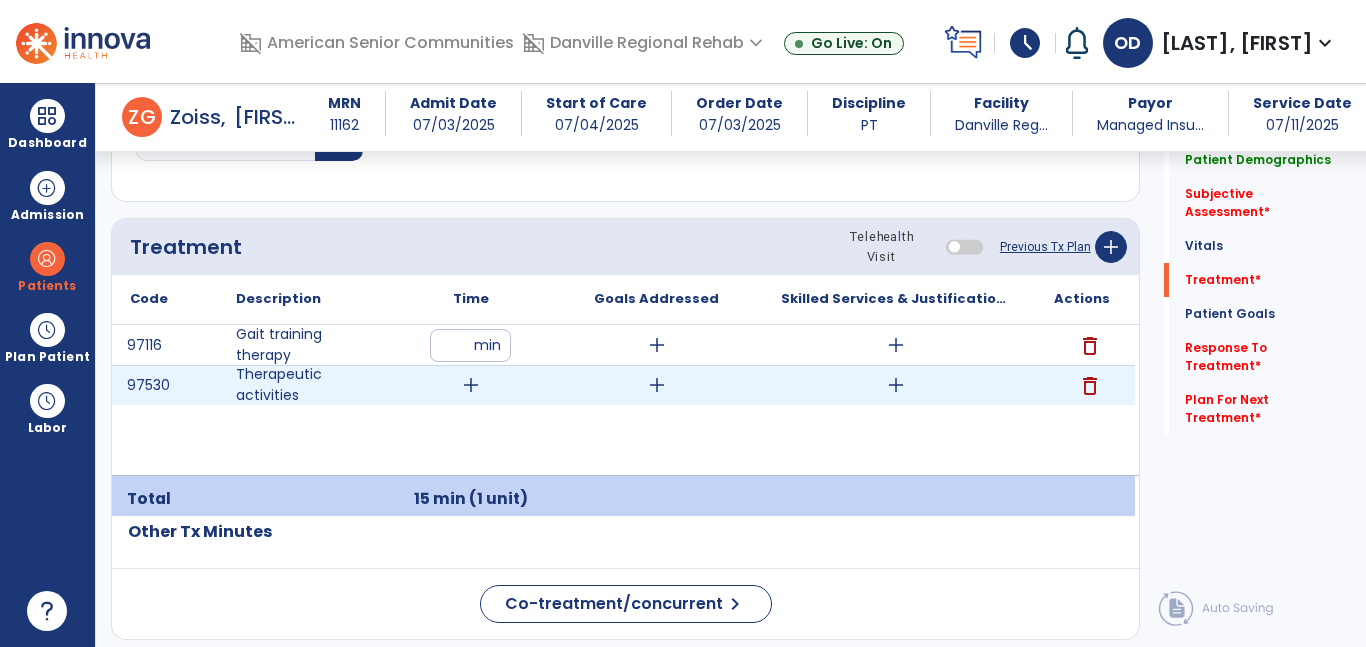 click on "add" at bounding box center (471, 385) 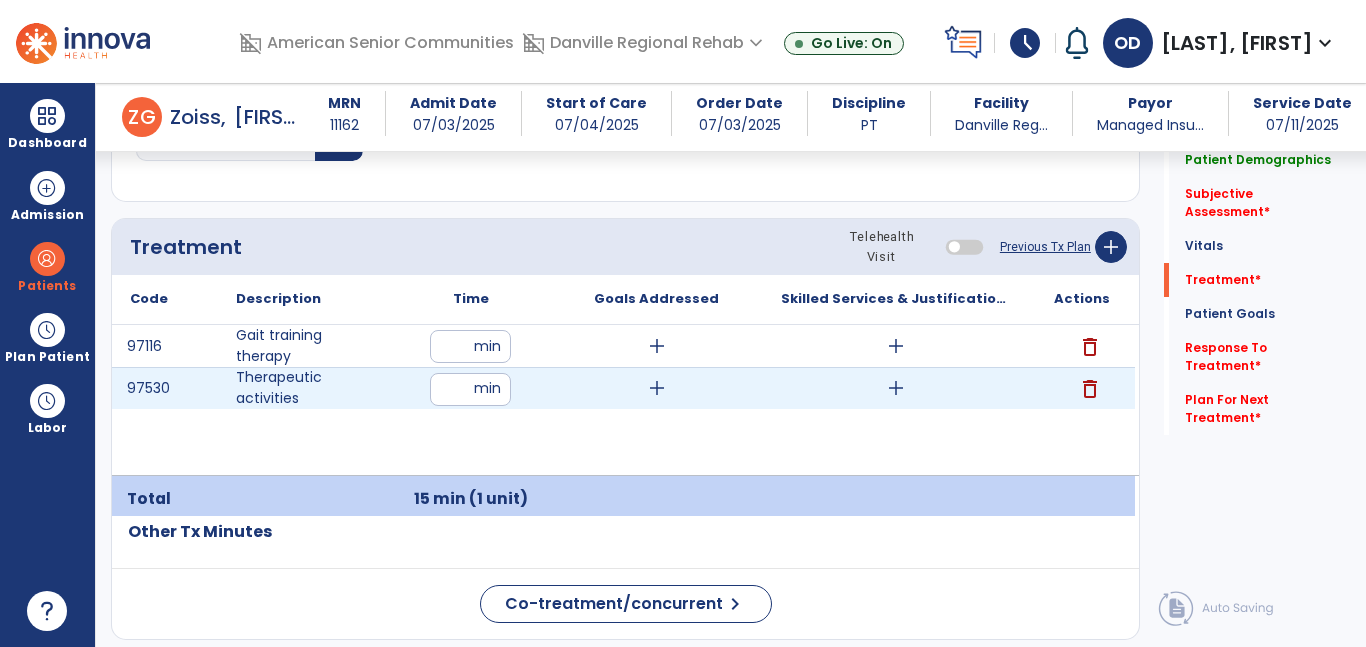 type on "**" 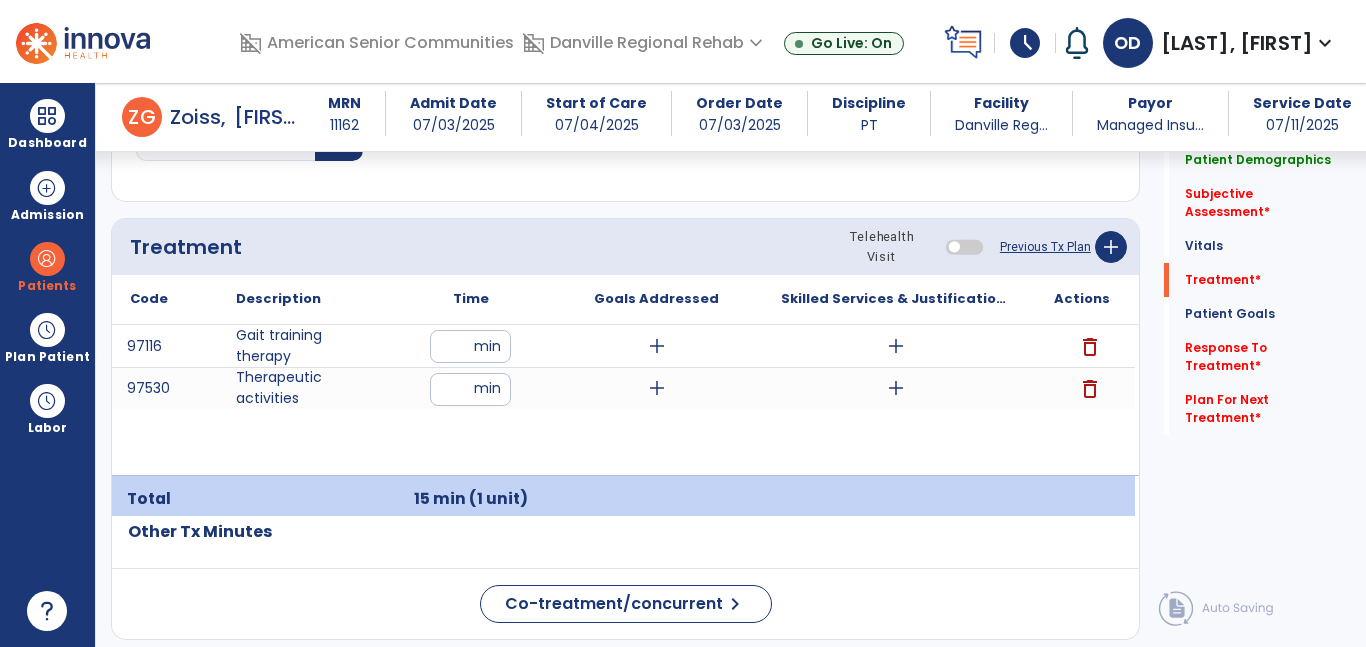 click on "Other Tx Minutes" 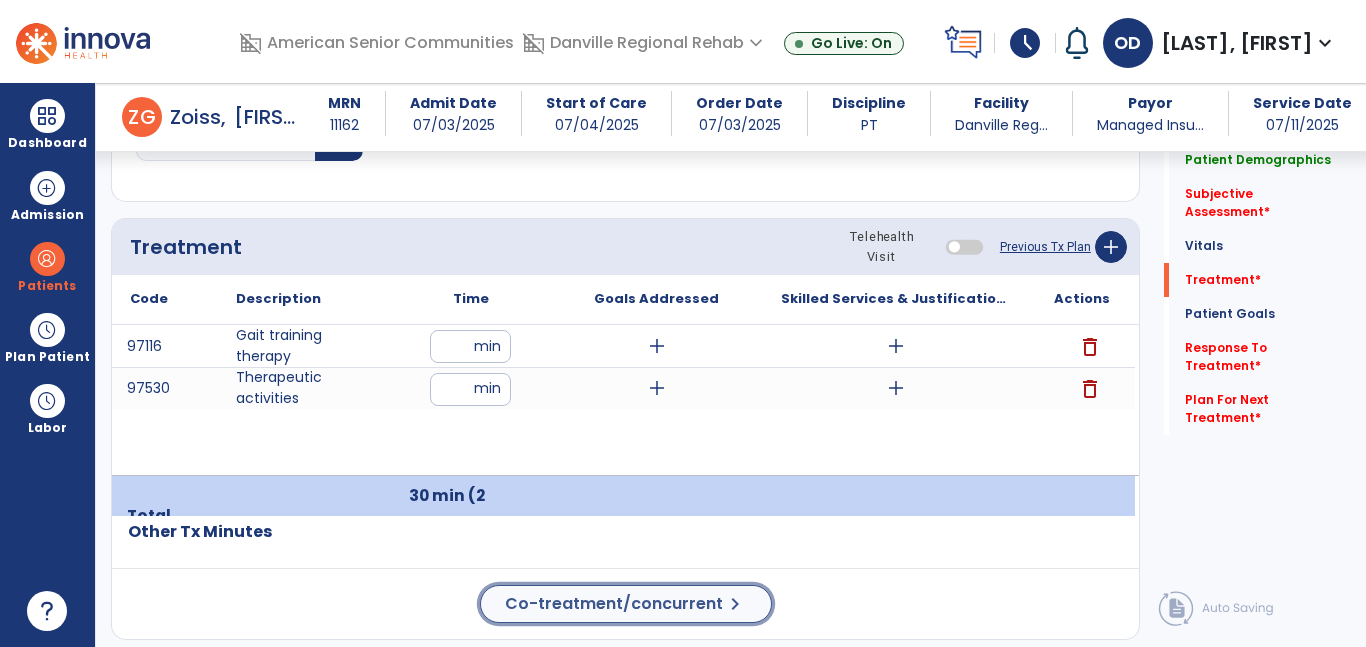click on "Co-treatment/concurrent" 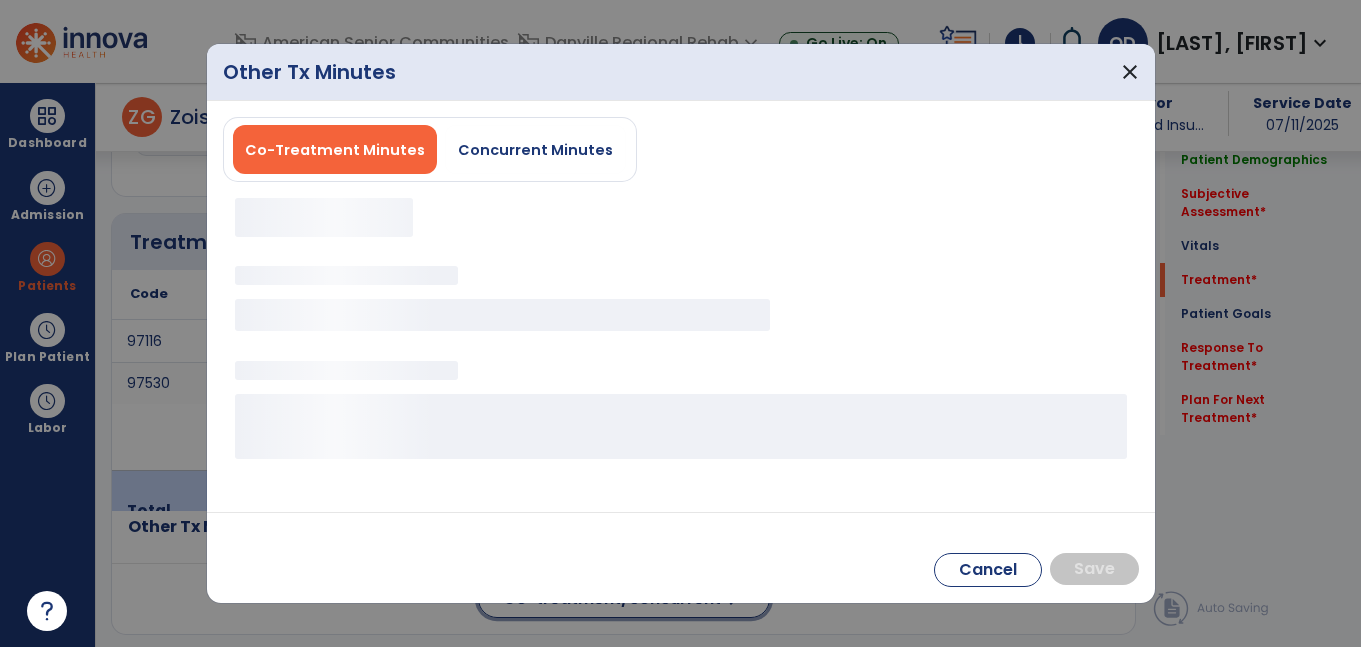 scroll, scrollTop: 1141, scrollLeft: 0, axis: vertical 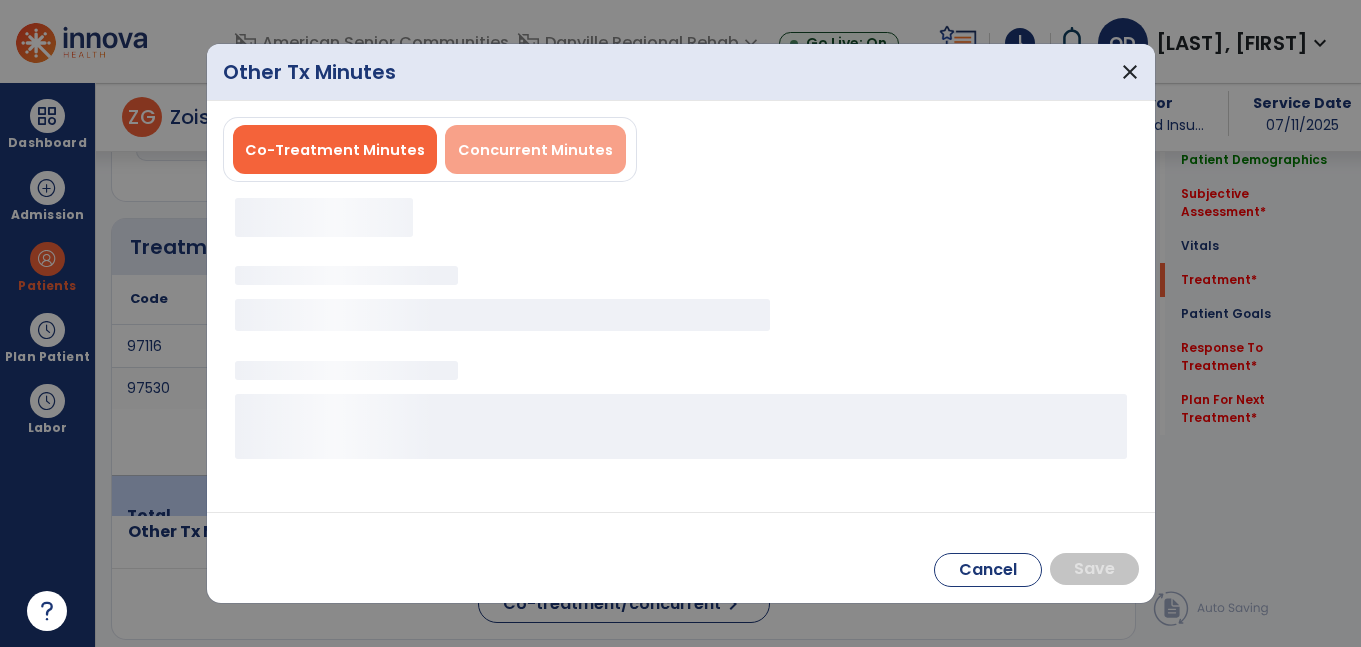 click on "Concurrent Minutes" at bounding box center (535, 149) 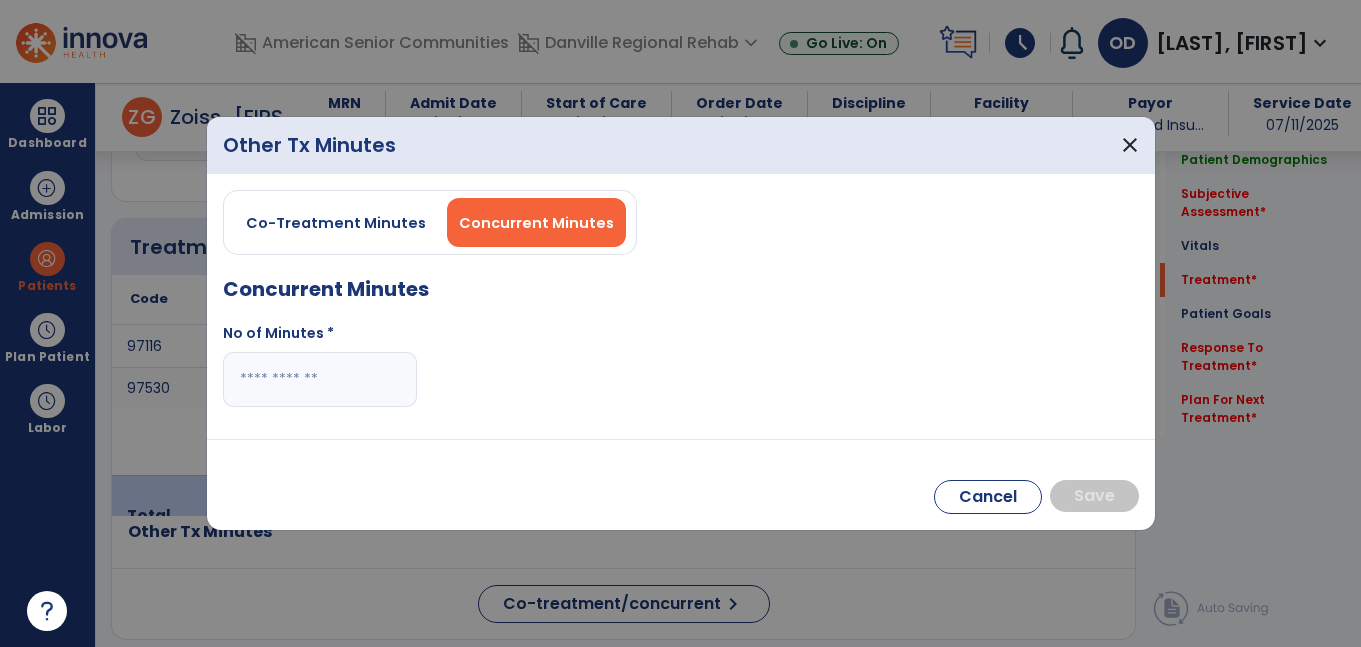 click at bounding box center [320, 379] 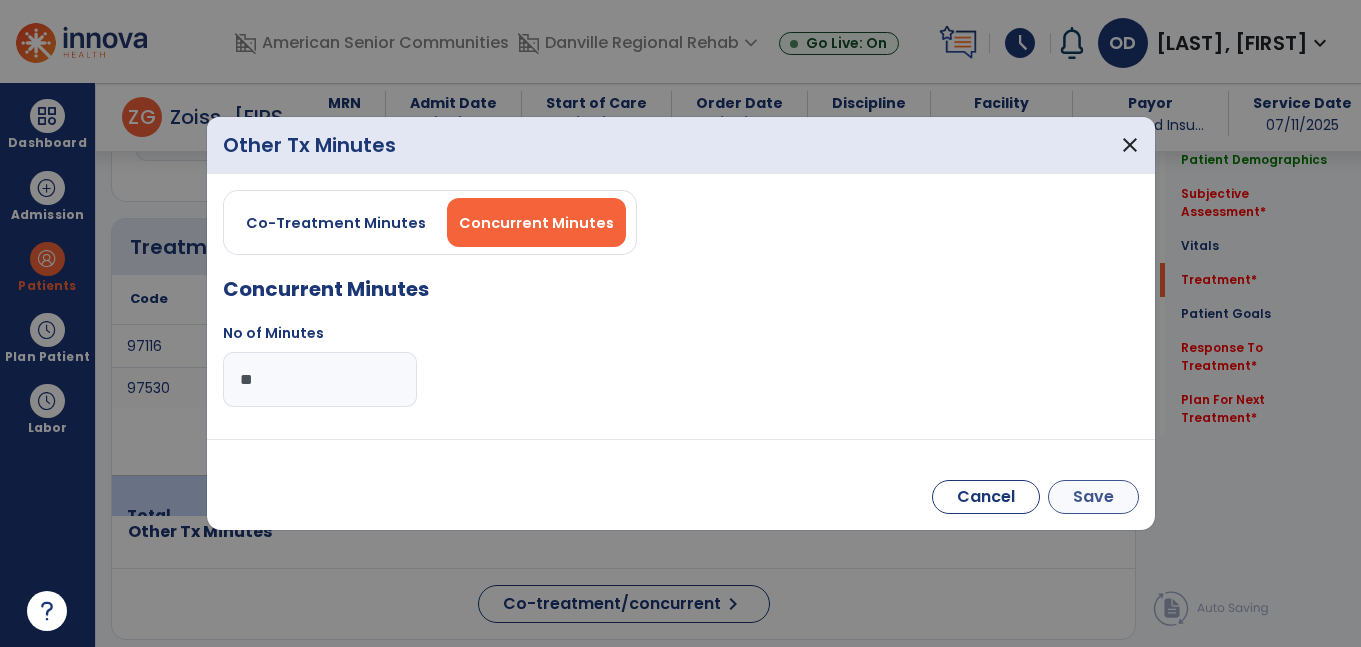 type on "**" 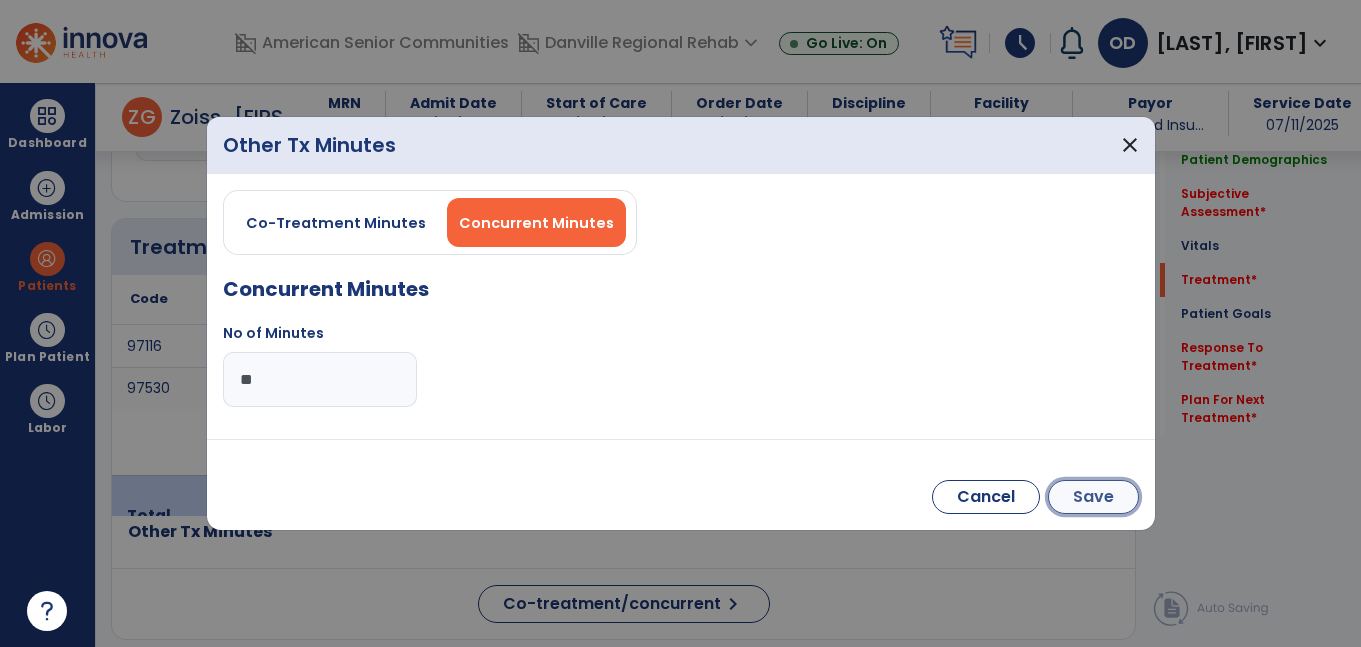 click on "Save" at bounding box center (1093, 497) 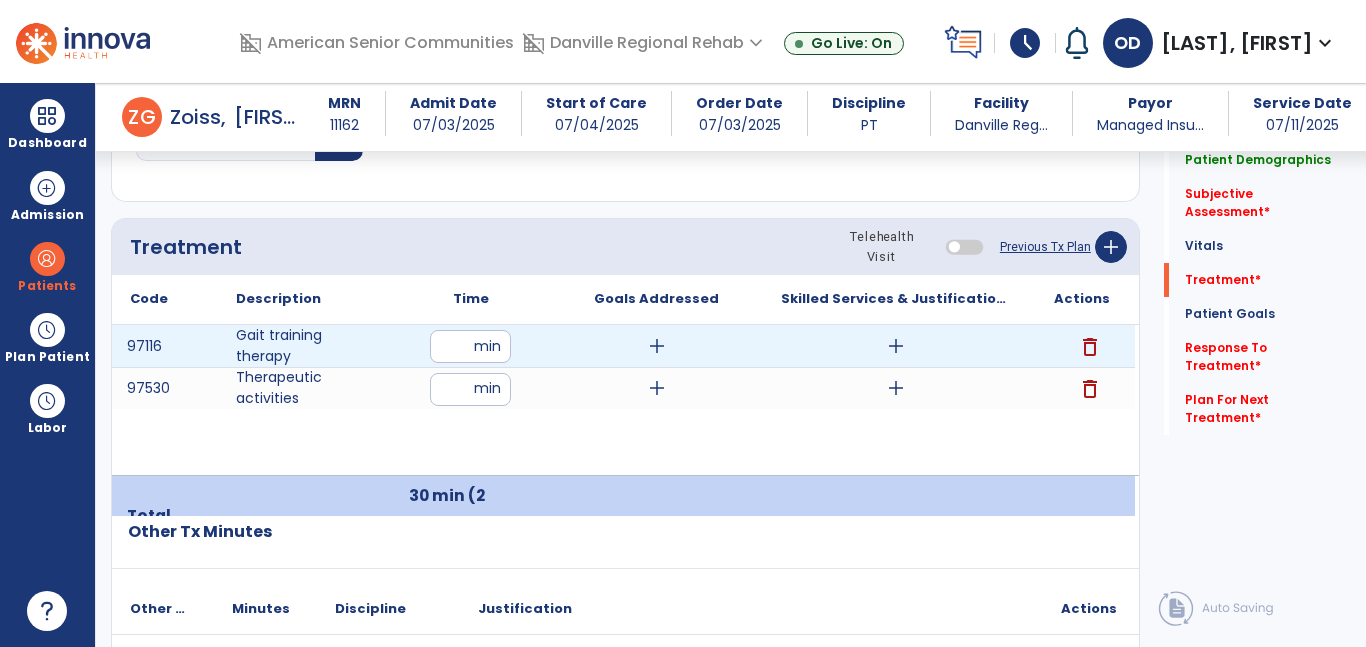 click on "add" at bounding box center (657, 346) 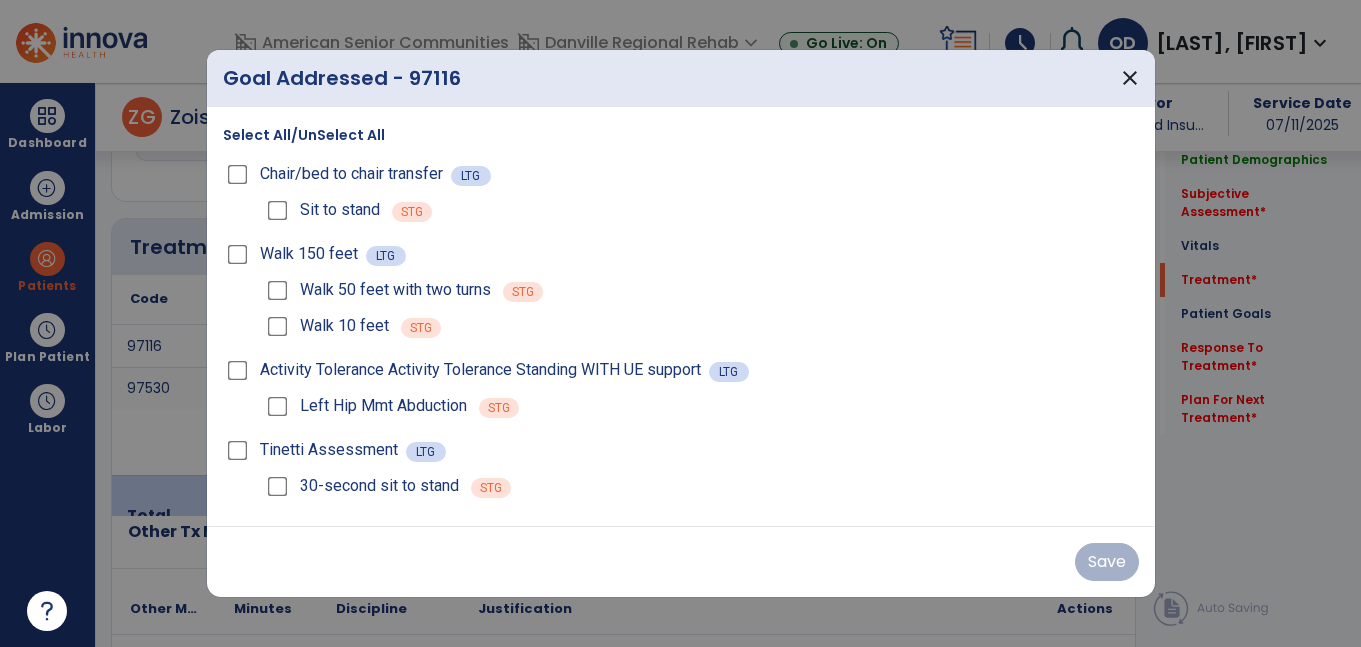 scroll, scrollTop: 1141, scrollLeft: 0, axis: vertical 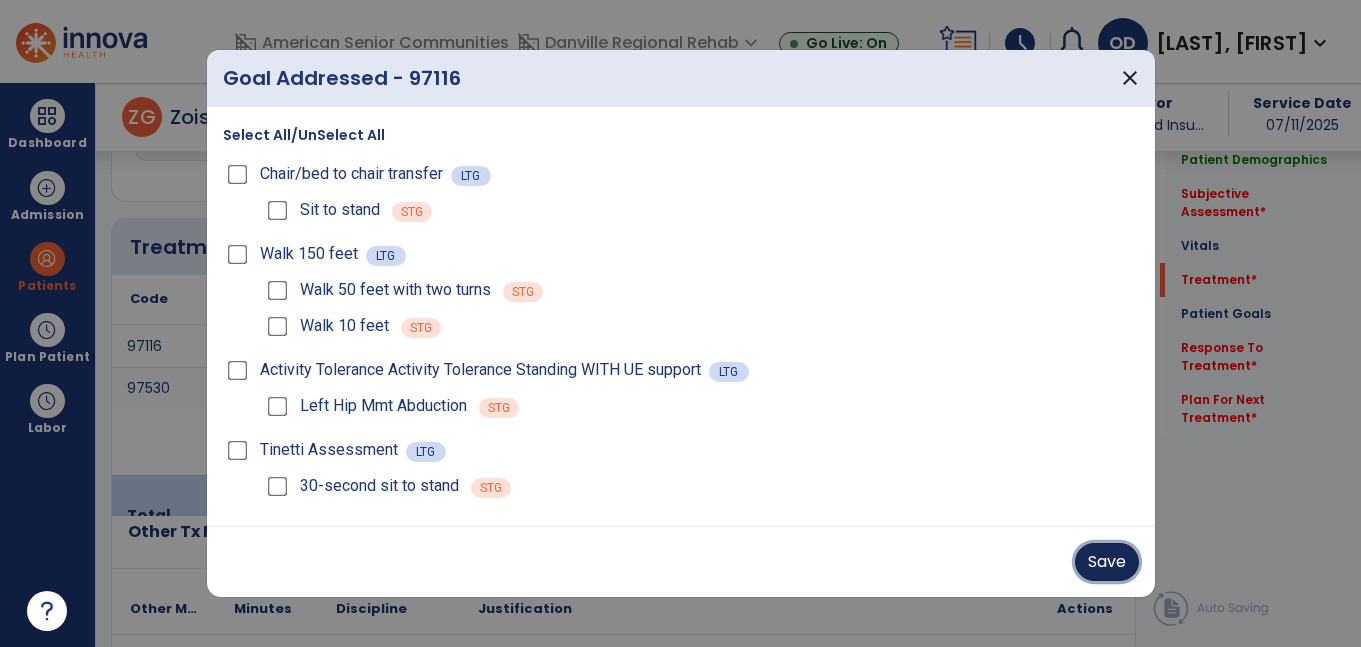 click on "Save" at bounding box center (1107, 562) 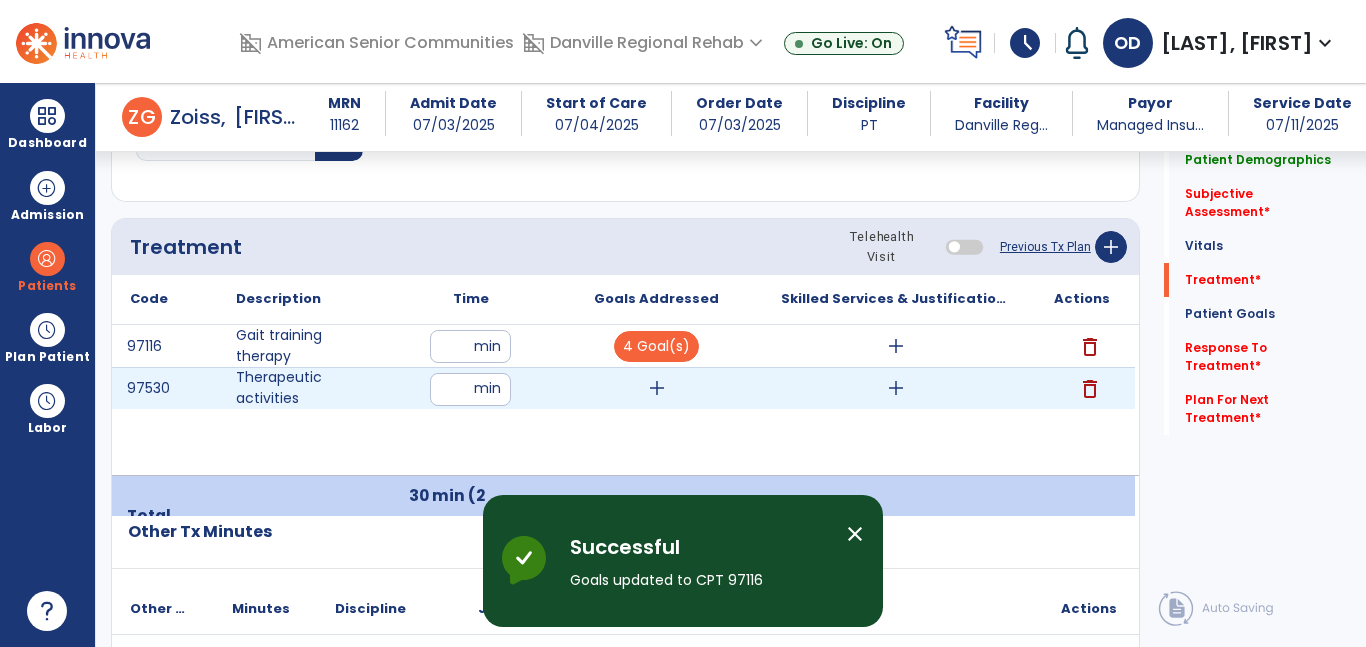 click on "add" at bounding box center [657, 388] 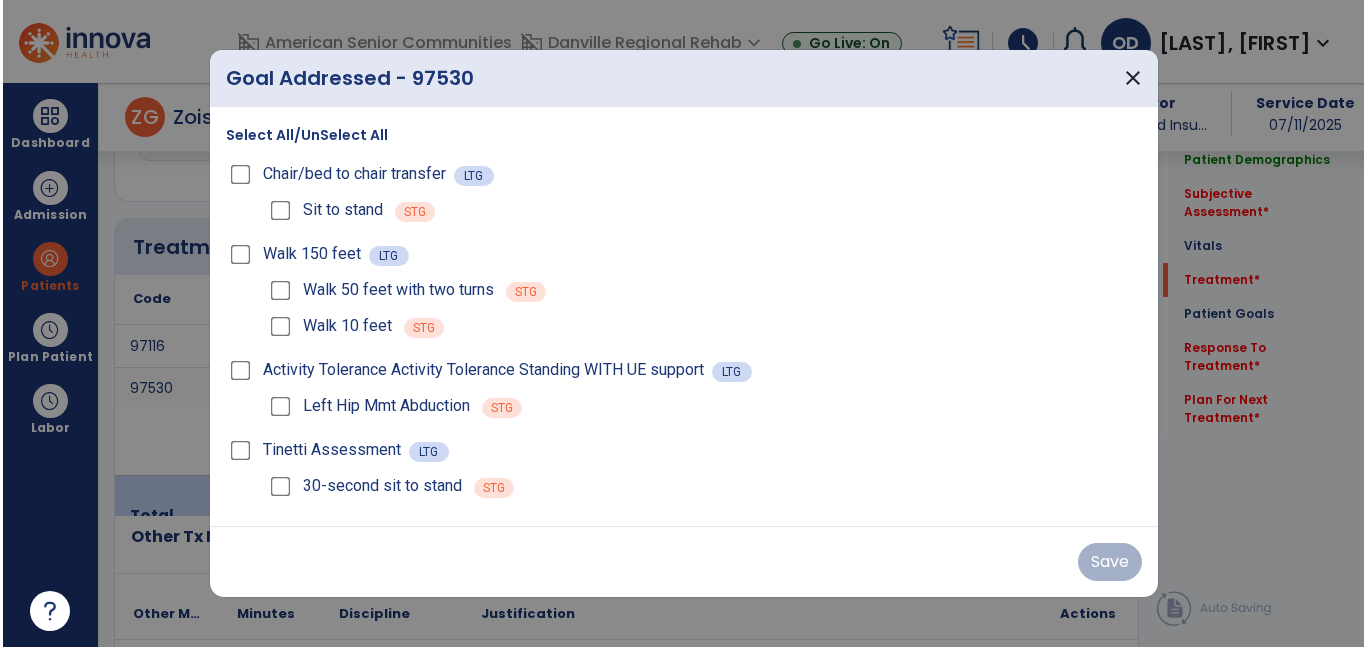 scroll, scrollTop: 1141, scrollLeft: 0, axis: vertical 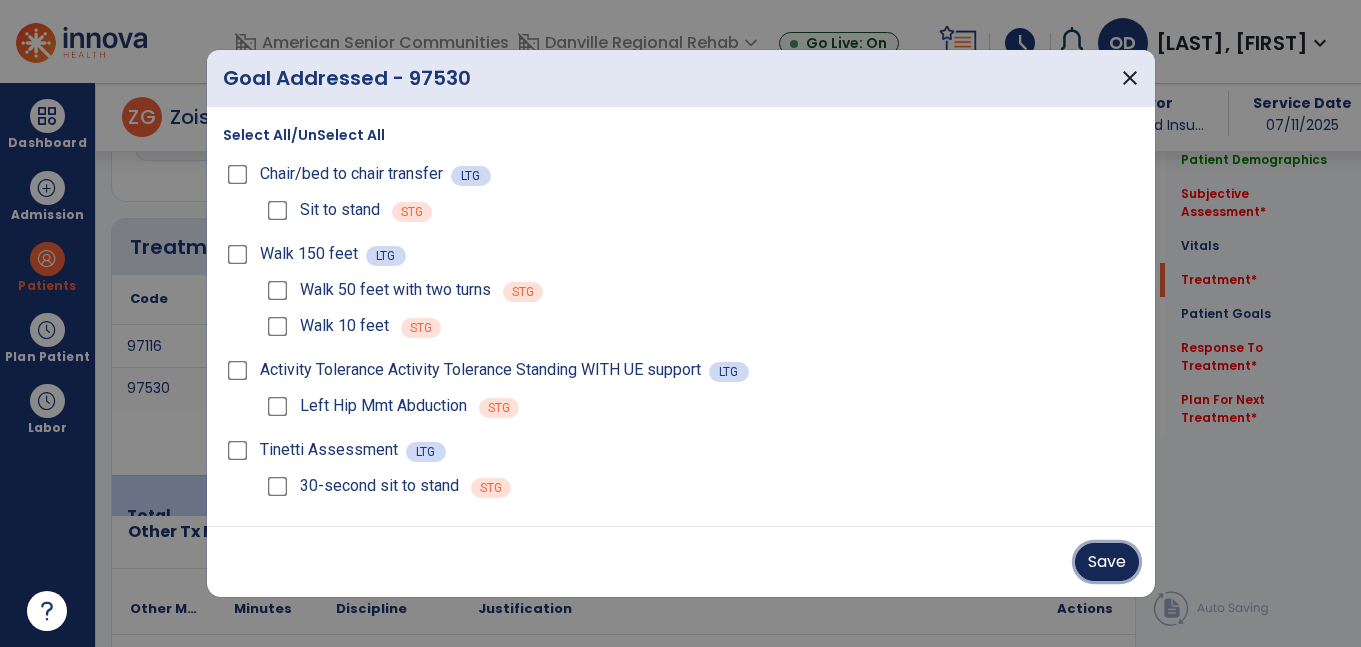 click on "Save" at bounding box center [1107, 562] 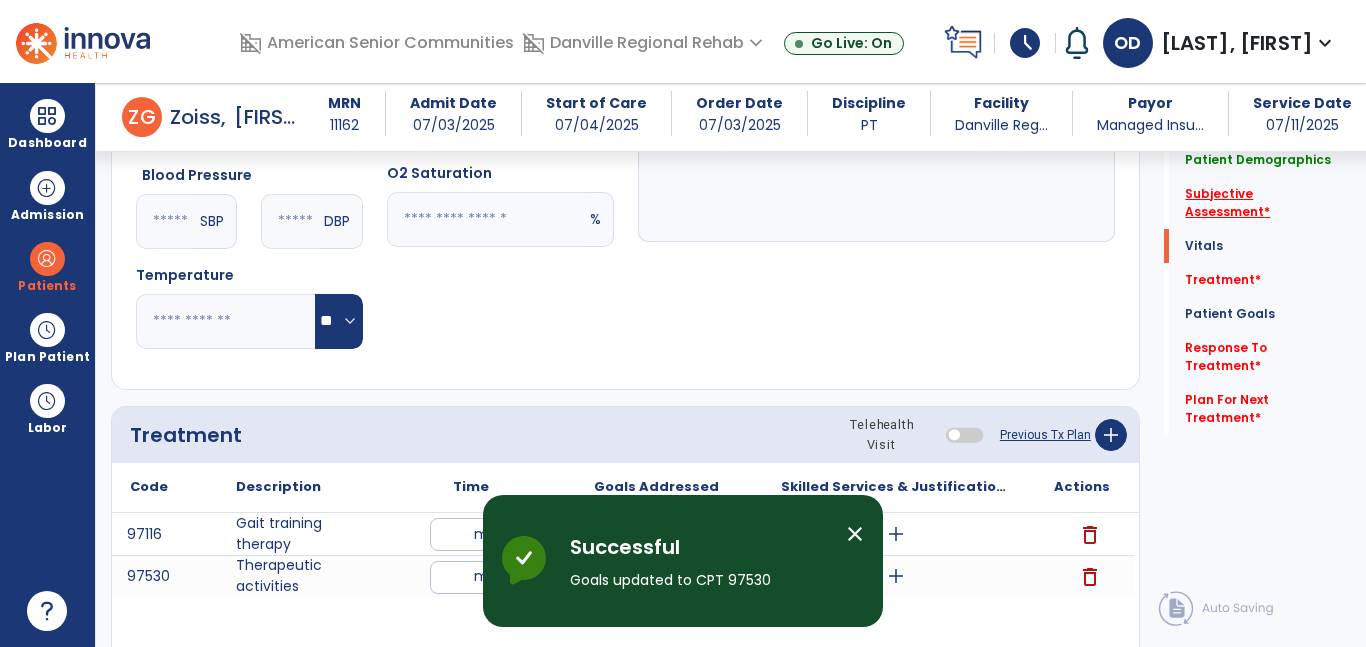 click on "Subjective Assessment   *" 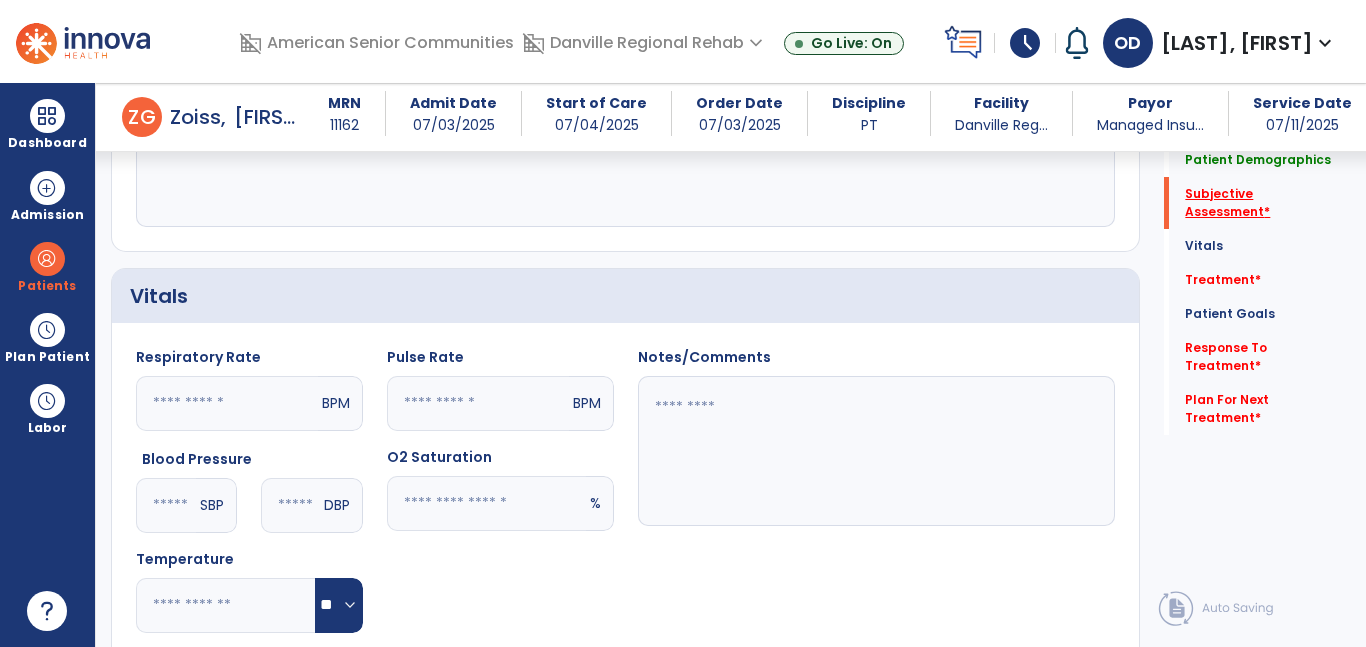 scroll, scrollTop: 414, scrollLeft: 0, axis: vertical 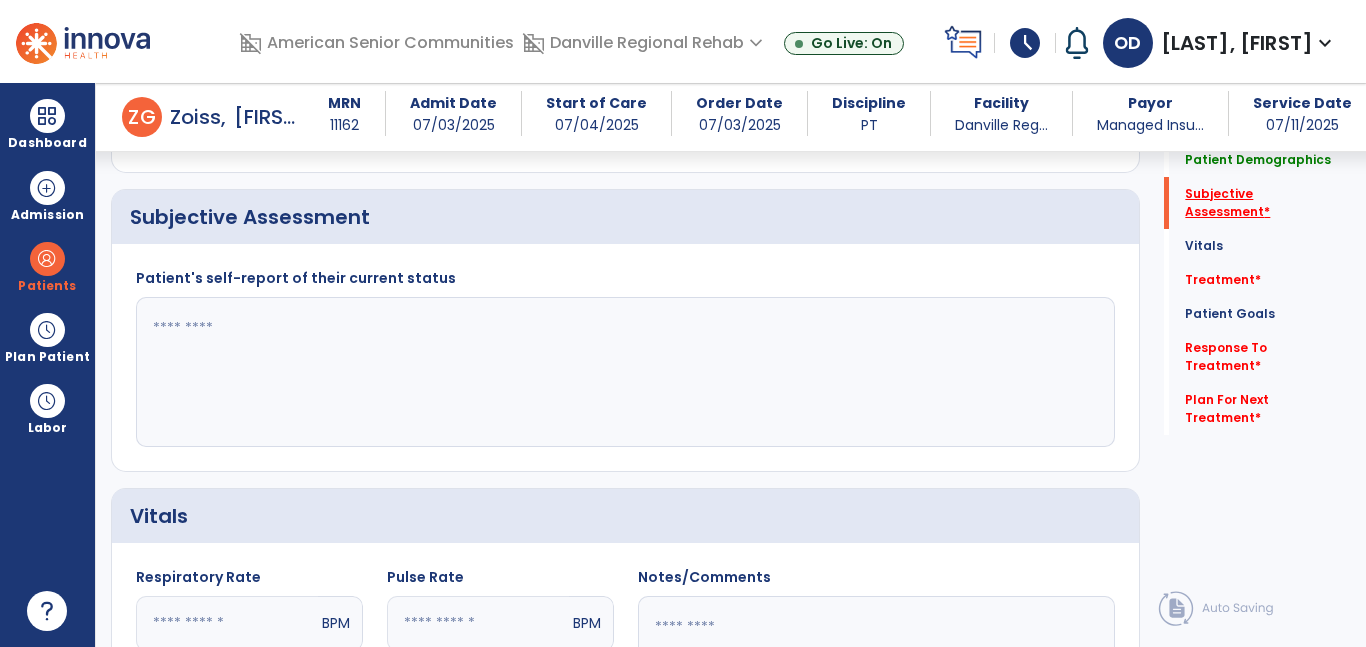 click on "Subjective Assessment   *" 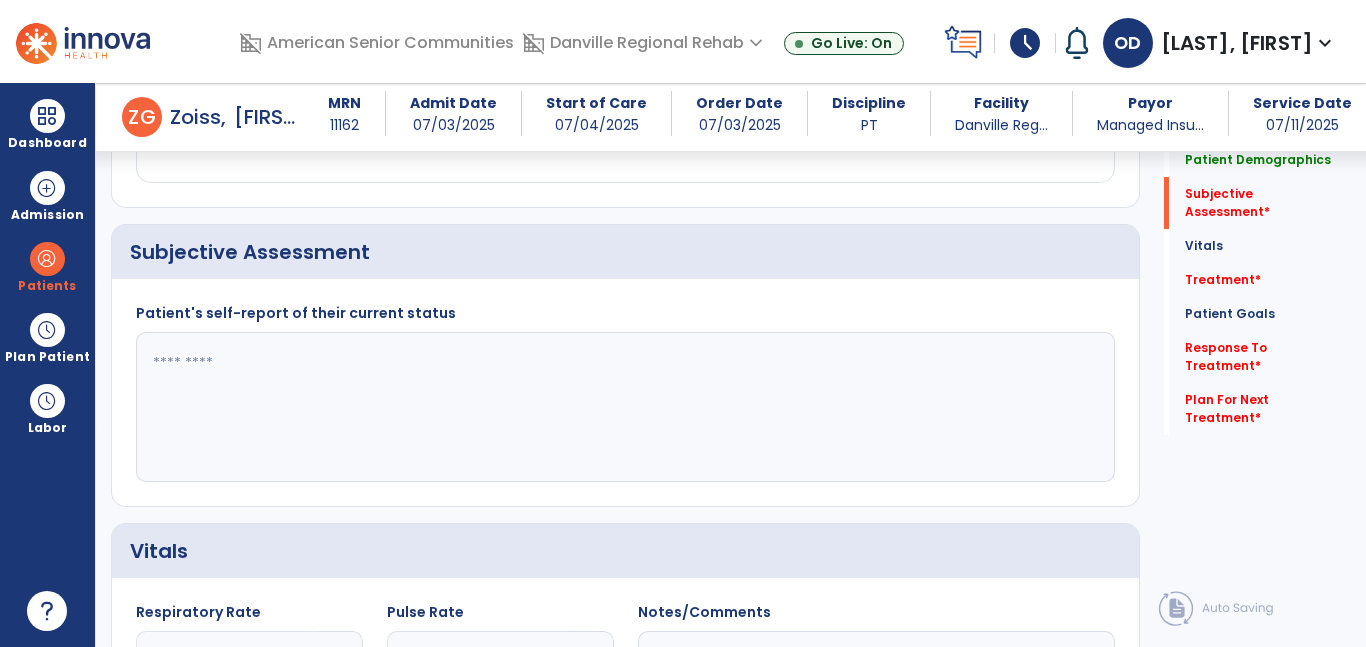 click 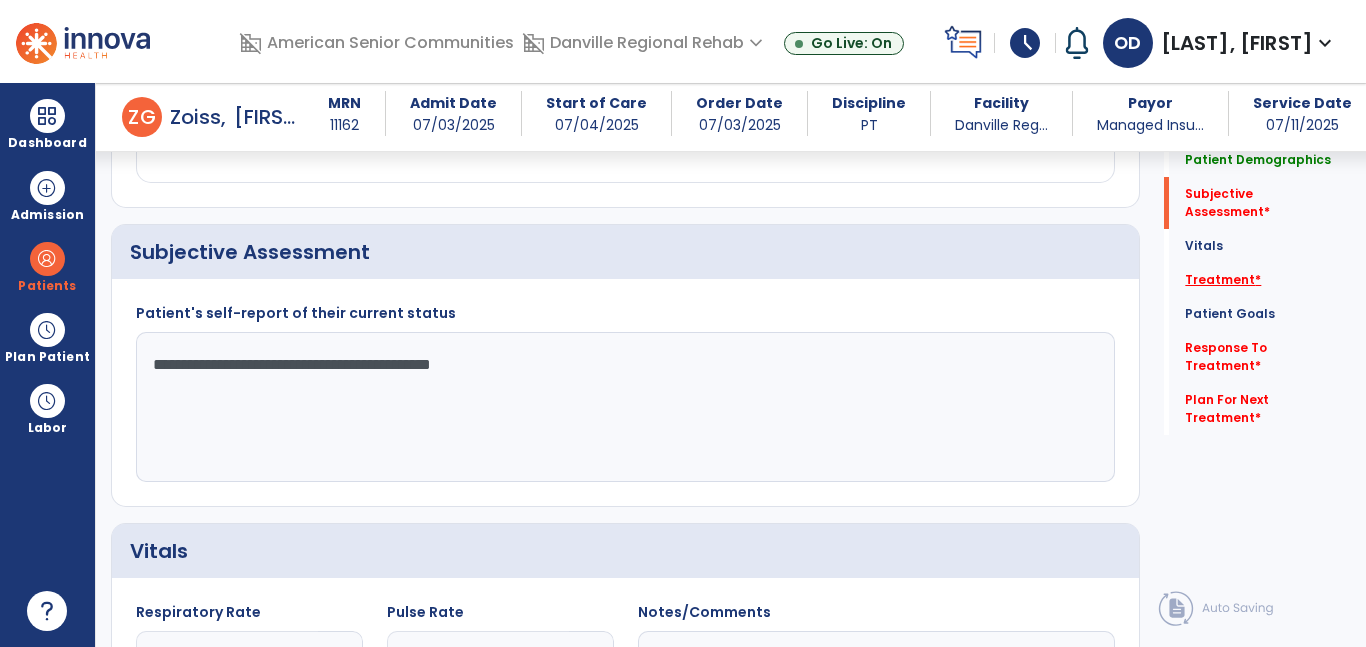 type on "**********" 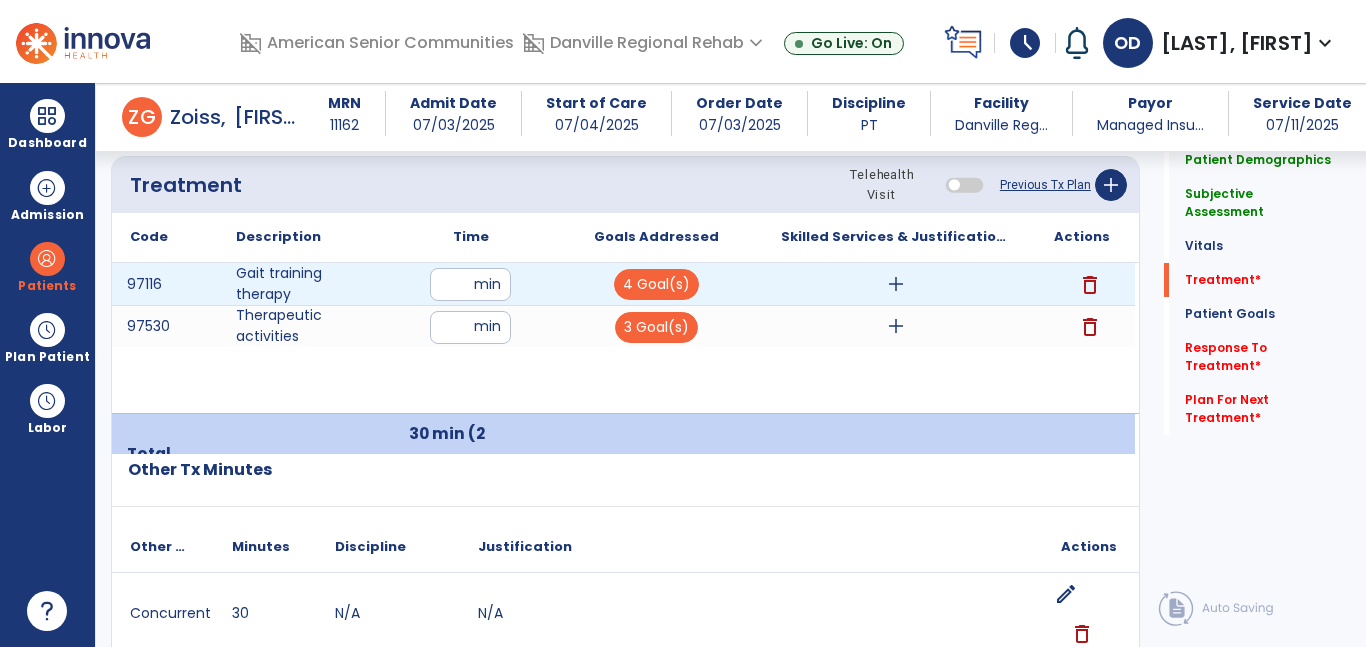 click on "add" at bounding box center [896, 284] 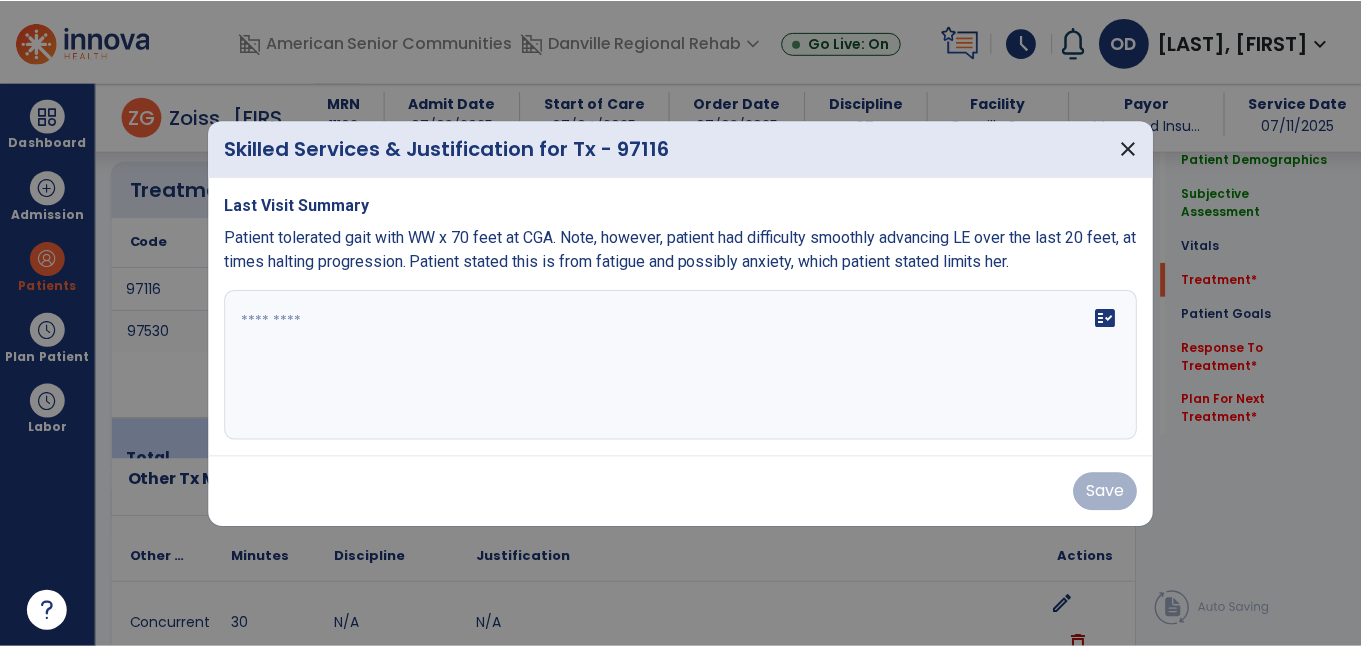 scroll, scrollTop: 1203, scrollLeft: 0, axis: vertical 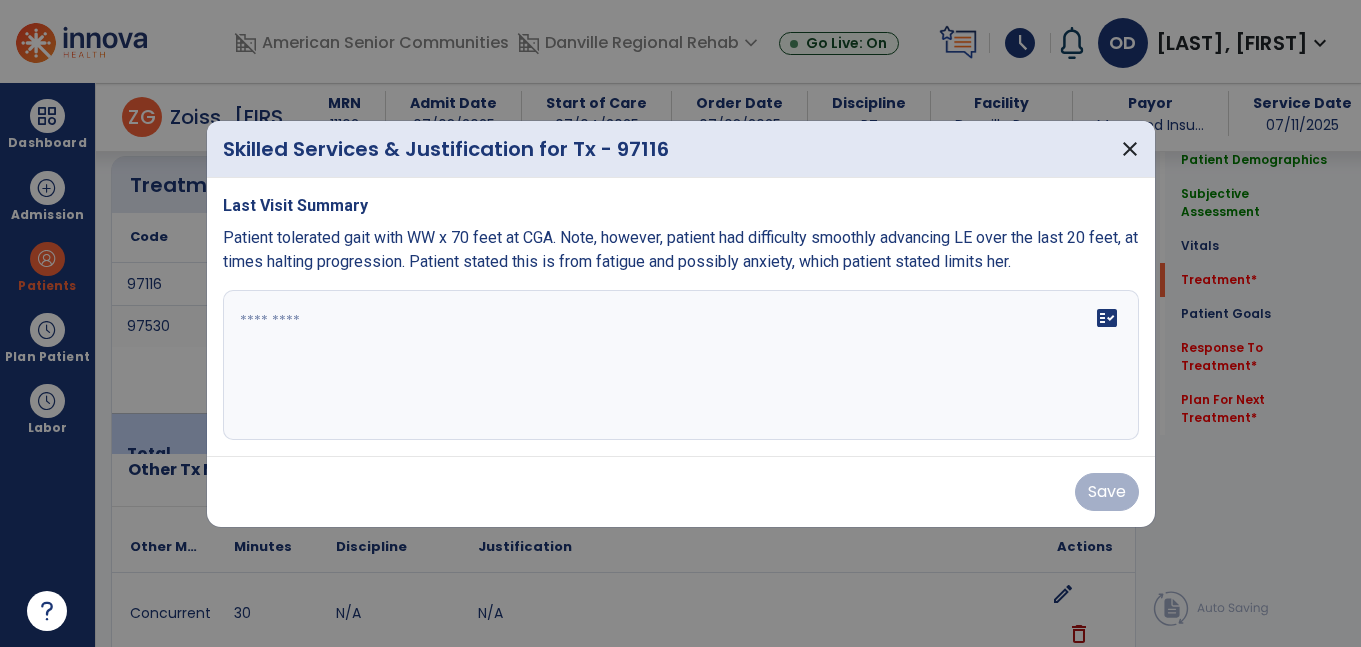 click on "fact_check" at bounding box center [681, 365] 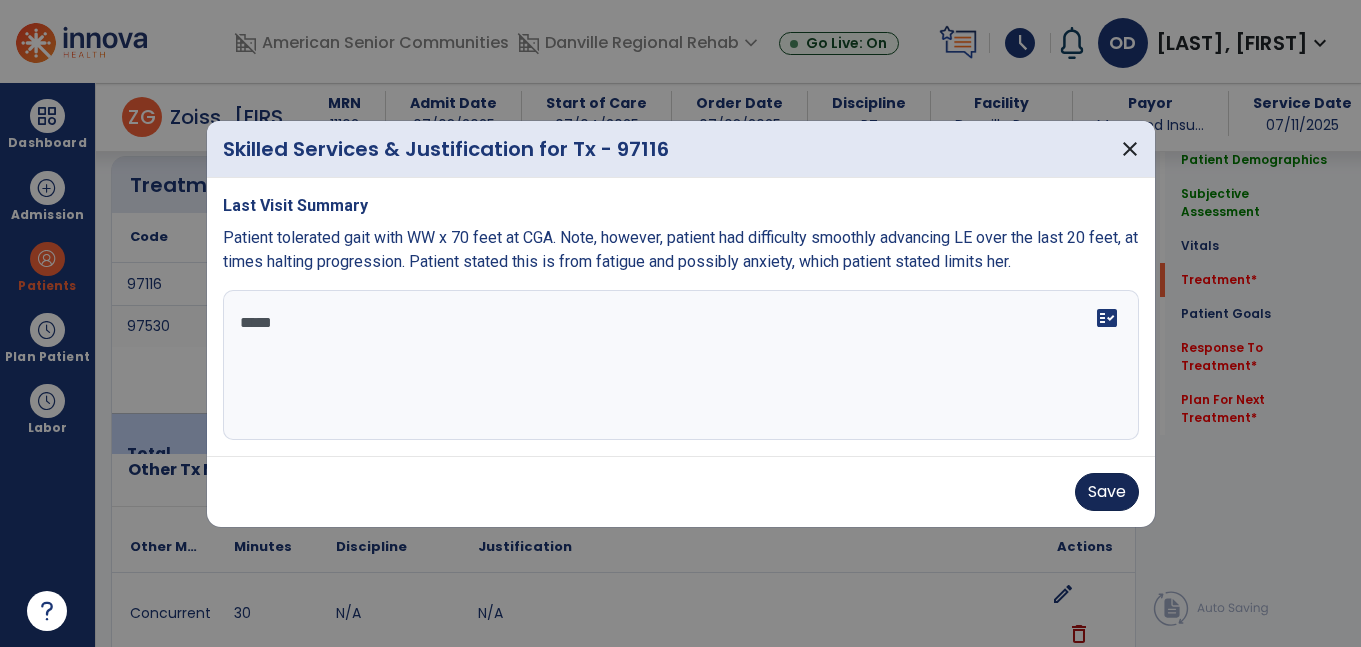 type on "*****" 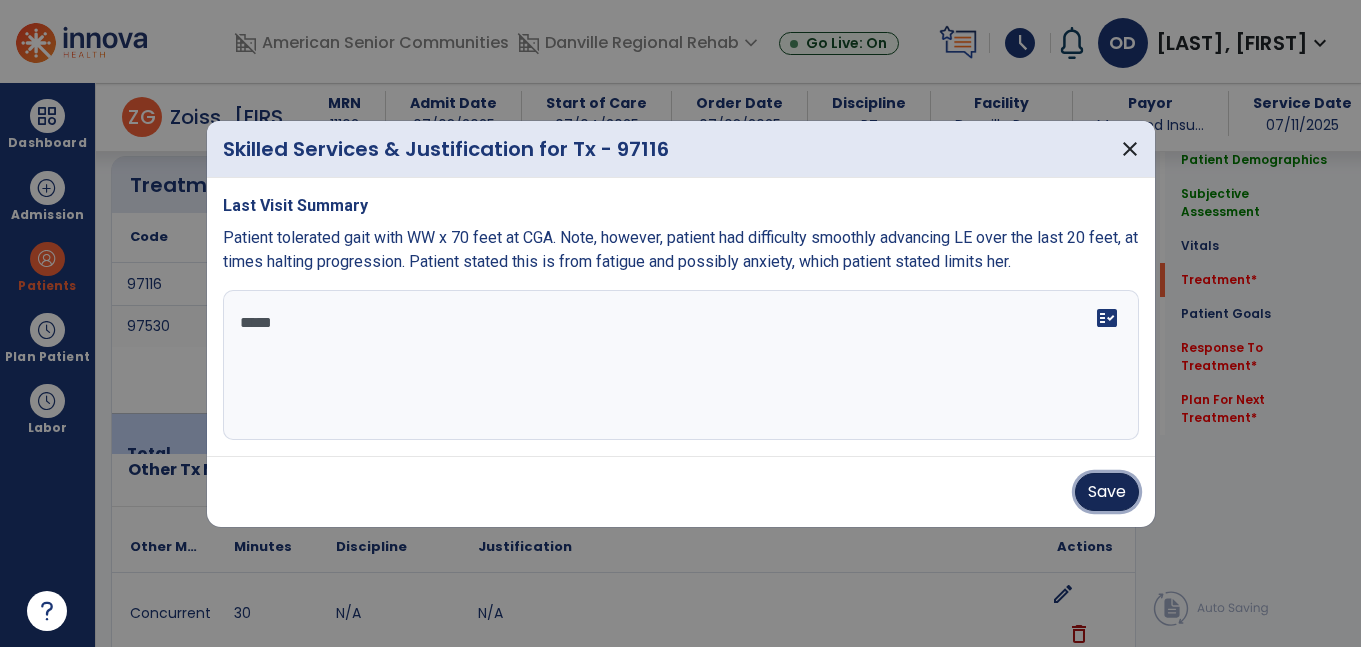 click on "Save" at bounding box center (1107, 492) 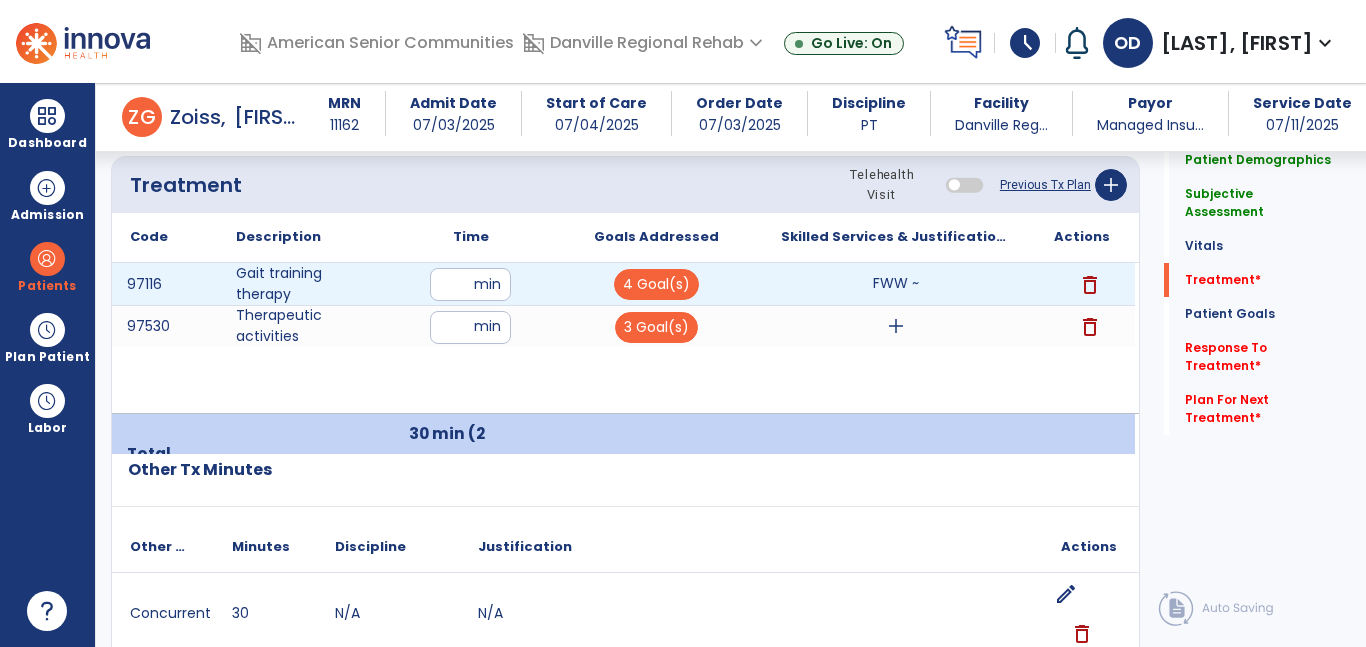 click on "FWW ~" at bounding box center [896, 283] 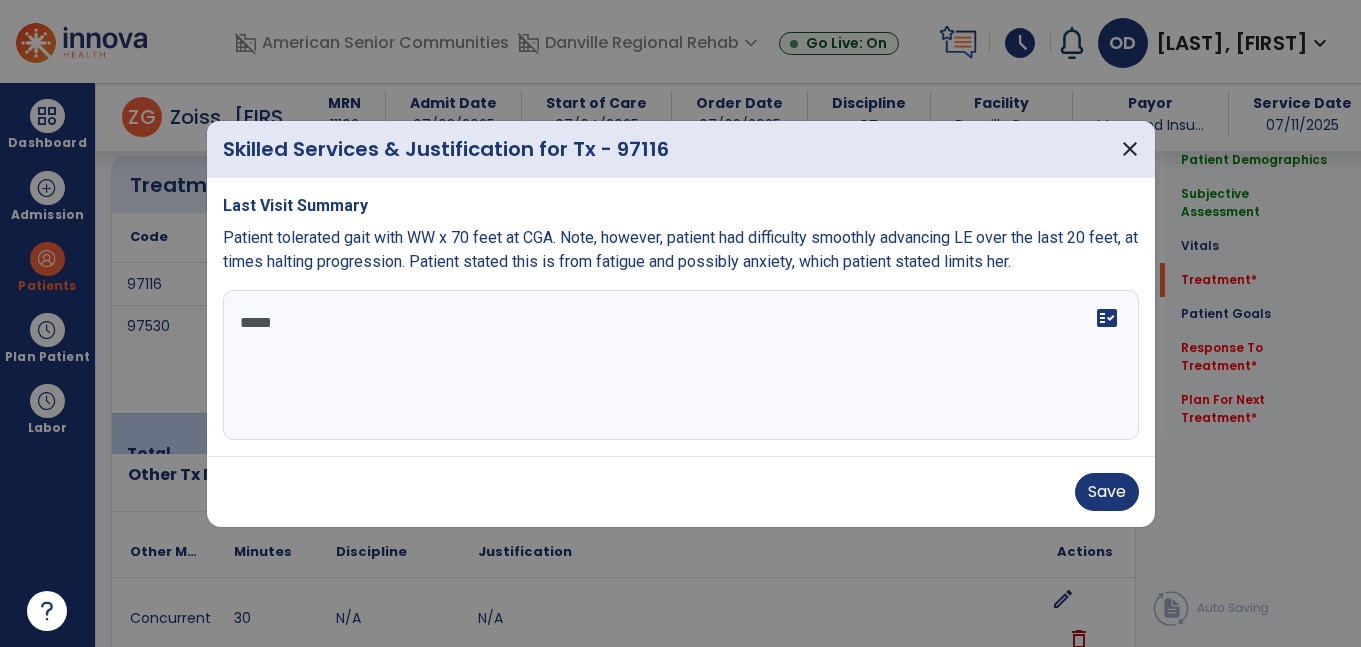 scroll, scrollTop: 1203, scrollLeft: 0, axis: vertical 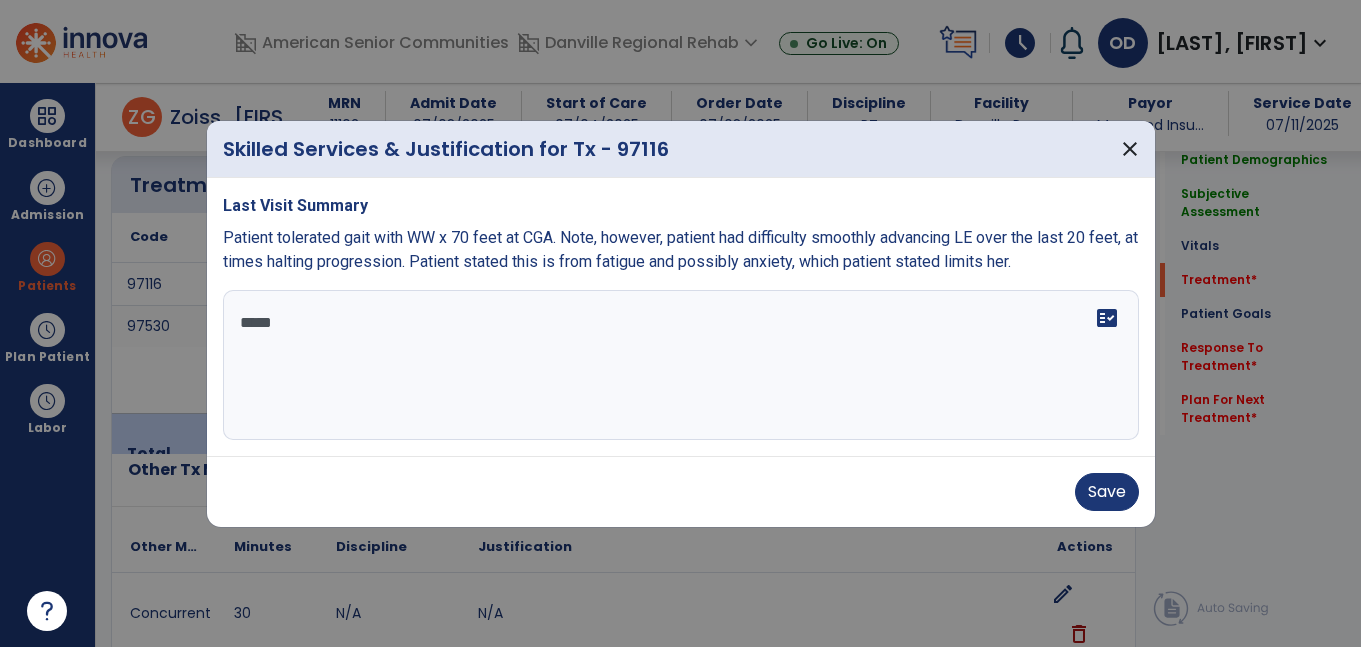 click on "*****" at bounding box center [681, 365] 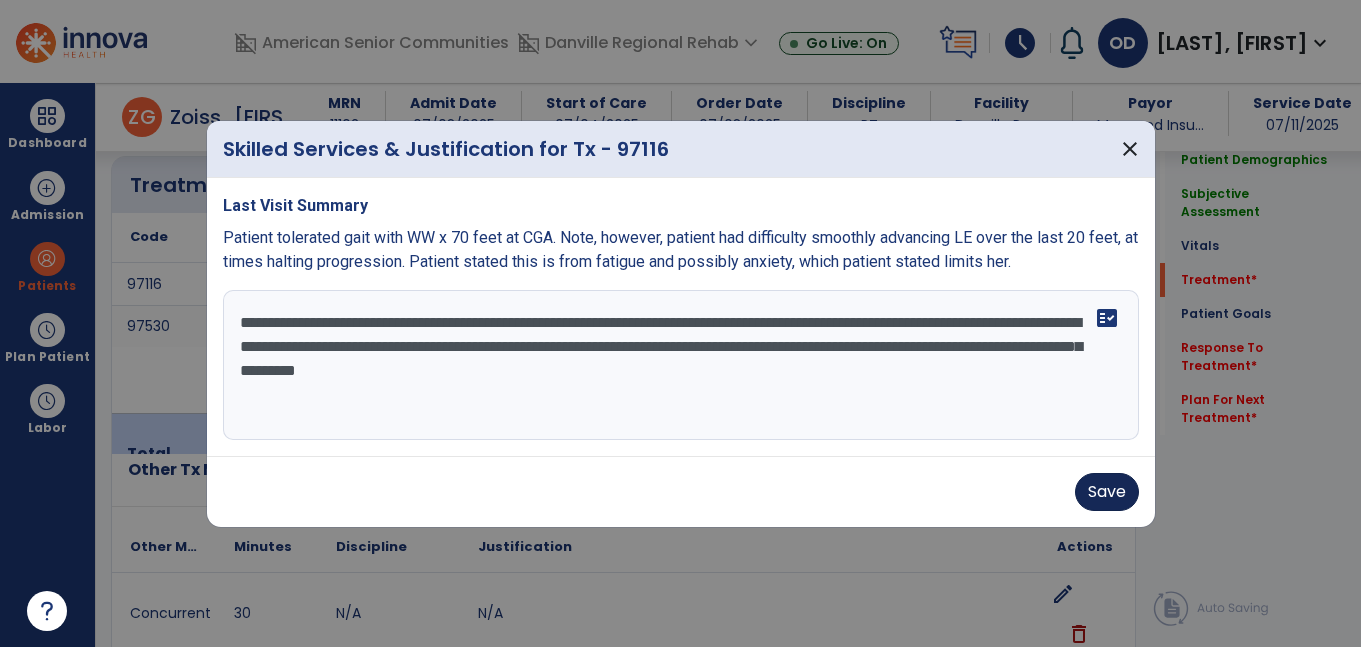 type on "**********" 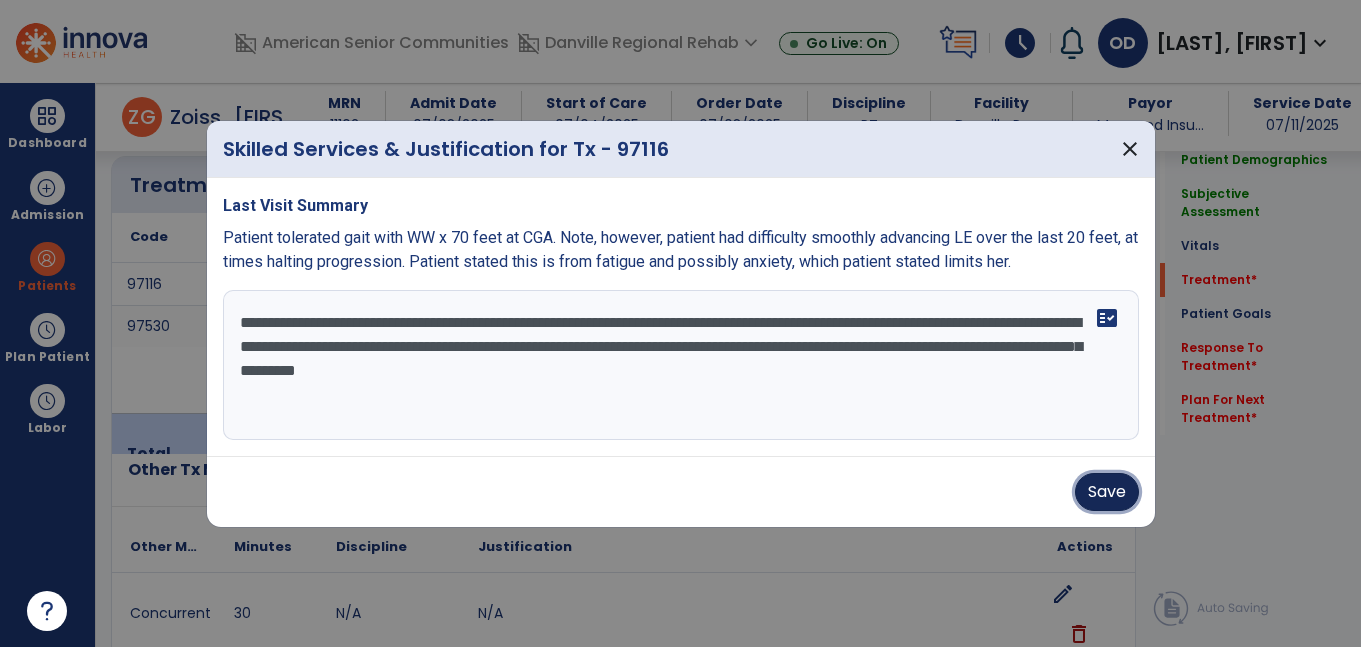 click on "Save" at bounding box center [1107, 492] 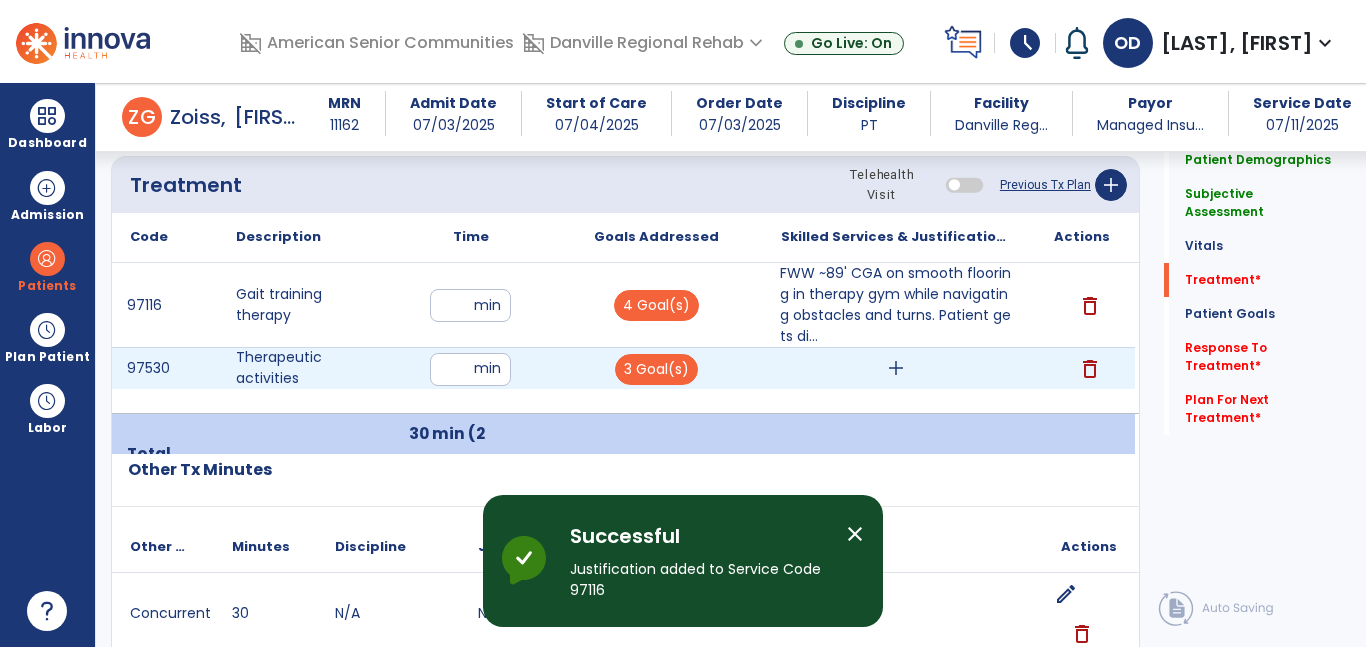 click on "add" at bounding box center (896, 368) 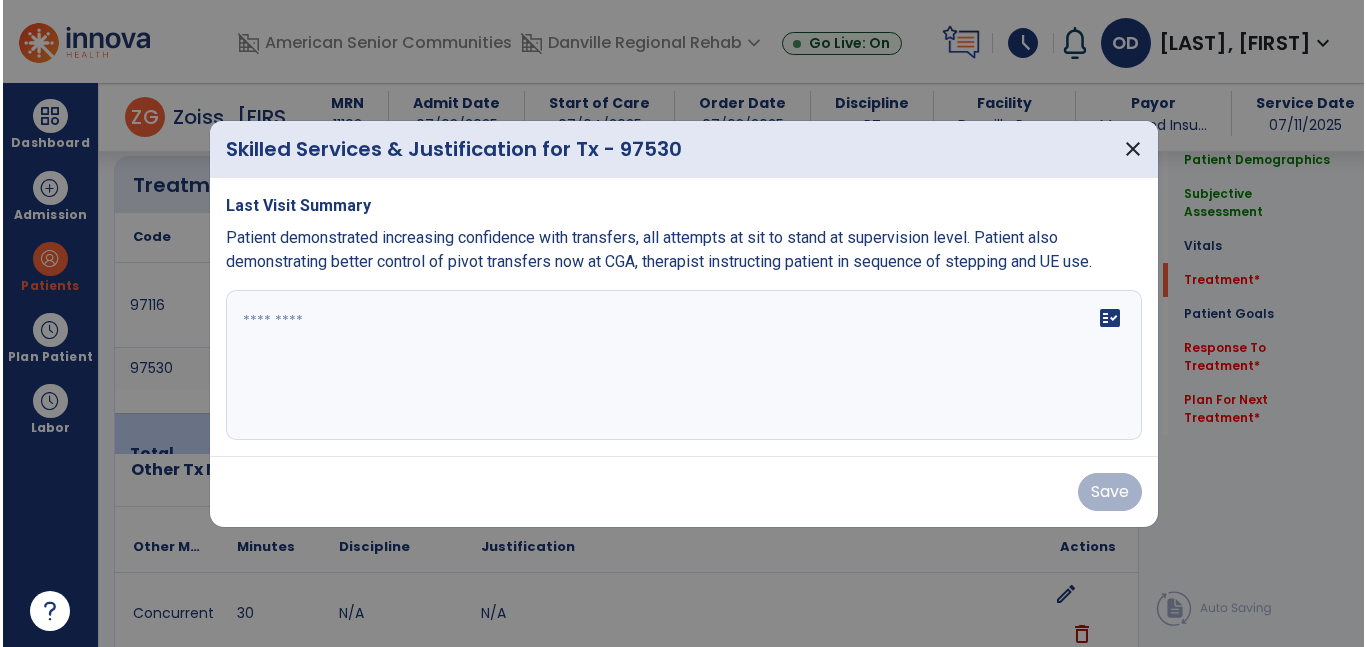 scroll, scrollTop: 1203, scrollLeft: 0, axis: vertical 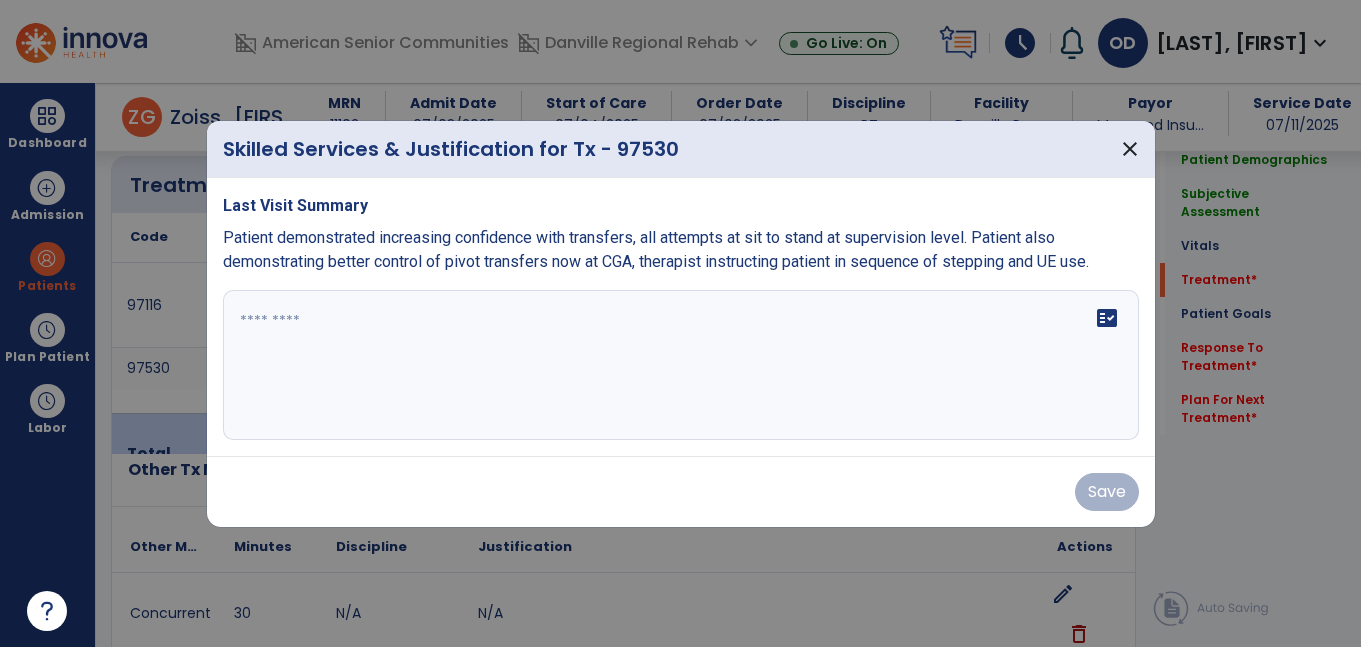 click on "fact_check" at bounding box center (681, 365) 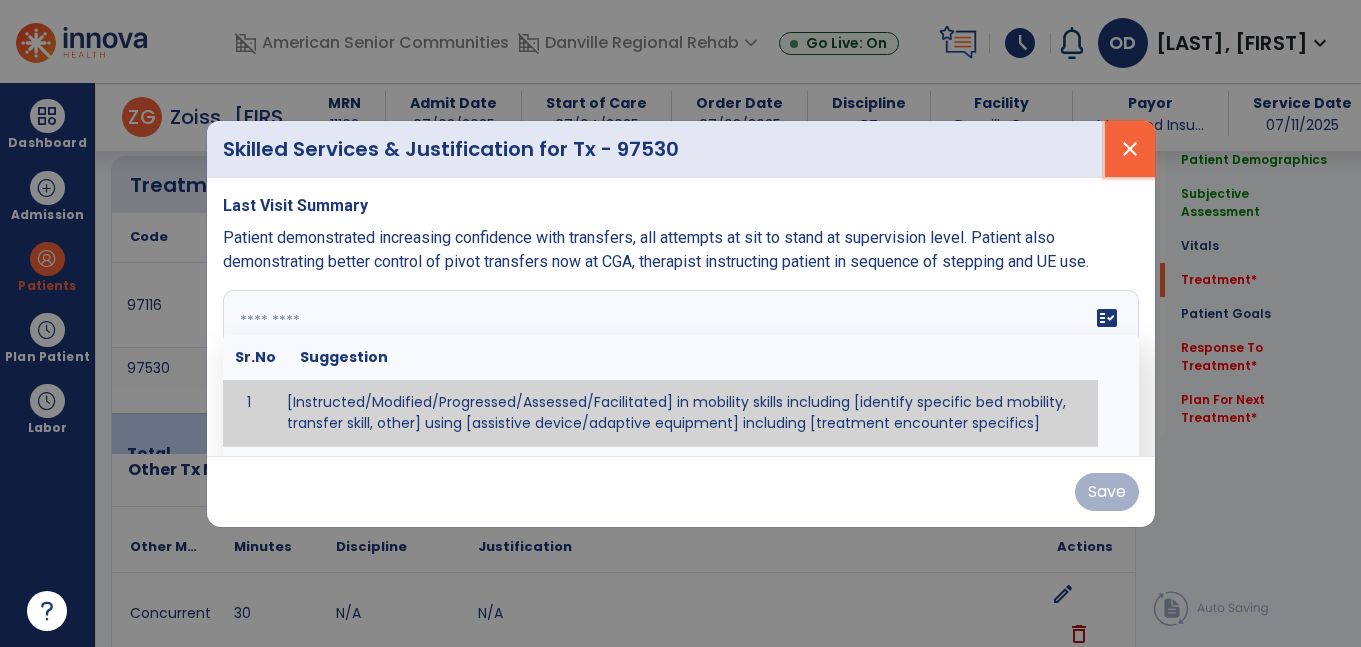 click on "close" at bounding box center (1130, 149) 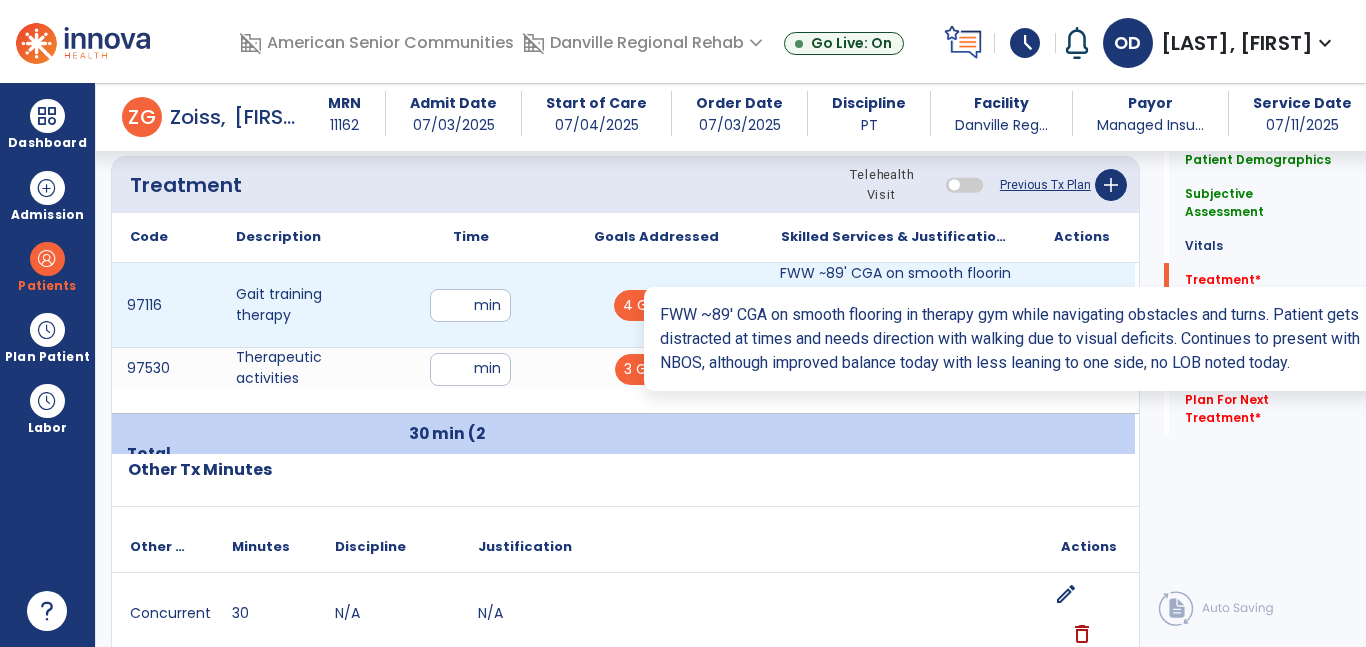 click on "FWW ~89' CGA on smooth flooring in therapy gym while navigating obstacles and turns. Patient gets di..." at bounding box center (896, 305) 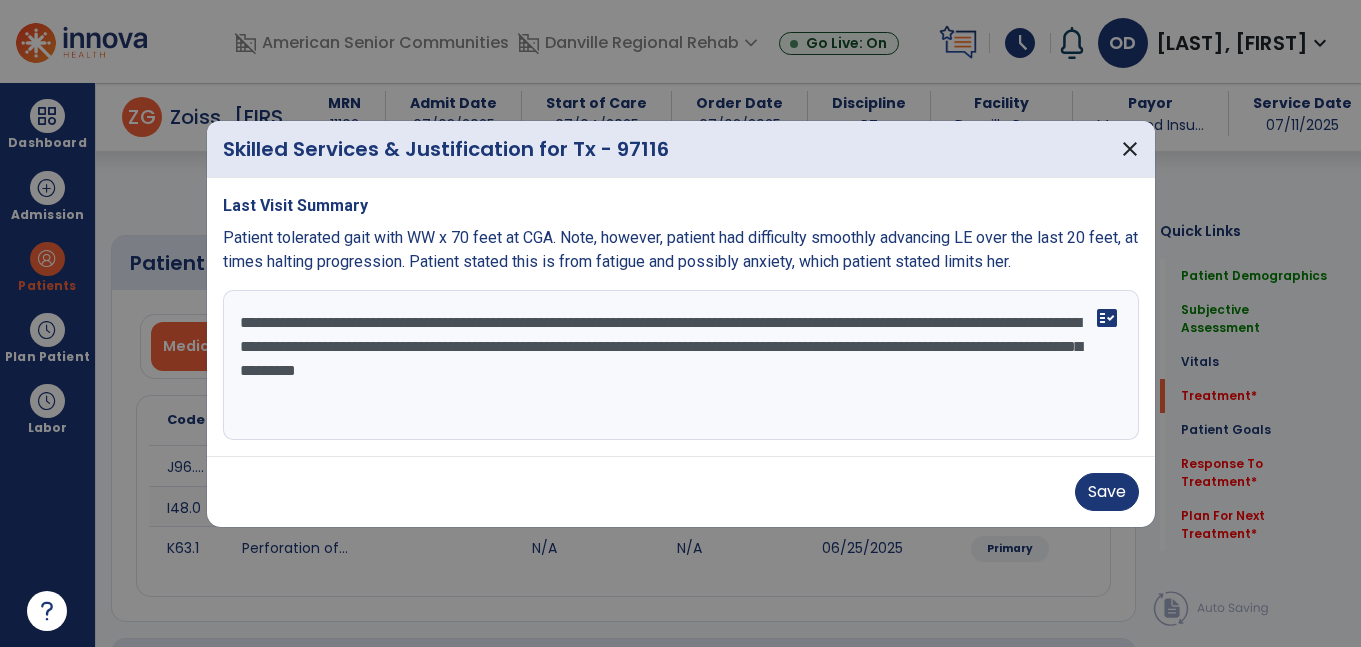 select on "*" 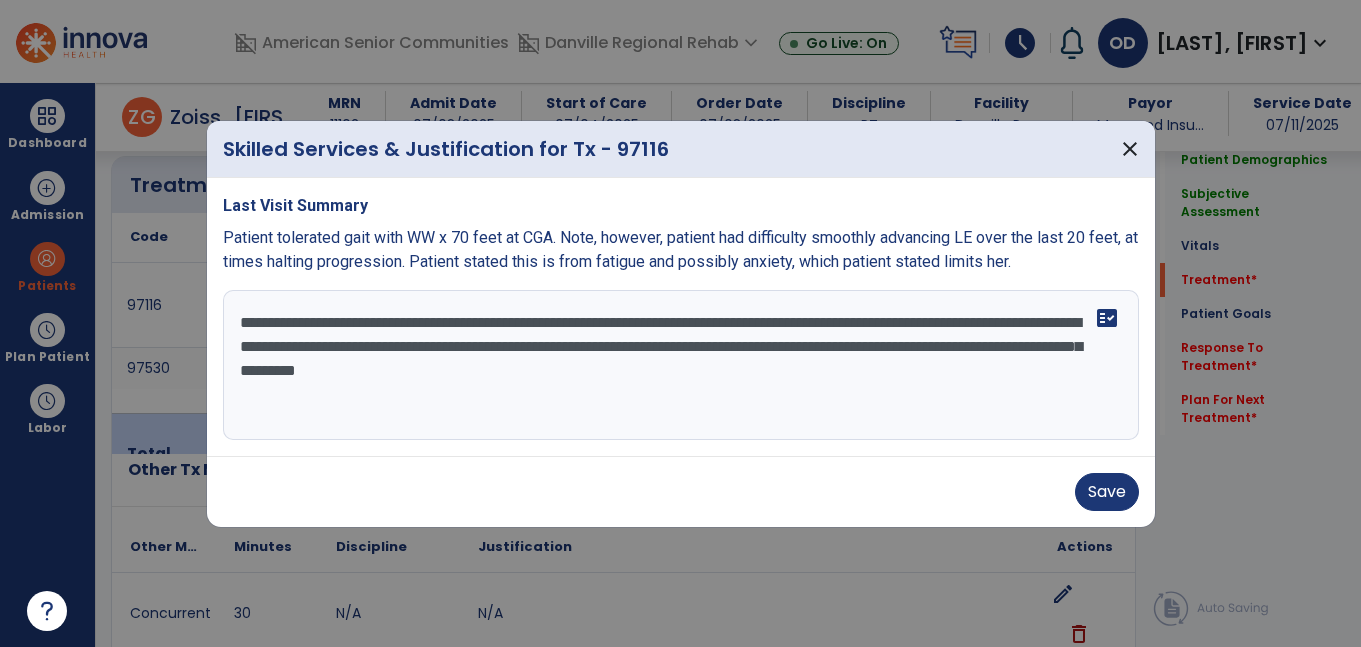 click on "**********" at bounding box center [681, 365] 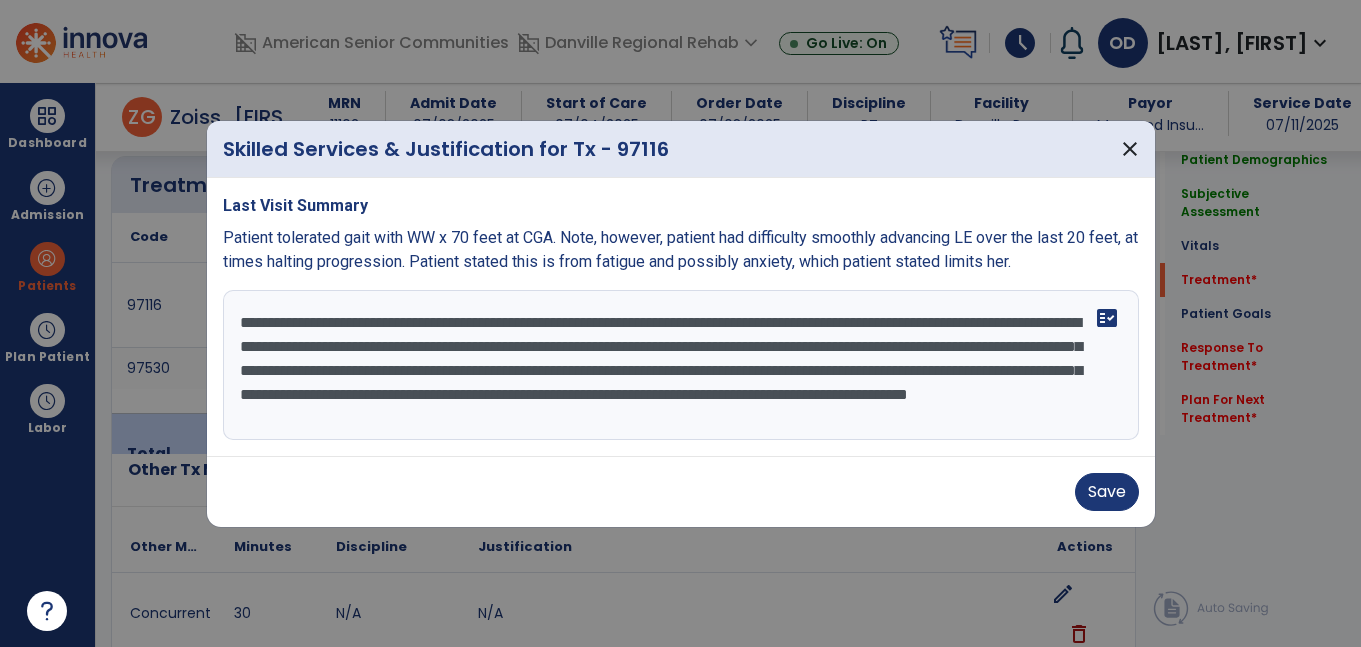 click on "**********" at bounding box center (681, 365) 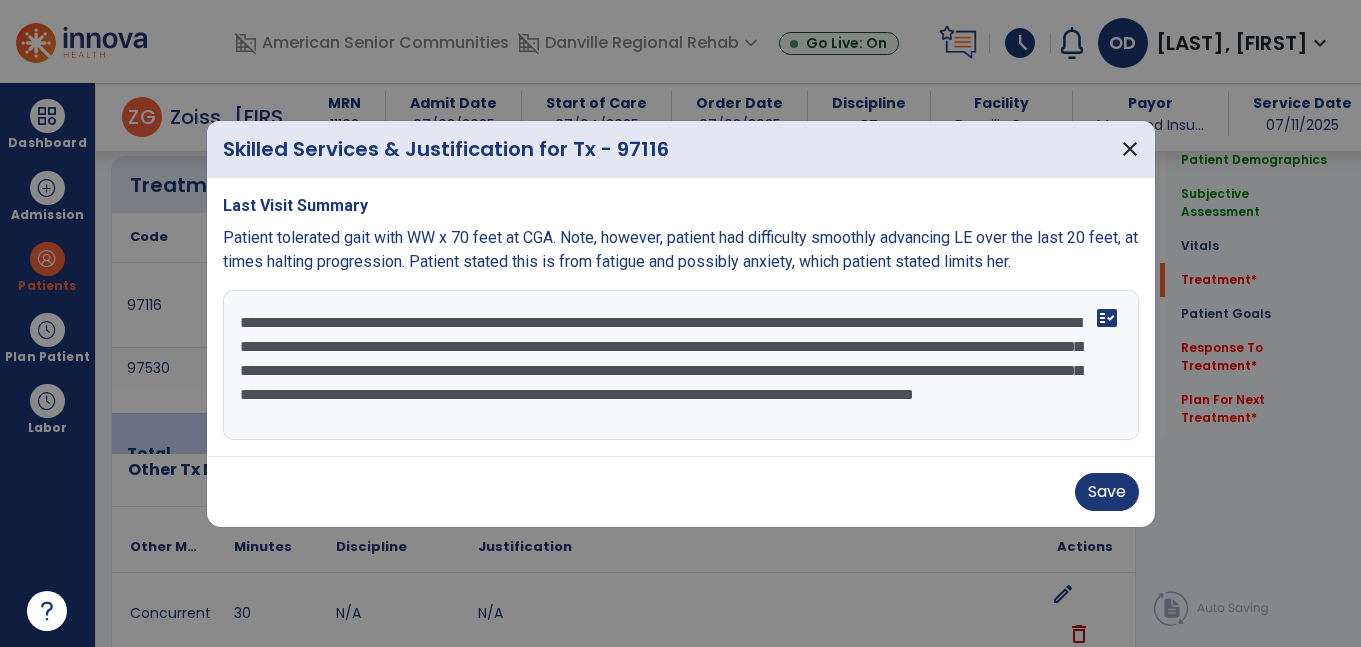 scroll, scrollTop: 24, scrollLeft: 0, axis: vertical 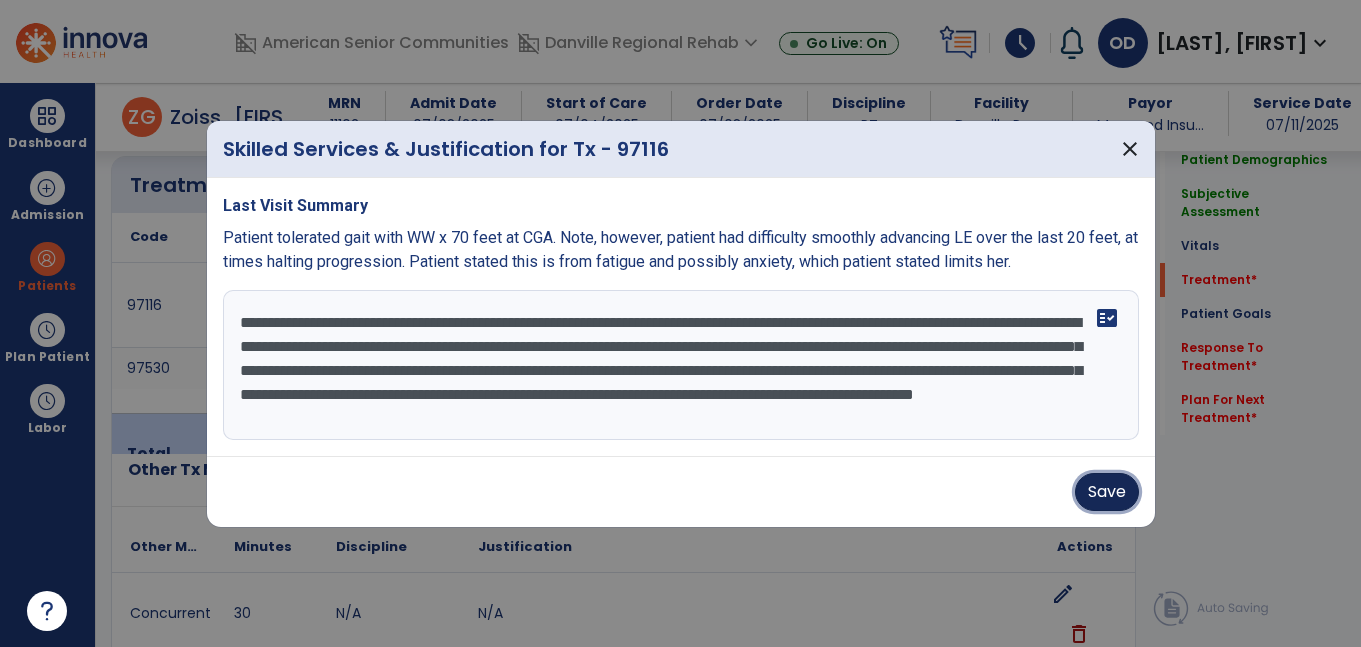 click on "Save" at bounding box center (1107, 492) 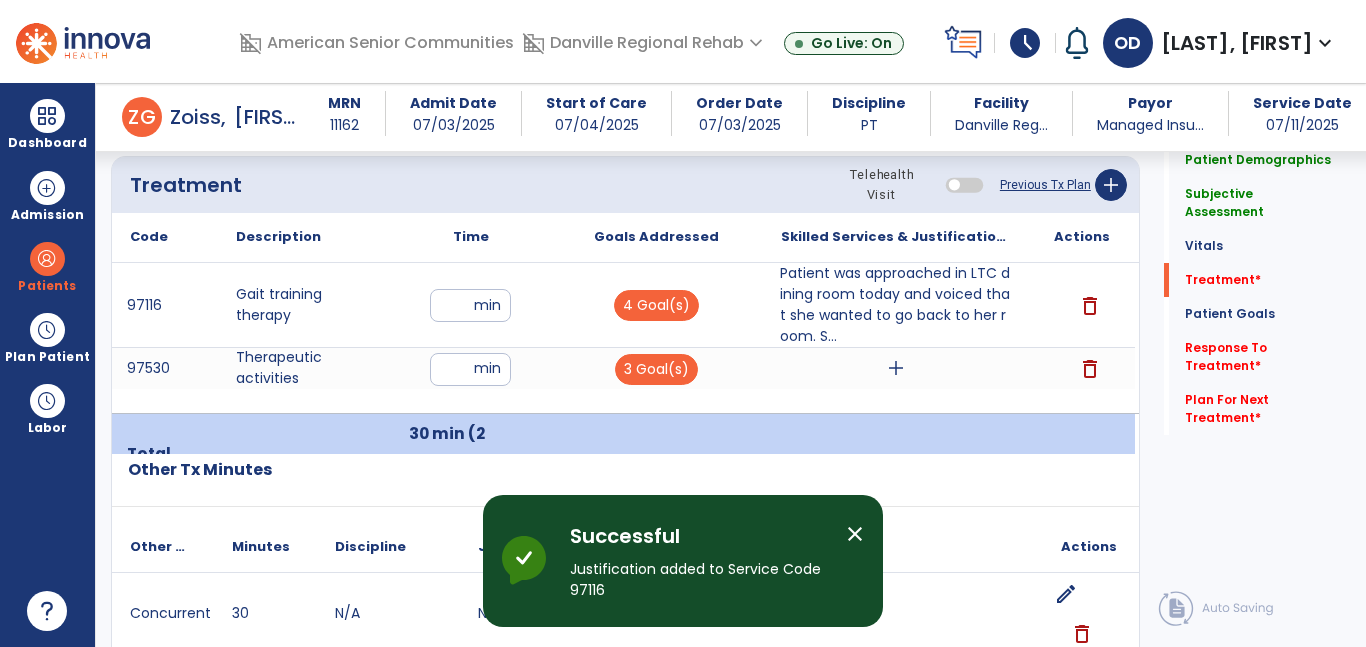 click on "Successful Justification added to Service Code 97116" at bounding box center [700, 569] 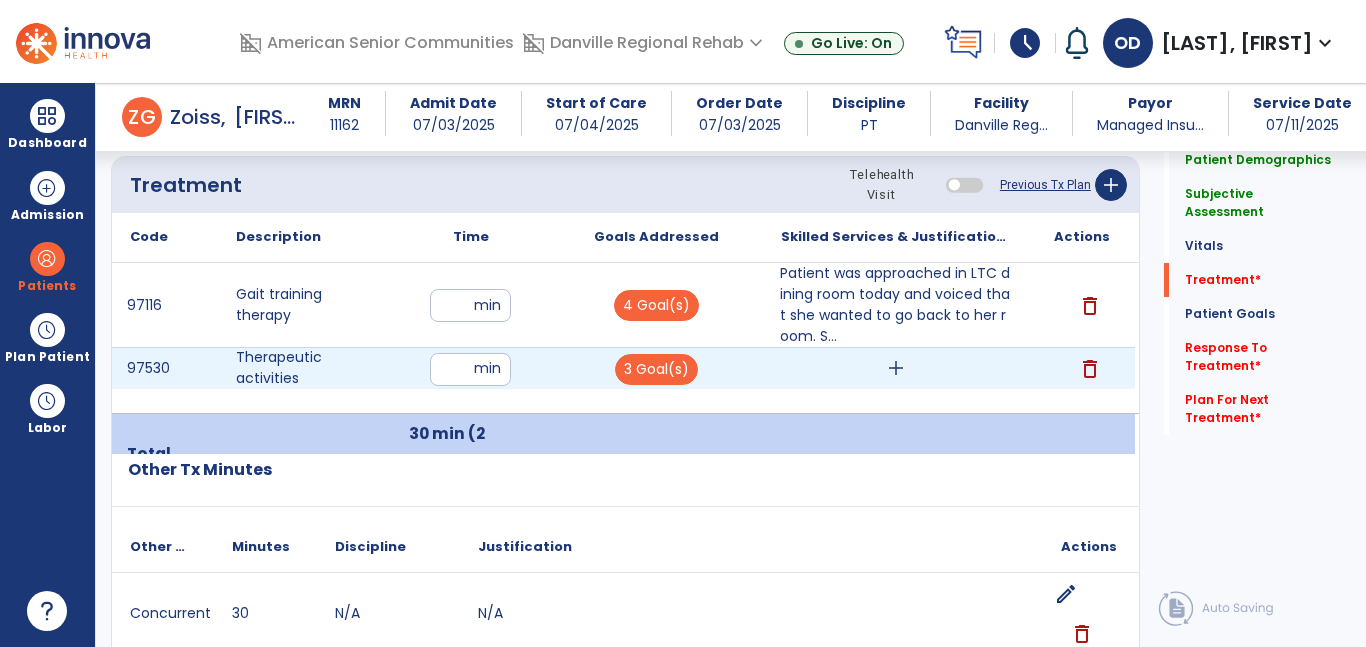 click on "add" at bounding box center (896, 368) 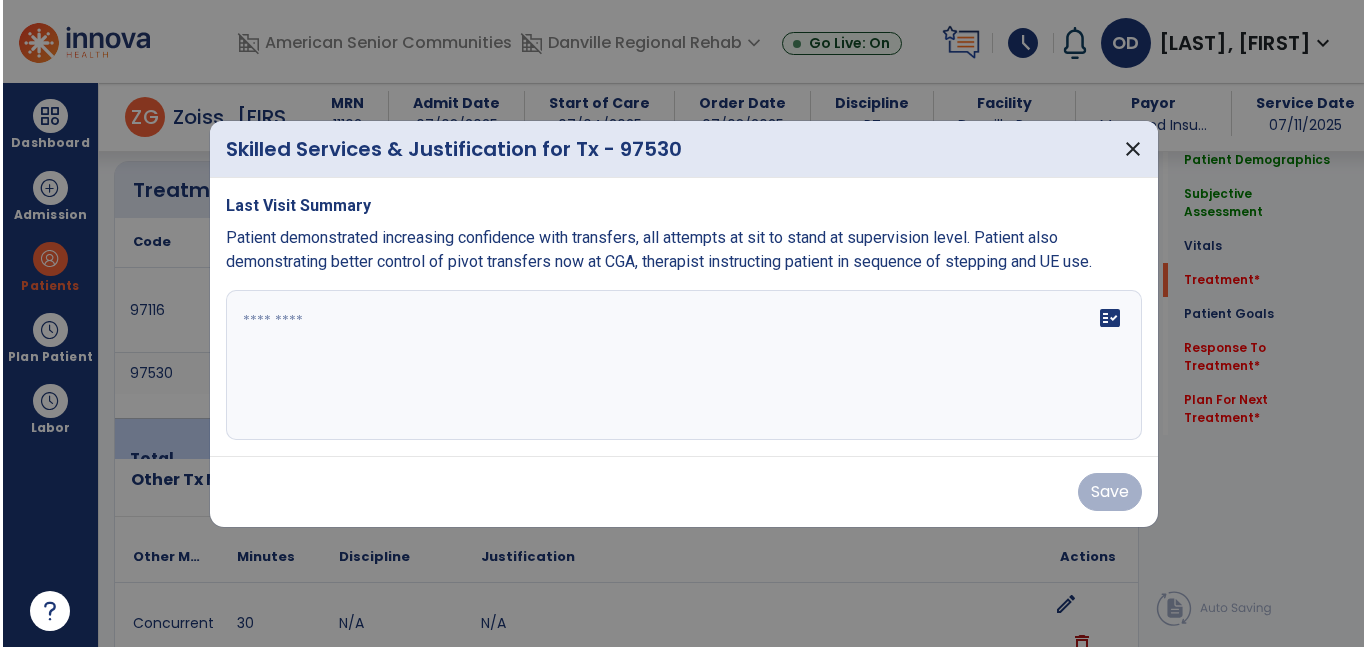 scroll, scrollTop: 1203, scrollLeft: 0, axis: vertical 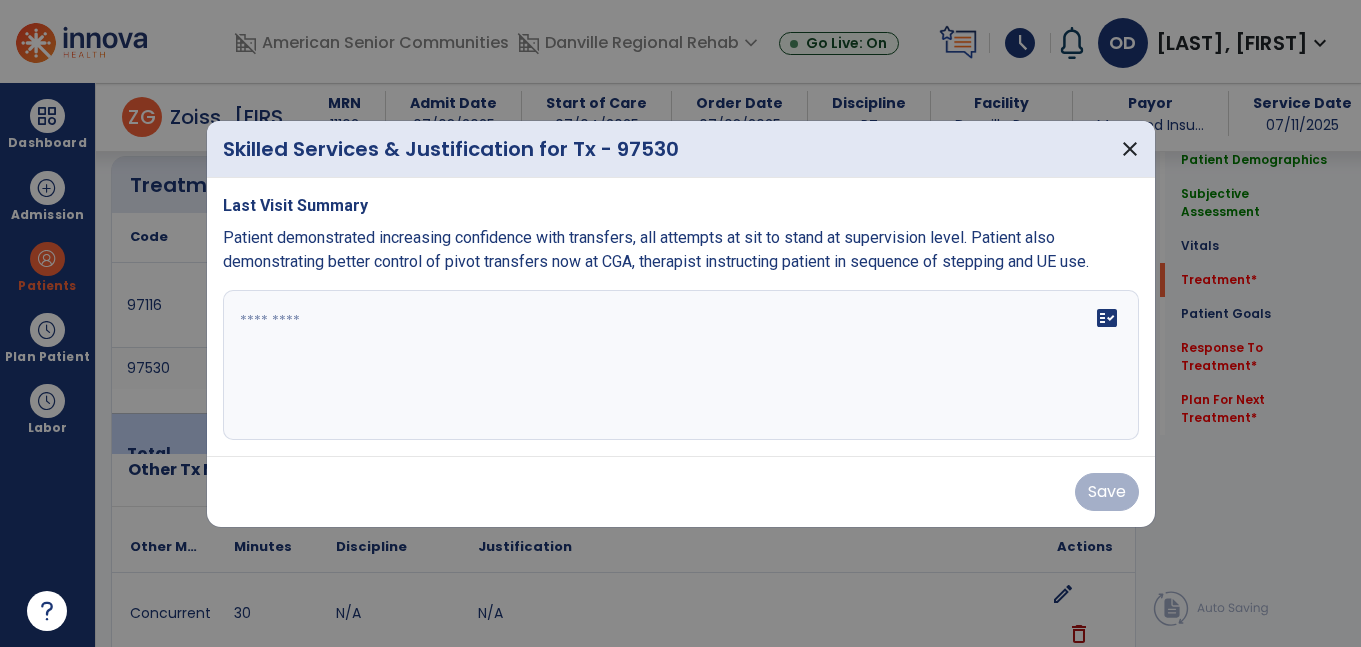 click on "fact_check" at bounding box center (681, 365) 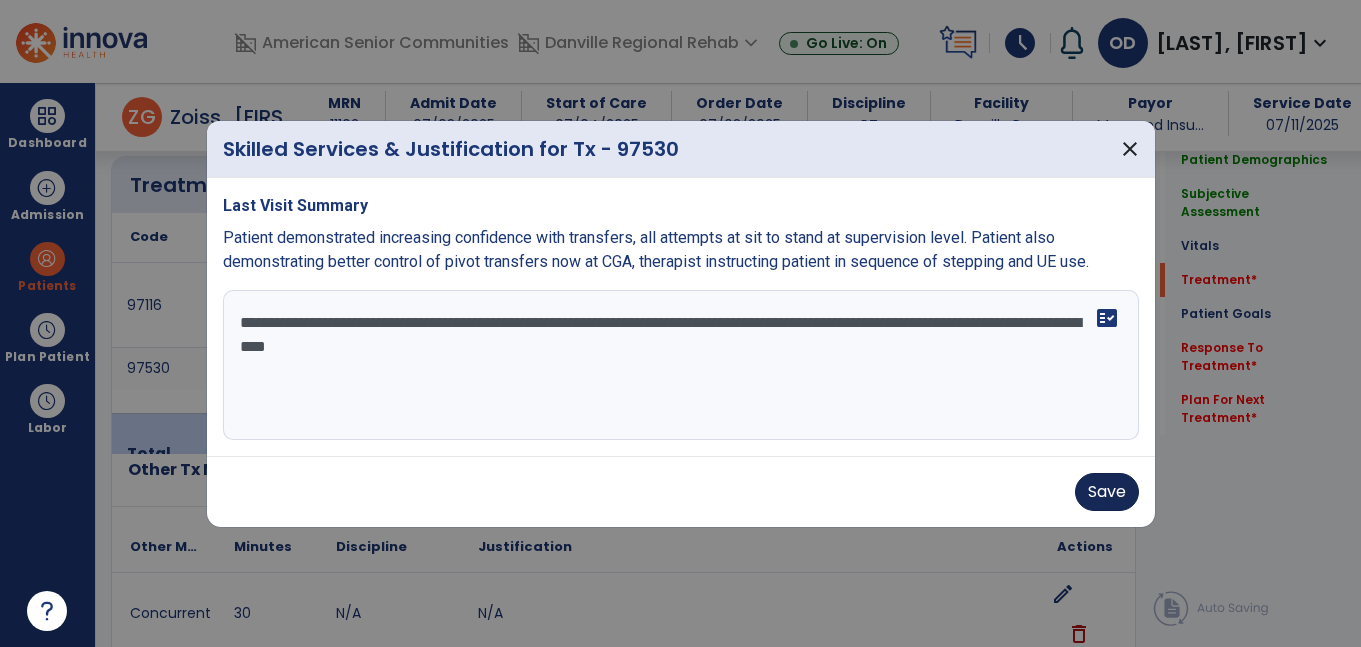 type on "**********" 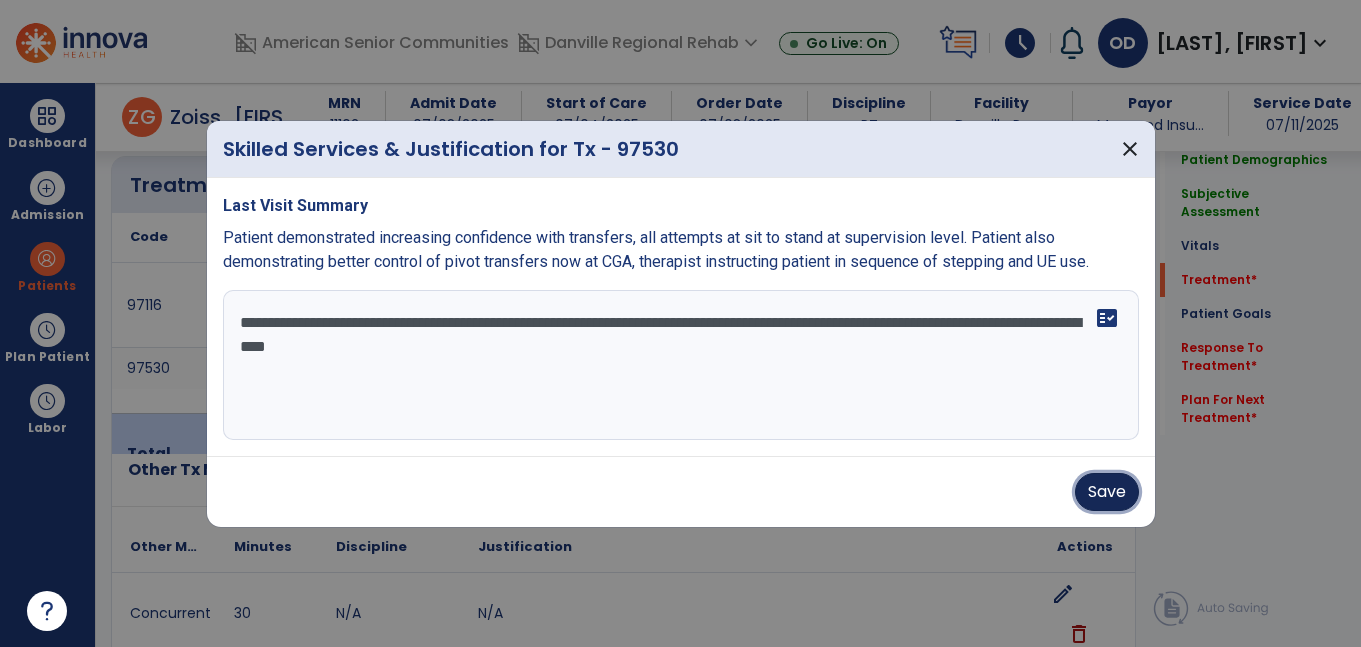 click on "Save" at bounding box center (1107, 492) 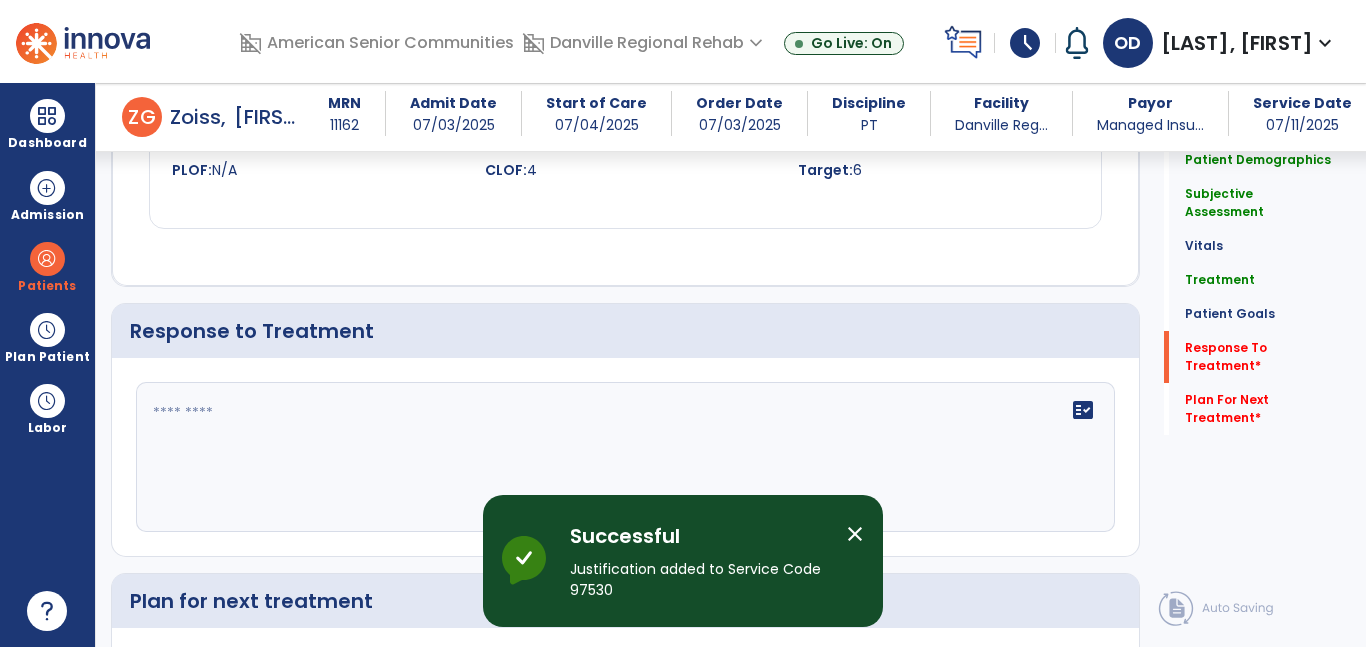 scroll, scrollTop: 3237, scrollLeft: 0, axis: vertical 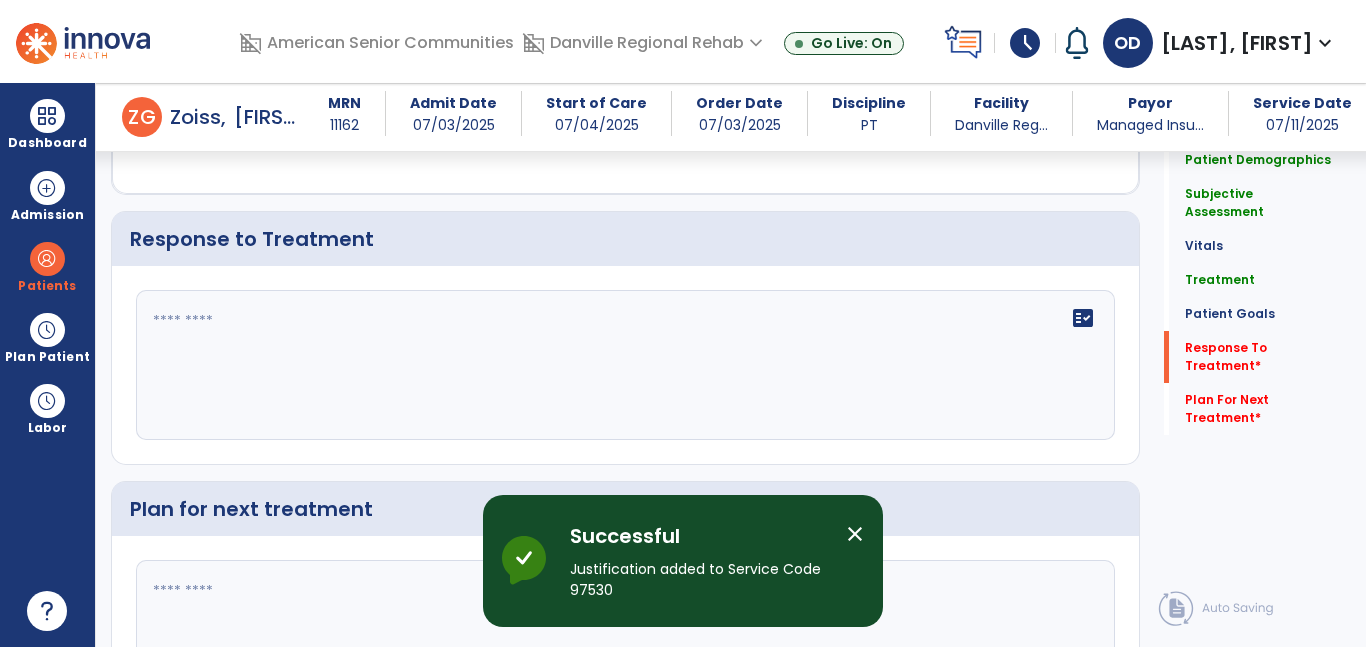 click on "fact_check" 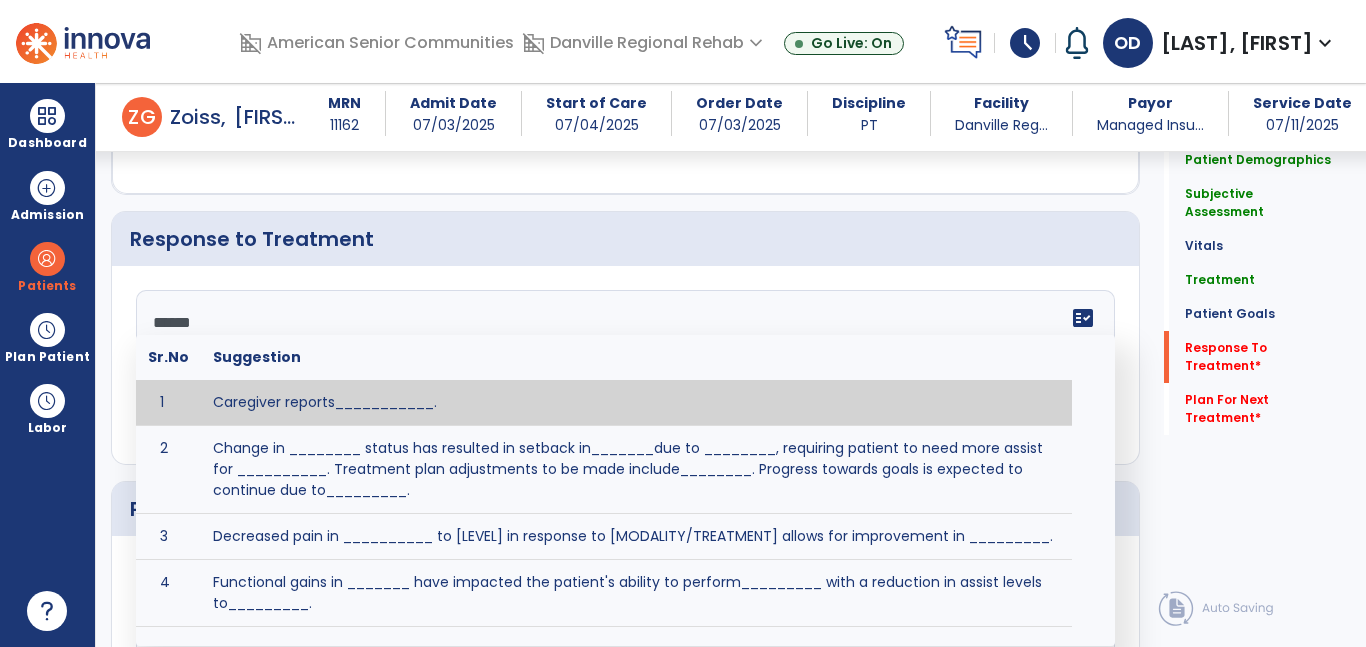 type on "*******" 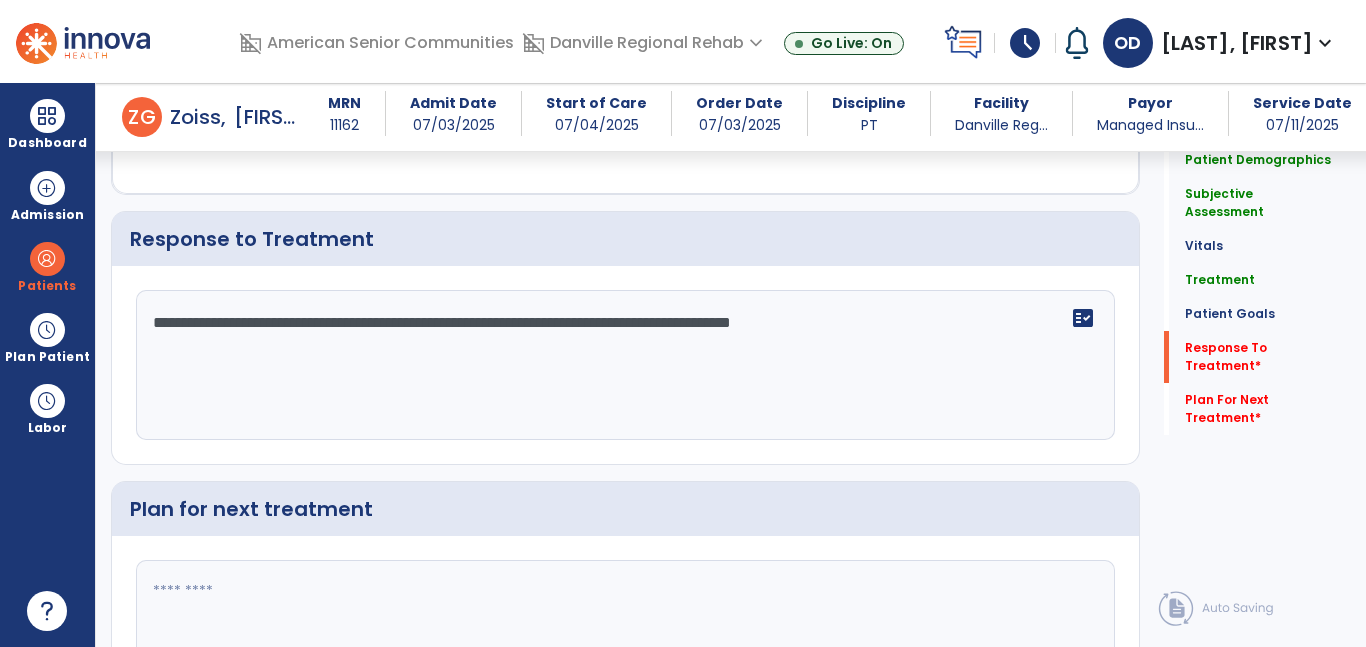 scroll, scrollTop: 3370, scrollLeft: 0, axis: vertical 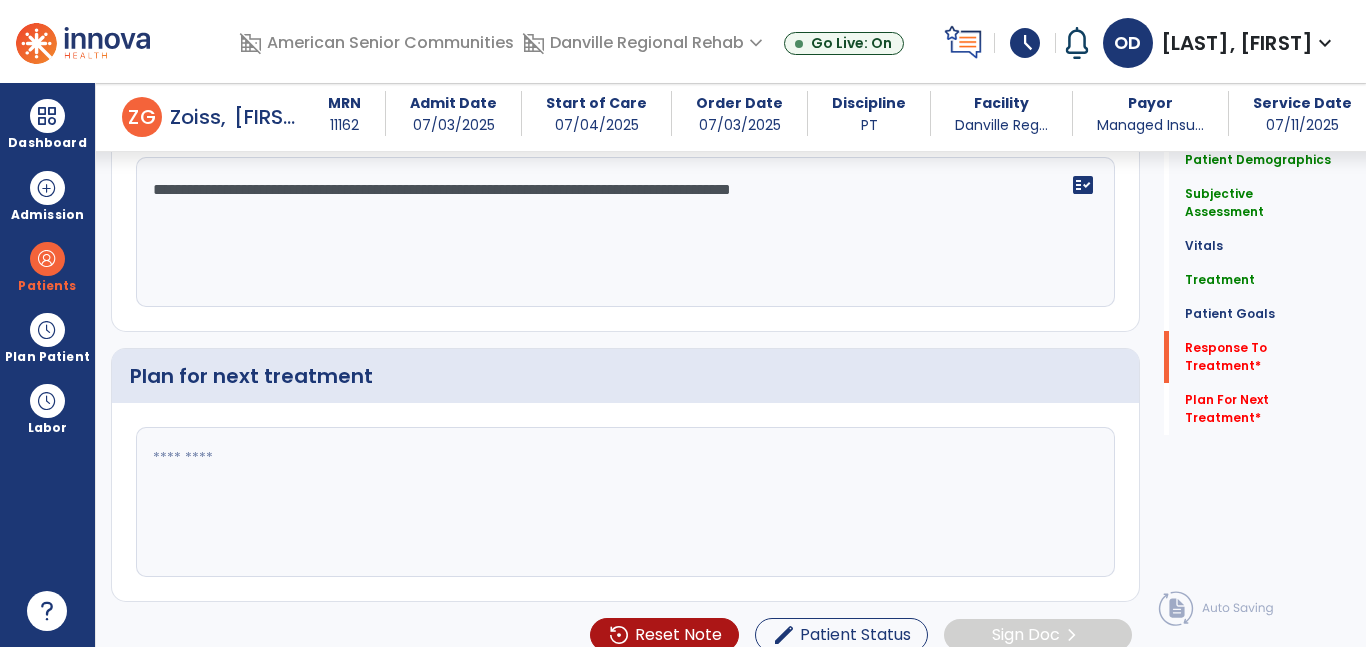 type on "**********" 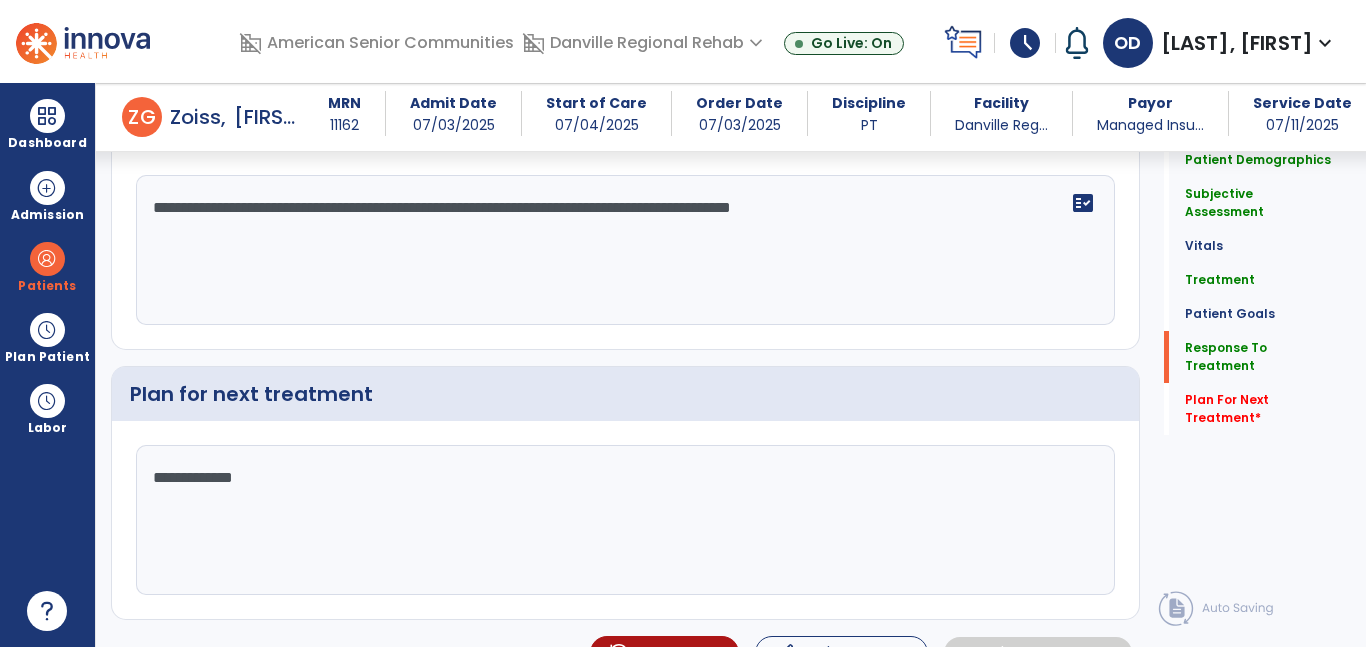 scroll, scrollTop: 3370, scrollLeft: 0, axis: vertical 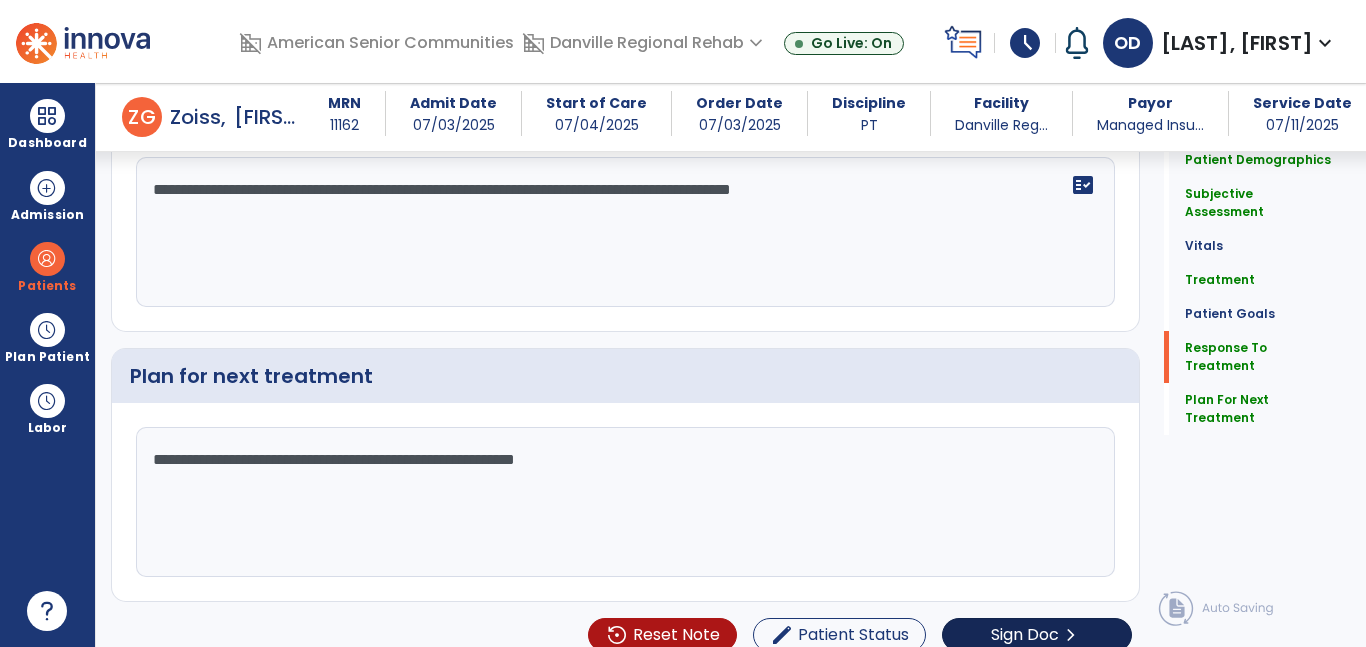 type on "**********" 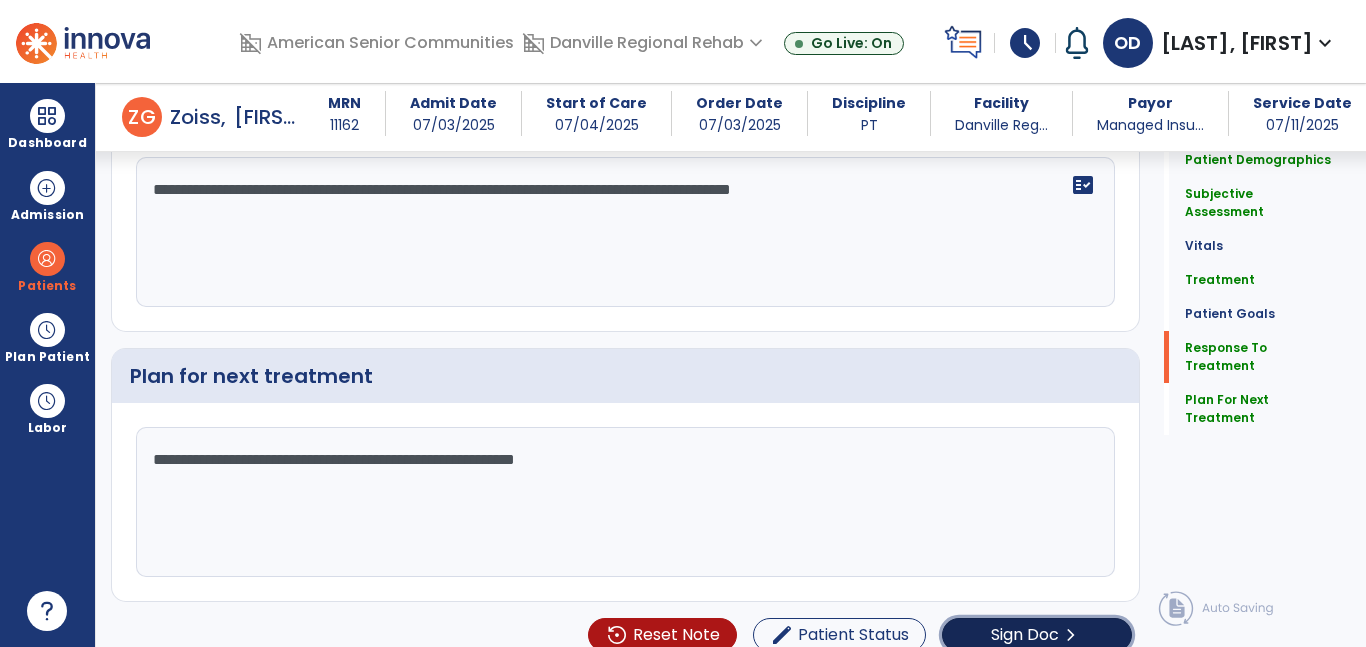 click on "Sign Doc  chevron_right" 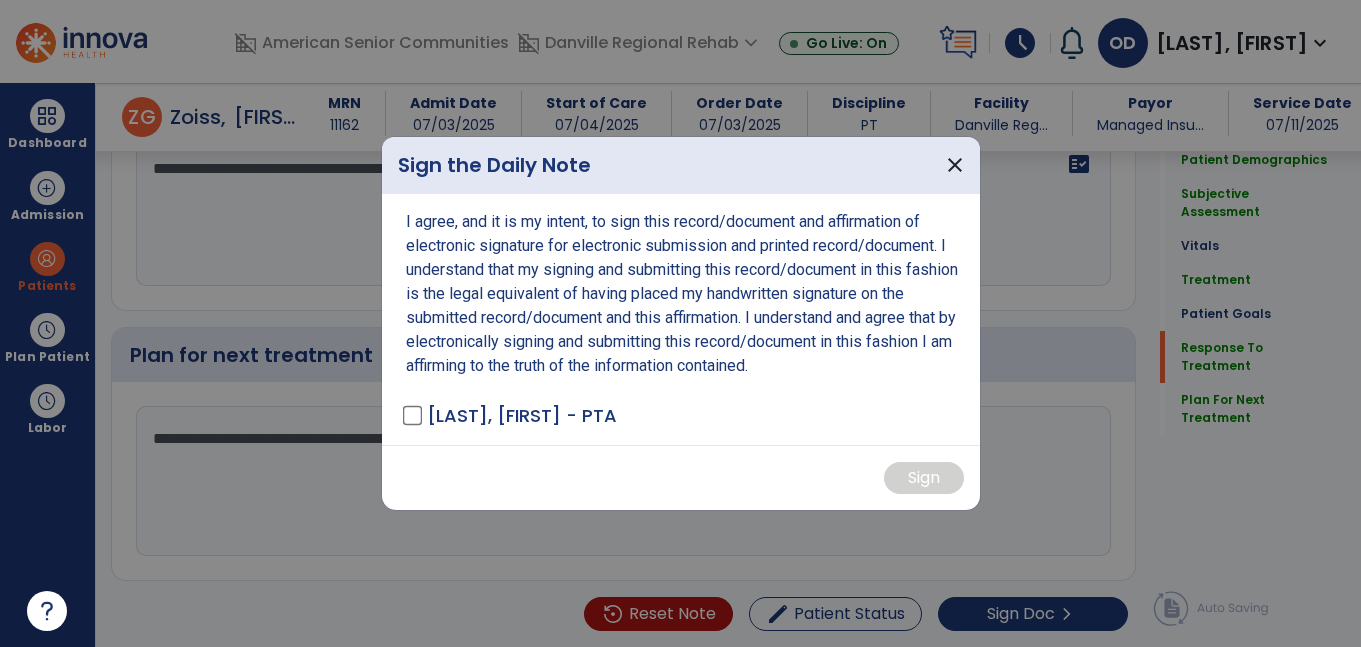 click on "[LAST], [FIRST]  - PTA" at bounding box center (511, 415) 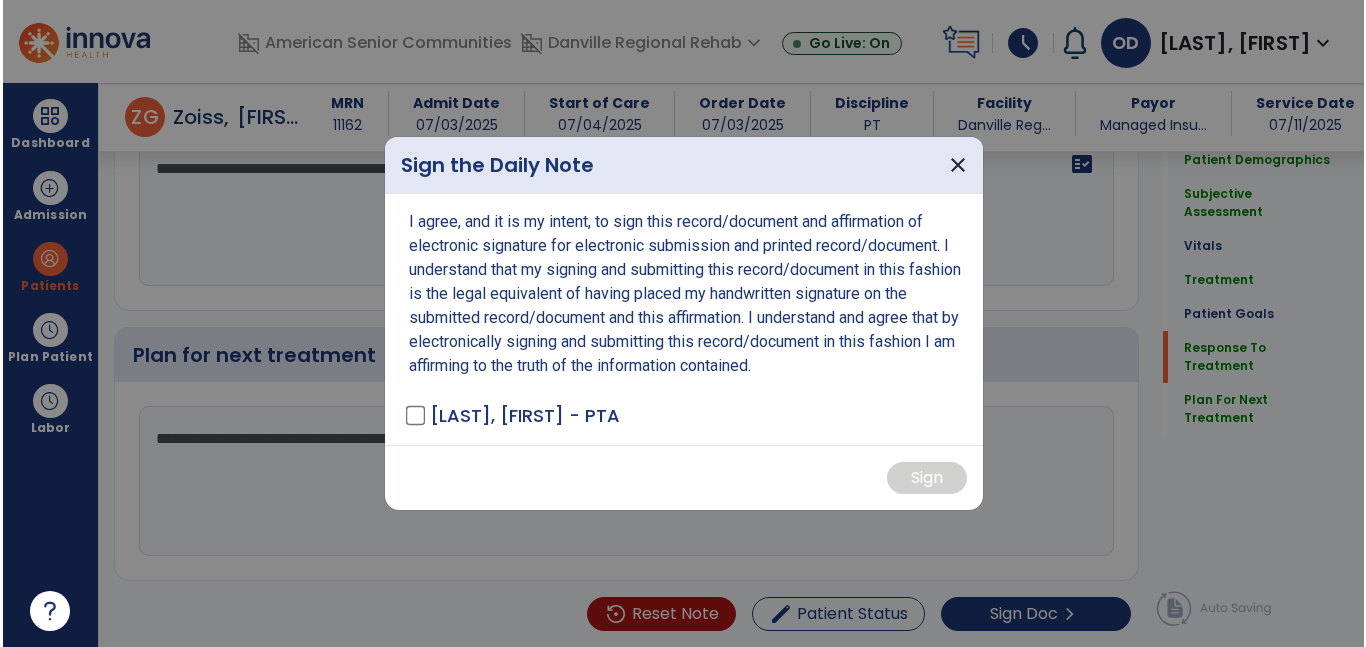 scroll, scrollTop: 3401, scrollLeft: 0, axis: vertical 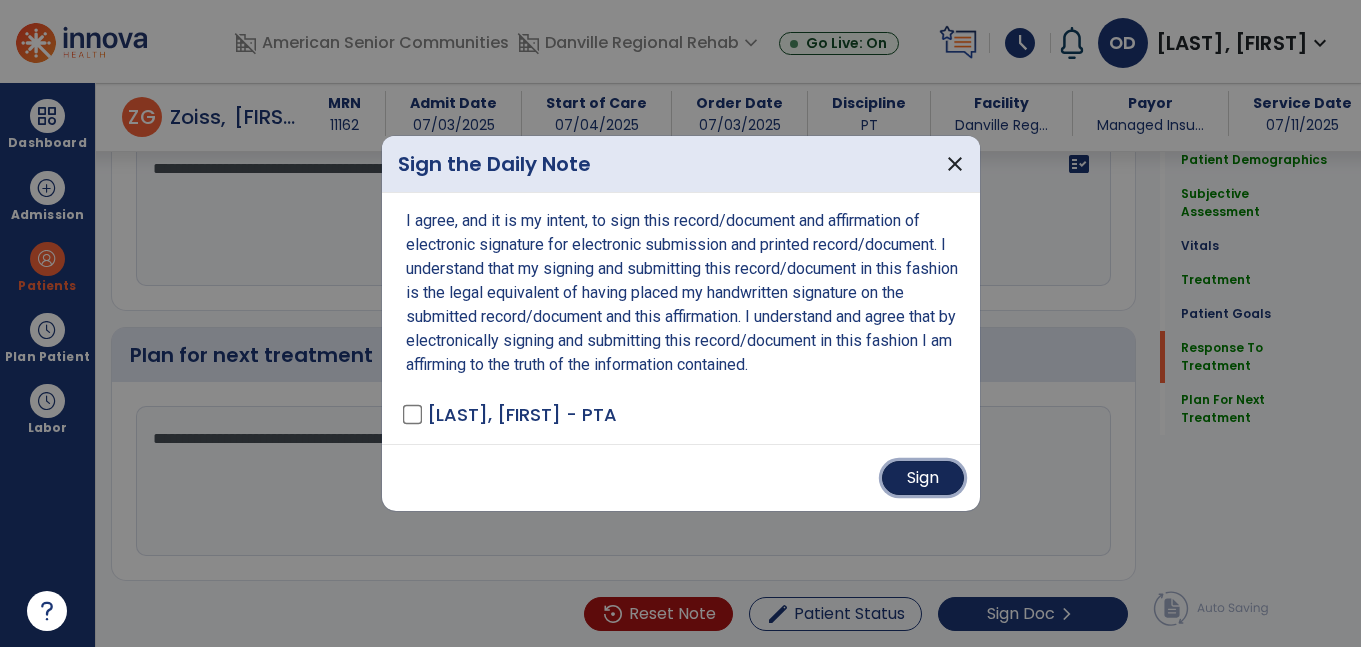 click on "Sign" at bounding box center (923, 478) 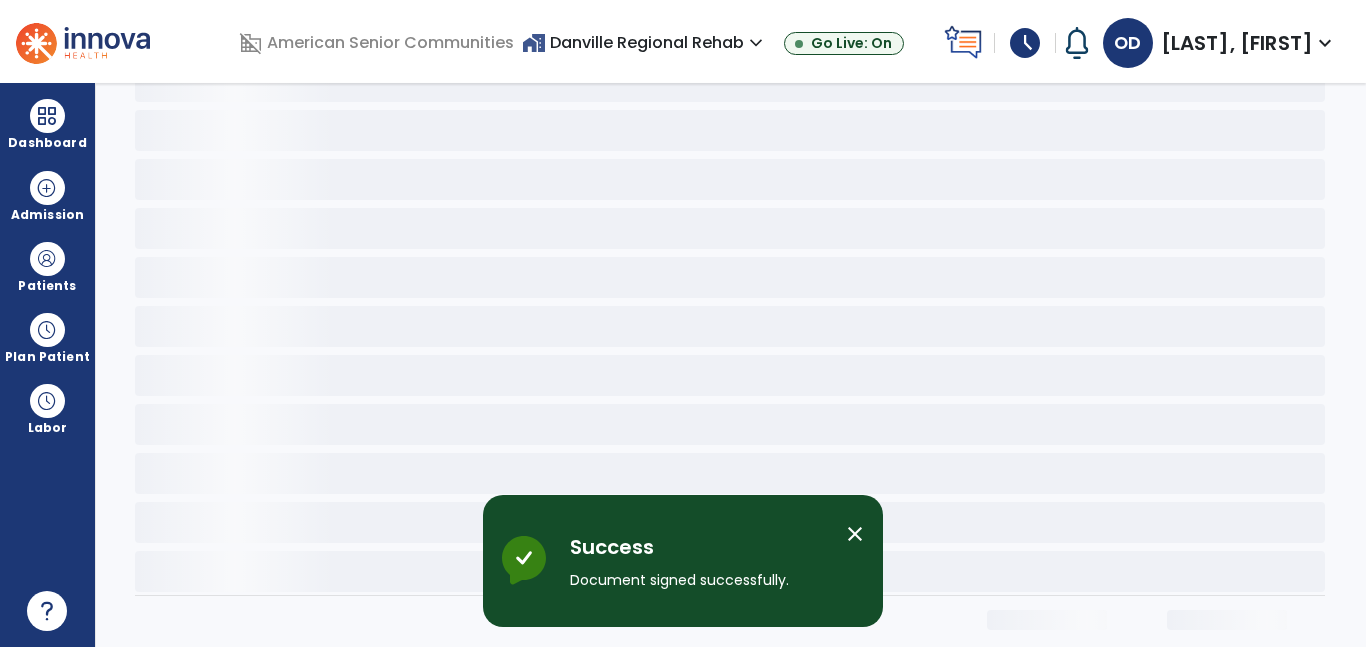 scroll, scrollTop: 0, scrollLeft: 0, axis: both 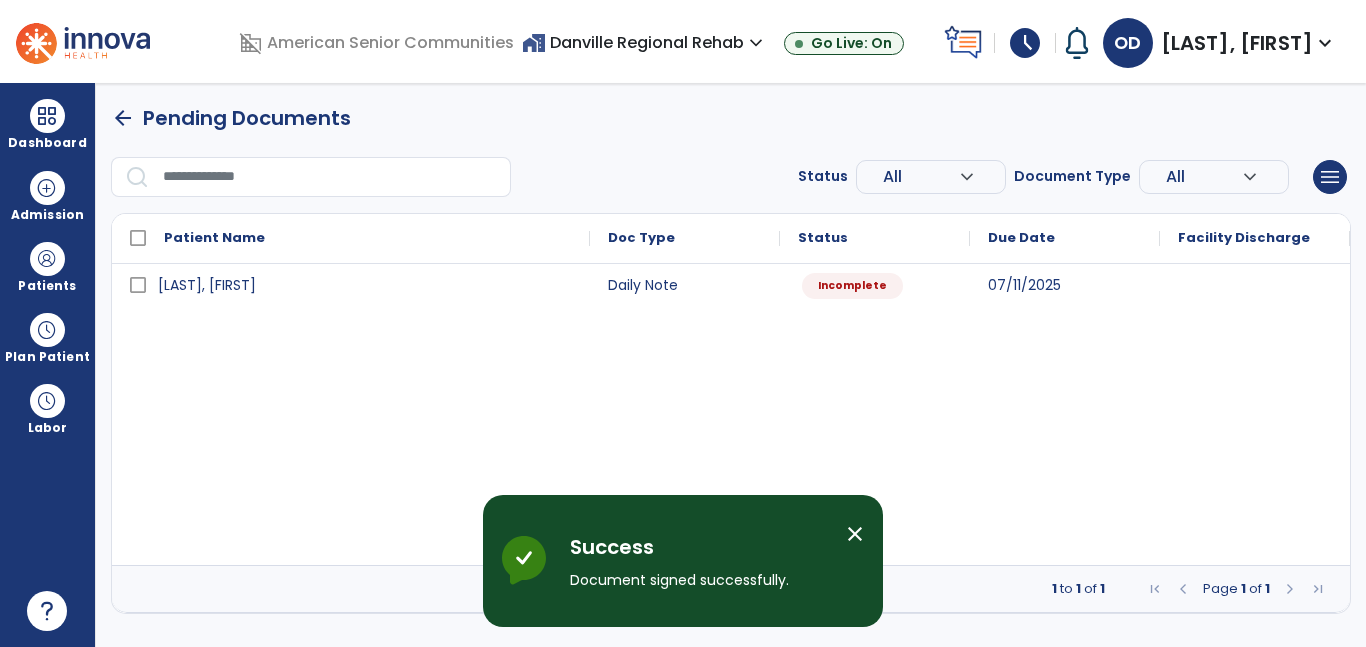 click on "close" at bounding box center (855, 534) 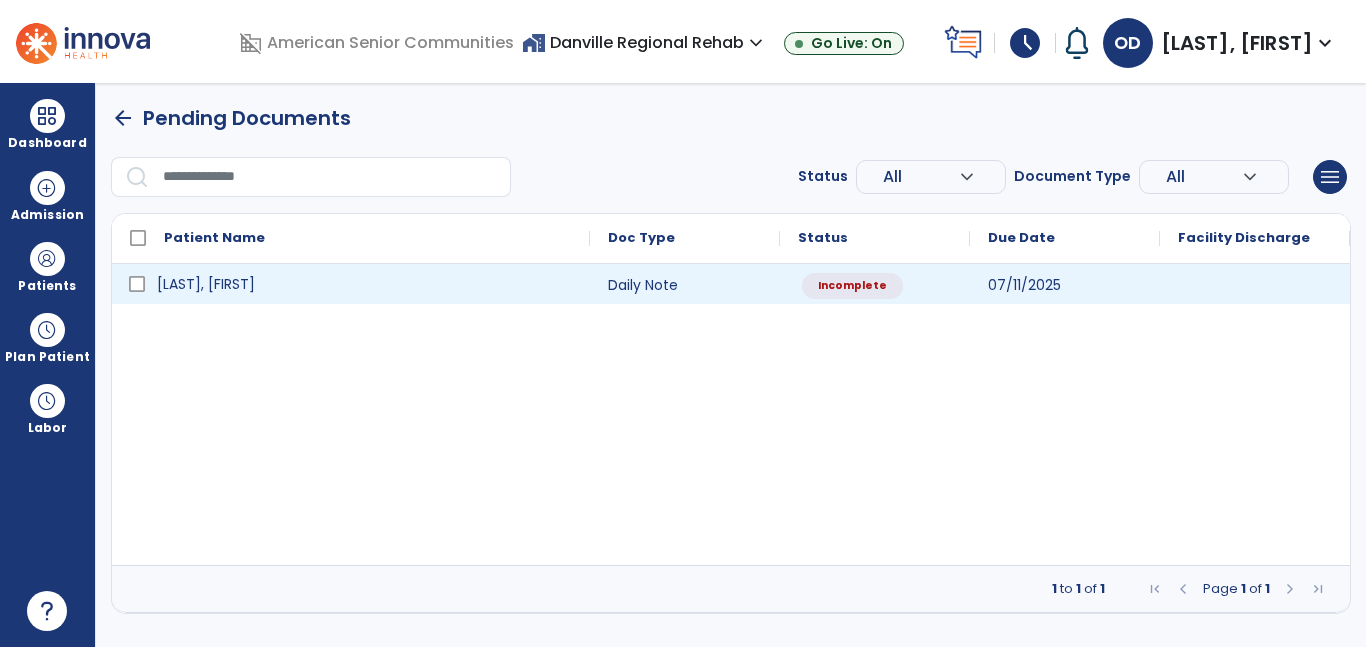 click on "[LAST], [FIRST]" at bounding box center (351, 284) 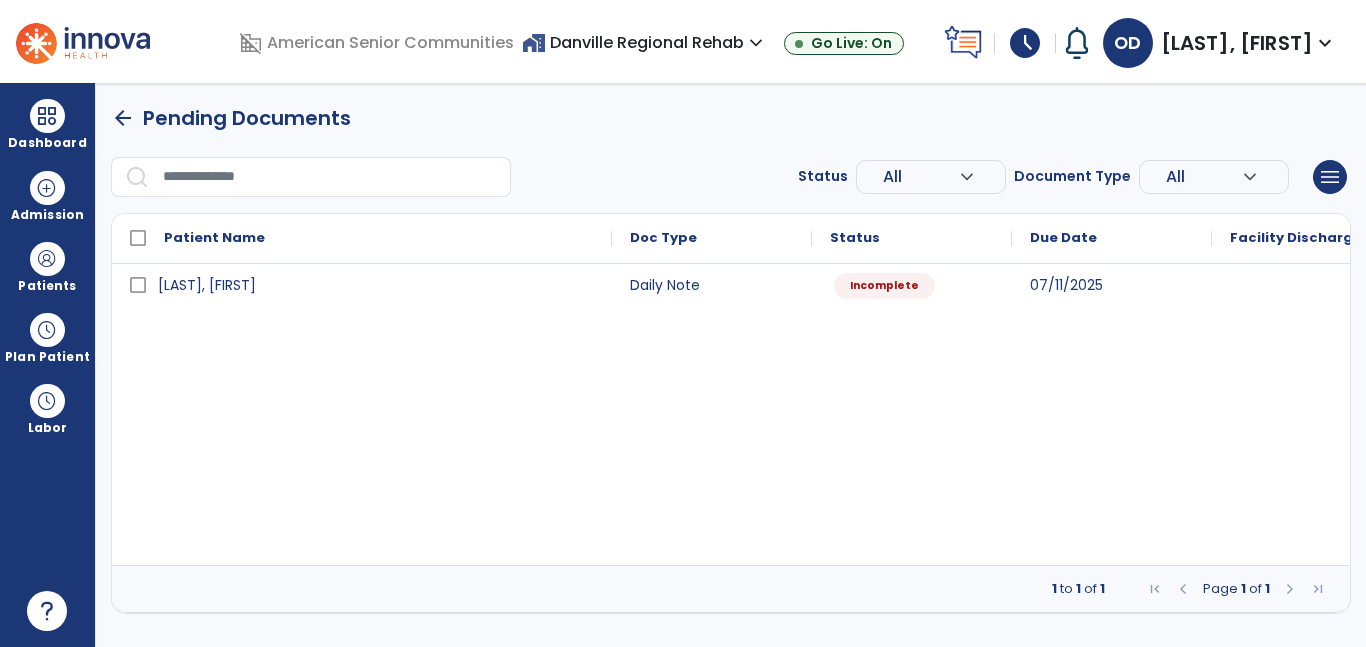select on "*" 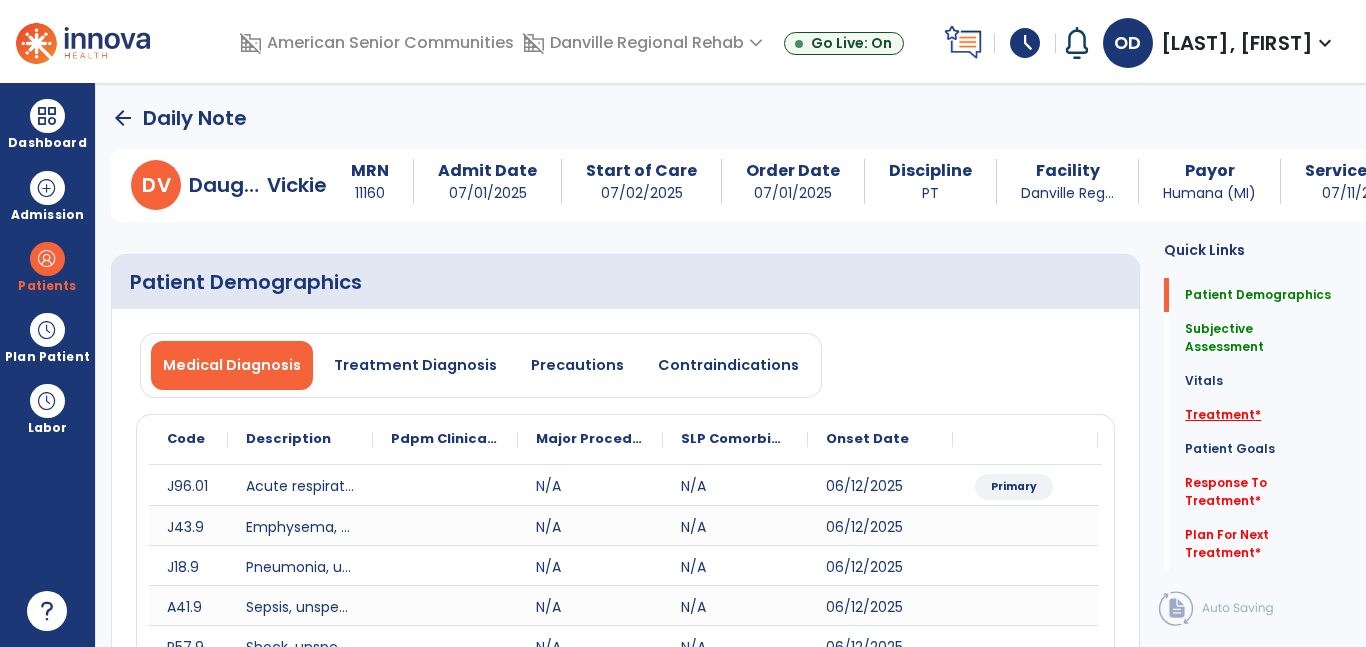 click on "Treatment   *" 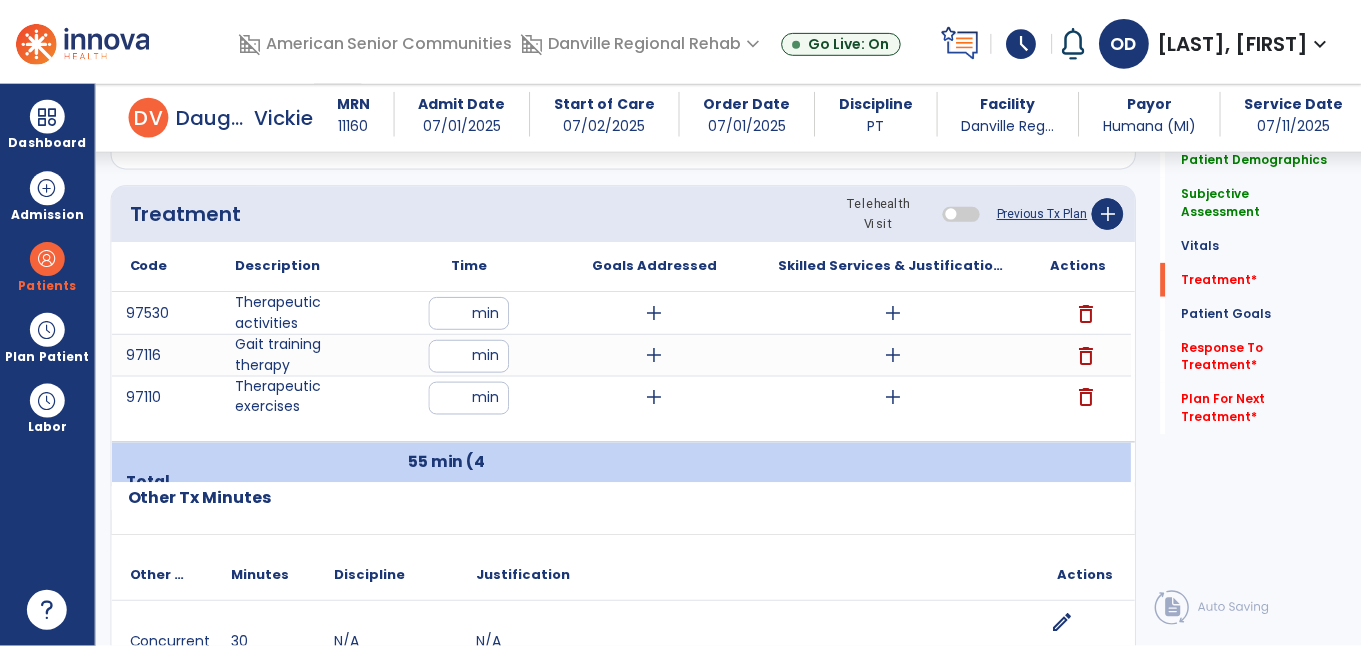 scroll, scrollTop: 1347, scrollLeft: 0, axis: vertical 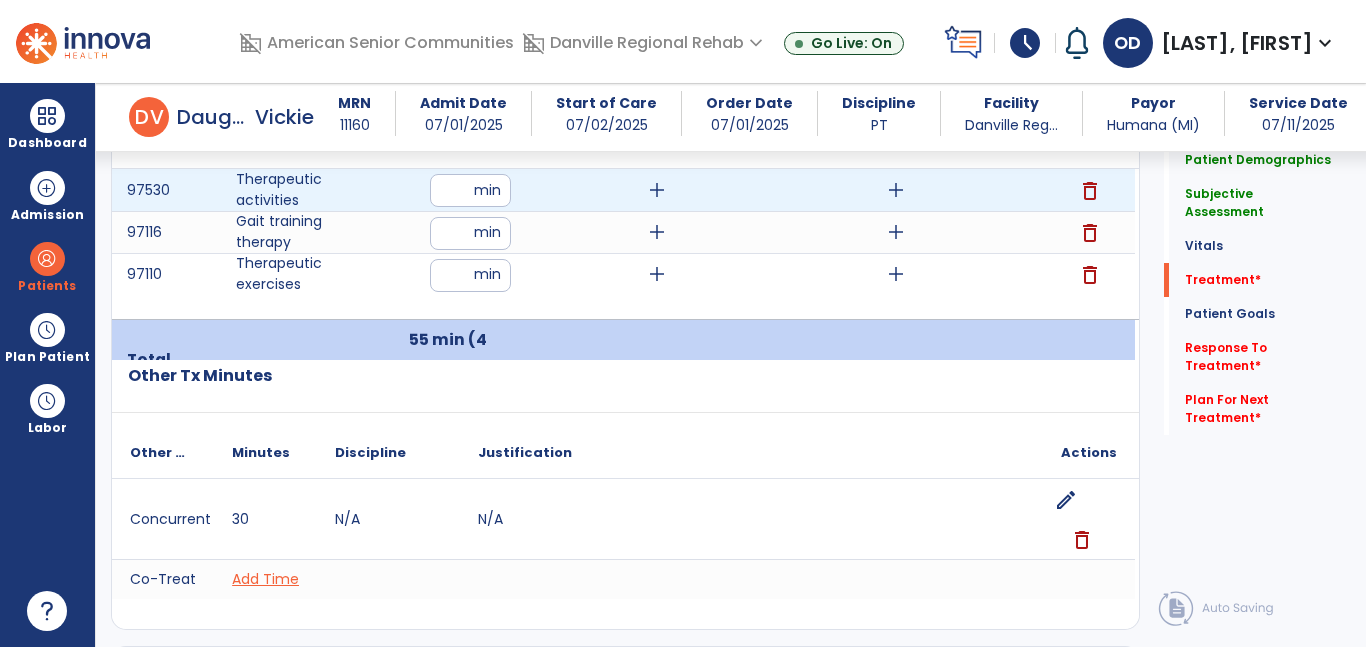 click on "add" at bounding box center [896, 190] 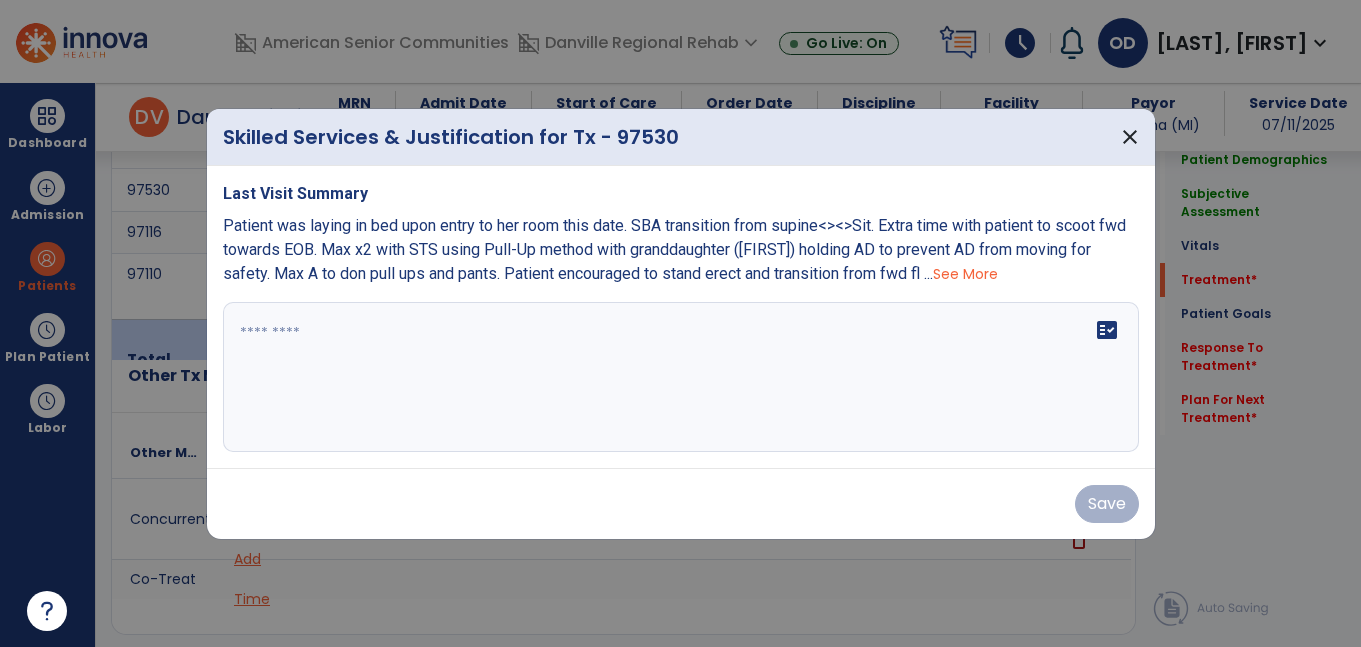 scroll, scrollTop: 1347, scrollLeft: 0, axis: vertical 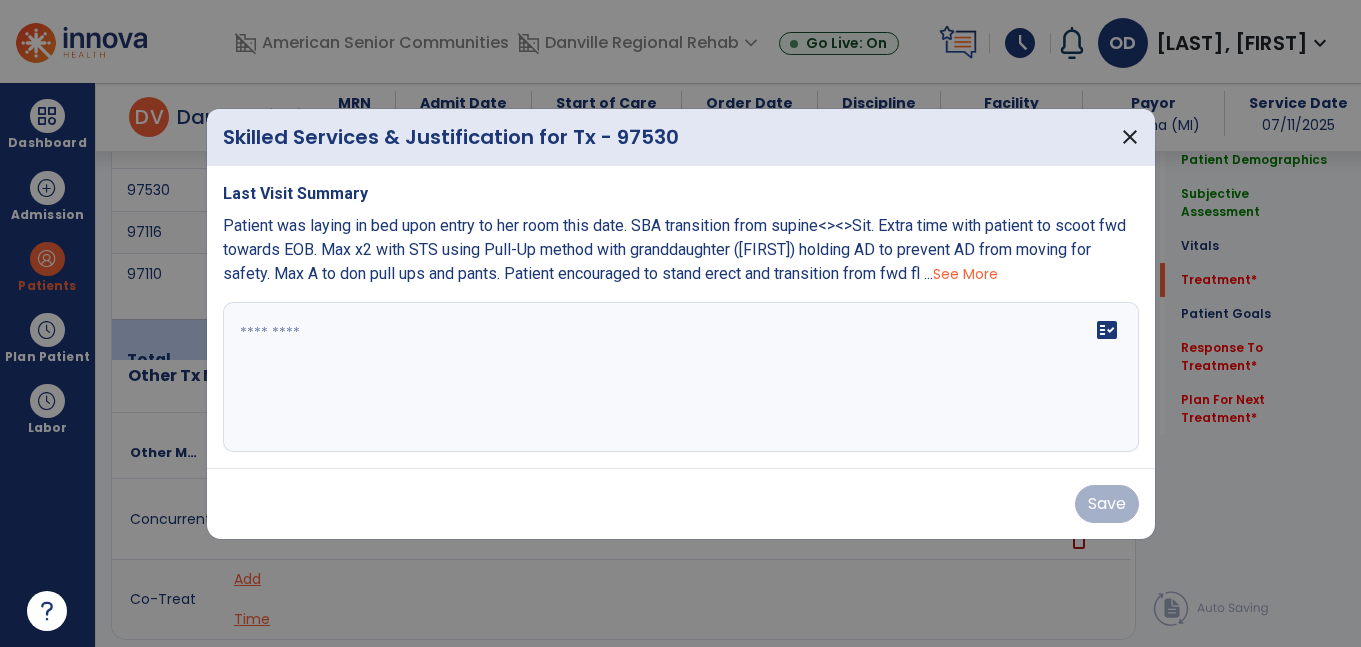 click on "See More" at bounding box center [965, 274] 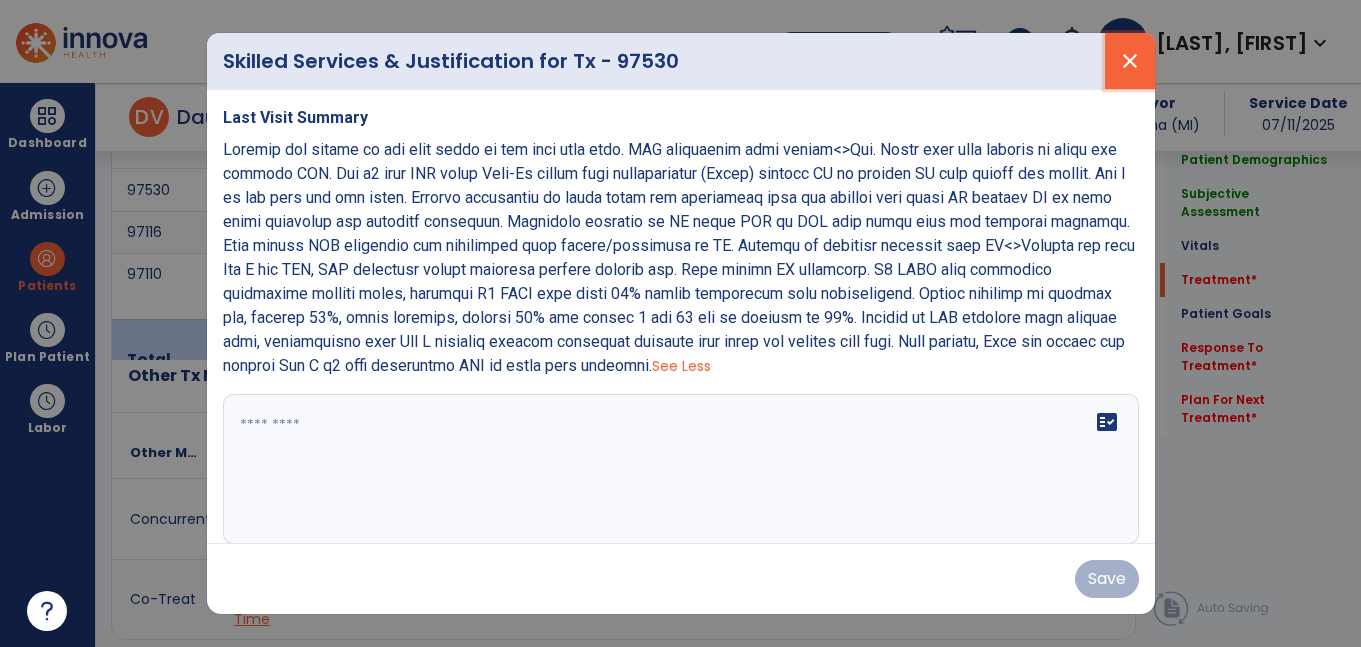 click on "close" at bounding box center (1130, 61) 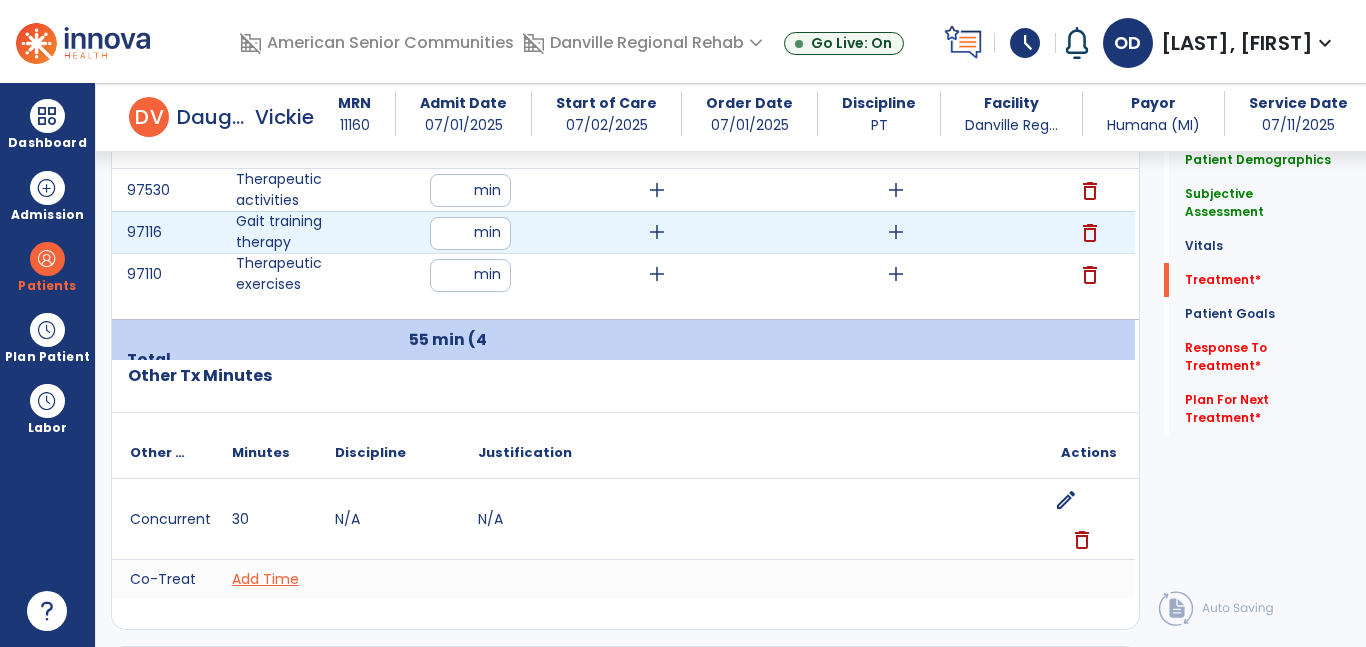click on "add" at bounding box center (896, 232) 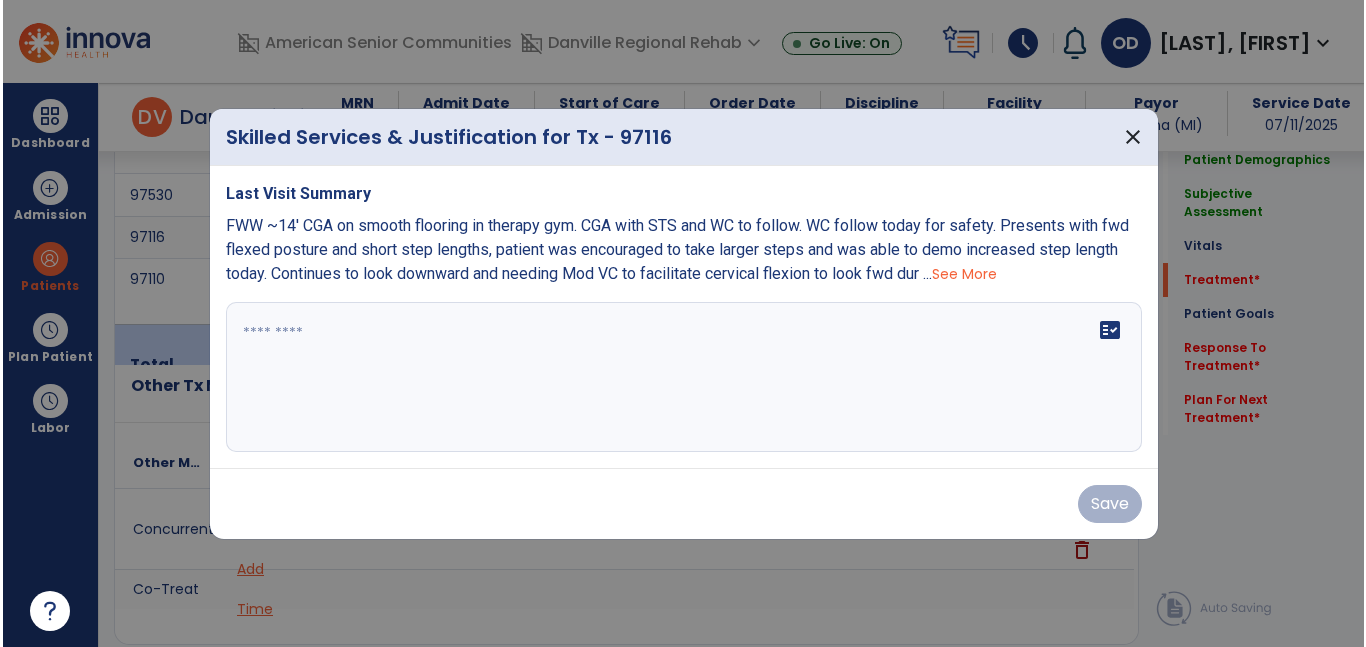 scroll, scrollTop: 1347, scrollLeft: 0, axis: vertical 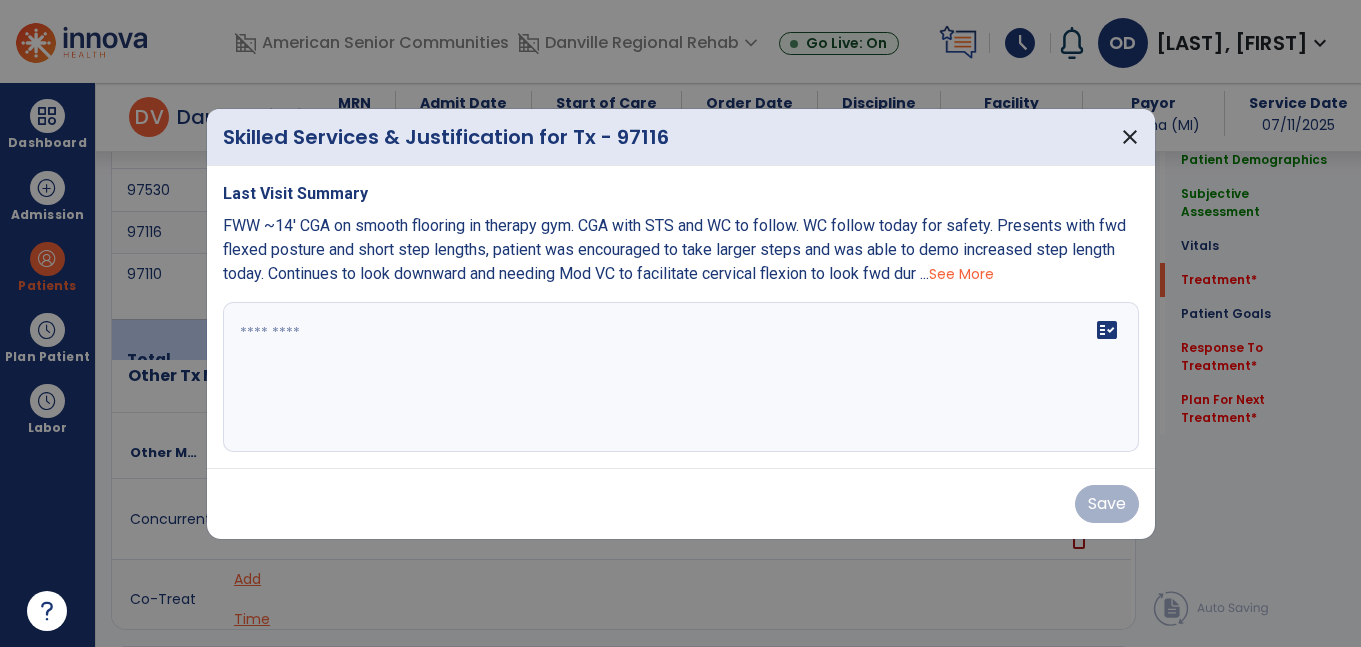 click on "fact_check" at bounding box center [681, 377] 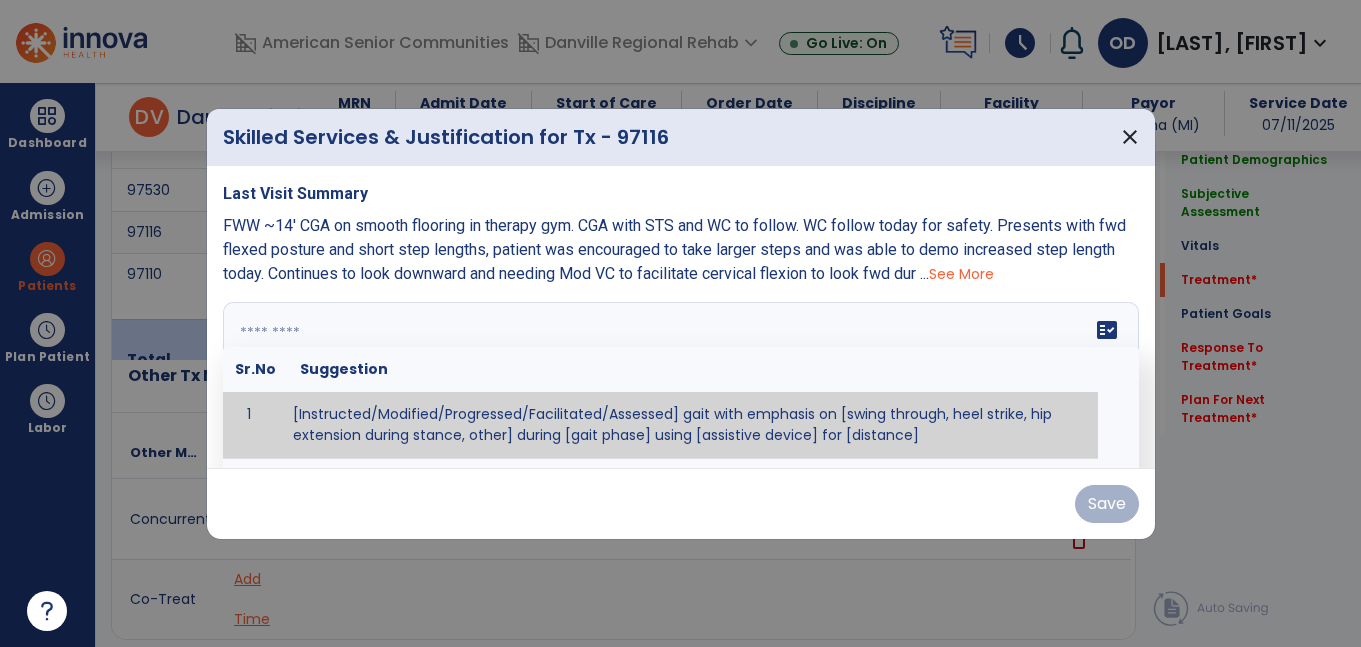 click on "See More" at bounding box center [961, 274] 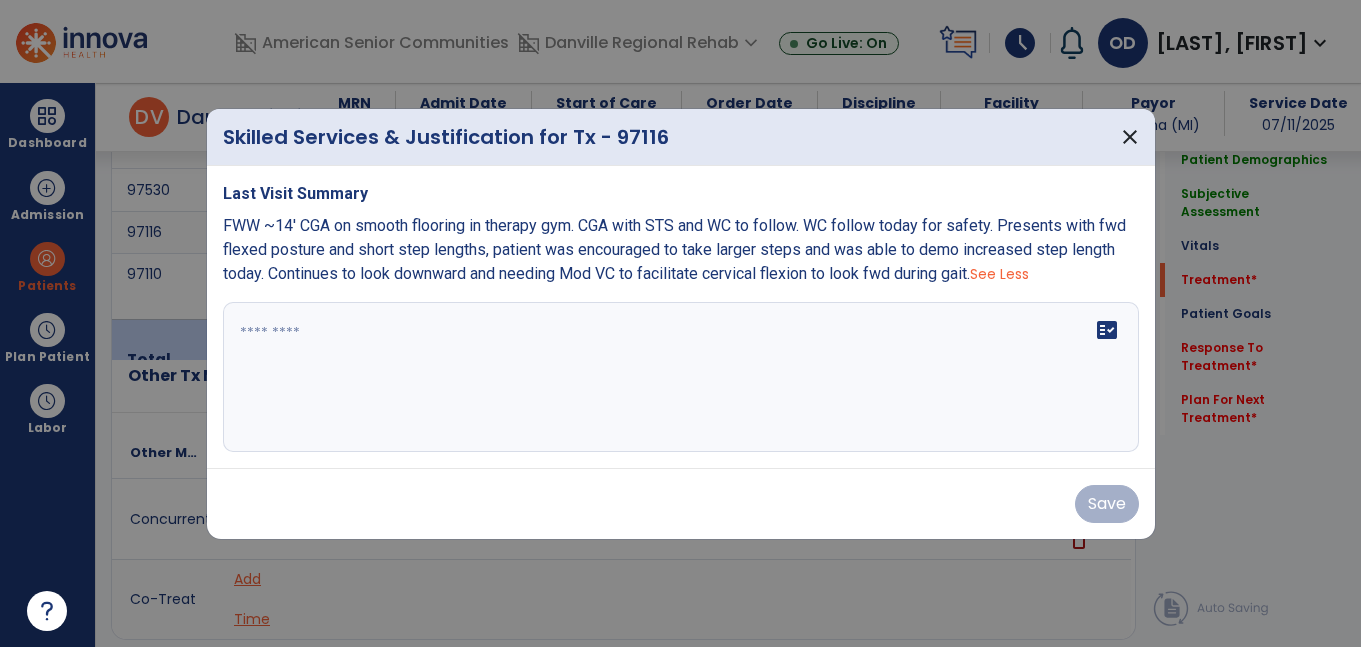 drag, startPoint x: 987, startPoint y: 275, endPoint x: 208, endPoint y: 221, distance: 780.8694 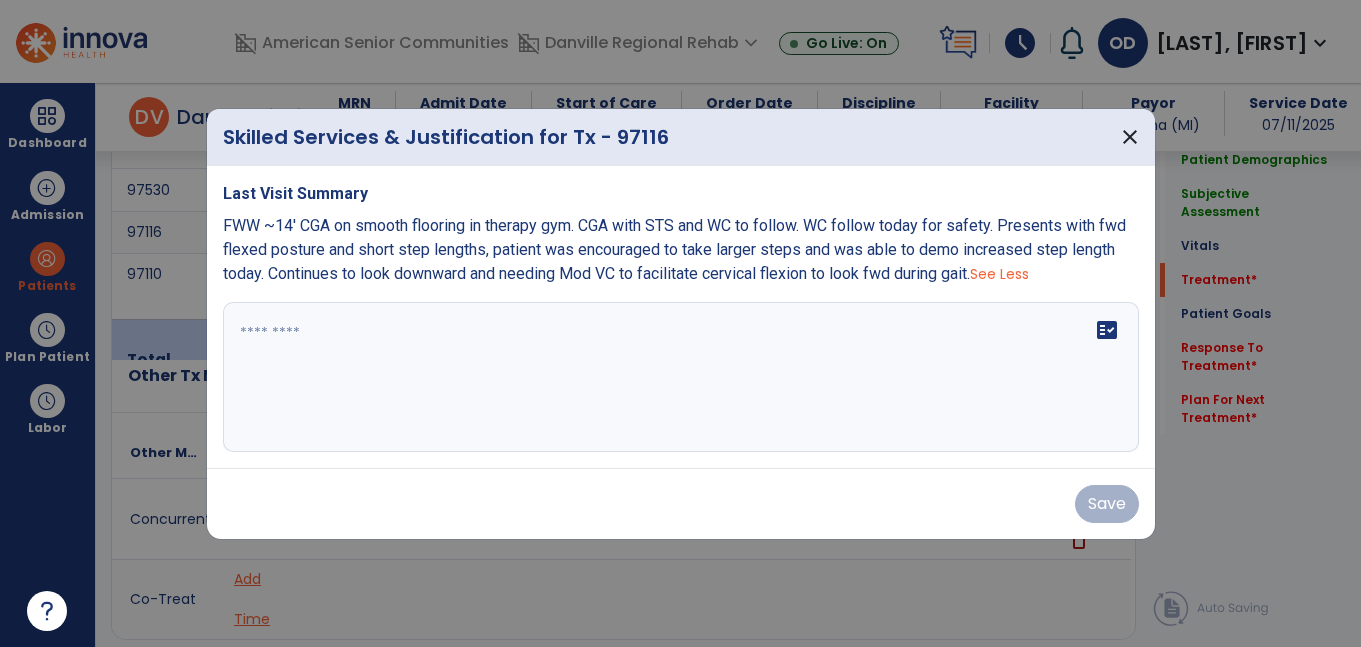 click on "Last Visit Summary FWW ~14' CGA on smooth flooring in therapy gym. CGA with STS and WC to follow. WC follow today for safety. Presents with fwd flexed posture and short step lengths, patient was encouraged to take larger steps and was able to demo increased step length today. Continues to look downward and needing Mod VC to facilitate cervical flexion to look fwd during gait.   See Less   fact_check" at bounding box center (681, 317) 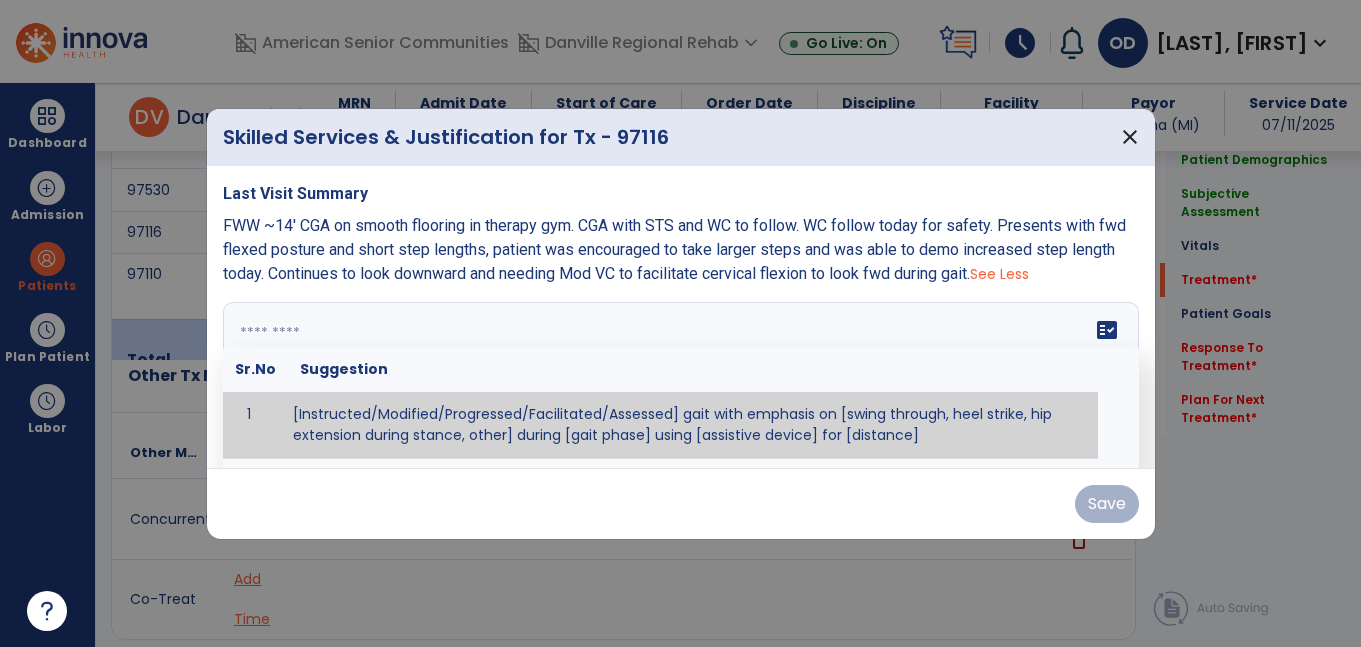 paste on "**********" 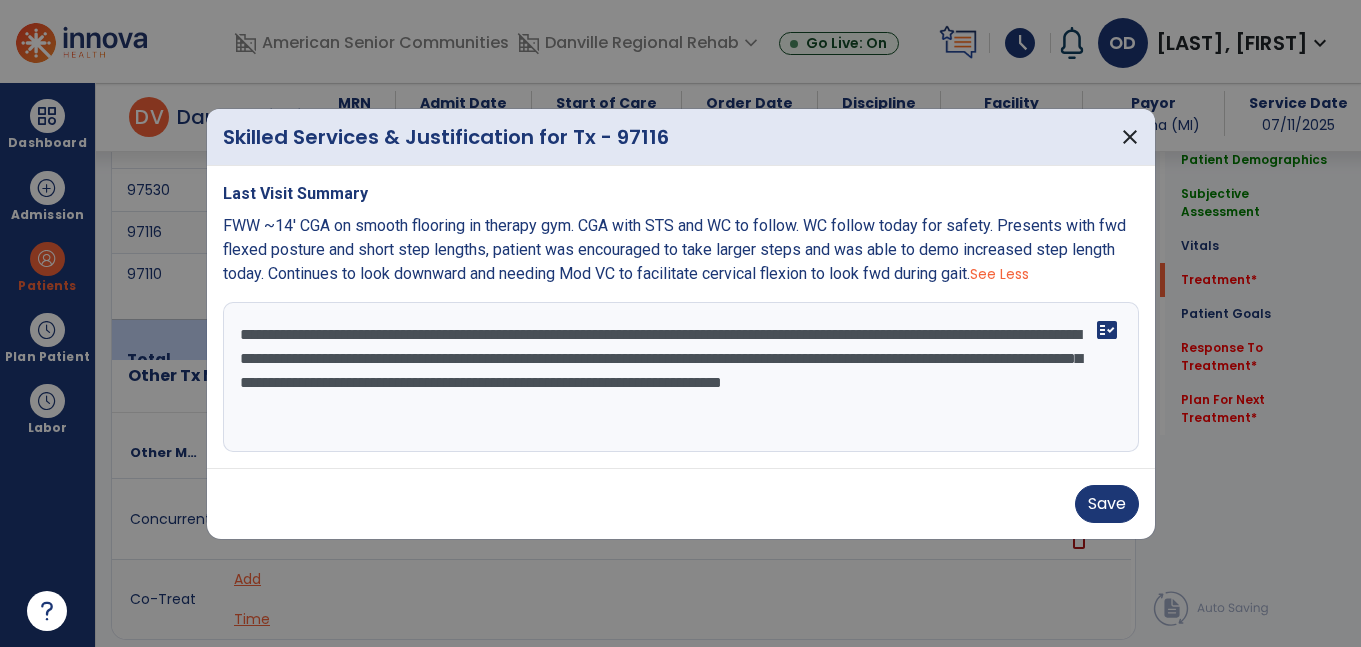 click on "**********" at bounding box center [681, 377] 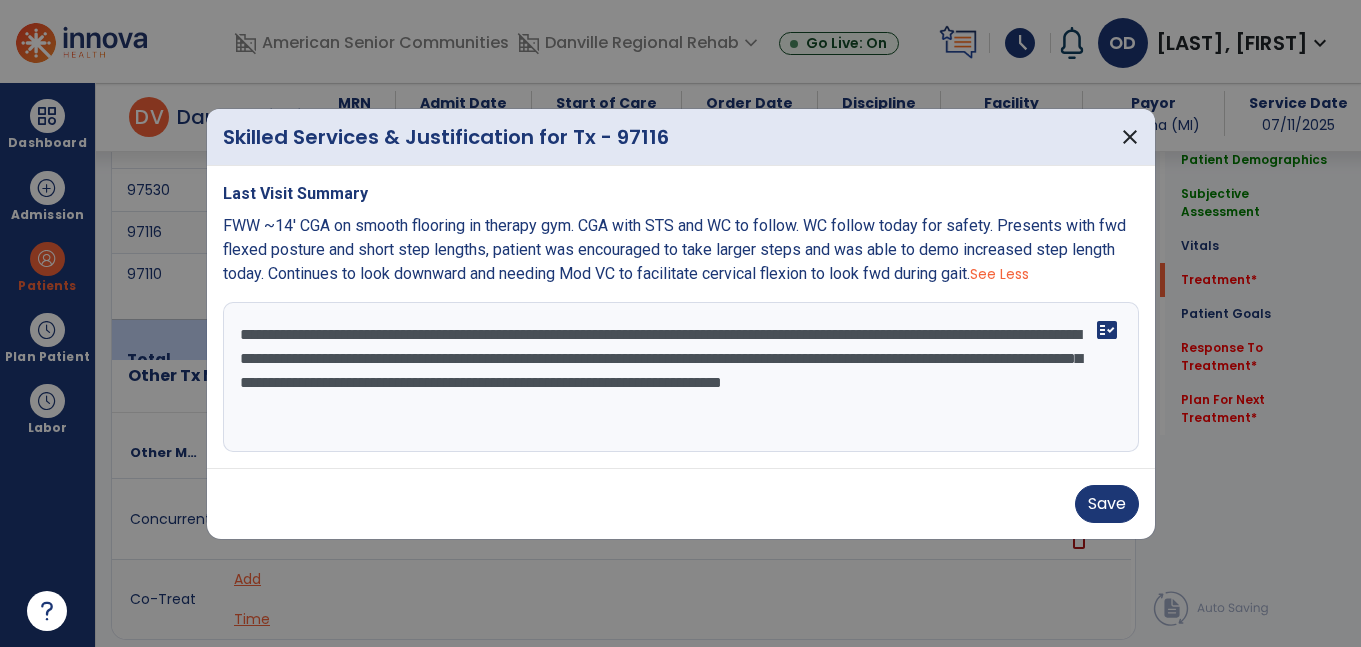 click on "**********" at bounding box center [681, 377] 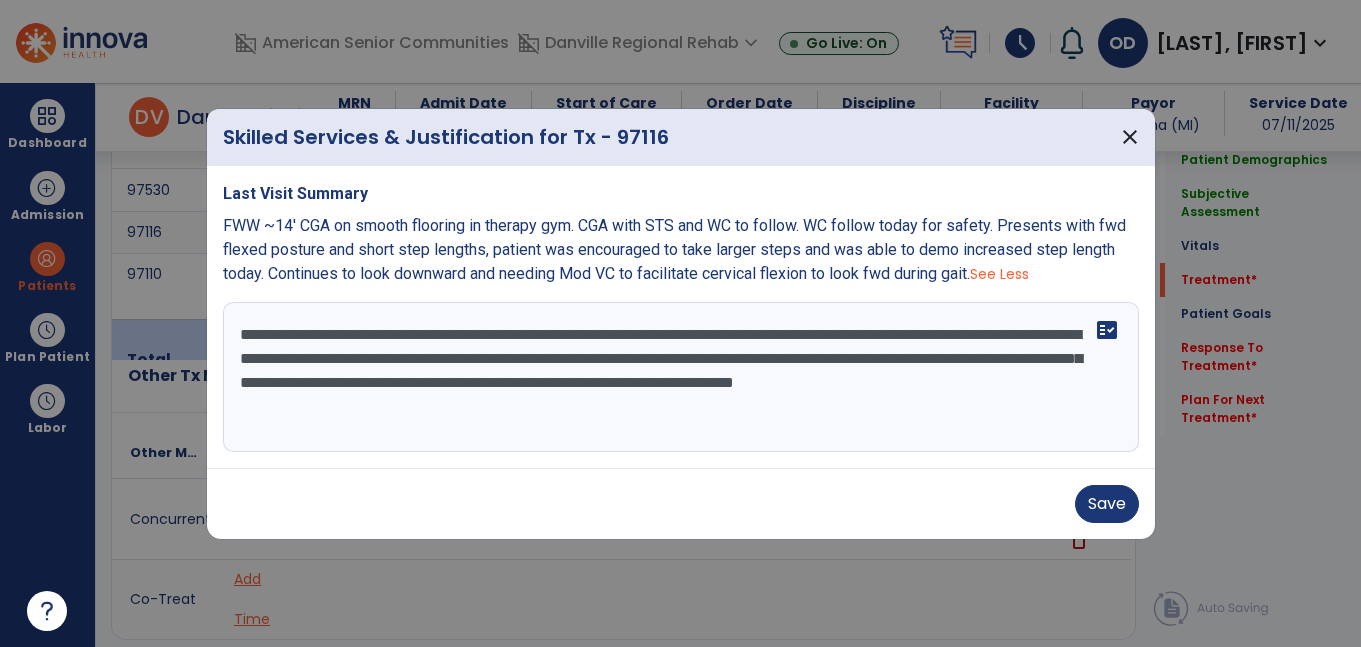 click on "**********" at bounding box center [681, 377] 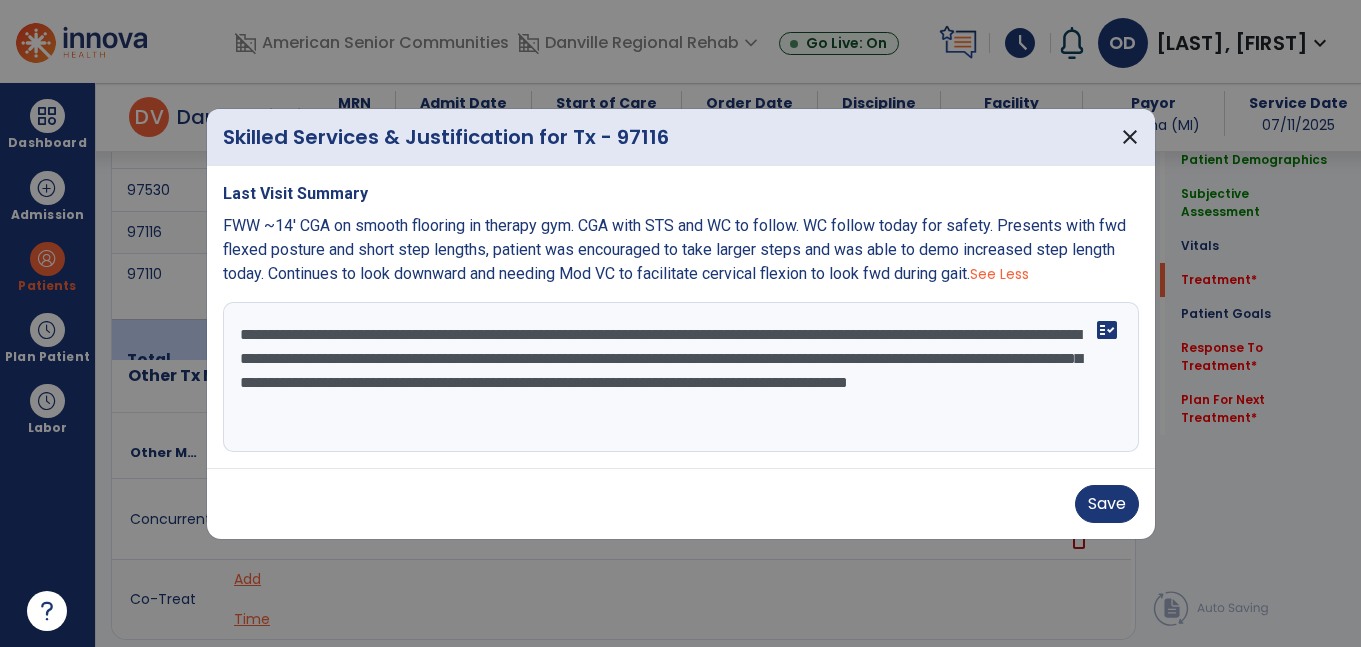 click on "**********" at bounding box center [681, 377] 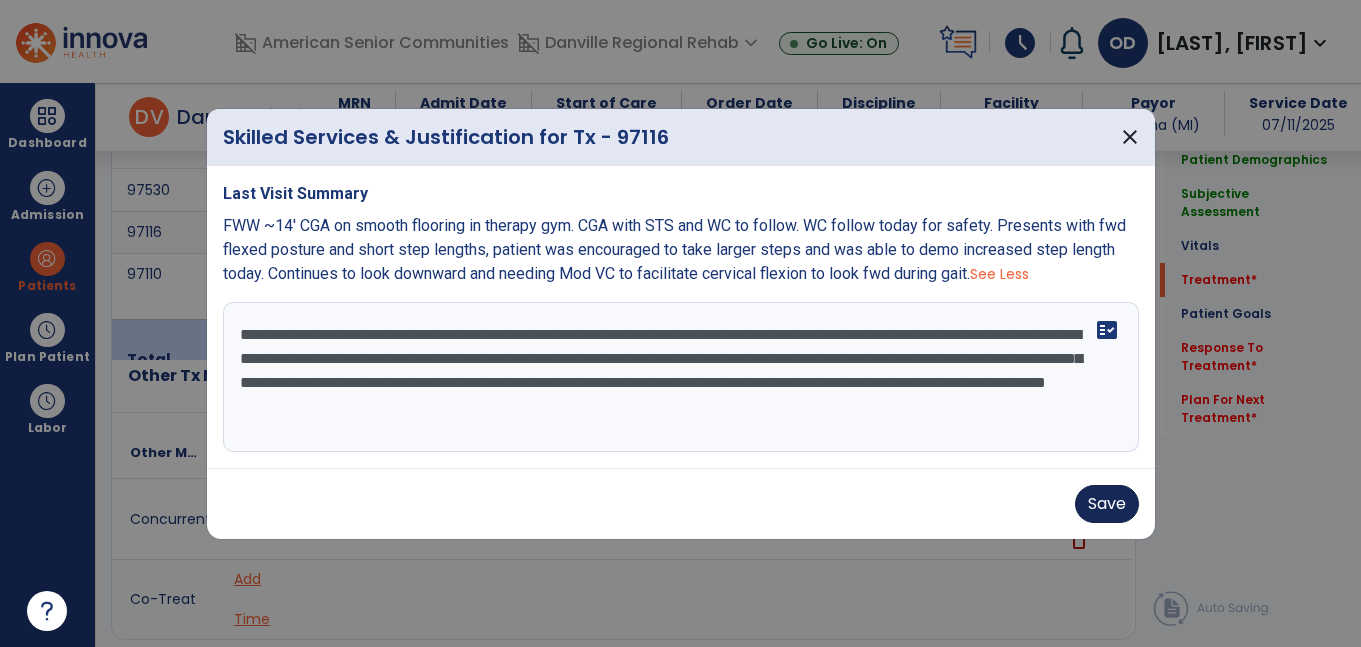 type on "**********" 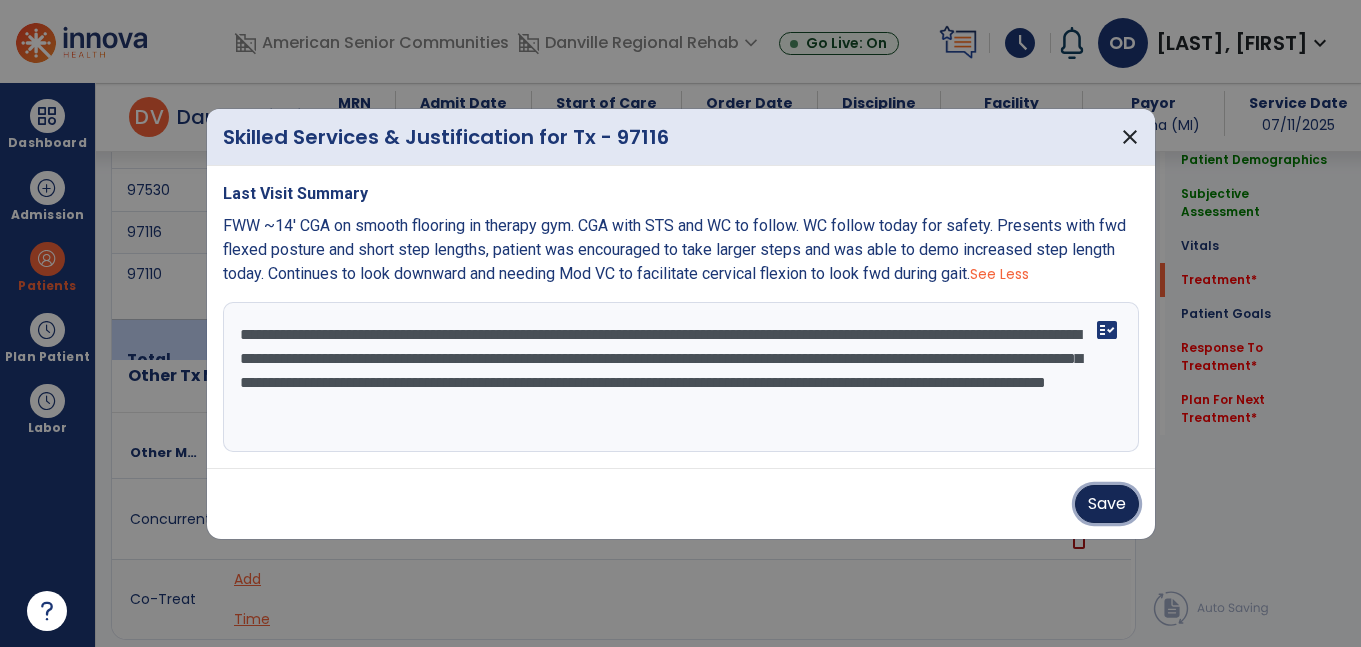 click on "Save" at bounding box center (1107, 504) 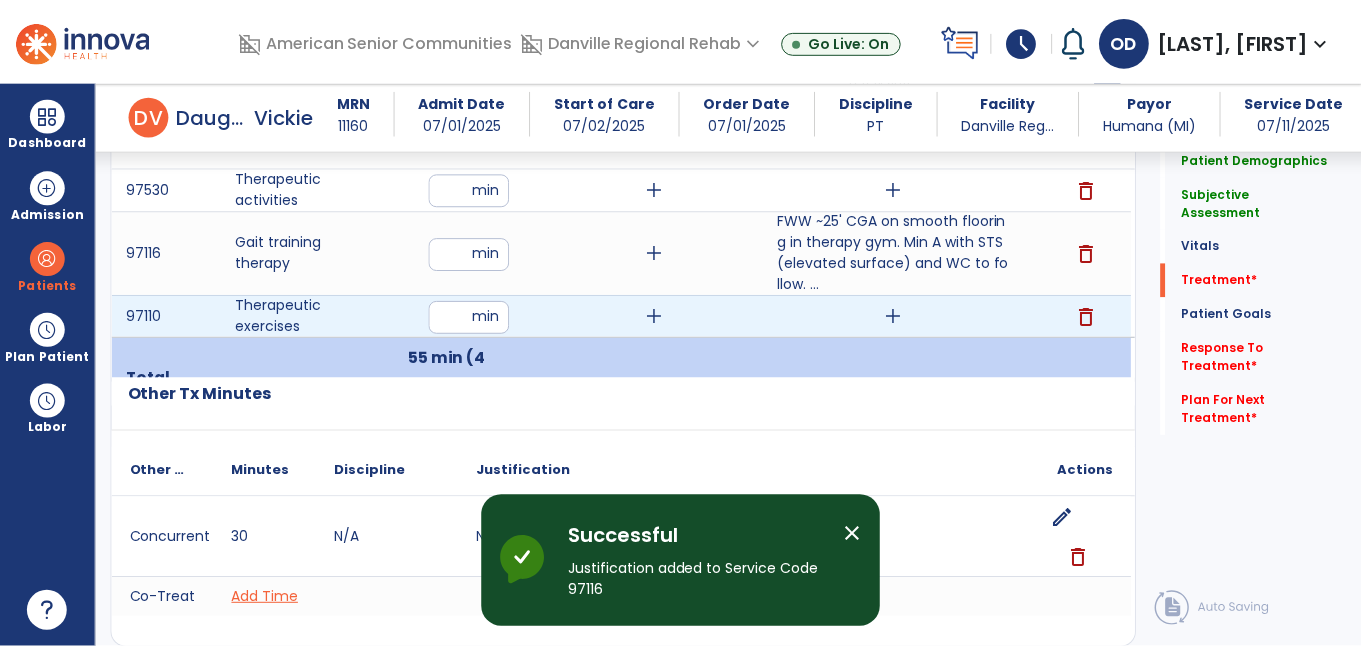 scroll, scrollTop: 1270, scrollLeft: 0, axis: vertical 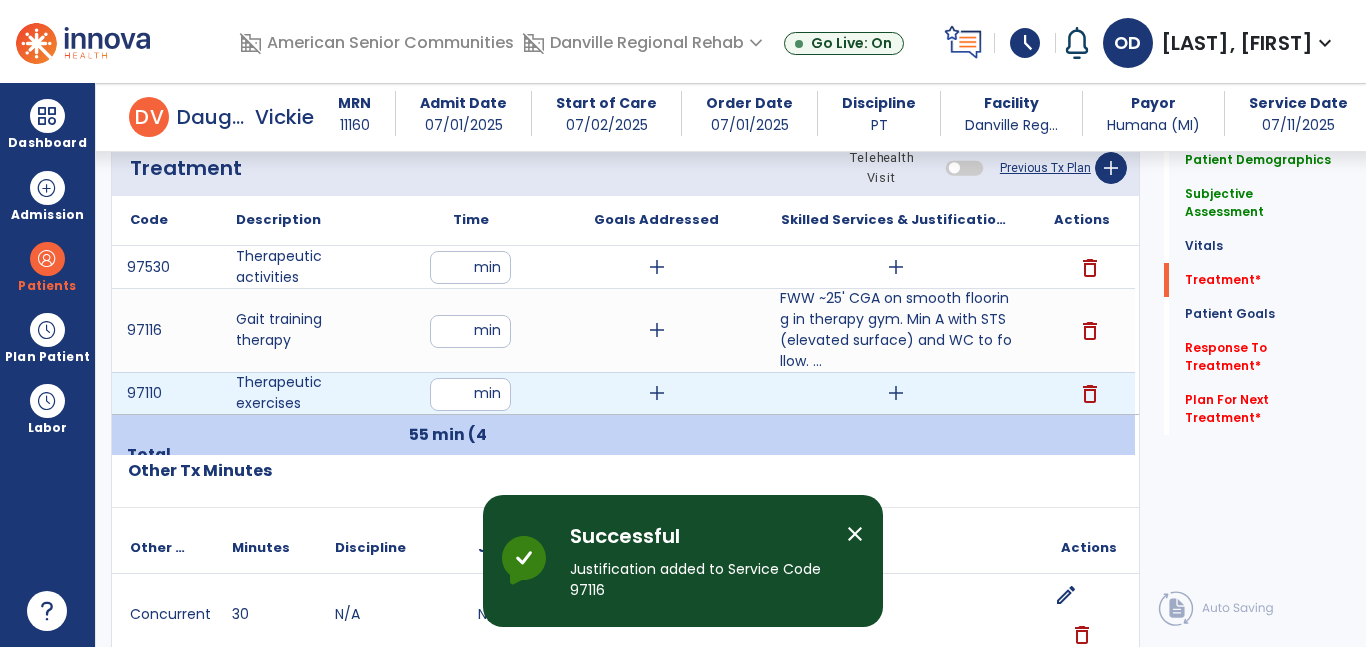 click on "add" at bounding box center [896, 393] 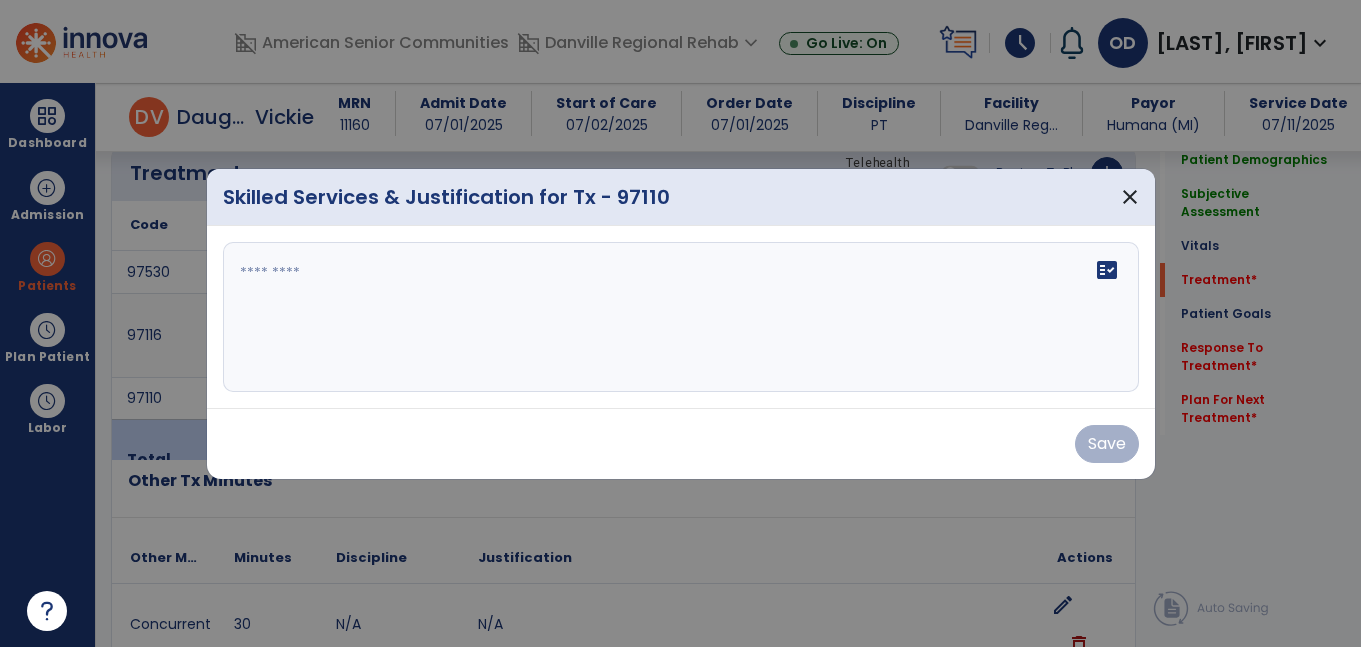 click on "fact_check" at bounding box center (681, 317) 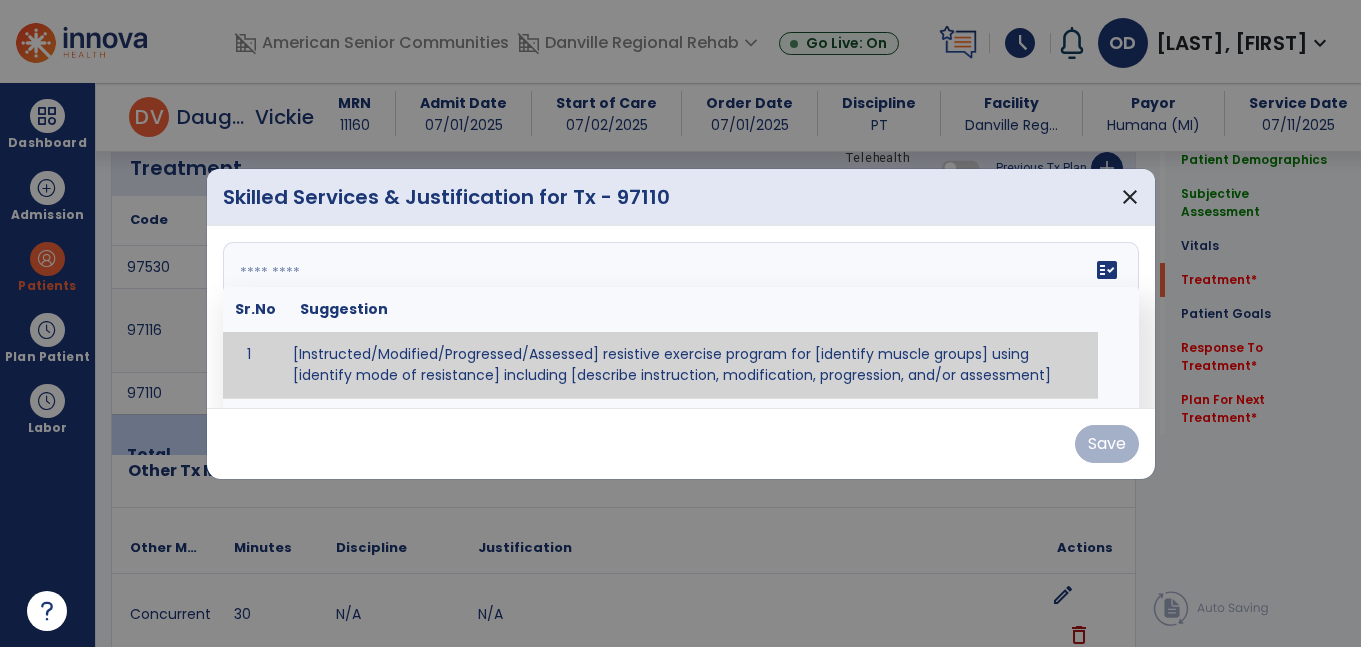 scroll, scrollTop: 1270, scrollLeft: 0, axis: vertical 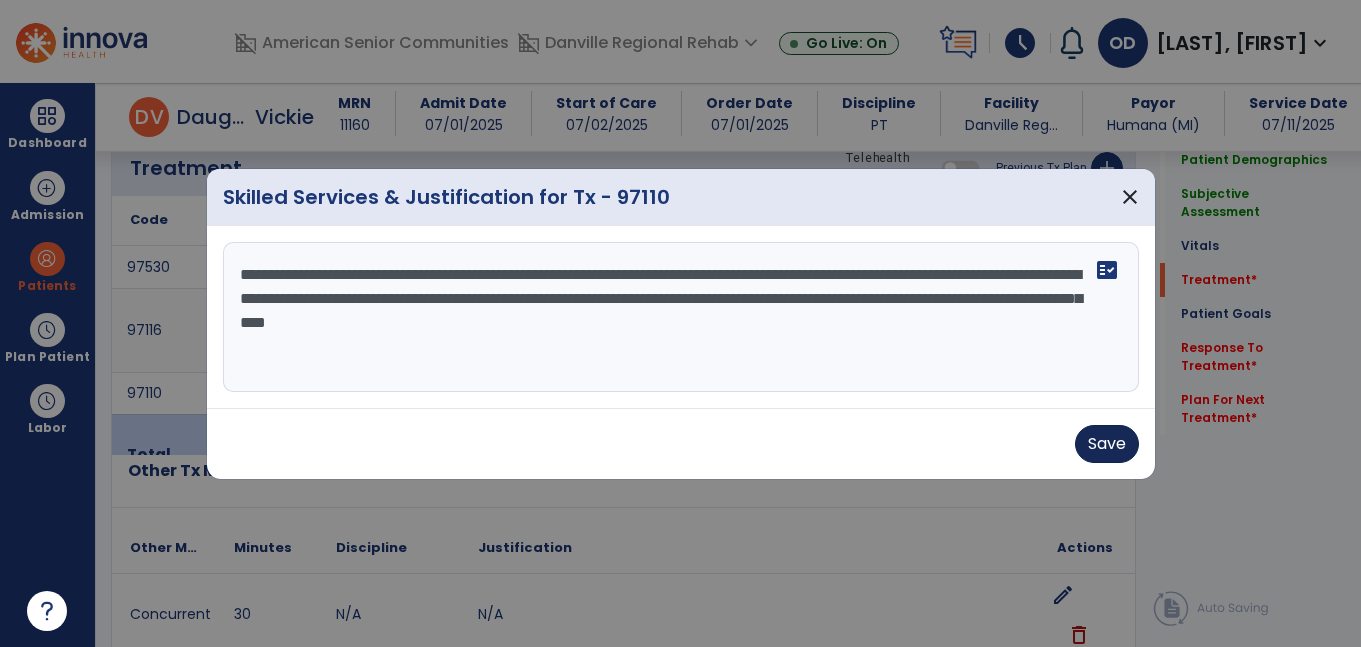 type on "**********" 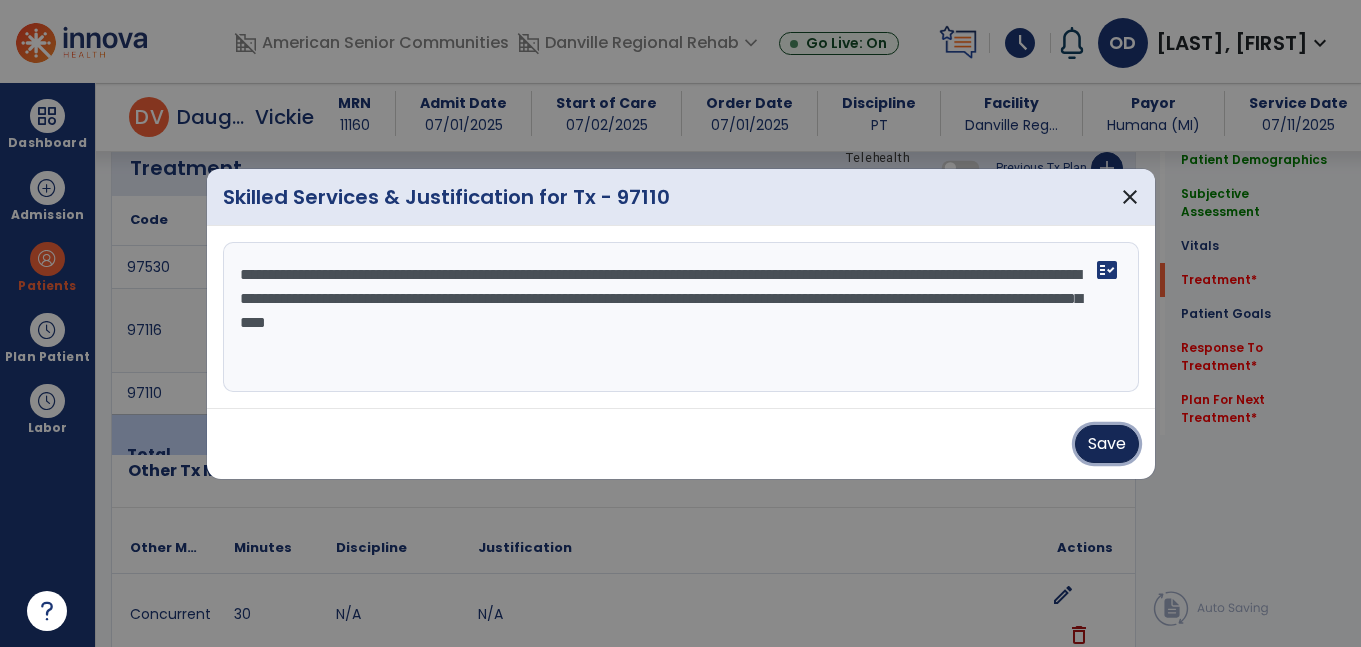 click on "Save" at bounding box center (1107, 444) 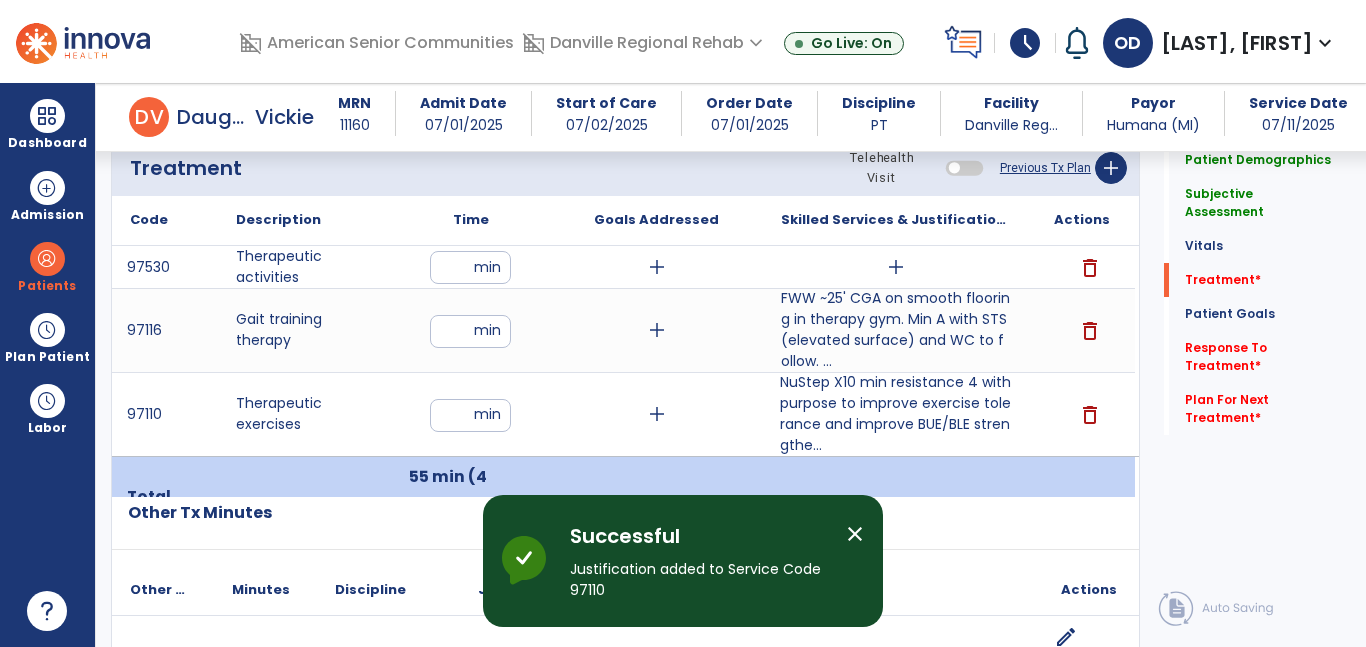 click on "close" at bounding box center [855, 534] 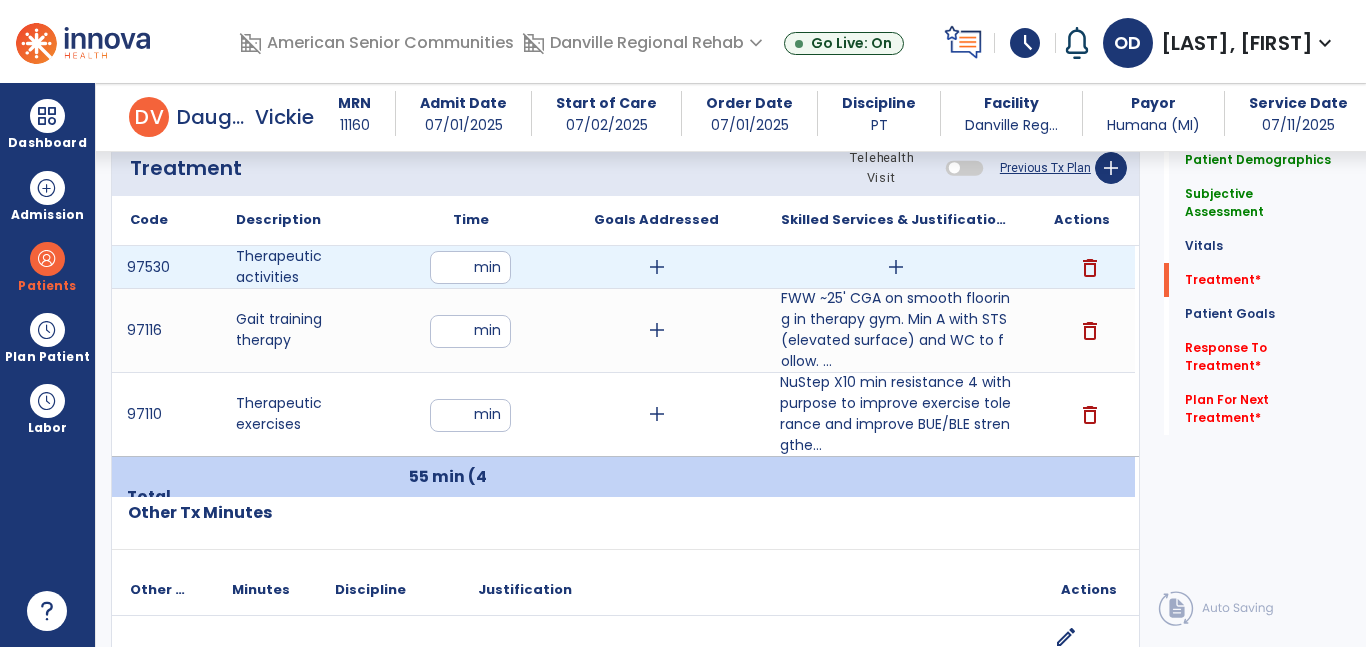 click on "add" at bounding box center (896, 267) 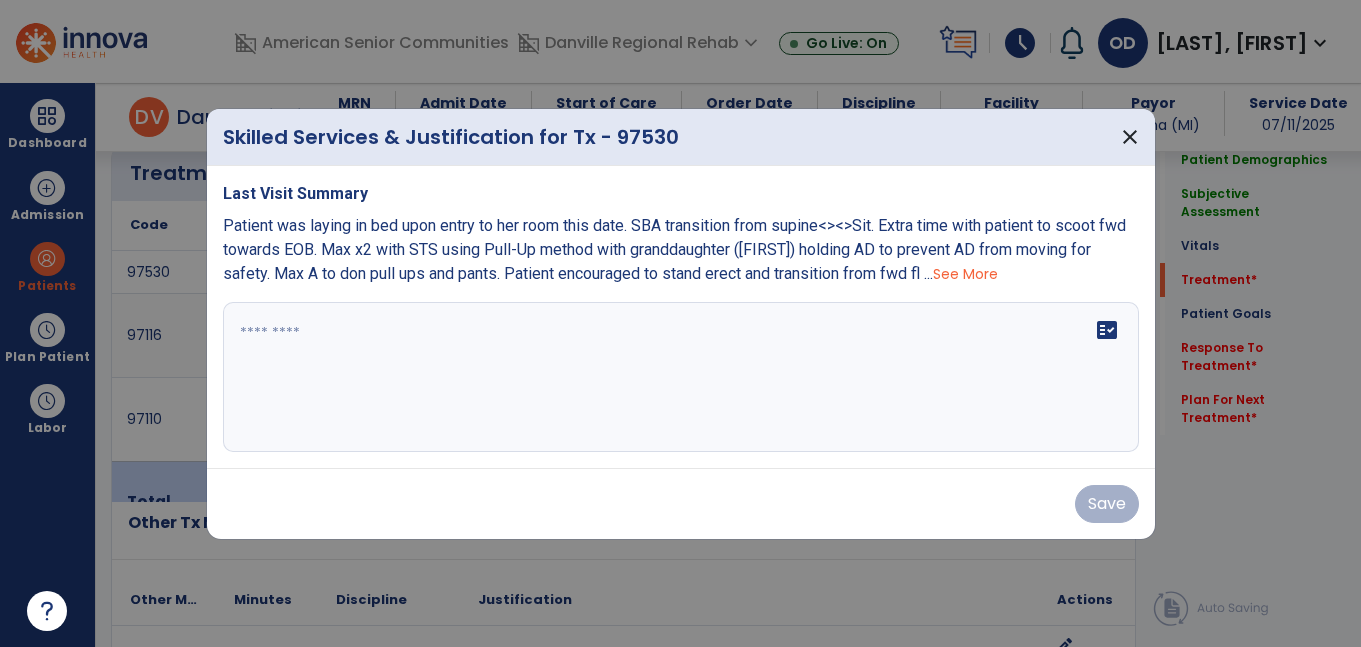 click on "fact_check" at bounding box center (681, 377) 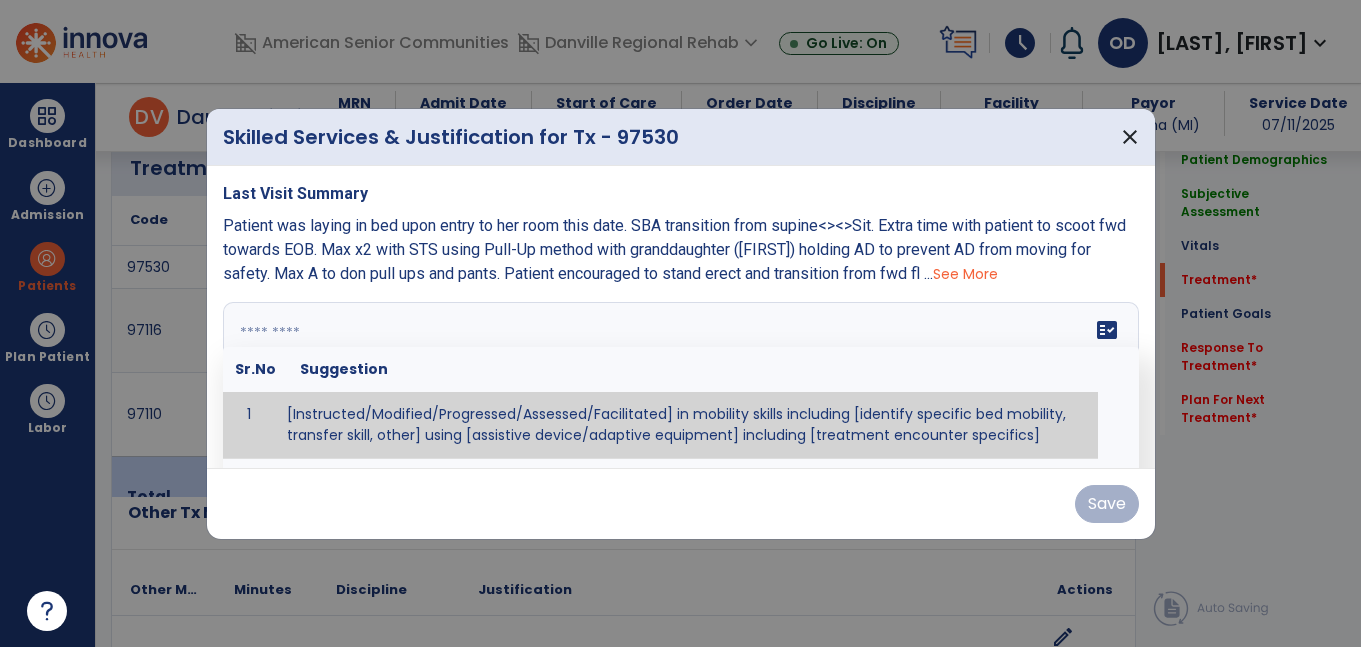 scroll, scrollTop: 1270, scrollLeft: 0, axis: vertical 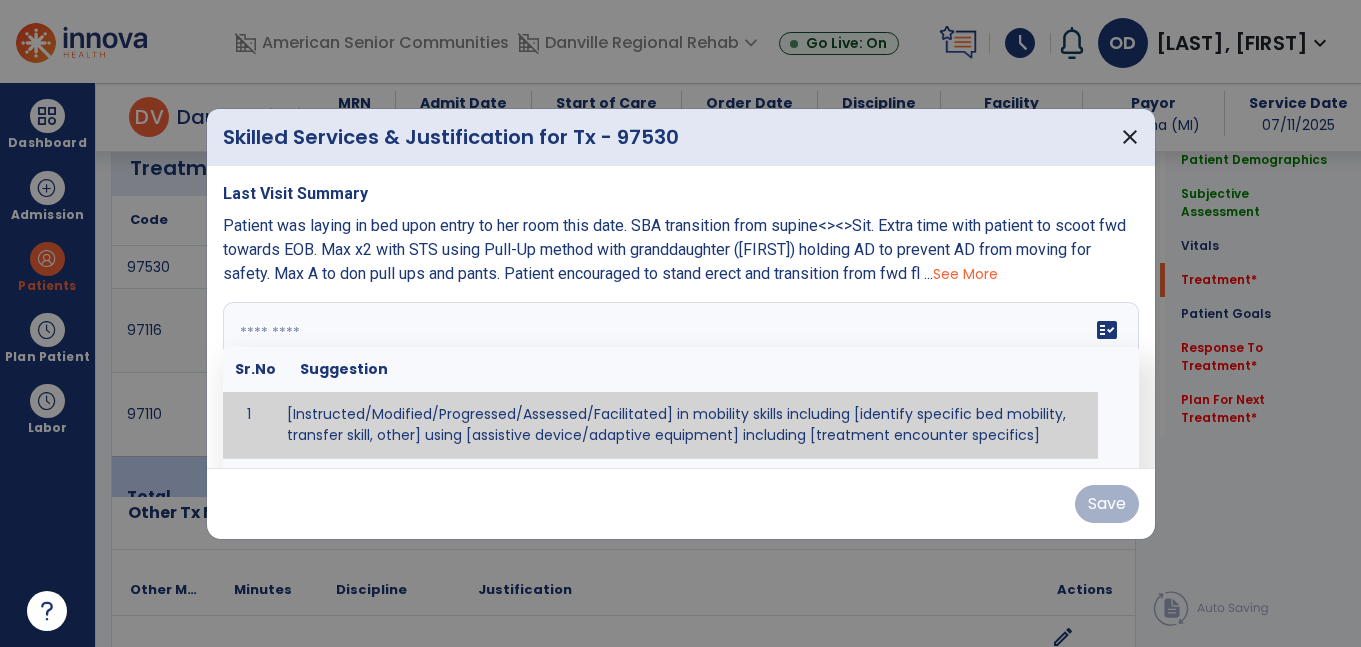 type on "*" 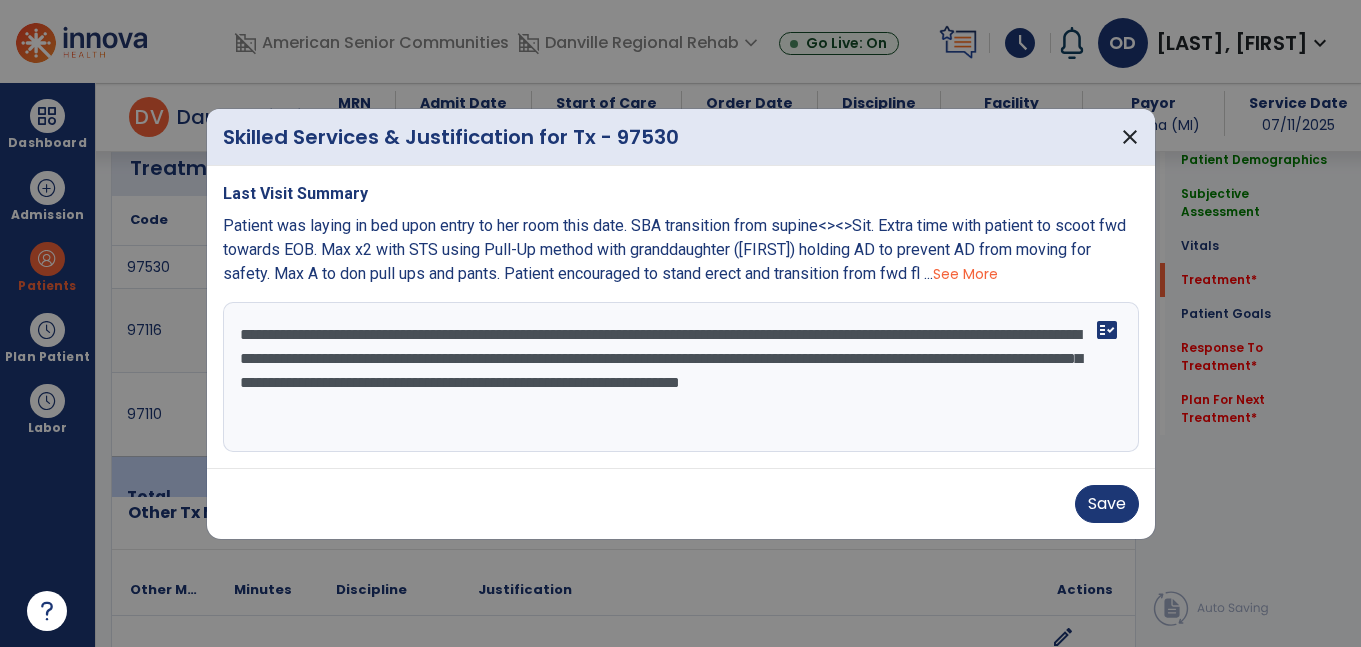 click on "See More" at bounding box center (965, 274) 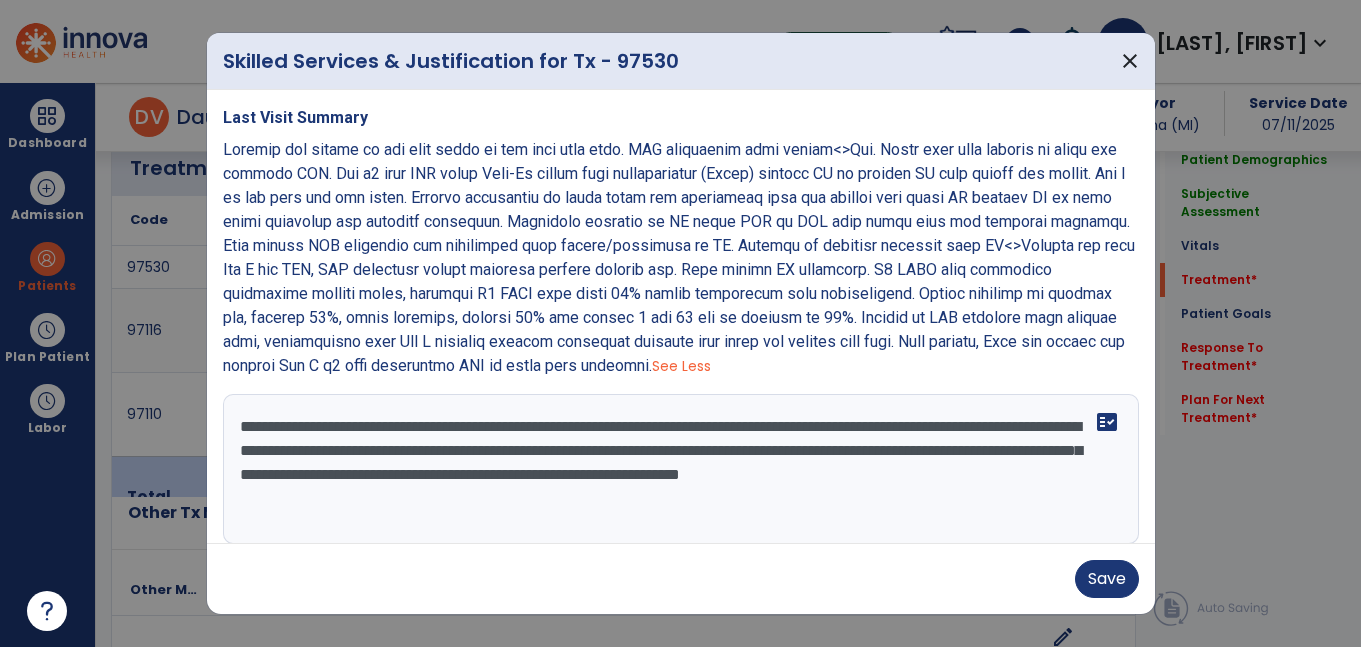 click on "**********" at bounding box center (678, 469) 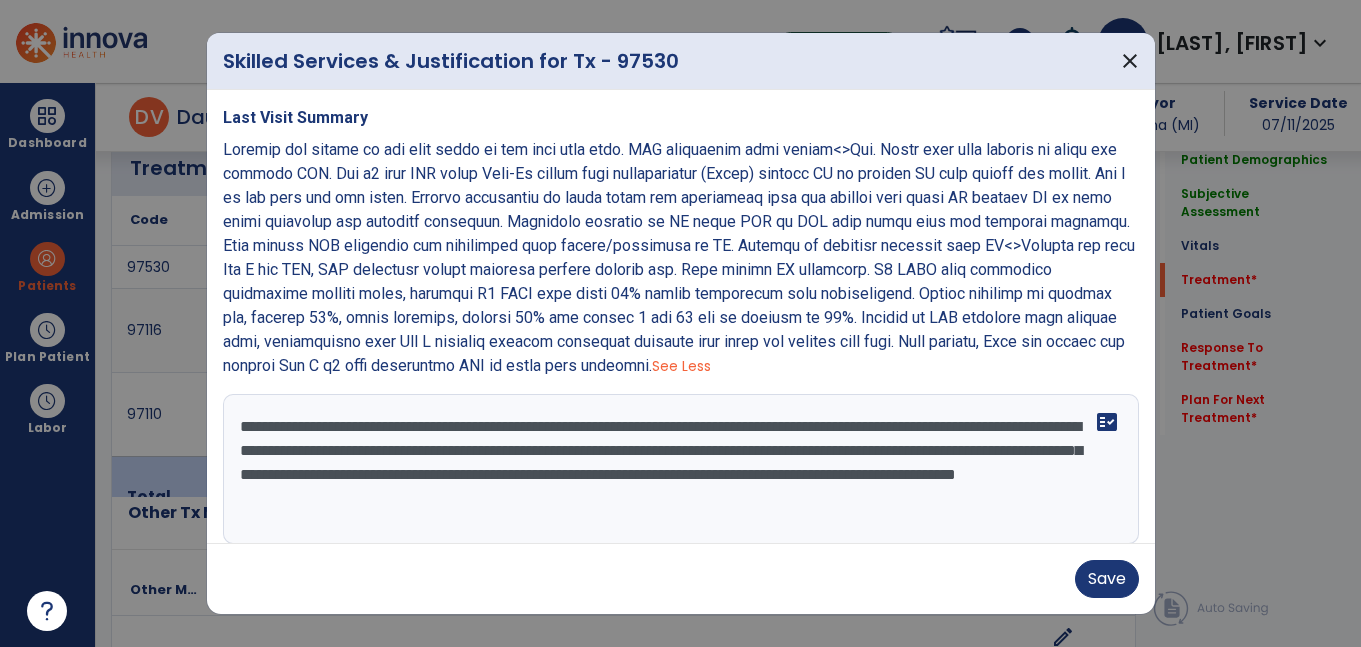 click on "**********" at bounding box center (678, 469) 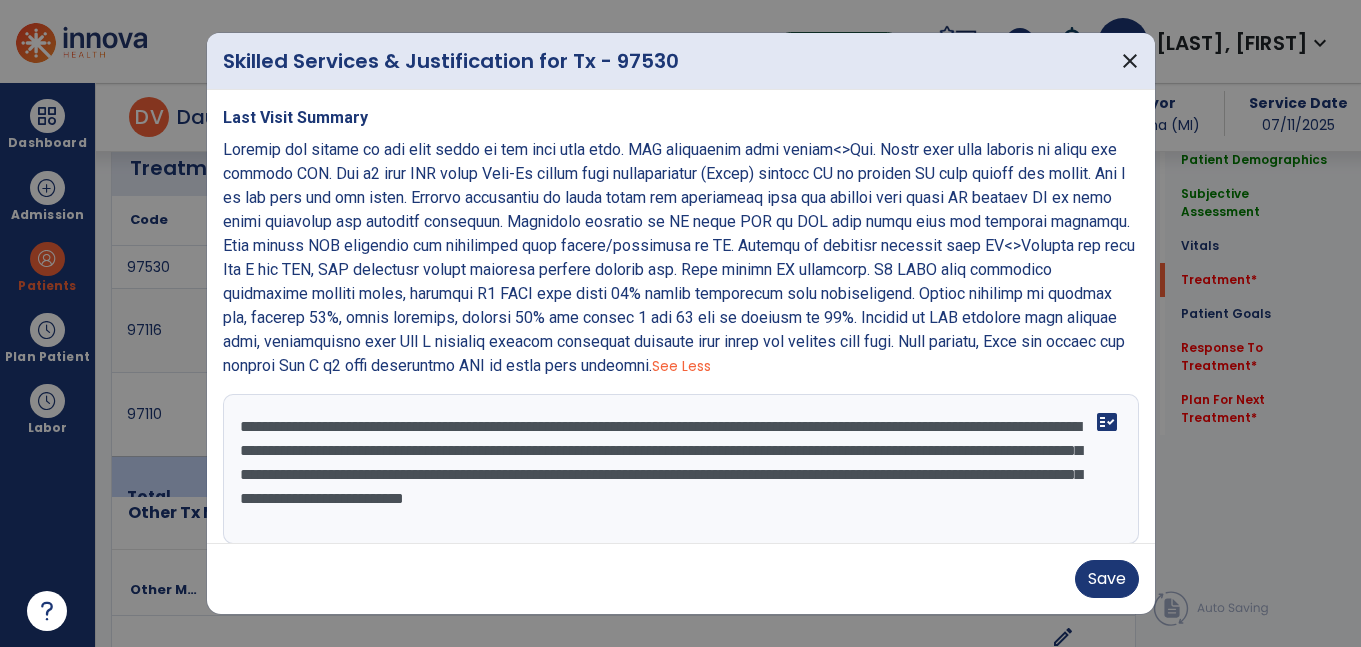 click on "**********" at bounding box center [678, 469] 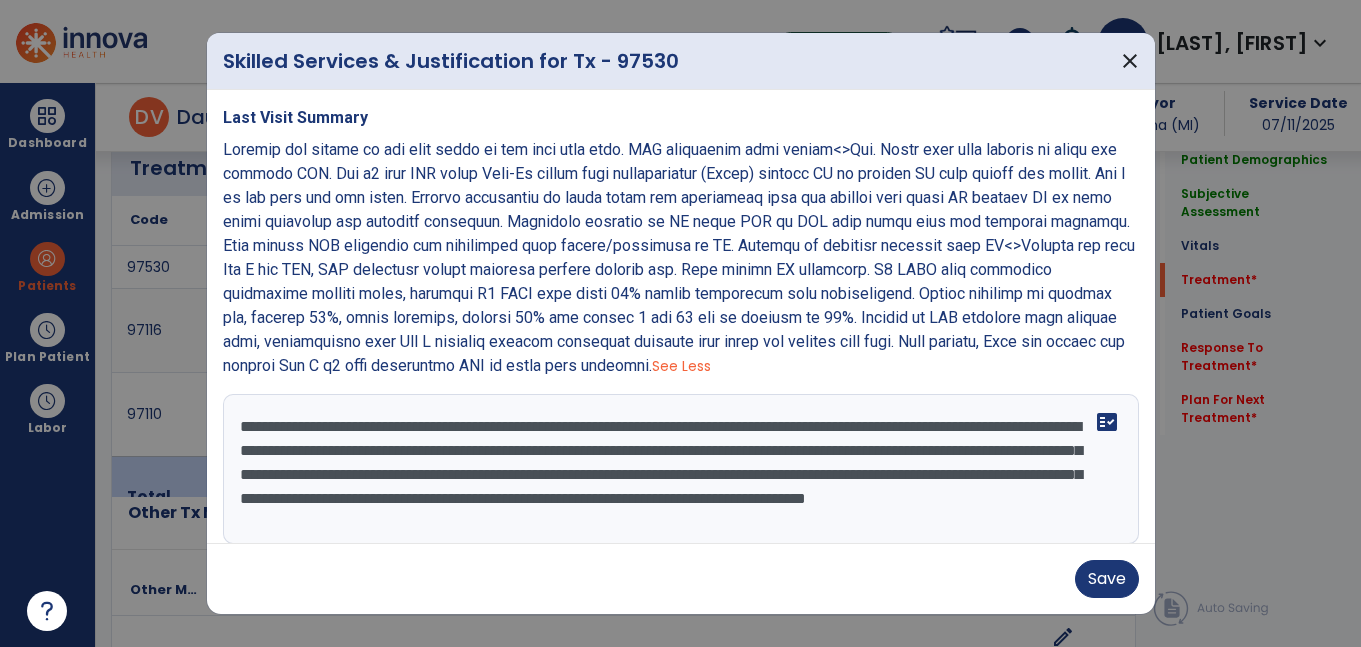 scroll, scrollTop: 16, scrollLeft: 0, axis: vertical 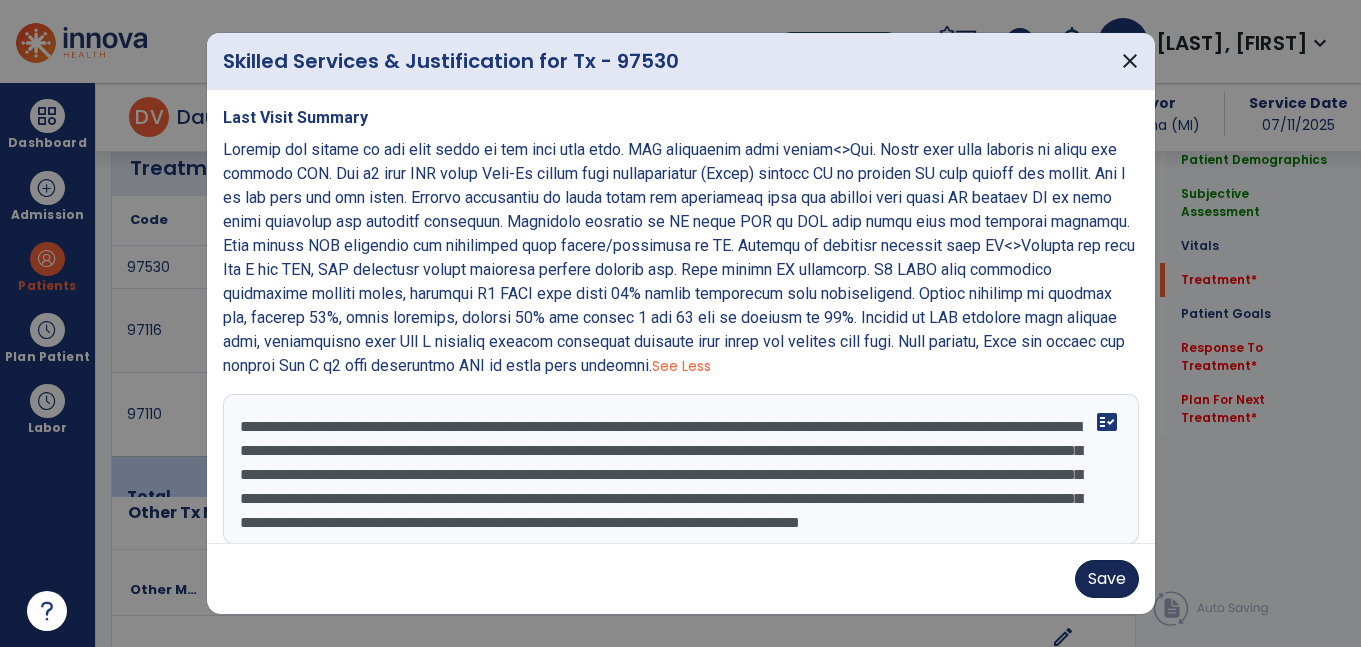 type on "**********" 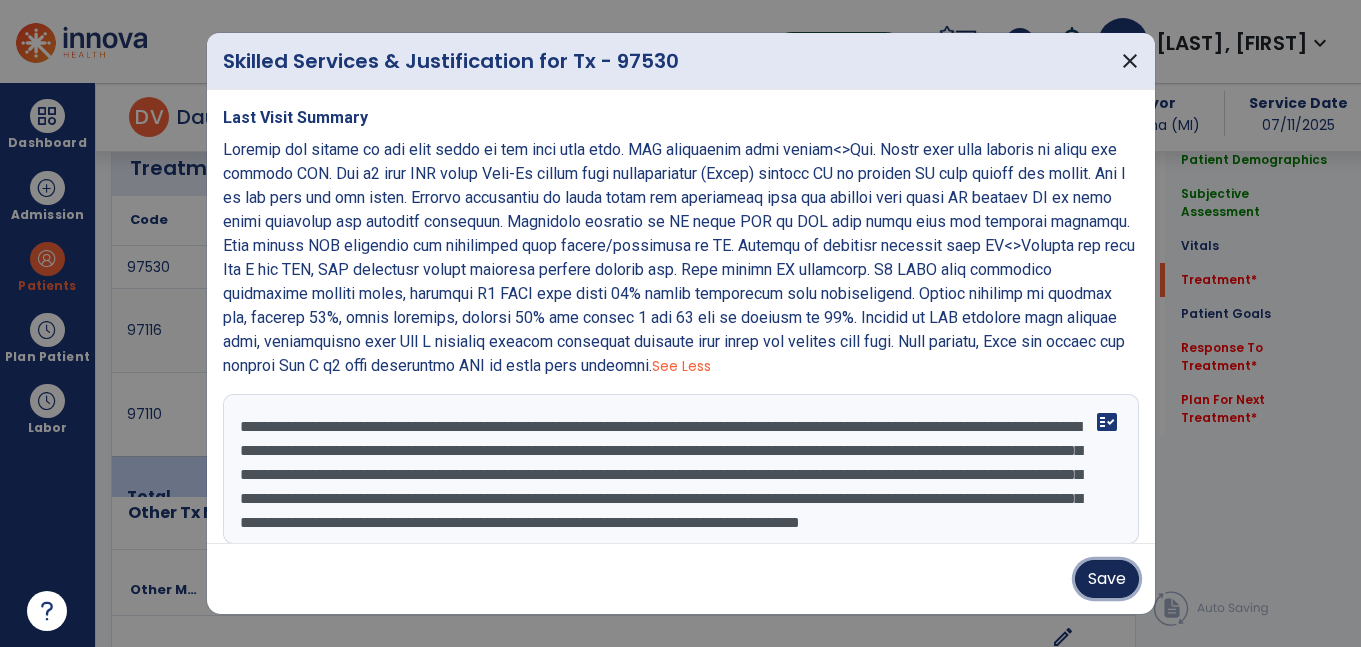 click on "Save" at bounding box center (1107, 579) 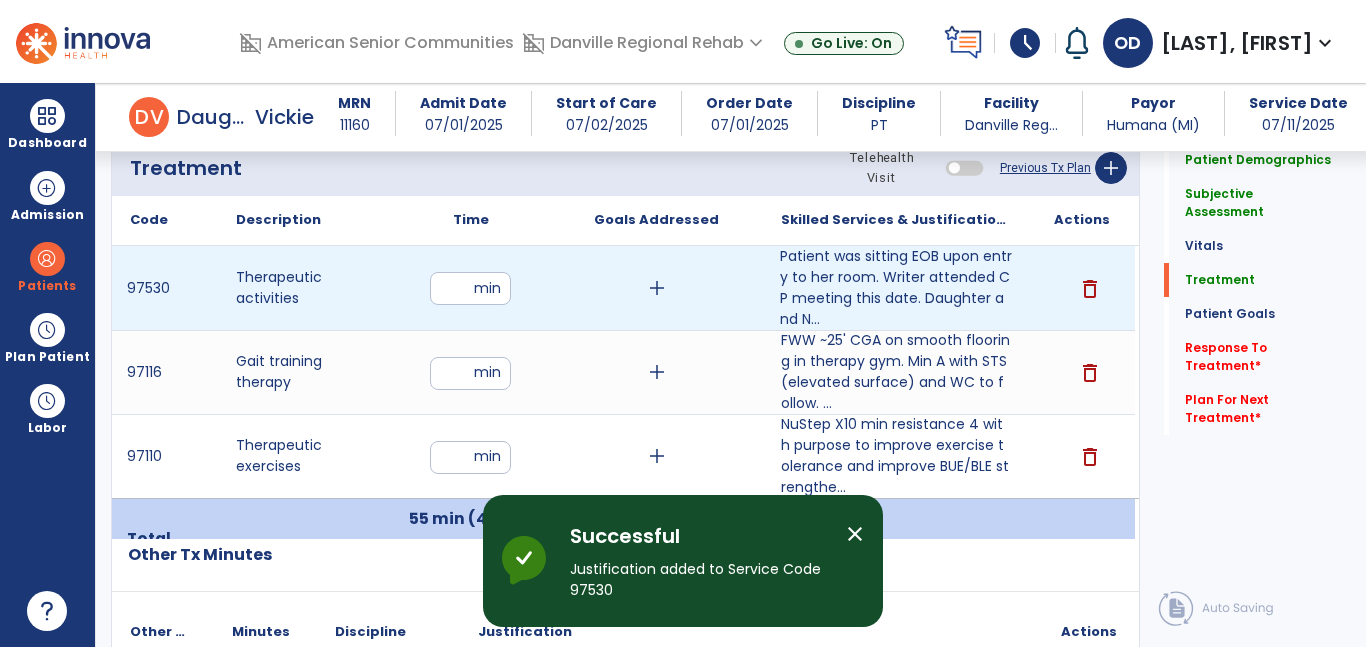 click on "add" at bounding box center (657, 288) 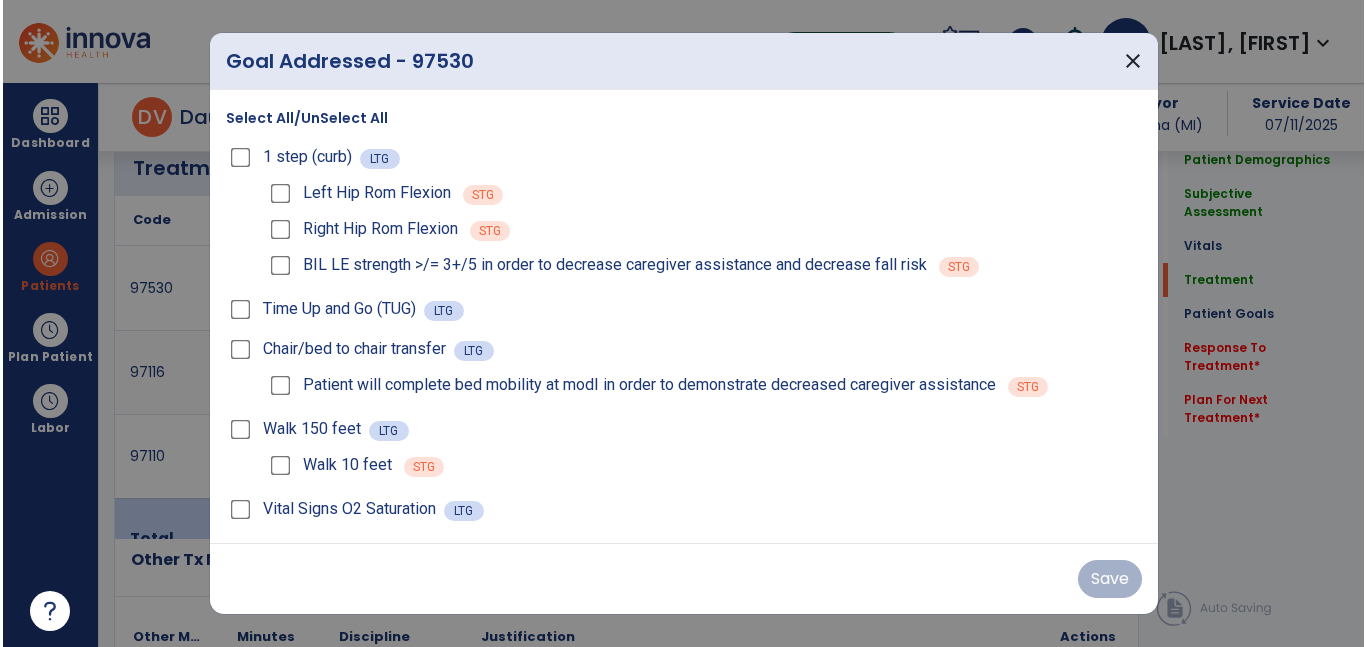scroll, scrollTop: 1270, scrollLeft: 0, axis: vertical 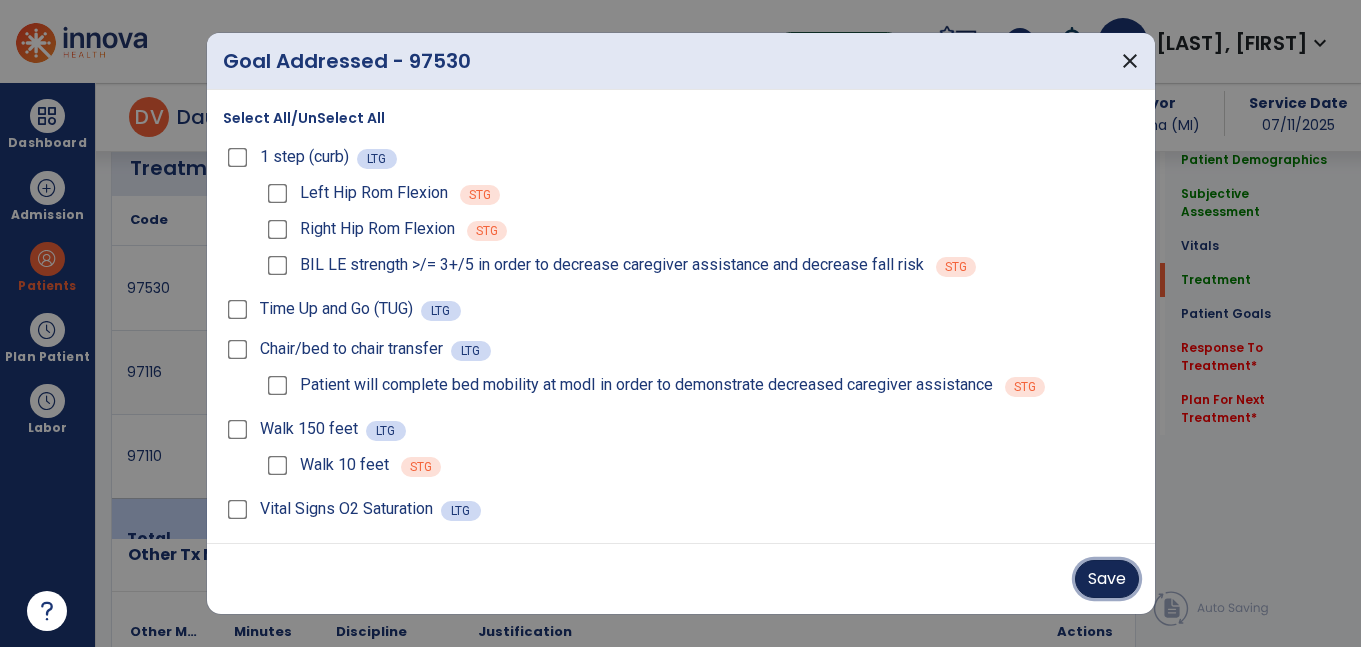 click on "Save" at bounding box center (1107, 579) 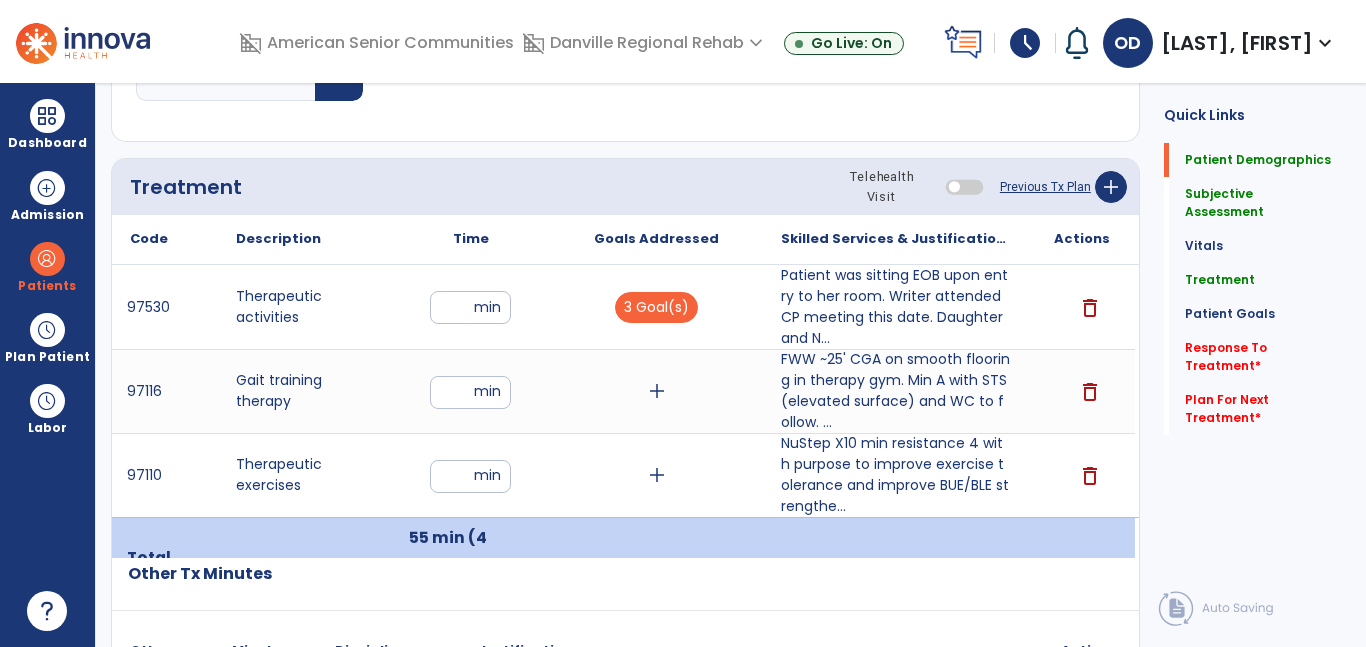 scroll, scrollTop: 0, scrollLeft: 0, axis: both 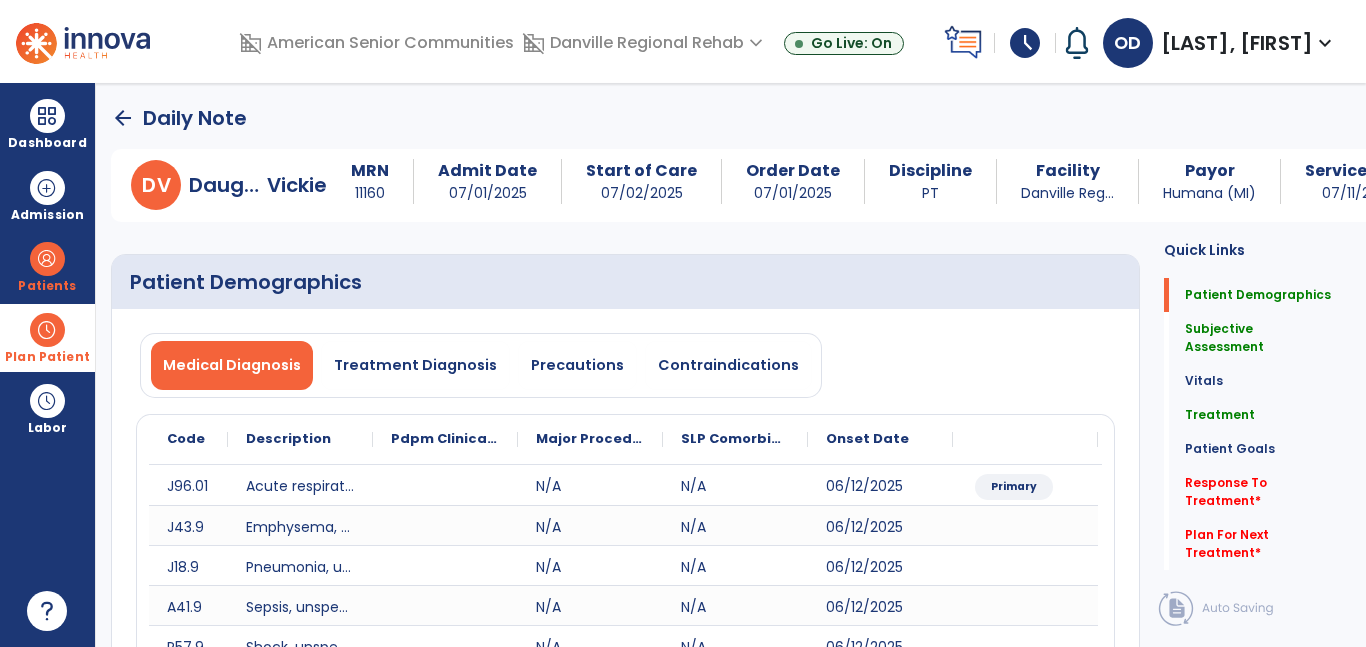 click at bounding box center [47, 330] 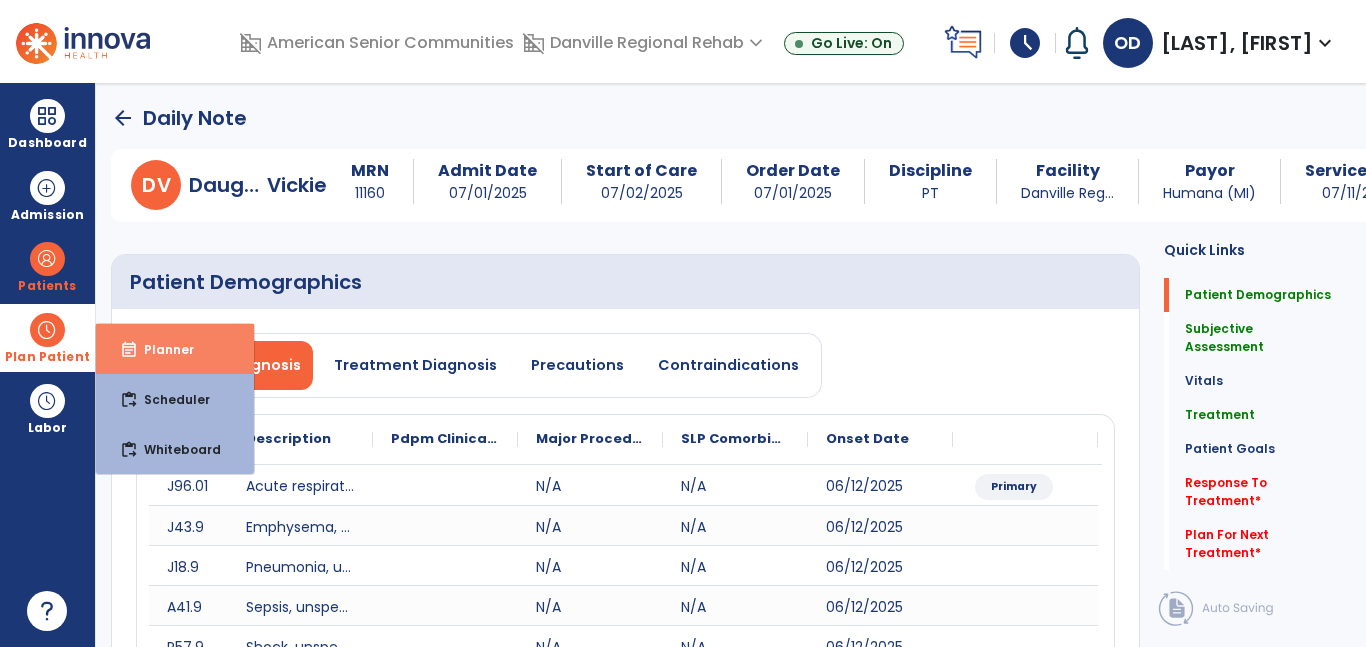 click on "event_note  Planner" at bounding box center (175, 349) 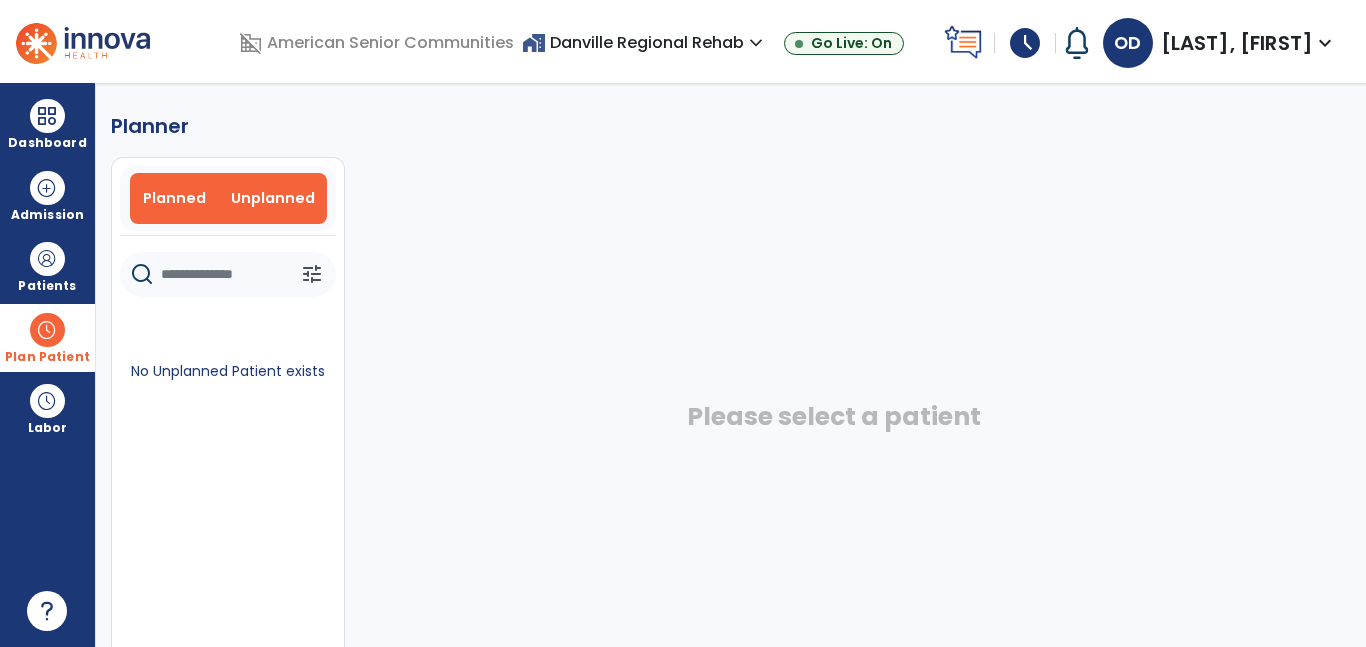 click on "Planned" at bounding box center [174, 198] 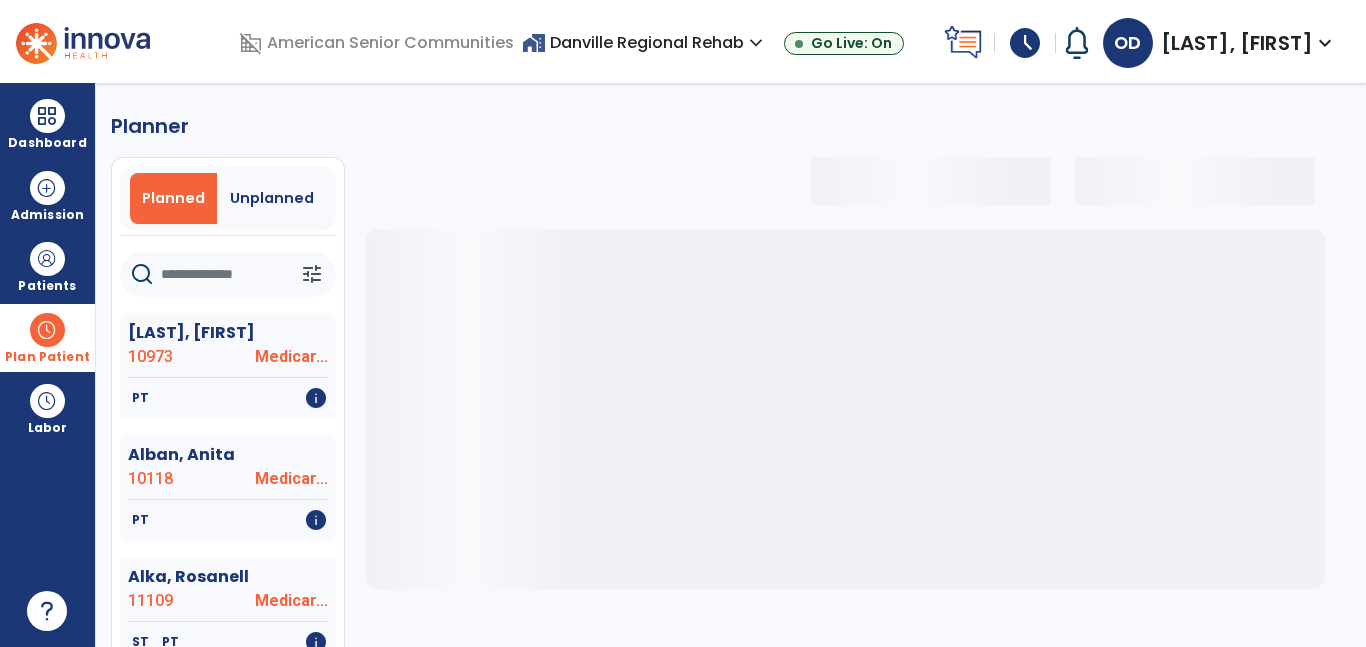 click 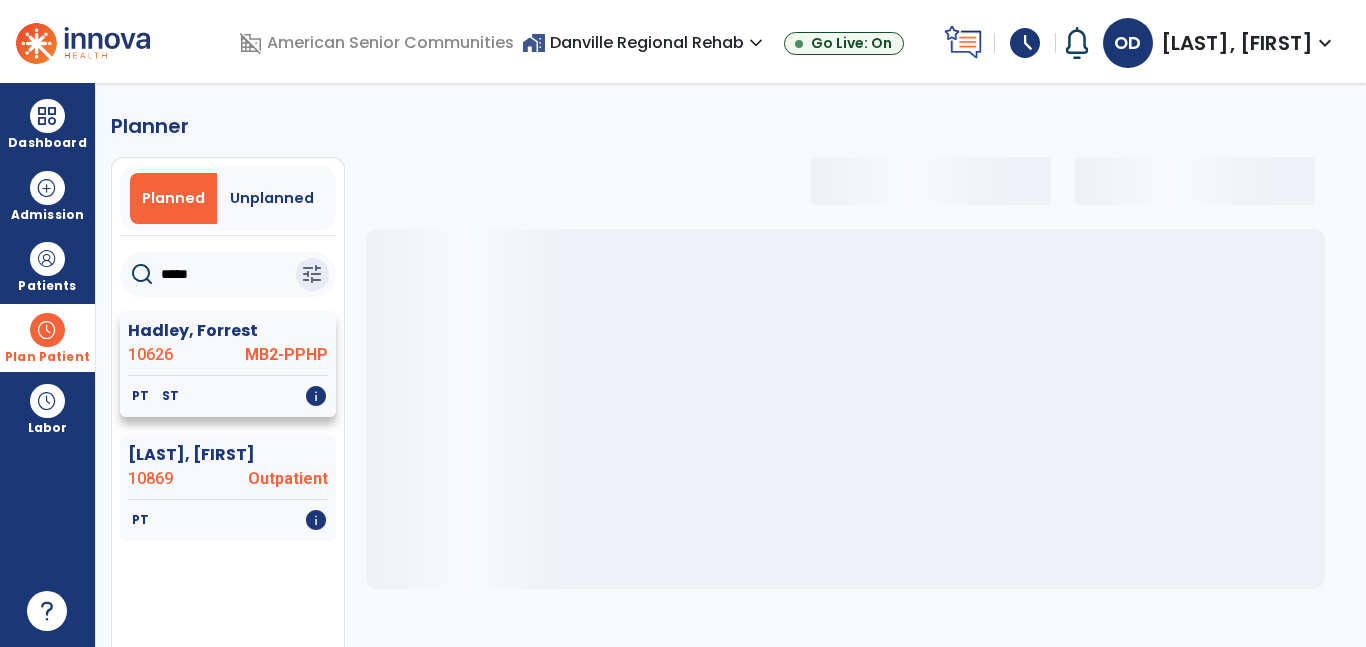type on "*****" 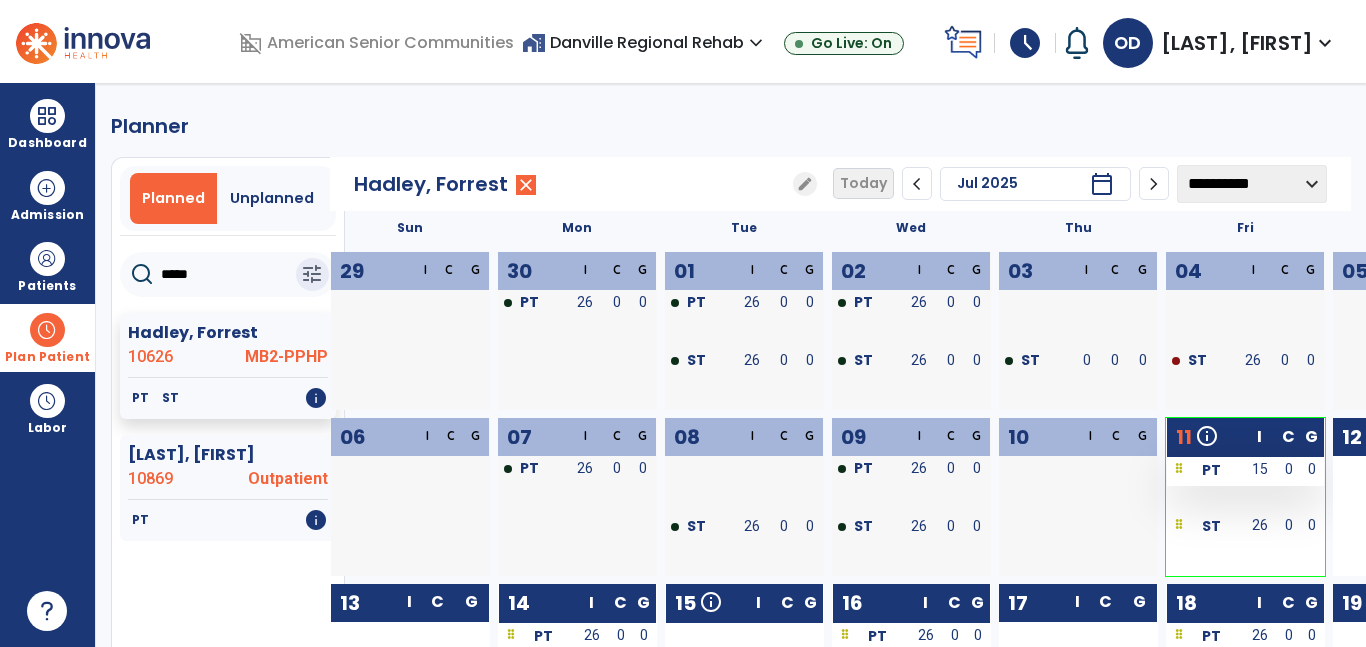 click on "15" at bounding box center [1260, 469] 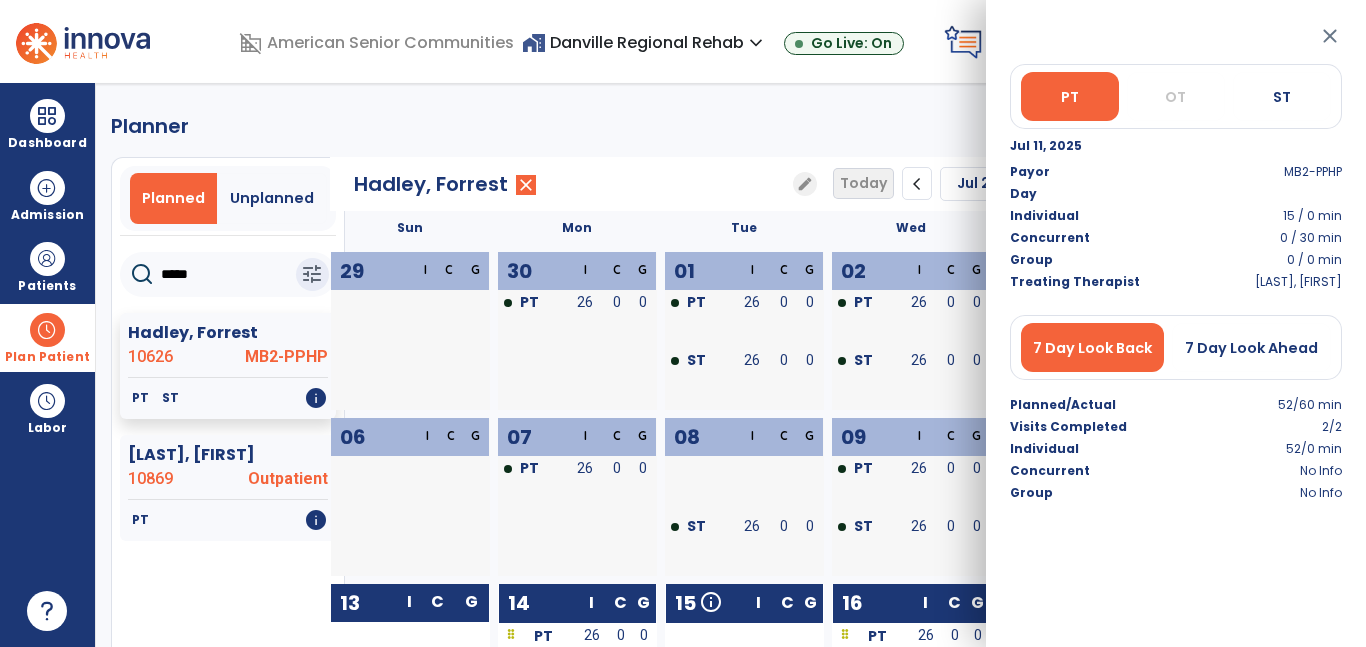 click on "close   PT   OT   ST  Jul 11, 2025 Payor MB2-PPHP Day Individual  15 / 0 min  Concurrent  0 / 30 min  Group  0 / 0 min  Treating Therapist  MANN, JUSTIN   7 Day Look Back   7 Day Look Ahead  Planned/Actual  52/60 min  Visits Completed  2/2  Individual  52/0 min  Concurrent  No Info  Group  No Info" at bounding box center [1176, 323] 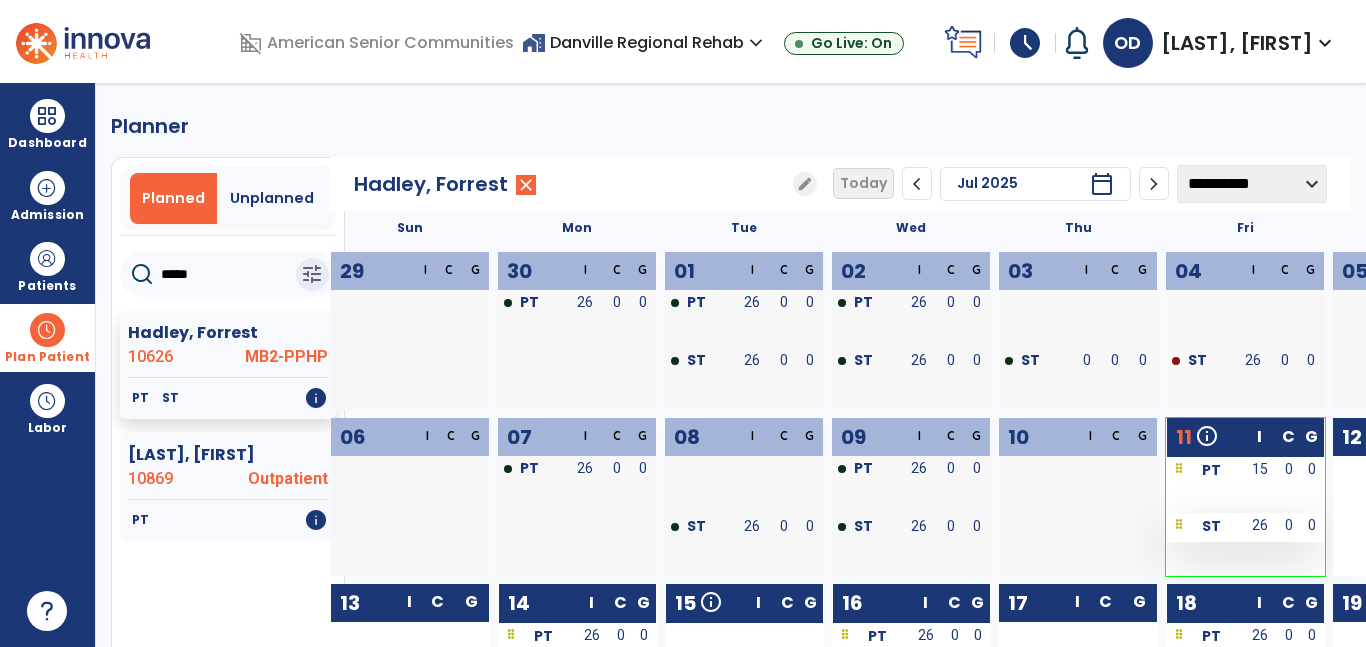 click on "26" at bounding box center (1260, 527) 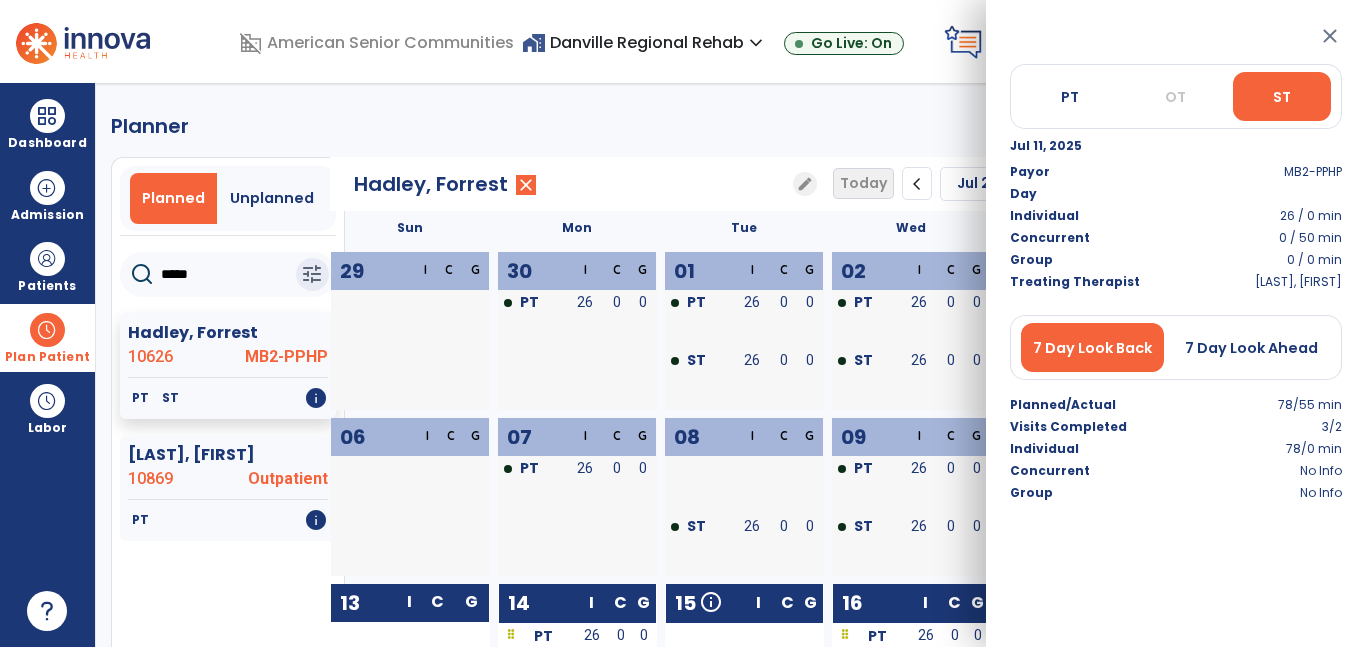 click on "close" at bounding box center [1330, 36] 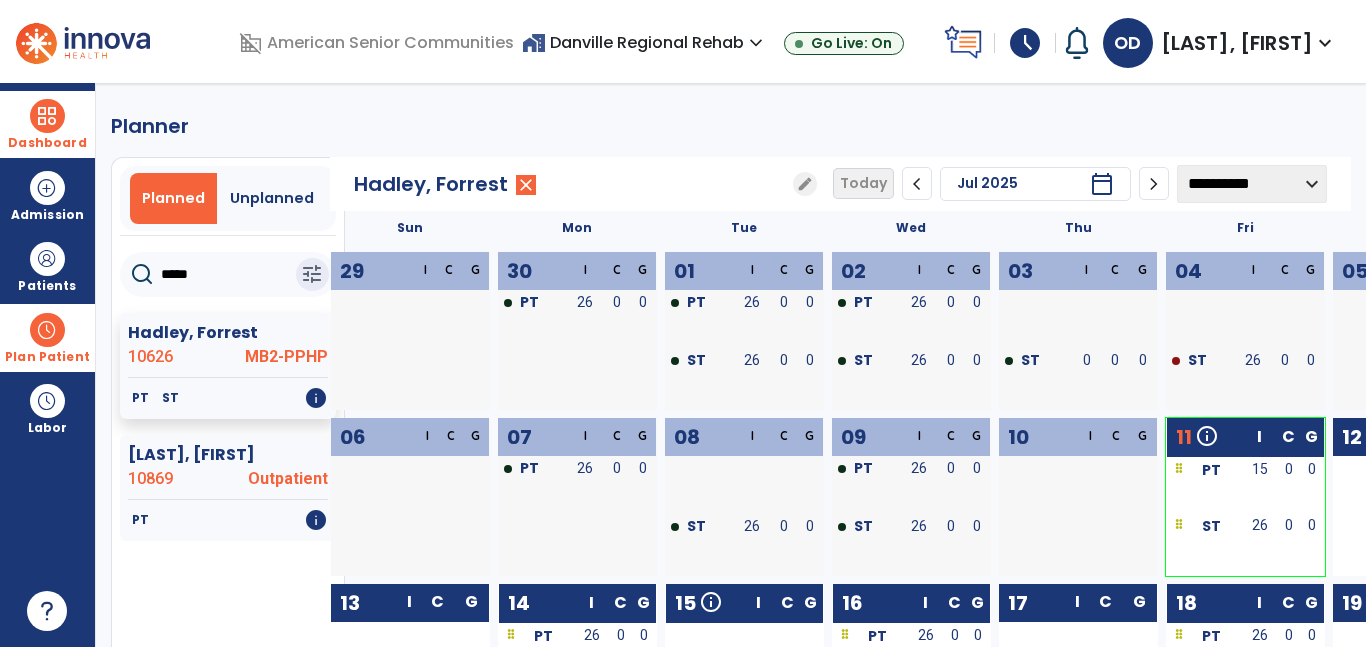 click at bounding box center (47, 116) 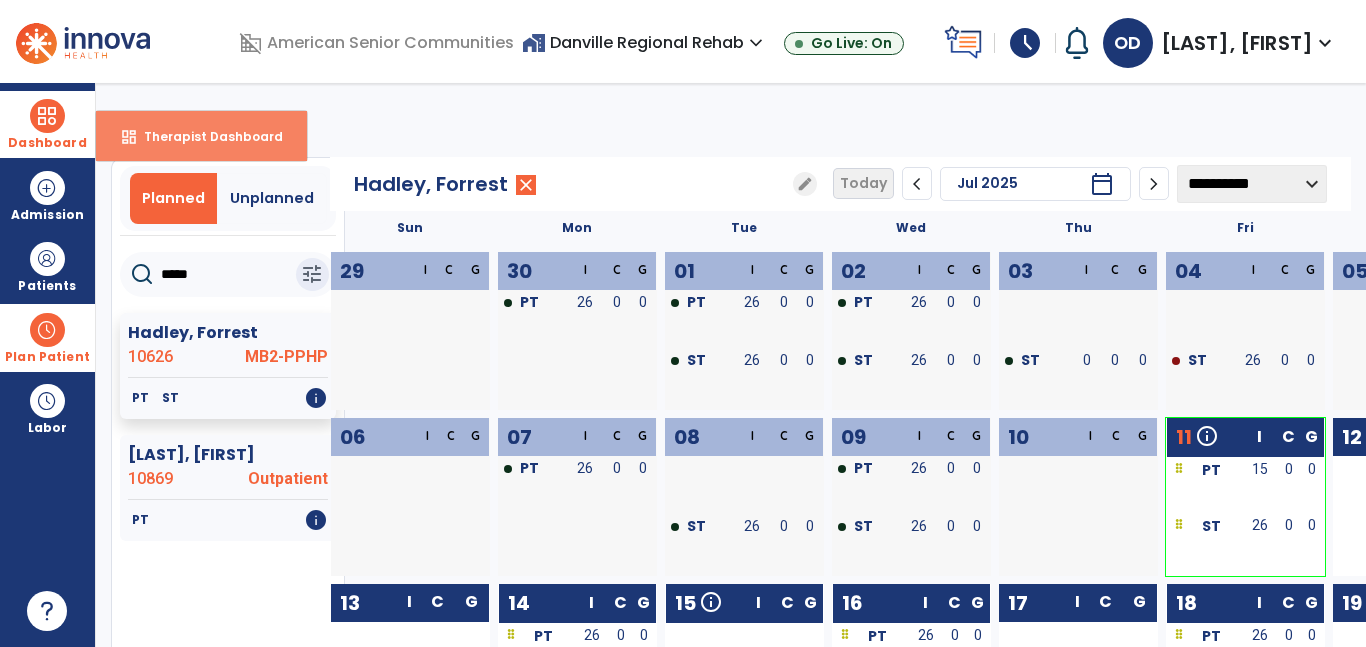 click on "dashboard  Therapist Dashboard" at bounding box center [201, 136] 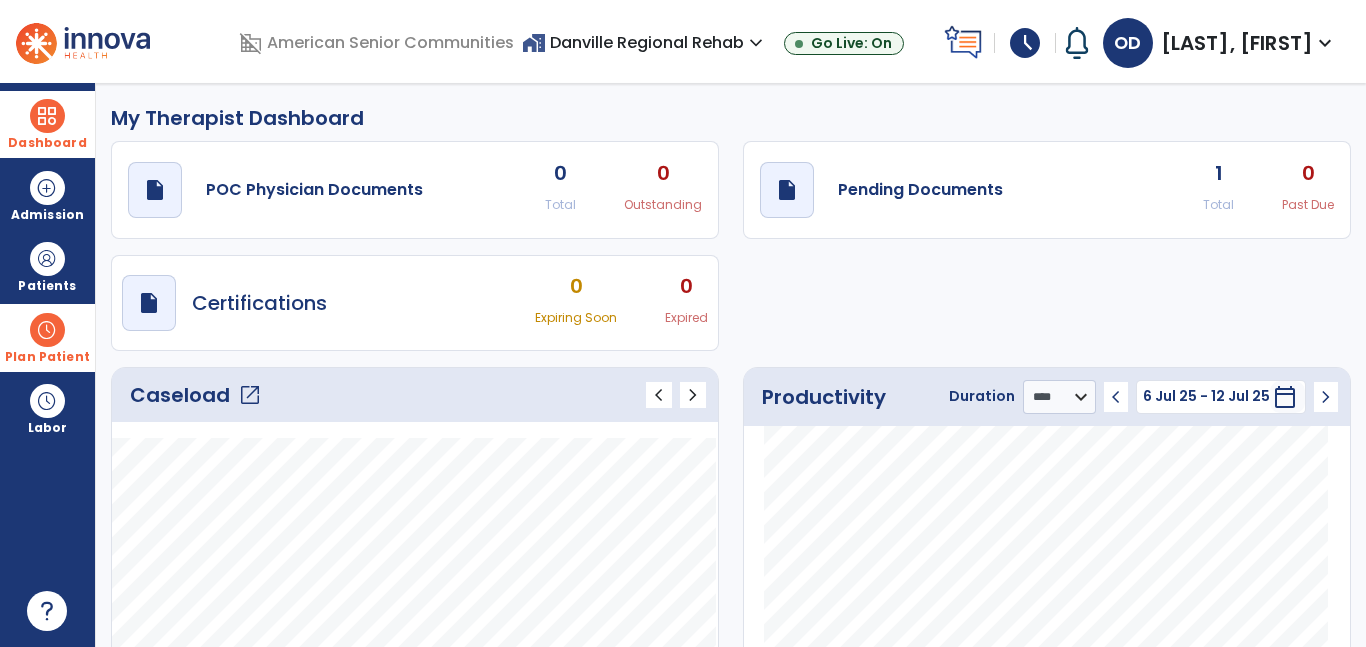 click on "1" 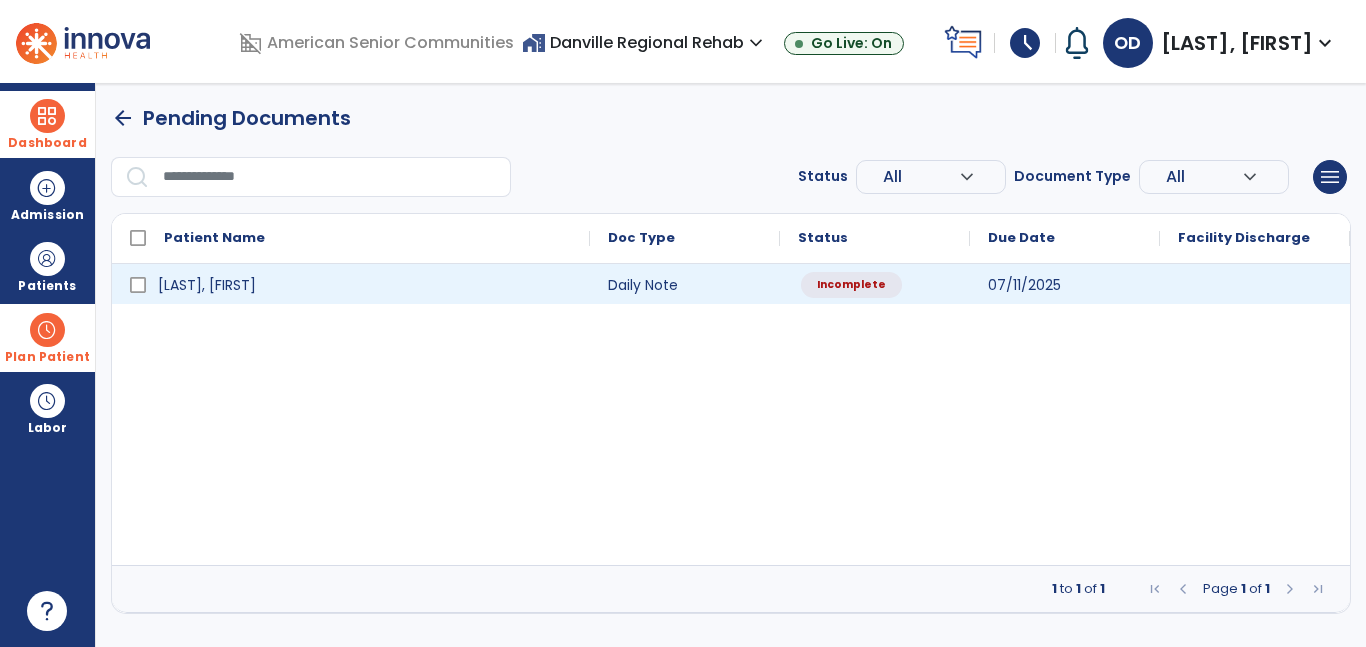 click on "Incomplete" at bounding box center (875, 284) 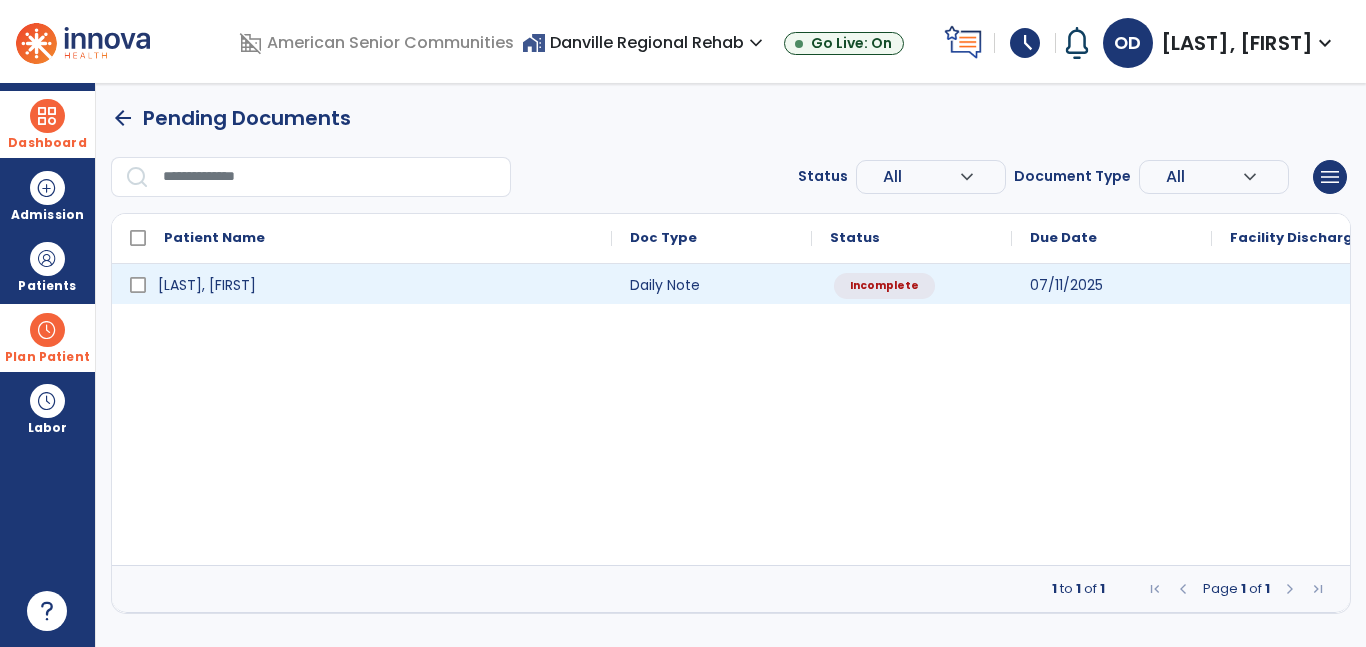 select on "*" 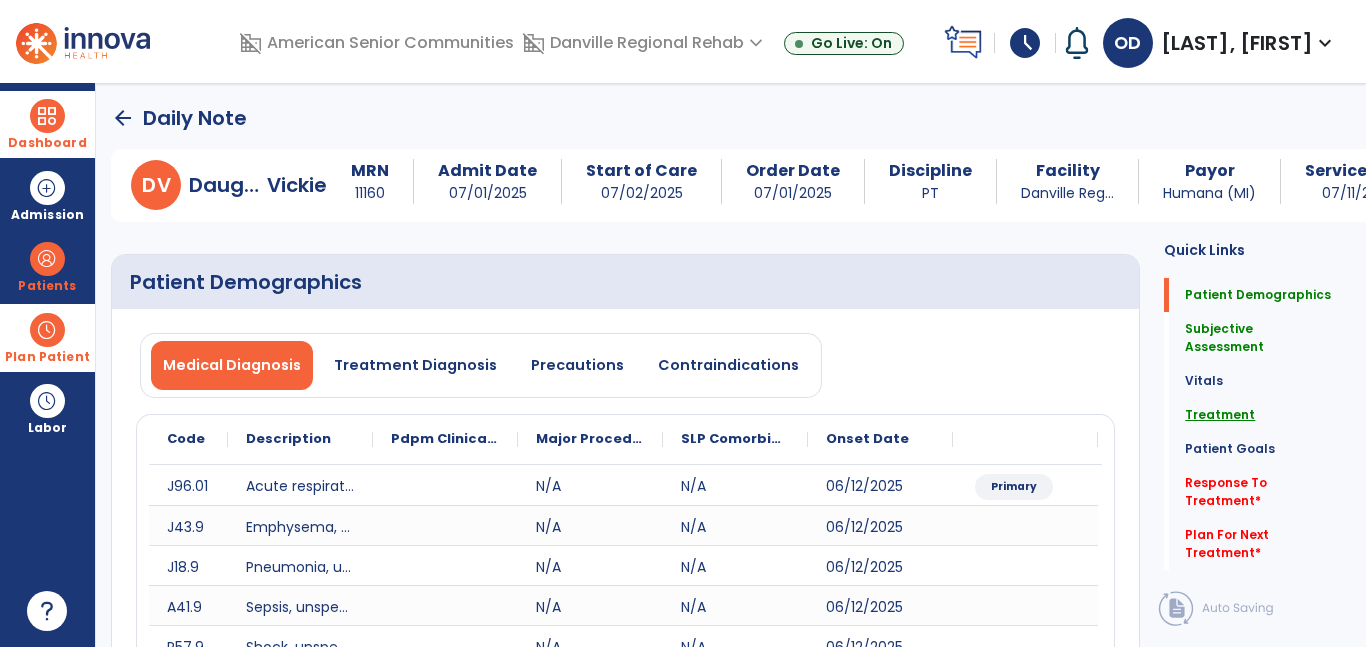 click on "Treatment" 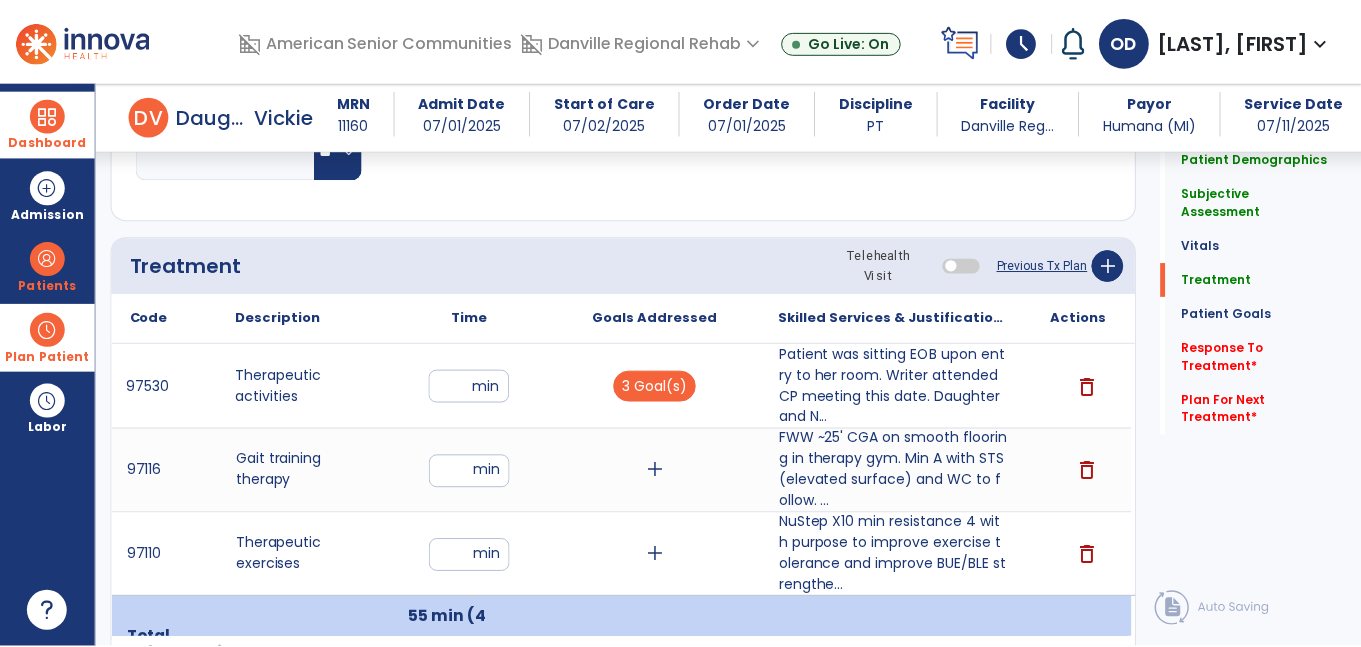 scroll, scrollTop: 1398, scrollLeft: 0, axis: vertical 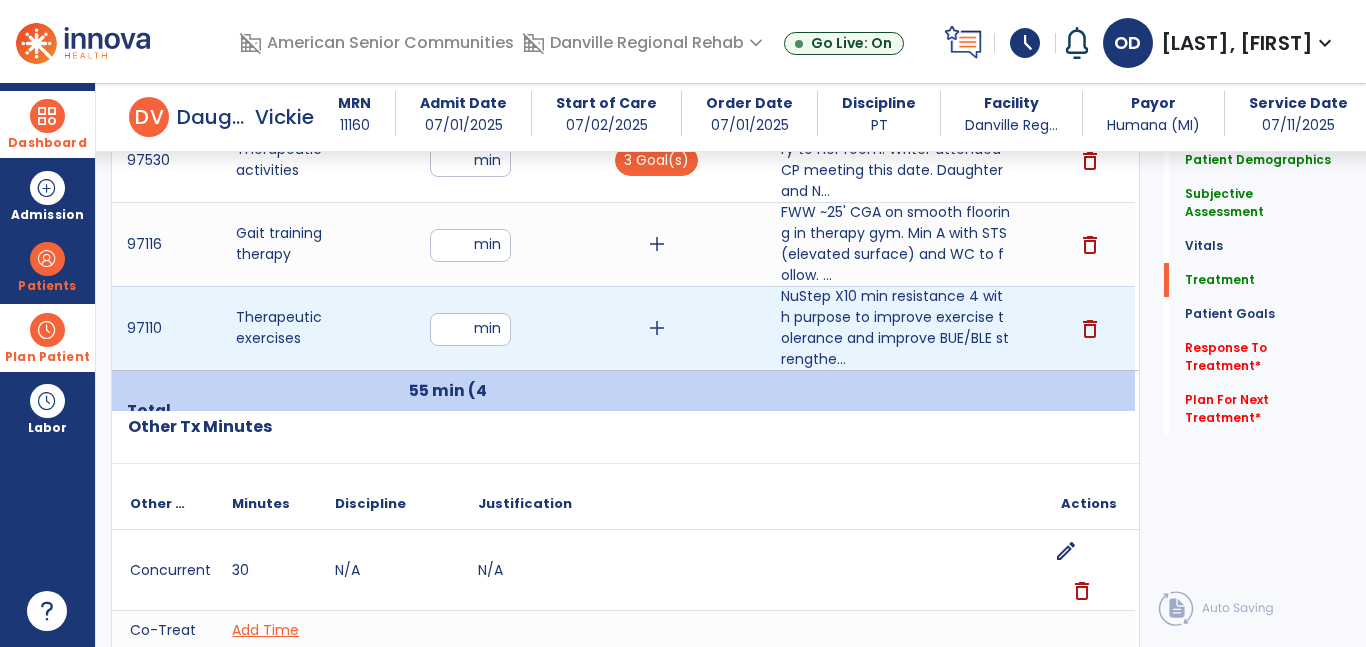 click on "add" at bounding box center [657, 328] 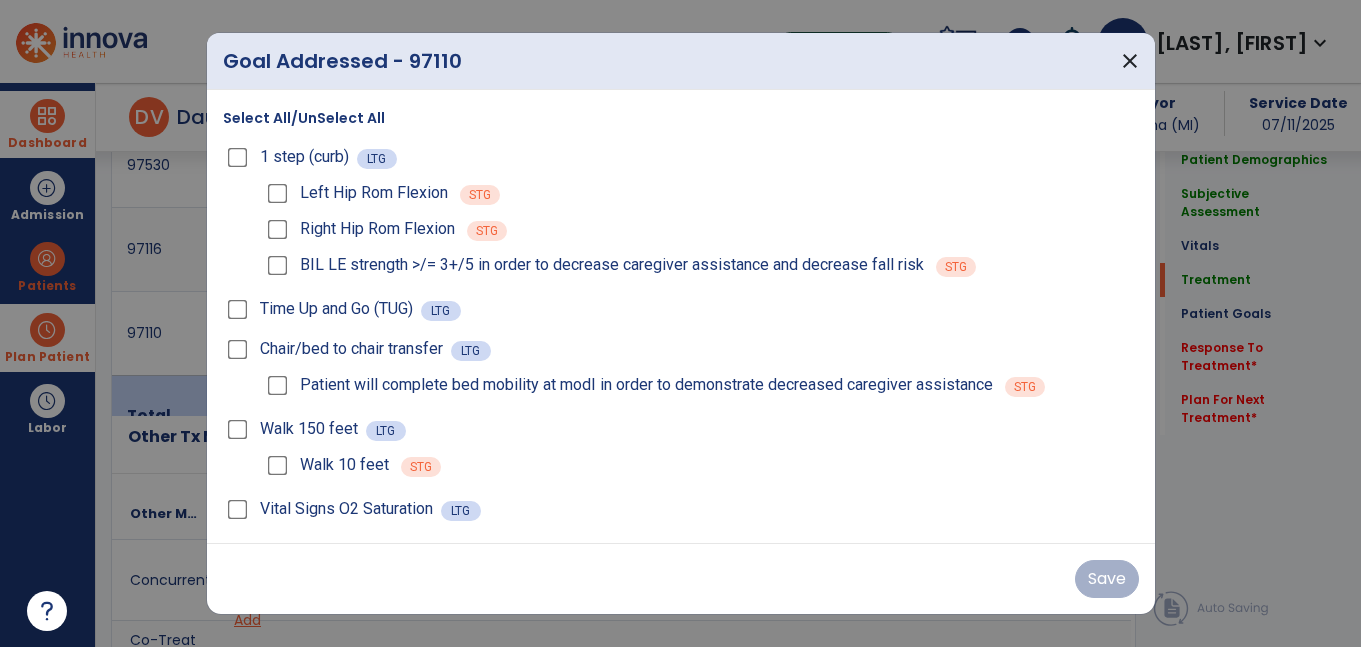 scroll, scrollTop: 1398, scrollLeft: 0, axis: vertical 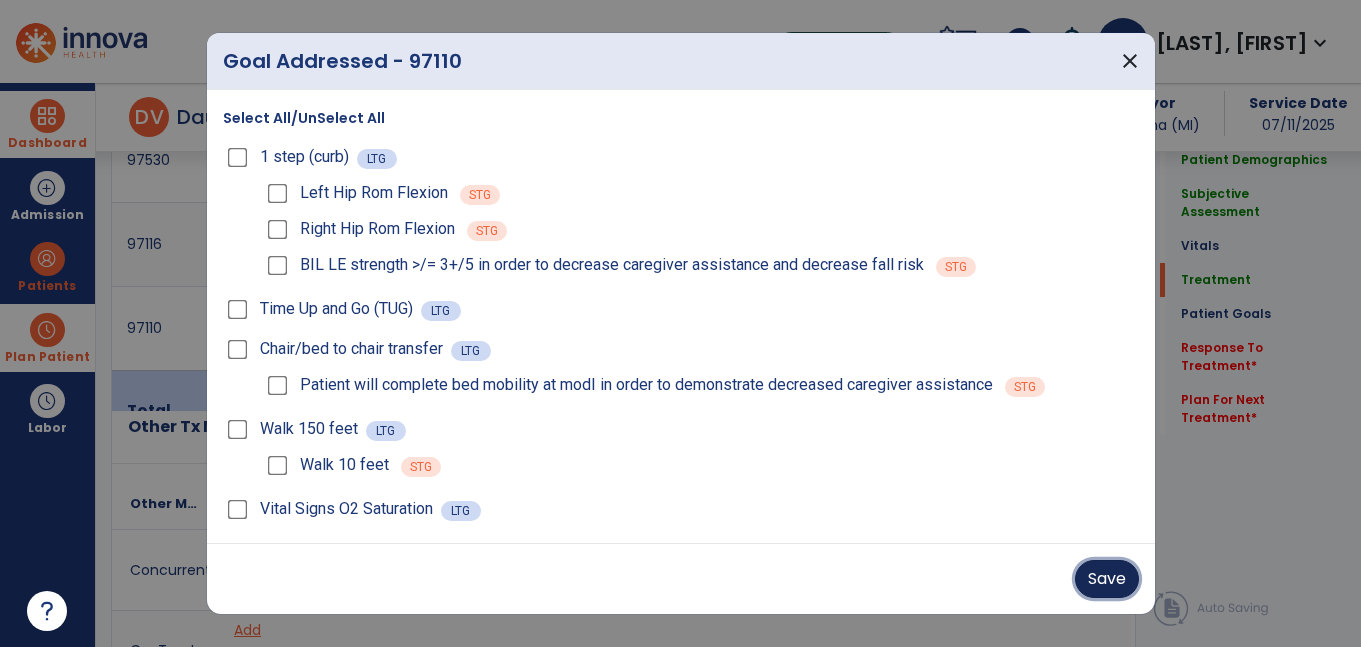 click on "Save" at bounding box center [1107, 579] 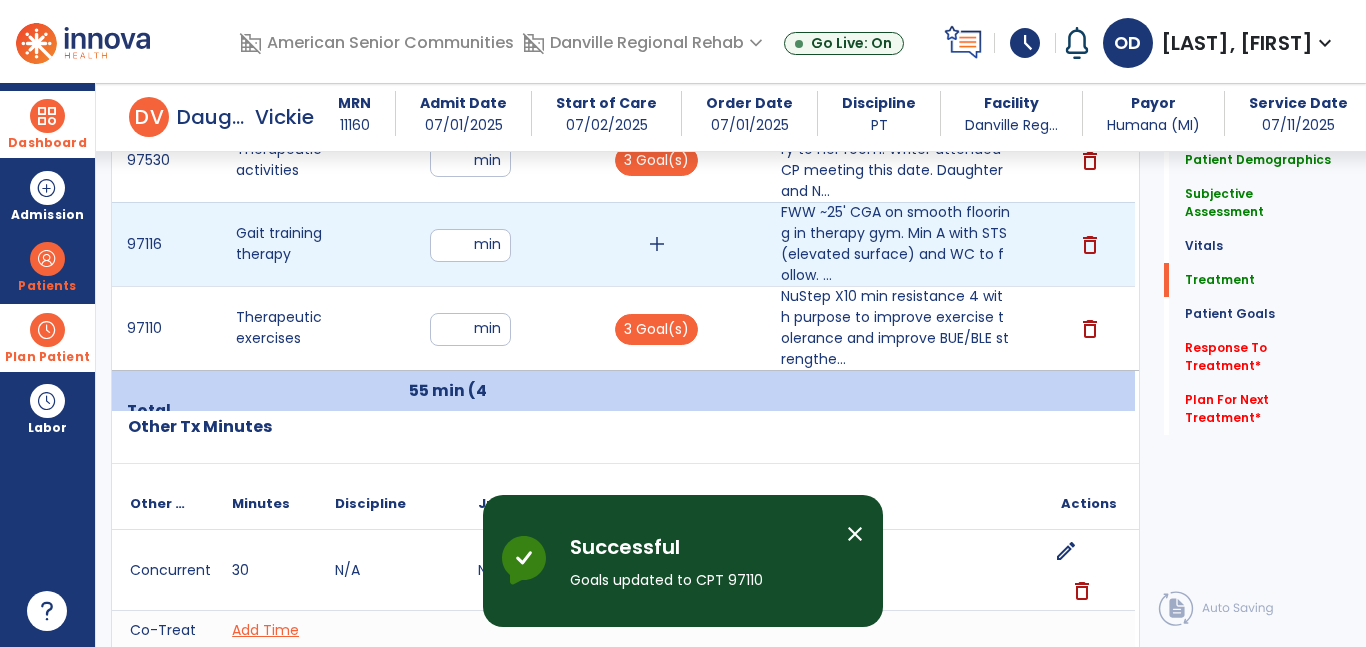 click on "add" at bounding box center (657, 244) 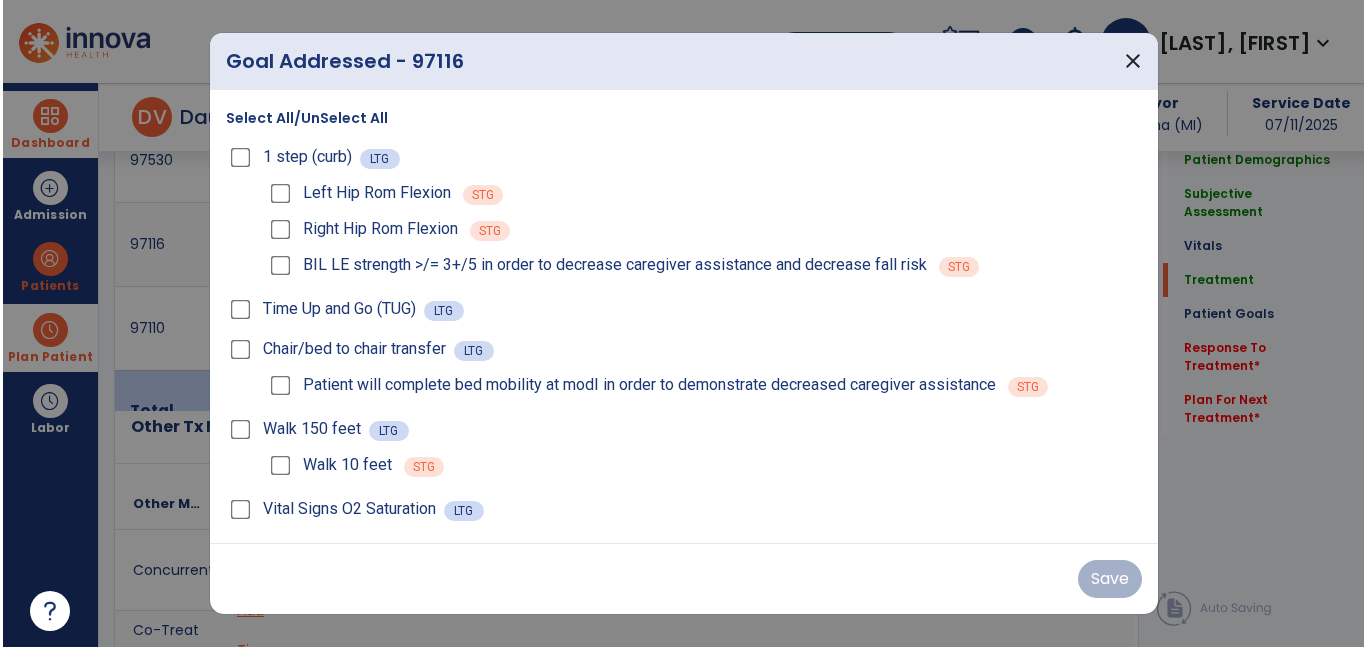 scroll, scrollTop: 1398, scrollLeft: 0, axis: vertical 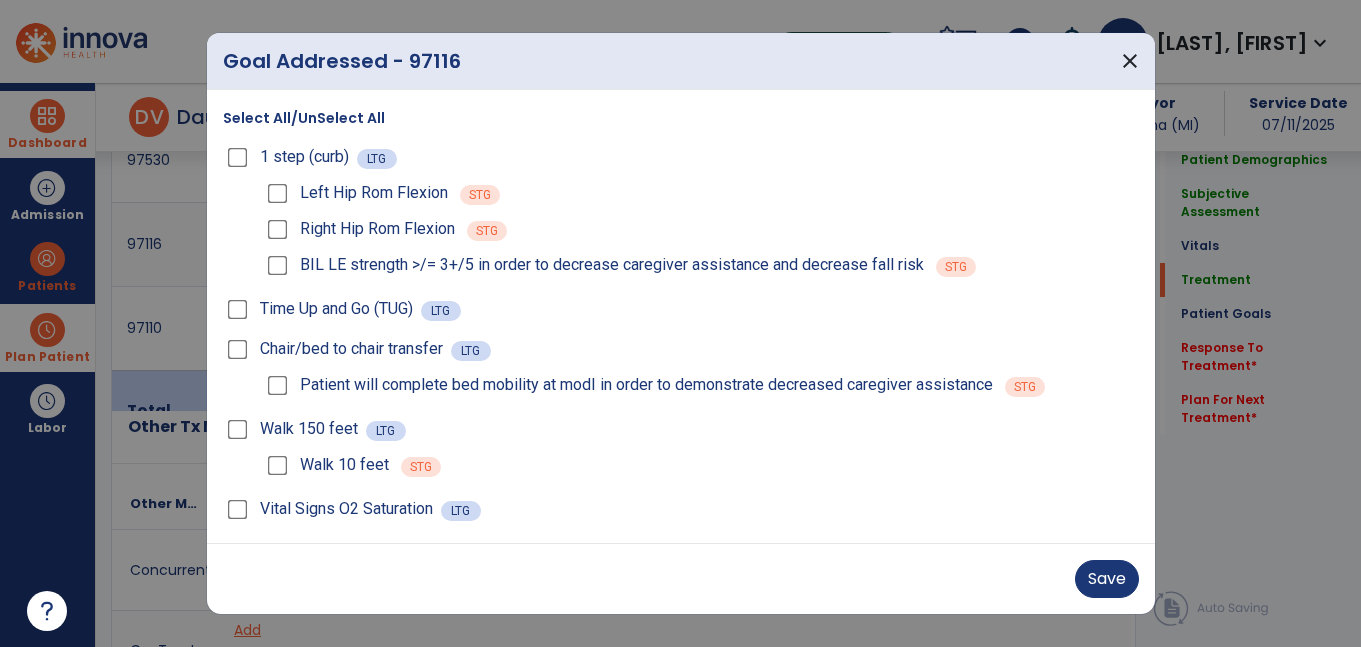 click on "Vital Signs  O2 Saturation" at bounding box center [332, 509] 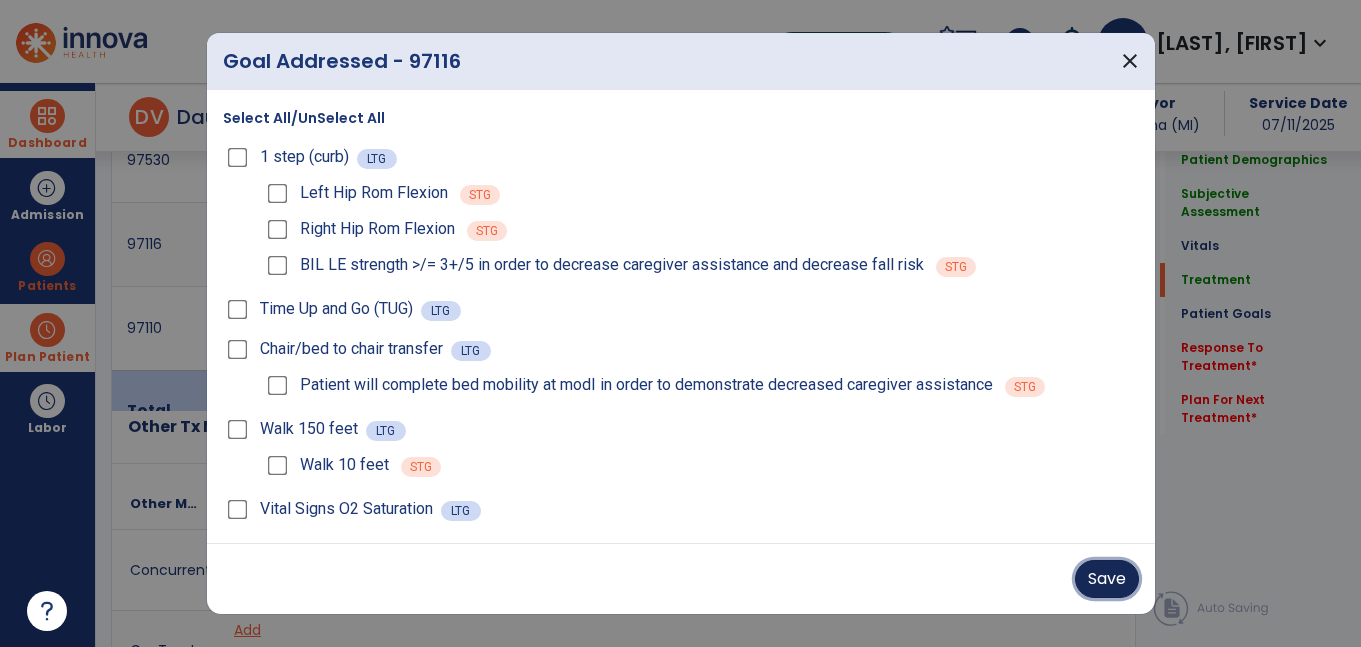 click on "Save" at bounding box center (1107, 579) 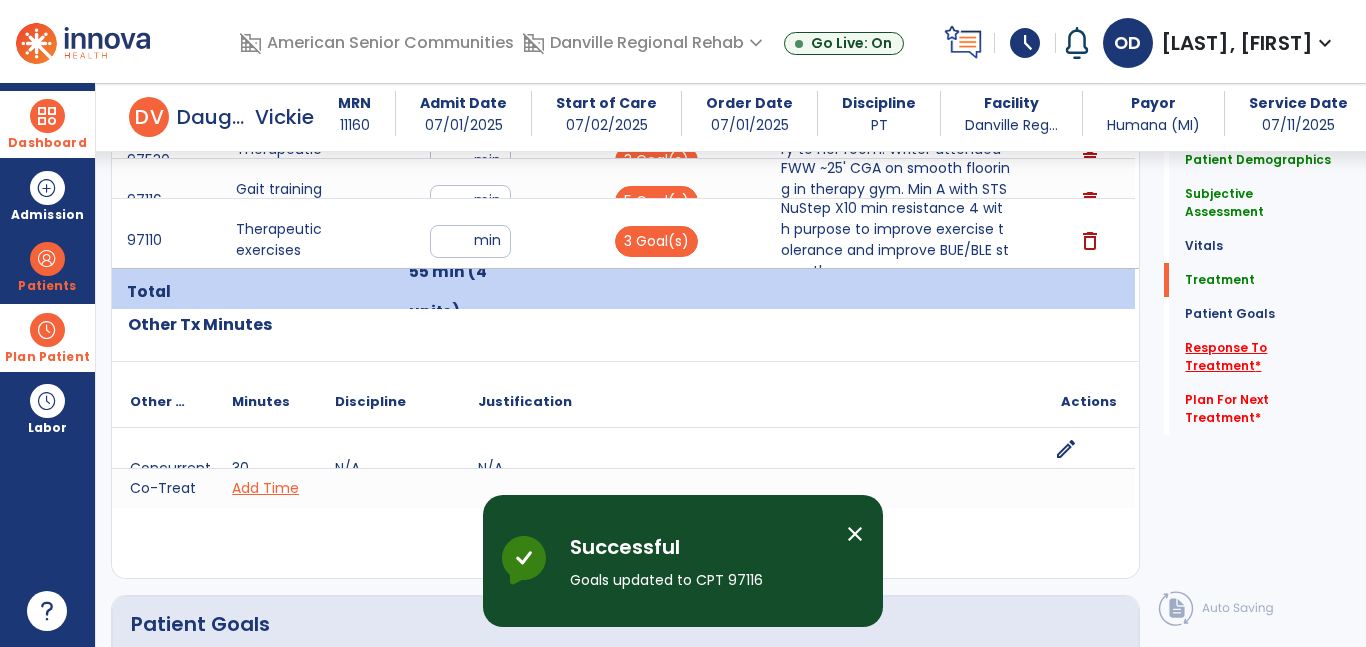 click on "Response To Treatment   *" 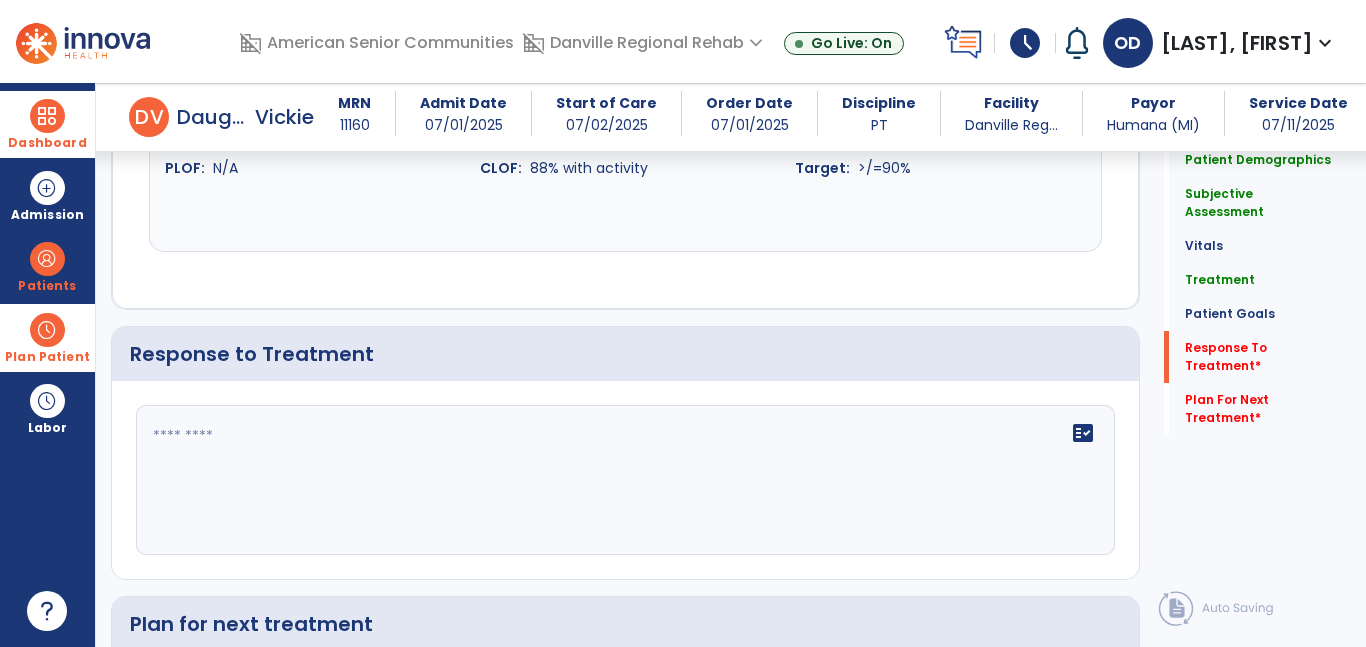 scroll, scrollTop: 3543, scrollLeft: 0, axis: vertical 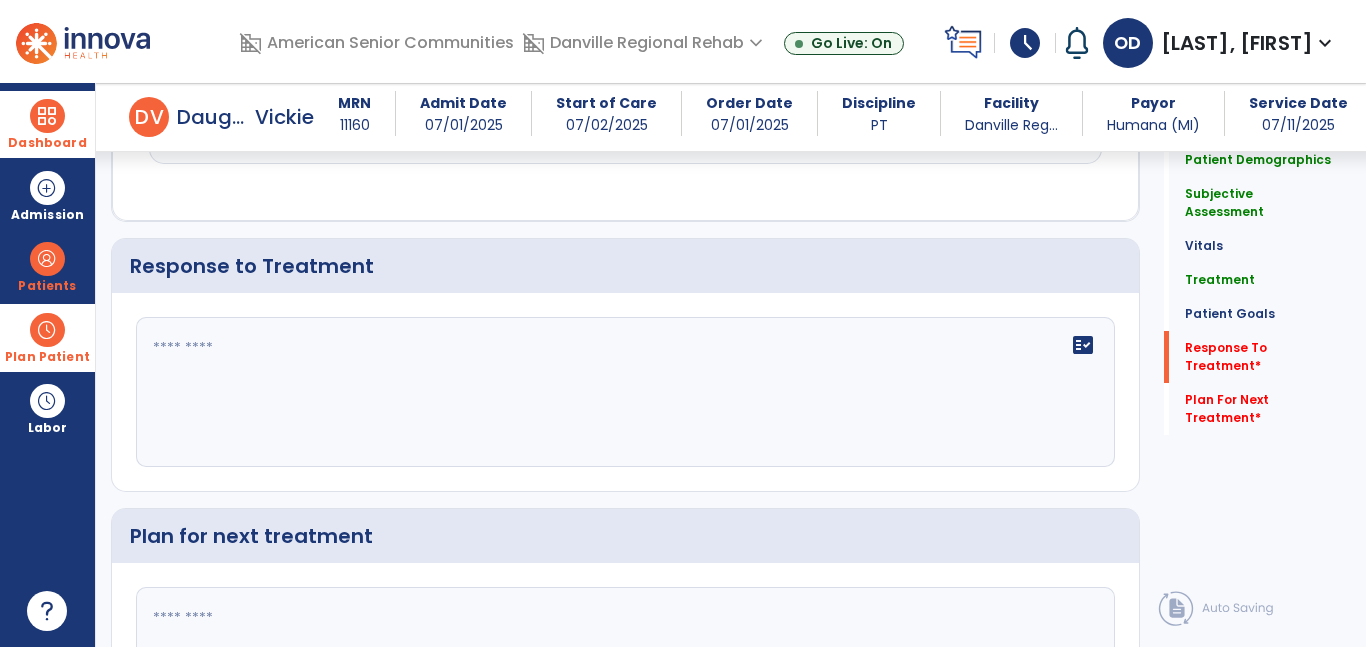 click on "fact_check" 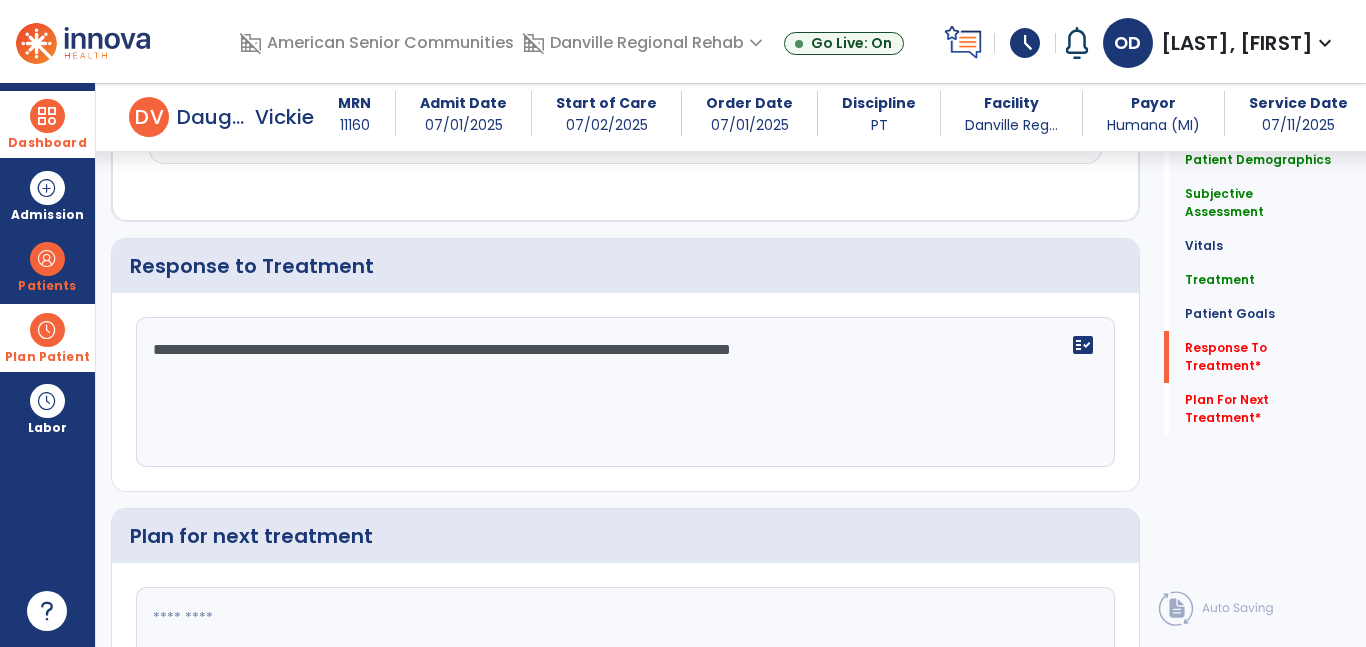 scroll, scrollTop: 3724, scrollLeft: 0, axis: vertical 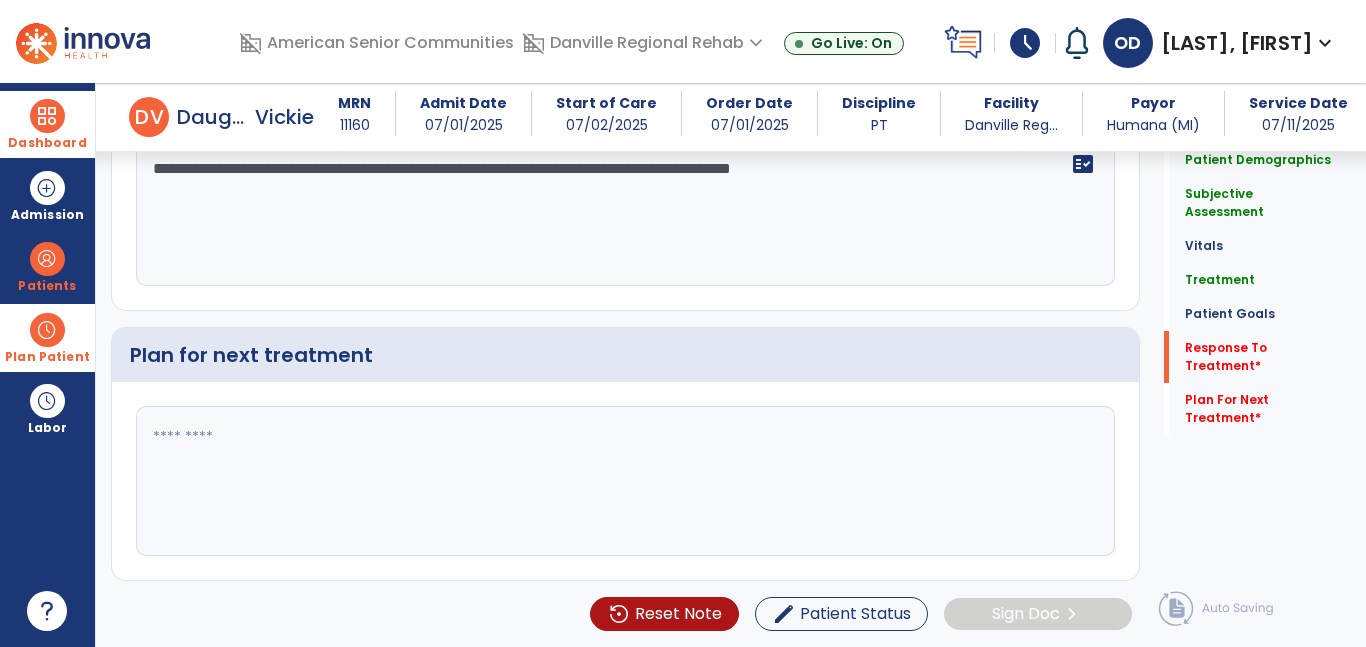 type on "**********" 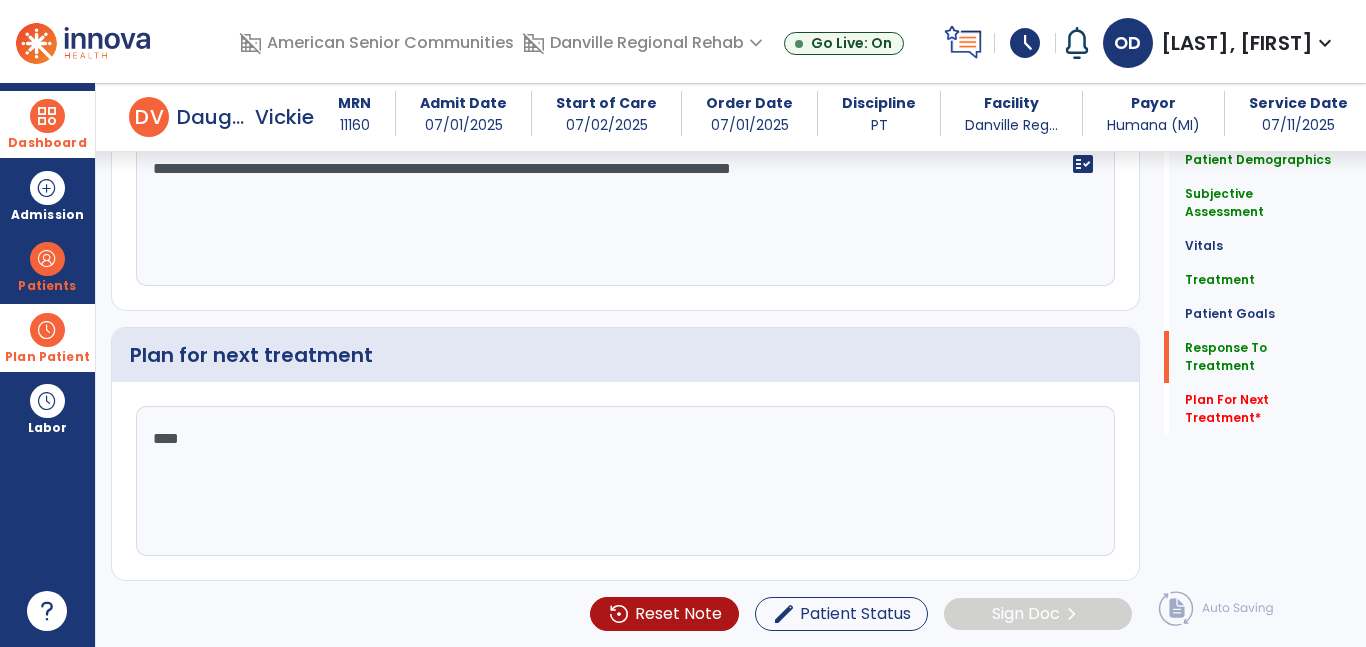 scroll, scrollTop: 3622, scrollLeft: 0, axis: vertical 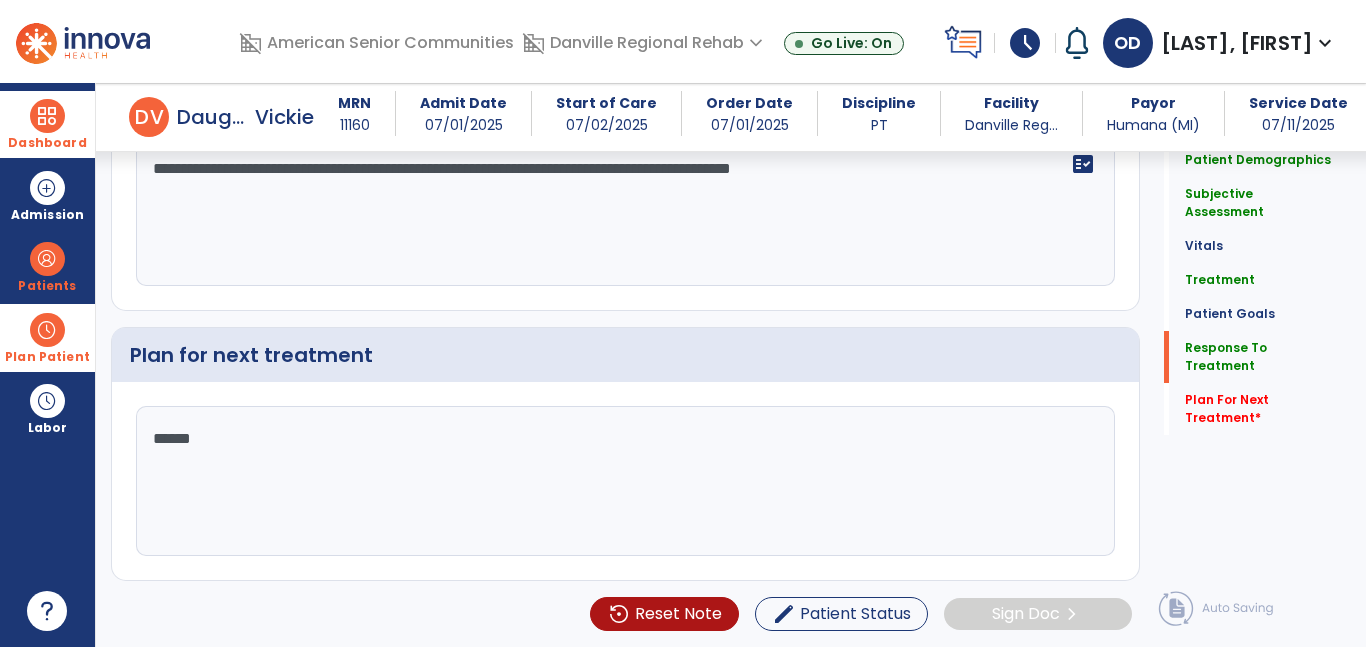 type on "*******" 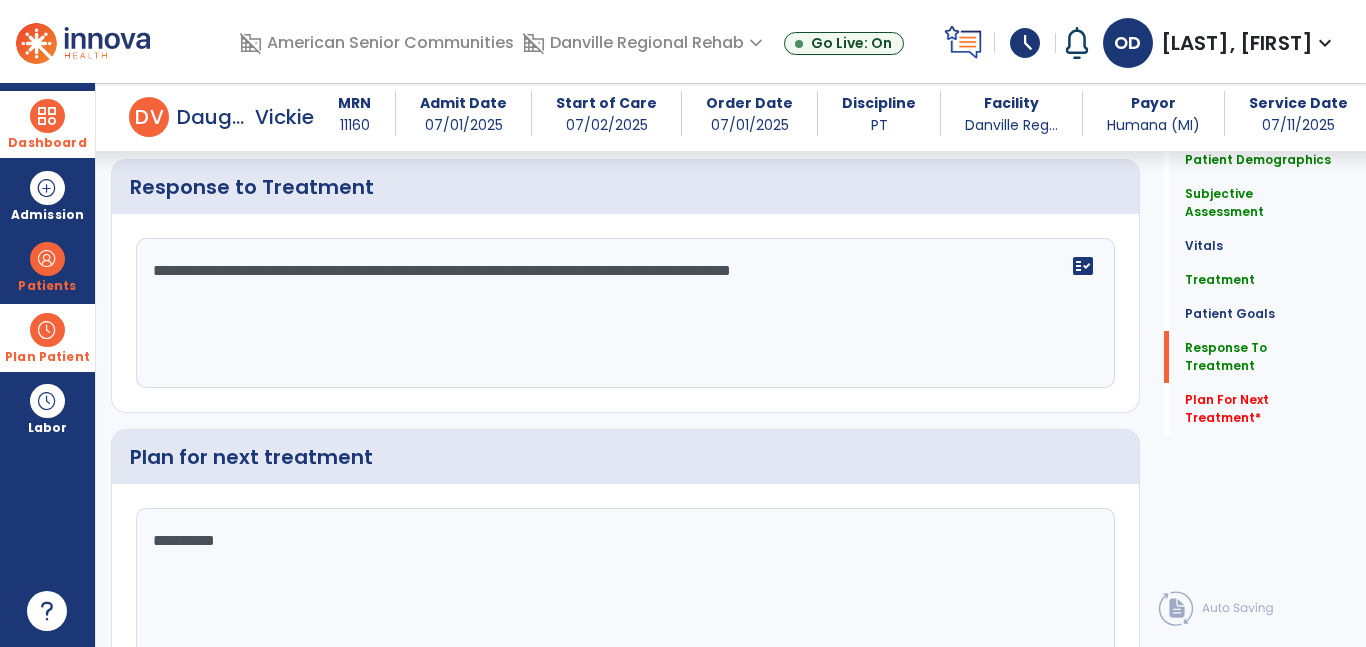scroll, scrollTop: 3724, scrollLeft: 0, axis: vertical 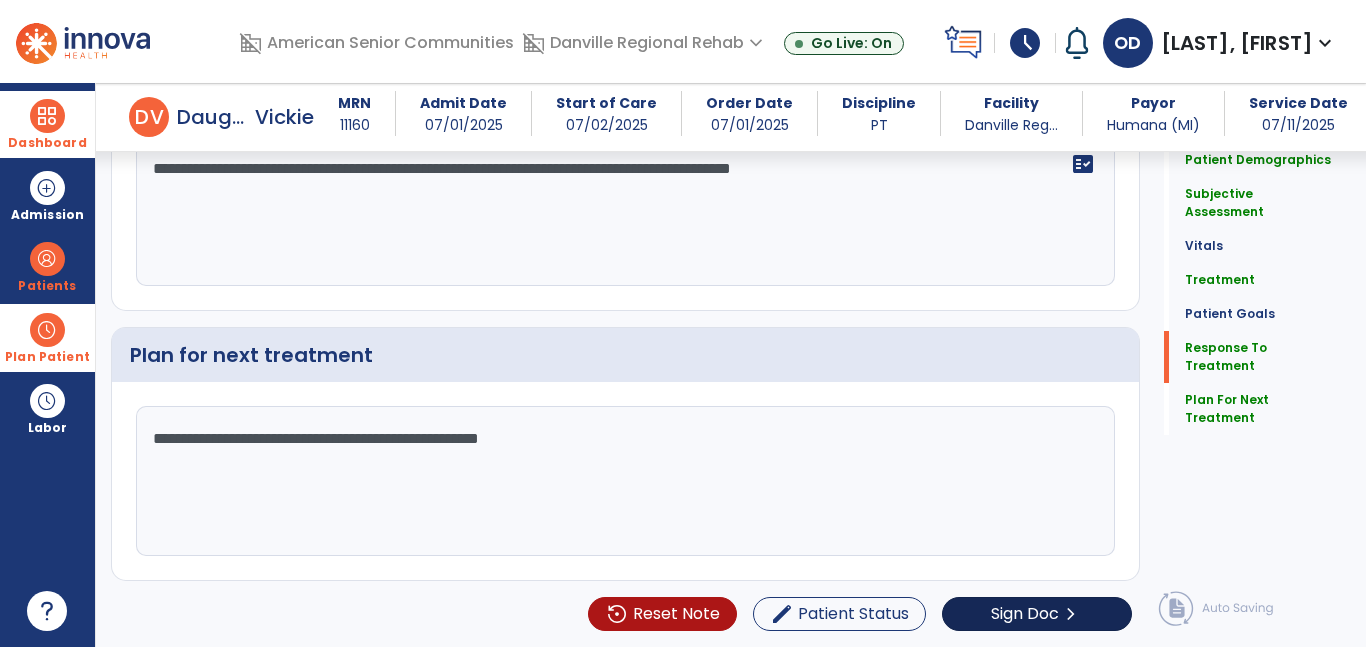 type on "**********" 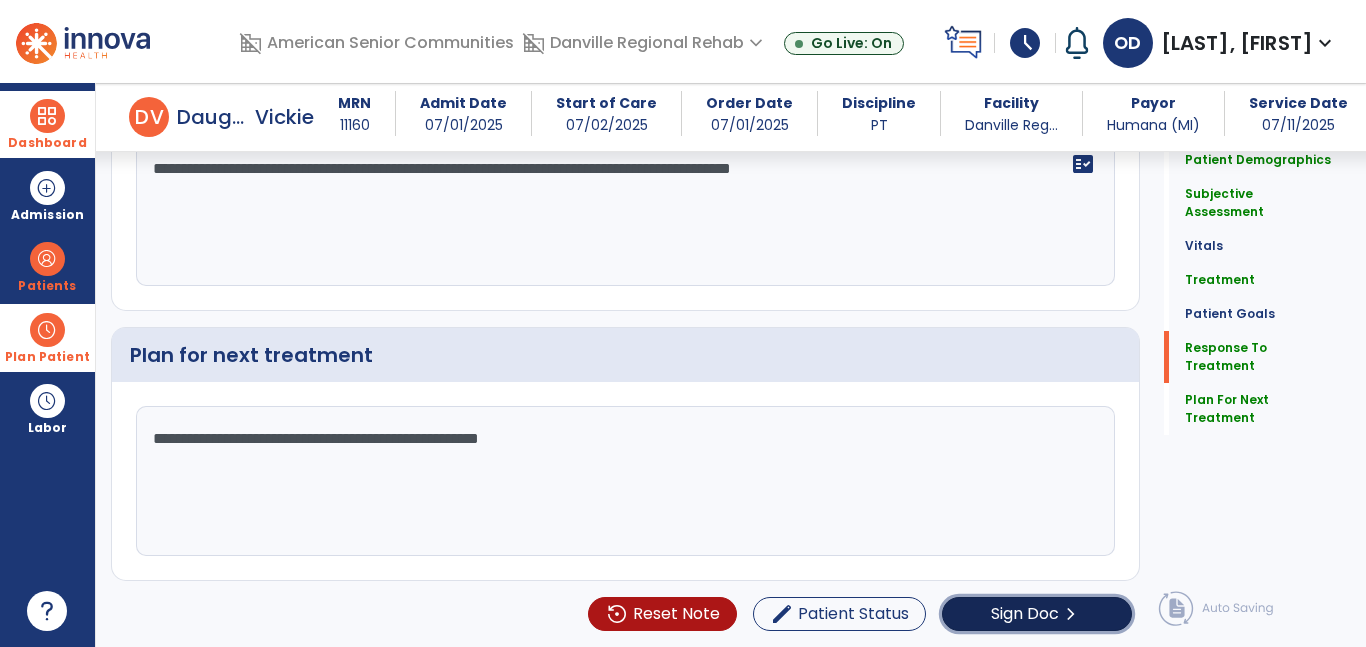 click on "Sign Doc  chevron_right" 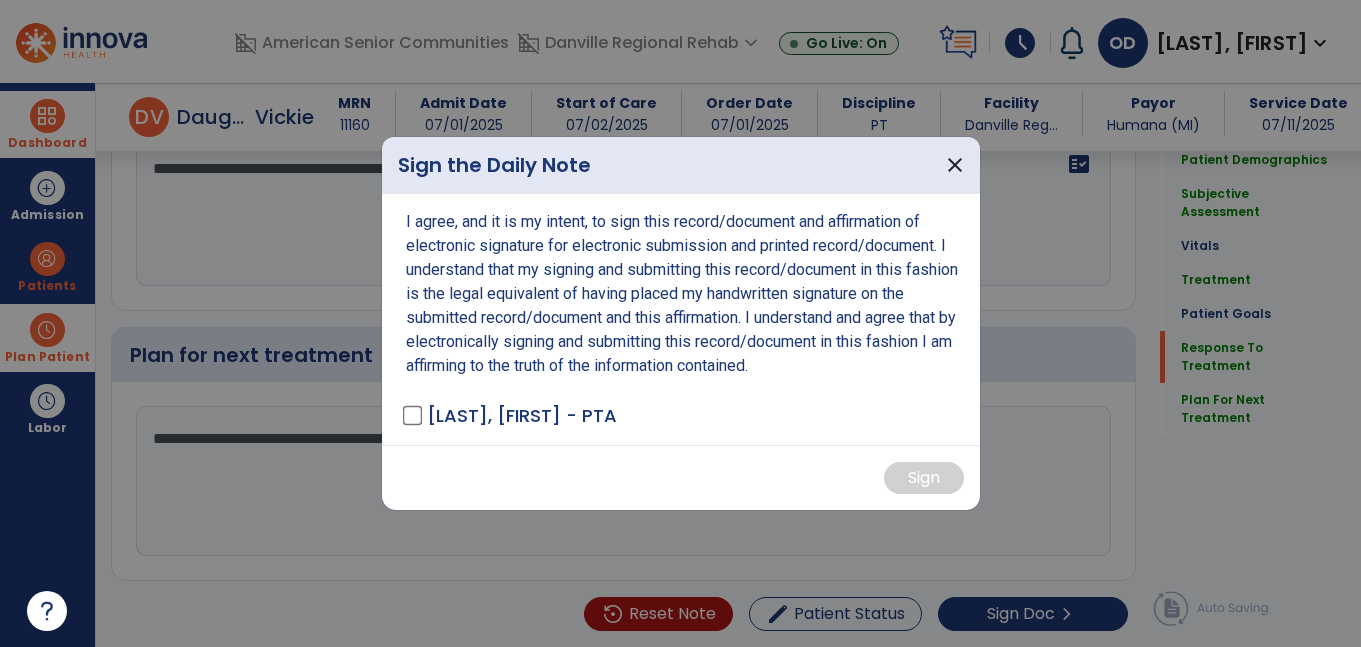 click on "[LAST], [FIRST] - PTA" at bounding box center [522, 415] 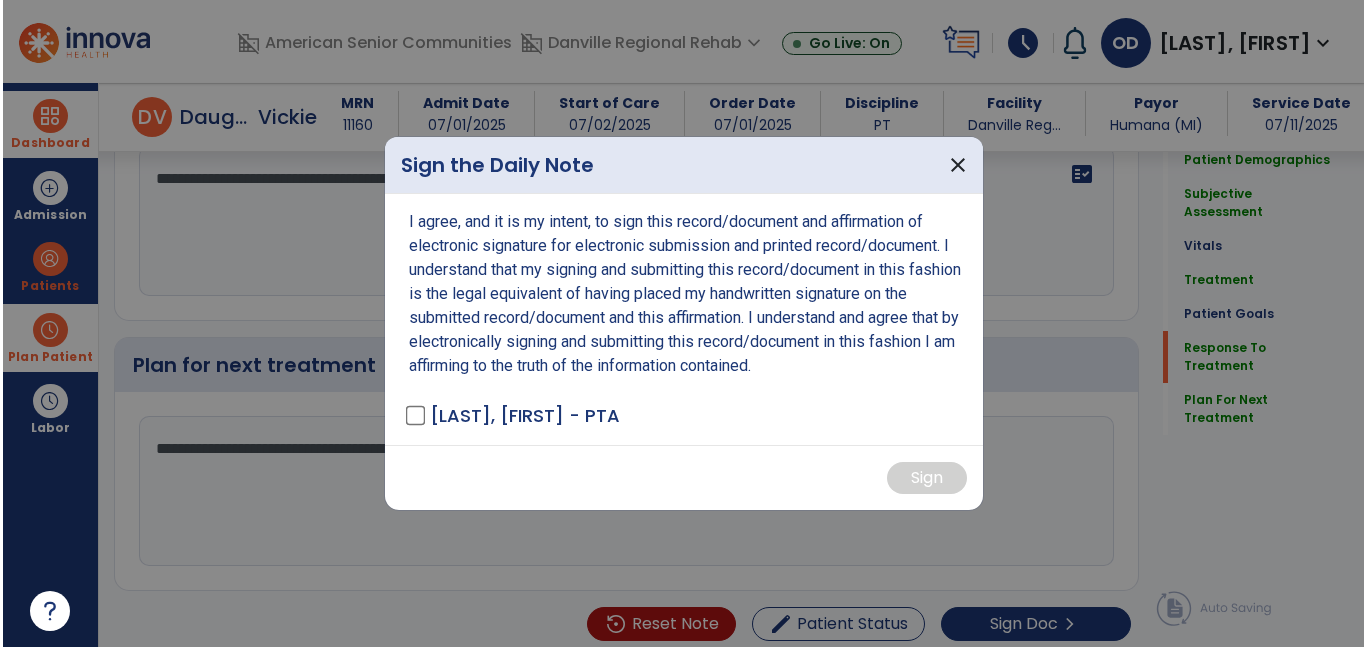 scroll, scrollTop: 3734, scrollLeft: 0, axis: vertical 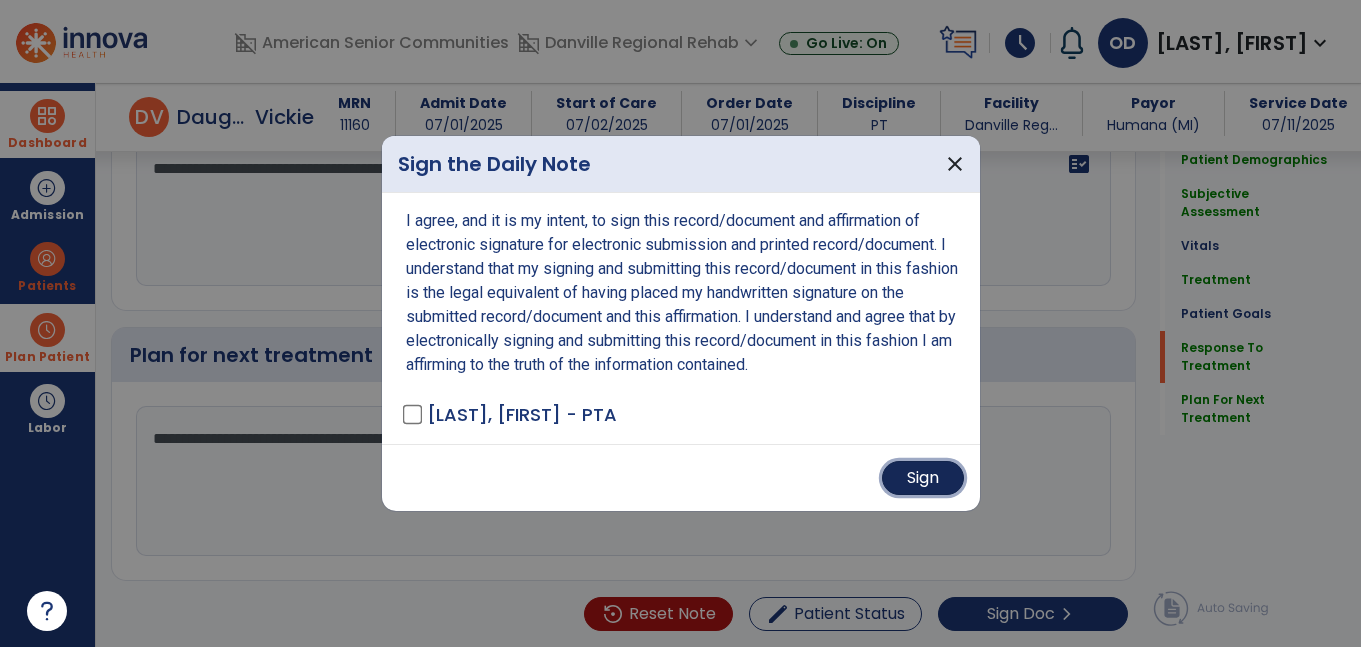 click on "Sign" at bounding box center [923, 478] 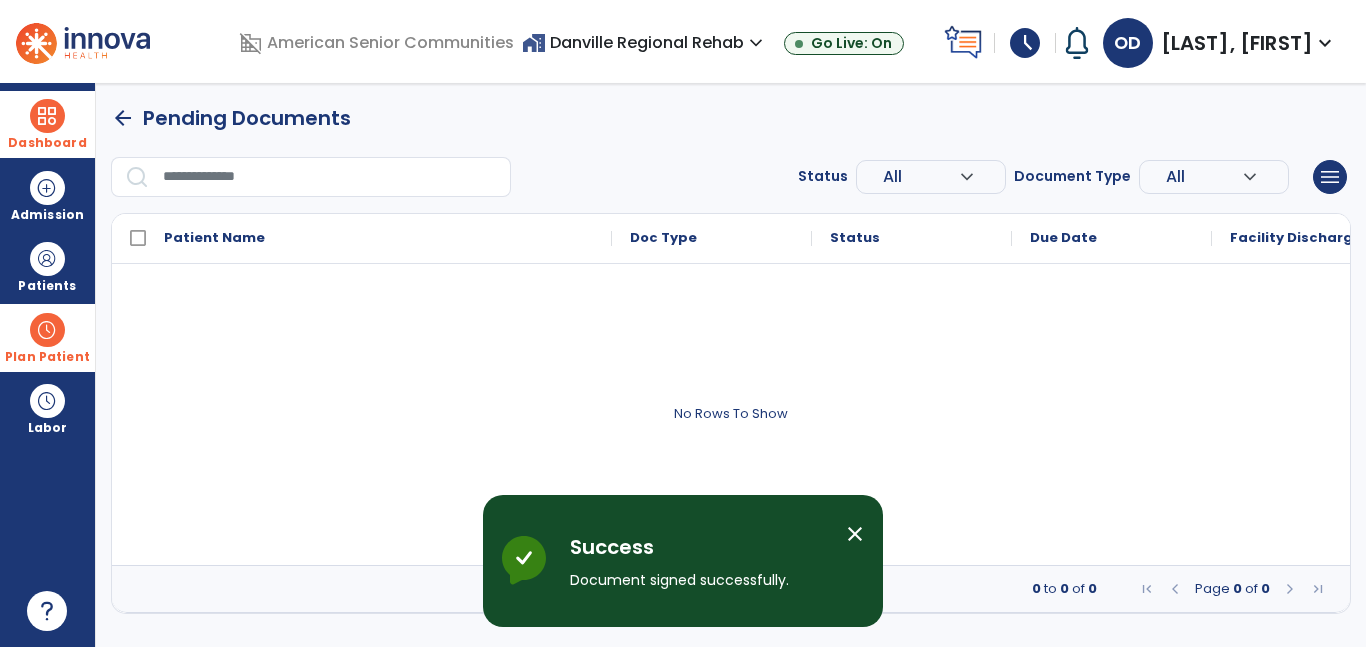 scroll, scrollTop: 0, scrollLeft: 0, axis: both 